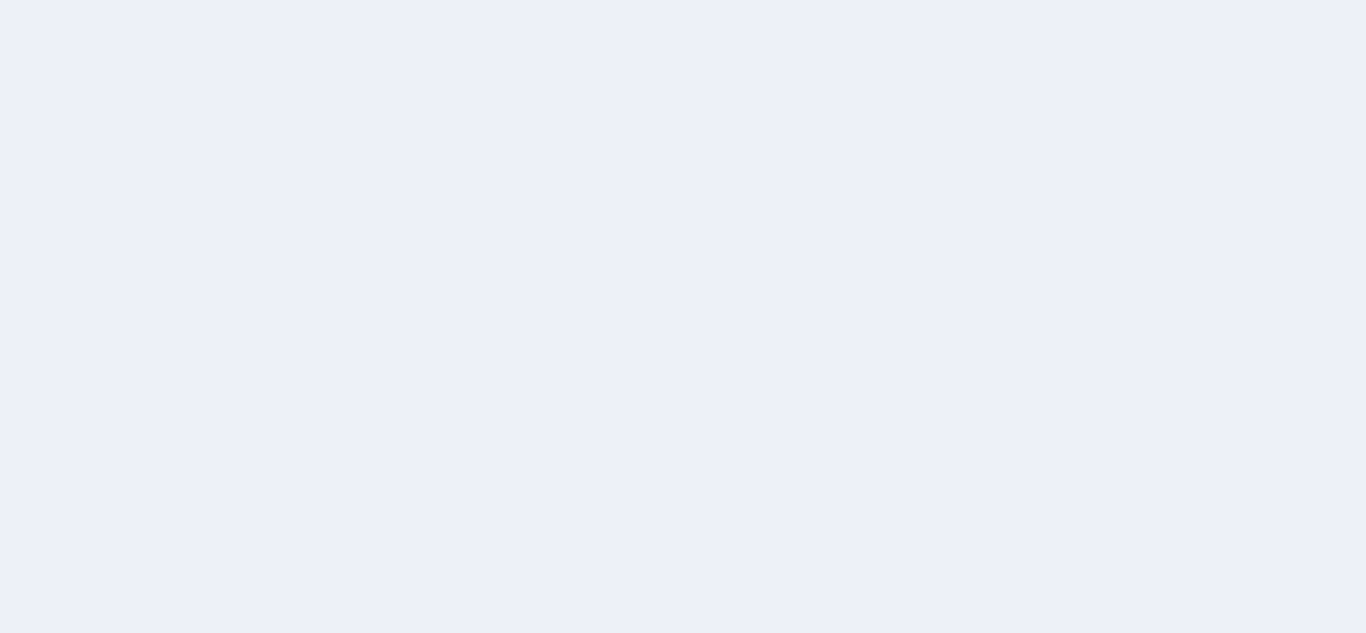 scroll, scrollTop: 0, scrollLeft: 0, axis: both 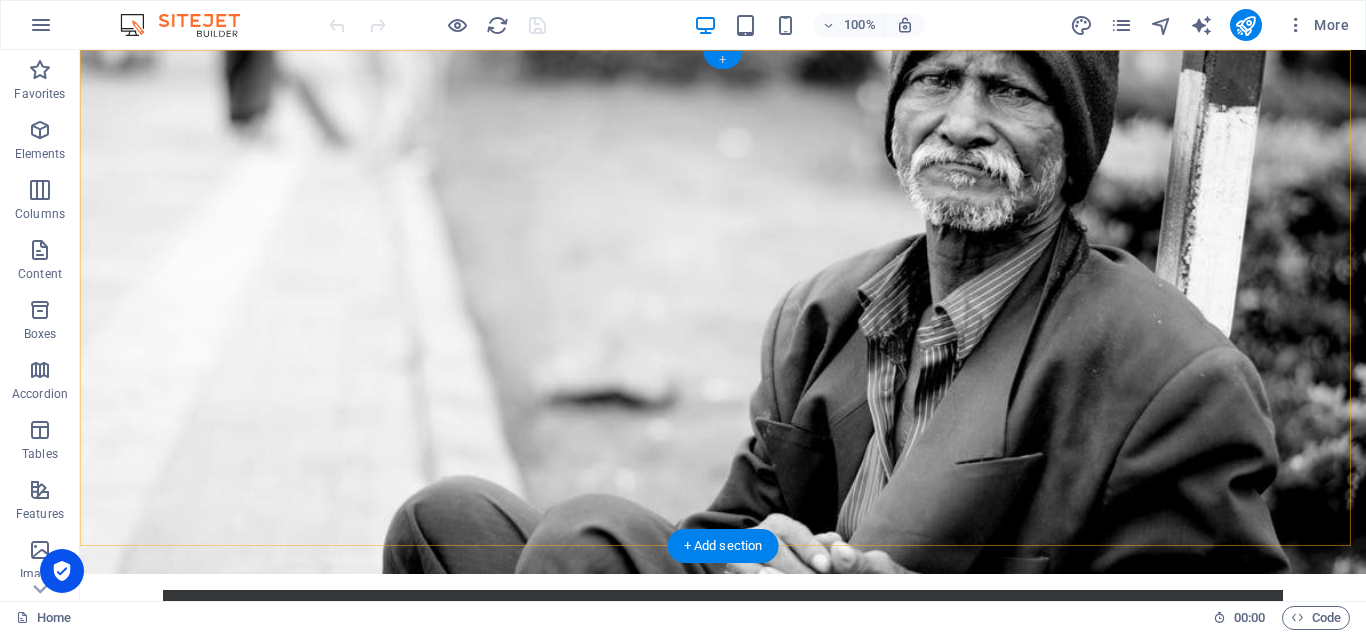 click on "+" at bounding box center (722, 60) 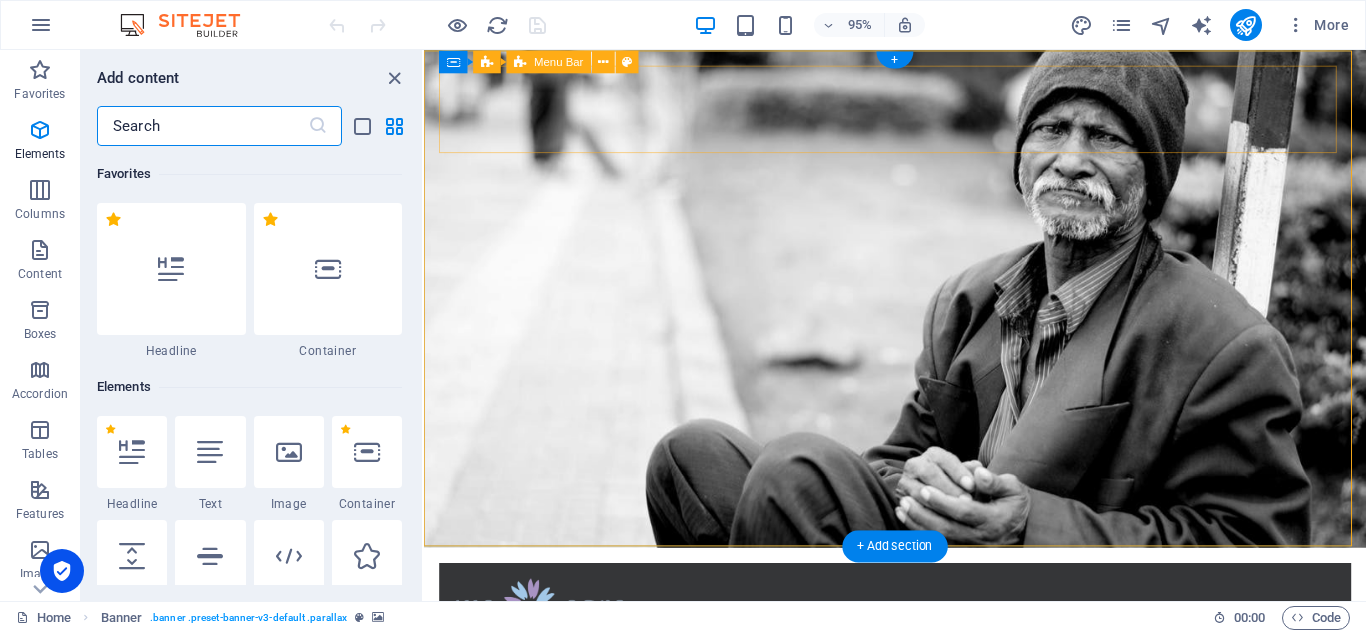 scroll, scrollTop: 3499, scrollLeft: 0, axis: vertical 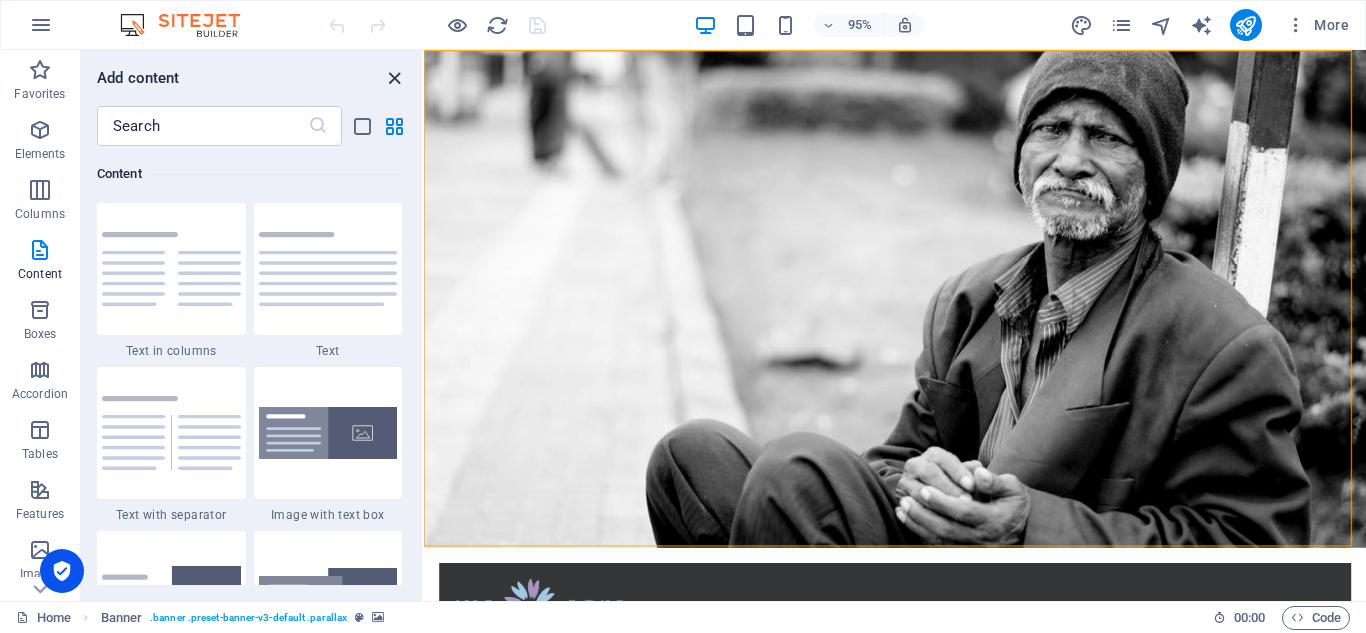 click at bounding box center (394, 78) 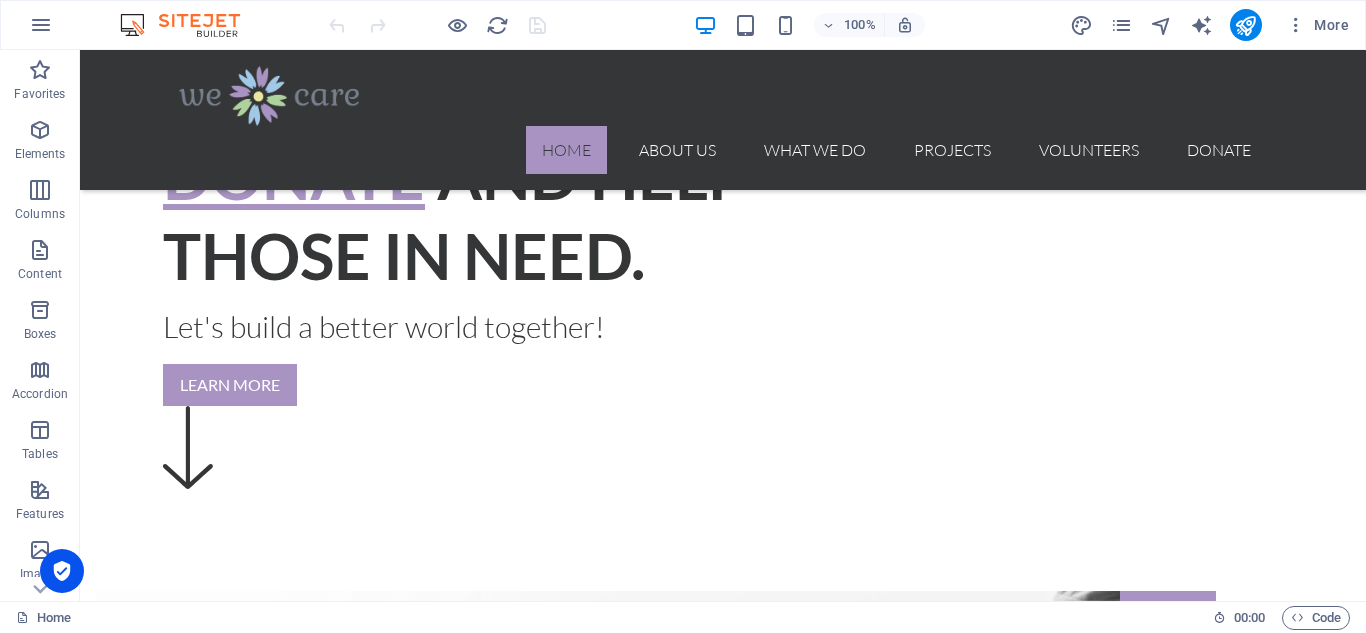 scroll, scrollTop: 536, scrollLeft: 0, axis: vertical 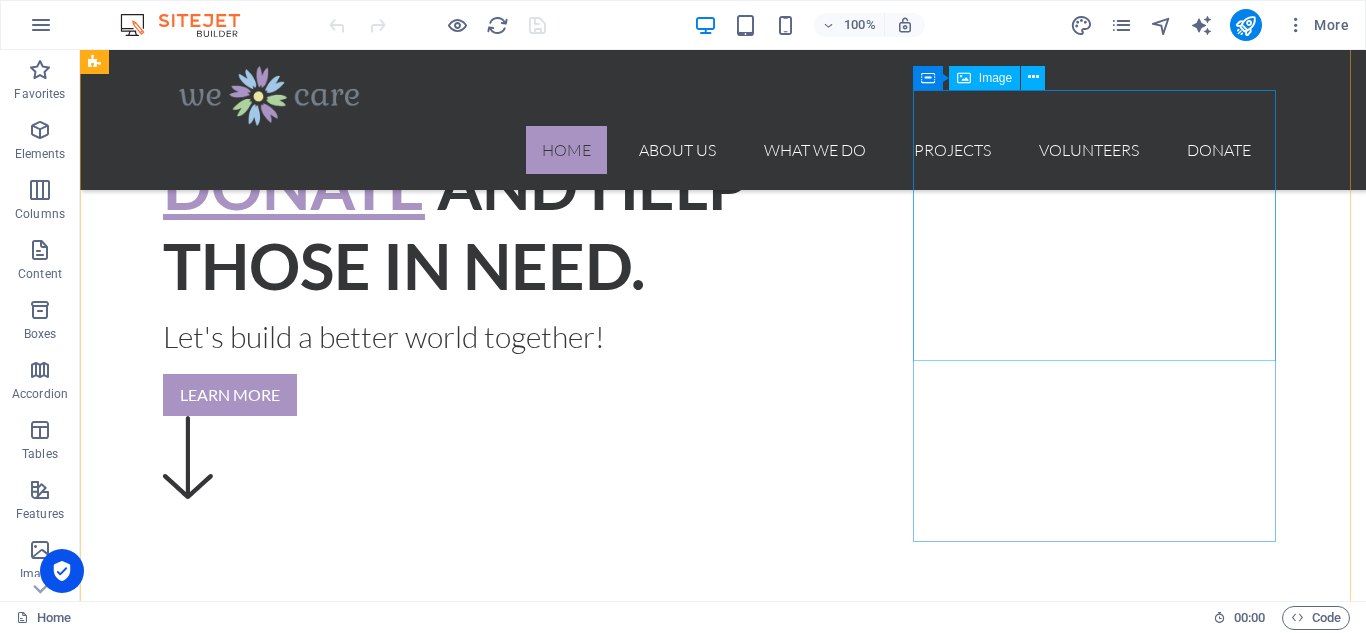 click at bounding box center (656, 2945) 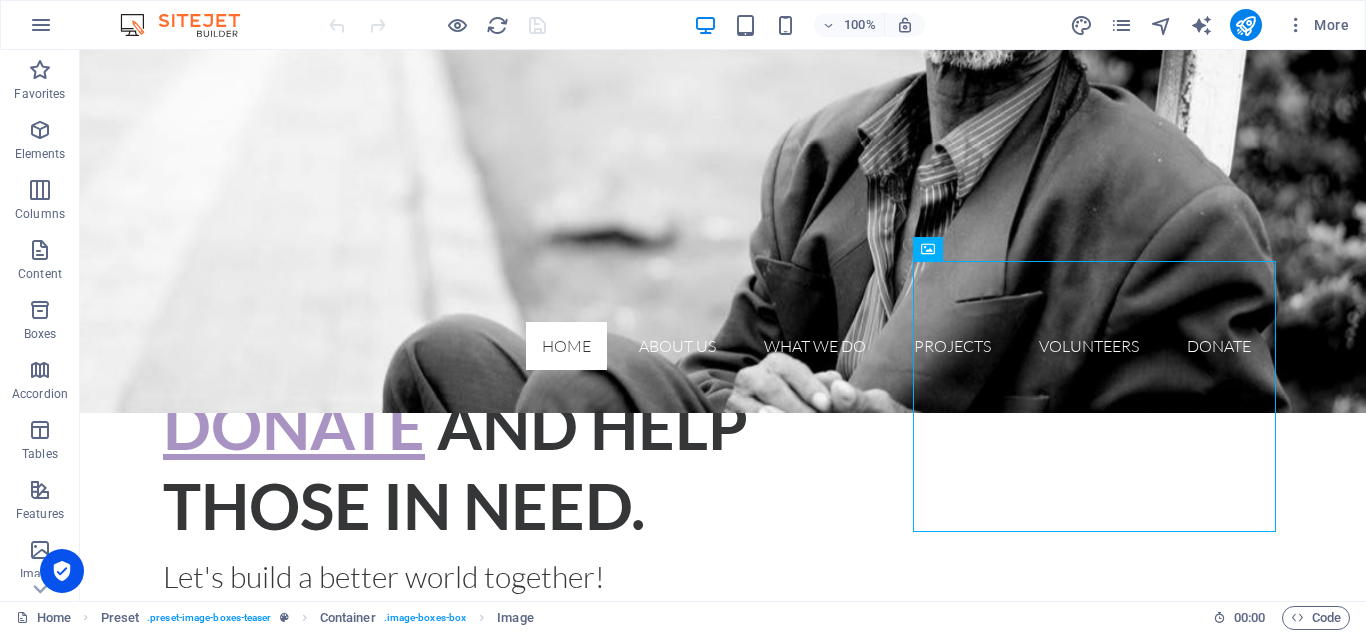 scroll, scrollTop: 365, scrollLeft: 0, axis: vertical 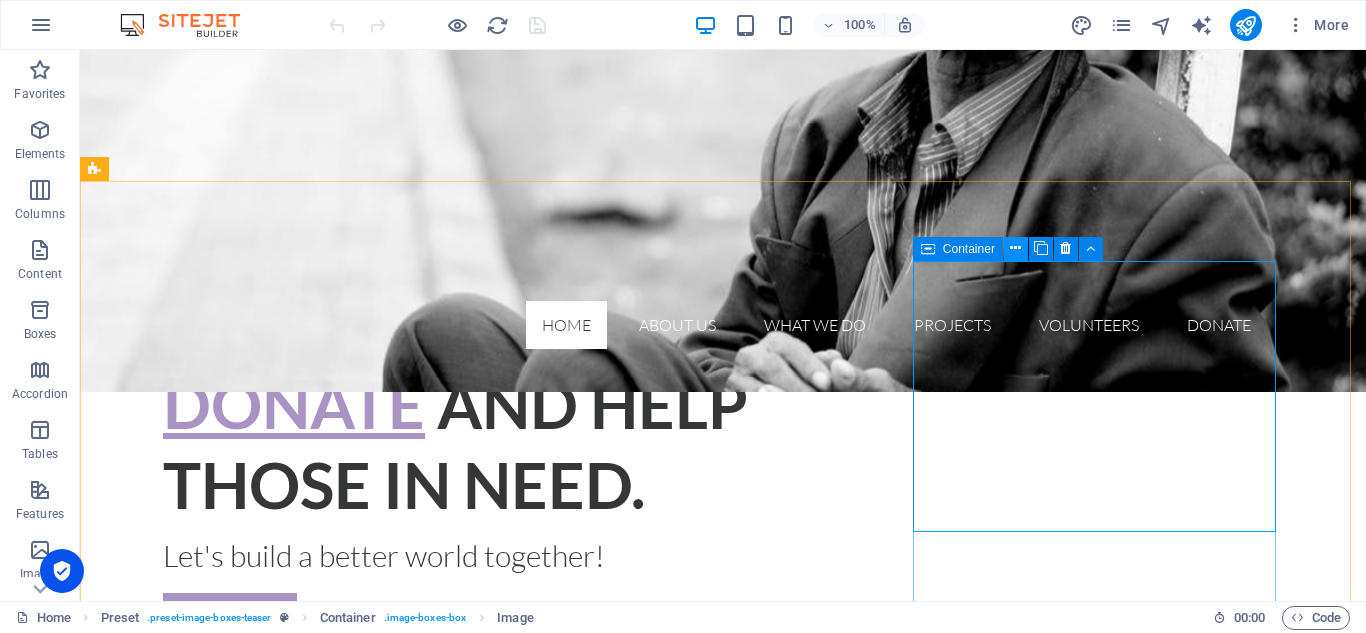 click at bounding box center (1015, 248) 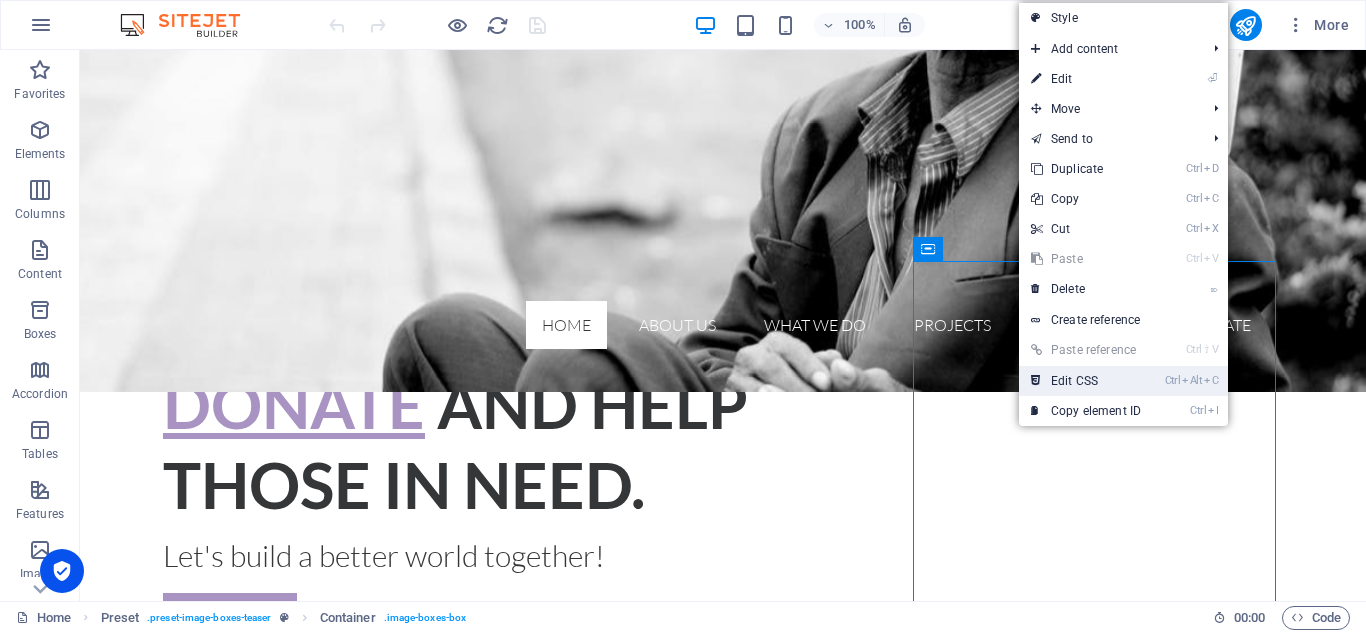 click on "Ctrl Alt C  Edit CSS" at bounding box center (1086, 381) 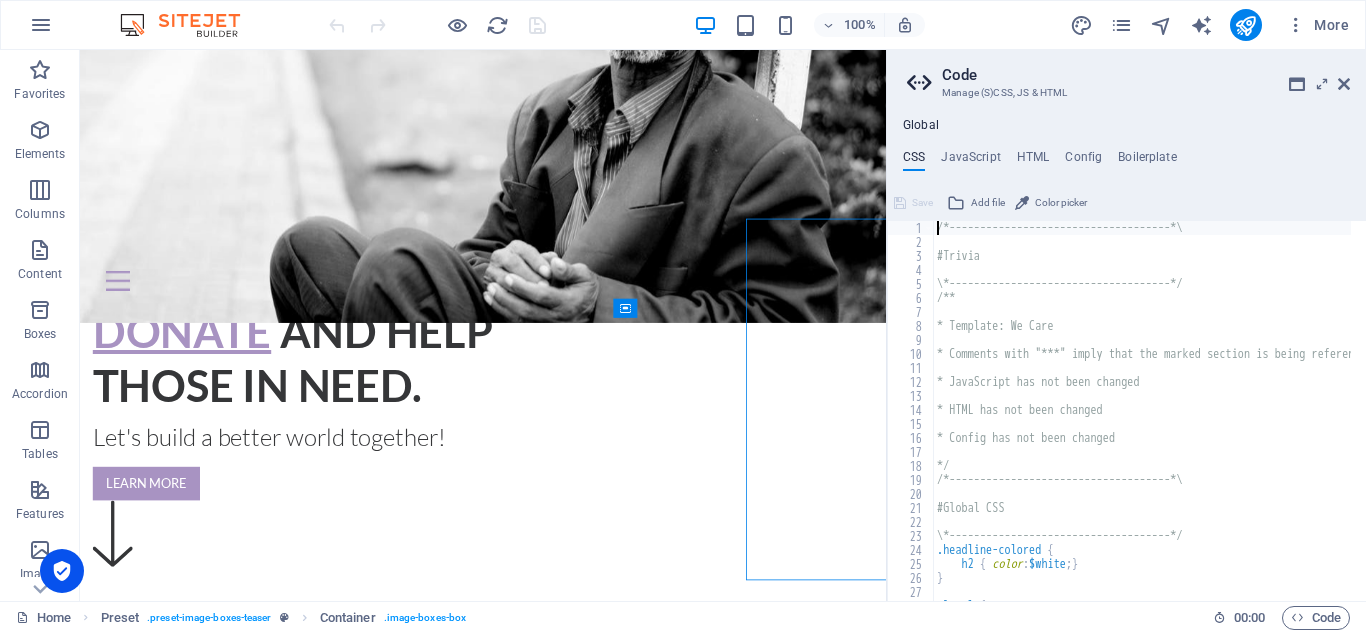 type on "&:nth-child(2n+1) {" 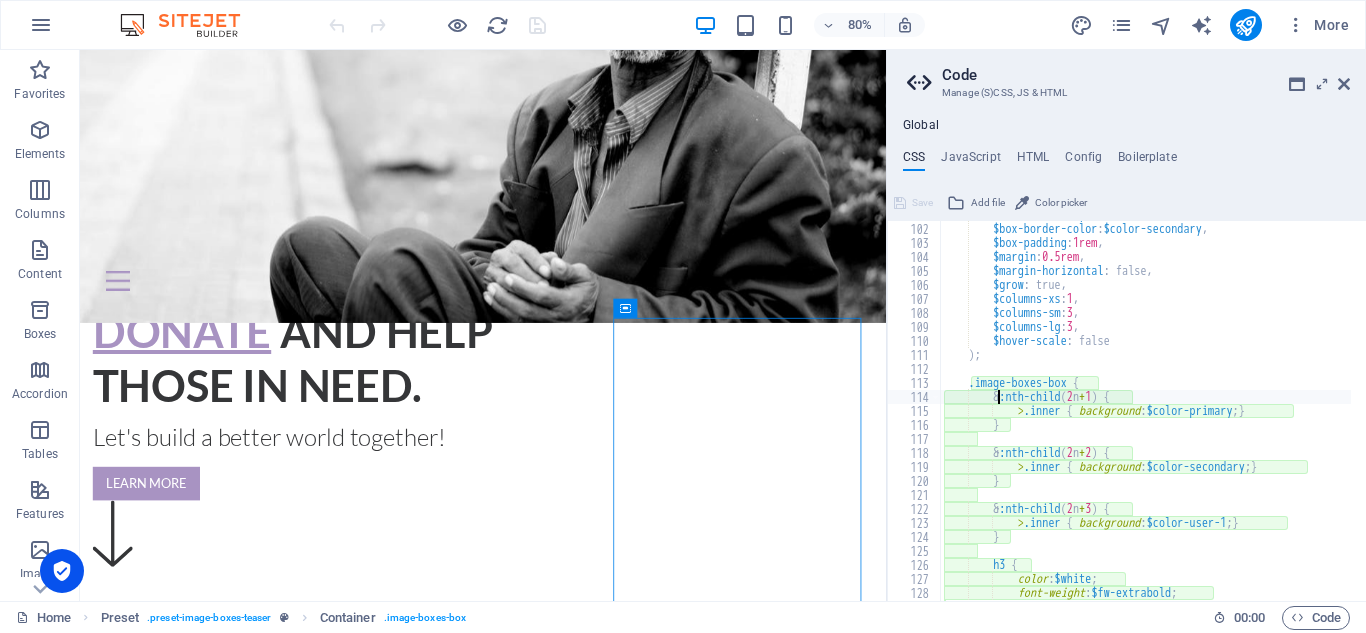 scroll, scrollTop: 798, scrollLeft: 0, axis: vertical 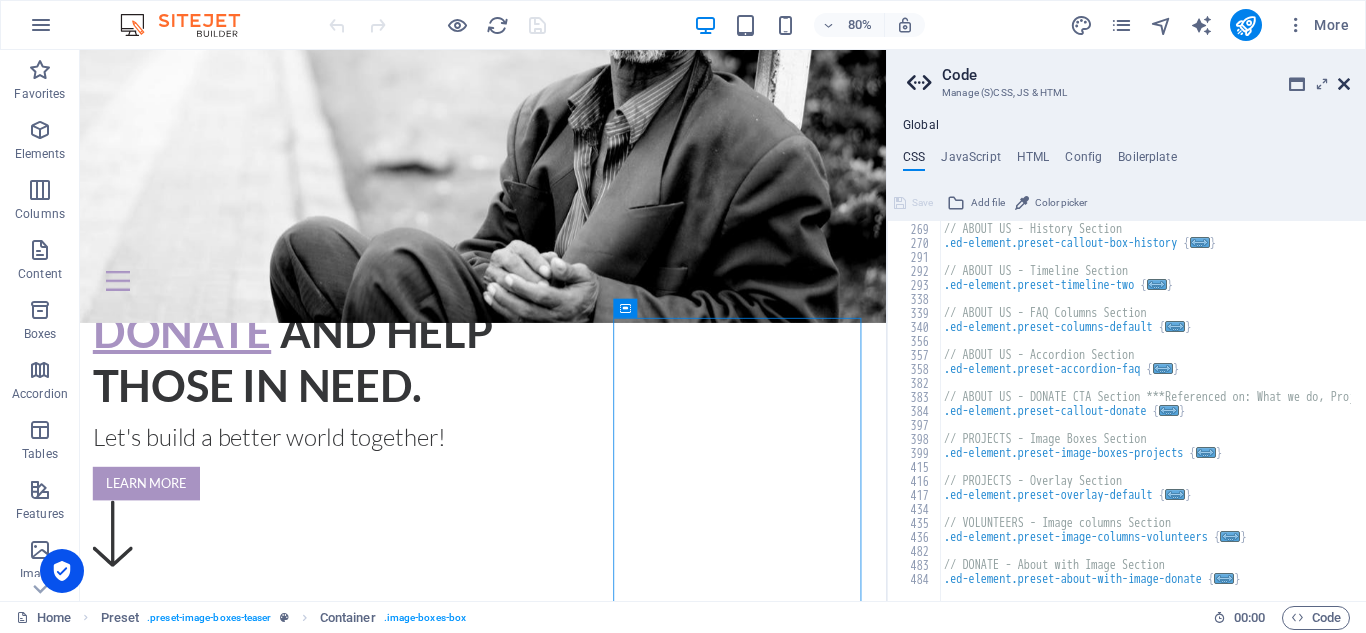click at bounding box center [1344, 84] 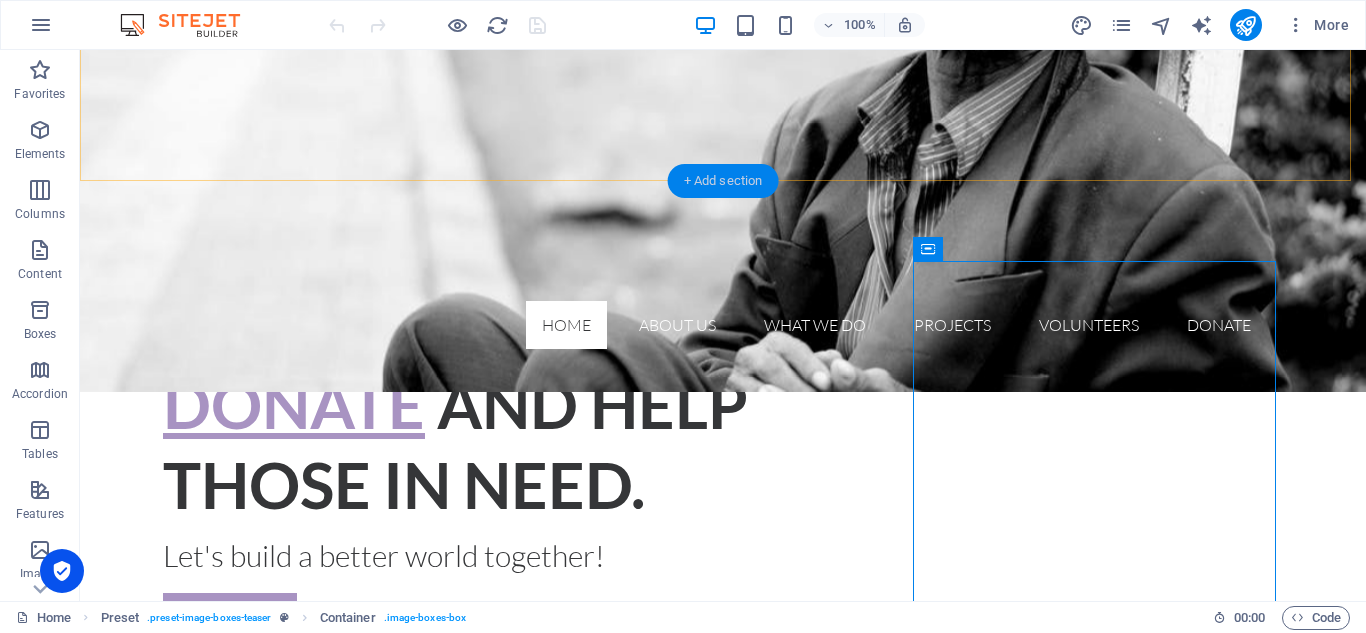 click on "+ Add section" at bounding box center [723, 181] 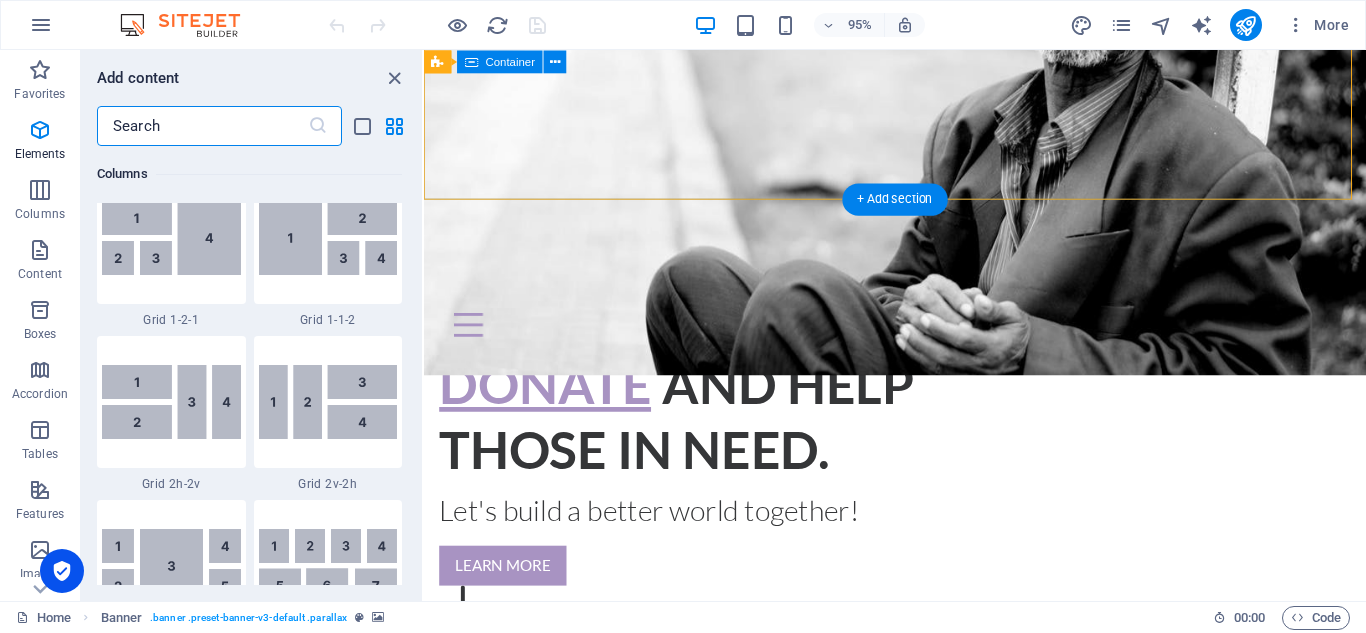 scroll, scrollTop: 3499, scrollLeft: 0, axis: vertical 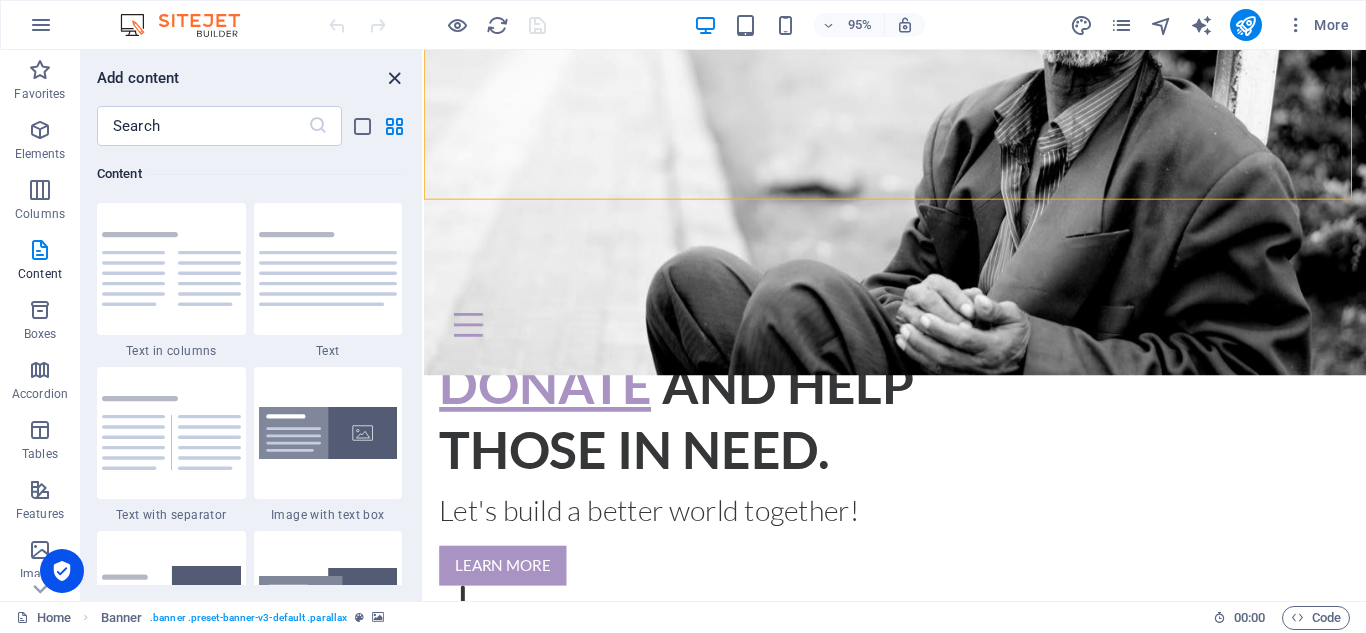 click at bounding box center [394, 78] 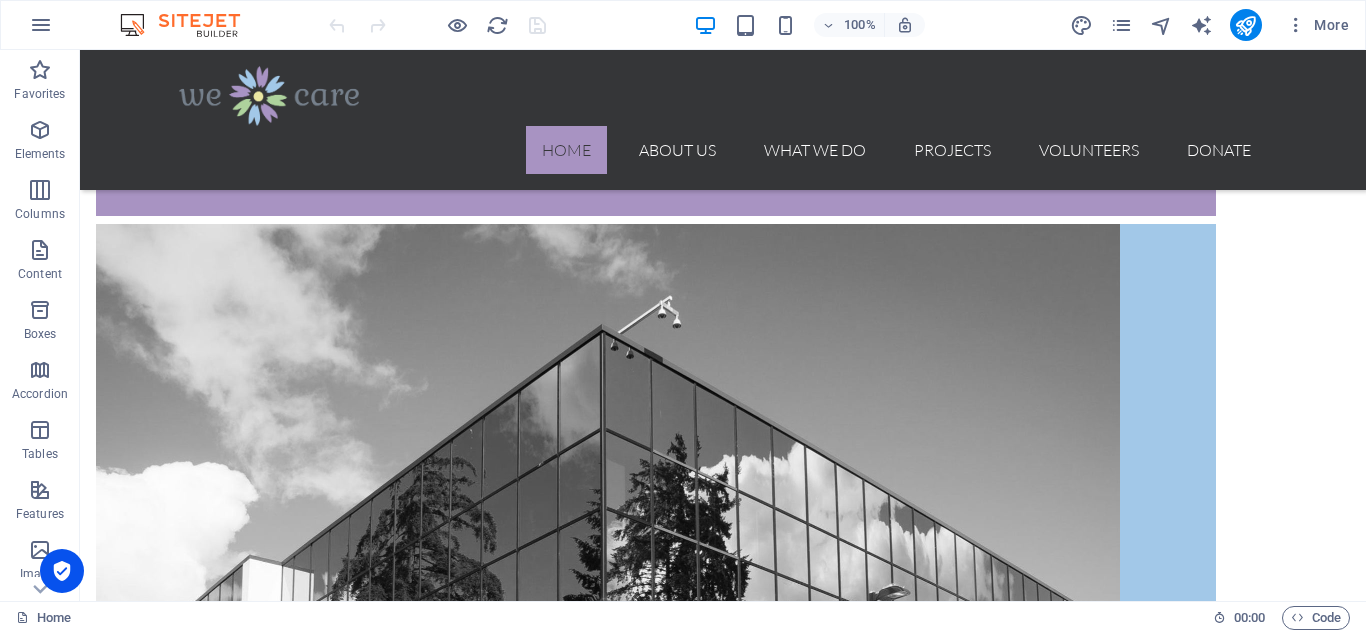 scroll, scrollTop: 2054, scrollLeft: 0, axis: vertical 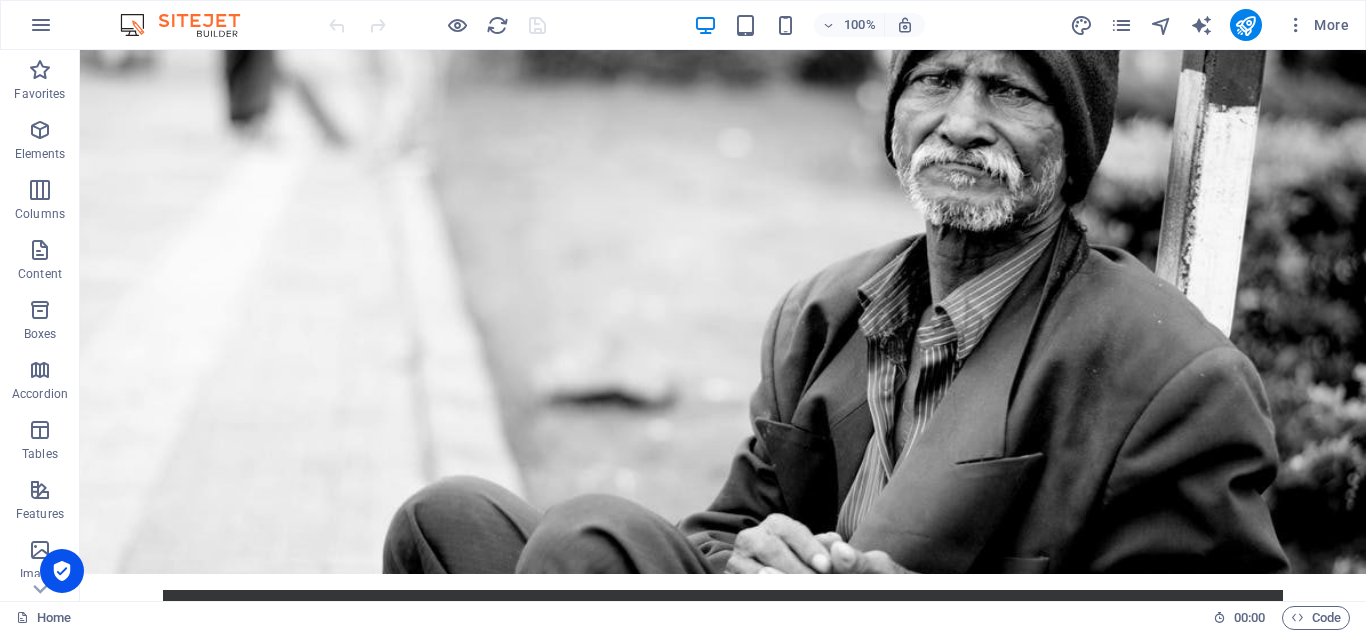 drag, startPoint x: 1365, startPoint y: 501, endPoint x: 1351, endPoint y: 58, distance: 443.22116 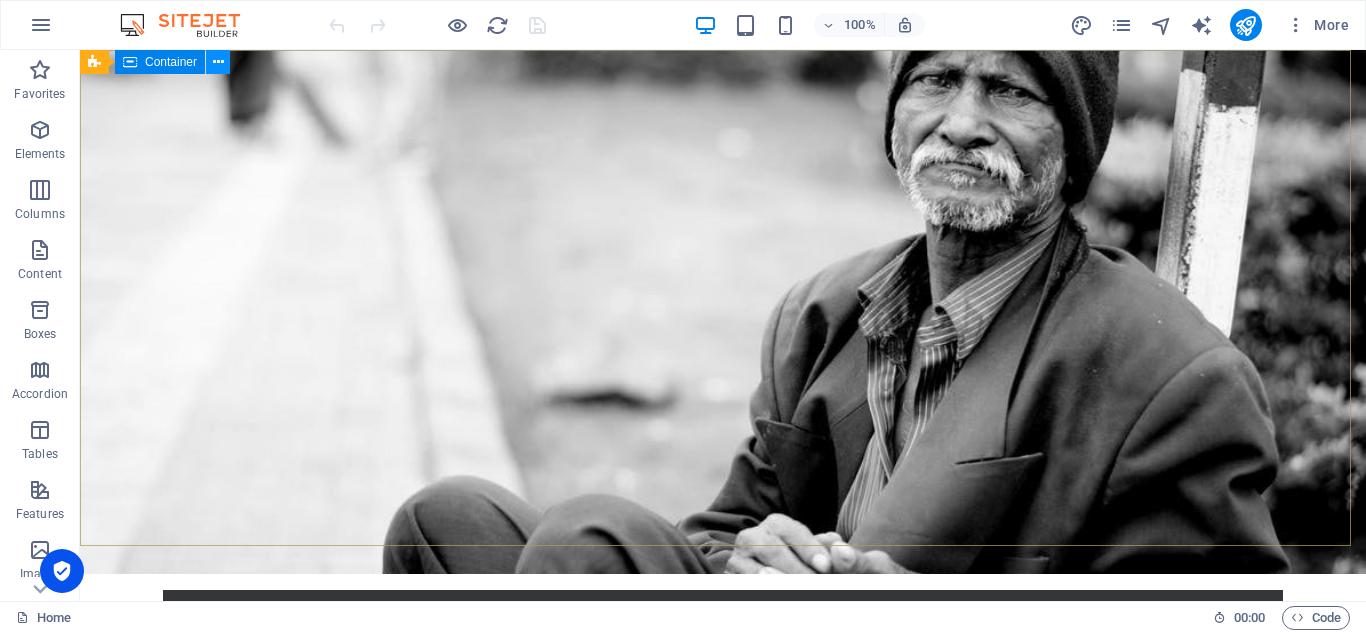 click at bounding box center (218, 62) 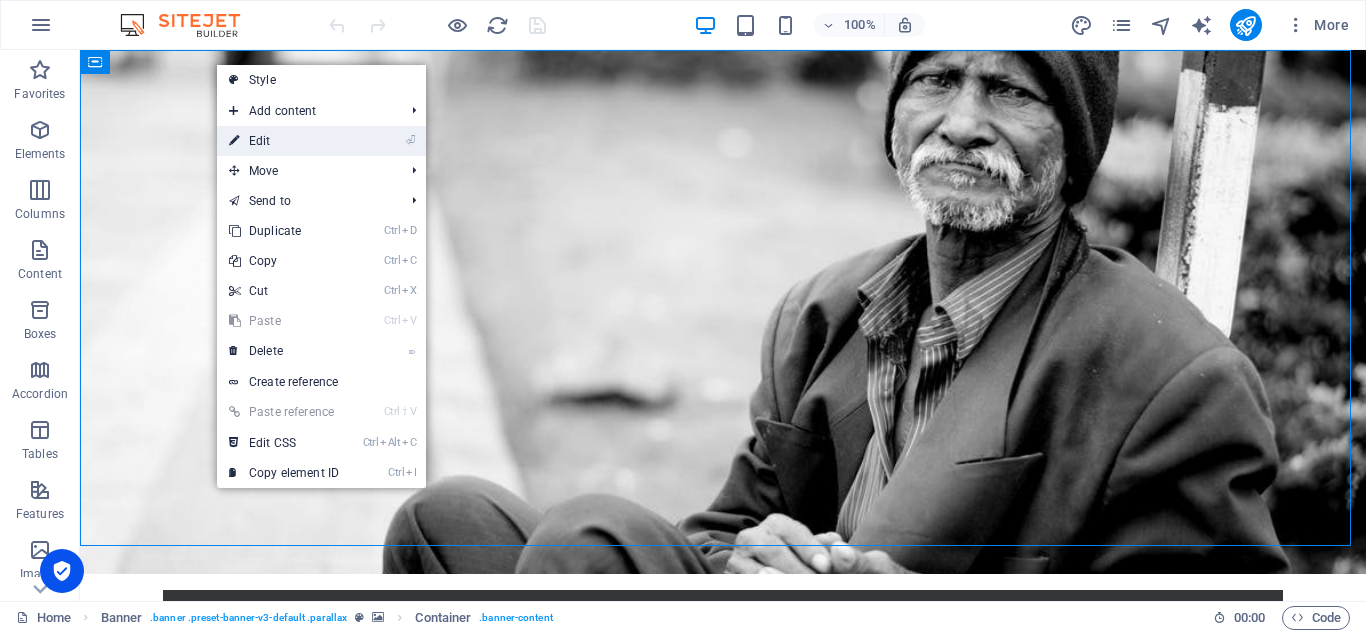 click on "⏎  Edit" at bounding box center [284, 141] 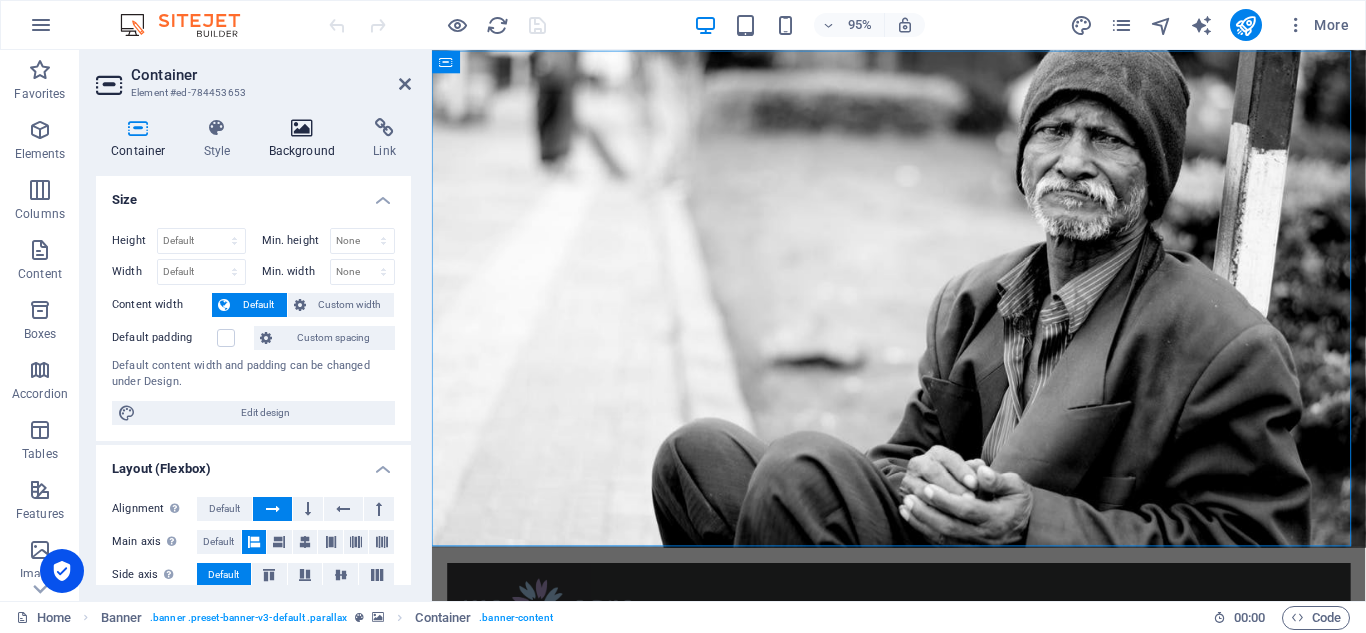 click on "Background" at bounding box center (306, 139) 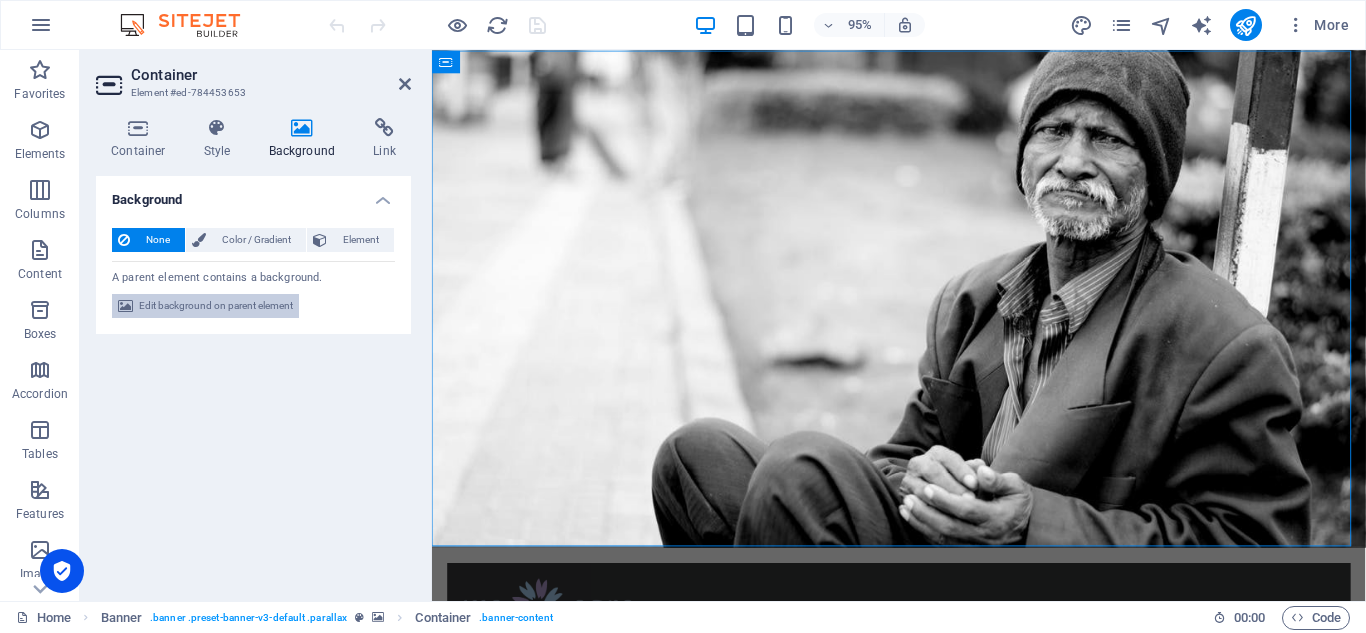 click on "Edit background on parent element" at bounding box center (216, 306) 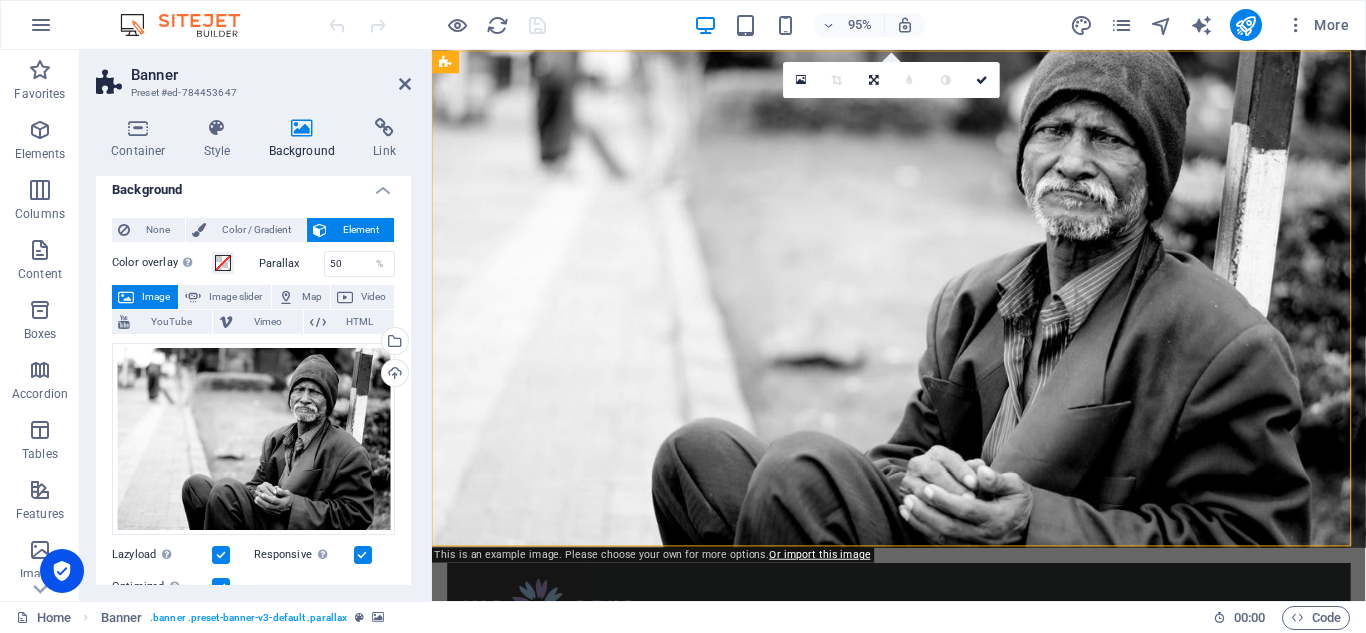 scroll, scrollTop: 0, scrollLeft: 0, axis: both 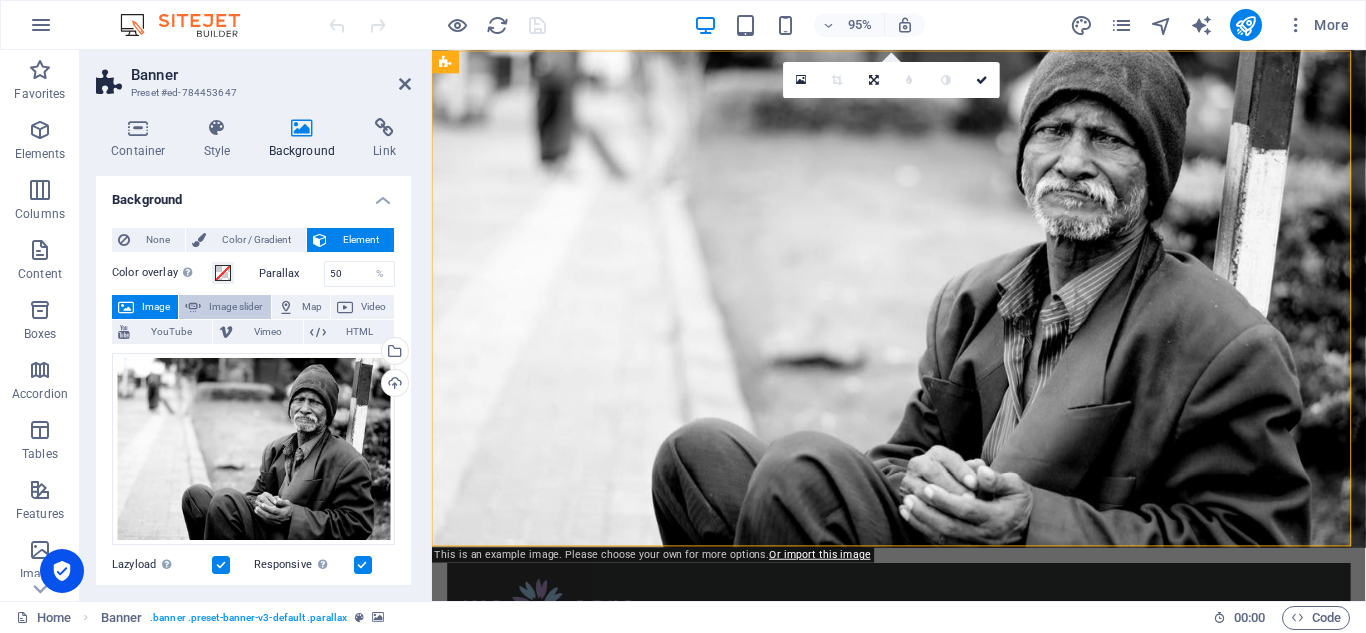 click on "Image slider" at bounding box center (235, 307) 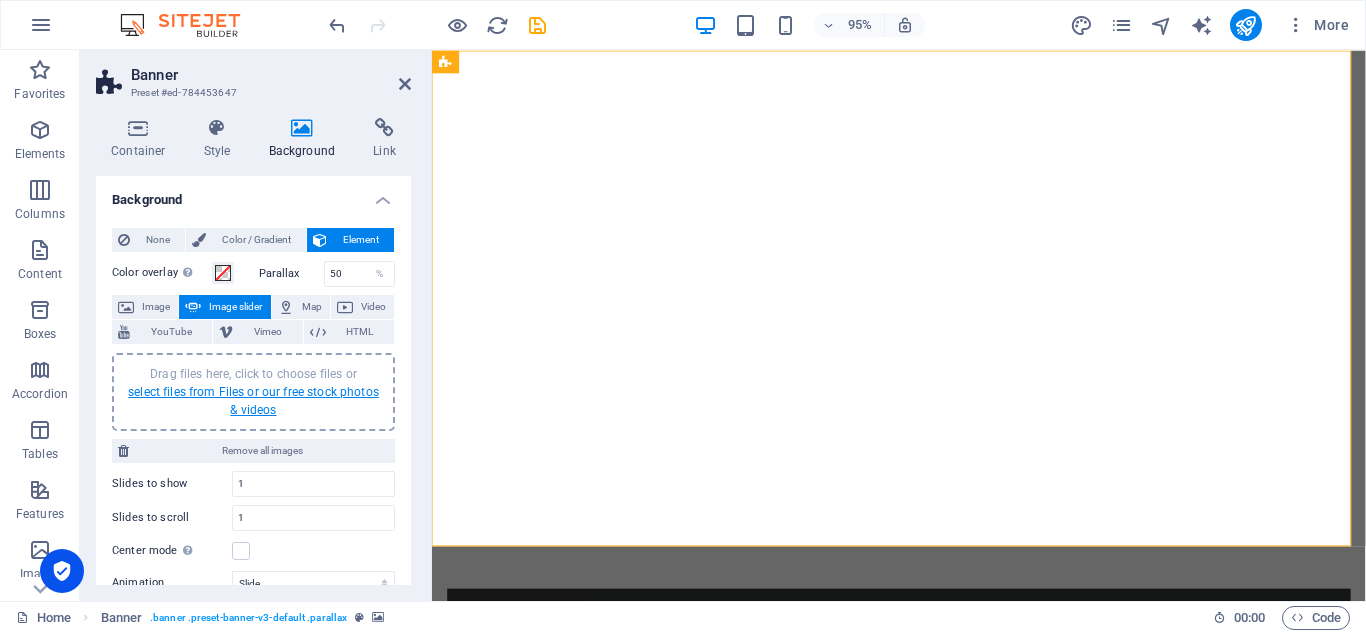 click on "select files from Files or our free stock photos & videos" at bounding box center [253, 401] 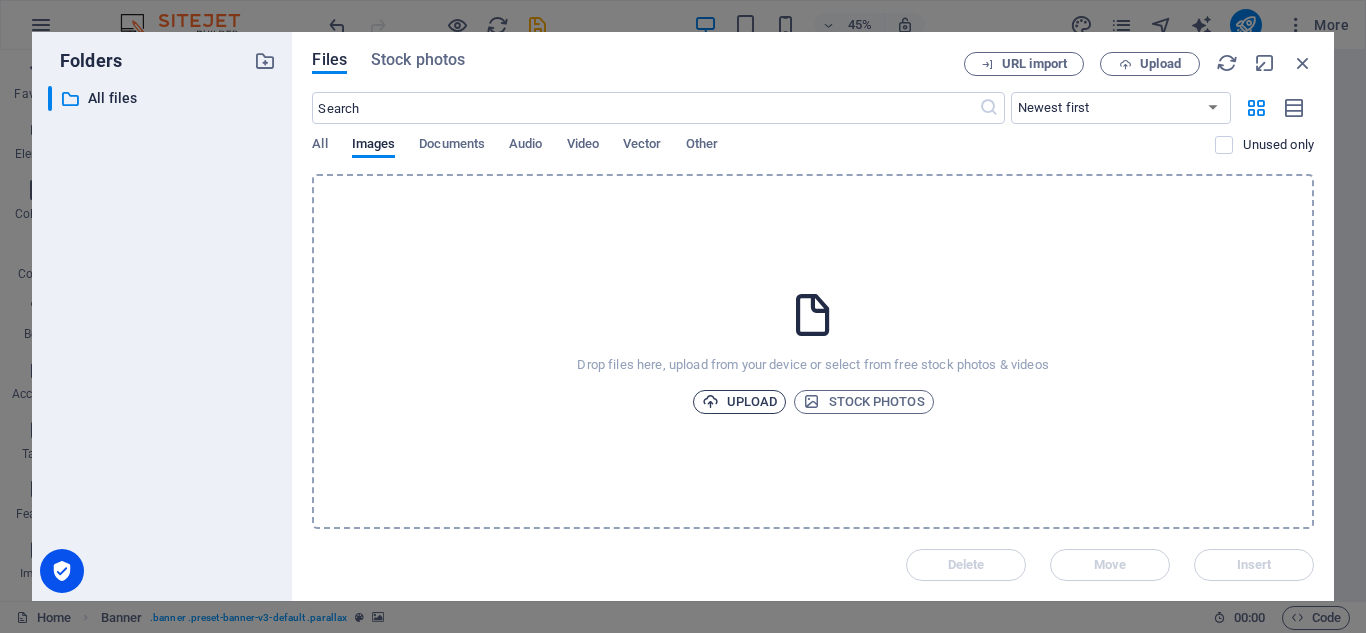 click on "Upload" at bounding box center [740, 402] 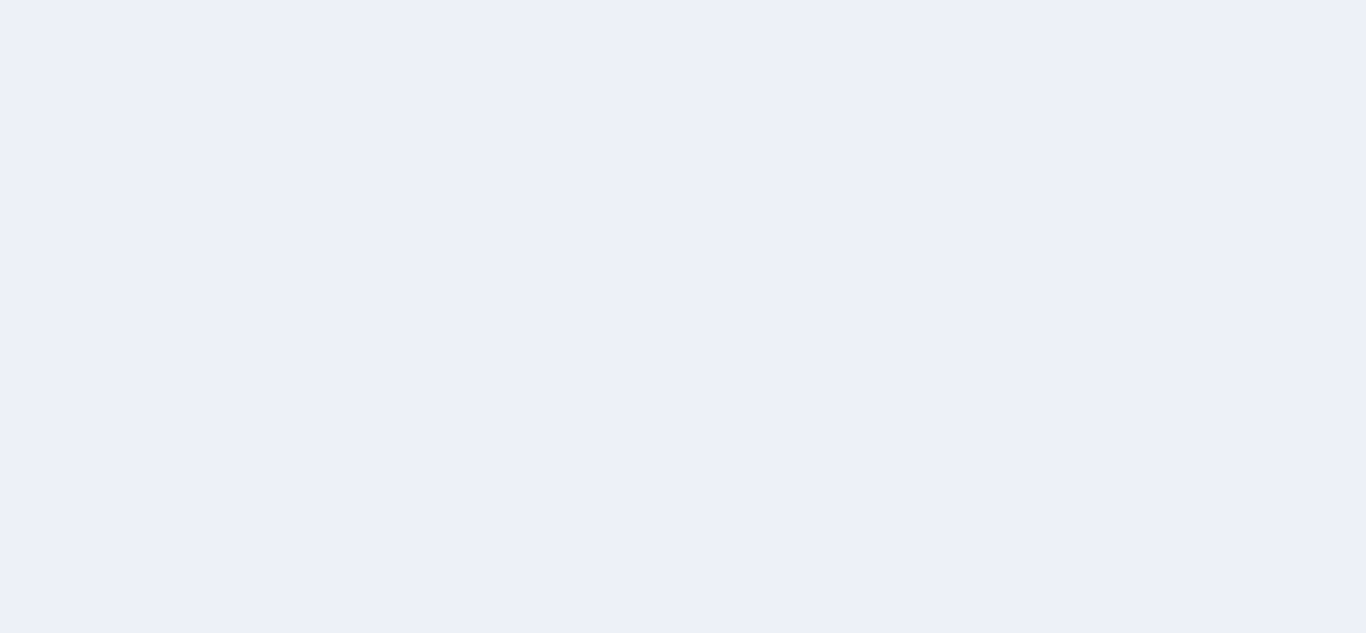 scroll, scrollTop: 0, scrollLeft: 0, axis: both 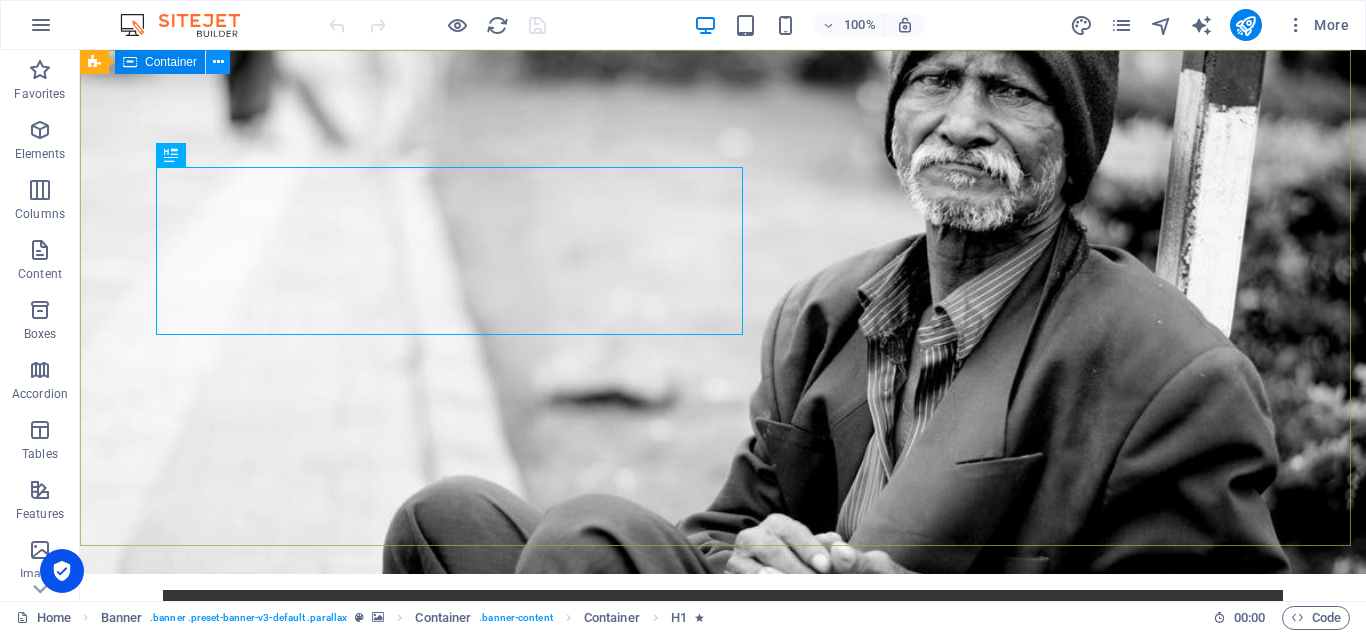 click at bounding box center (218, 62) 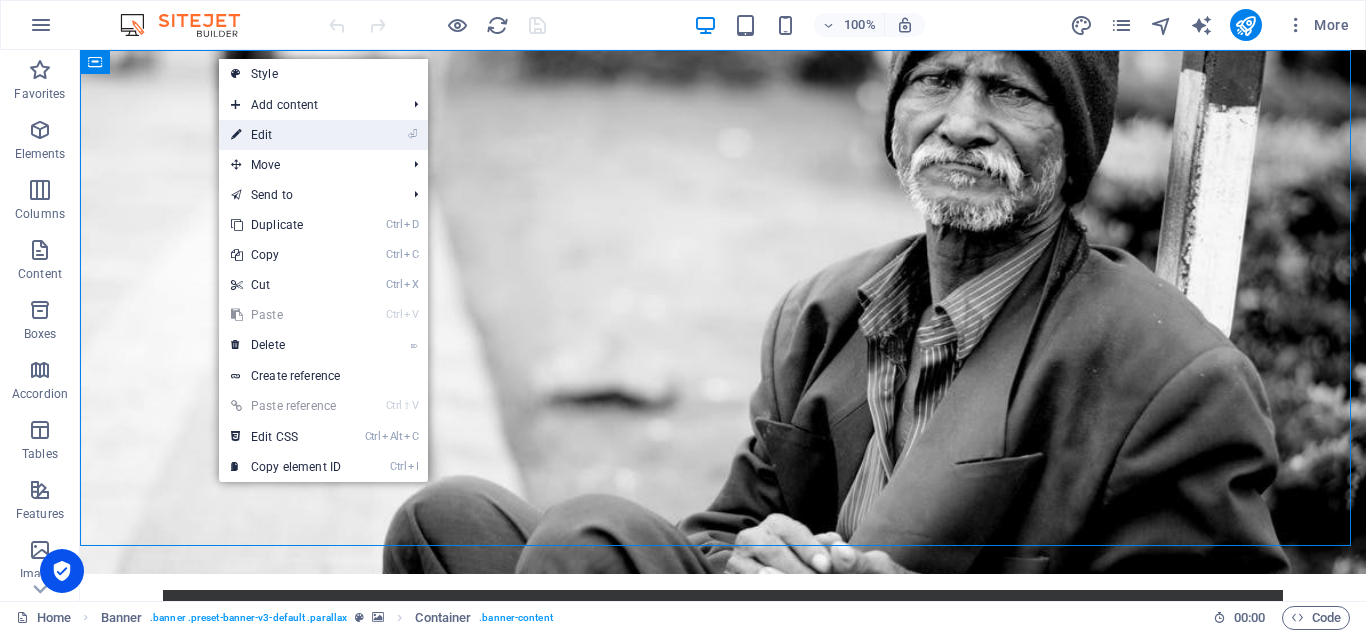 click on "⏎  Edit" at bounding box center (286, 135) 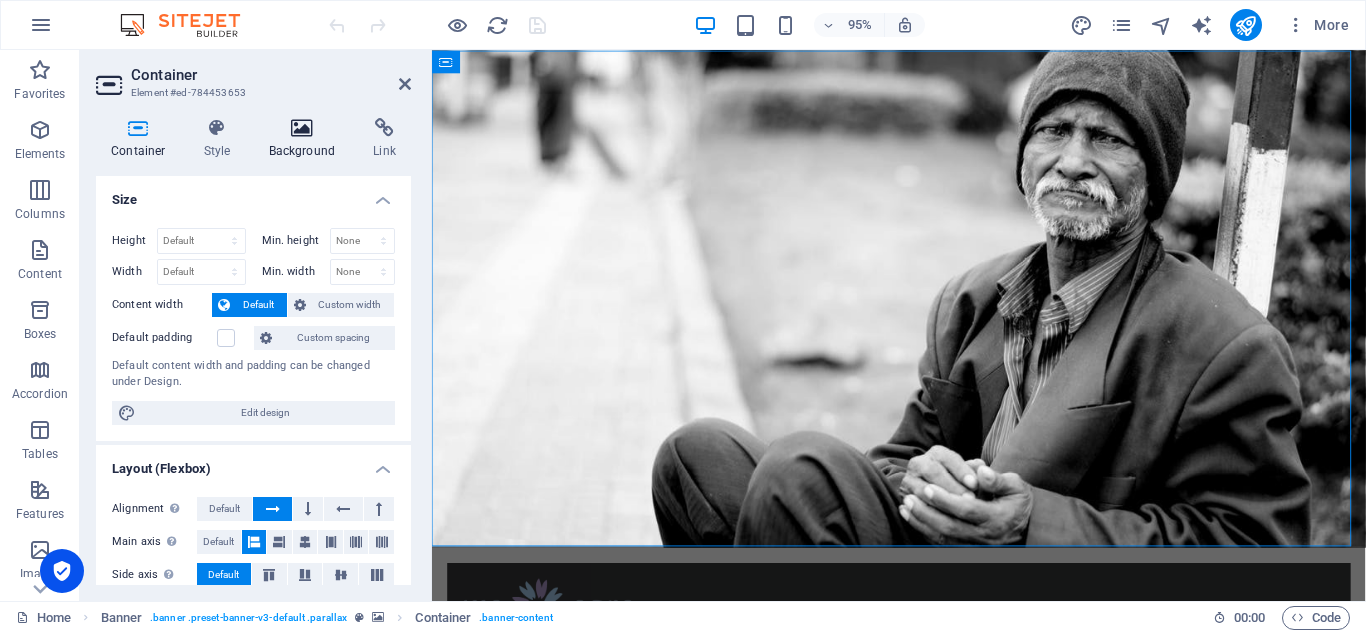 click on "Background" at bounding box center (306, 139) 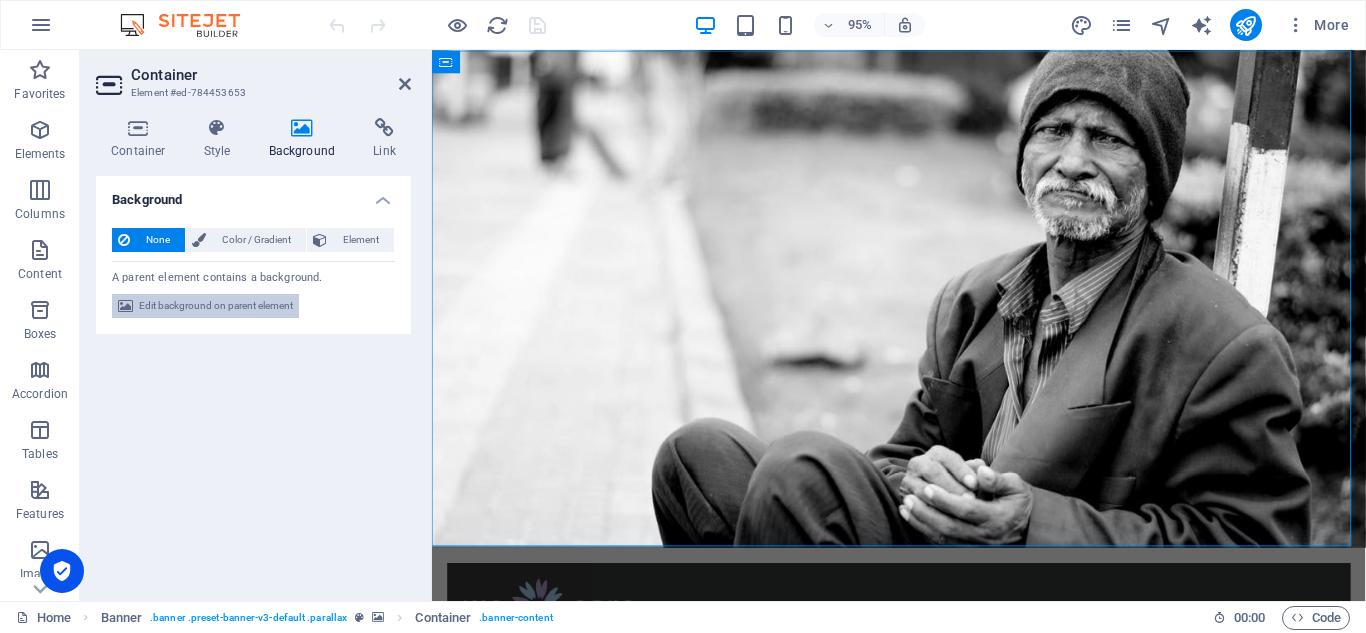 click on "Edit background on parent element" at bounding box center [216, 306] 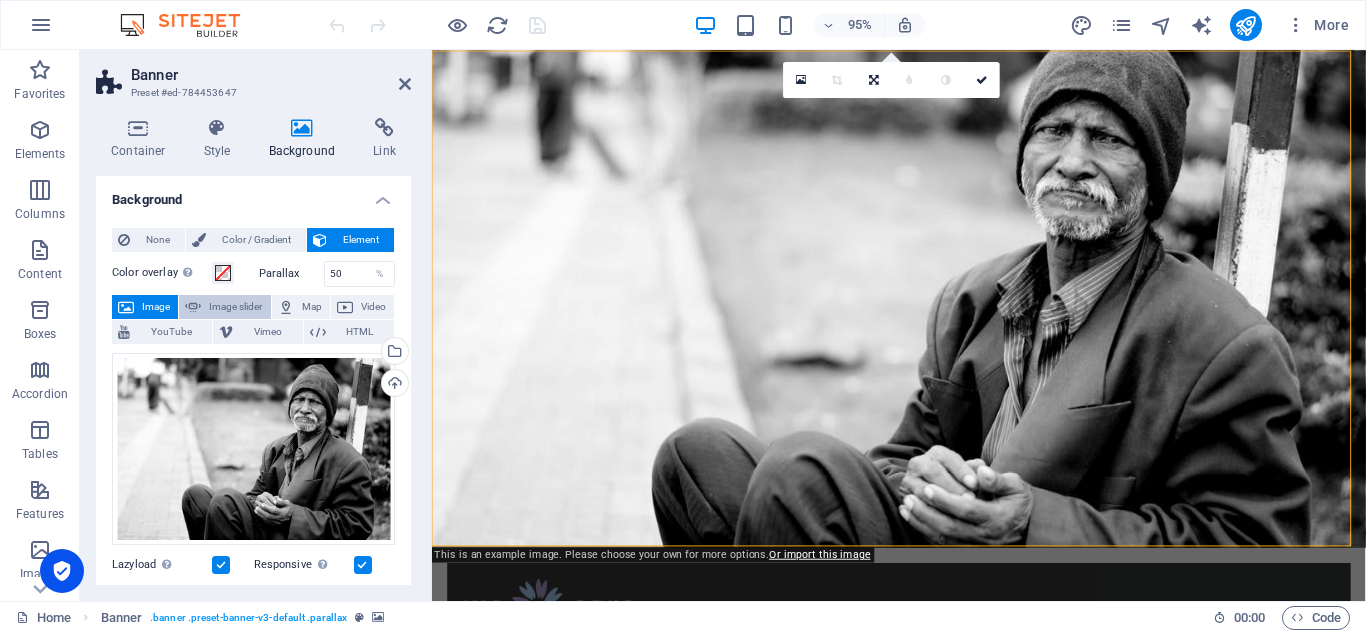 click on "Image slider" at bounding box center [235, 307] 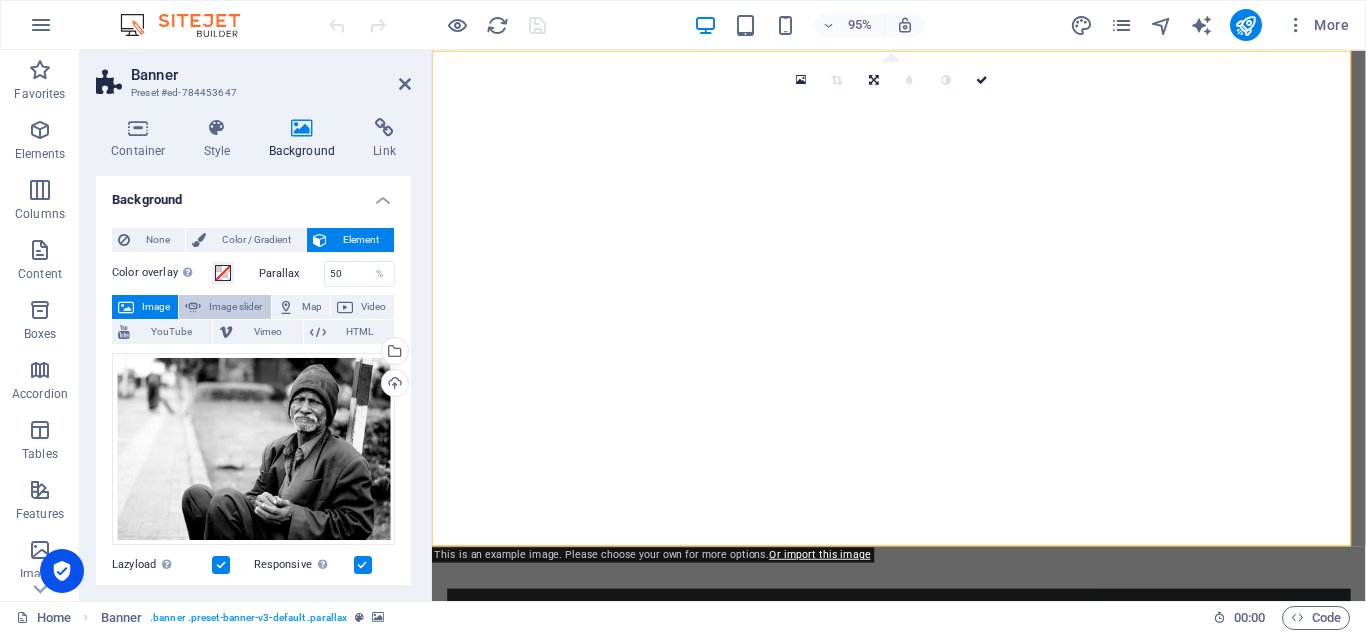 select on "ms" 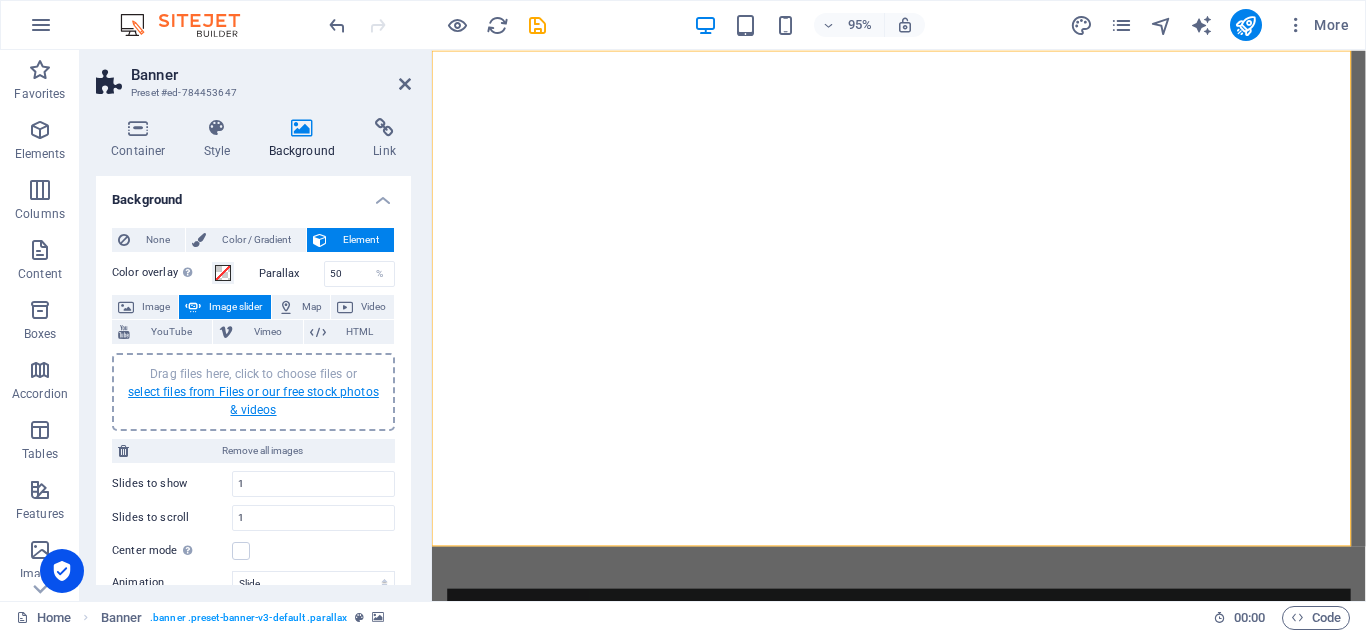 click on "select files from Files or our free stock photos & videos" at bounding box center (253, 401) 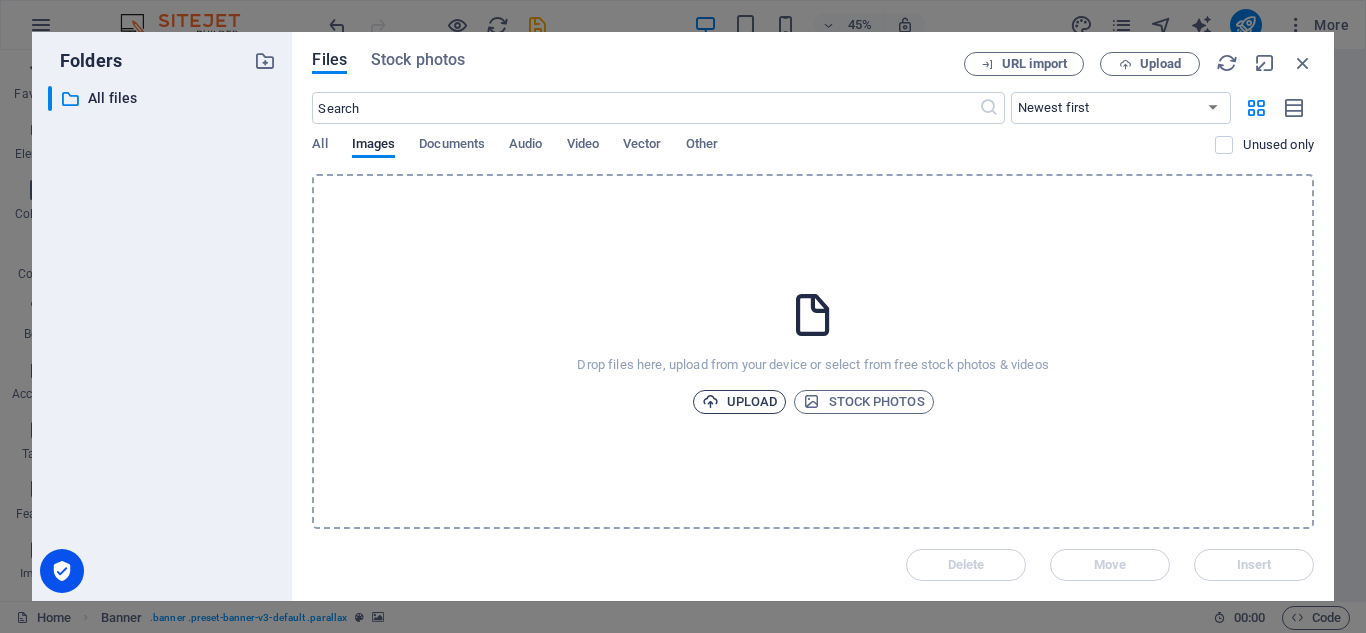 click on "Upload" at bounding box center (740, 402) 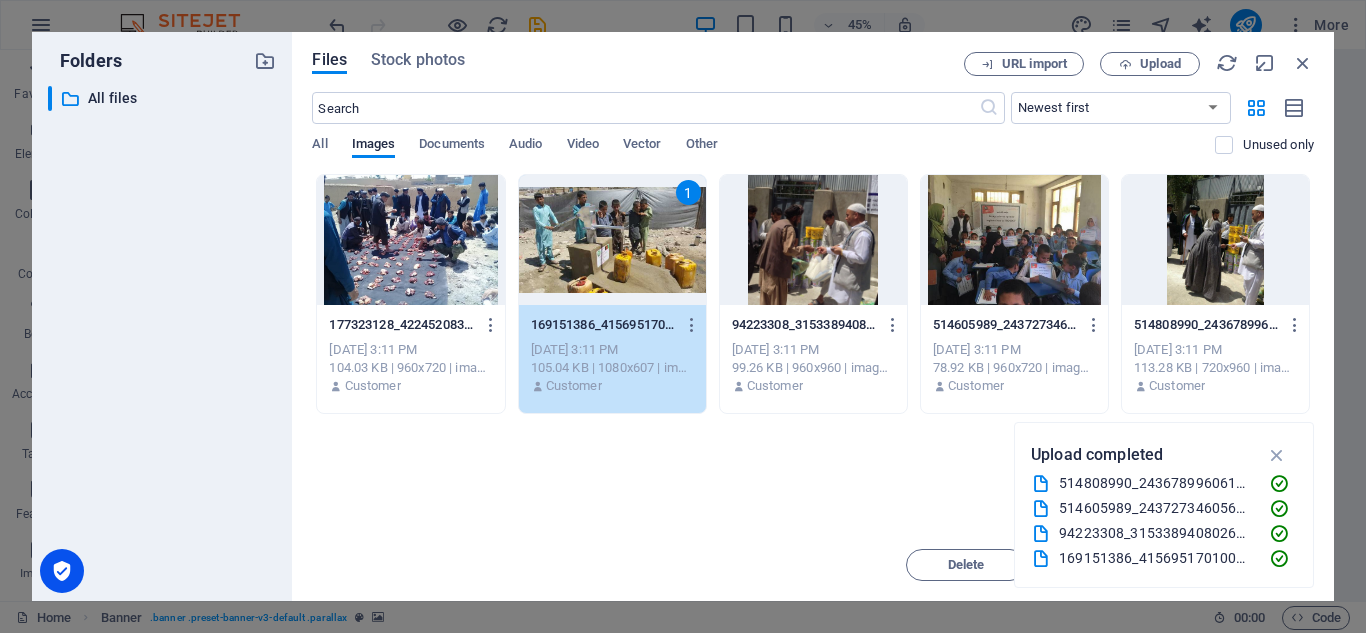 click at bounding box center [1014, 240] 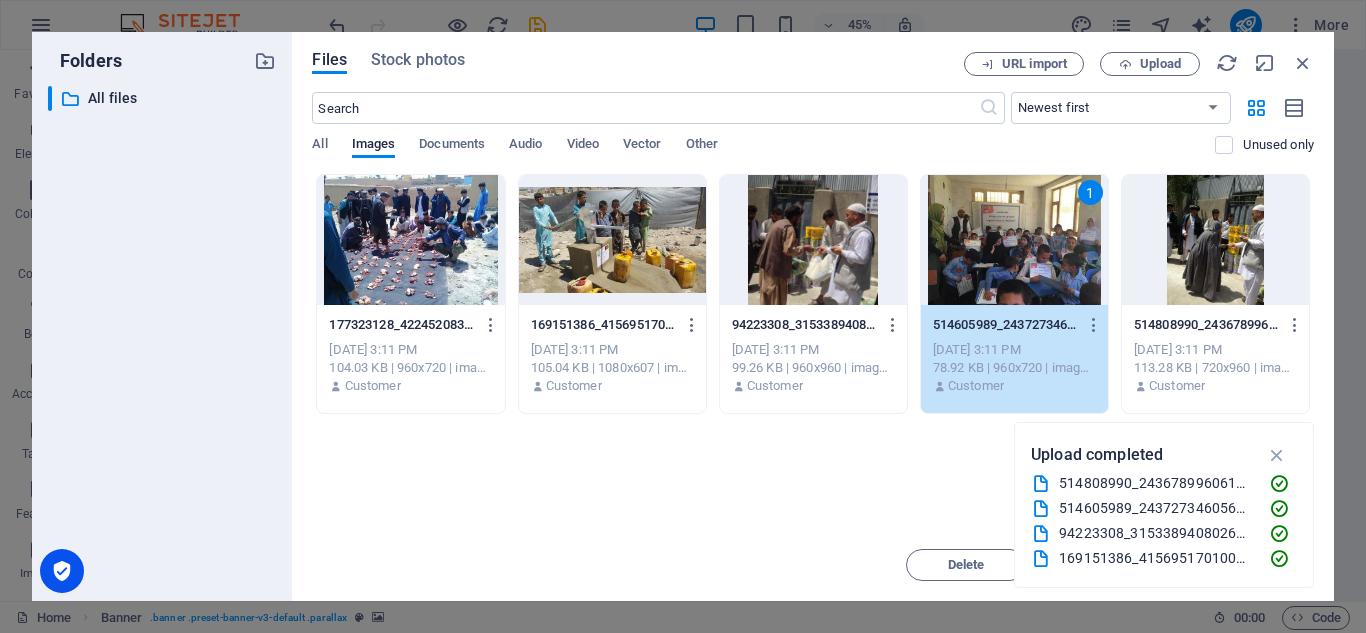 click at bounding box center [612, 240] 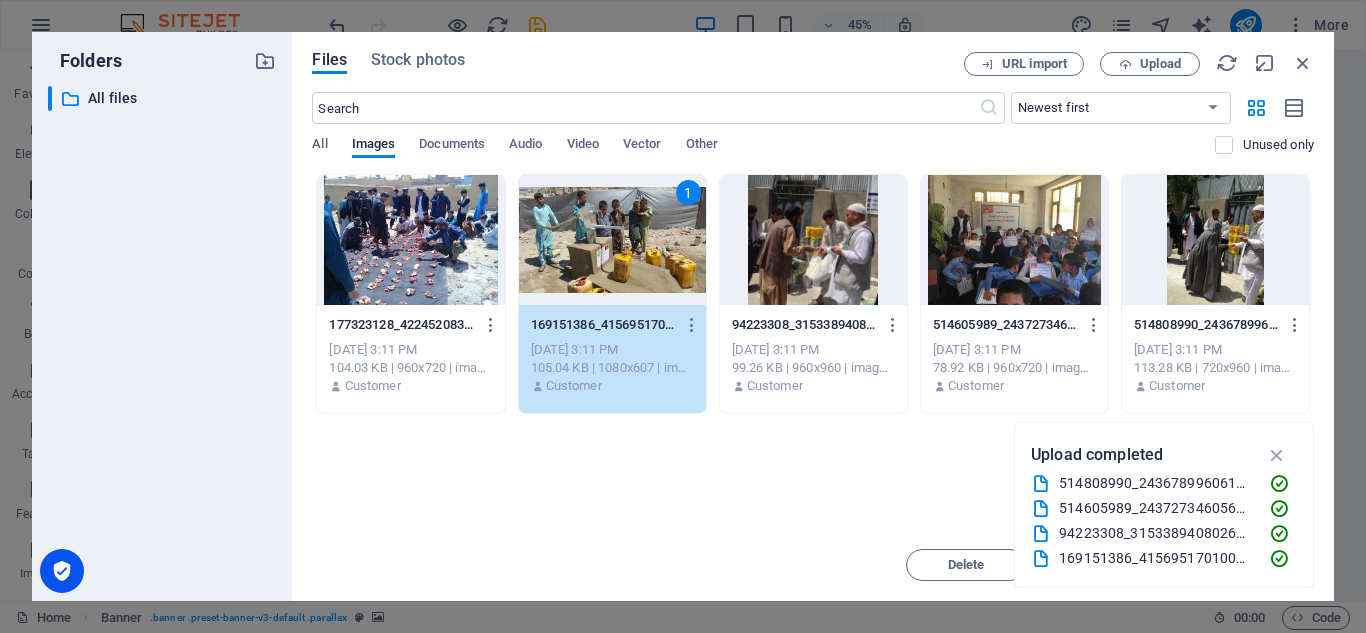 click at bounding box center [1014, 240] 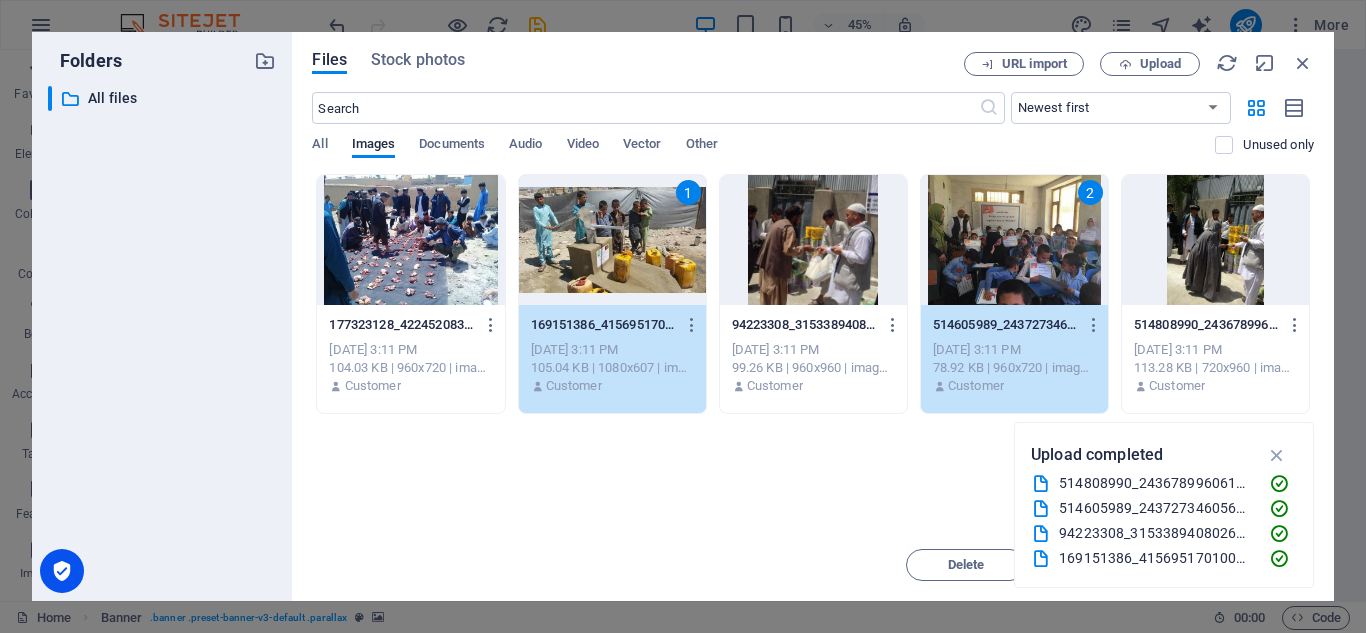 click at bounding box center (1215, 240) 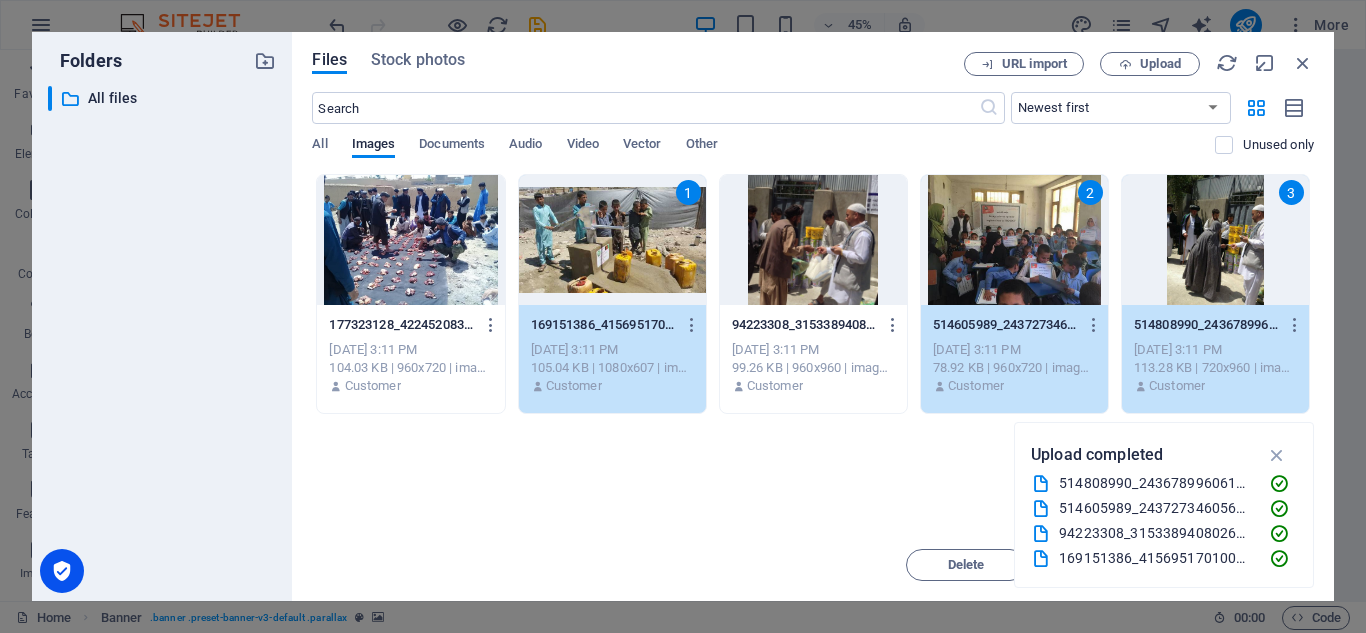click at bounding box center [410, 240] 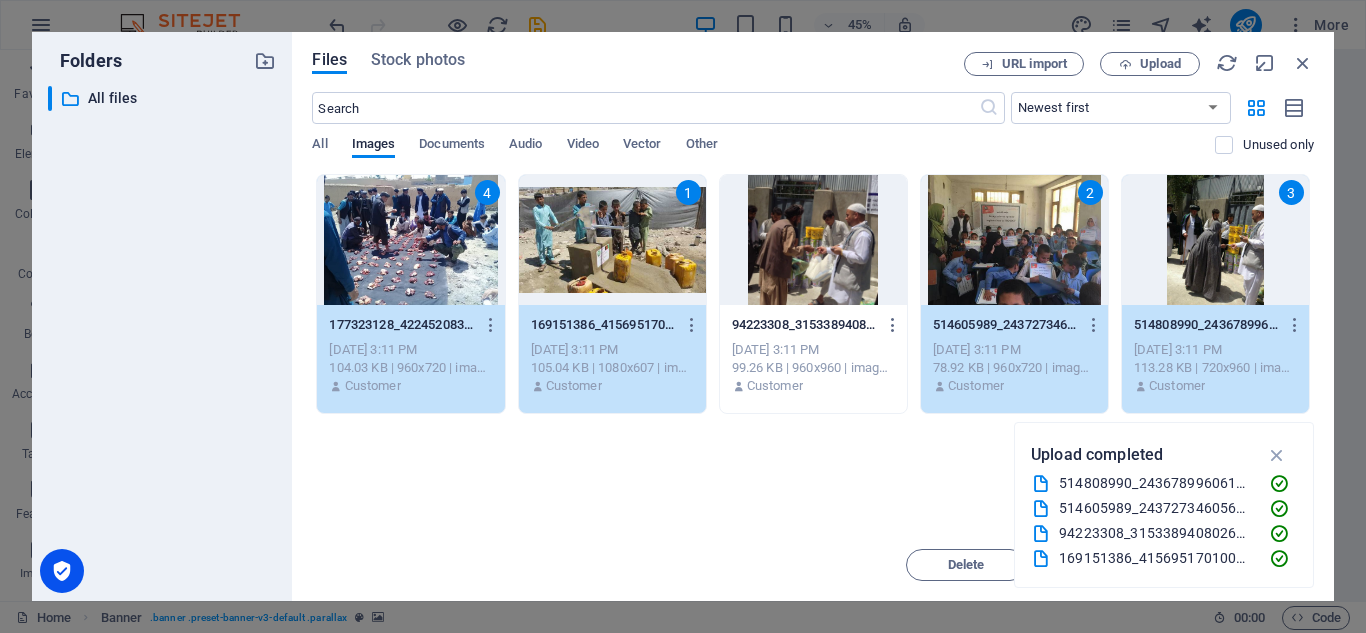 click at bounding box center [813, 240] 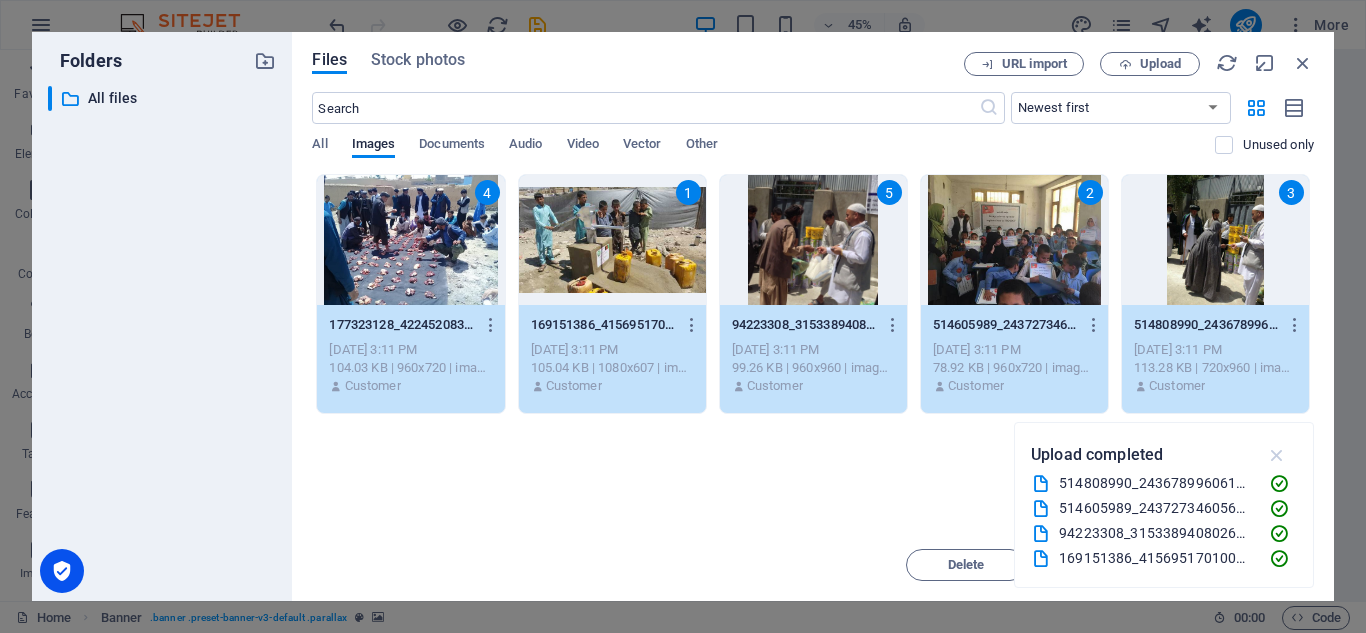 click at bounding box center (1277, 455) 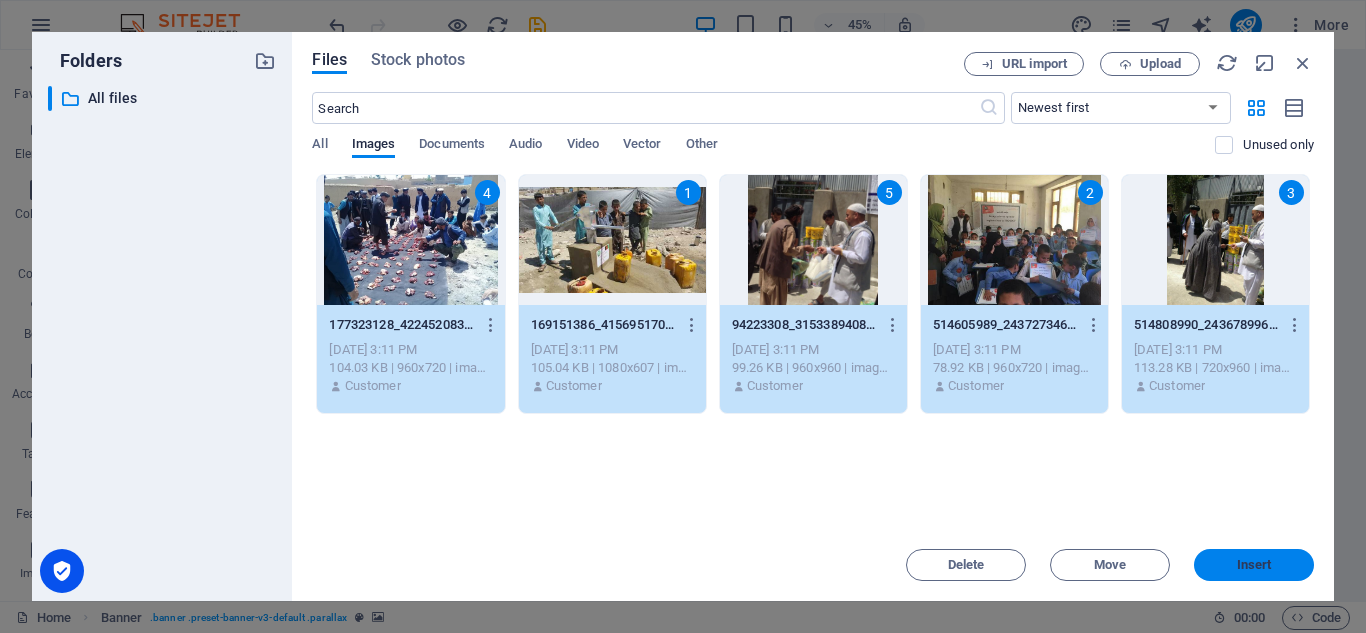 click on "Insert" at bounding box center (1254, 565) 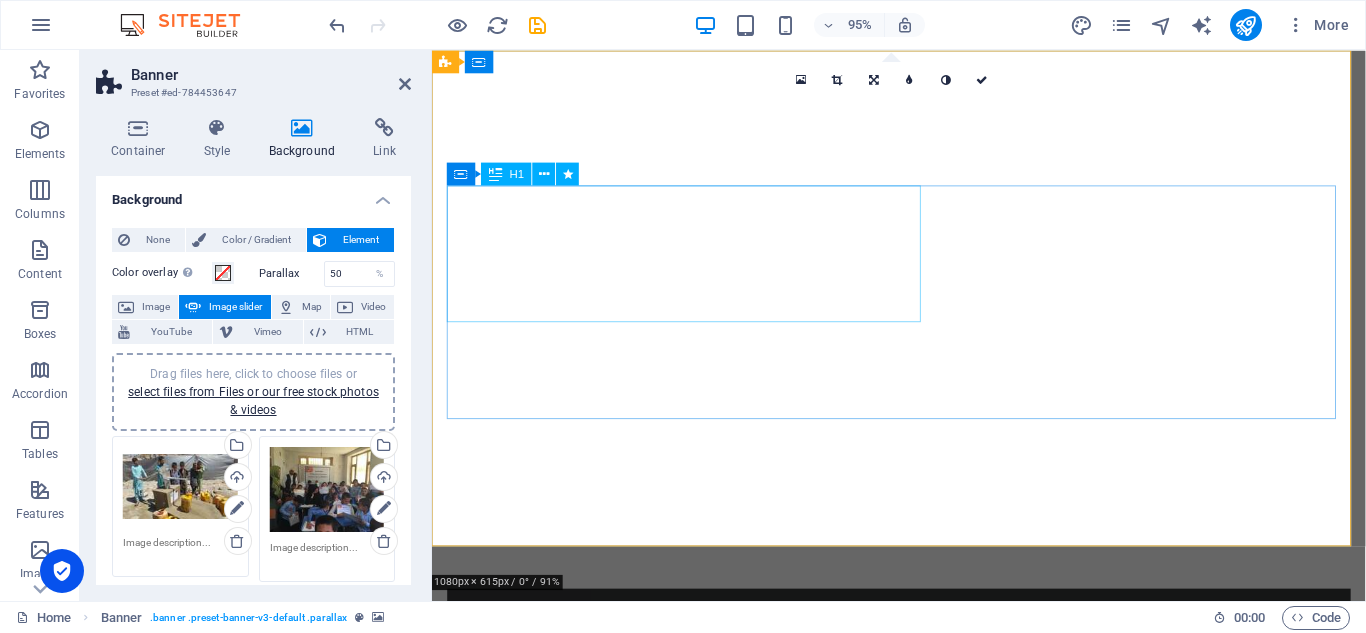 click on "Donate   and Help those in need." at bounding box center [923, 827] 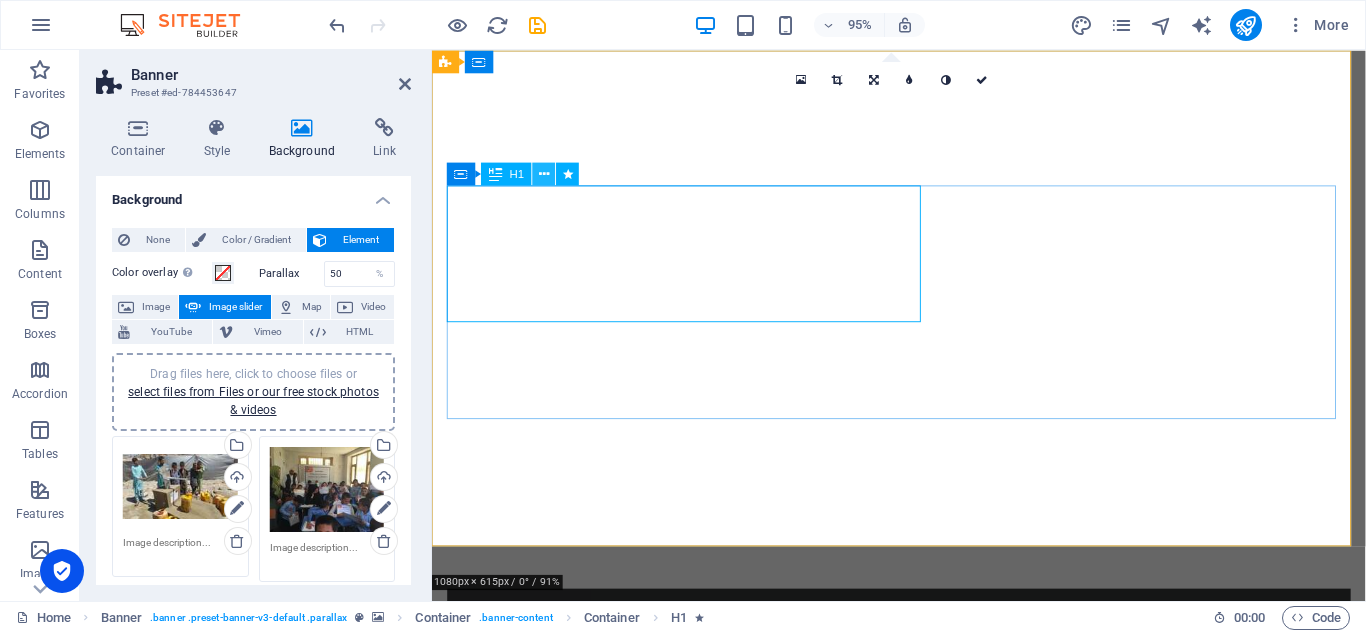 click at bounding box center (544, 173) 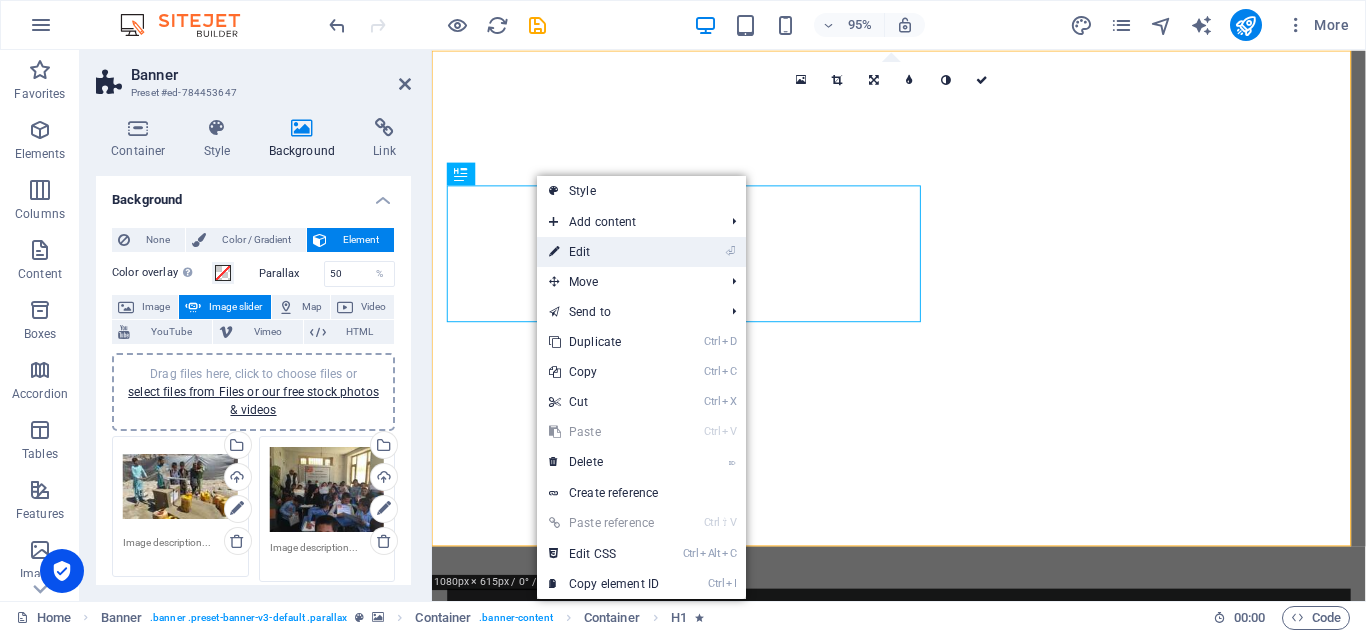 click on "⏎  Edit" at bounding box center (604, 252) 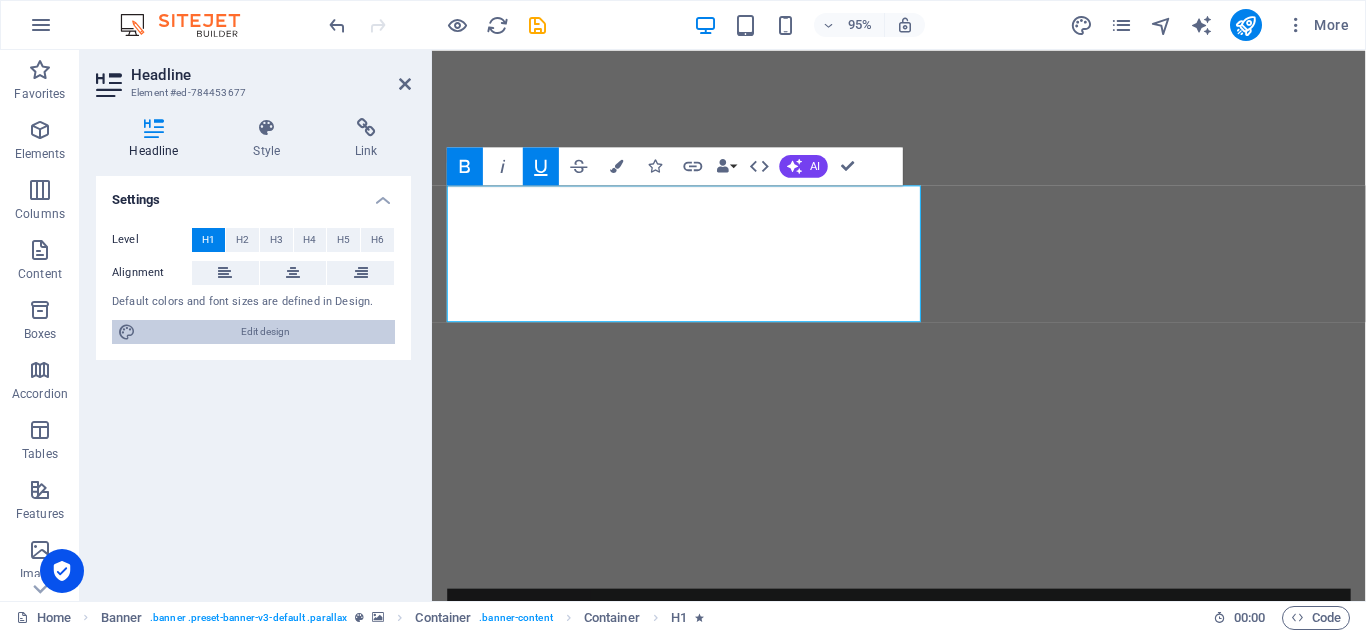 click on "Edit design" at bounding box center [265, 332] 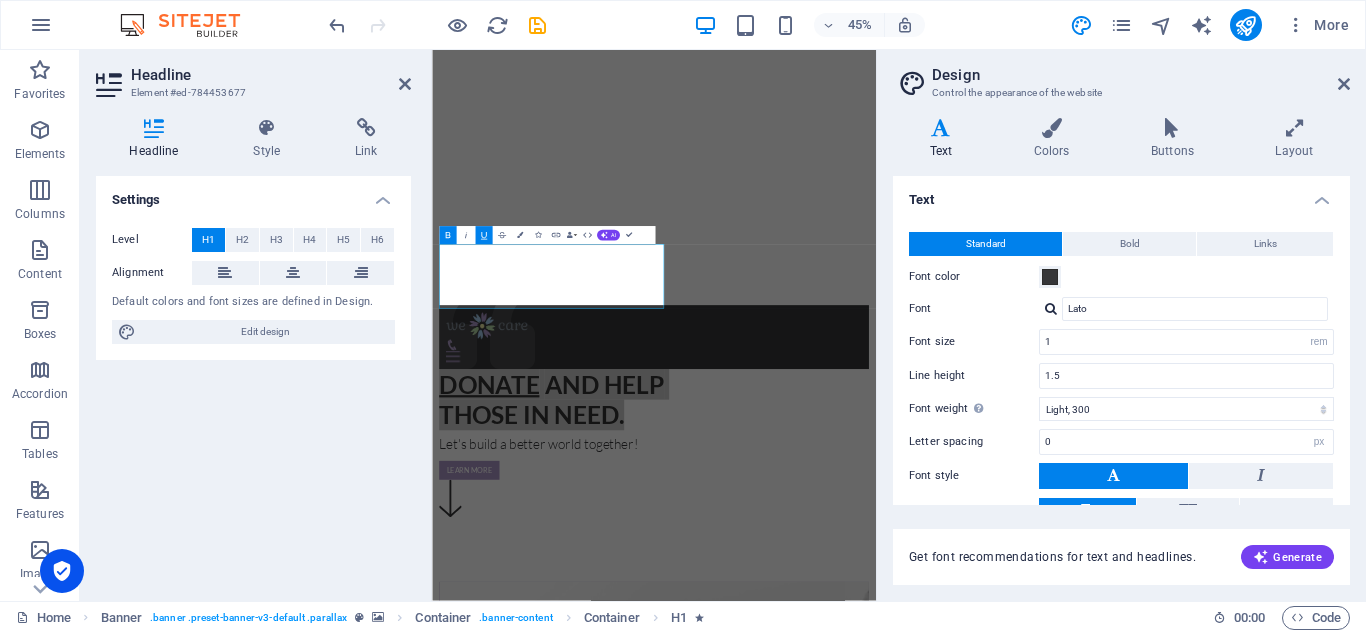 drag, startPoint x: 1345, startPoint y: 292, endPoint x: 1354, endPoint y: 363, distance: 71.568146 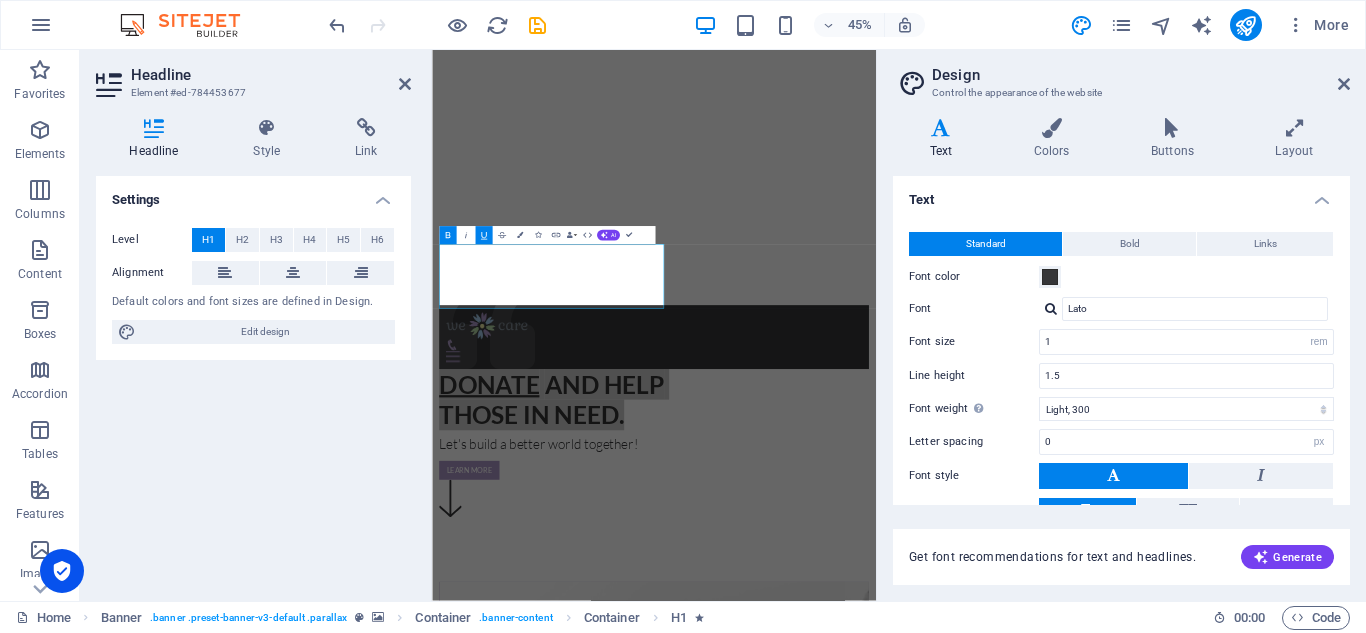 click on "Variants  Text  Colors  Buttons  Layout Text Standard Bold Links Font color Font Lato Font size 1 rem px Line height 1.5 Font weight To display the font weight correctly, it may need to be enabled.  Manage Fonts Thin, 100 Extra-light, 200 Light, 300 Regular, 400 Medium, 500 Semi-bold, 600 Bold, 700 Extra-bold, 800 Black, 900 Letter spacing 0 rem px Font style Text transform Tt TT tt Text align Font weight To display the font weight correctly, it may need to be enabled.  Manage Fonts Thin, 100 Extra-light, 200 Light, 300 Regular, 400 Medium, 500 Semi-bold, 600 Bold, 700 Extra-bold, 800 Black, 900 Default Hover / Active Font color Font color Decoration None Decoration None Transition duration 0.3 s Transition function Ease Ease In Ease Out Ease In/Ease Out Linear Headlines All H1 / Textlogo H2 H3 H4 H5 H6 Font color Font Lato Line height 1.5 Font weight To display the font weight correctly, it may need to be enabled.  Manage Fonts Thin, 100 Extra-light, 200 Light, 300 Regular, 400 Medium, 500 Semi-bold, 600 0 0" at bounding box center [1121, 351] 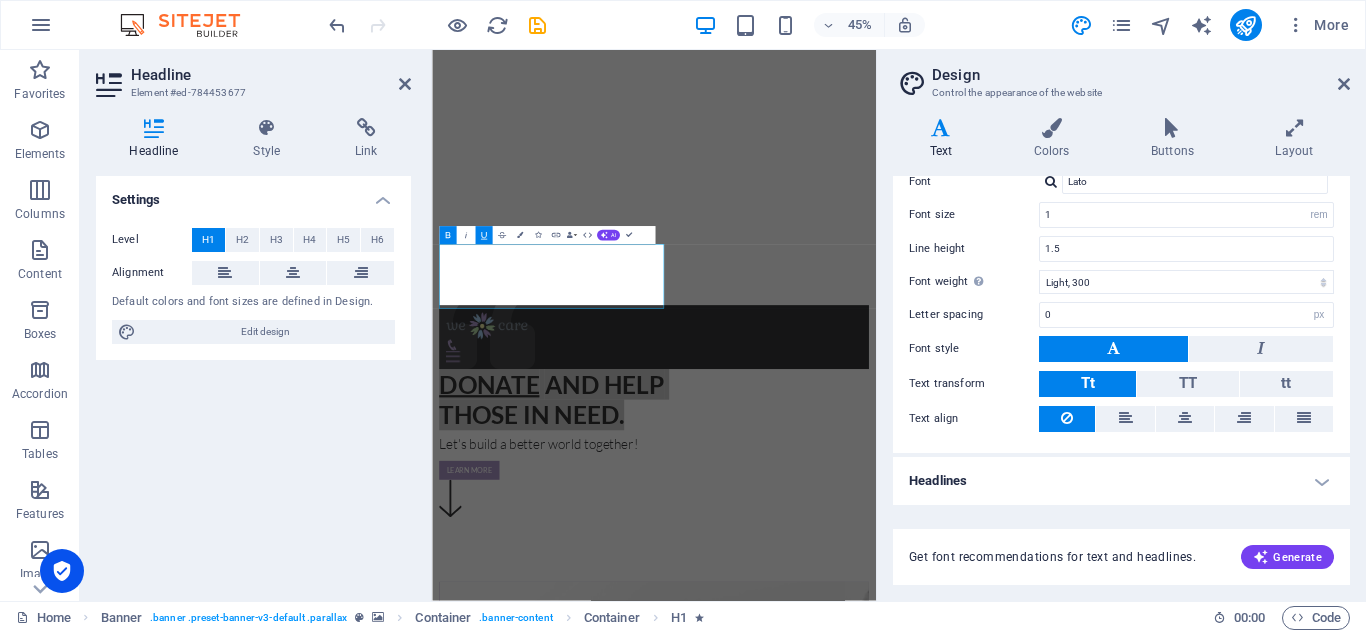 scroll, scrollTop: 0, scrollLeft: 0, axis: both 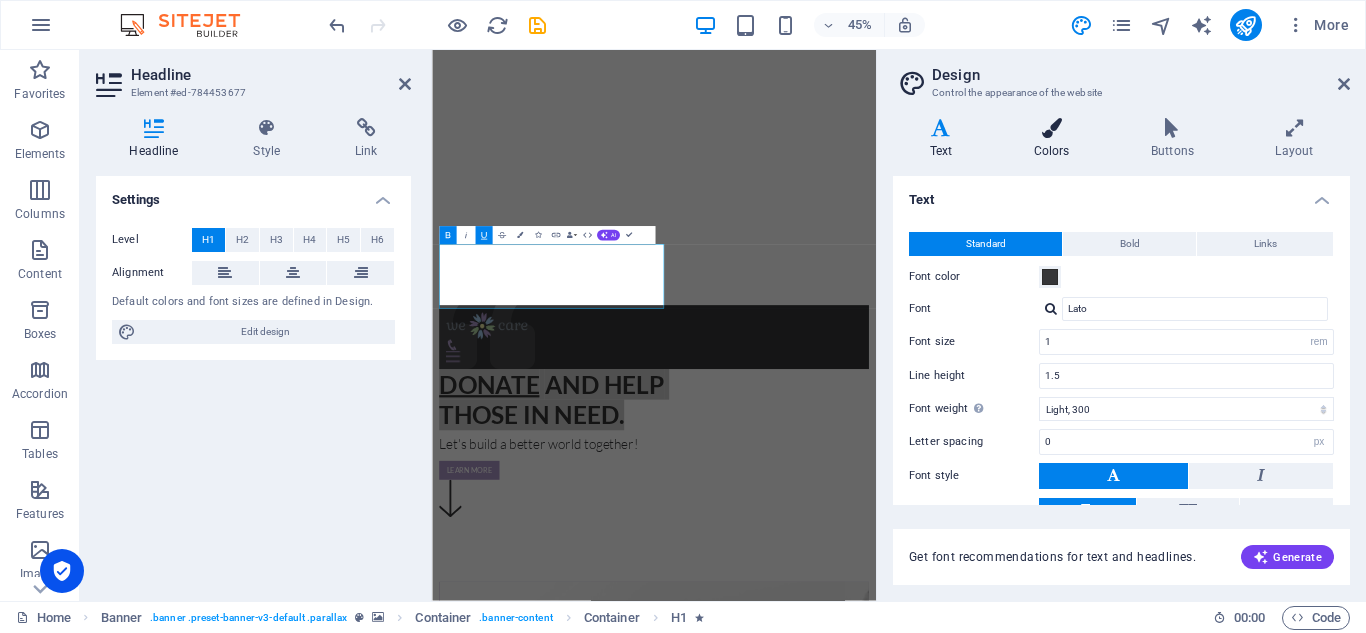 click on "Colors" at bounding box center (1055, 139) 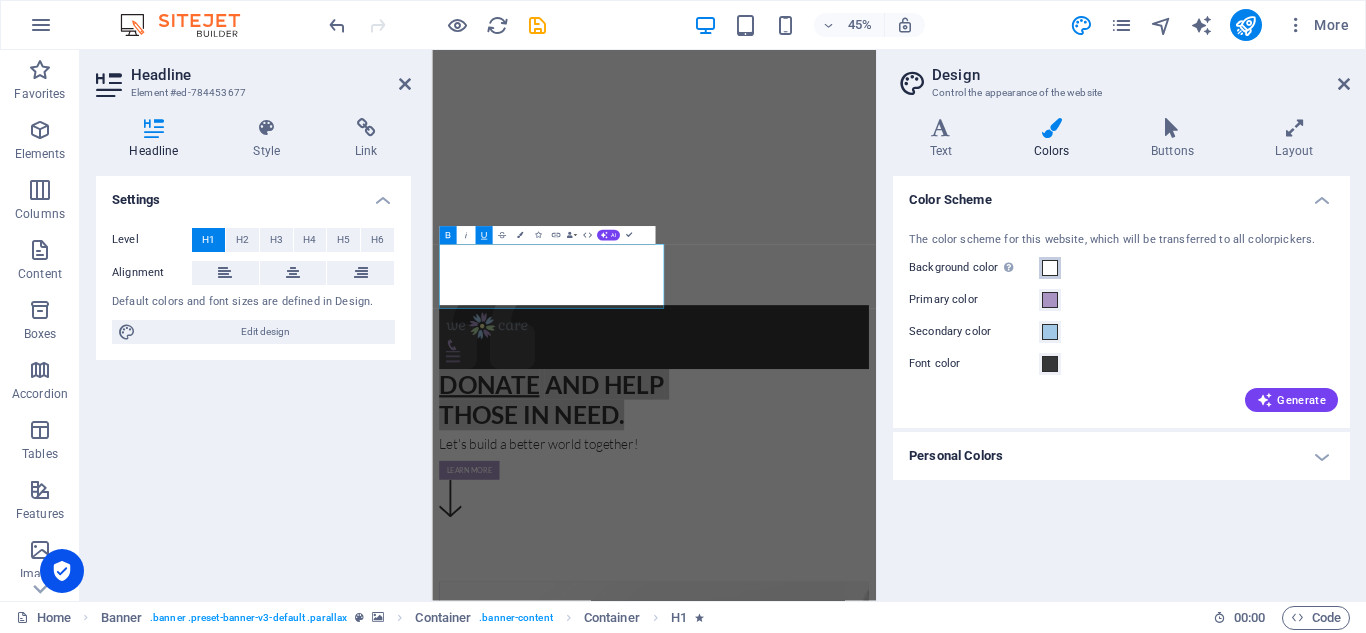click at bounding box center (1050, 268) 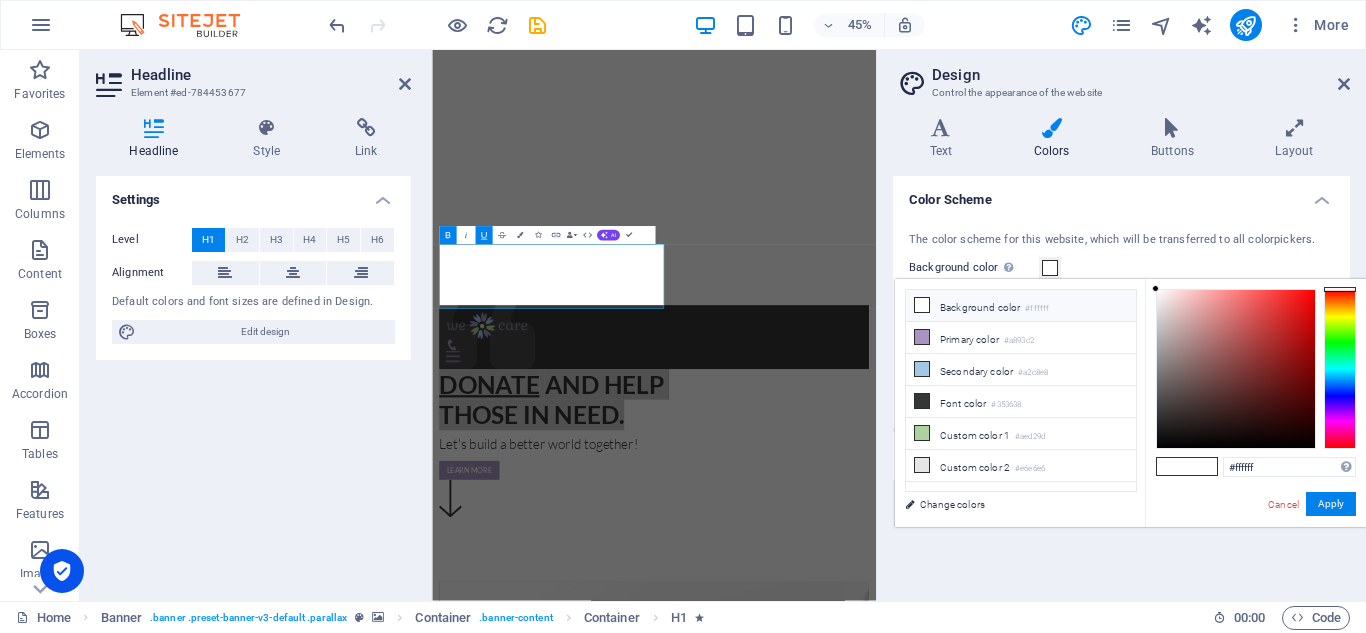 click on "Background color
#ffffff" at bounding box center [1021, 306] 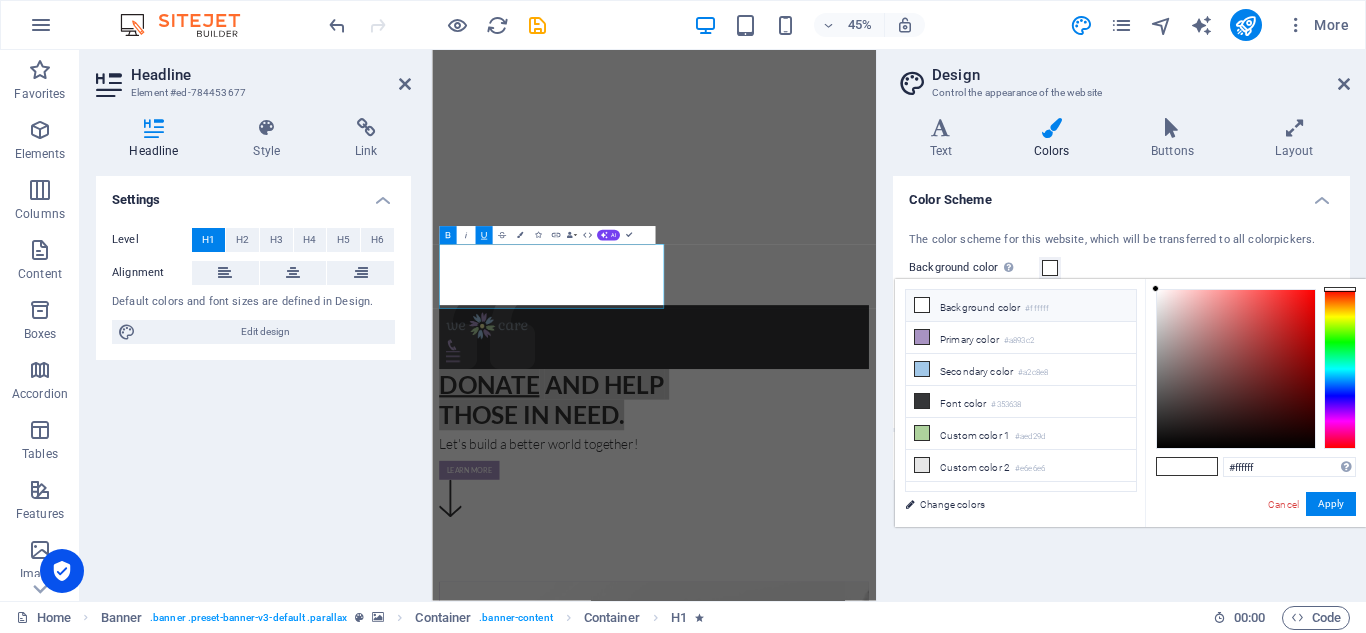 click at bounding box center (922, 305) 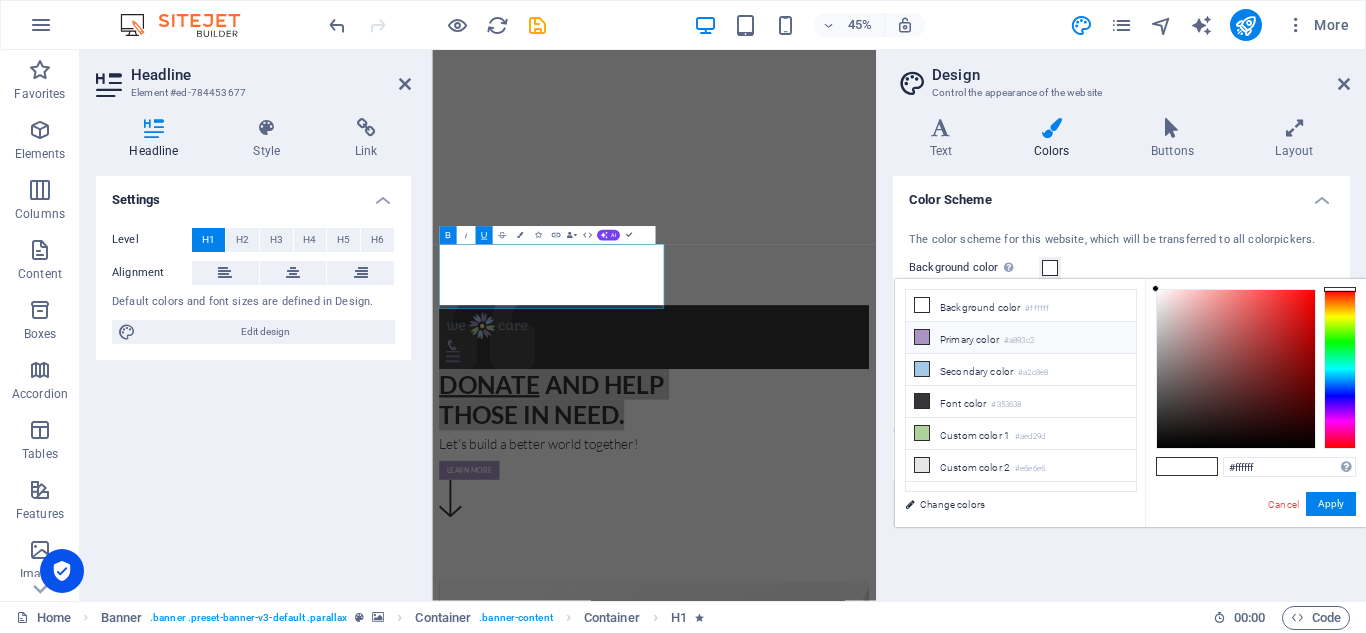 click on "Primary color
#a893c2" at bounding box center [1021, 338] 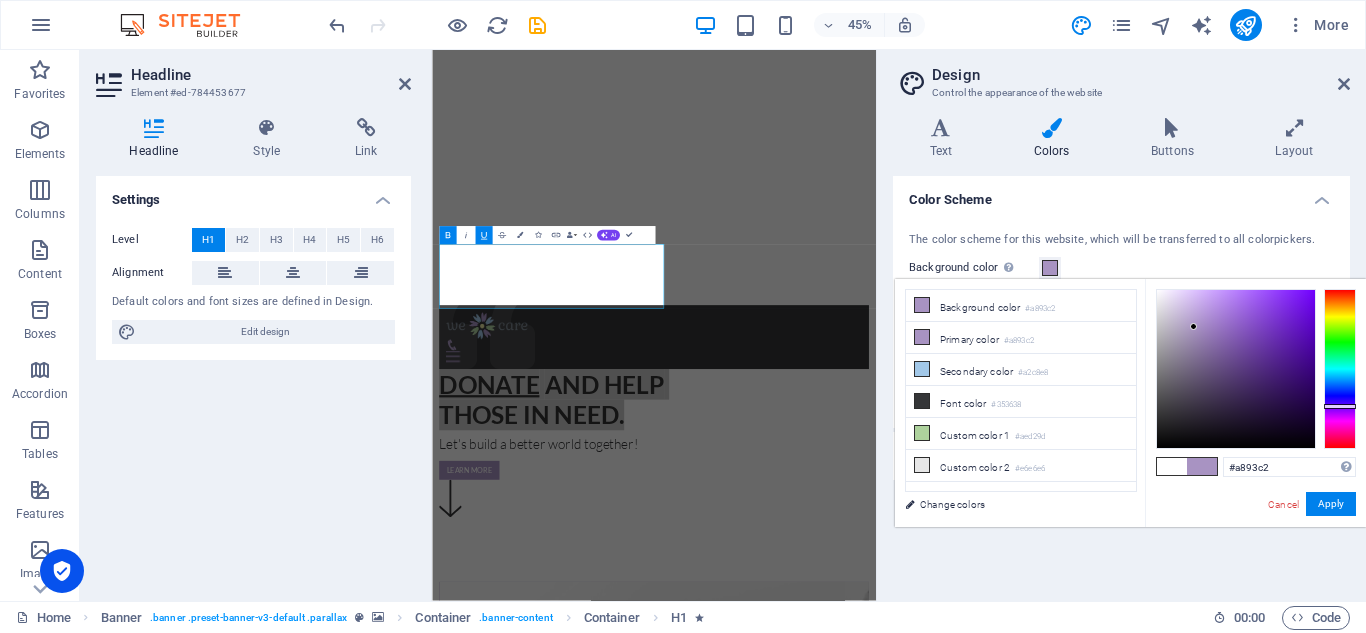 click on "Background color
#a893c2" at bounding box center (1021, 306) 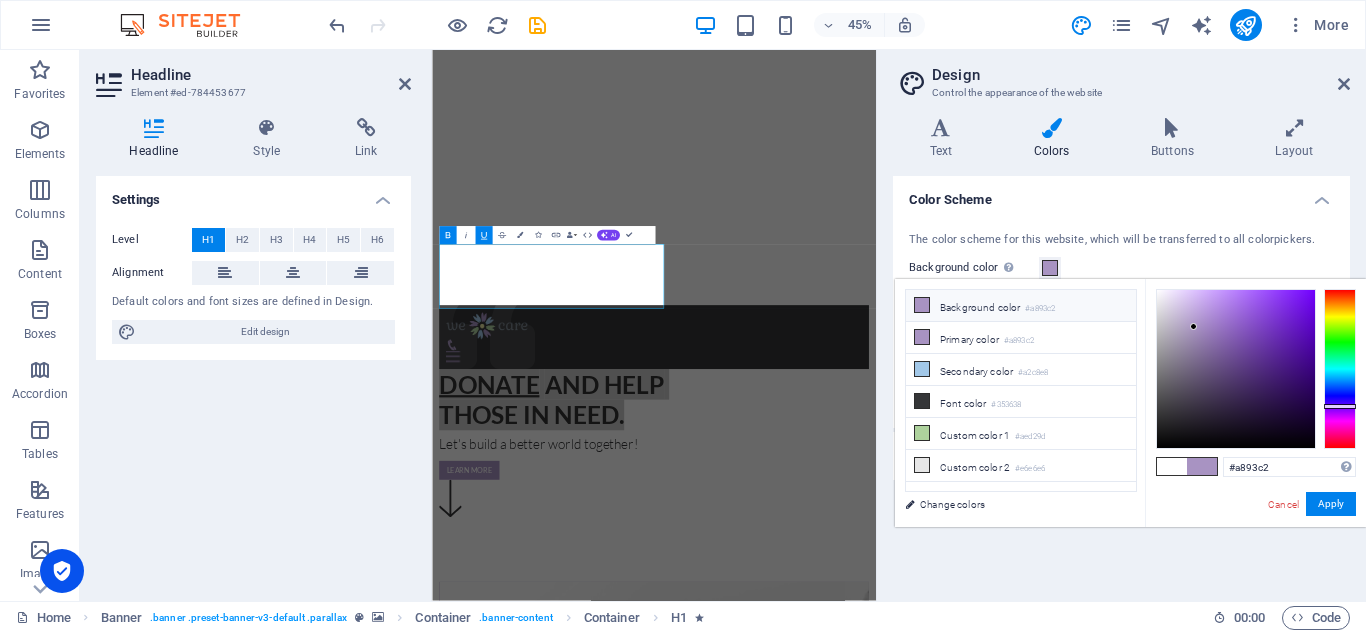 click at bounding box center (922, 305) 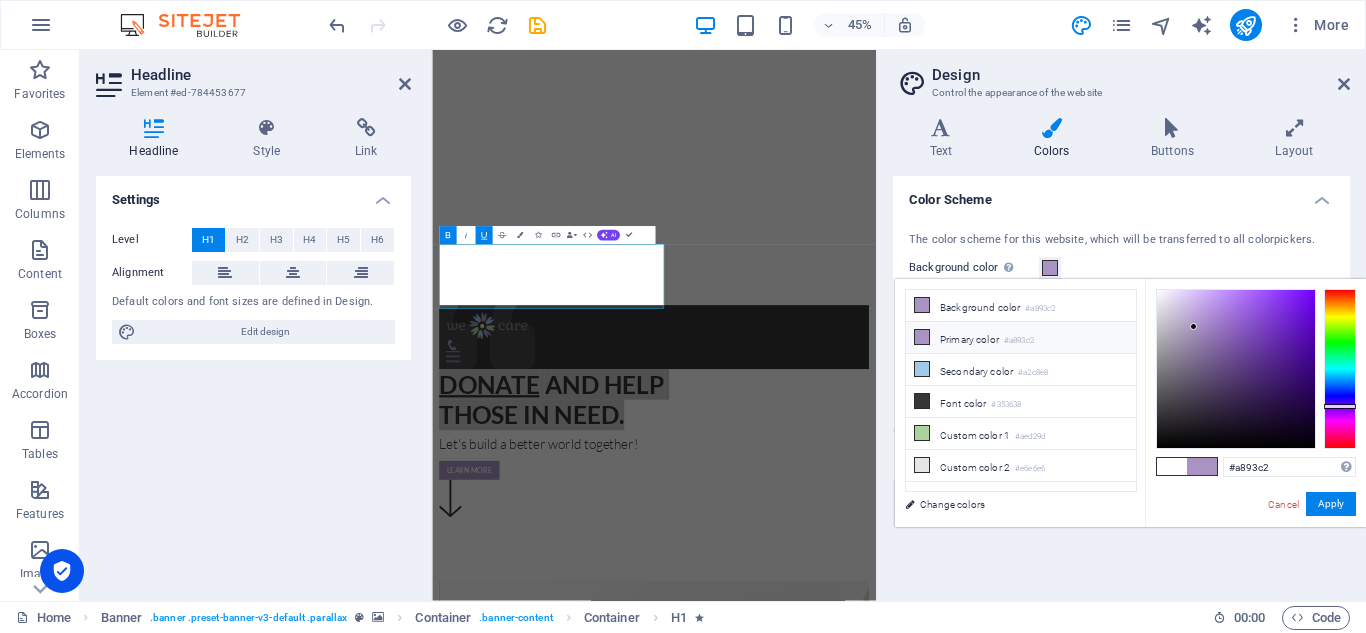 click on "Primary color
#a893c2" at bounding box center [1021, 338] 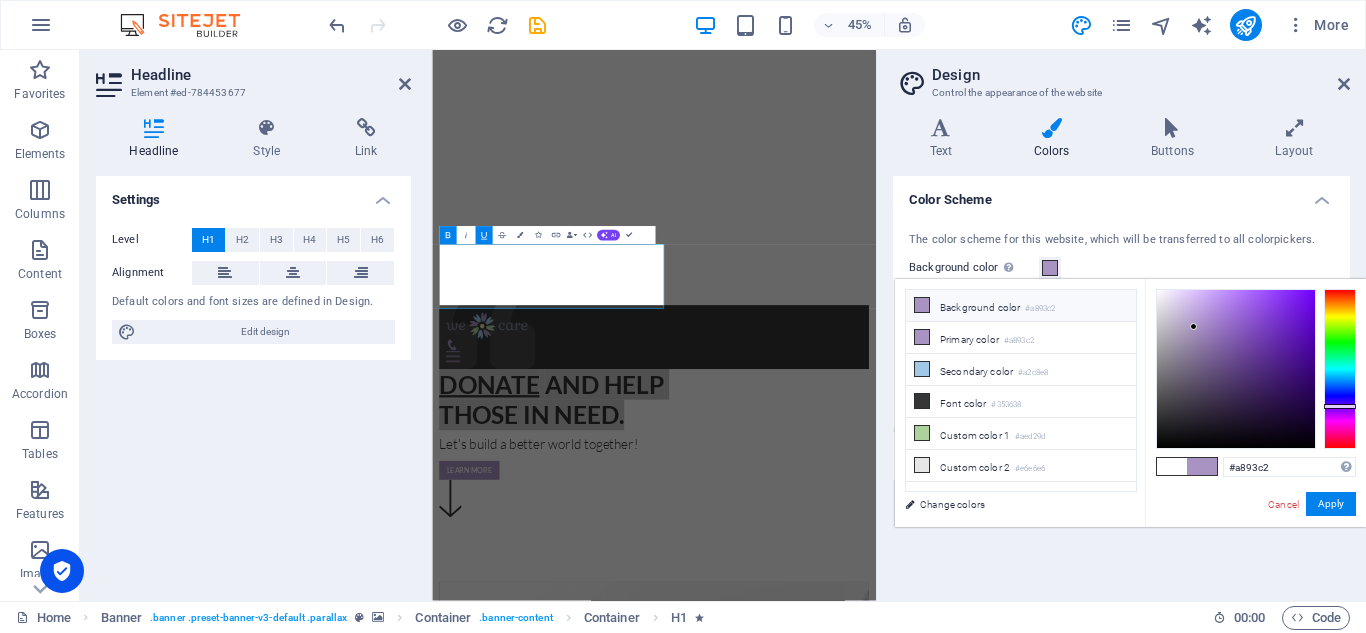 click on "Background color
#a893c2" at bounding box center [1021, 306] 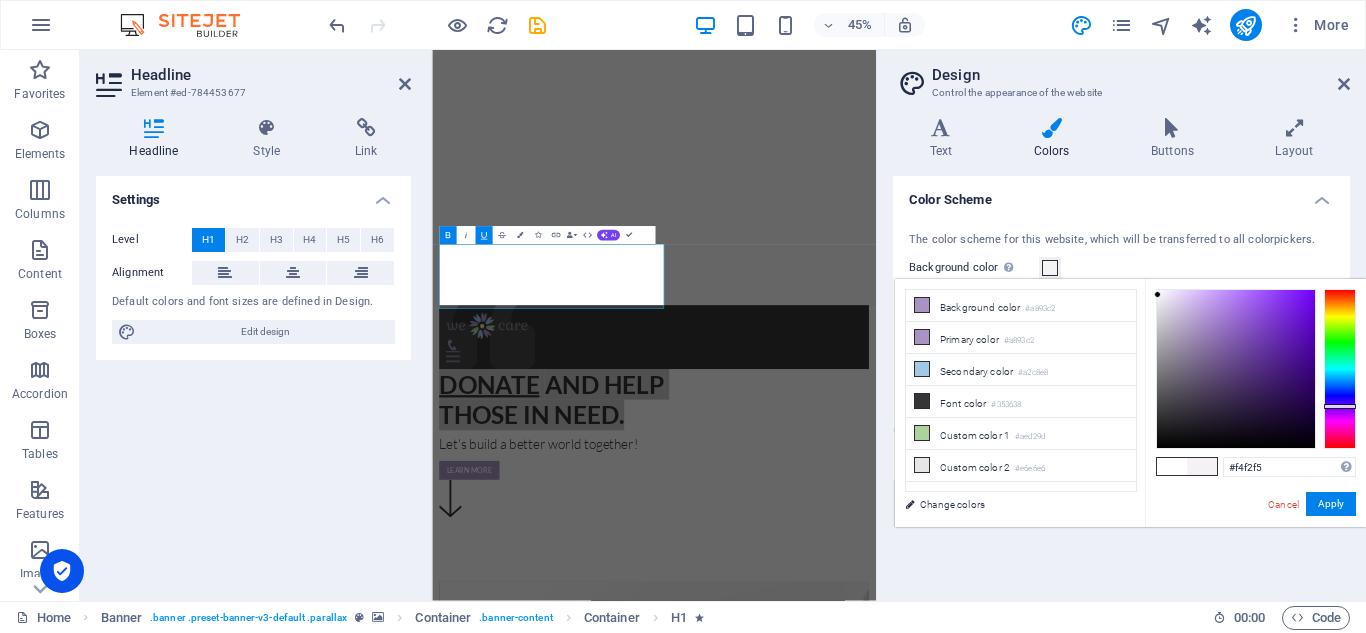 click at bounding box center (1236, 369) 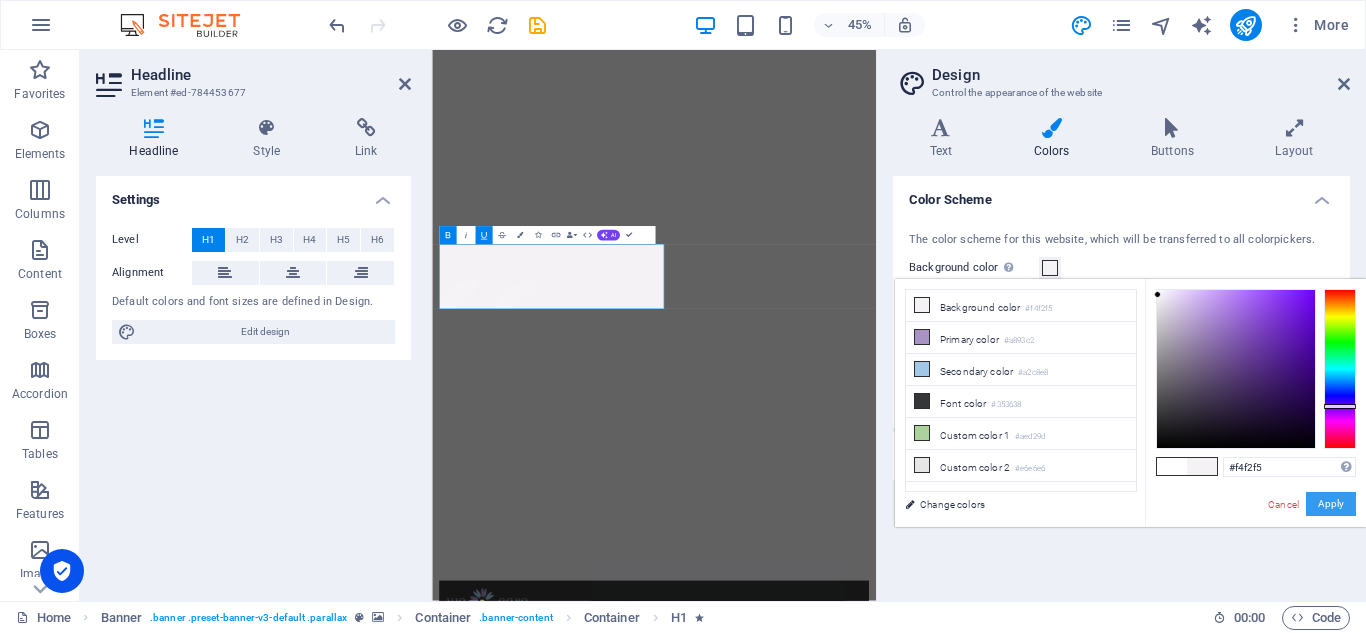 click on "Apply" at bounding box center (1331, 504) 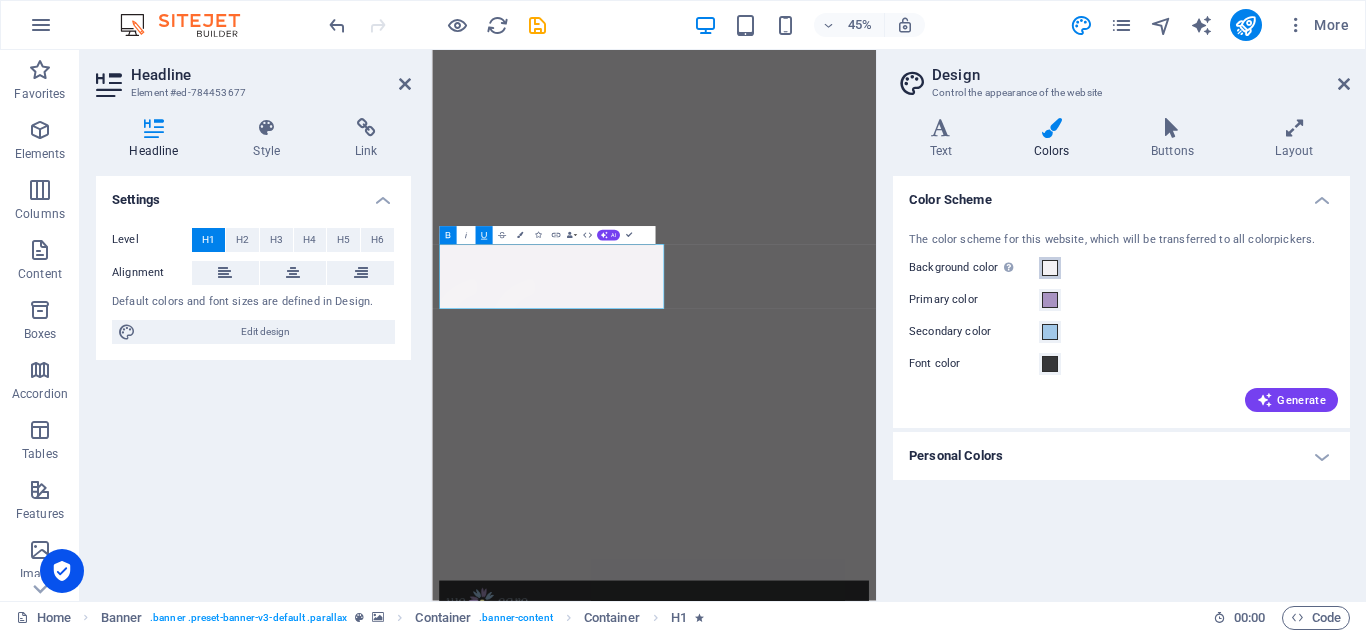 click on "Background color Only visible if it is not covered by other backgrounds." at bounding box center [1050, 268] 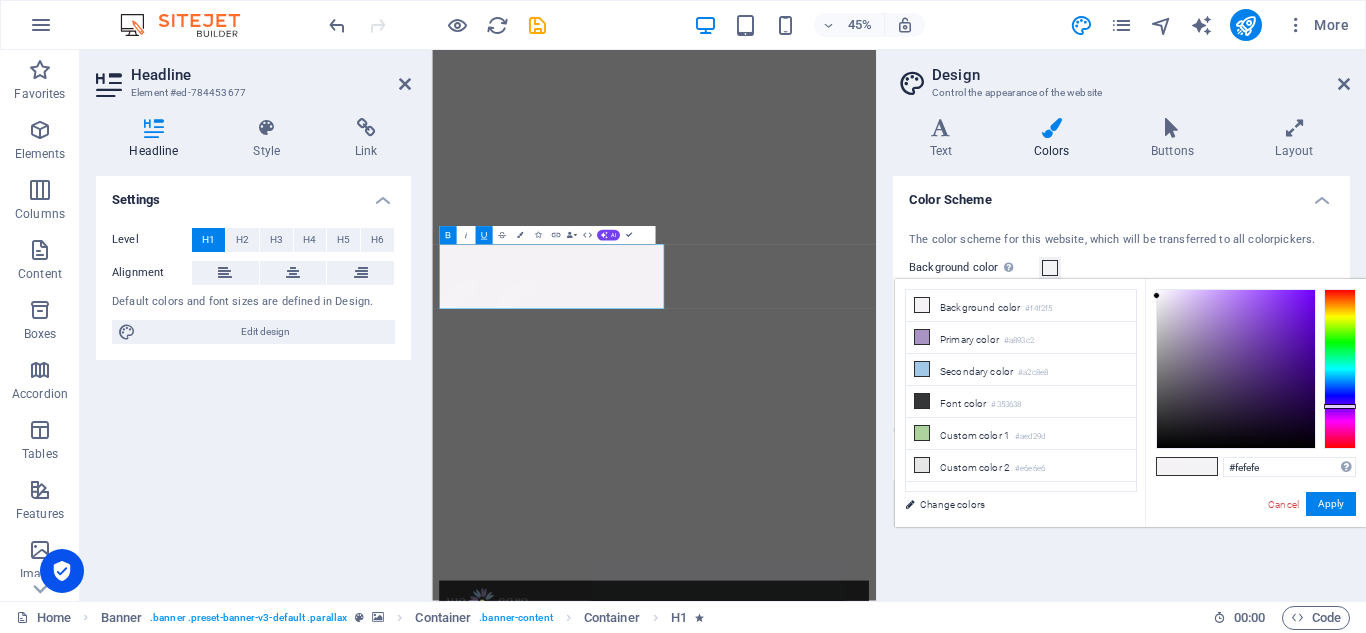 type on "#ffffff" 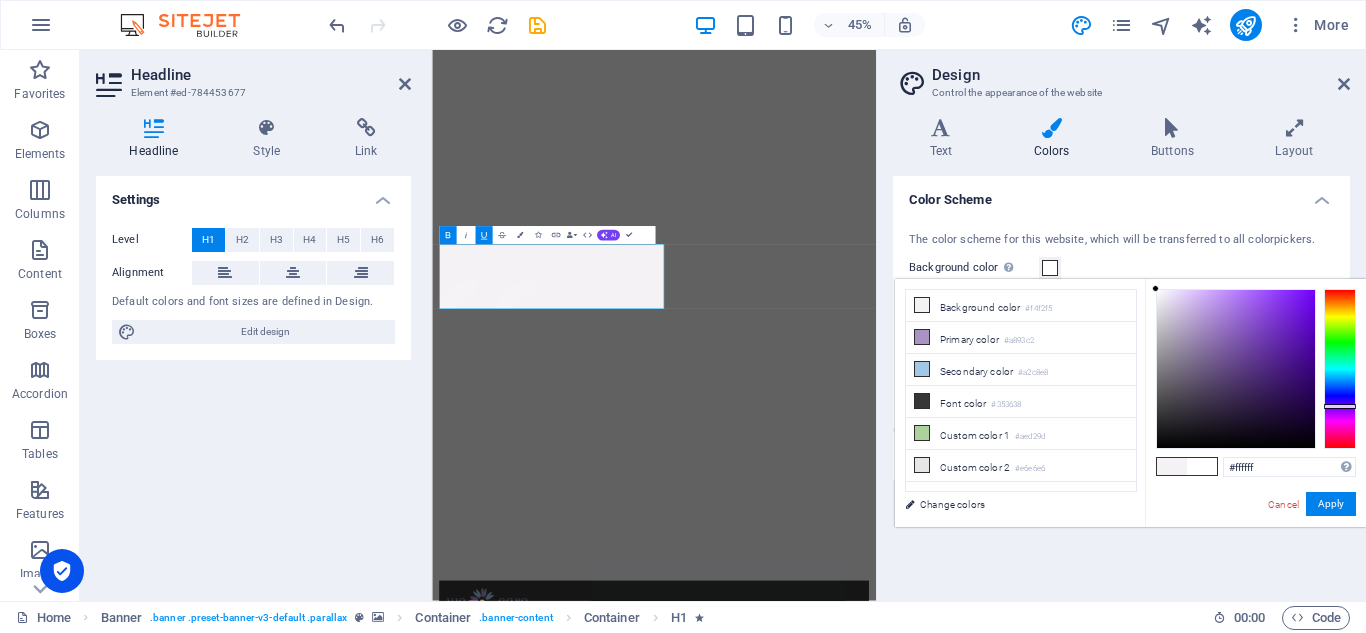 click at bounding box center [1155, 288] 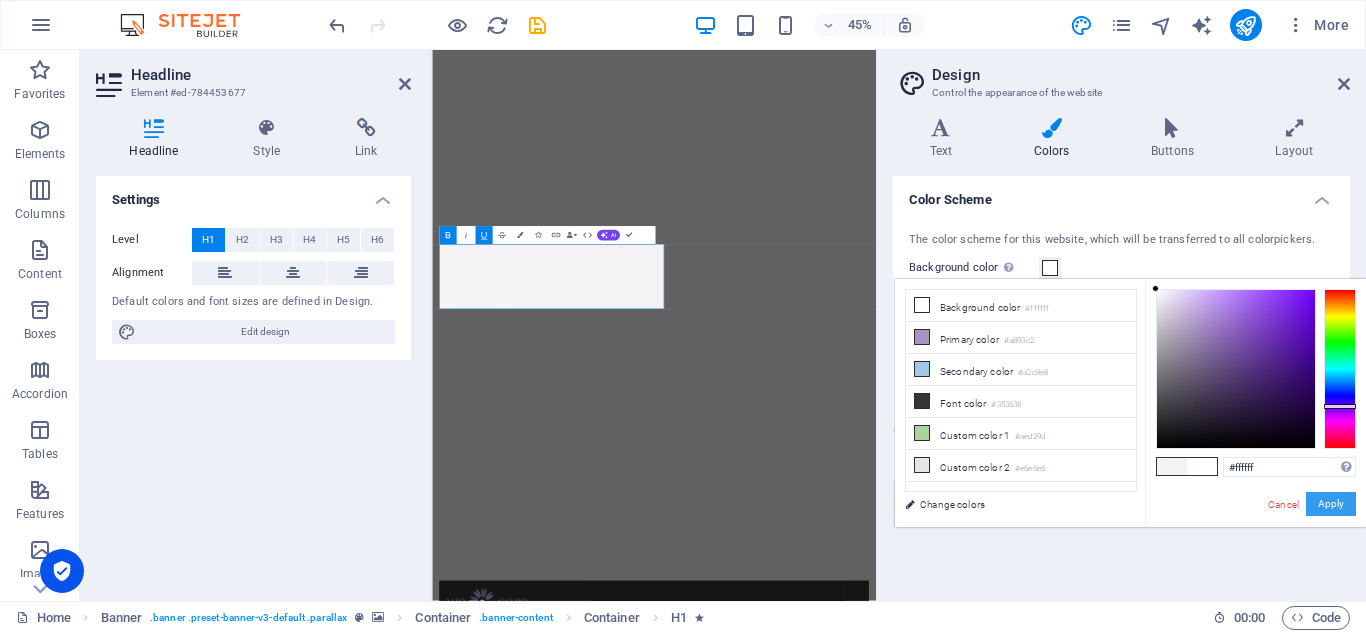 click on "Apply" at bounding box center [1331, 504] 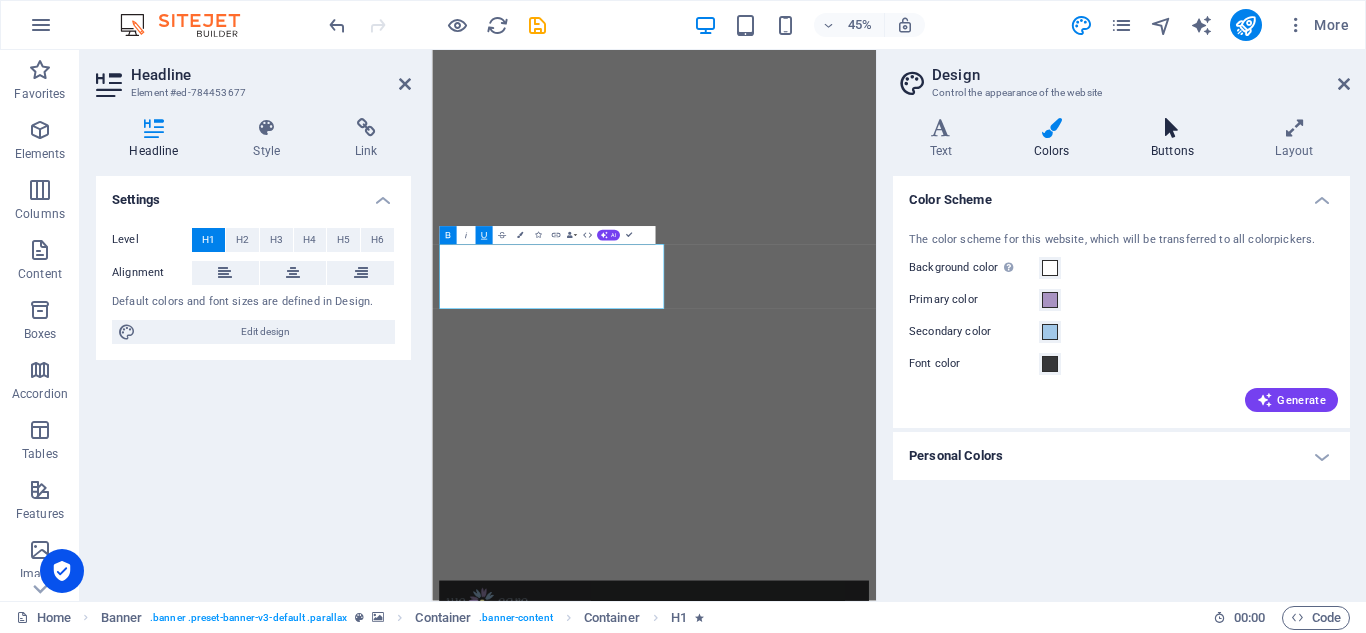 click at bounding box center (1172, 128) 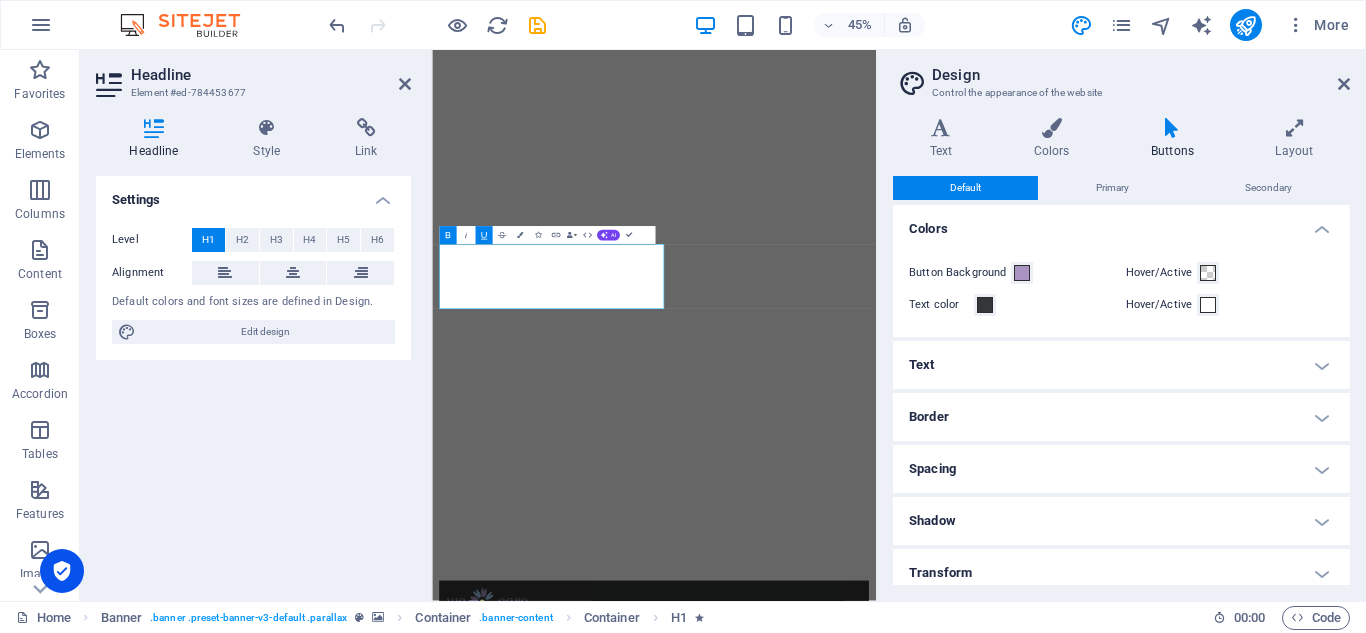 click on "Border" at bounding box center [1121, 417] 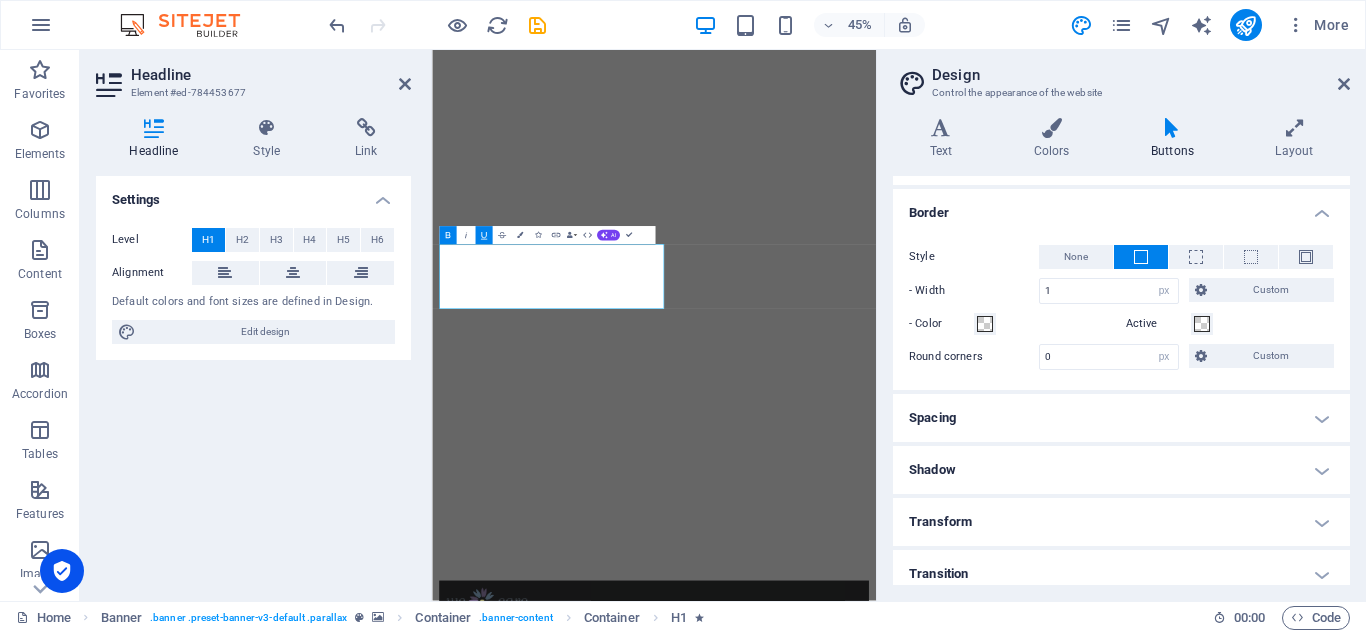 scroll, scrollTop: 217, scrollLeft: 0, axis: vertical 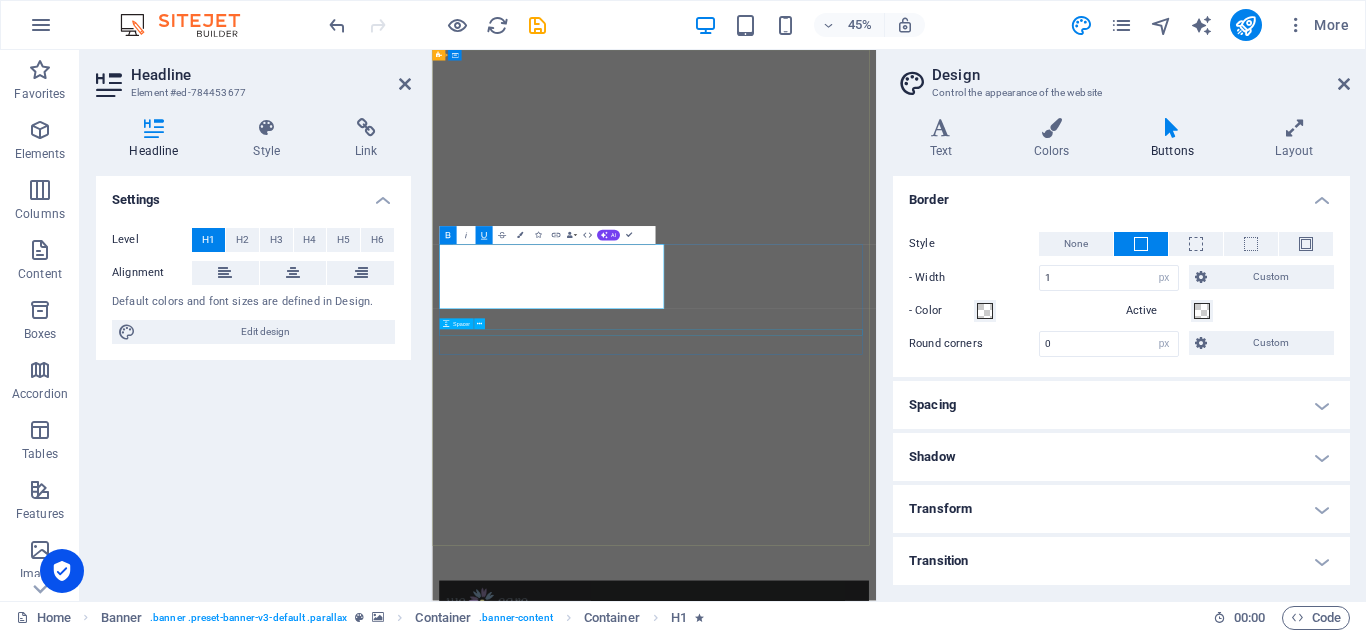 click at bounding box center (925, 1567) 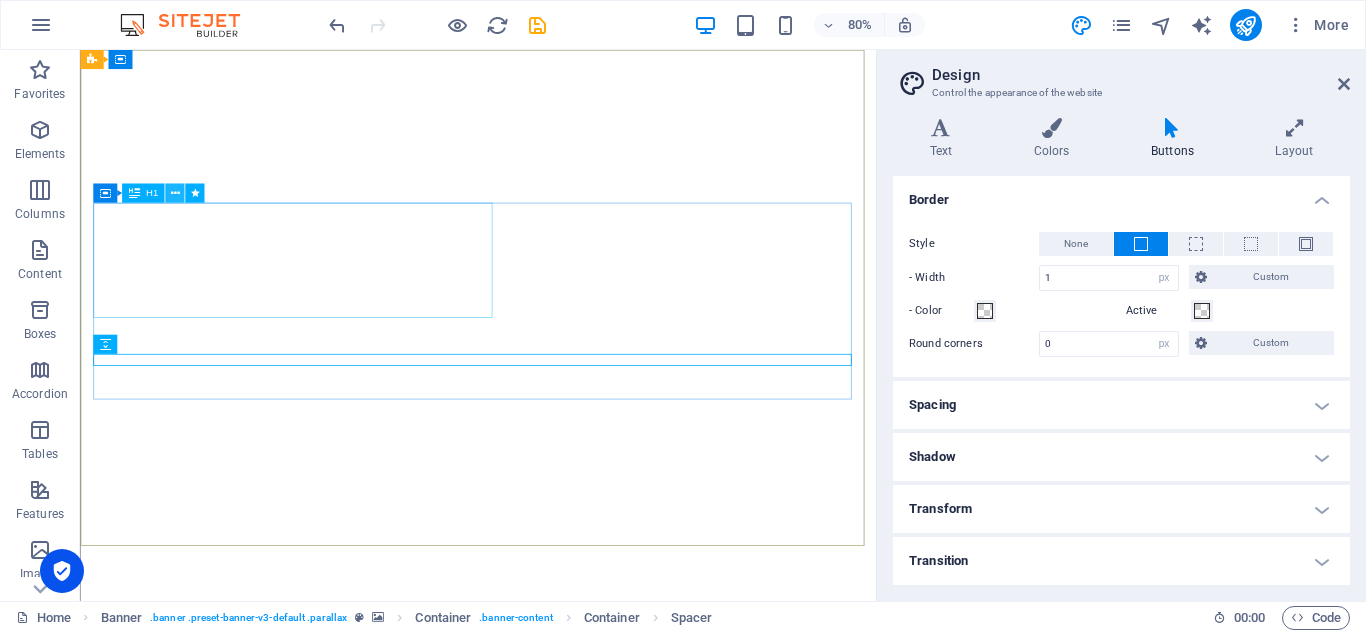 click at bounding box center (174, 193) 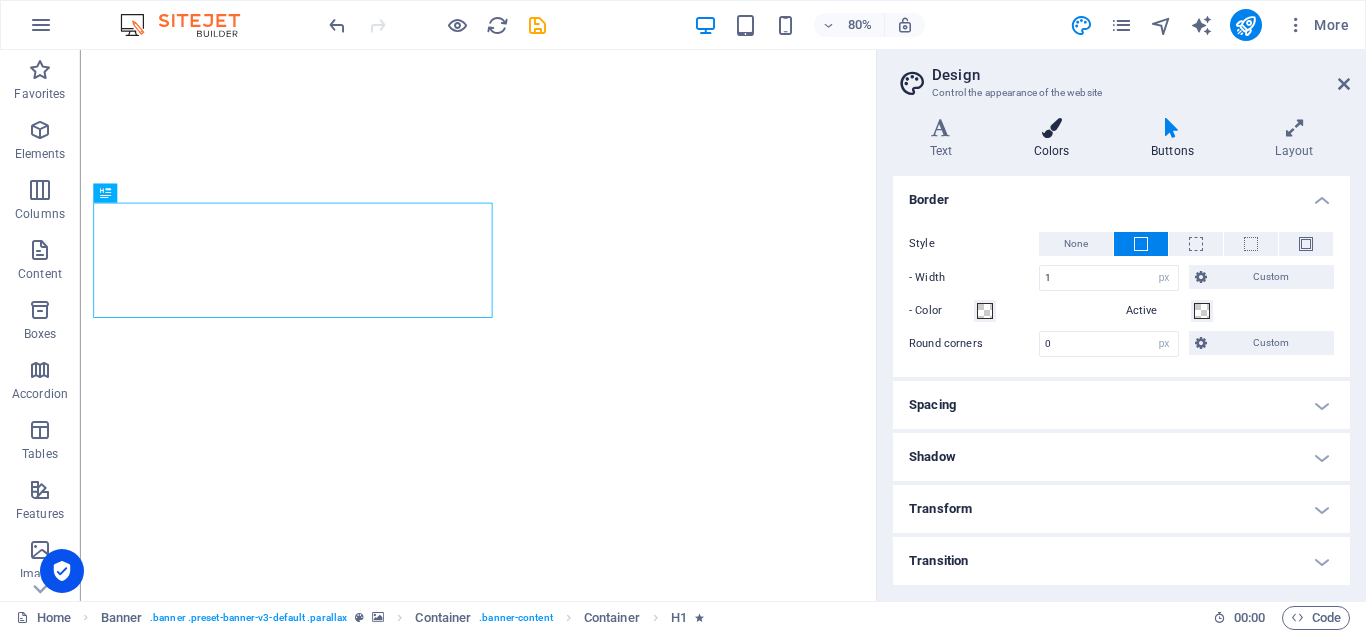 click on "Colors" at bounding box center (1055, 139) 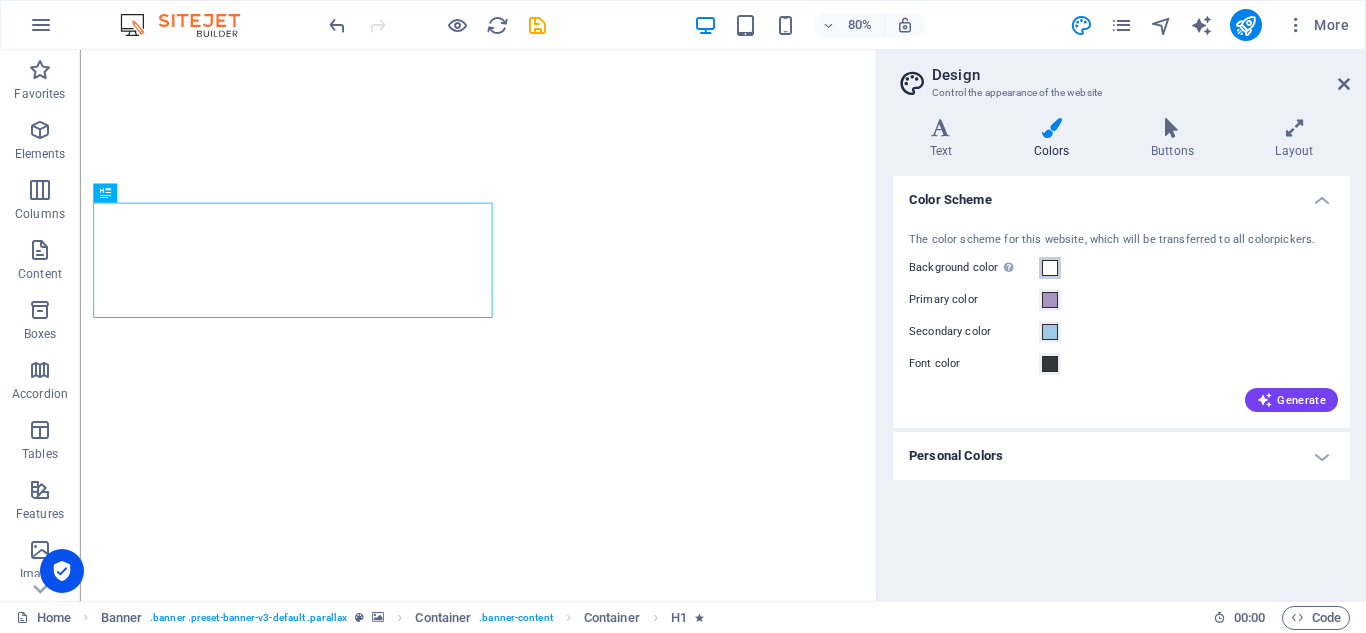 click at bounding box center (1050, 268) 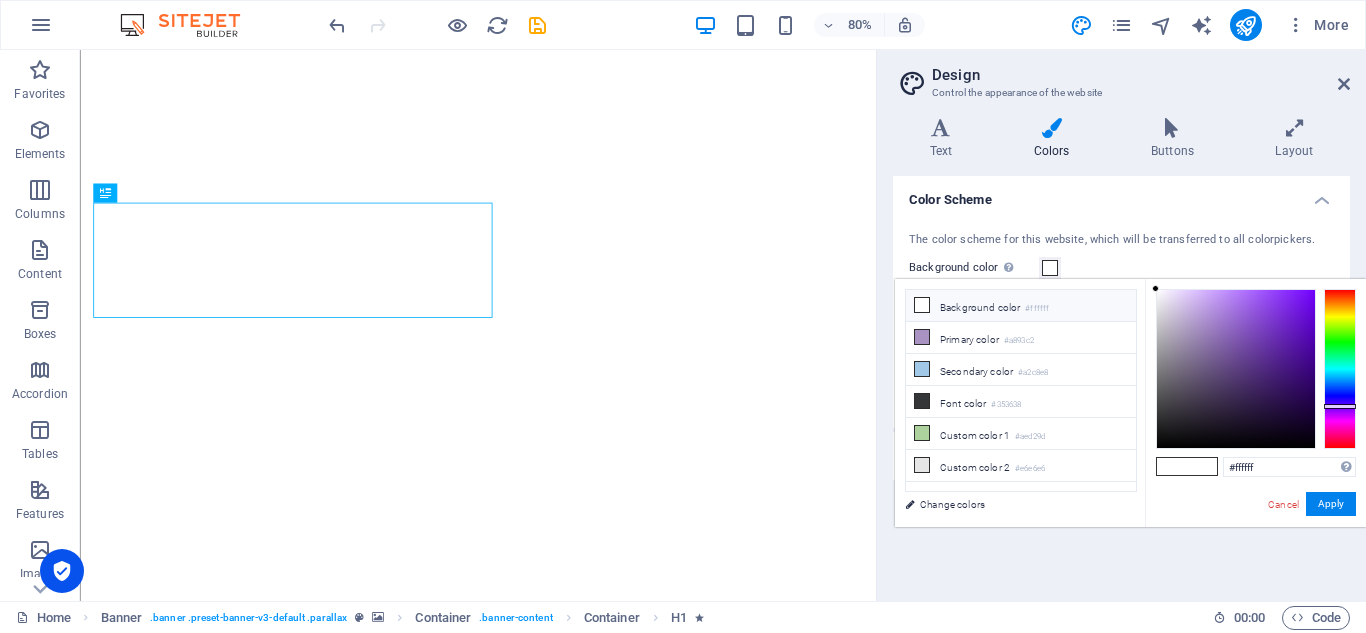 click on "Background color
#ffffff" at bounding box center [1021, 306] 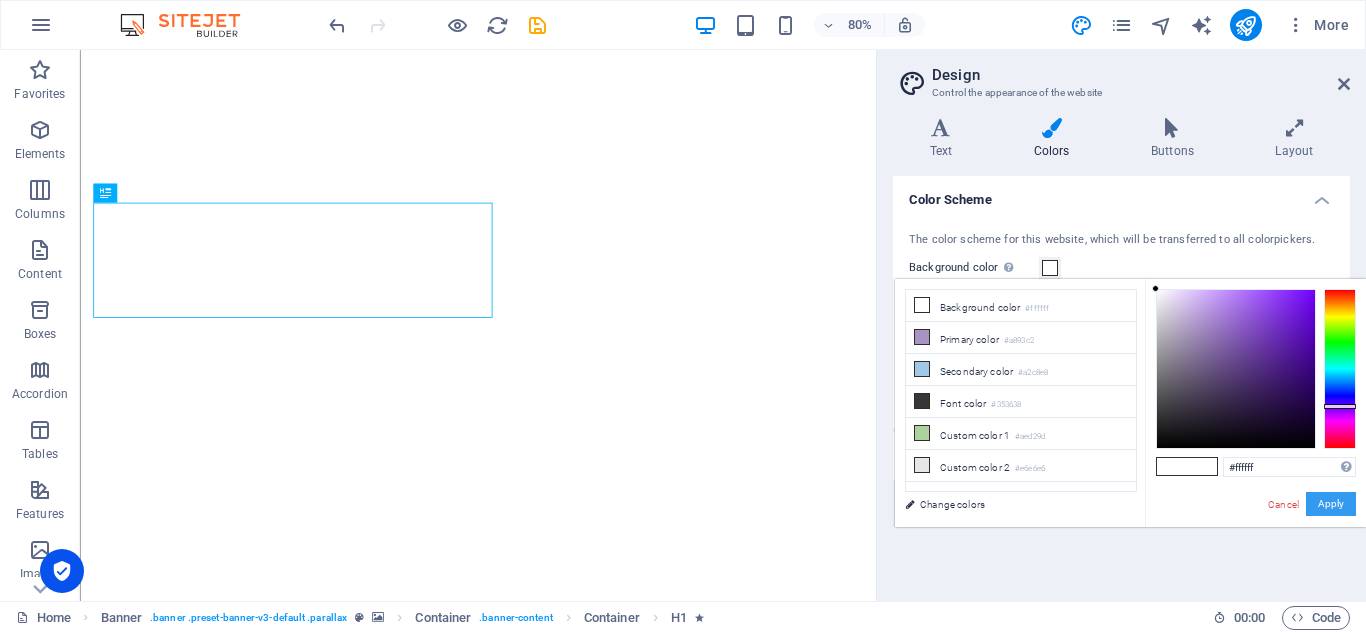 click on "Apply" at bounding box center [1331, 504] 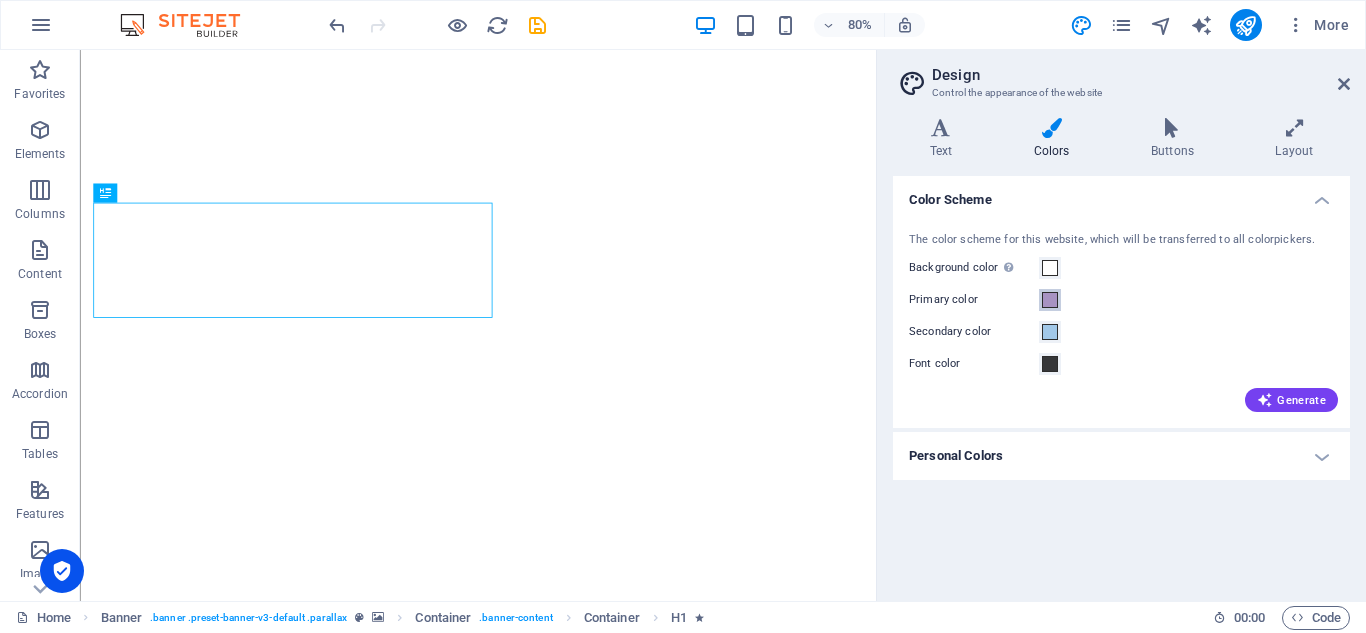 click at bounding box center (1050, 300) 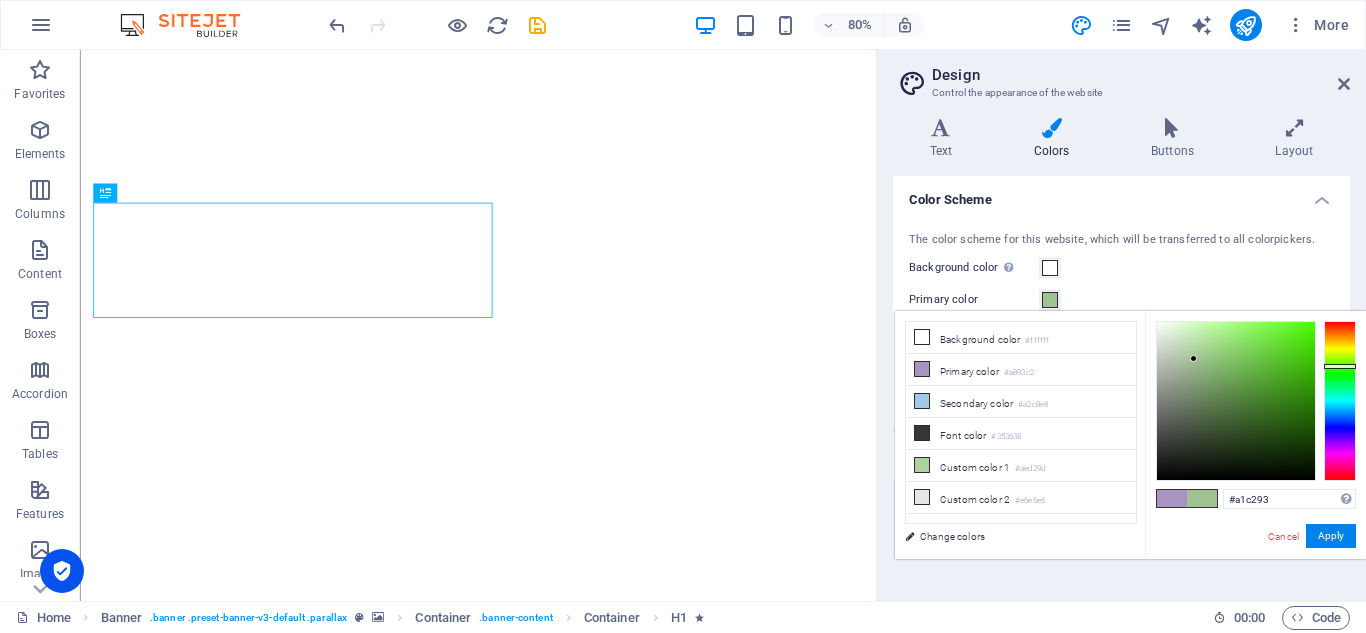 click at bounding box center [1340, 401] 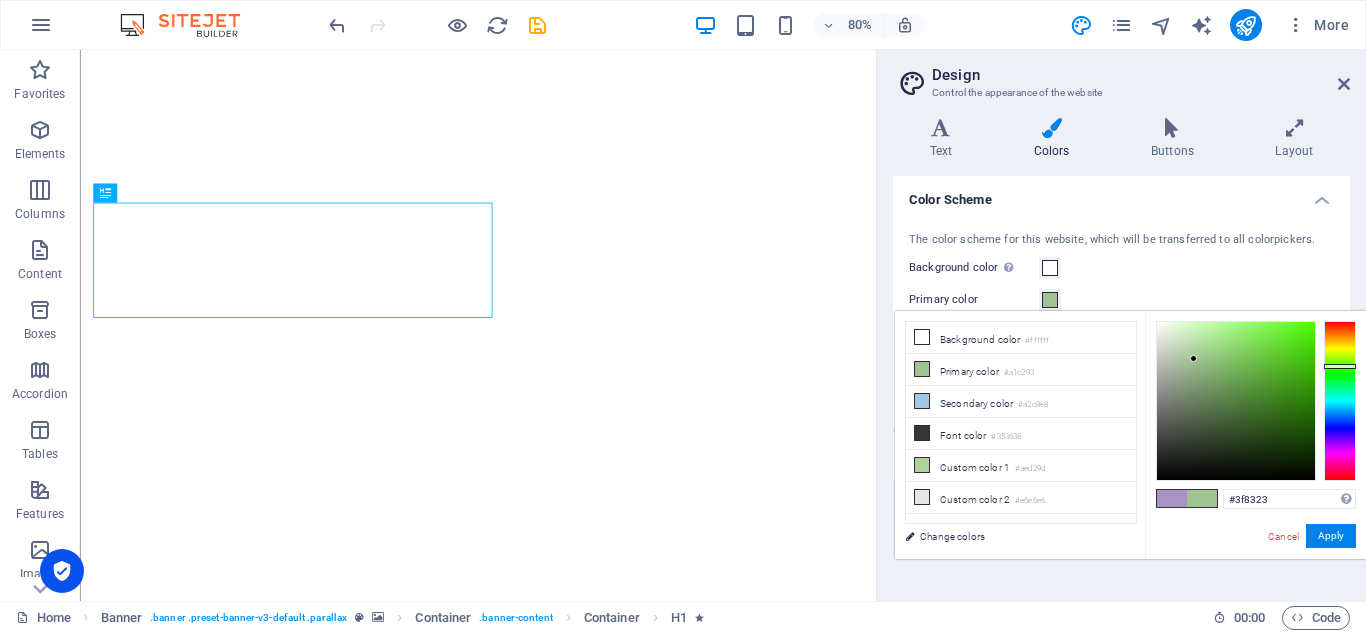 click at bounding box center (1236, 401) 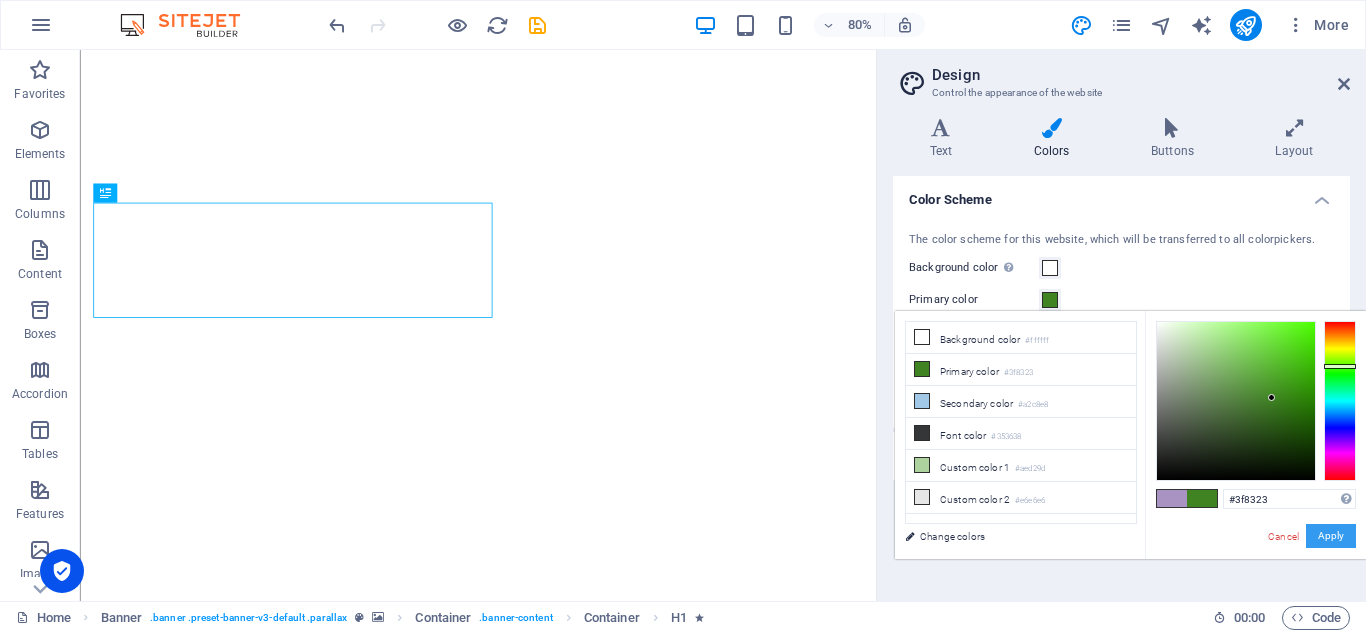 click on "Apply" at bounding box center [1331, 536] 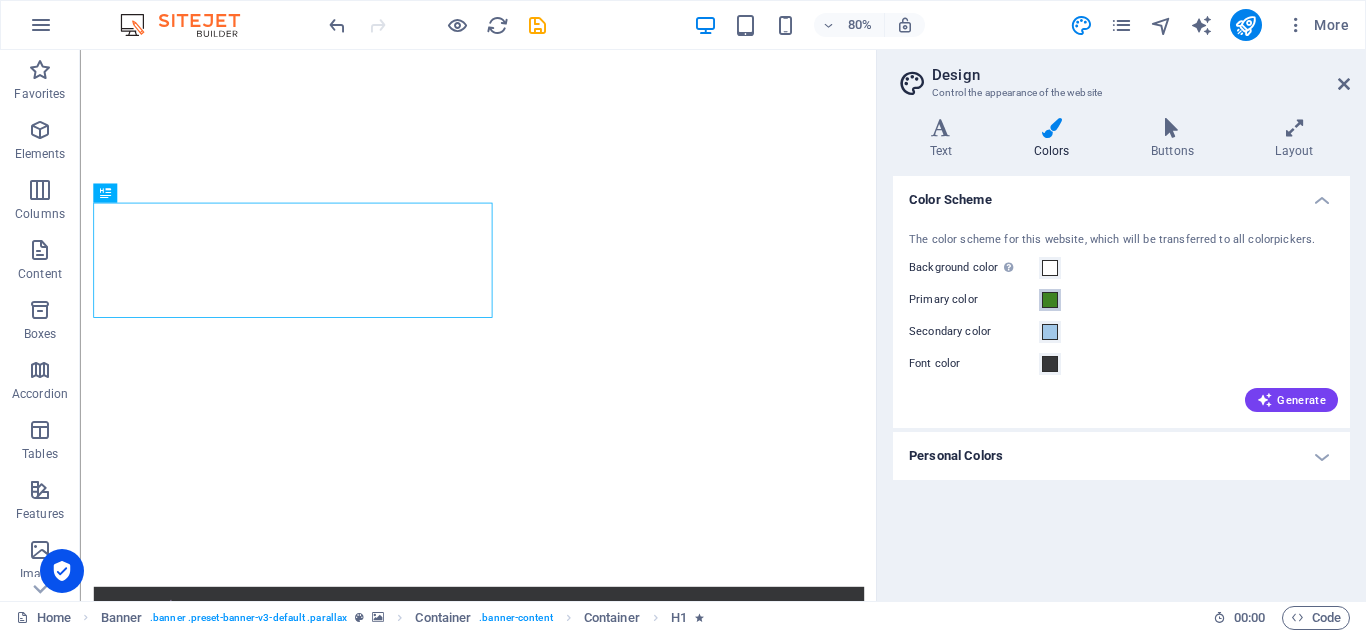 click at bounding box center [1050, 300] 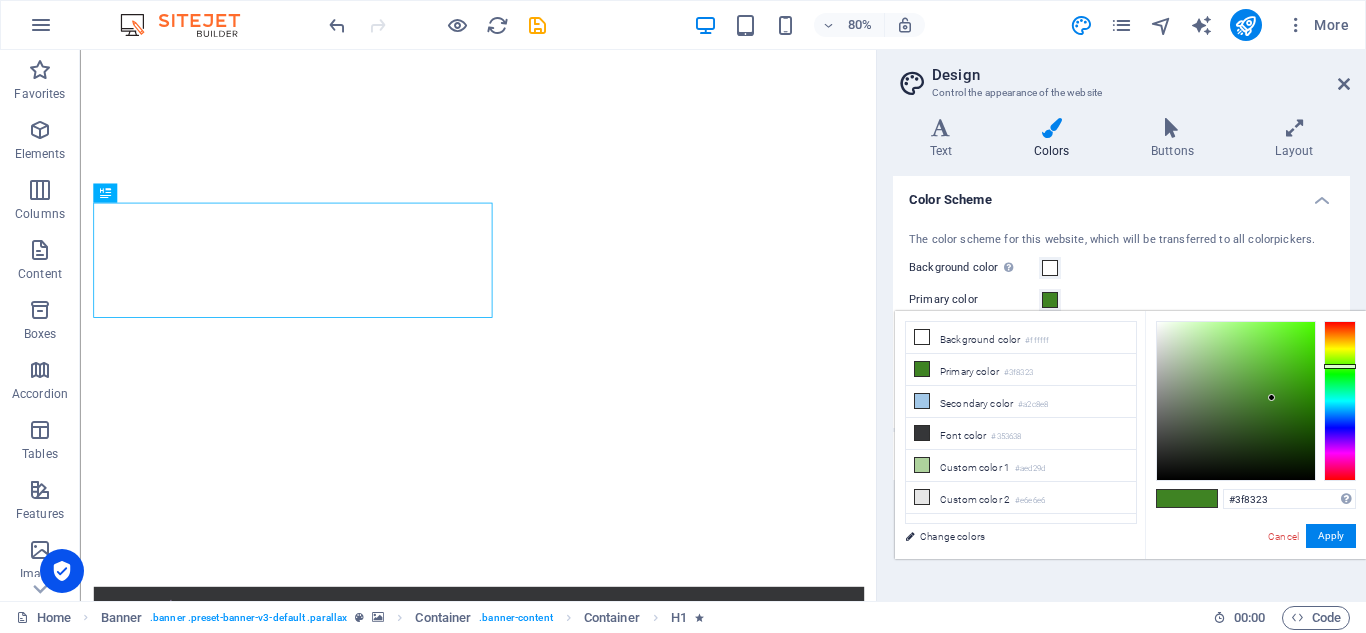 click on "#3f8323 Supported formats #0852ed rgb(8, 82, 237) rgba(8, 82, 237, 90%) hsv(221,97,93) hsl(221, 93%, 48%) Cancel Apply" at bounding box center (1255, 580) 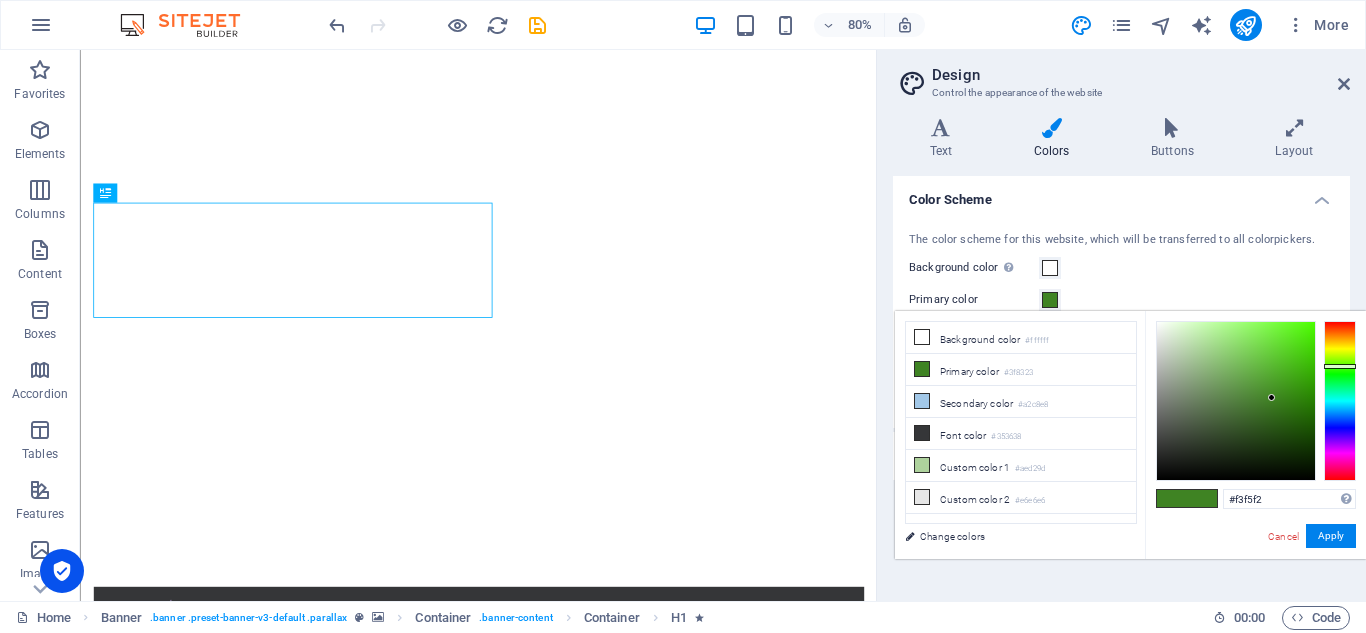 click at bounding box center (1236, 401) 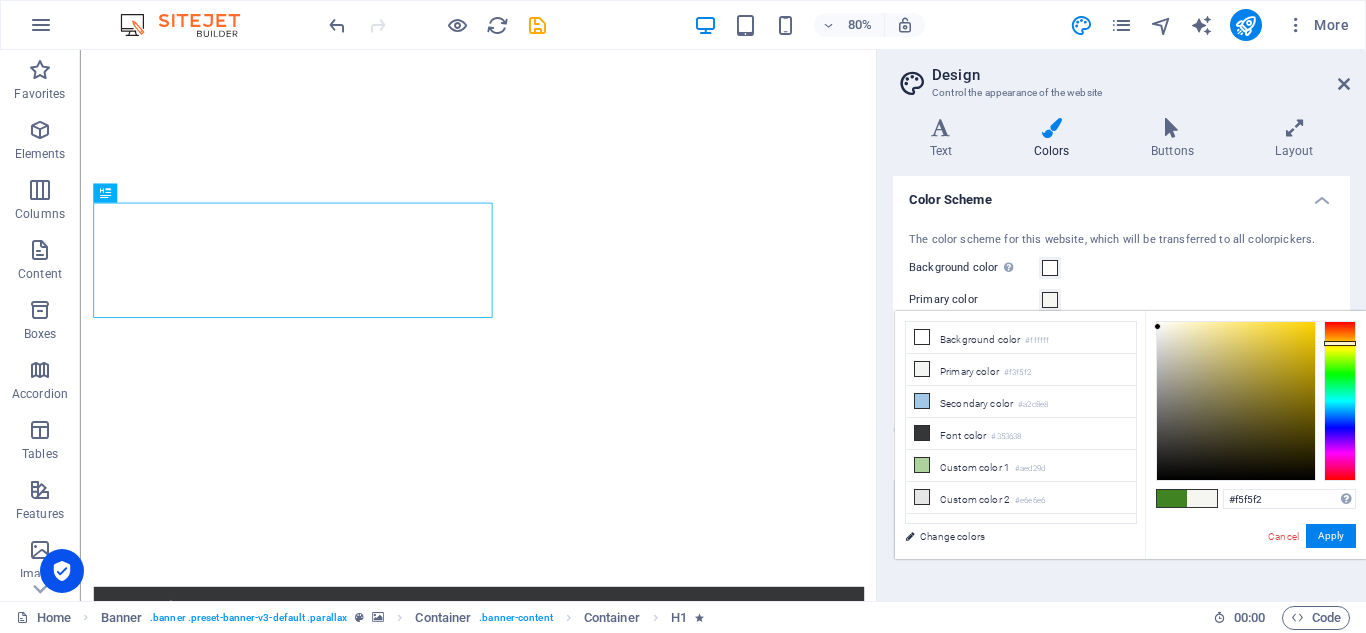 click at bounding box center (1340, 401) 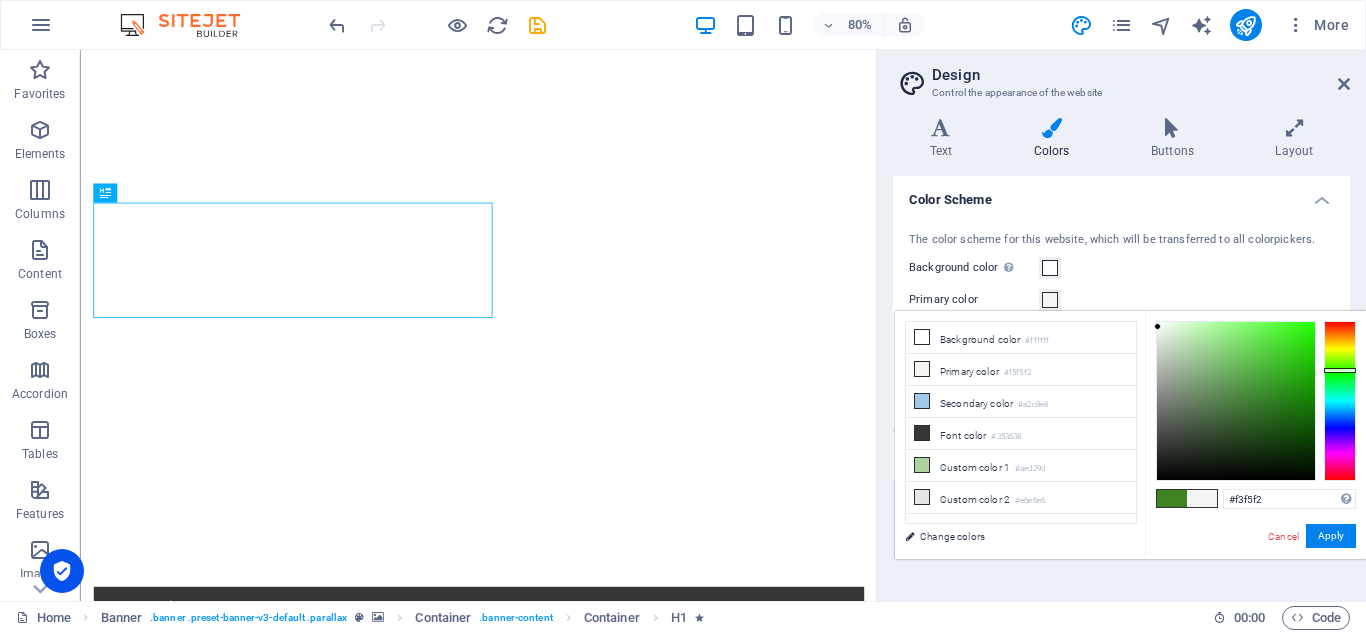 click at bounding box center [1340, 401] 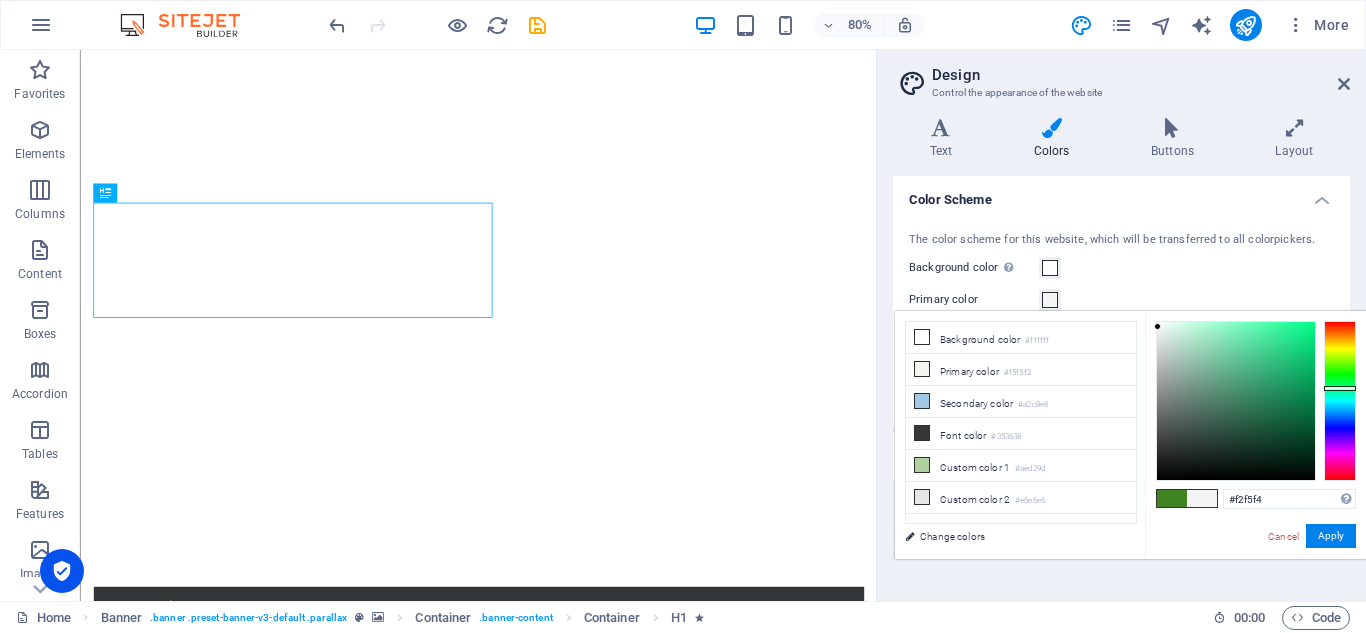 click at bounding box center [1340, 401] 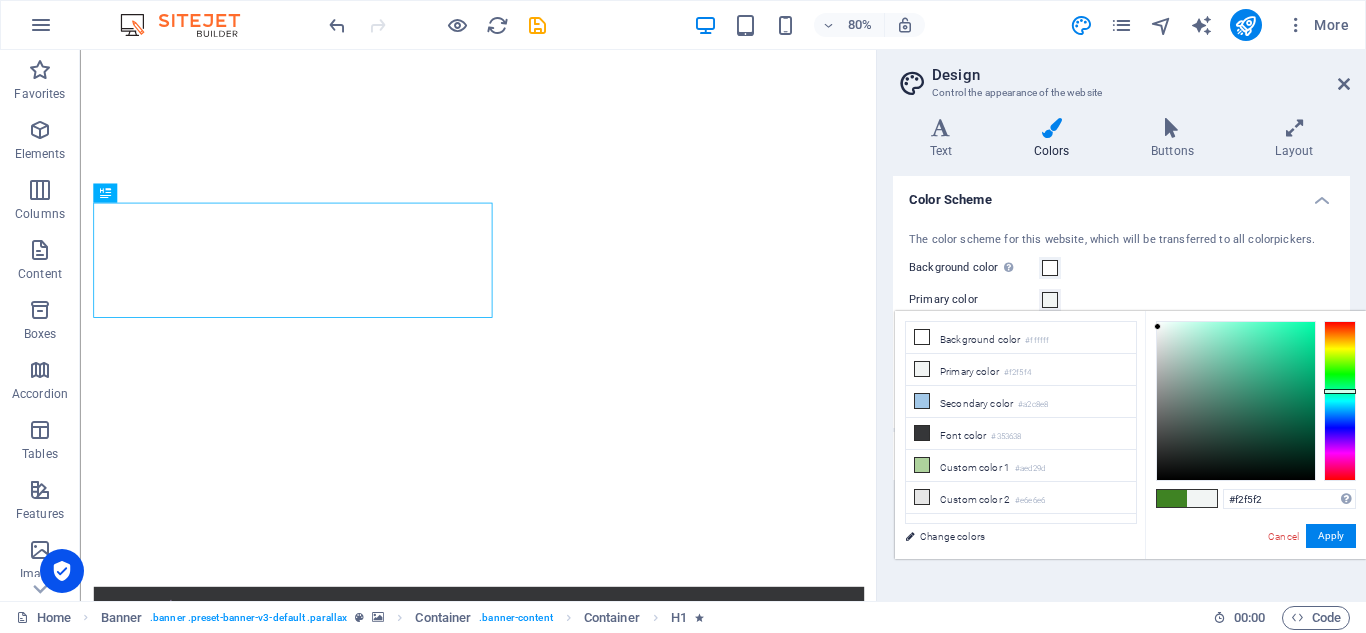 click at bounding box center (1340, 401) 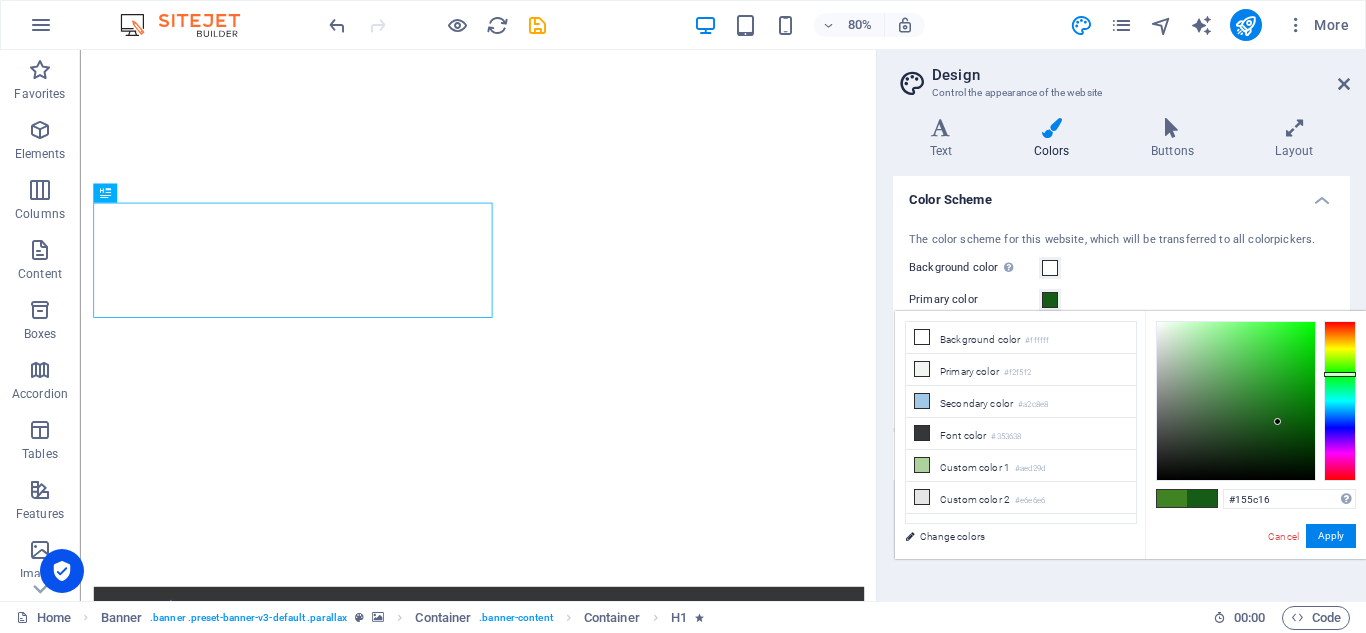 click at bounding box center [1236, 401] 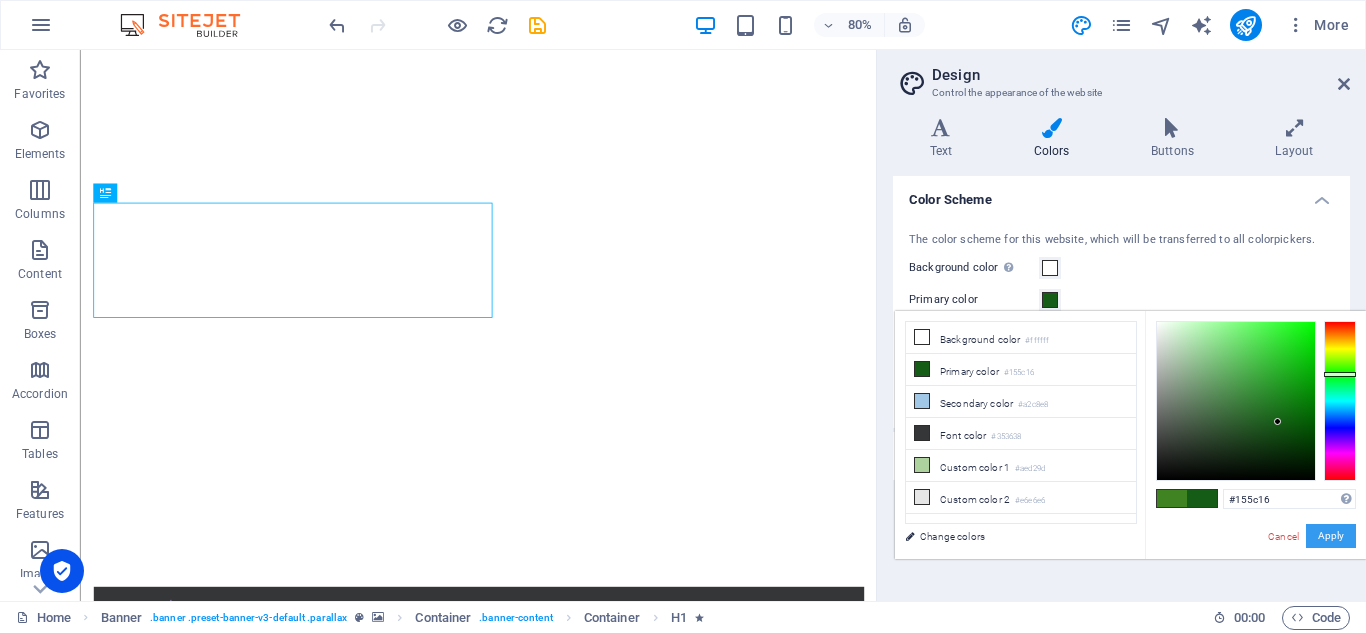 click on "Apply" at bounding box center [1331, 536] 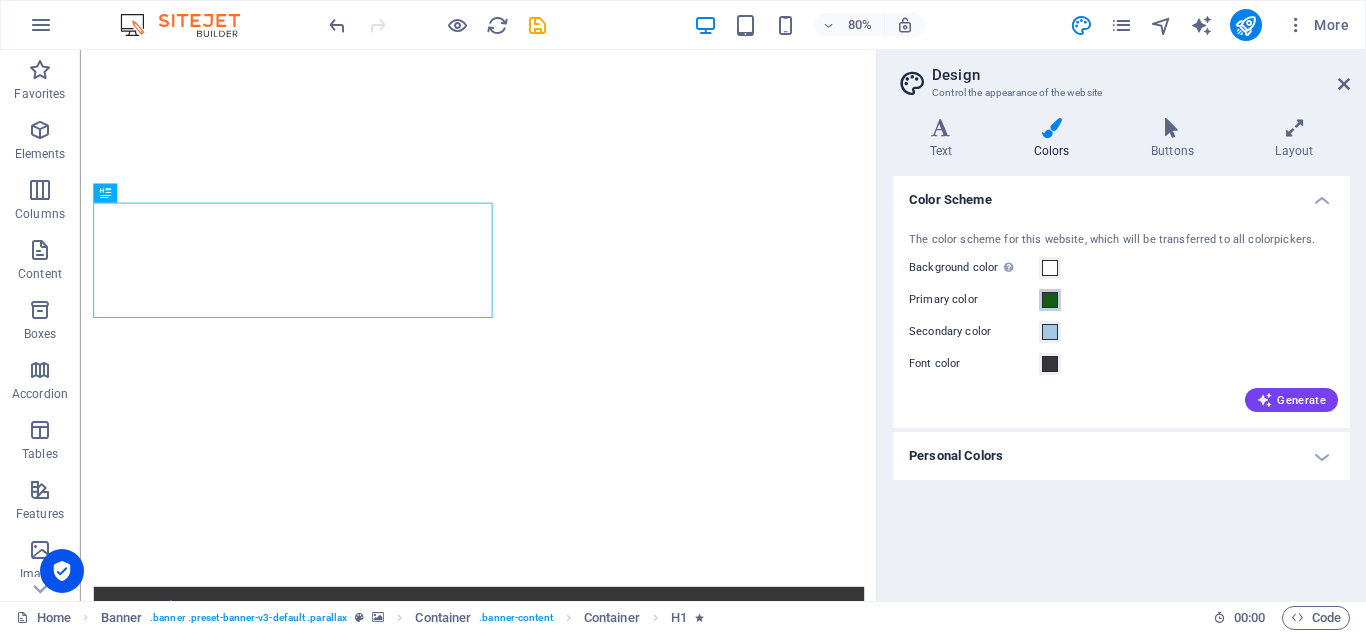 click at bounding box center [1050, 300] 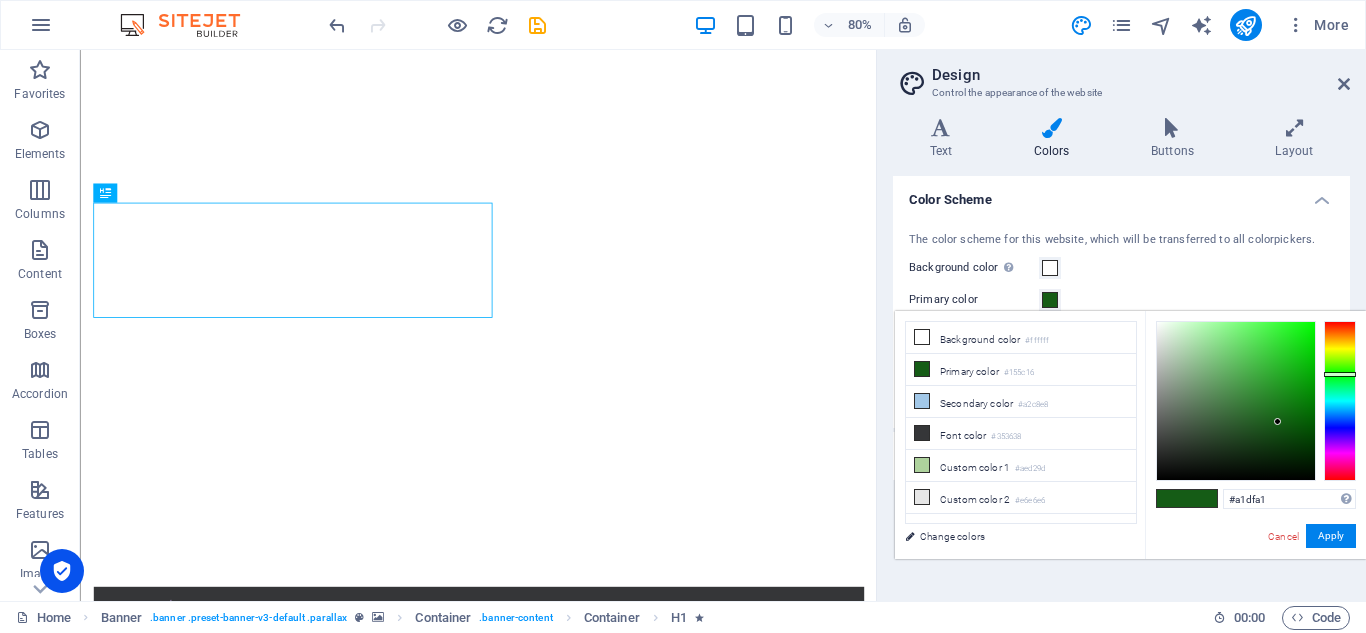 click at bounding box center (1236, 401) 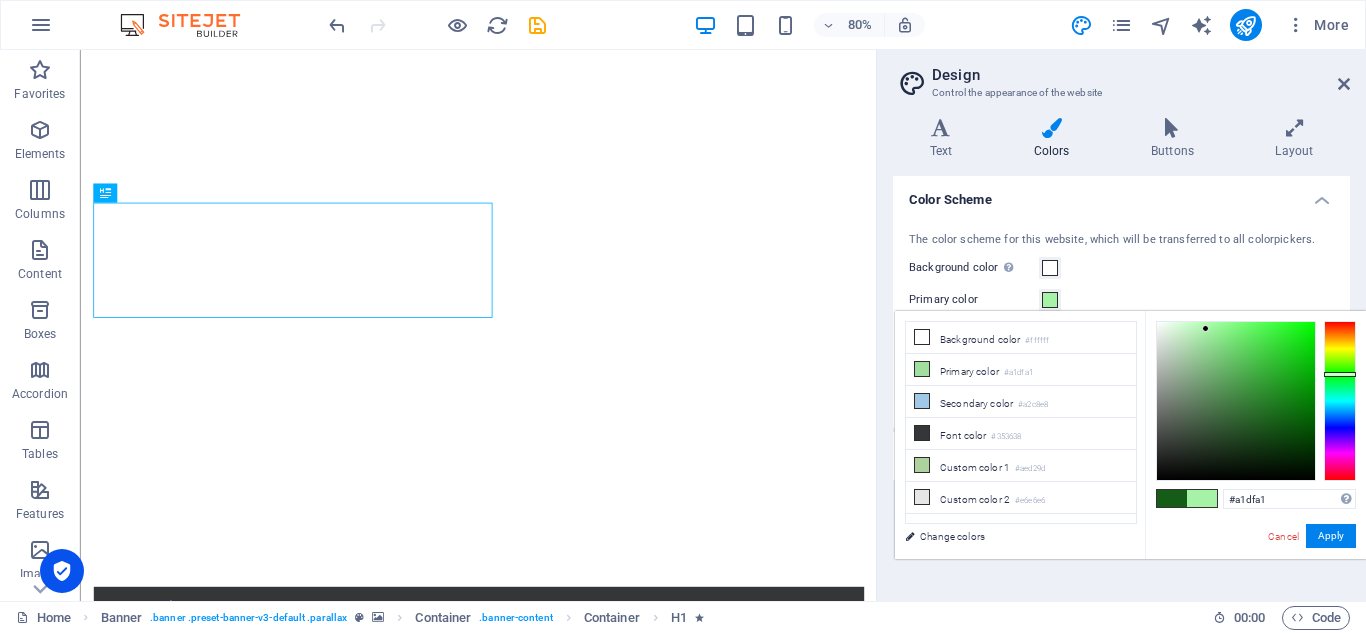 click at bounding box center (1236, 401) 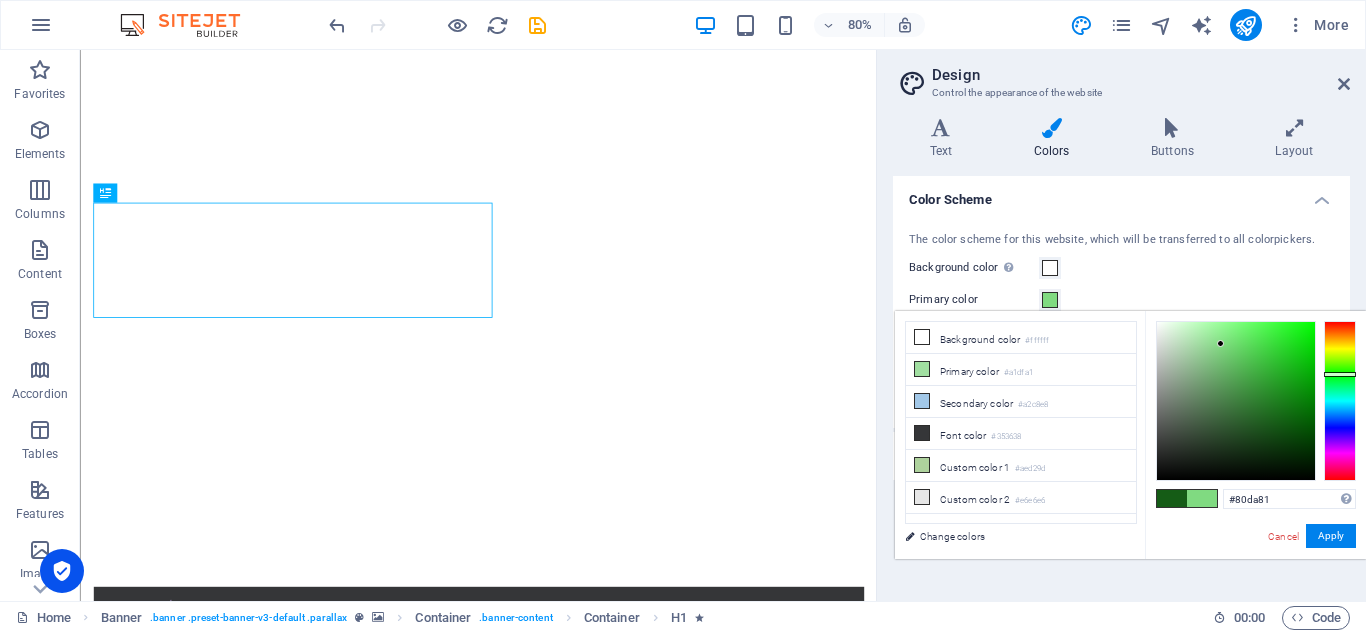 click at bounding box center (1236, 401) 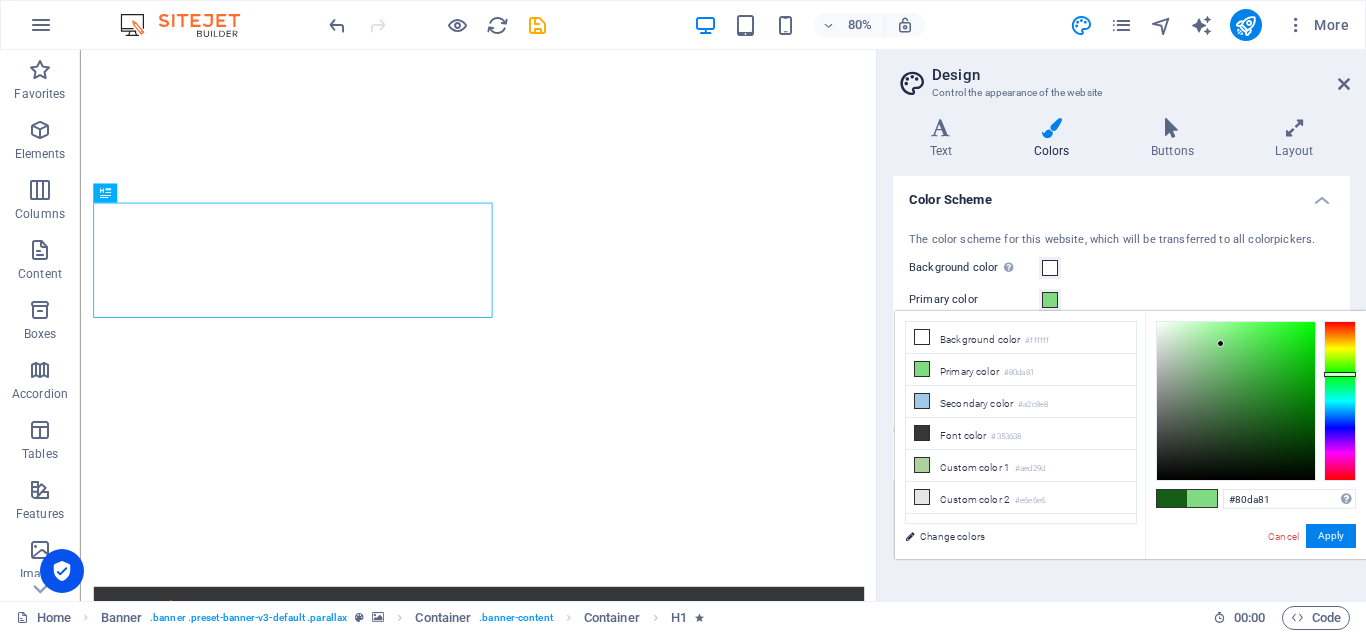 type on "#50f452" 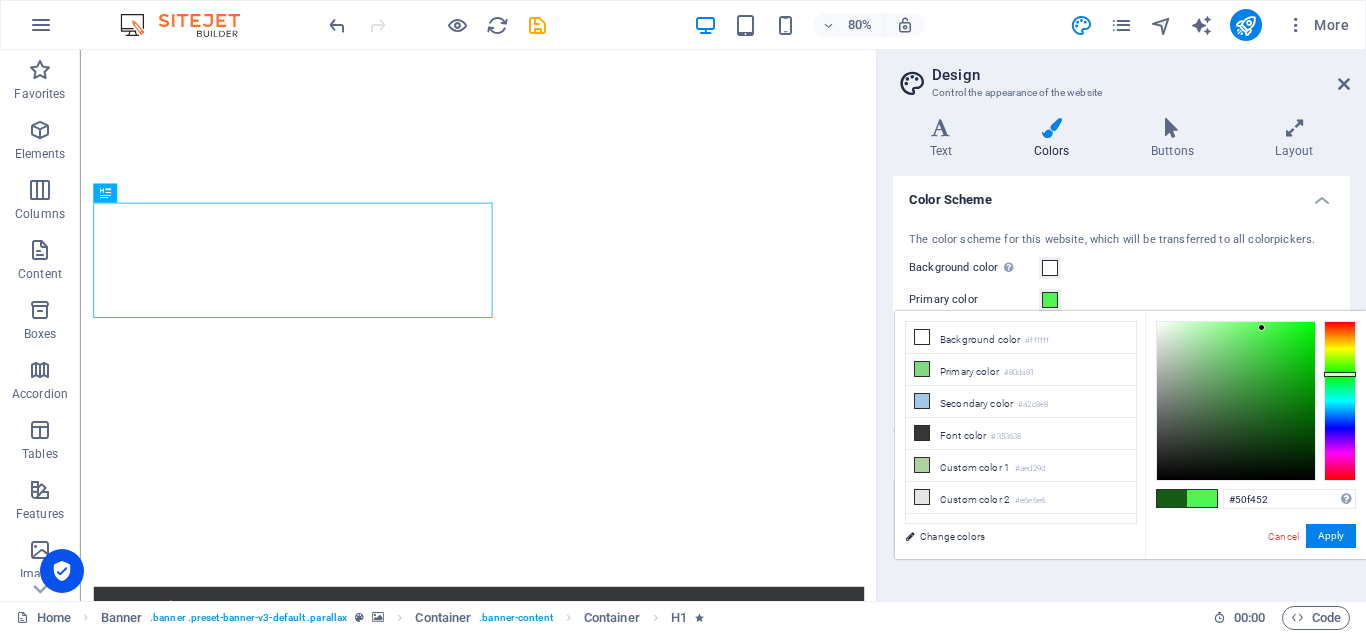 click at bounding box center (1236, 401) 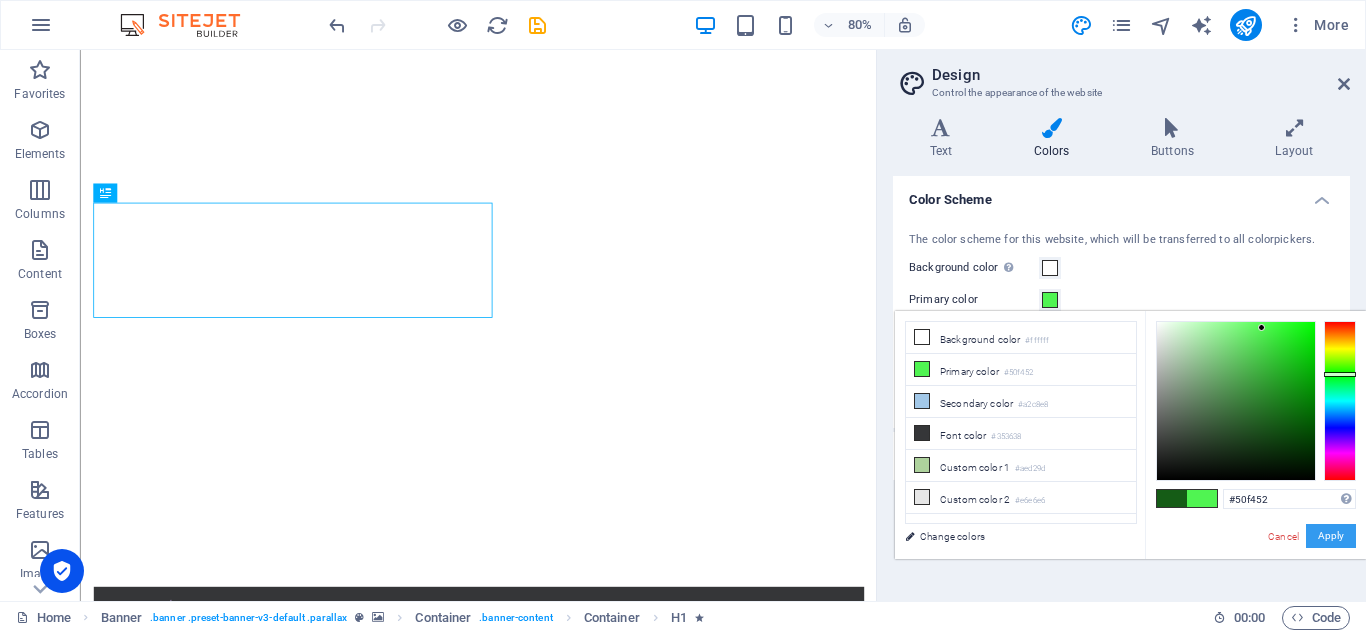 click on "Apply" at bounding box center (1331, 536) 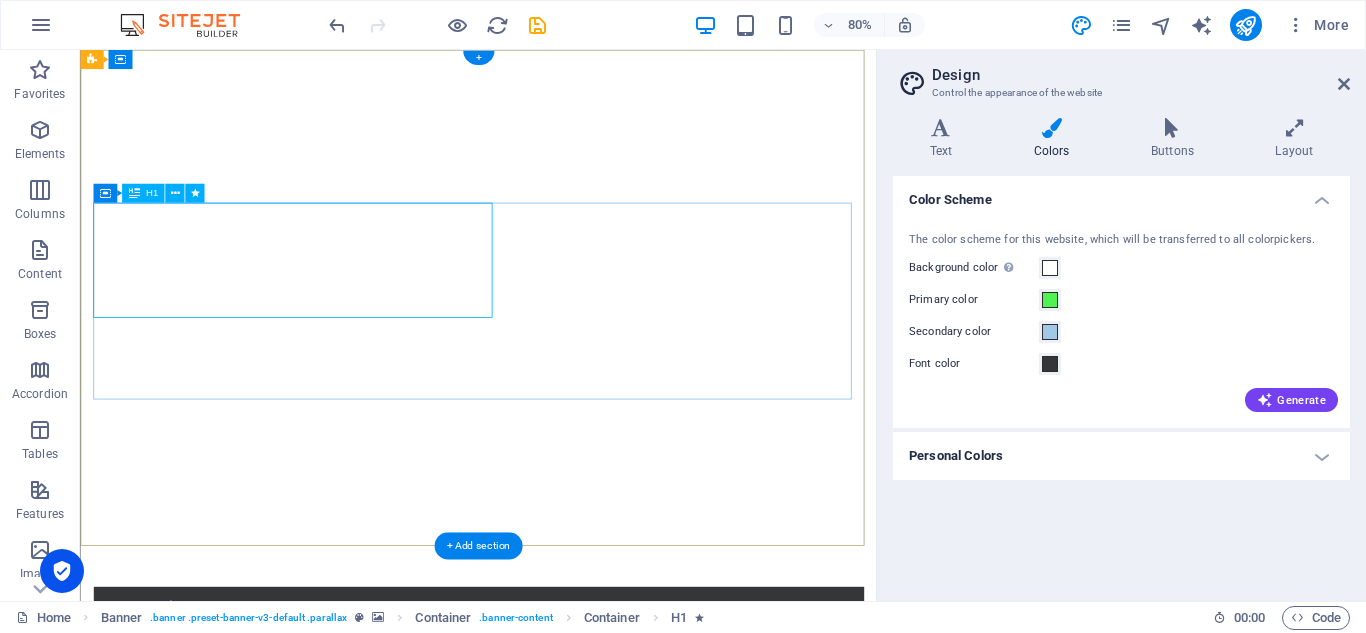 click on "Donate   and Help those in need." at bounding box center (577, 931) 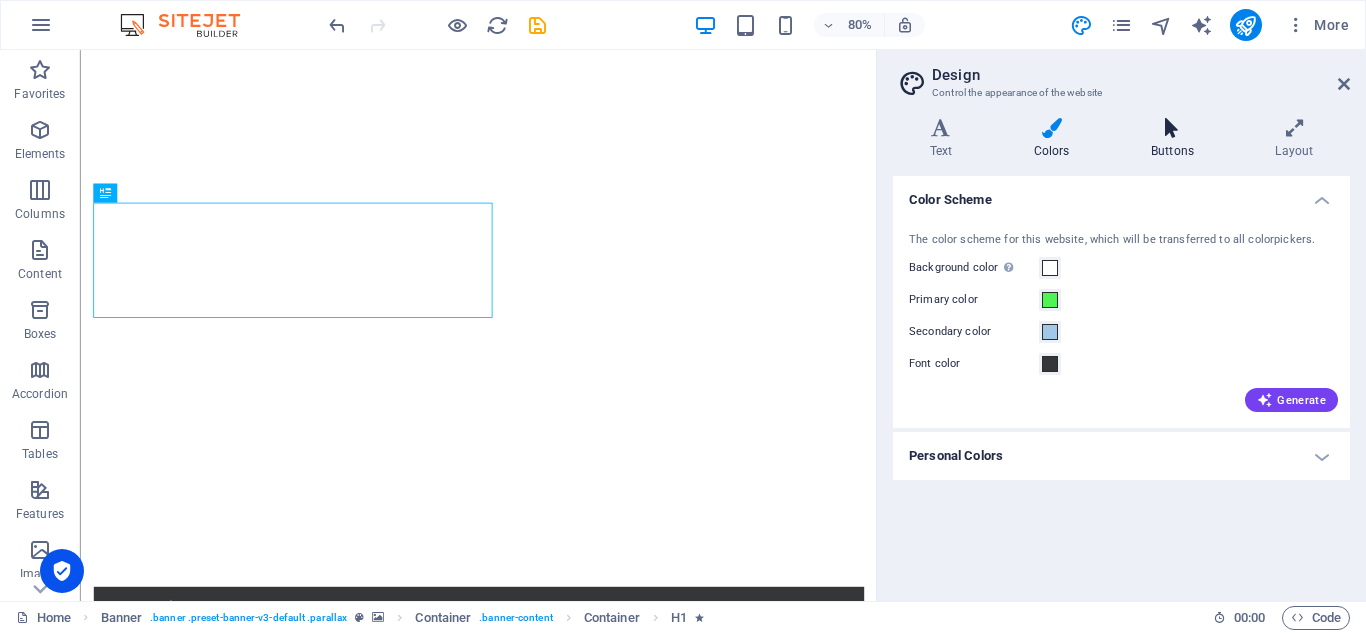 click on "Buttons" at bounding box center [1176, 139] 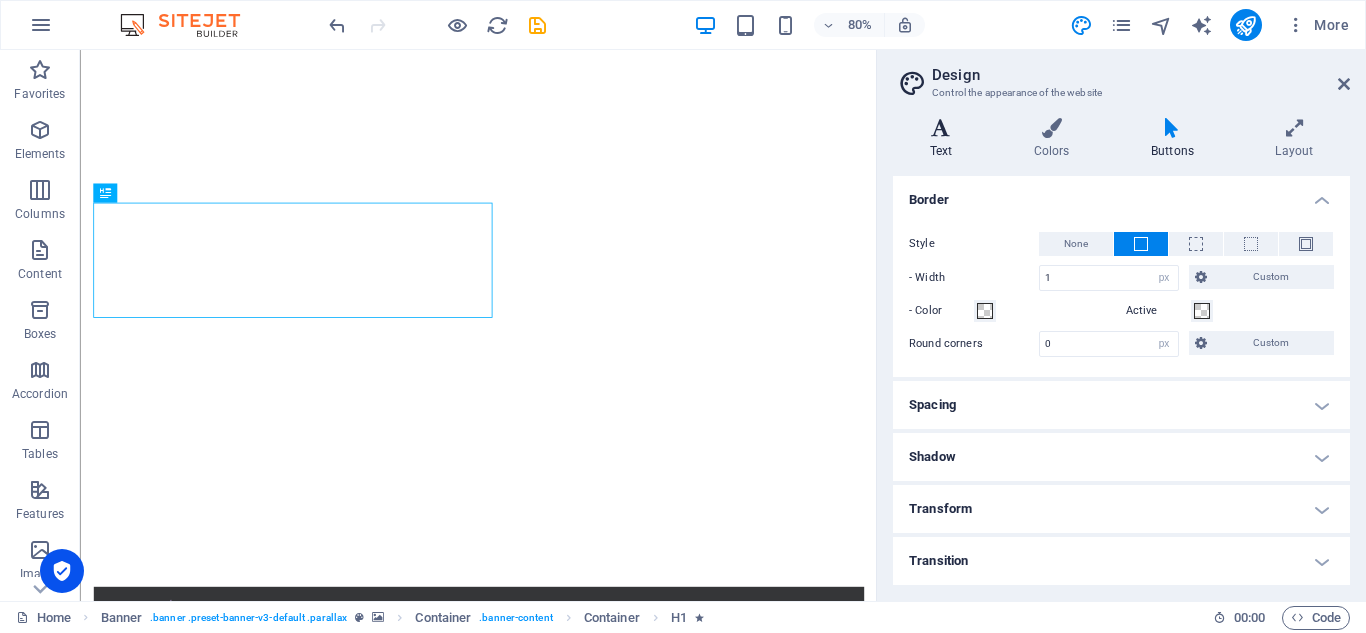 drag, startPoint x: 1172, startPoint y: 145, endPoint x: 924, endPoint y: 149, distance: 248.03226 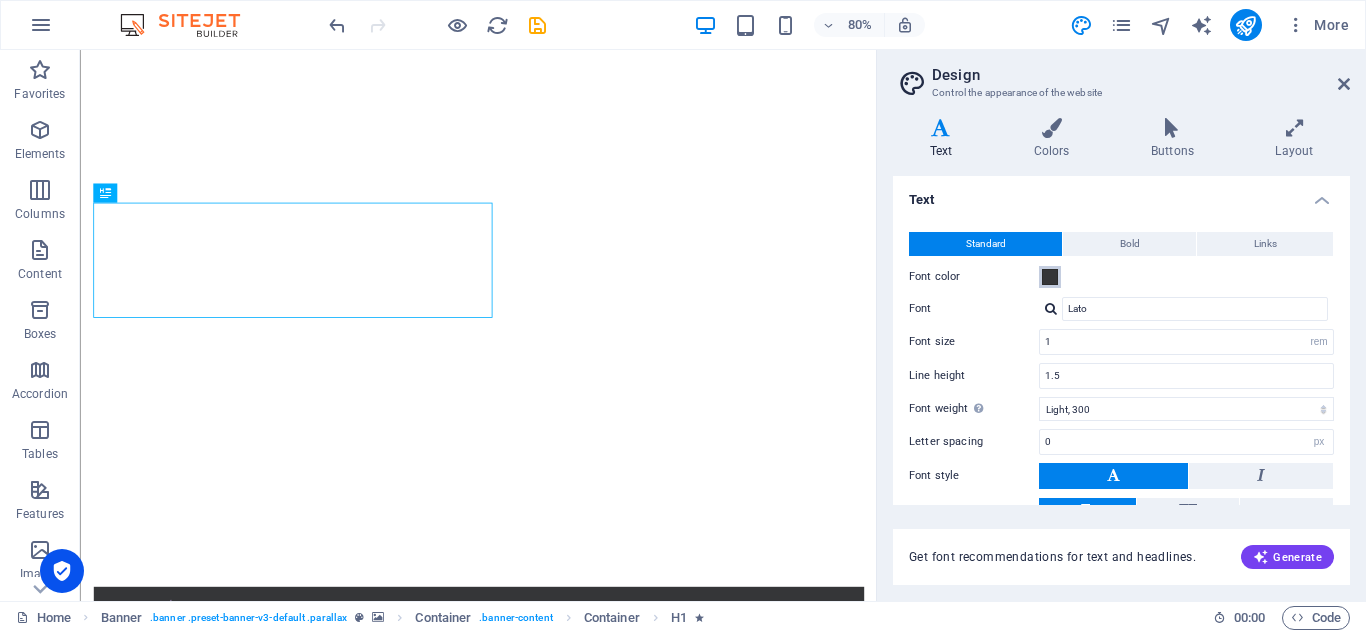 click on "Font color" at bounding box center (1050, 277) 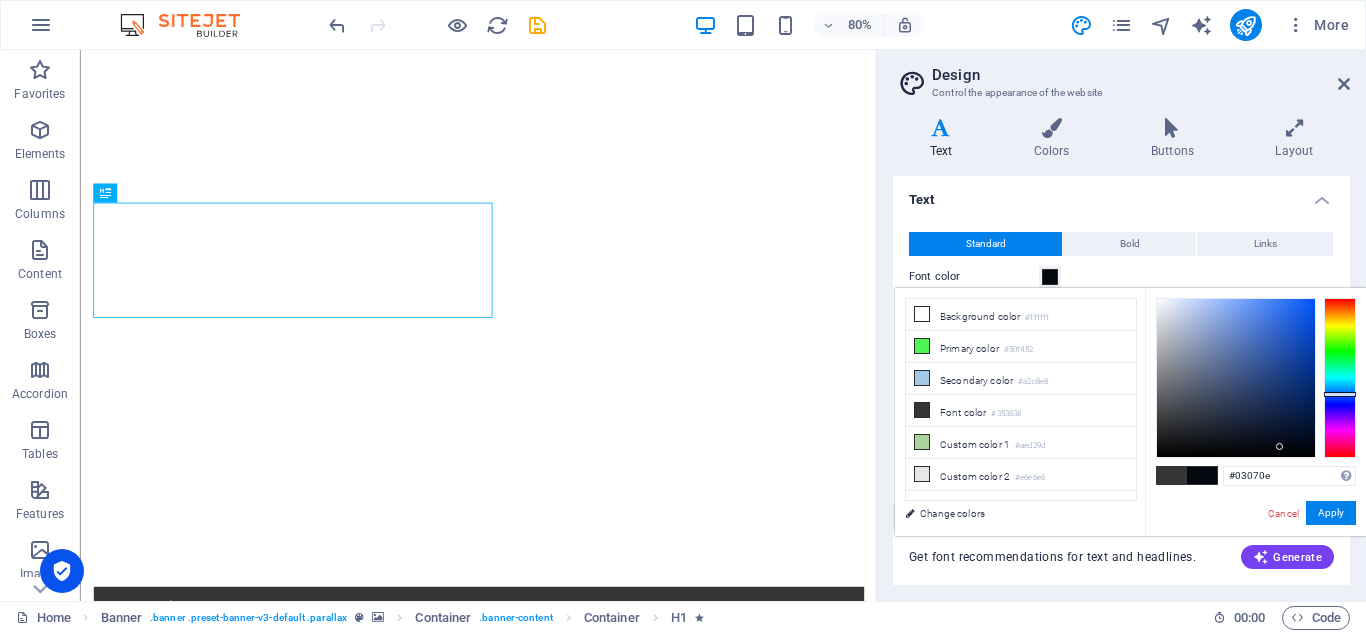 click at bounding box center [1236, 378] 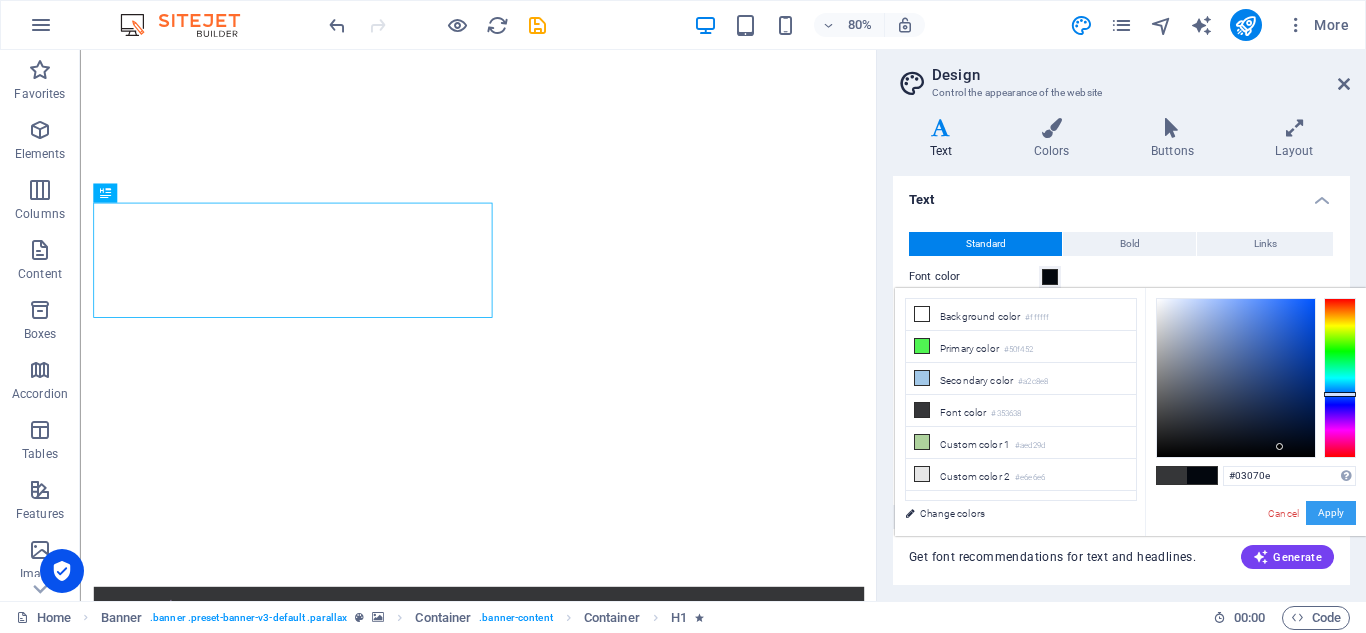 click on "Apply" at bounding box center (1331, 513) 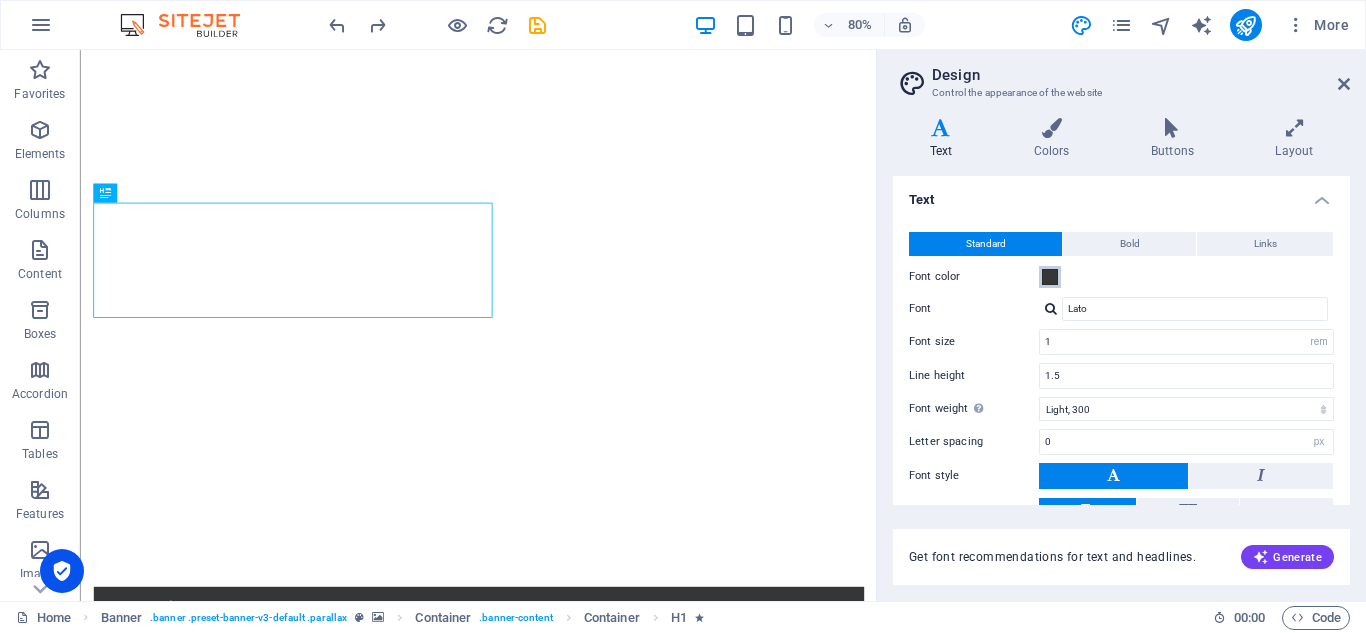 click at bounding box center (1050, 277) 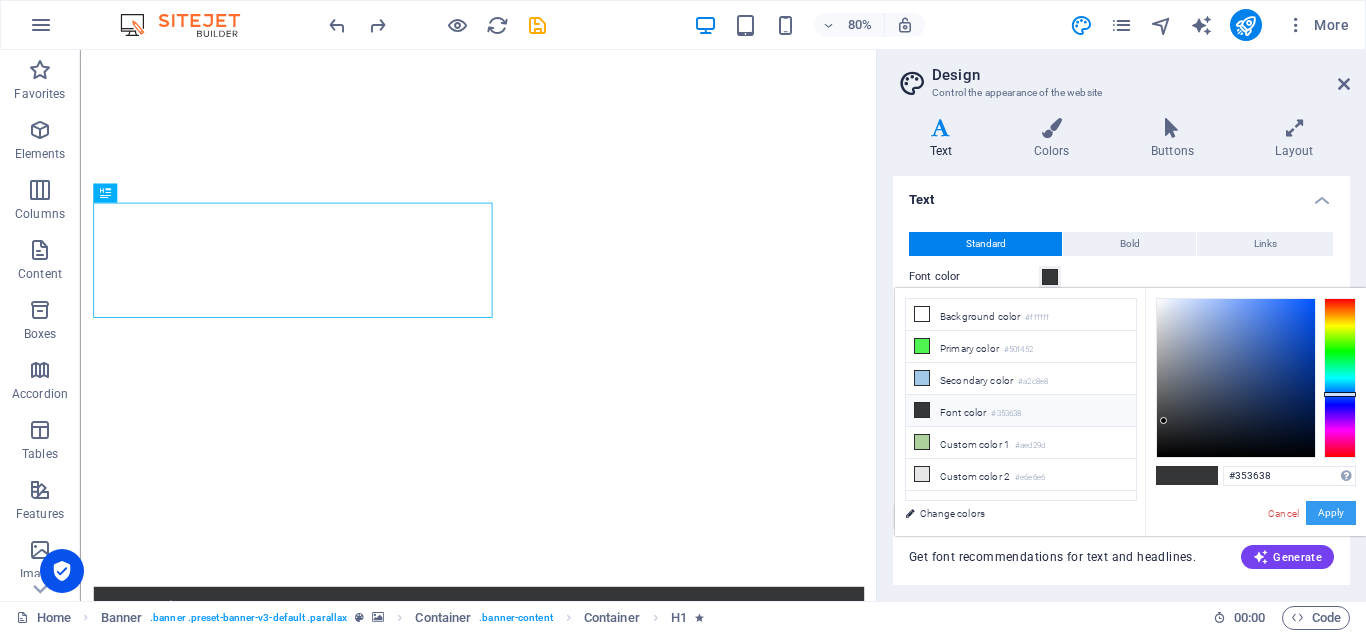 click on "Apply" at bounding box center (1331, 513) 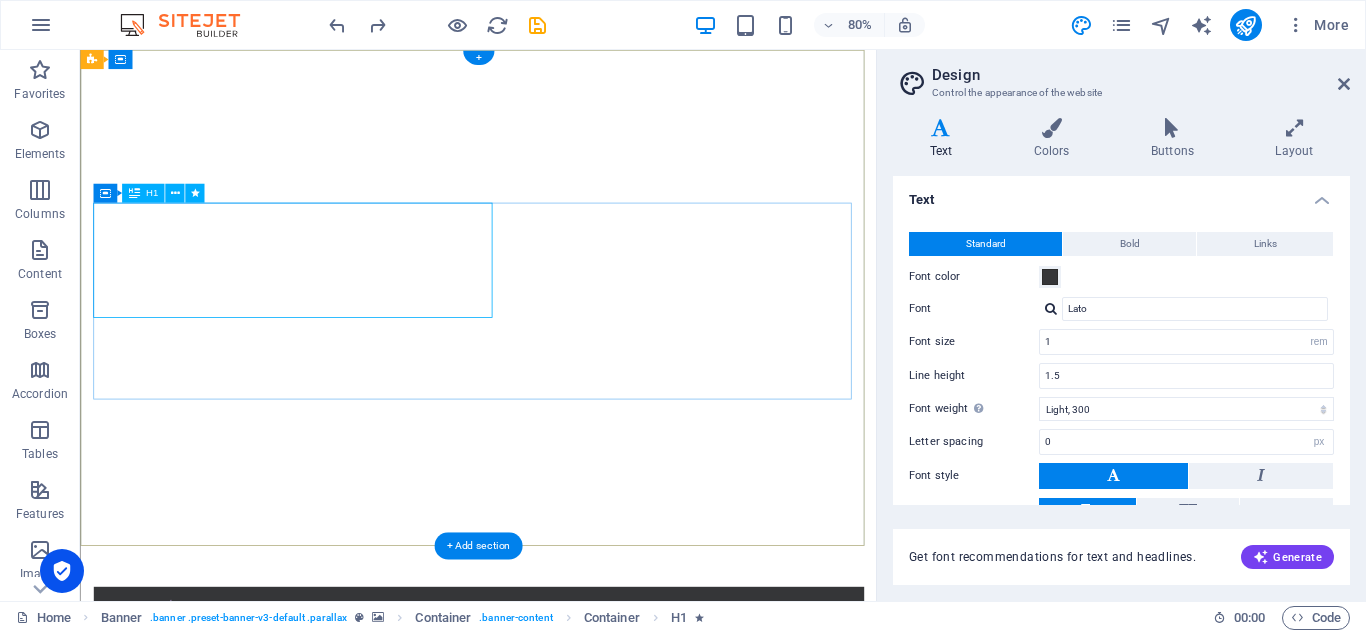 click on "Donate   and Help those in need." at bounding box center [577, 931] 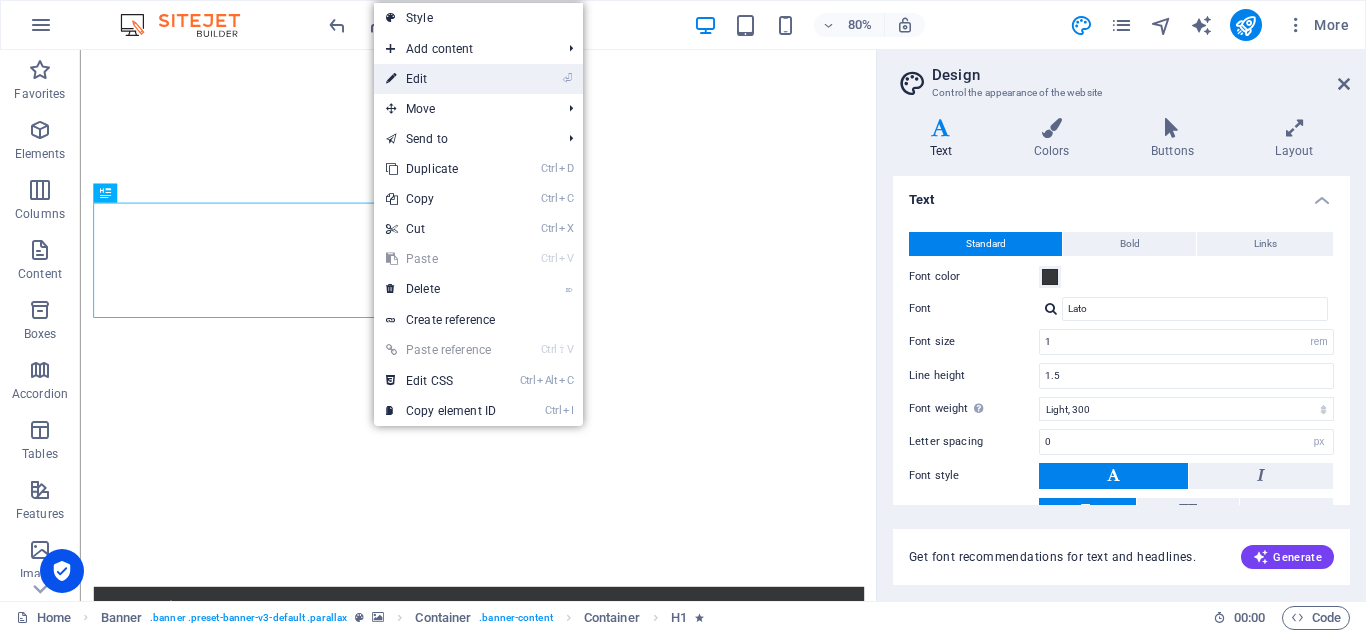 click on "⏎  Edit" at bounding box center [441, 79] 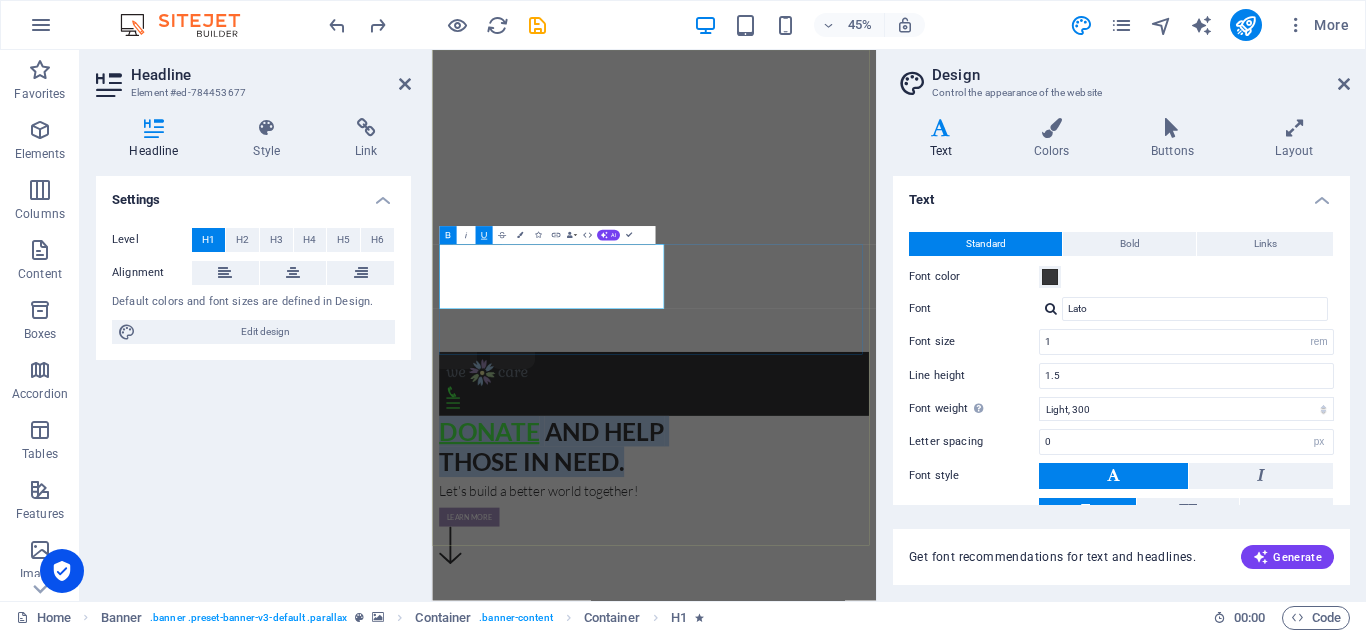 click on "Donate   and Help those in need." at bounding box center [925, 931] 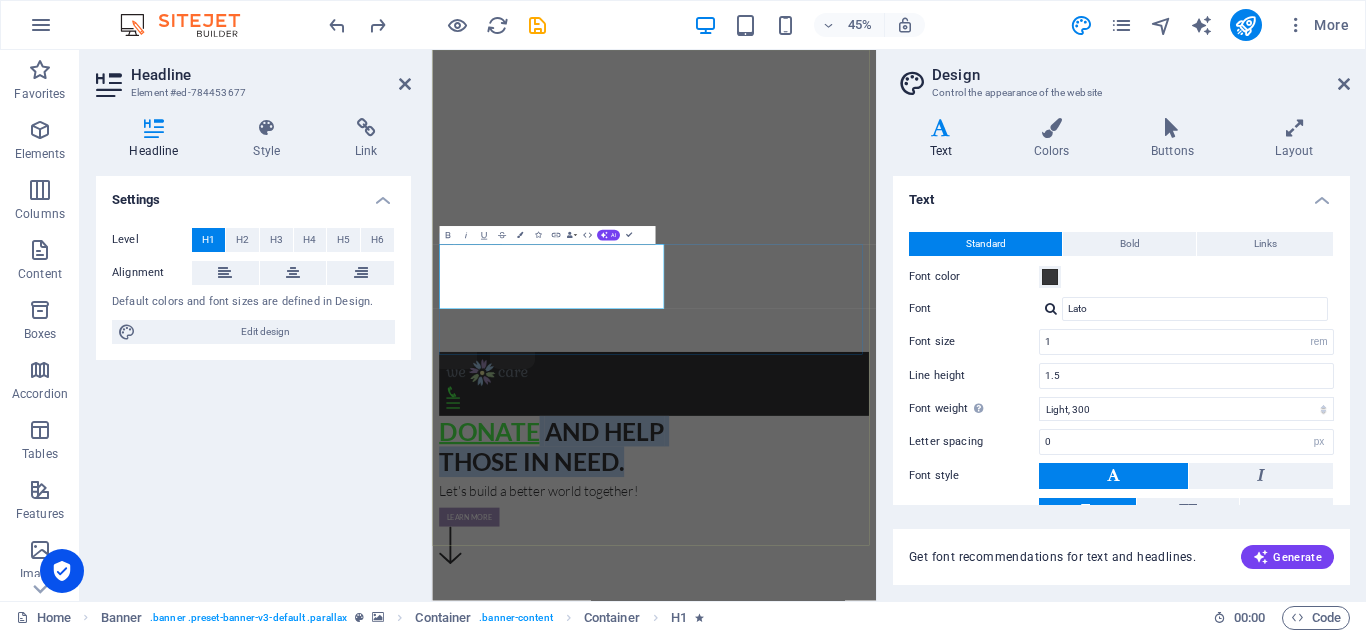 drag, startPoint x: 876, startPoint y: 592, endPoint x: 671, endPoint y: 512, distance: 220.05681 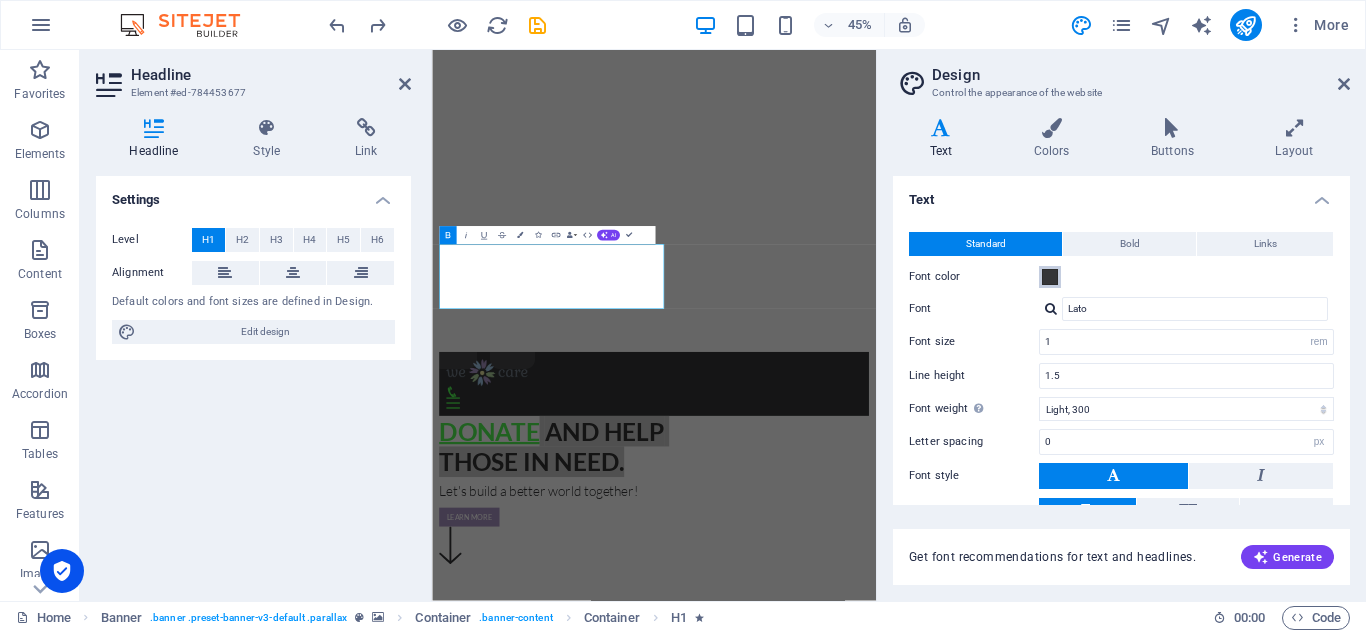 click at bounding box center [1050, 277] 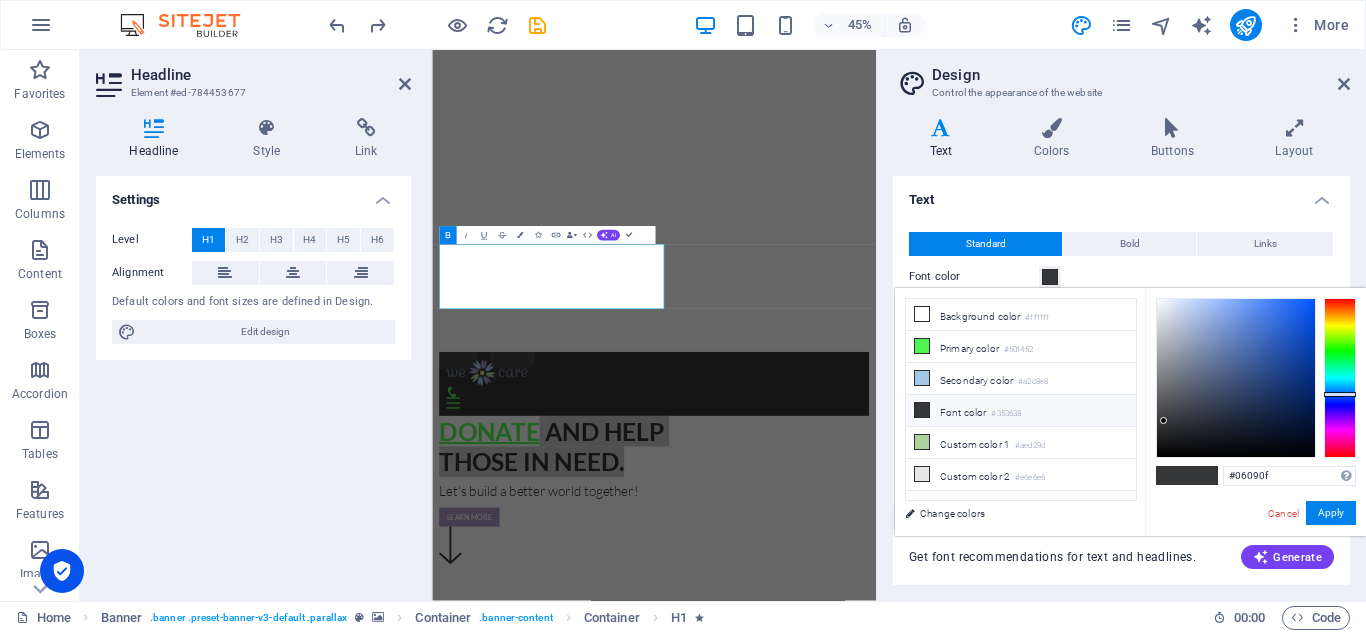 click at bounding box center [1236, 378] 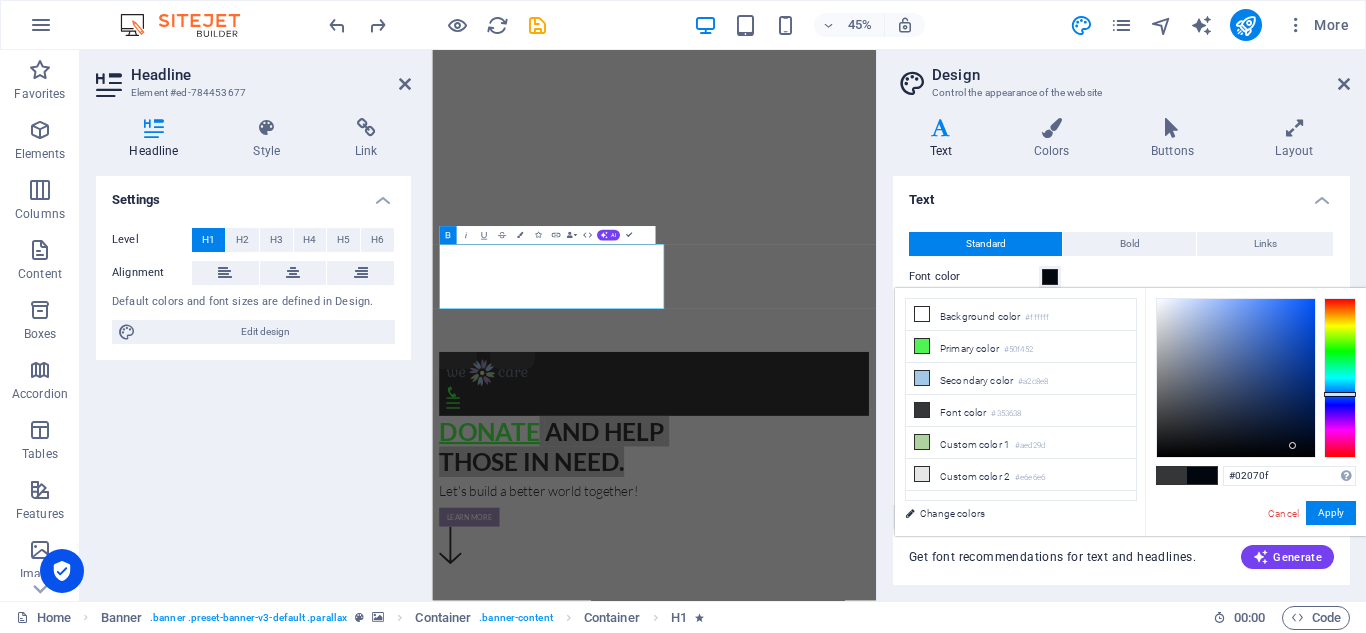 click at bounding box center [1236, 378] 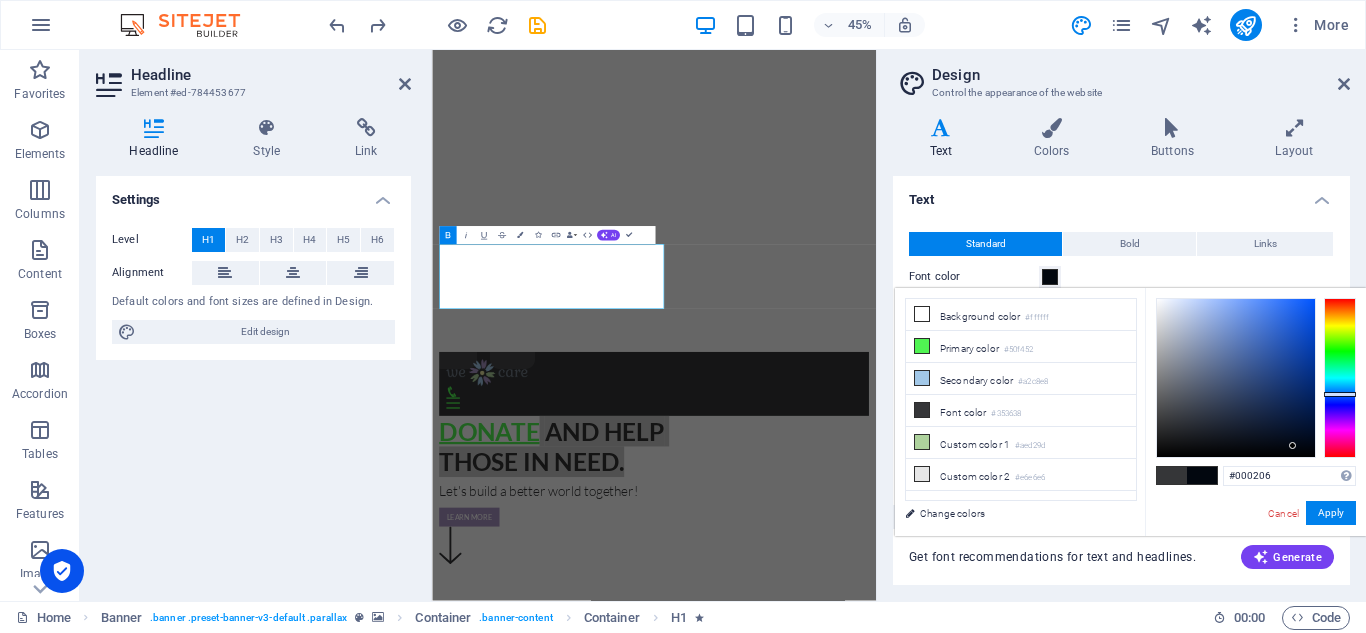 click at bounding box center (1236, 378) 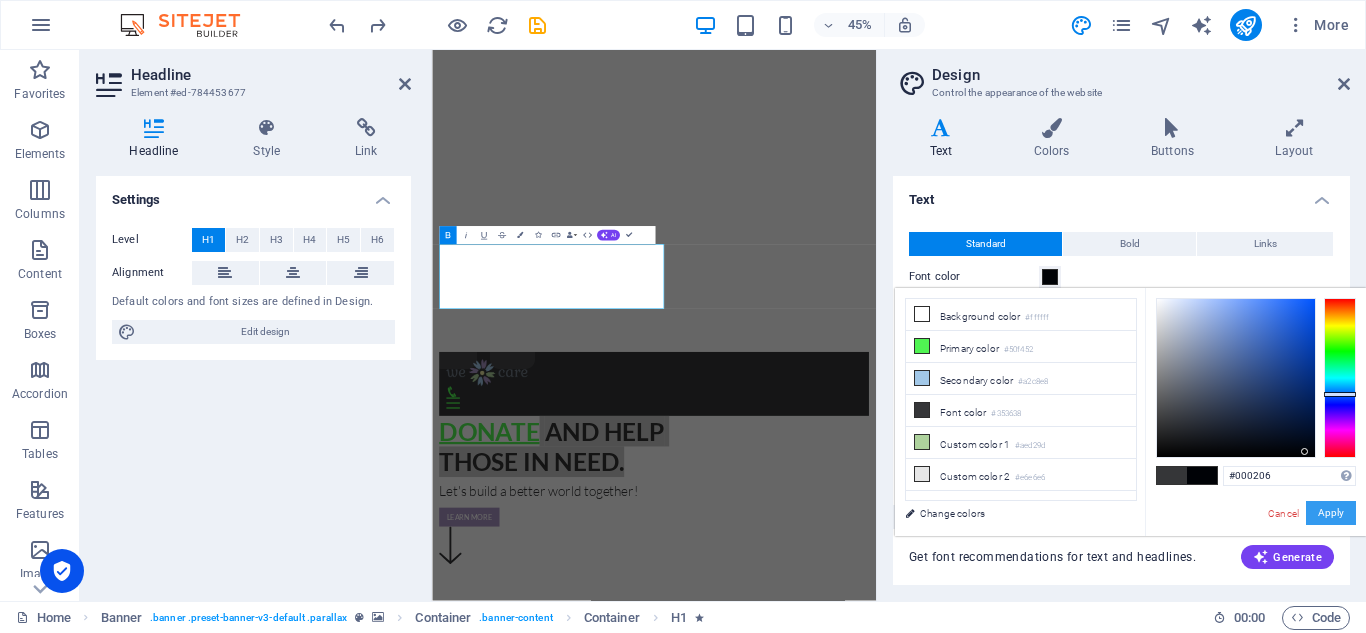 click on "Apply" at bounding box center (1331, 513) 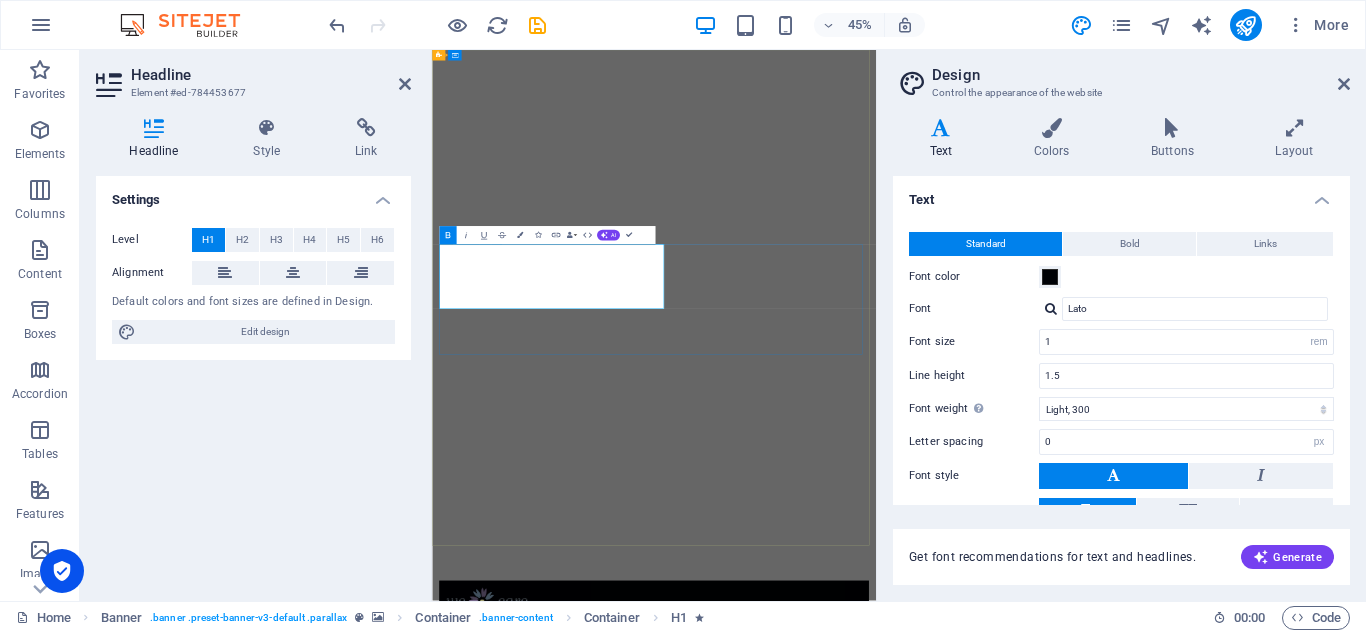 click on "Donate   and Help those in need." at bounding box center [925, 1439] 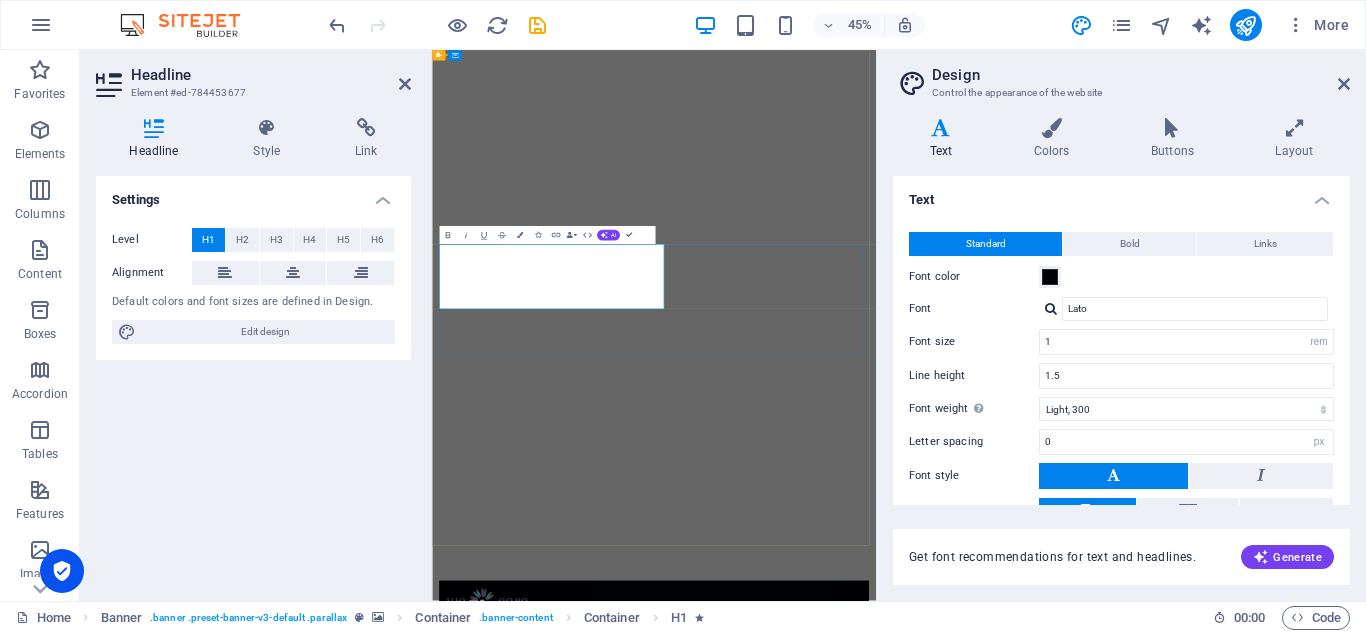 drag, startPoint x: 845, startPoint y: 589, endPoint x: 680, endPoint y: 496, distance: 189.40433 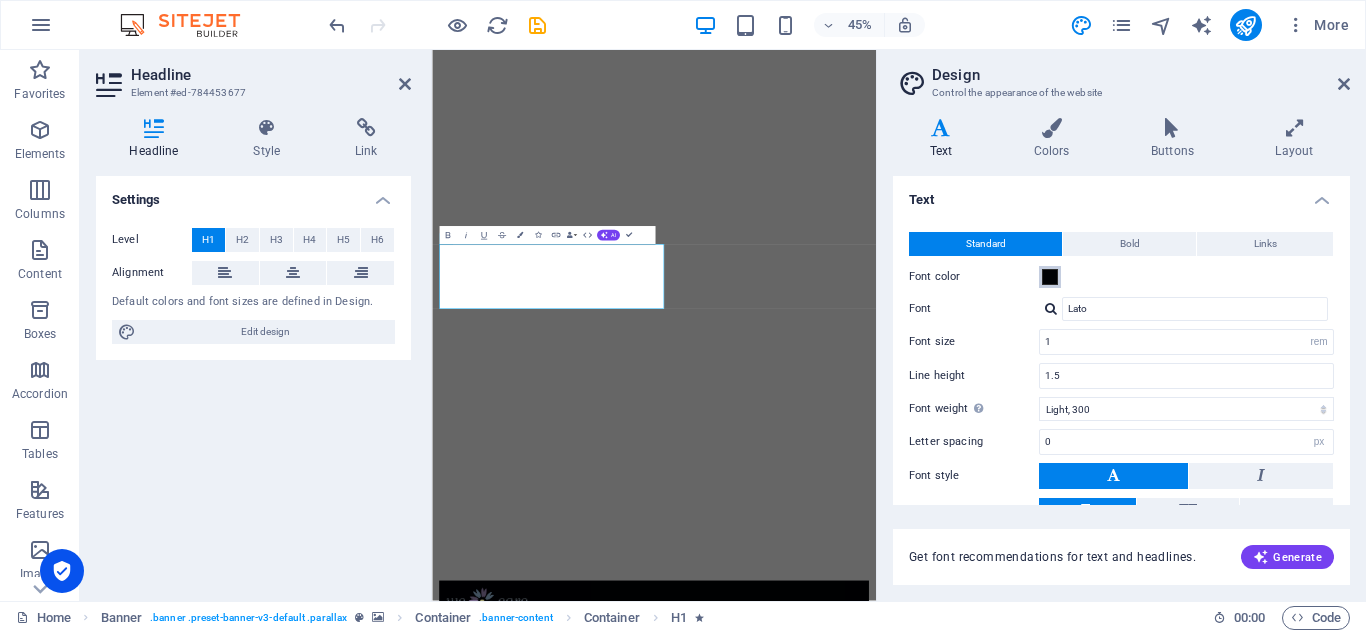 click at bounding box center (1050, 277) 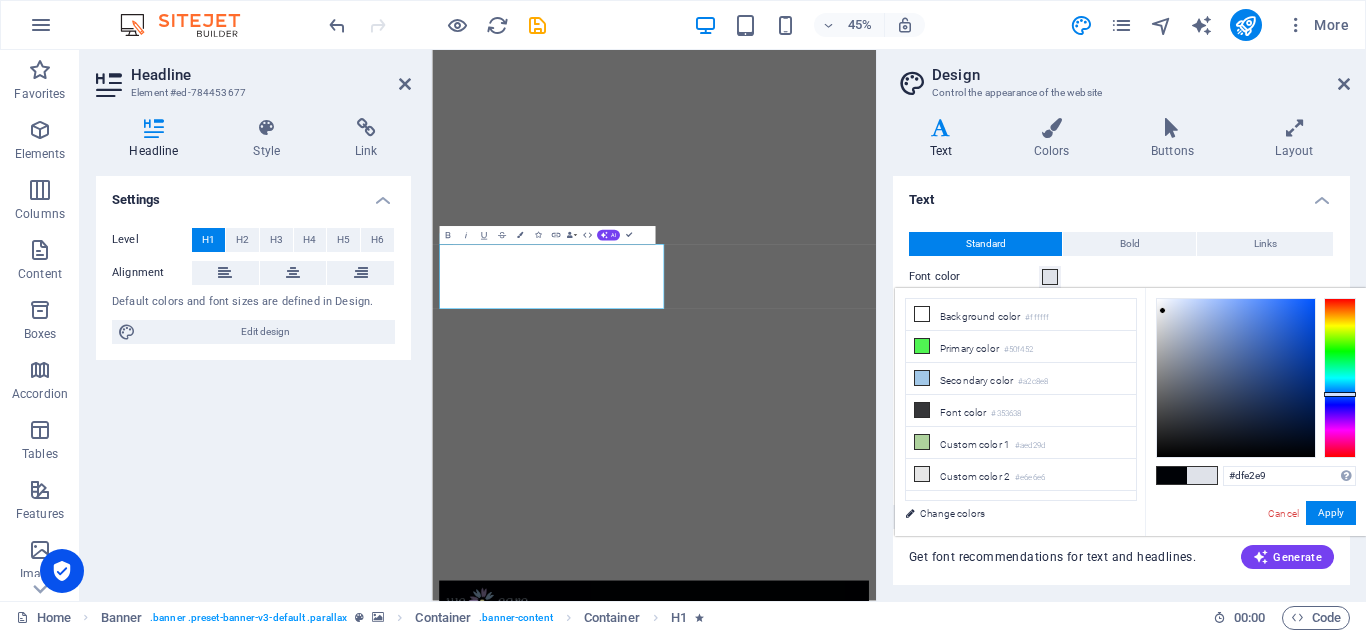 click at bounding box center [1236, 378] 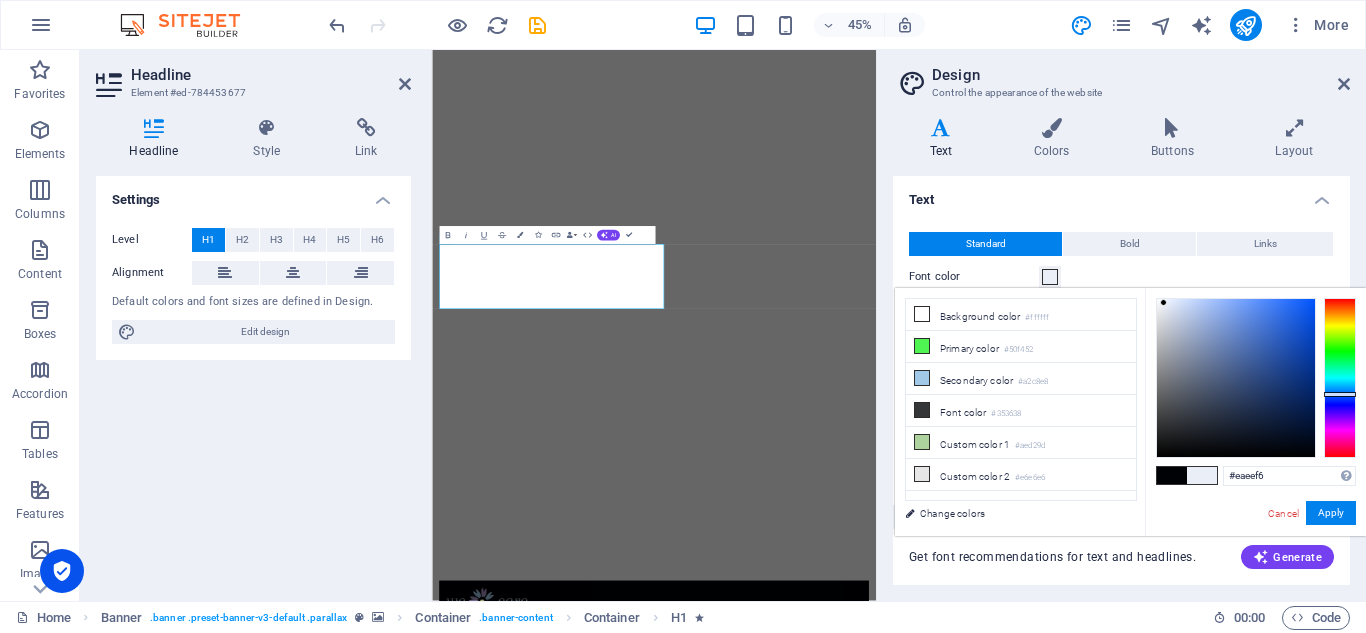 click at bounding box center [1236, 378] 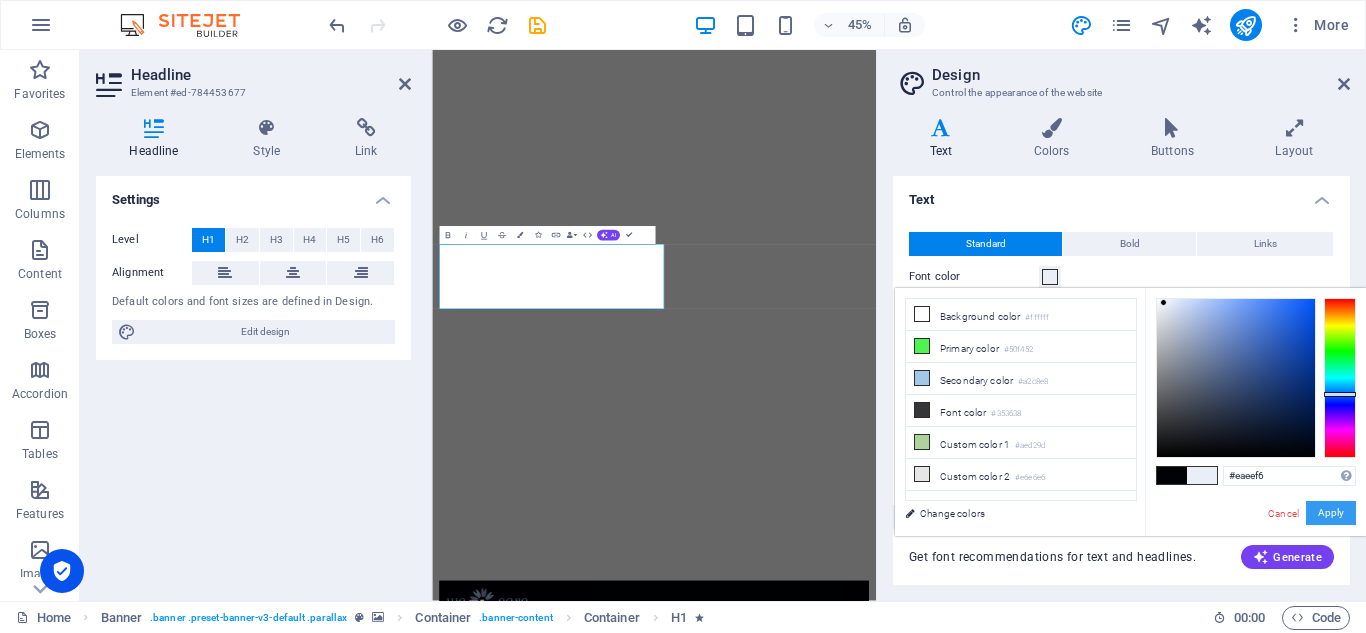 click on "Apply" at bounding box center [1331, 513] 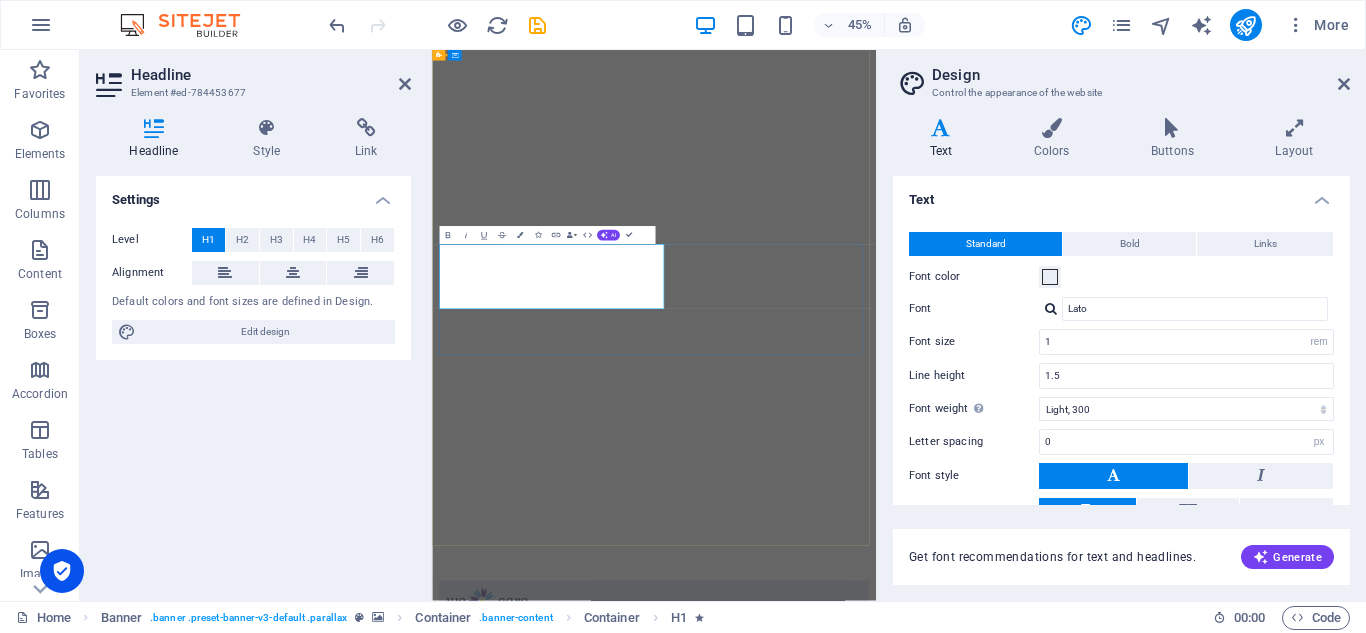 click on "Donate   and Help those in need." at bounding box center [925, 1439] 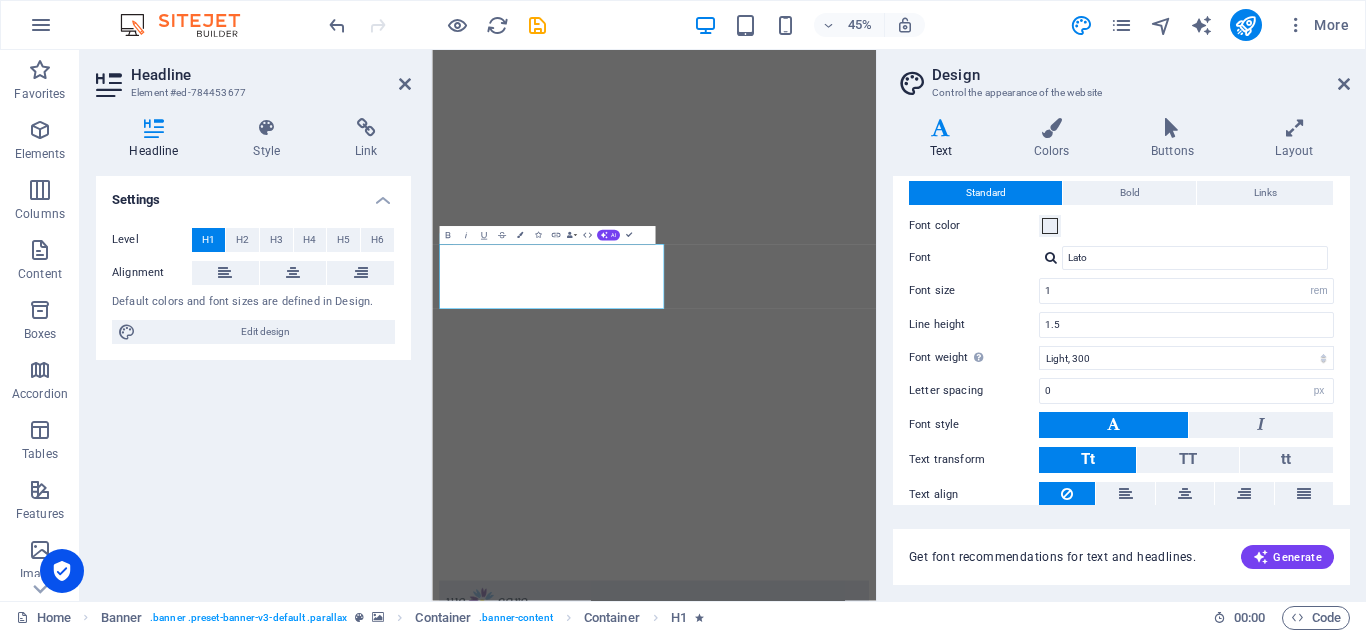 scroll, scrollTop: 48, scrollLeft: 0, axis: vertical 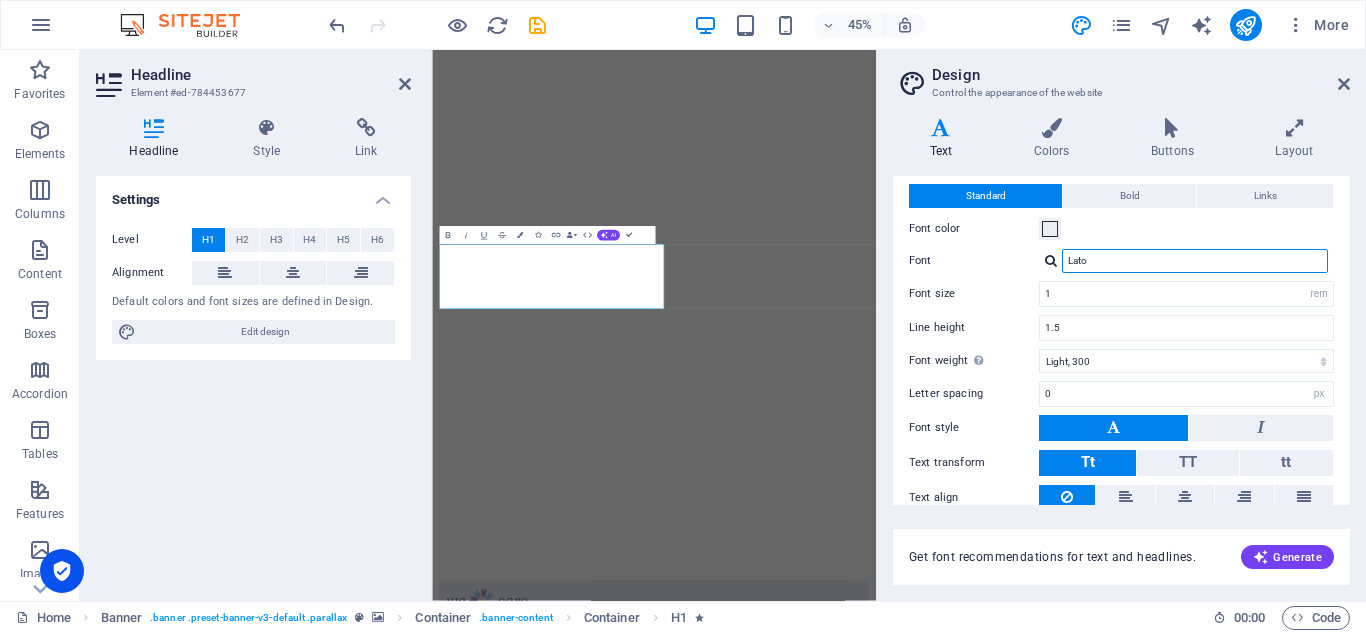 click on "Lato" at bounding box center (1195, 261) 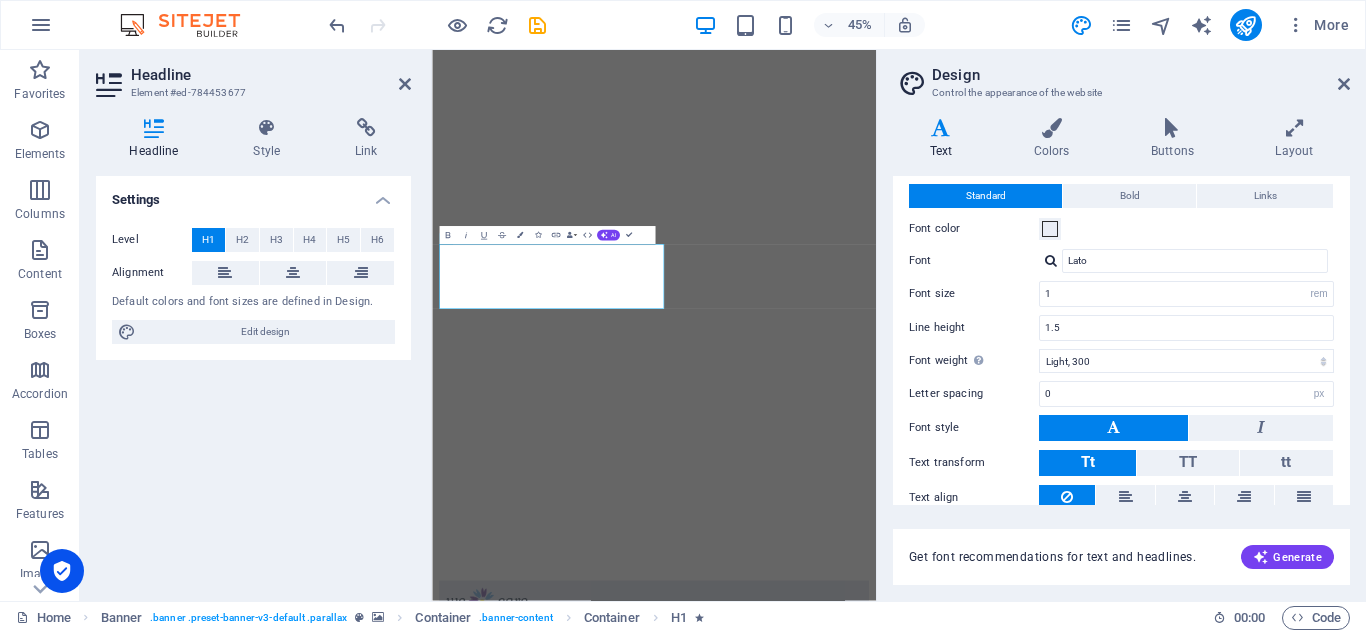 click at bounding box center [1051, 260] 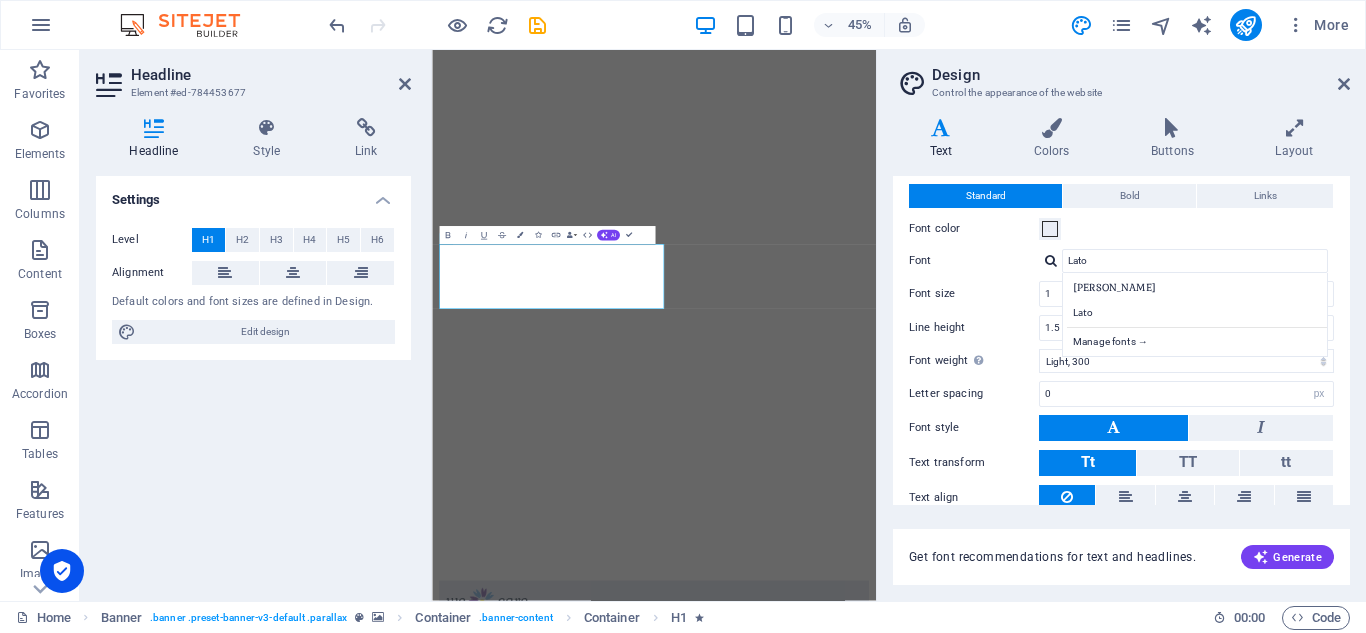click at bounding box center [1051, 260] 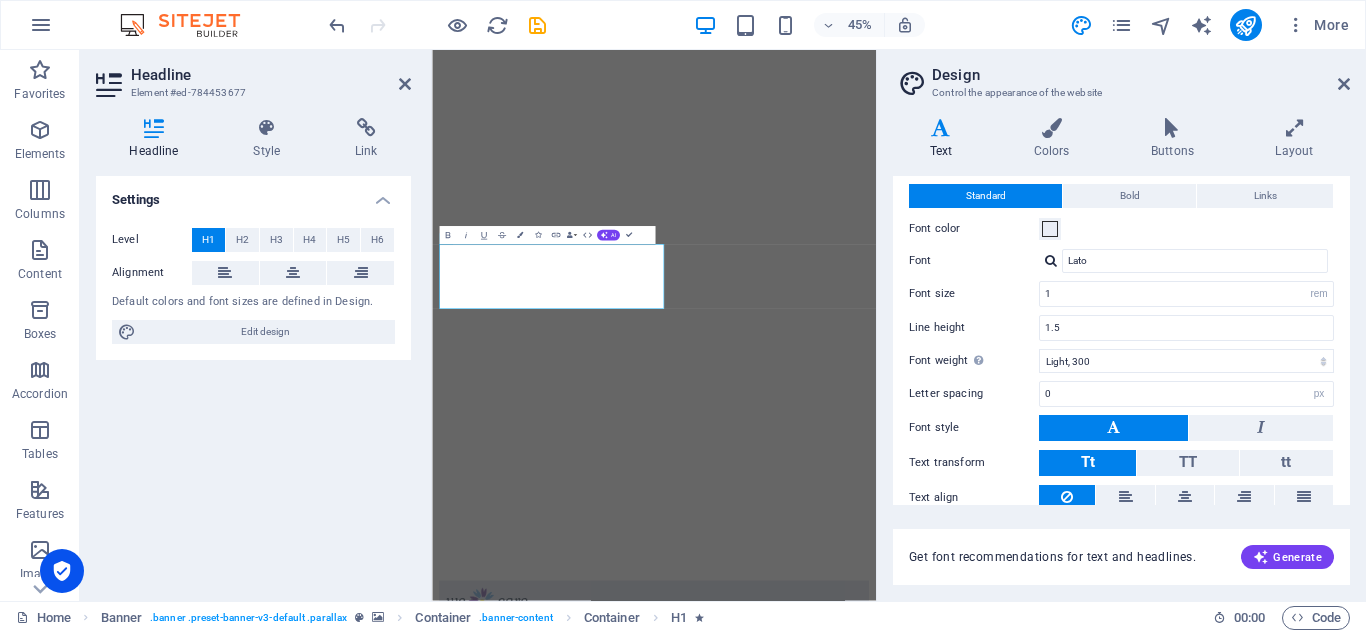 type on "#000206" 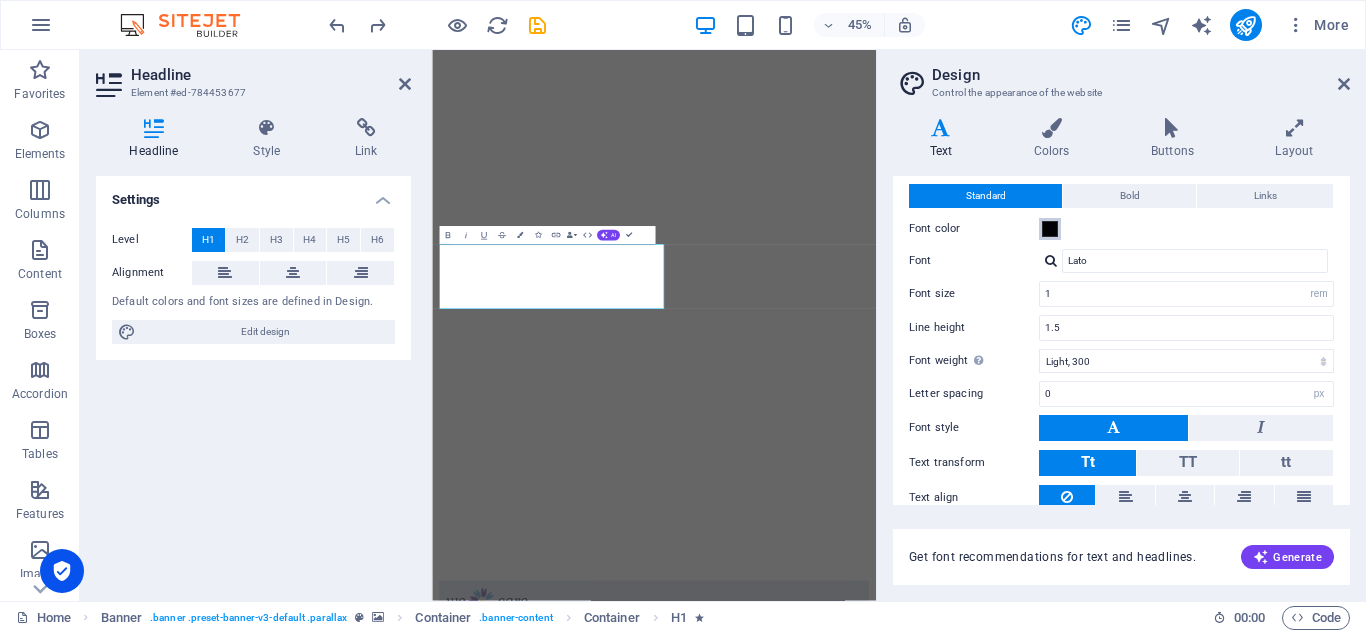 click at bounding box center [1050, 229] 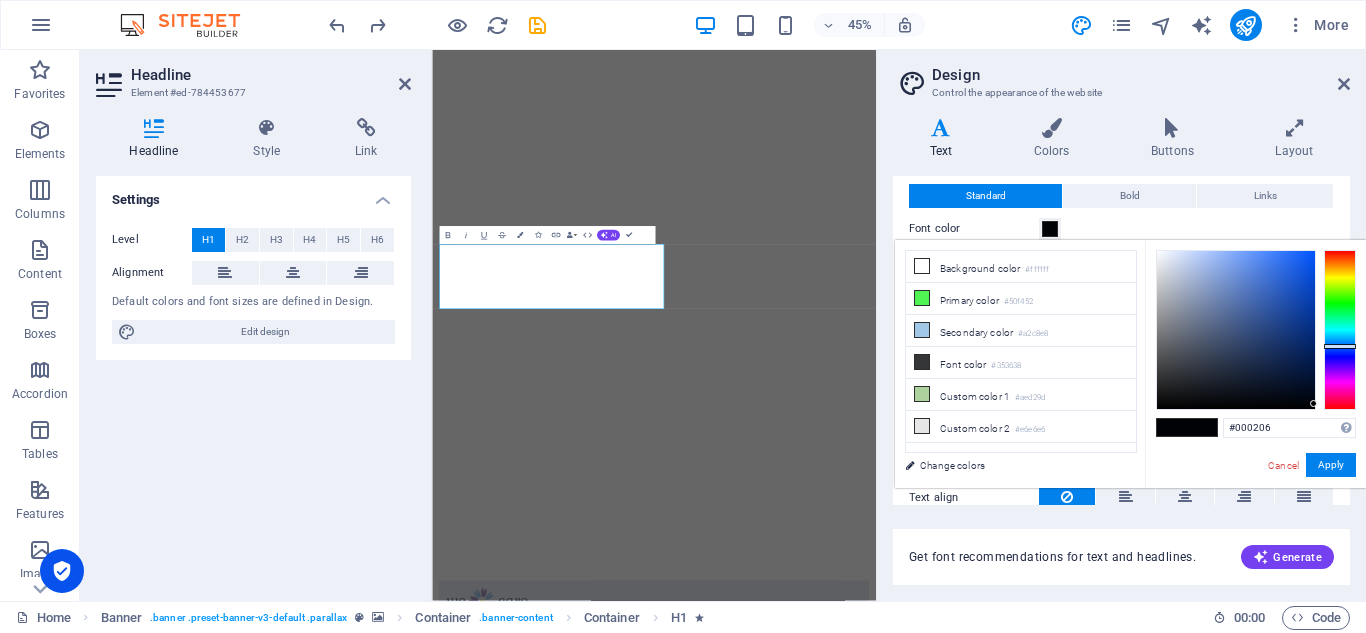 type 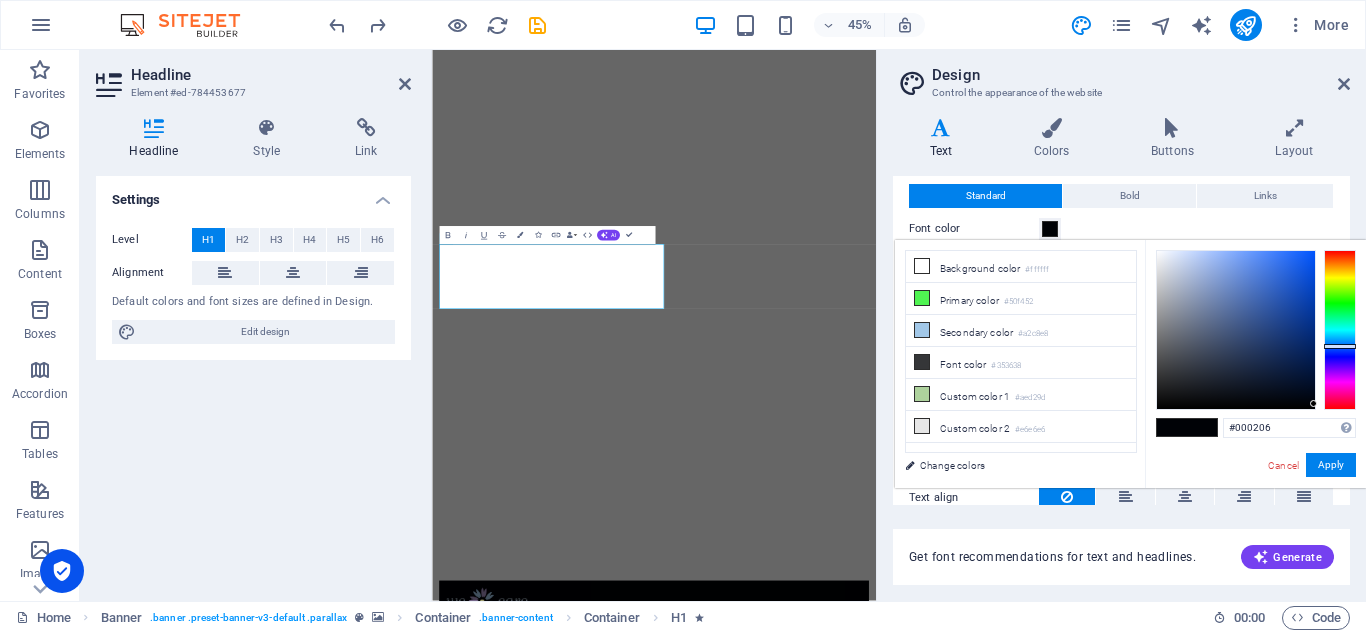 type on "#353638" 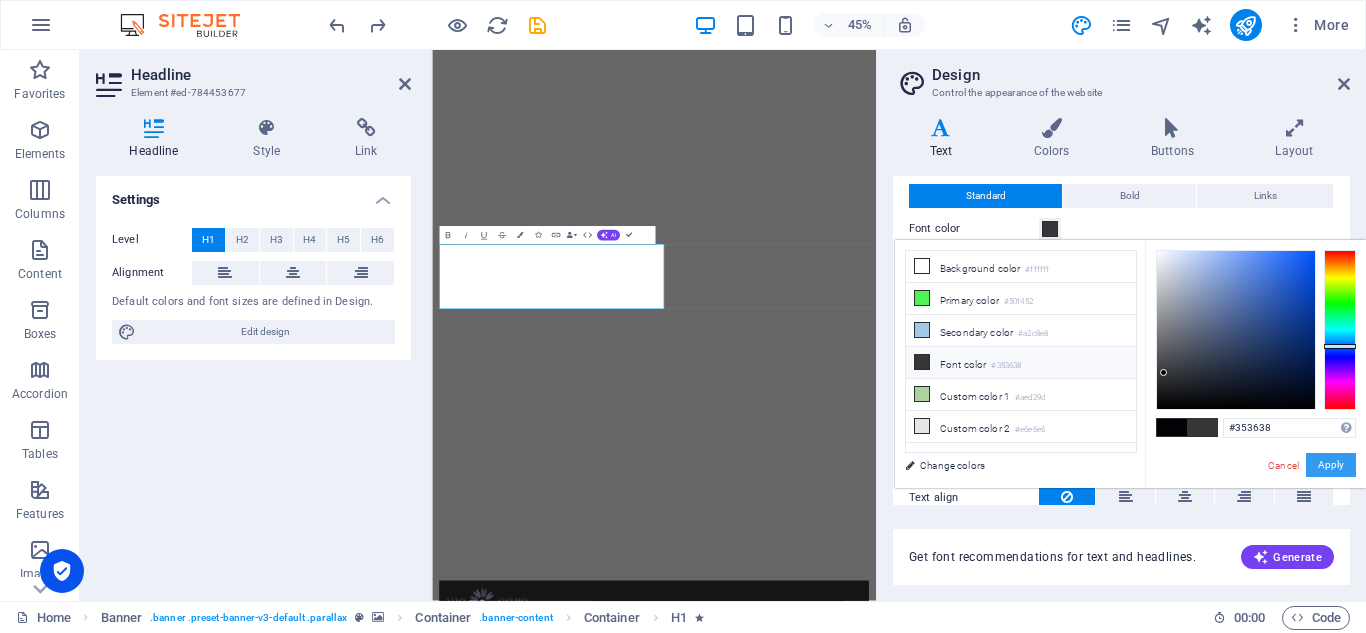 click on "Apply" at bounding box center [1331, 465] 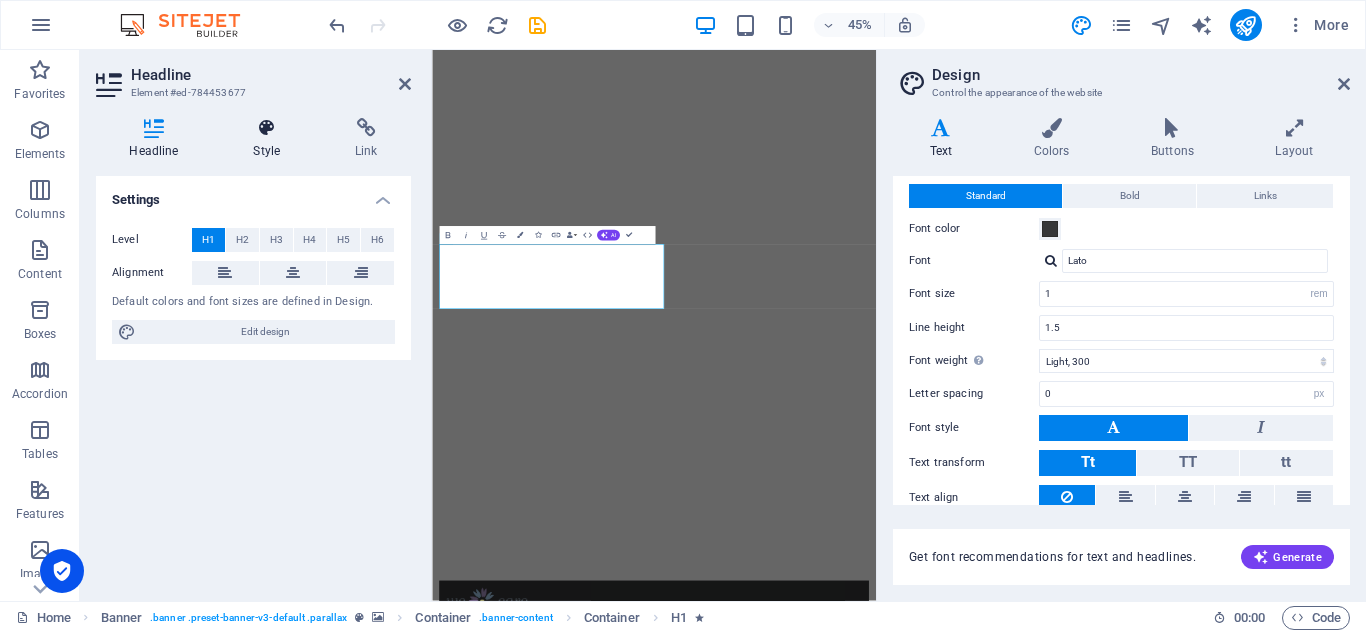 click at bounding box center [267, 128] 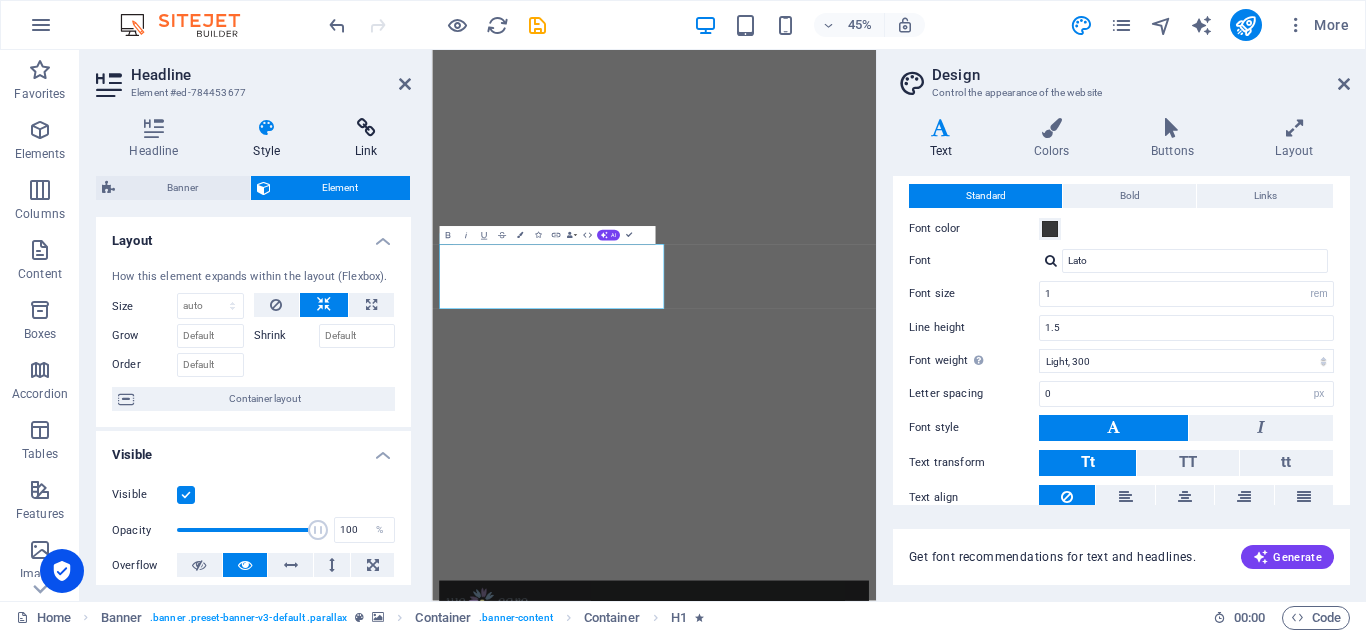 click at bounding box center (366, 128) 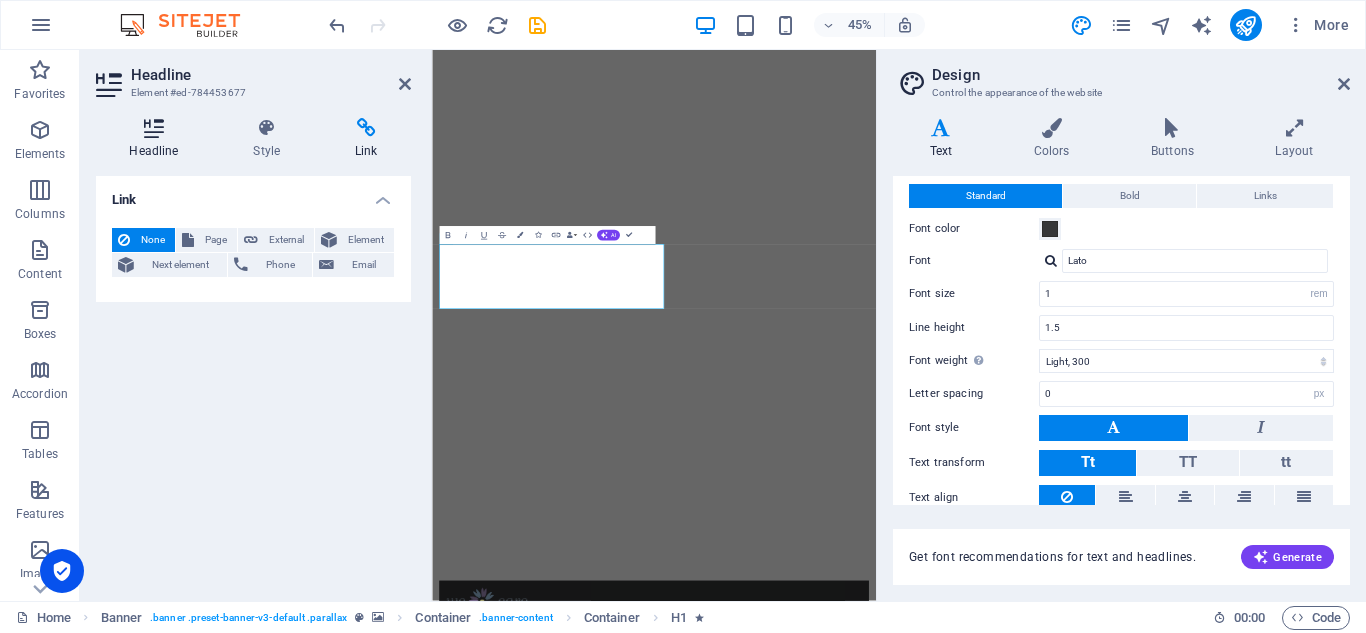 click at bounding box center [154, 128] 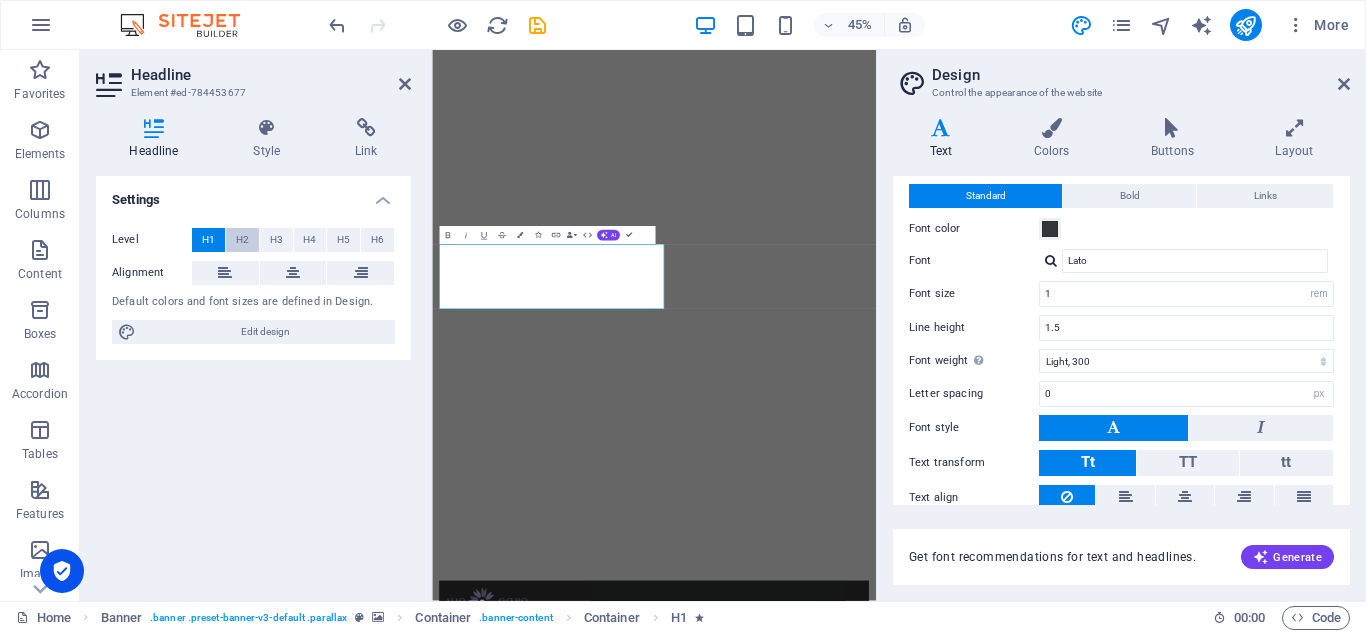 click on "H2" at bounding box center [242, 240] 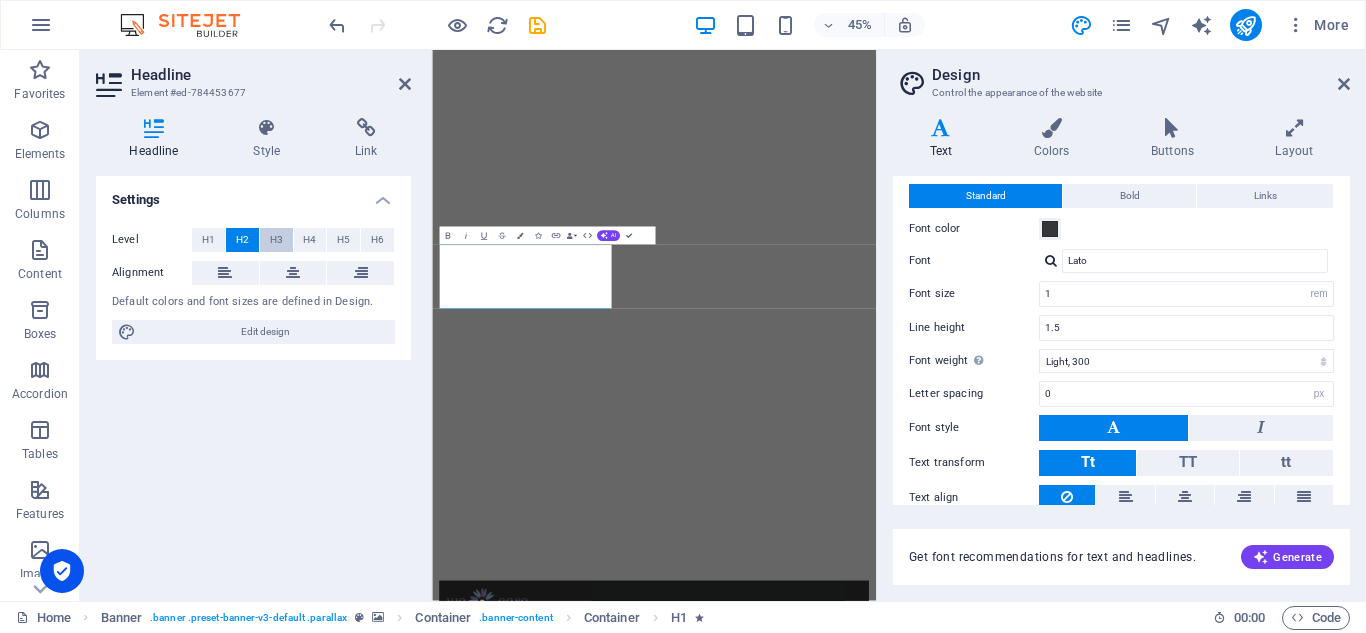 click on "H3" at bounding box center (276, 240) 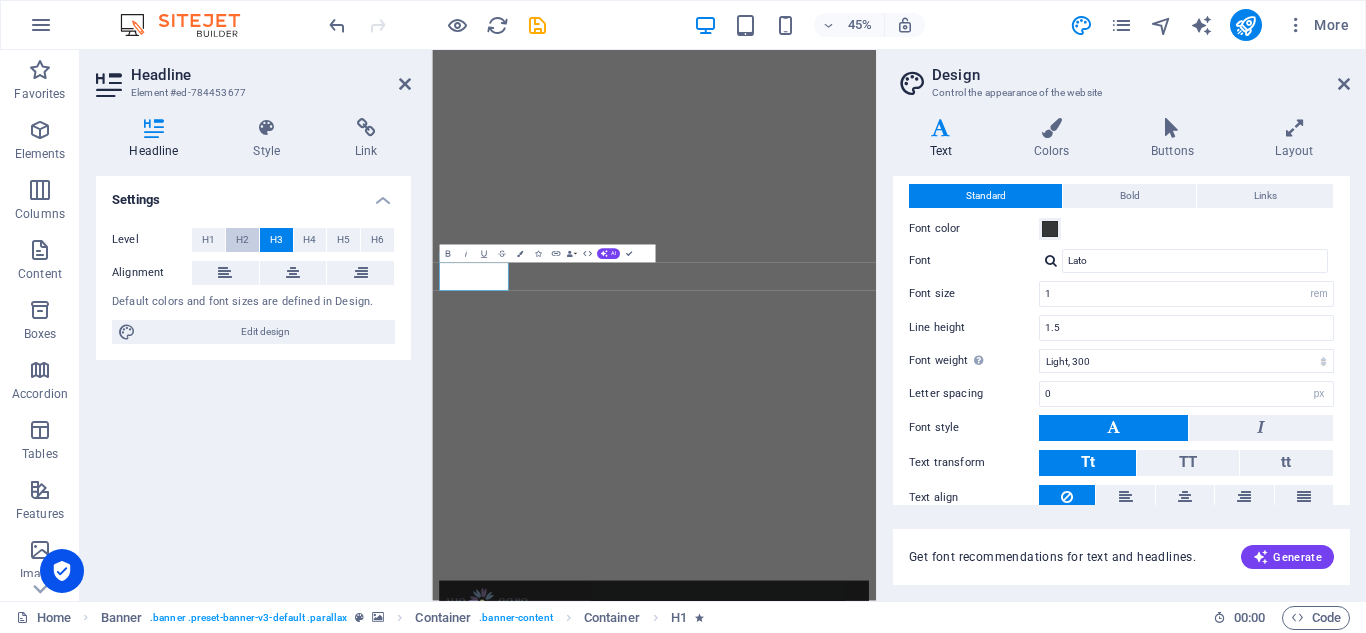 click on "H2" at bounding box center (242, 240) 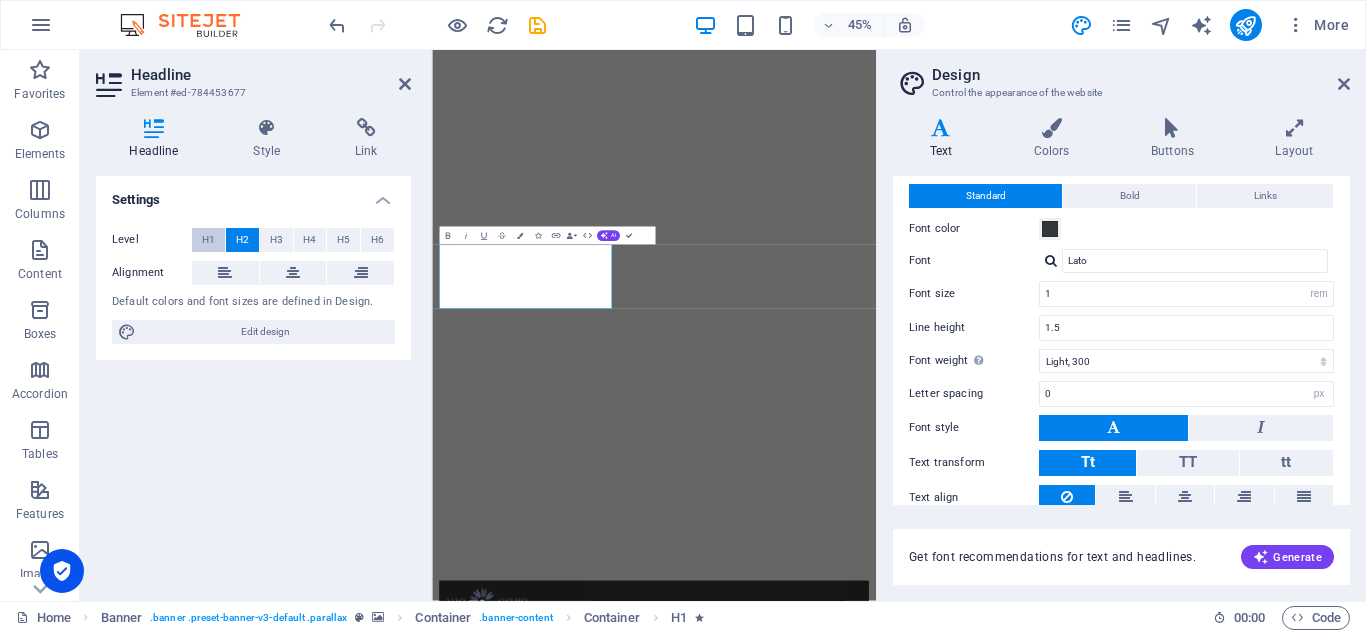 click on "H1" at bounding box center [208, 240] 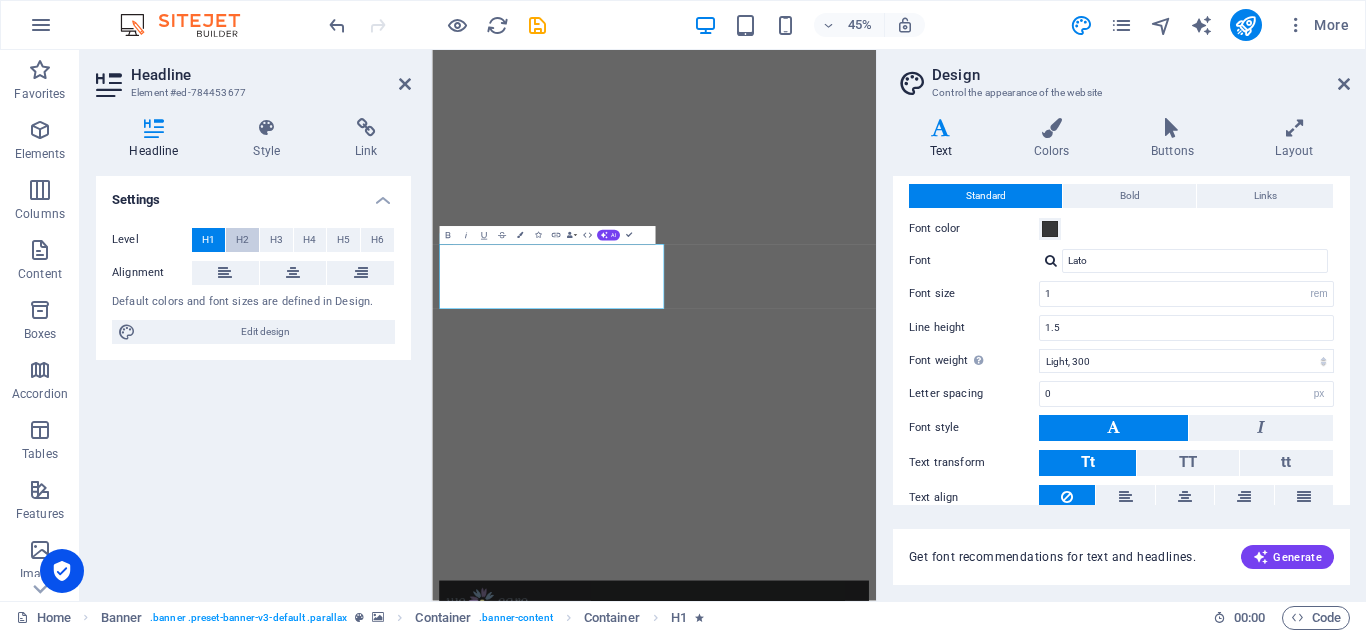 click on "H2" at bounding box center [242, 240] 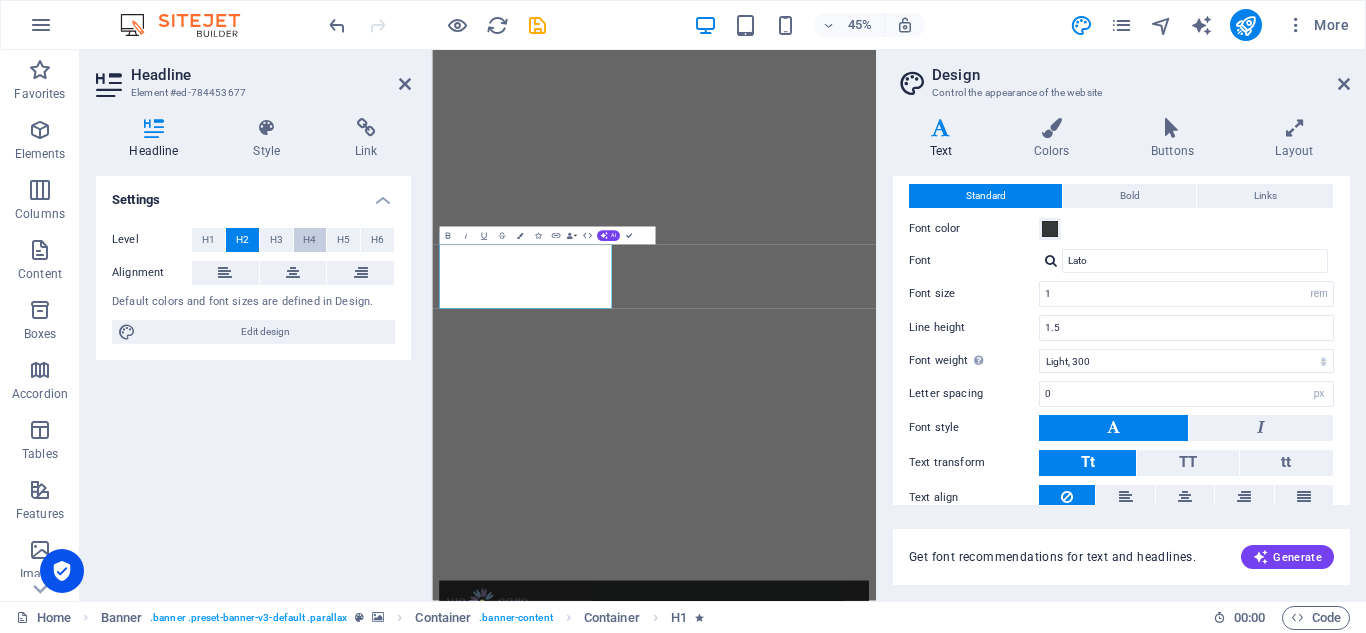 click on "H4" at bounding box center [310, 240] 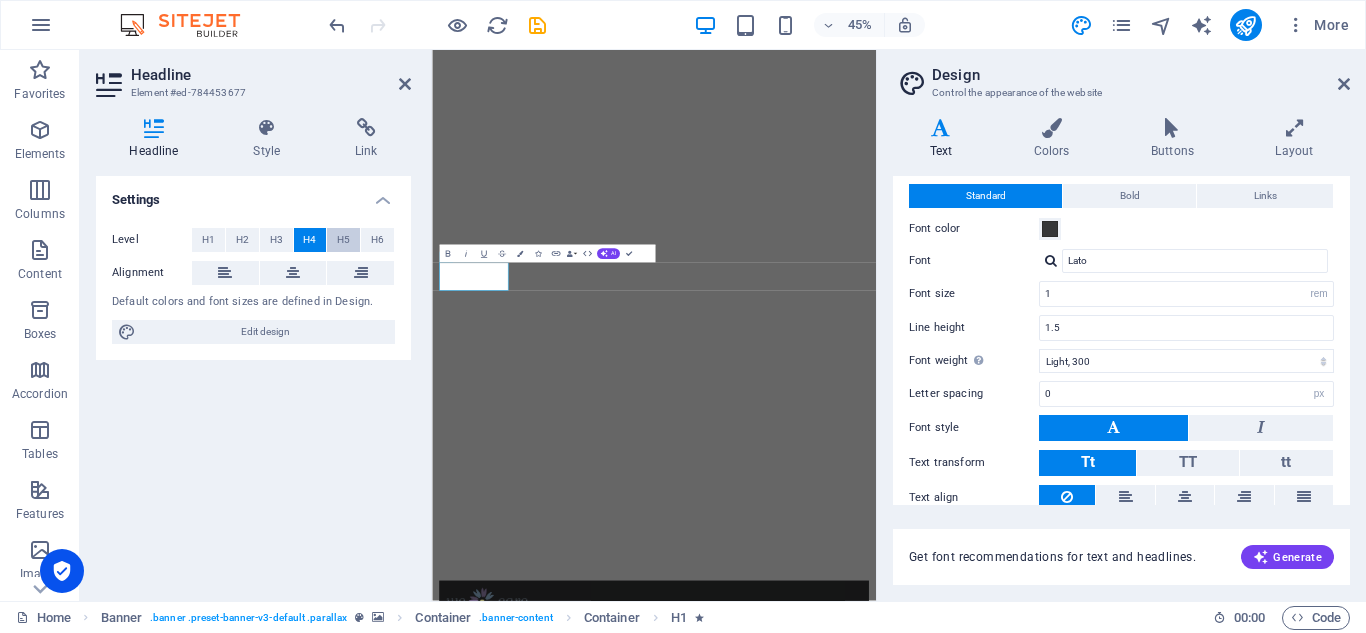 click on "H5" at bounding box center [343, 240] 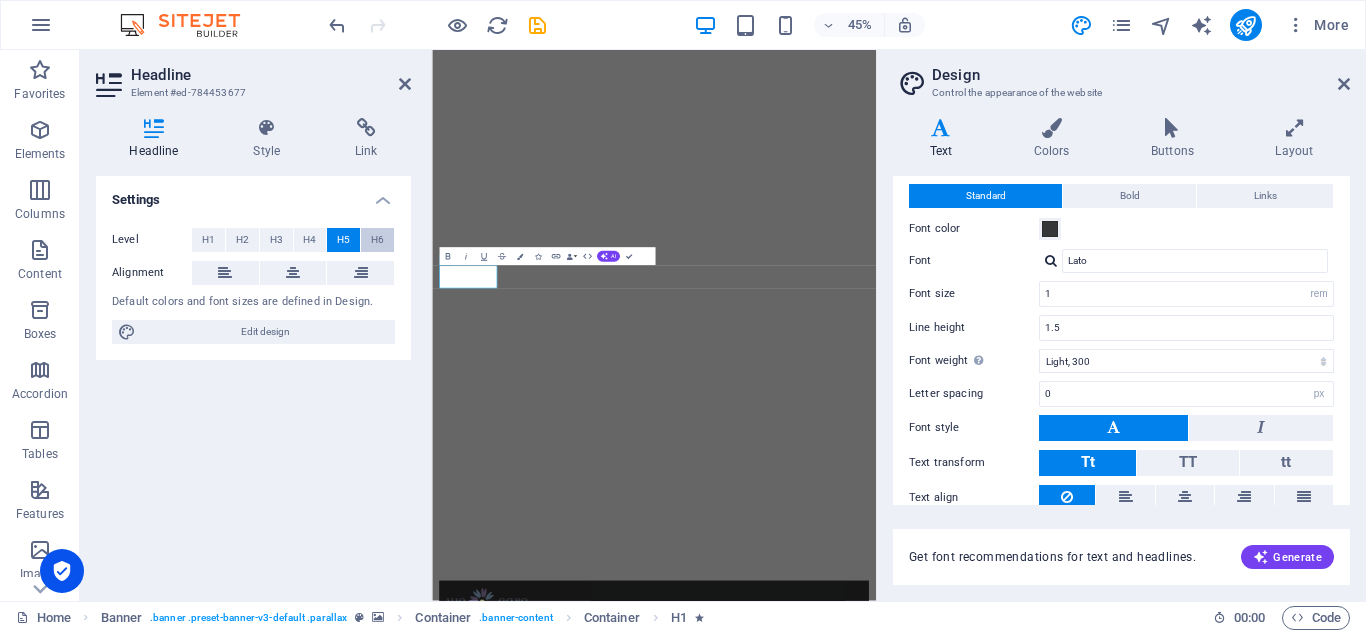 click on "H6" at bounding box center [377, 240] 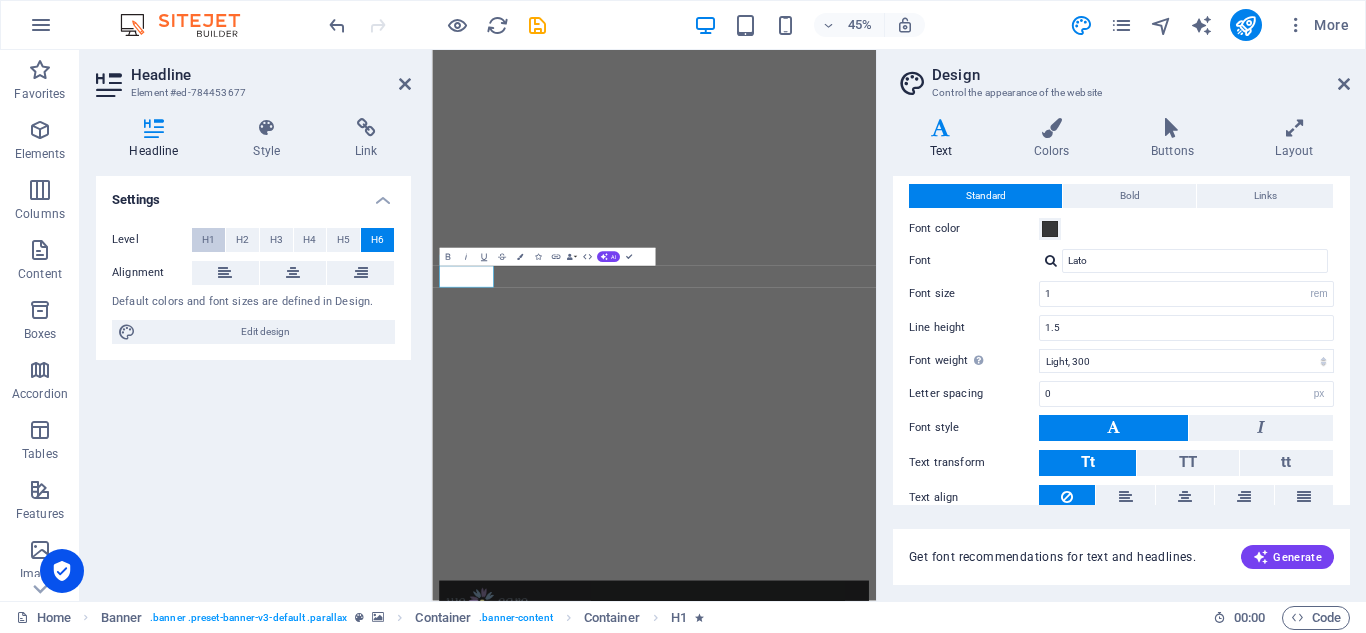 click on "H1" at bounding box center [208, 240] 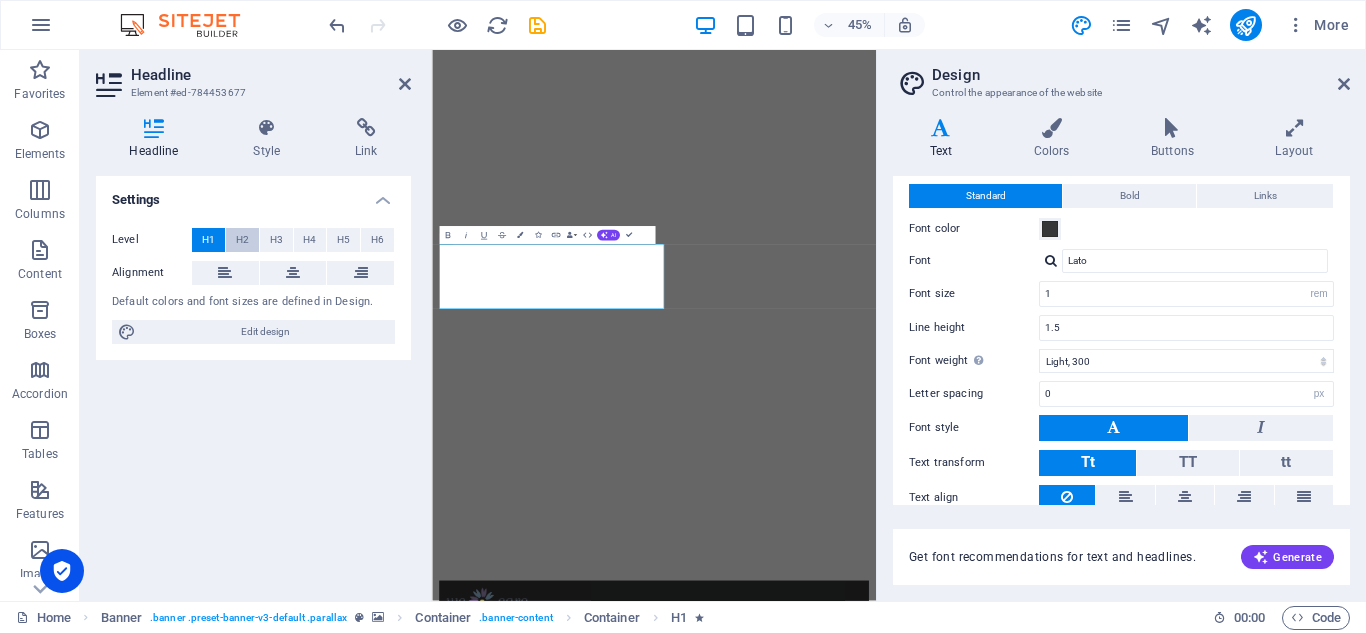 click on "H2" at bounding box center [242, 240] 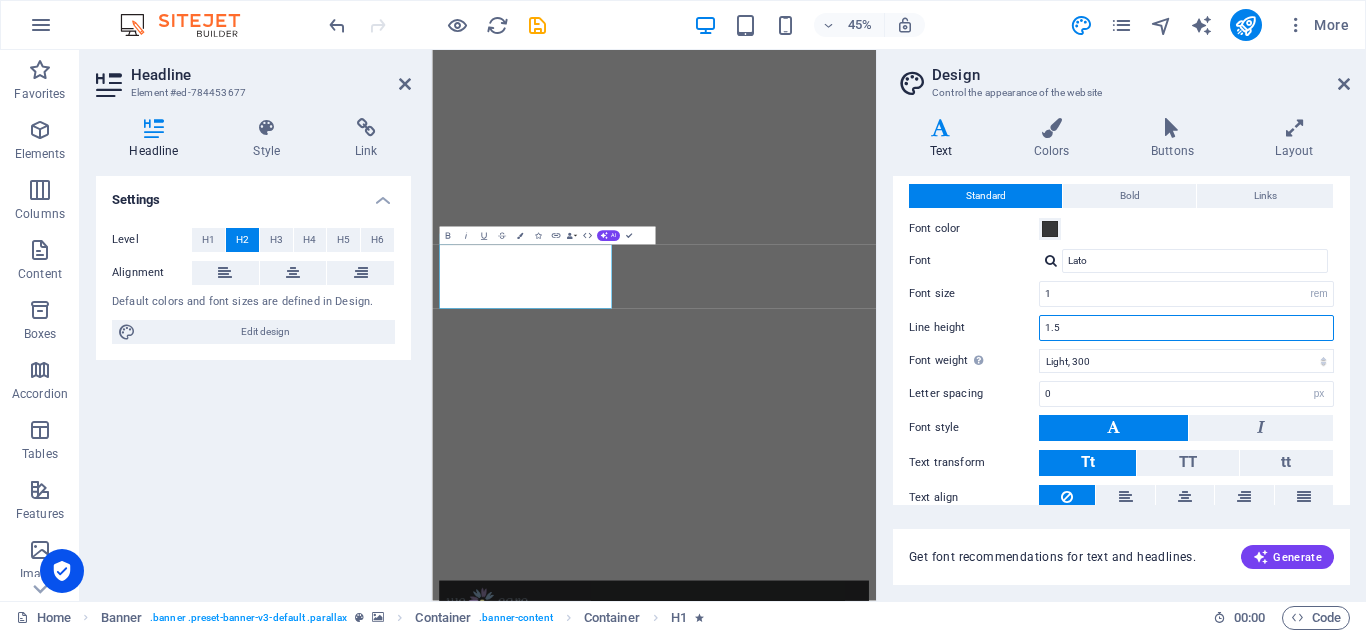 click on "1.5" at bounding box center [1186, 328] 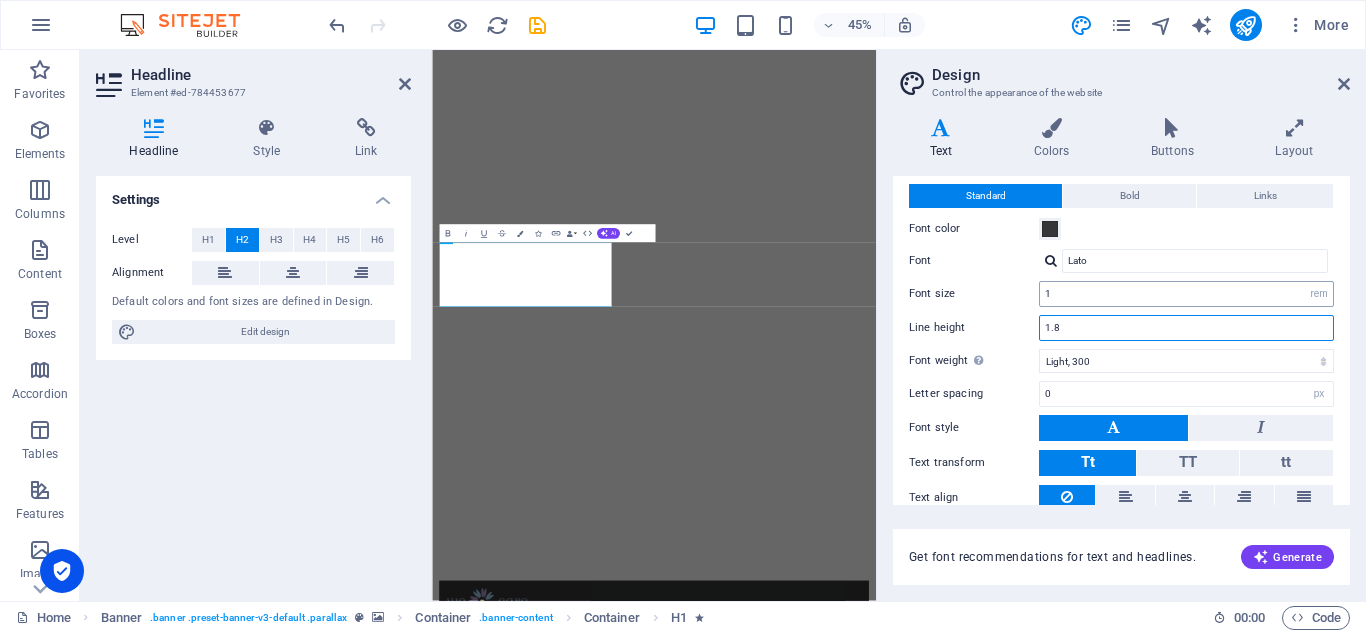 type on "1.8" 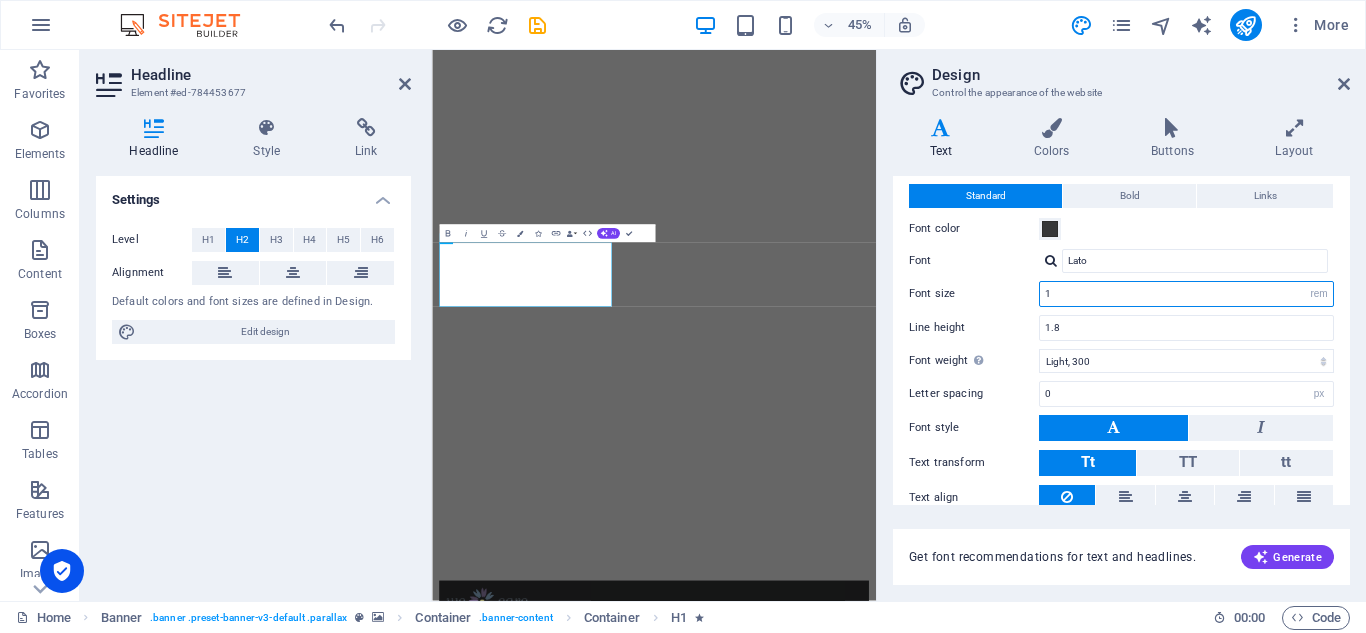 click on "1" at bounding box center (1186, 294) 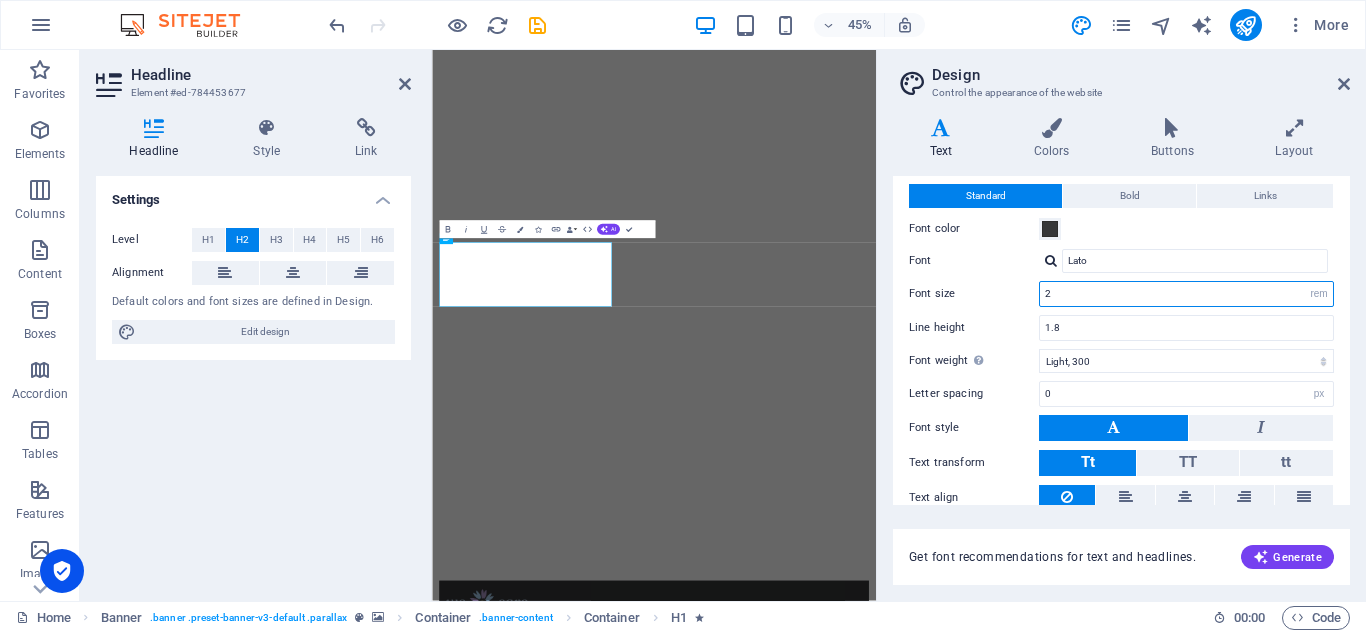 type on "2" 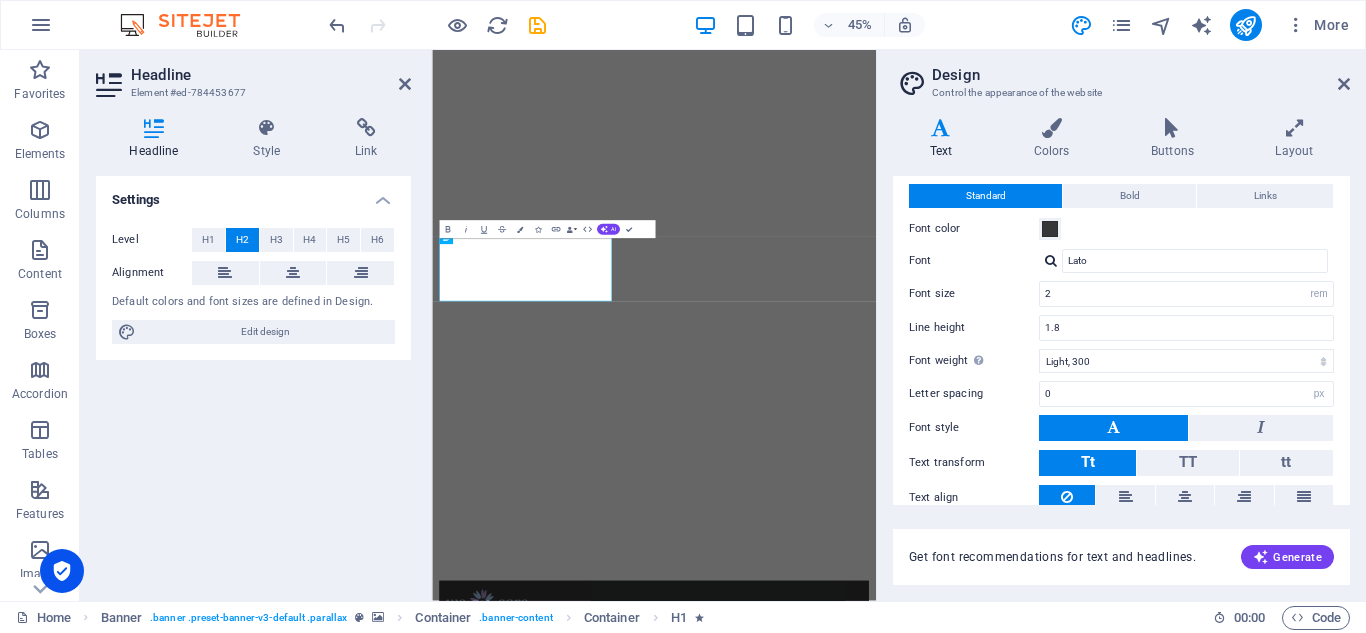 drag, startPoint x: 1351, startPoint y: 317, endPoint x: 1355, endPoint y: 386, distance: 69.115845 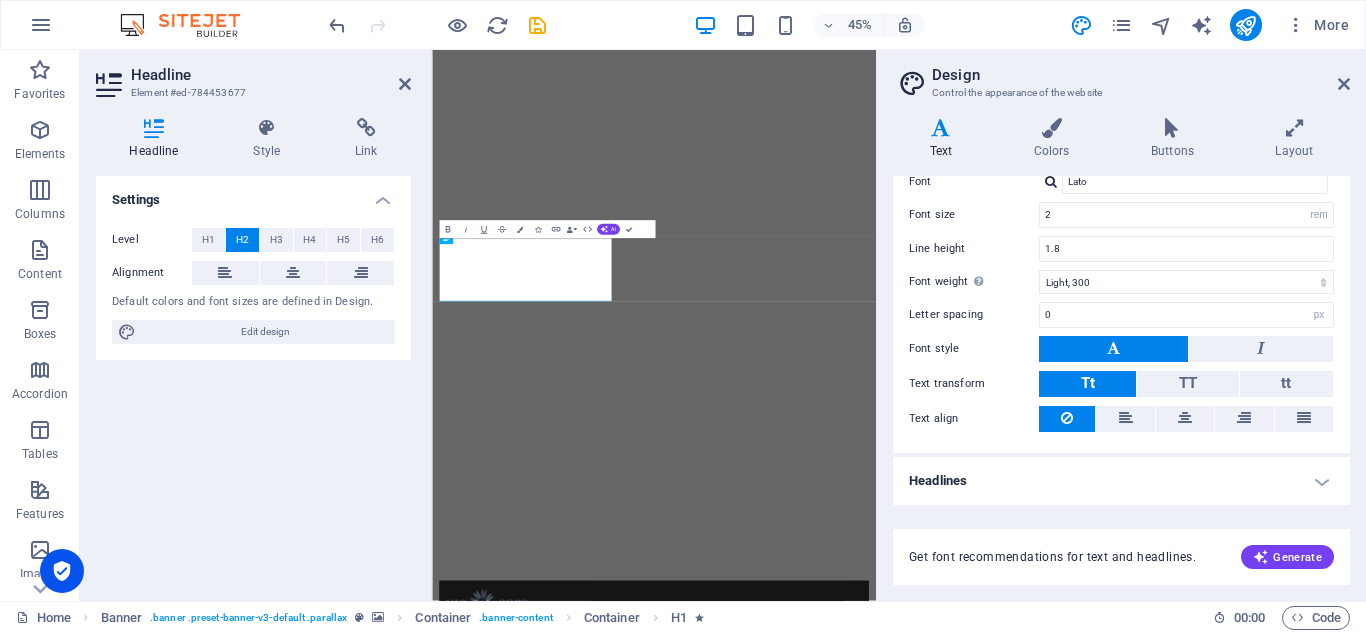 scroll, scrollTop: 0, scrollLeft: 0, axis: both 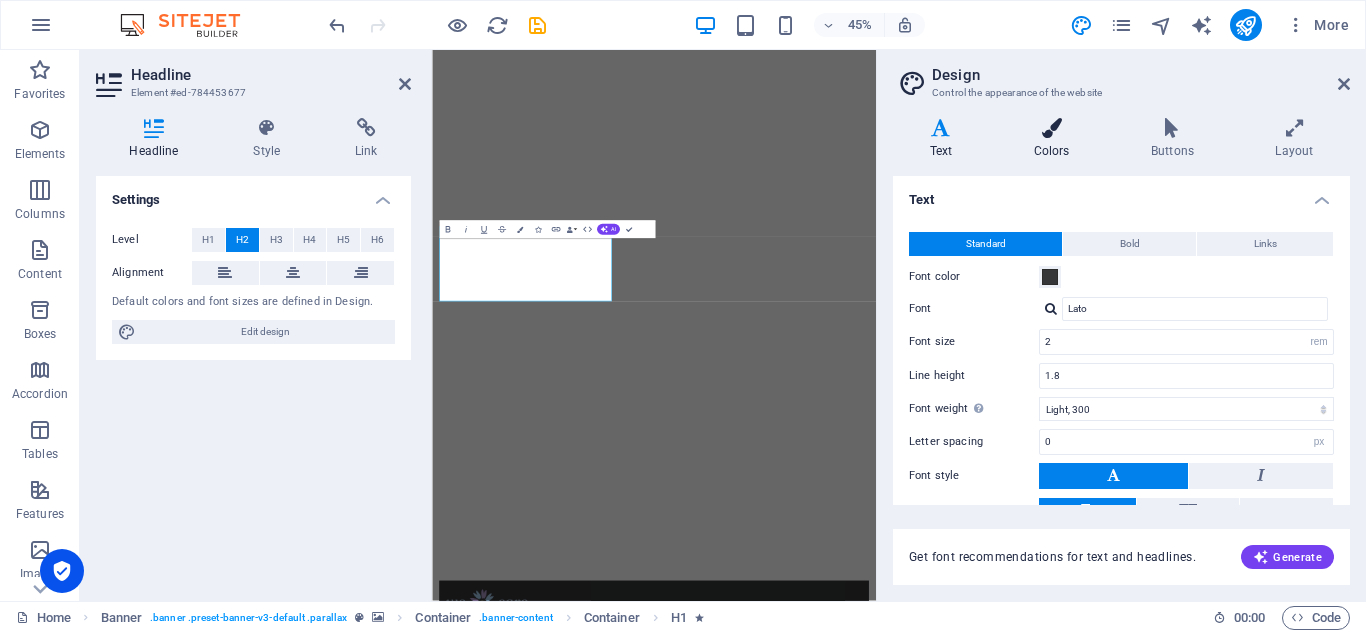 click on "Colors" at bounding box center [1055, 139] 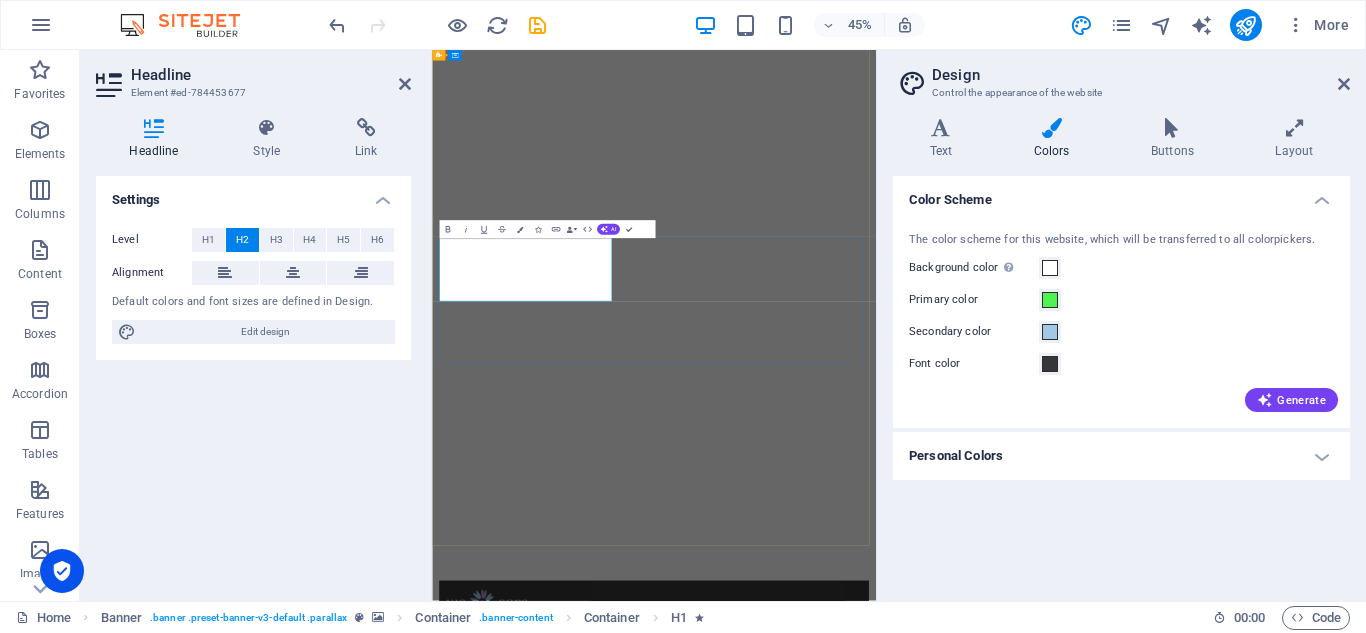 drag, startPoint x: 769, startPoint y: 576, endPoint x: 734, endPoint y: 507, distance: 77.36925 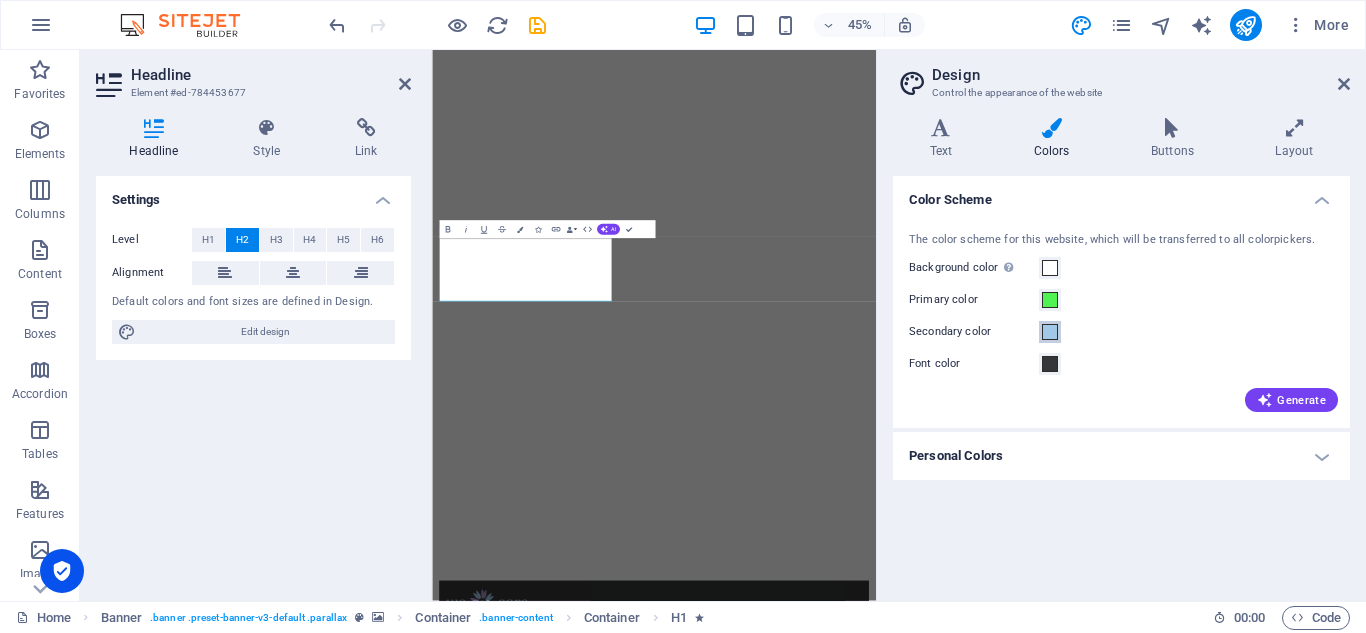 click at bounding box center [1050, 332] 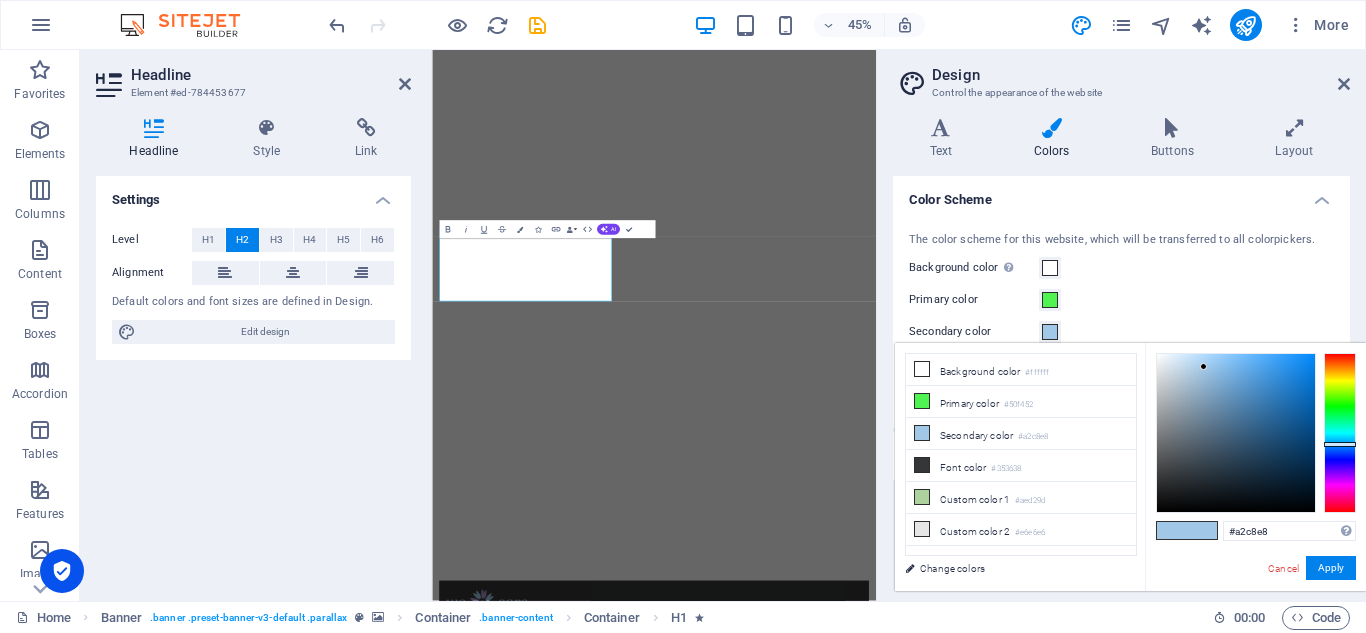 click at bounding box center [1050, 332] 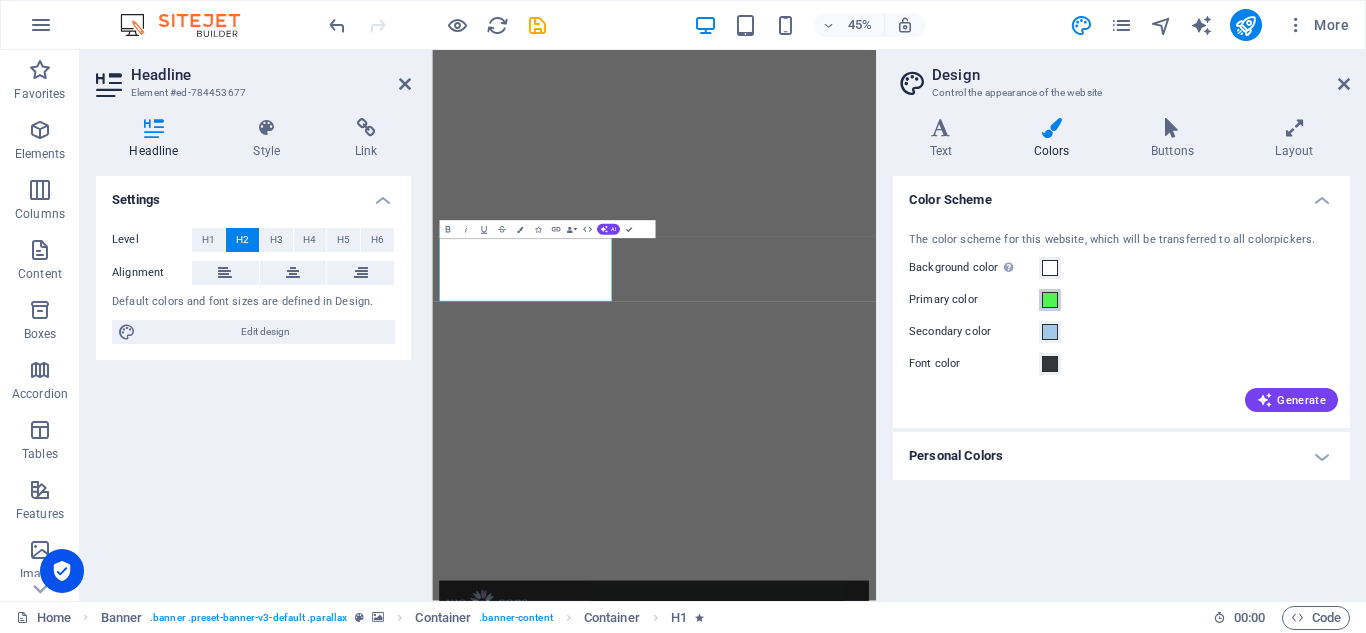 click on "Primary color" at bounding box center (1050, 300) 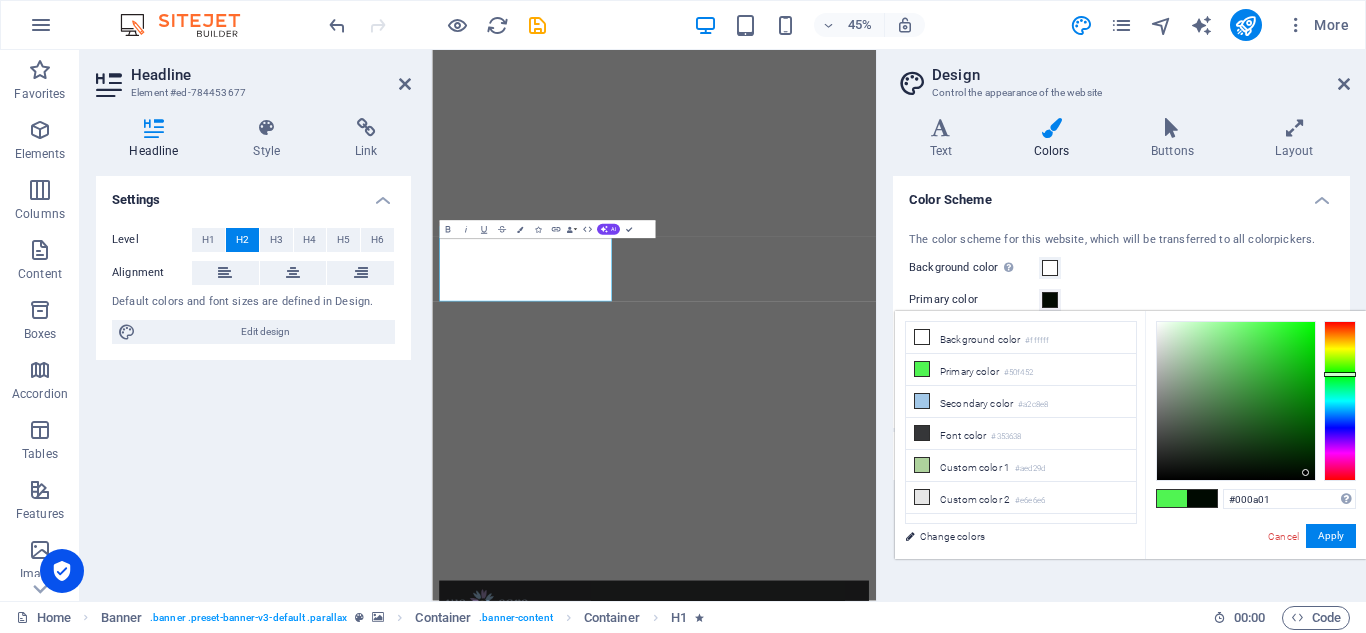 click at bounding box center [1236, 401] 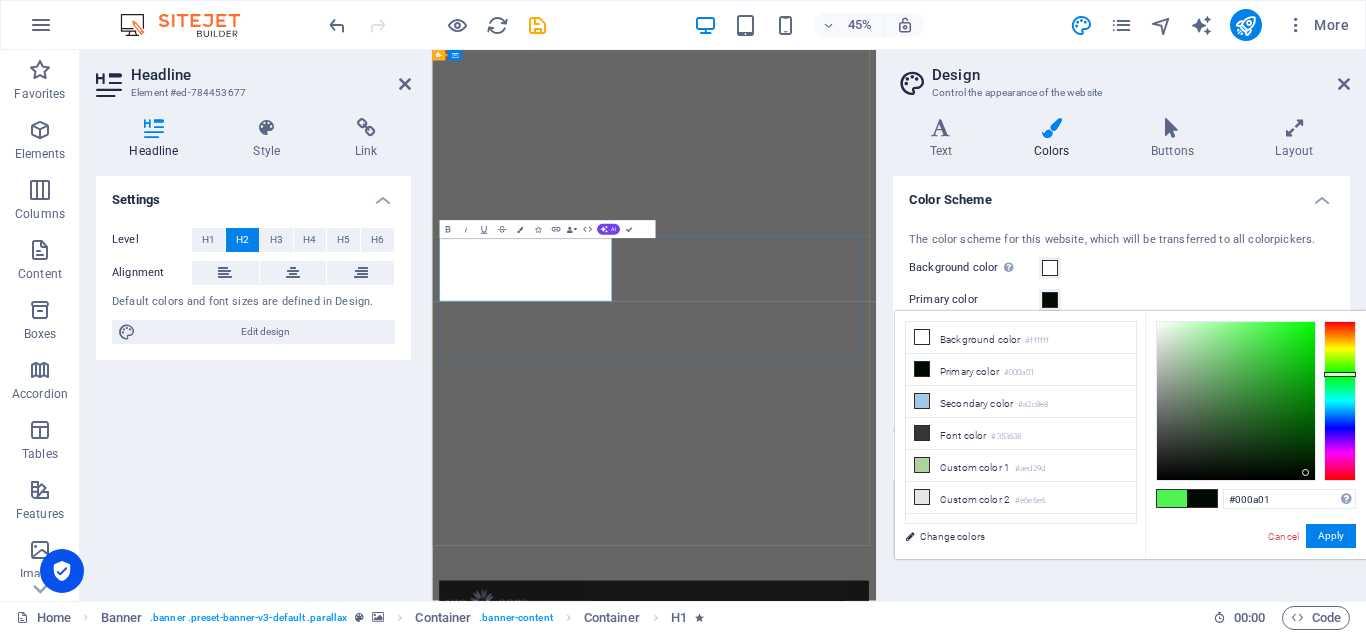 click on "Donate   and Help those in need." at bounding box center (925, 1445) 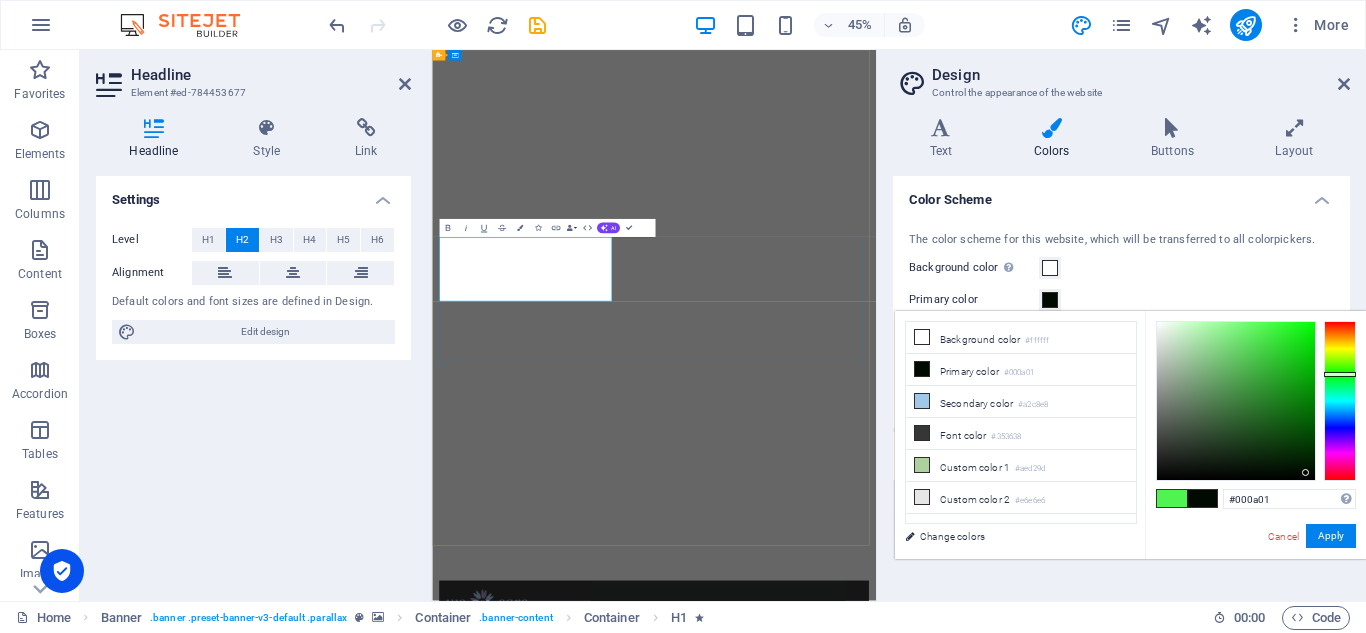 drag, startPoint x: 751, startPoint y: 576, endPoint x: 620, endPoint y: 503, distance: 149.96666 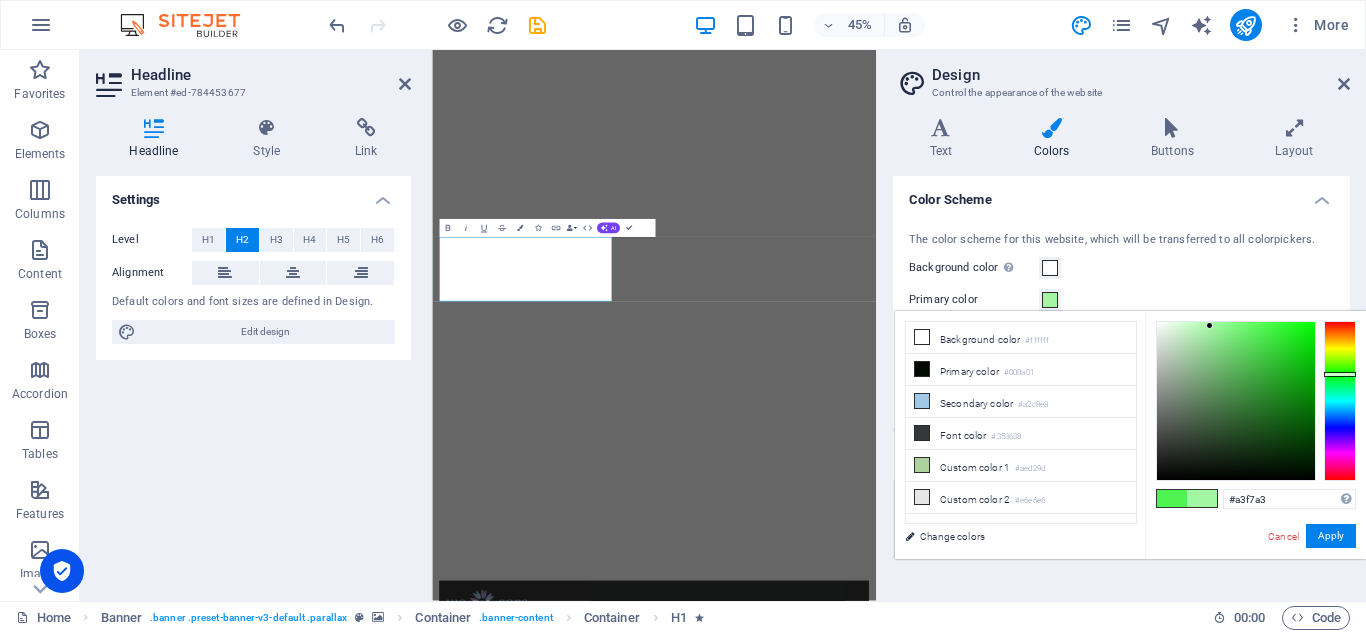 click at bounding box center (1236, 401) 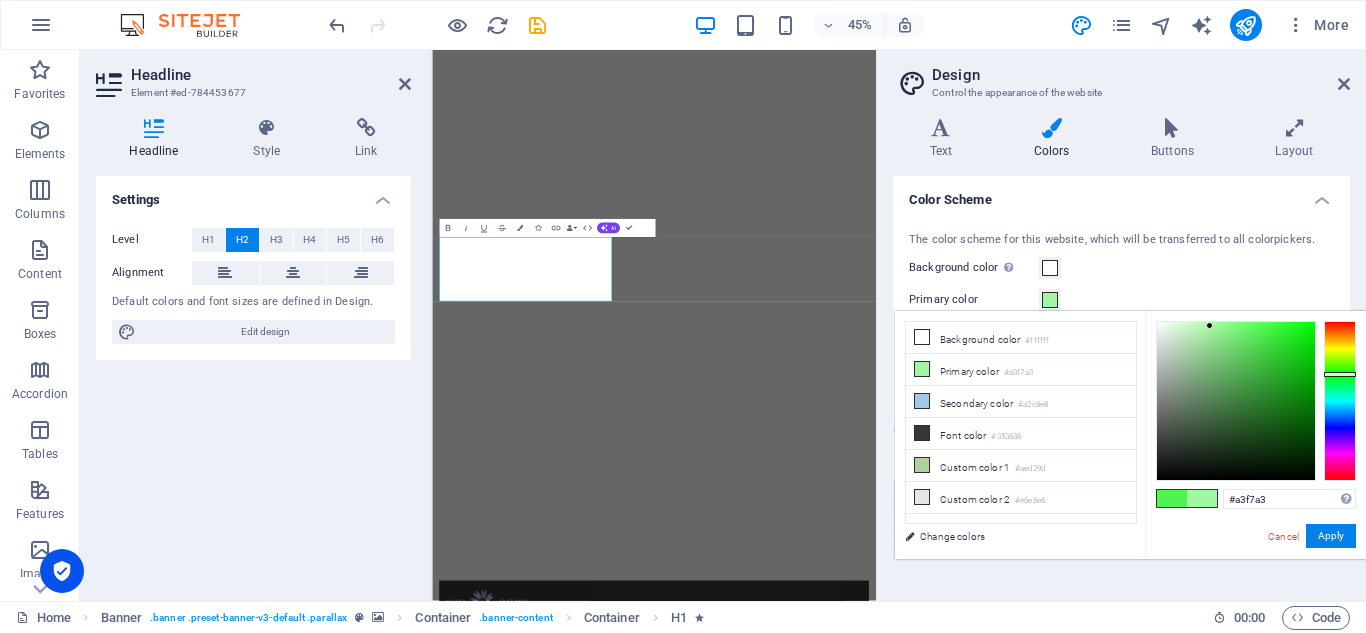 type on "#121412" 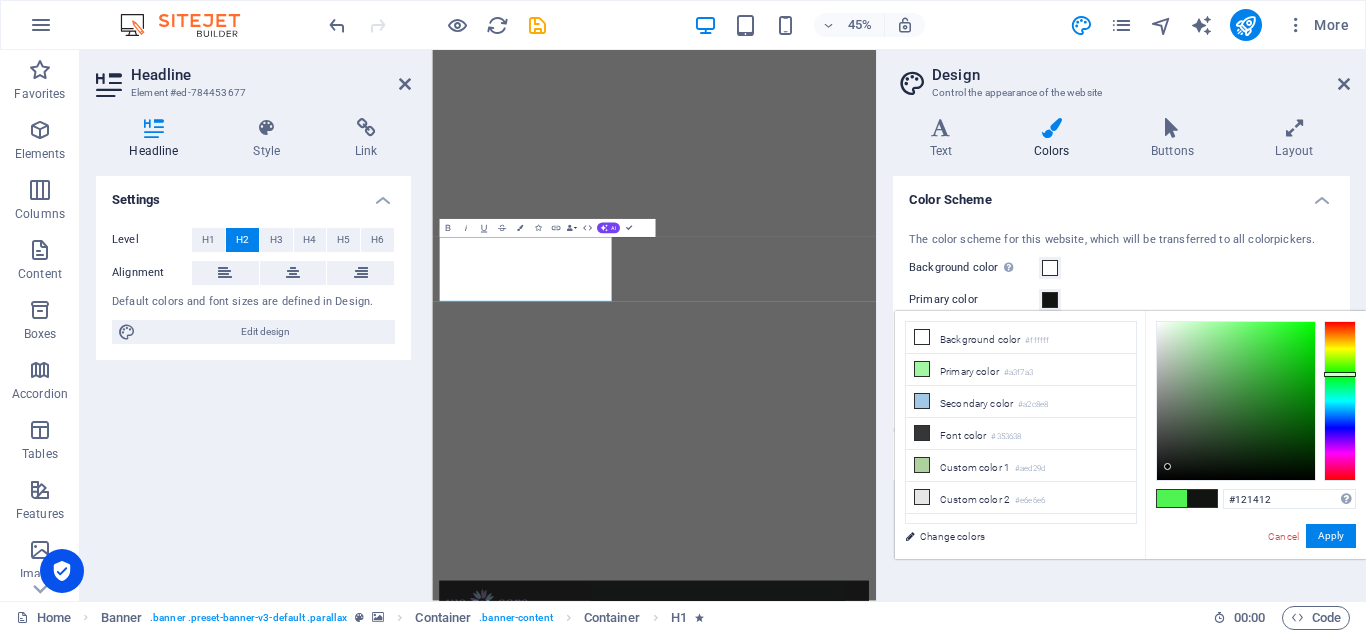 click at bounding box center (1236, 401) 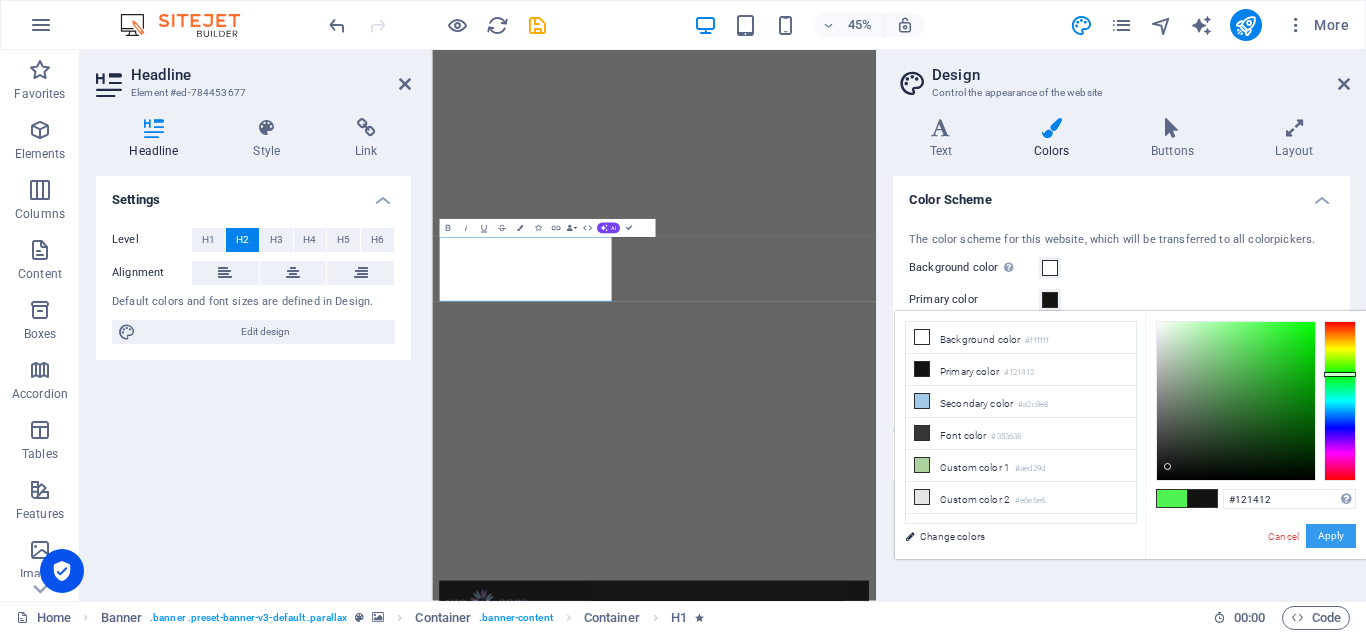 click on "Apply" at bounding box center (1331, 536) 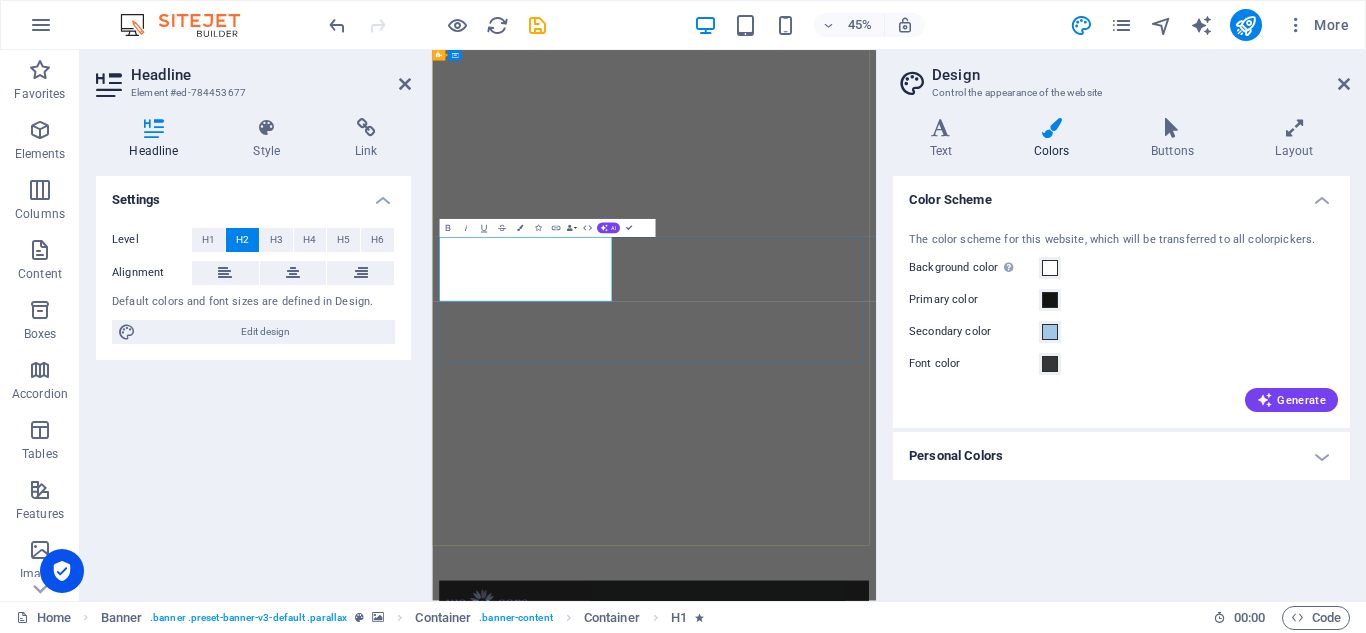 click on "Donate   and Help those in need." at bounding box center [925, 1445] 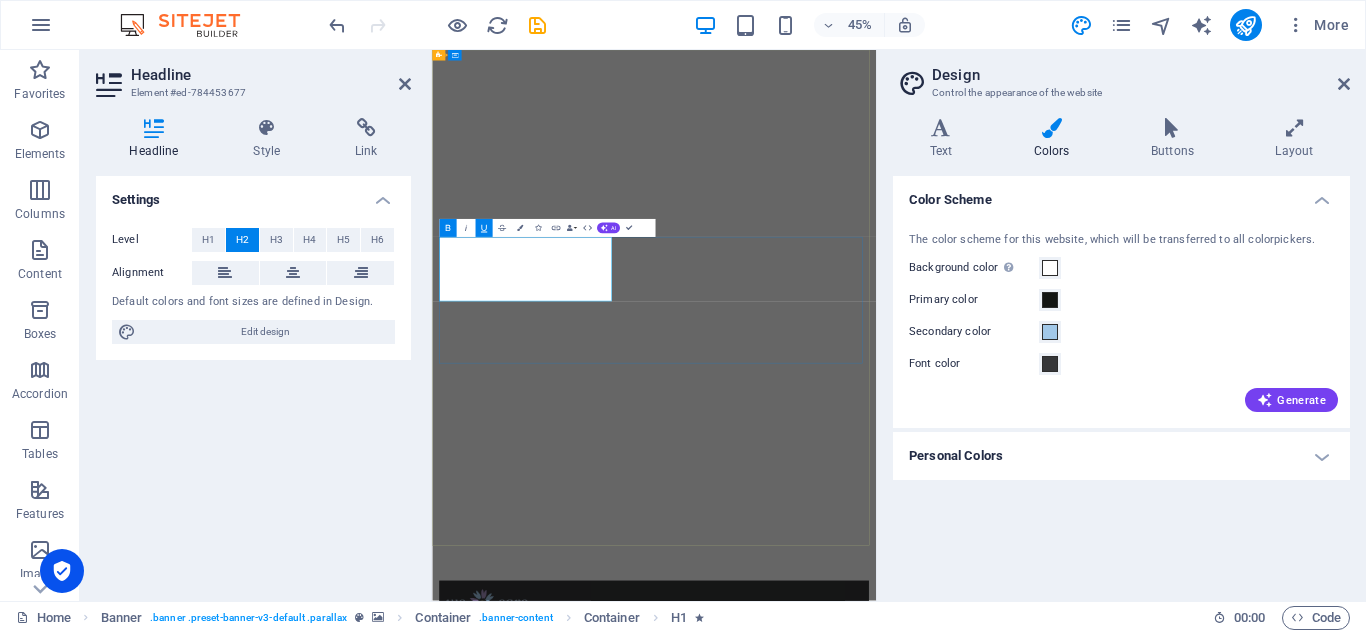 click on "Donate   and Help those in need." at bounding box center [925, 1445] 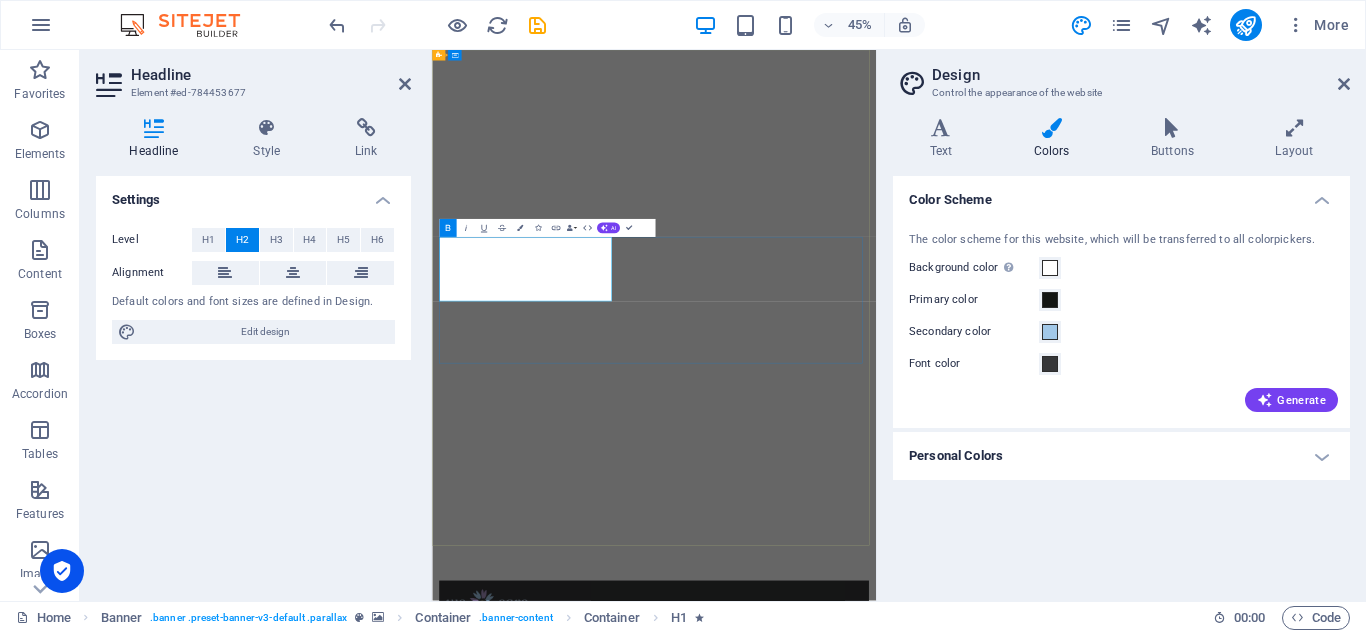 drag, startPoint x: 629, startPoint y: 507, endPoint x: 771, endPoint y: 587, distance: 162.98466 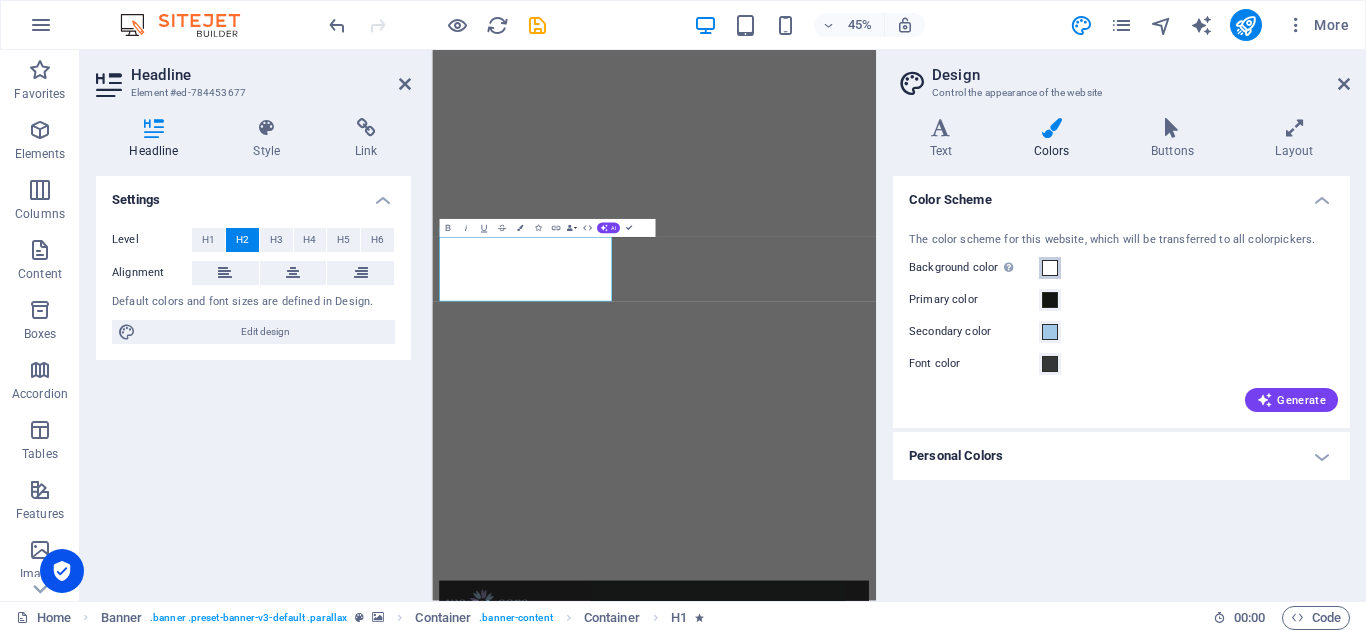 click at bounding box center (1050, 268) 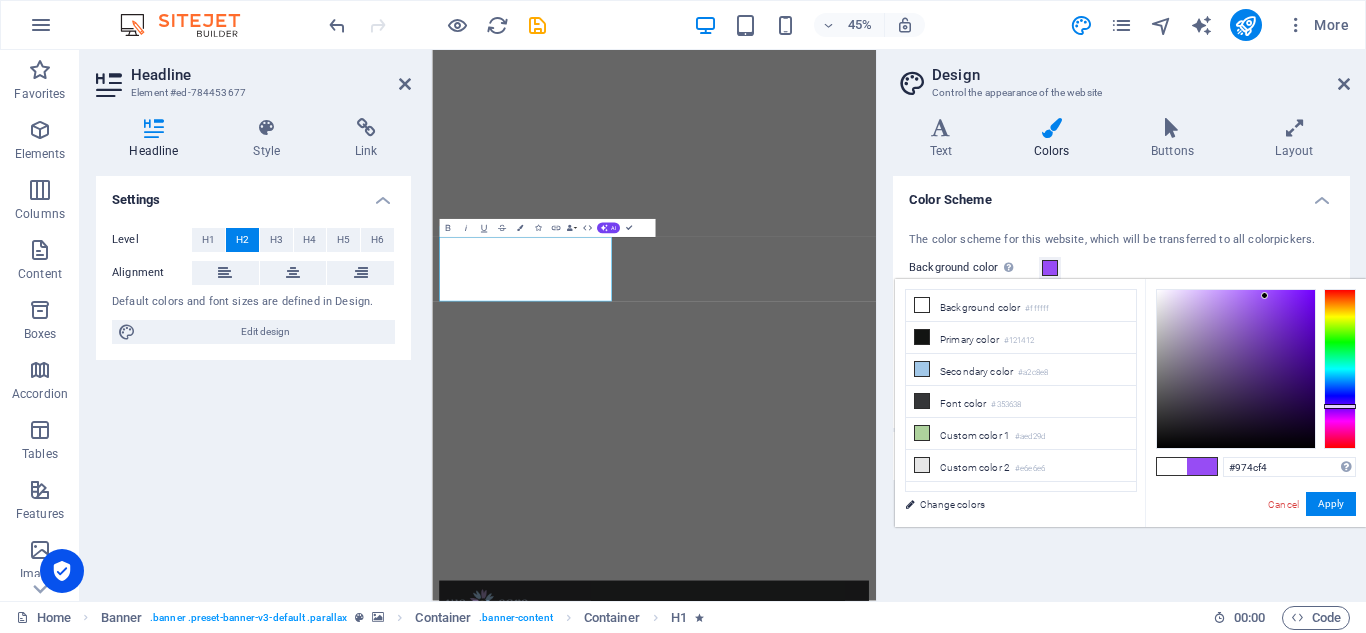click at bounding box center [1236, 369] 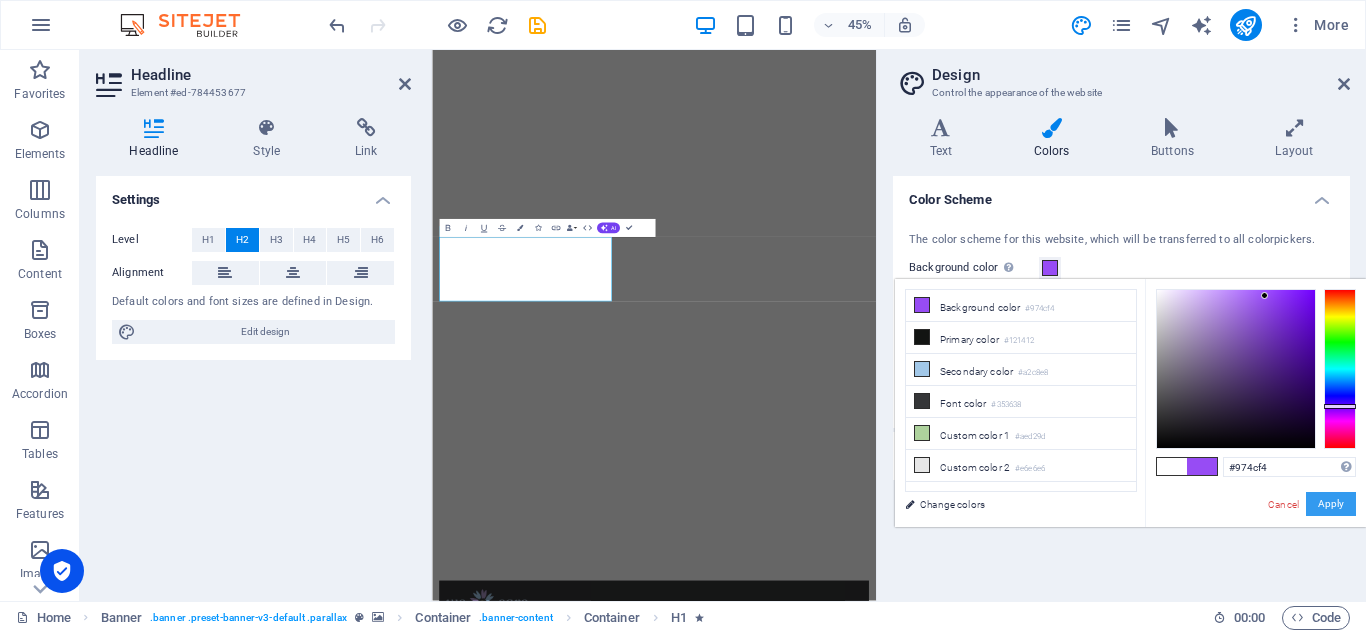 click on "Apply" at bounding box center (1331, 504) 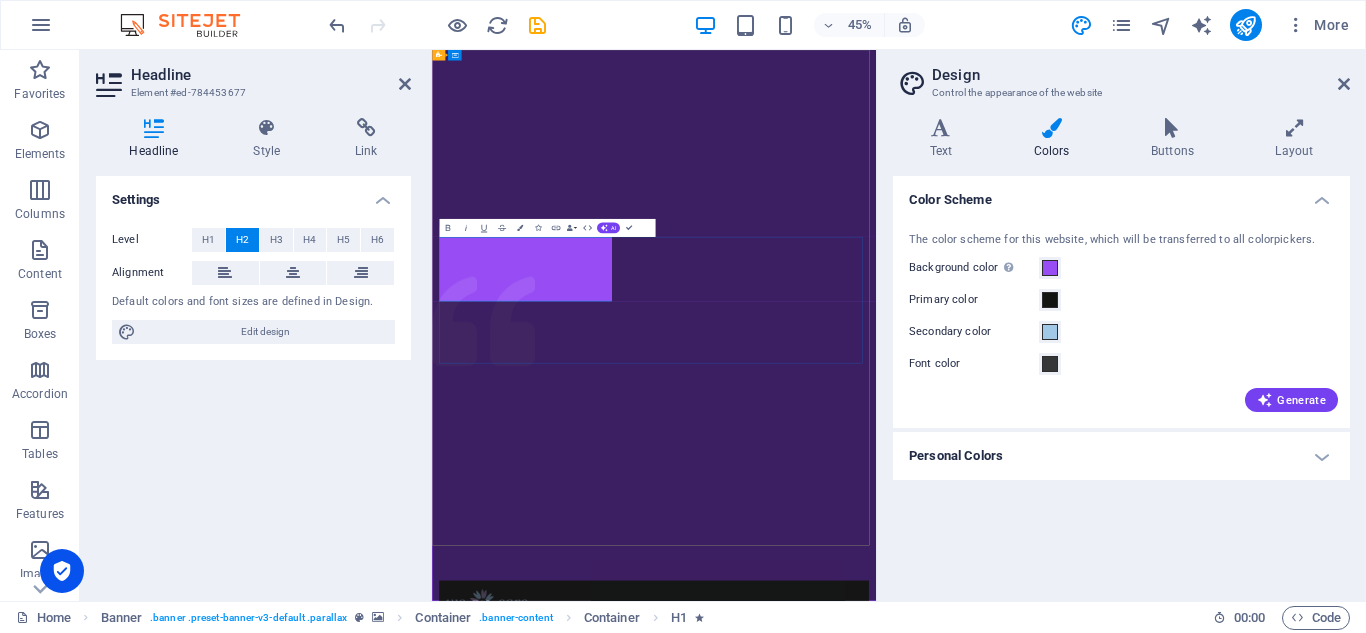 click on "Donate" at bounding box center [530, 1409] 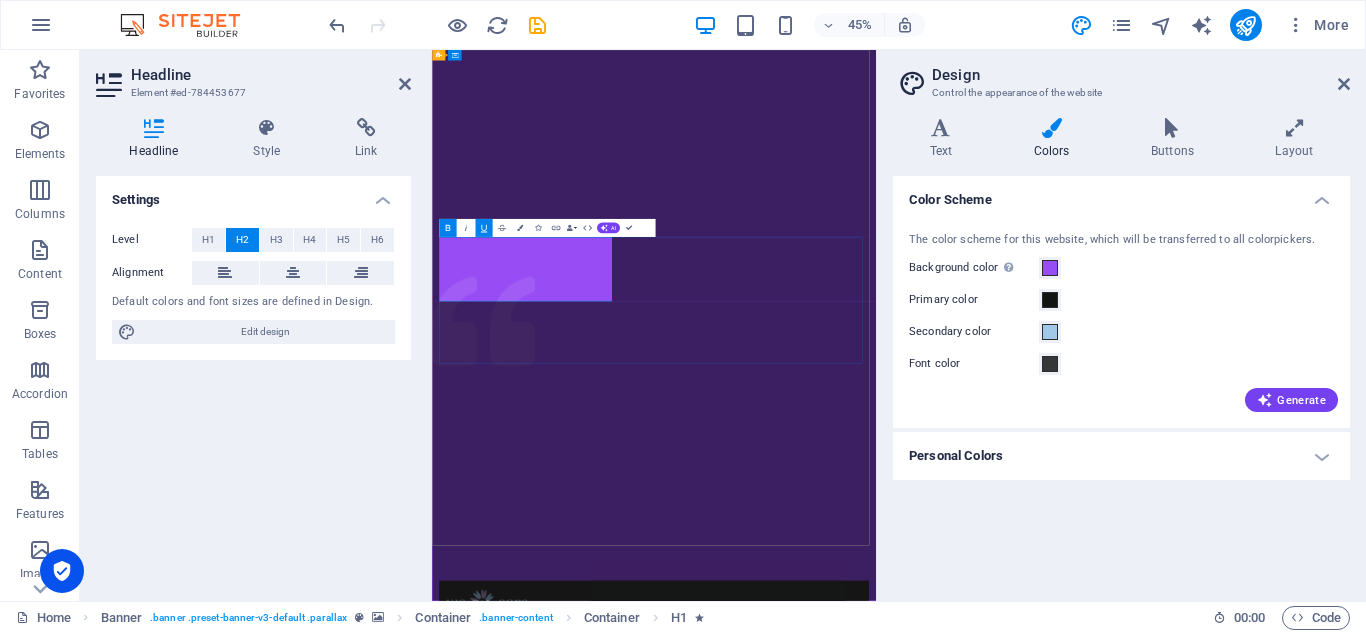 click on "Donate   and Help those in need." at bounding box center [925, 1445] 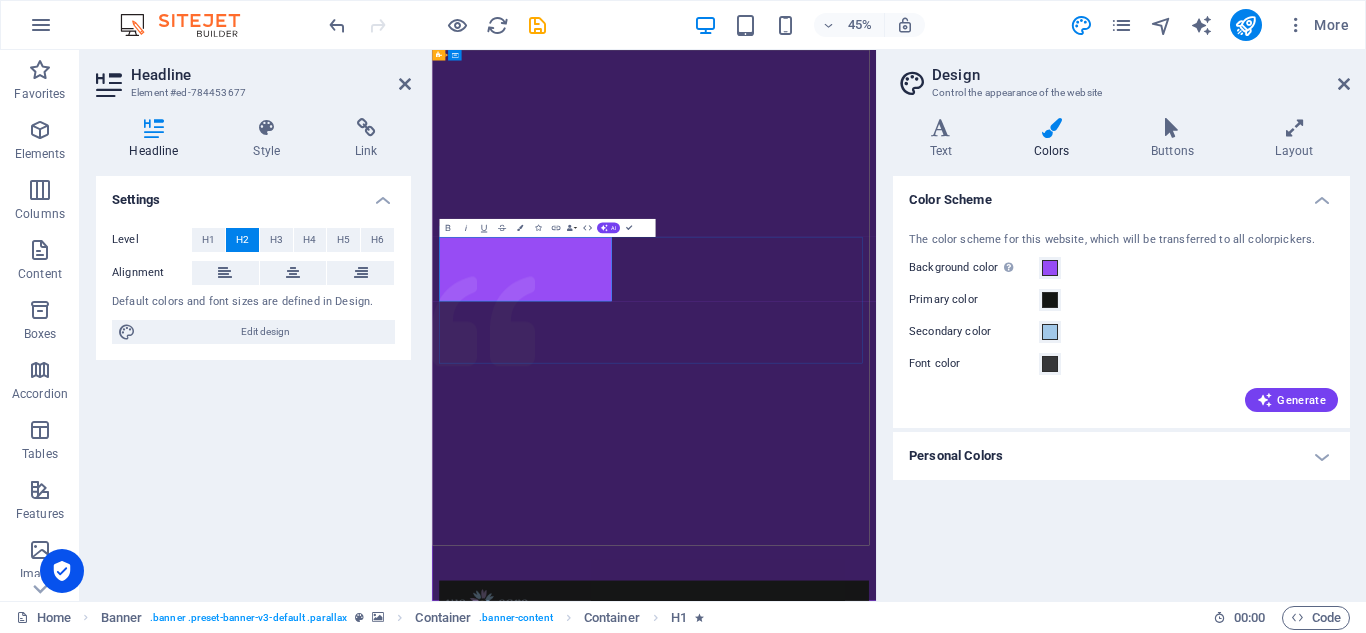 drag, startPoint x: 685, startPoint y: 583, endPoint x: 627, endPoint y: 512, distance: 91.67879 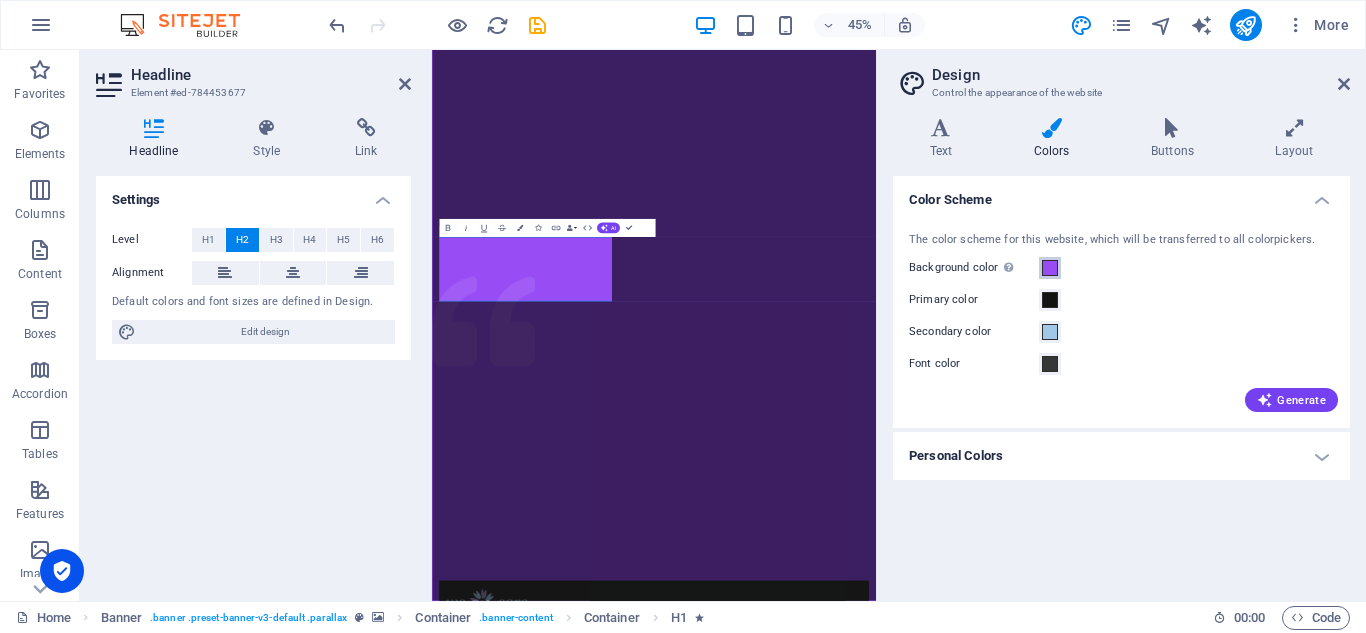 click at bounding box center [1050, 268] 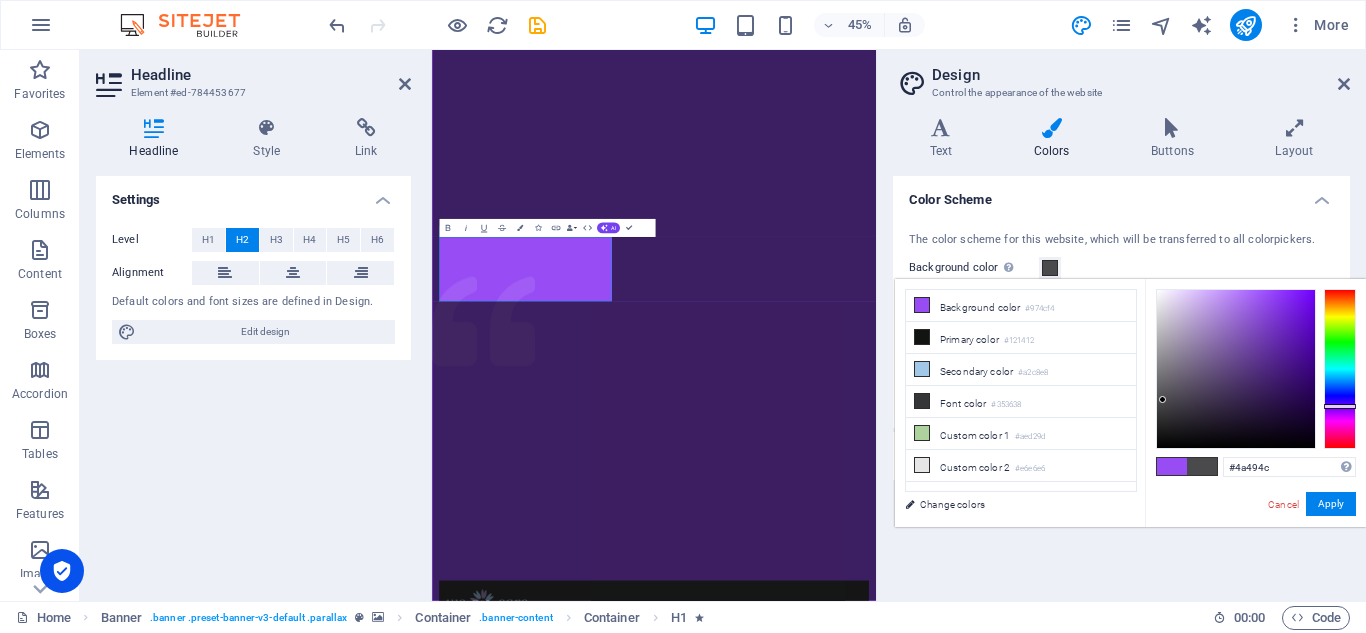 click at bounding box center (1236, 369) 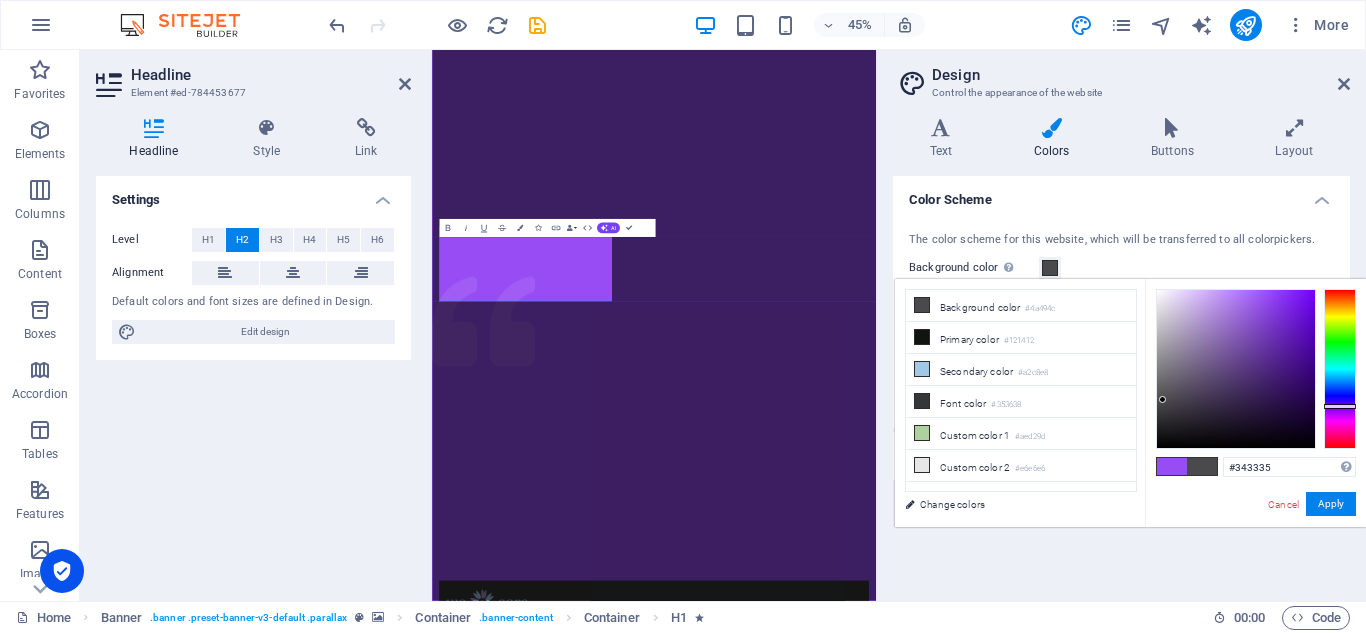 click at bounding box center (1236, 369) 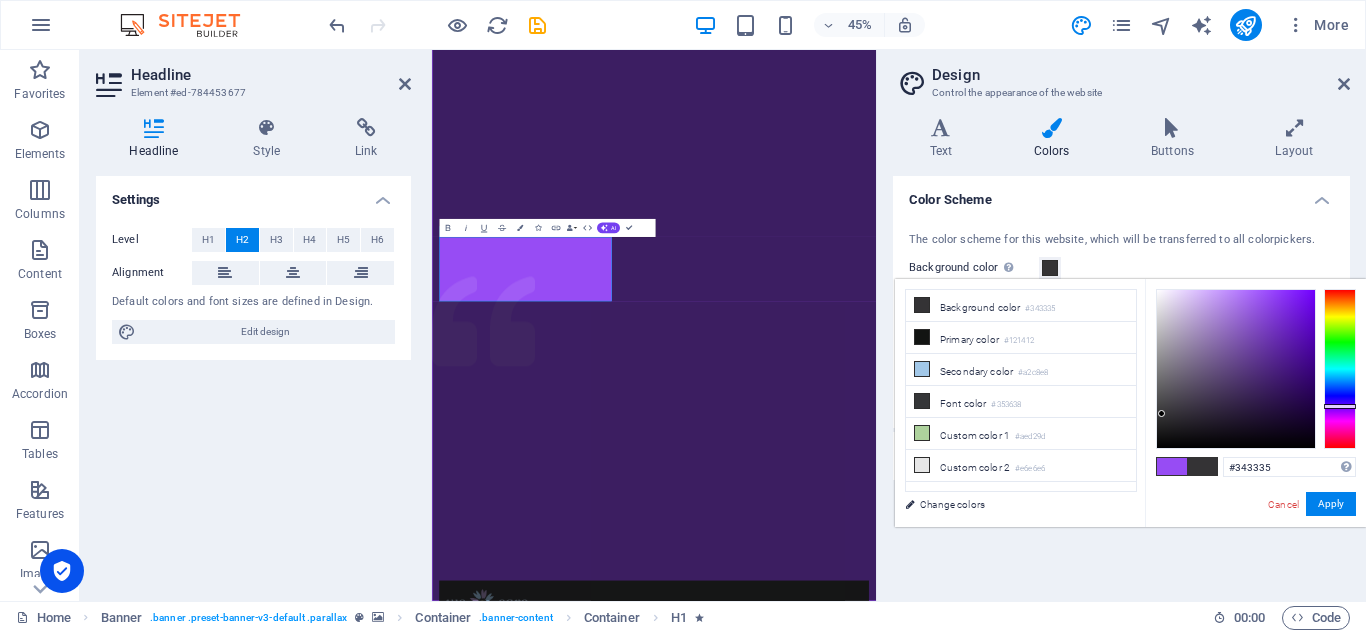 type on "#434244" 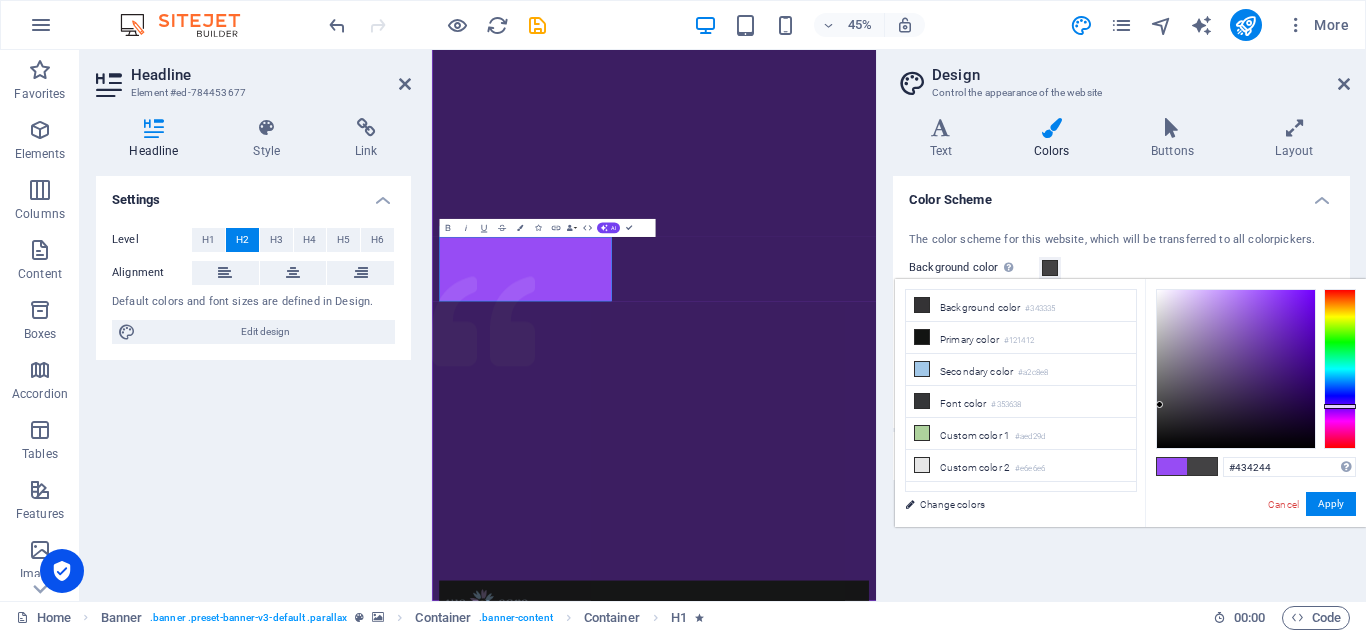 click at bounding box center (1236, 369) 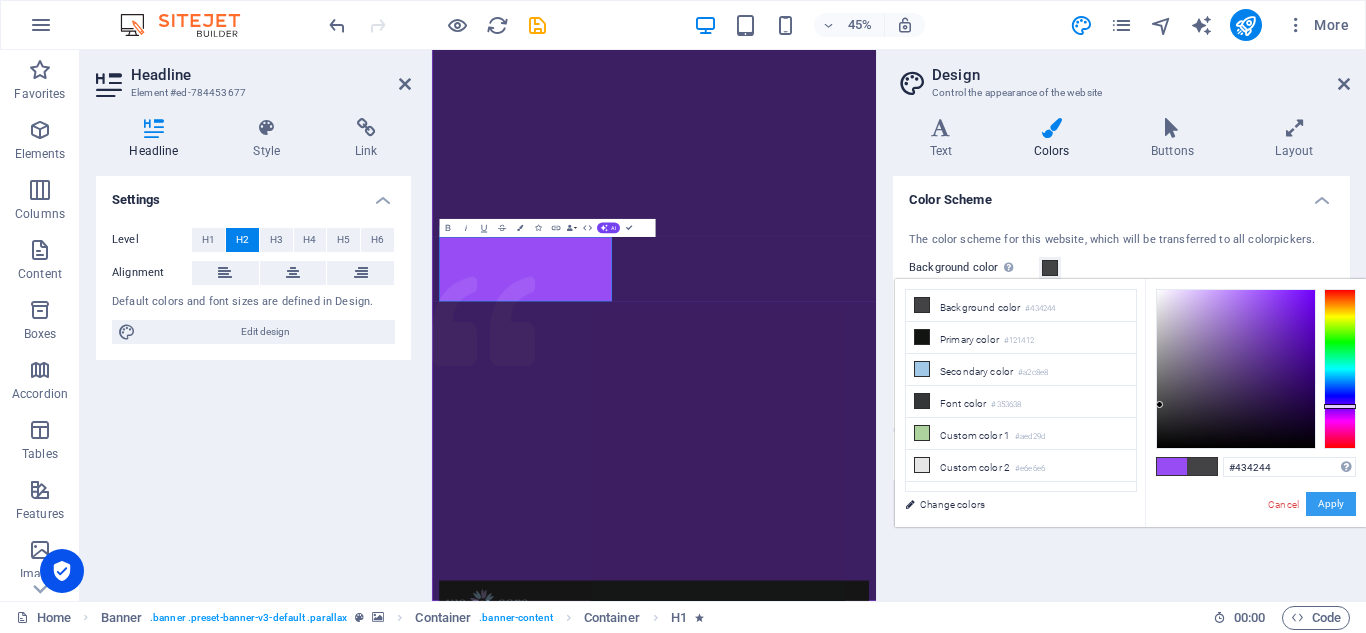 click on "Apply" at bounding box center [1331, 504] 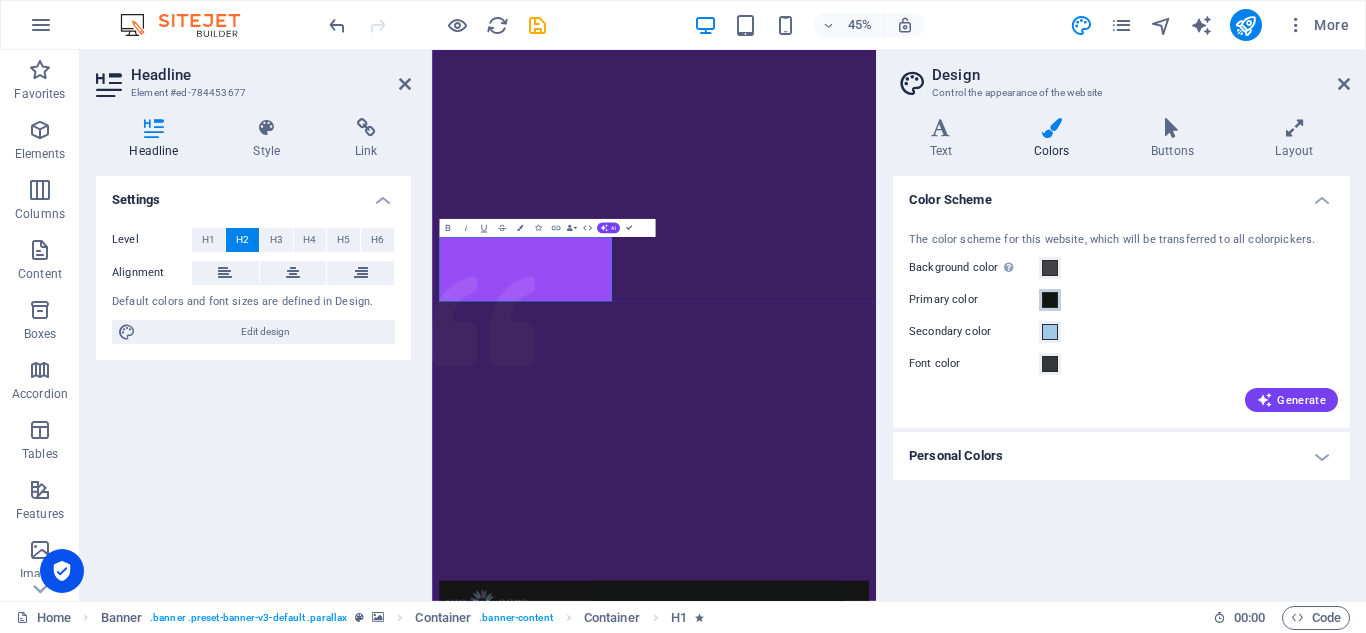 click at bounding box center [1050, 300] 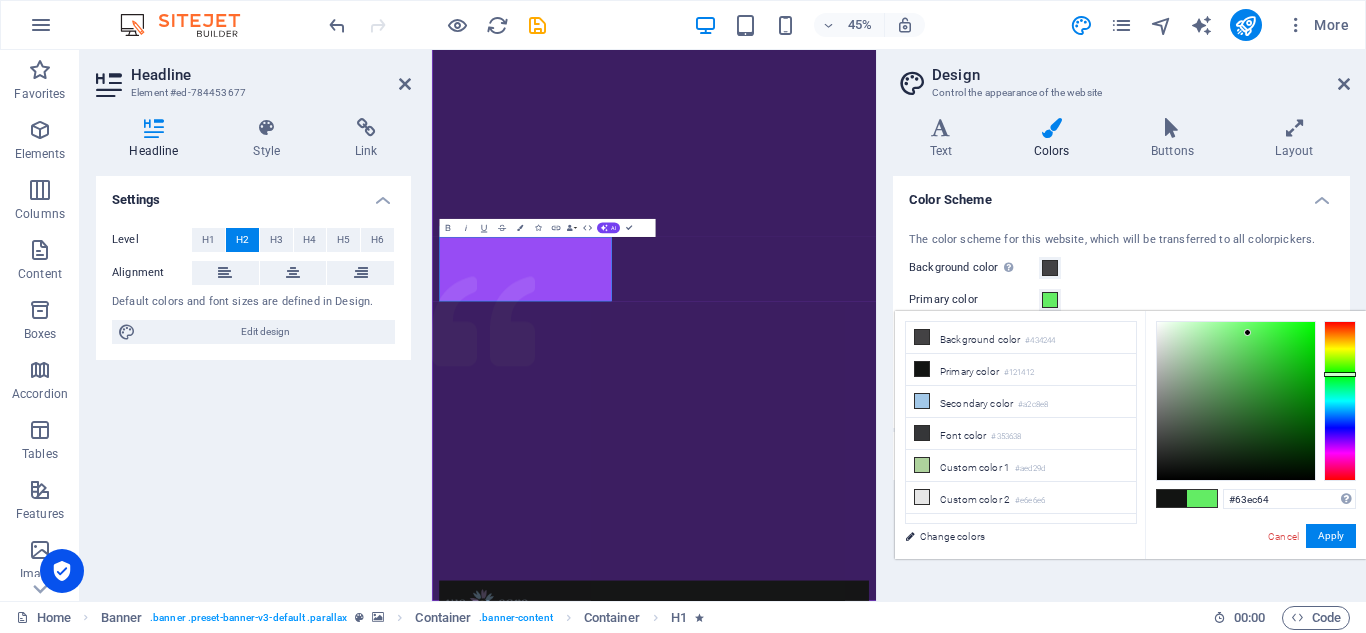 click at bounding box center (1236, 401) 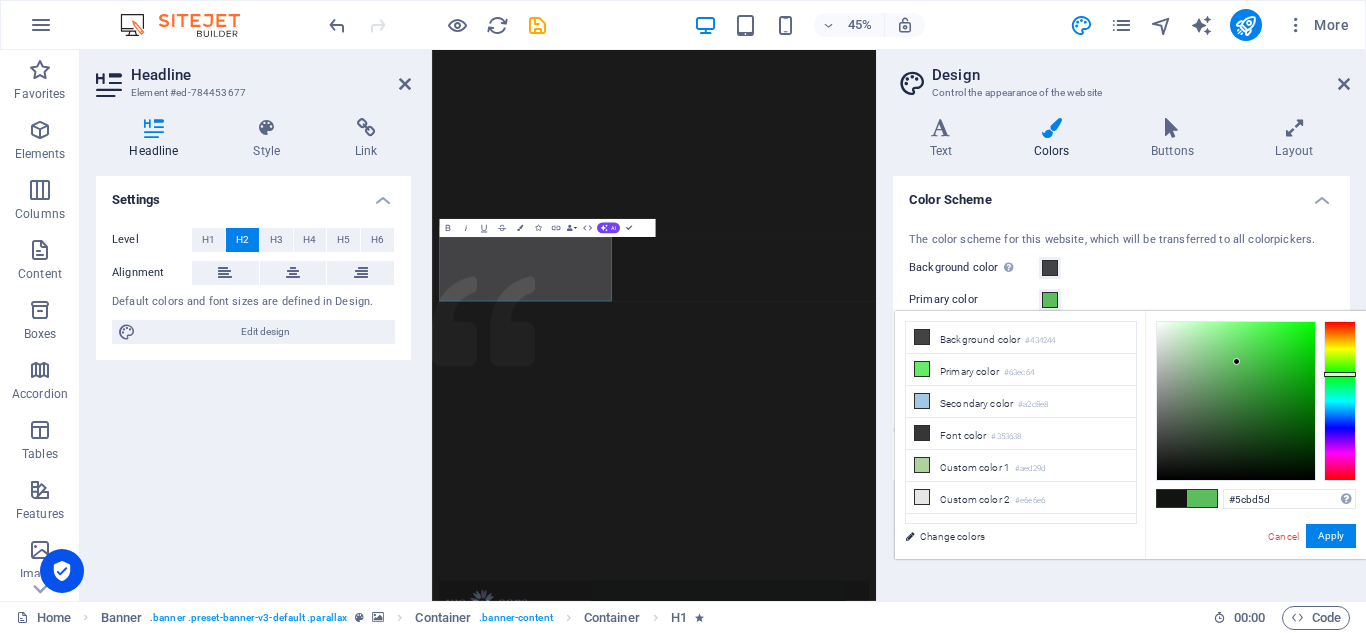 click at bounding box center [1236, 401] 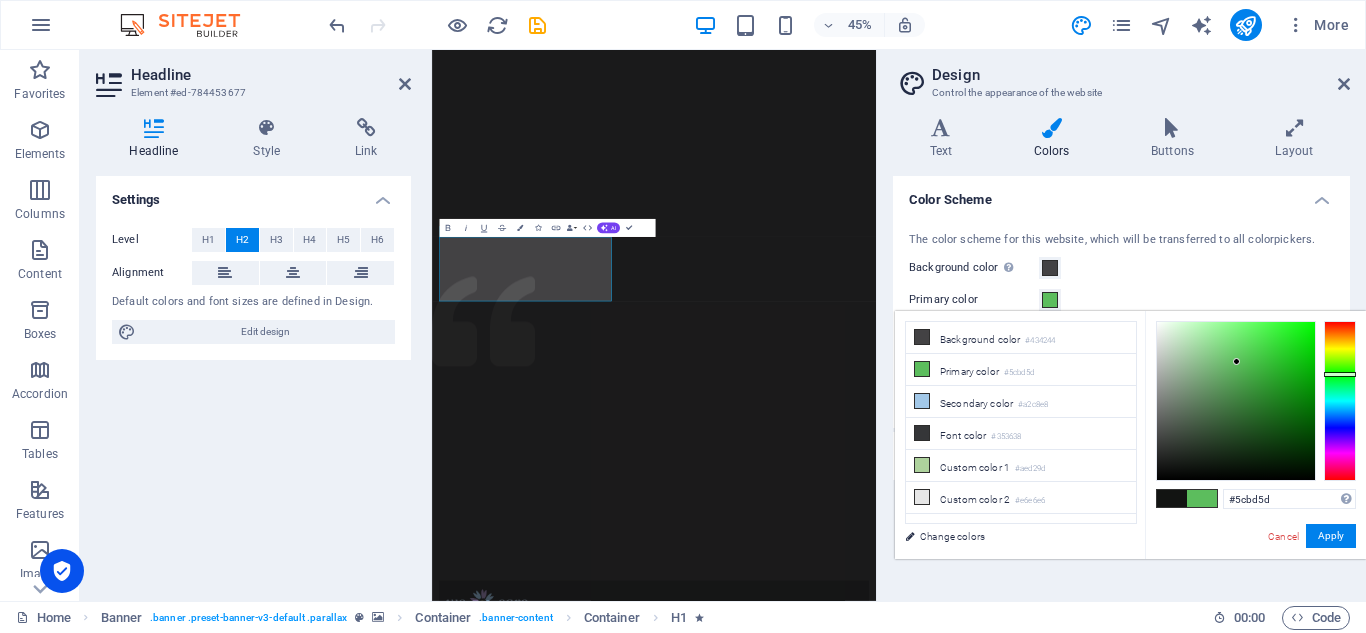 click at bounding box center [1236, 401] 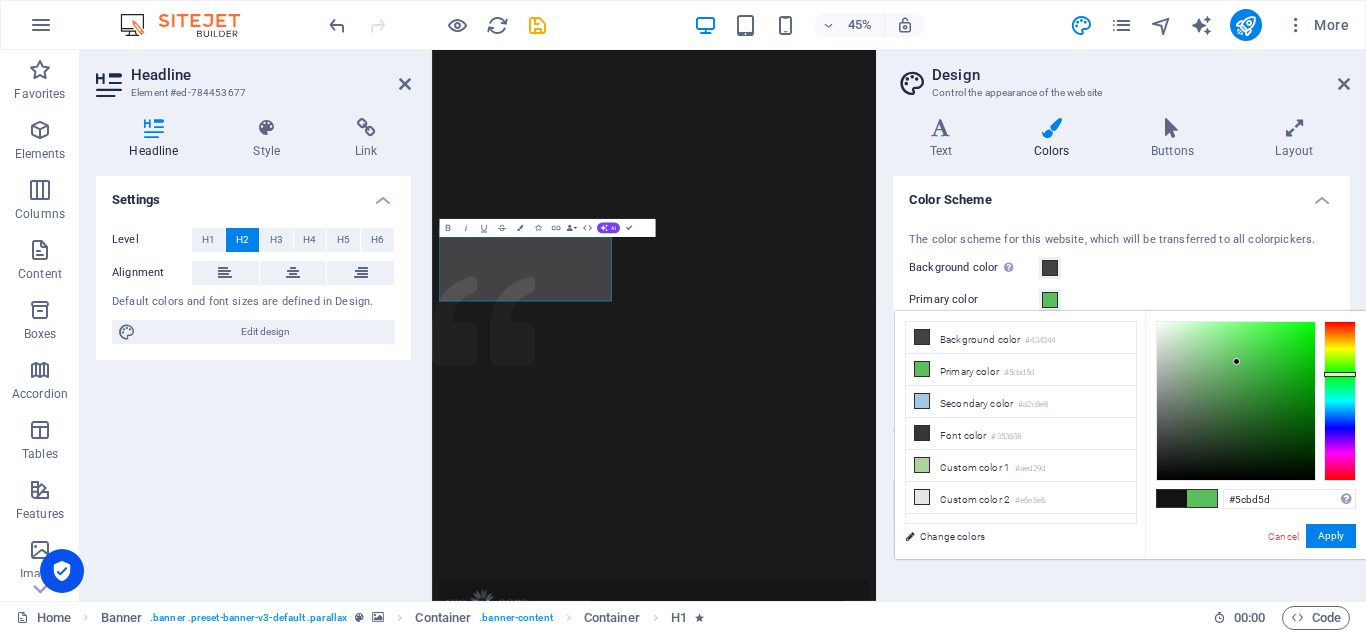 type on "#55f557" 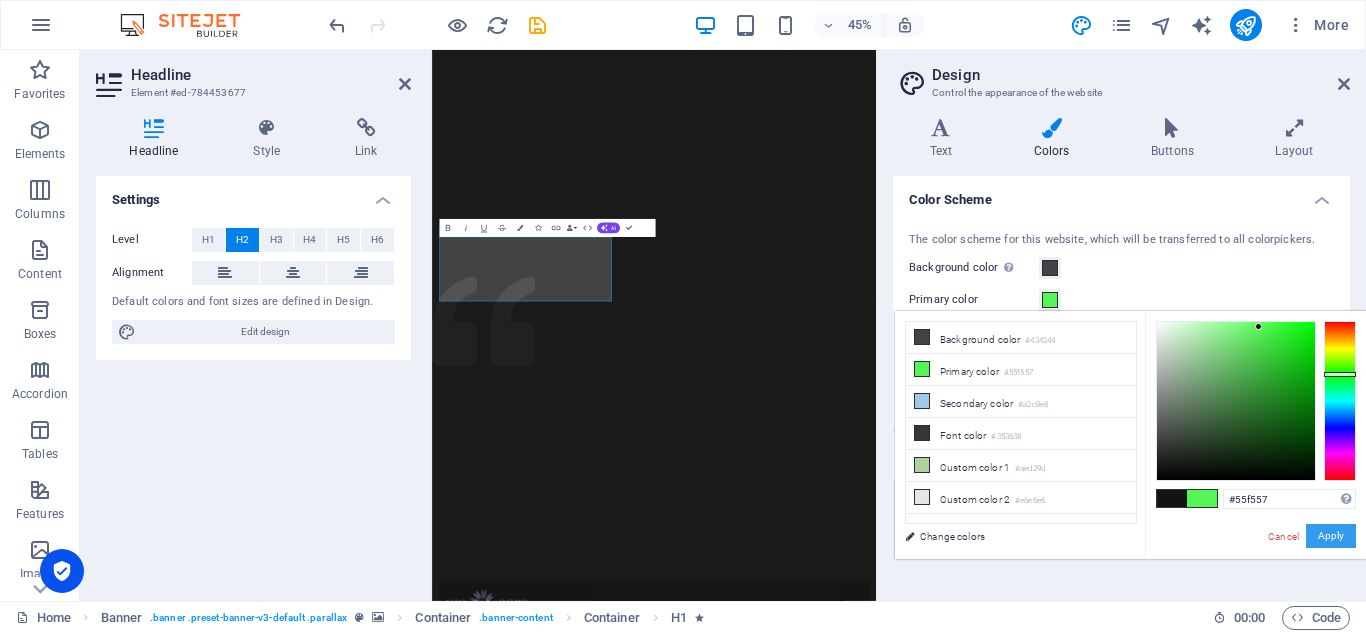 click on "Apply" at bounding box center [1331, 536] 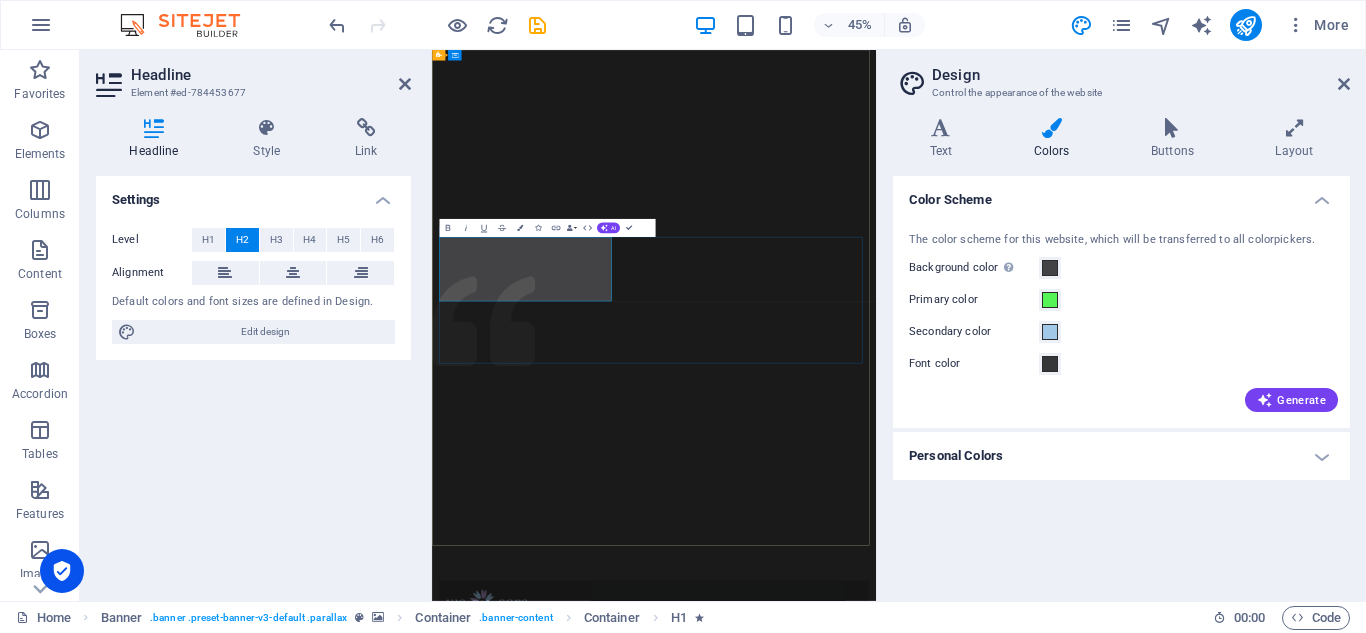 click on "Donate   and Help those in need." at bounding box center [925, 1445] 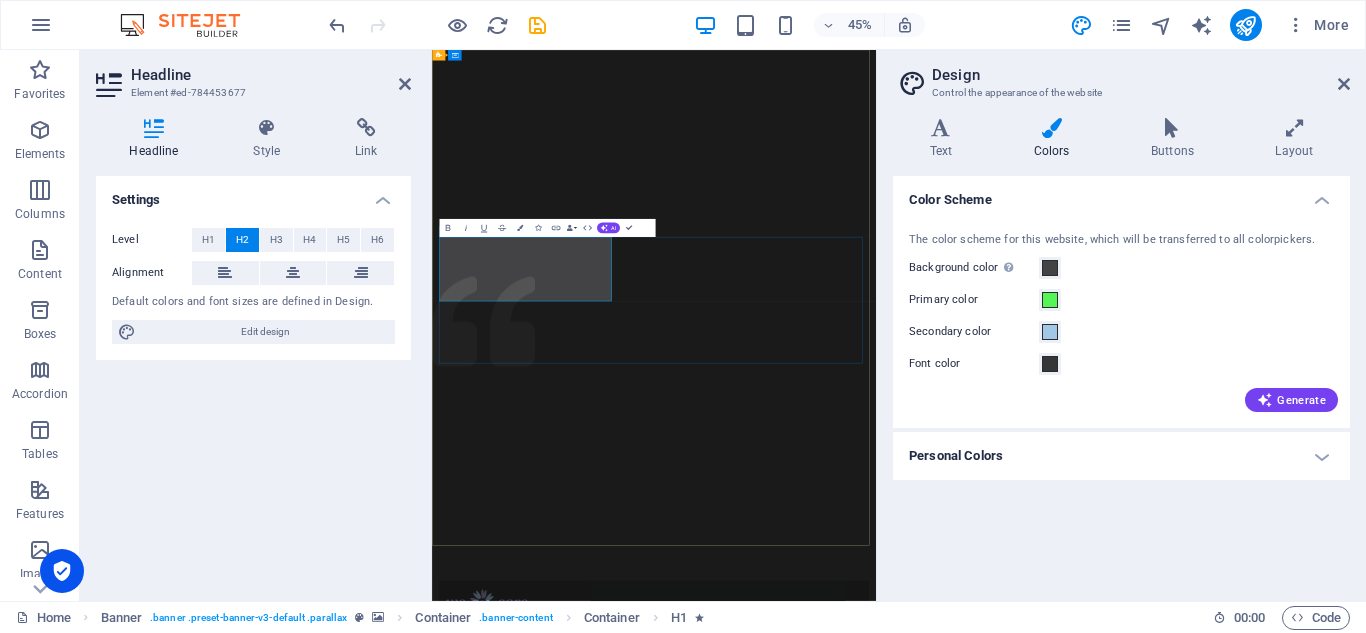click on "Donate   and Help those in need. Let's build a better world together! Learn more" at bounding box center [925, 1514] 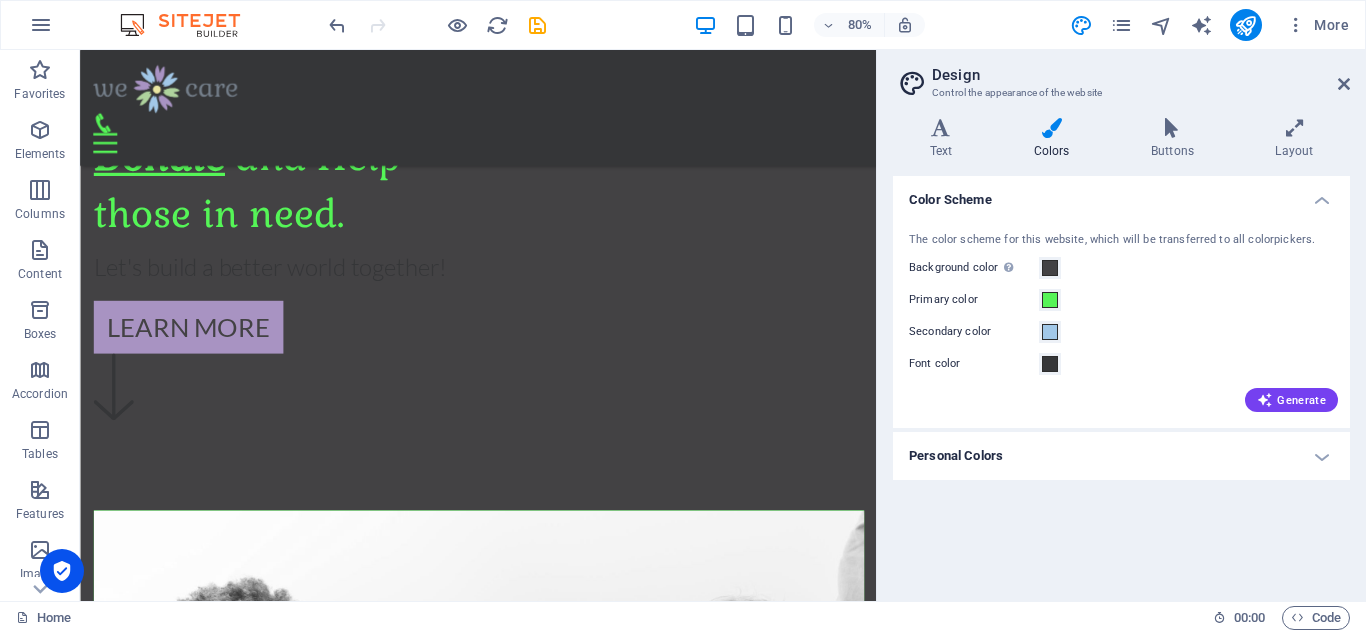scroll, scrollTop: 701, scrollLeft: 0, axis: vertical 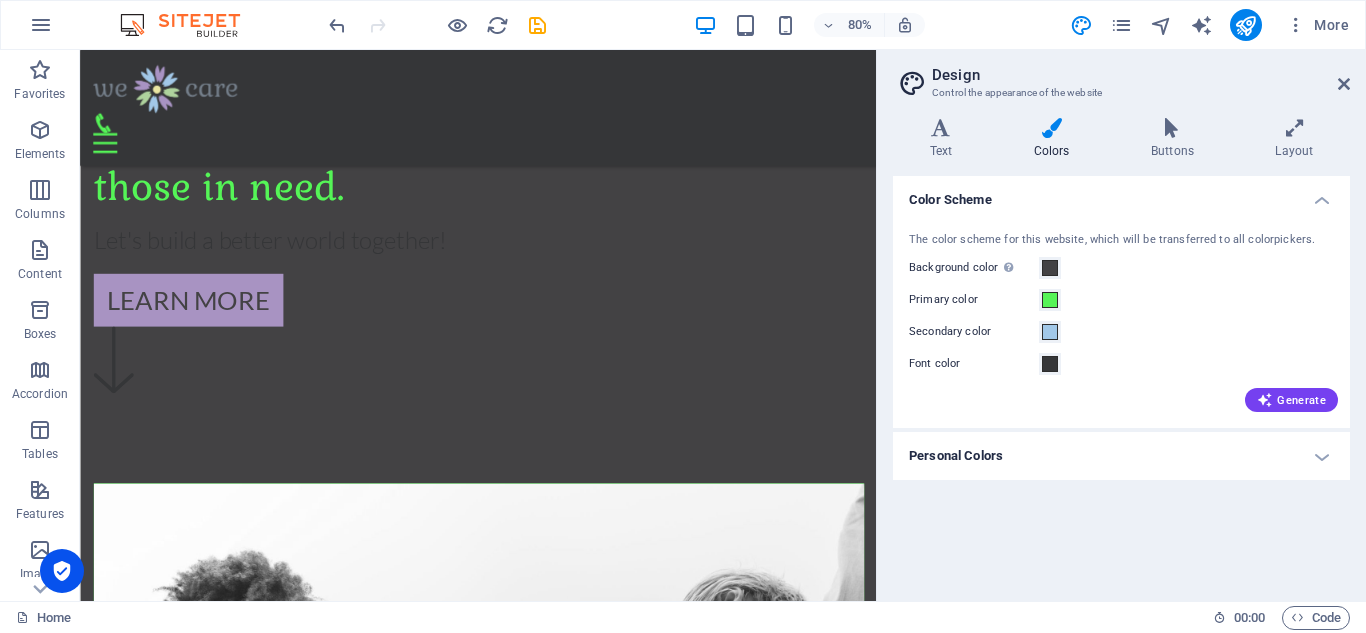 drag, startPoint x: 1062, startPoint y: 232, endPoint x: 956, endPoint y: 269, distance: 112.27199 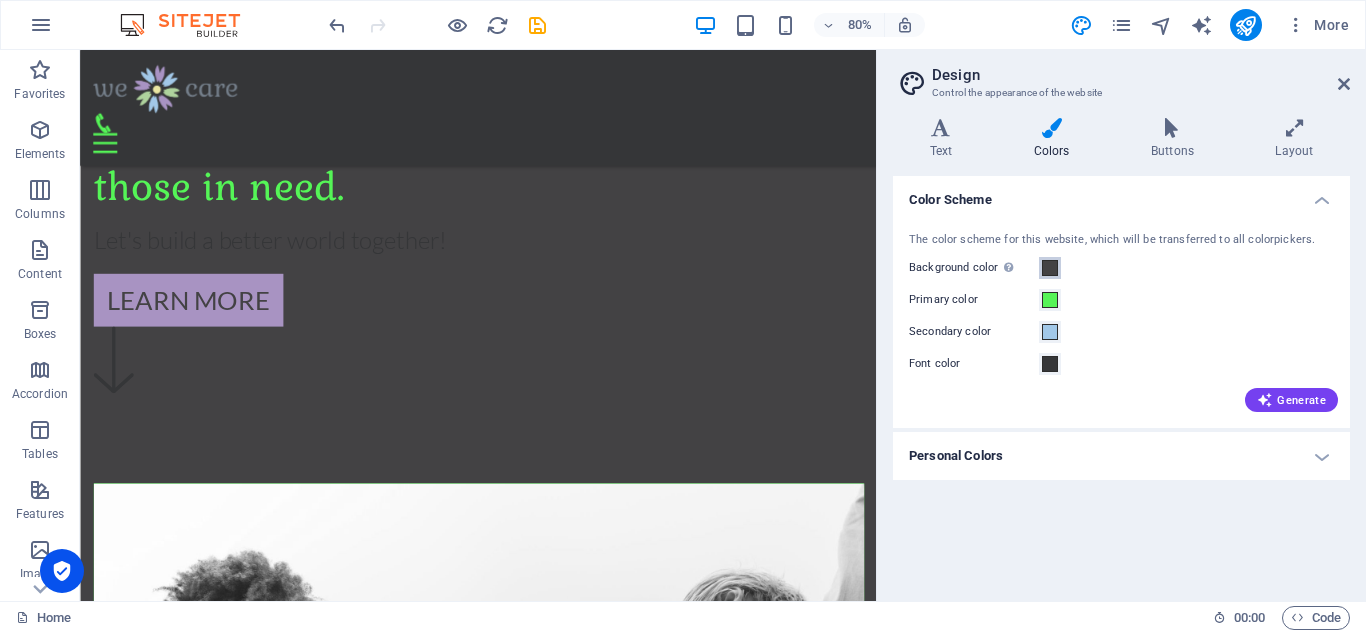 click at bounding box center (1050, 268) 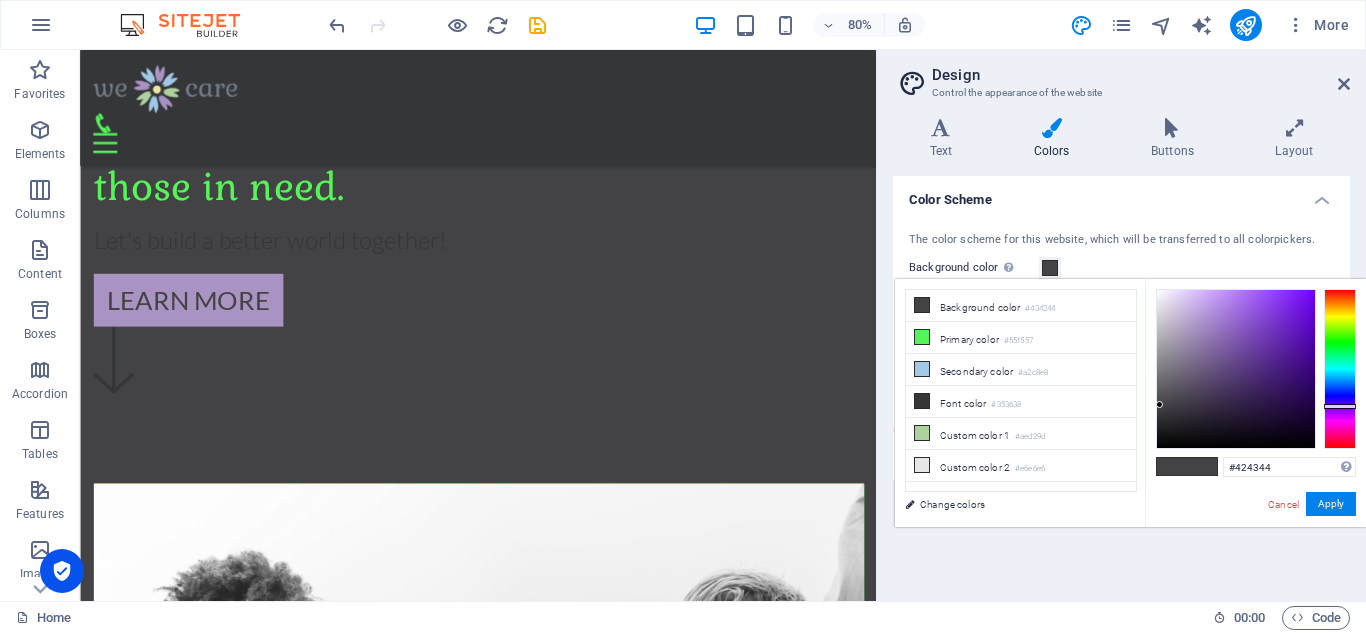 click at bounding box center (1340, 369) 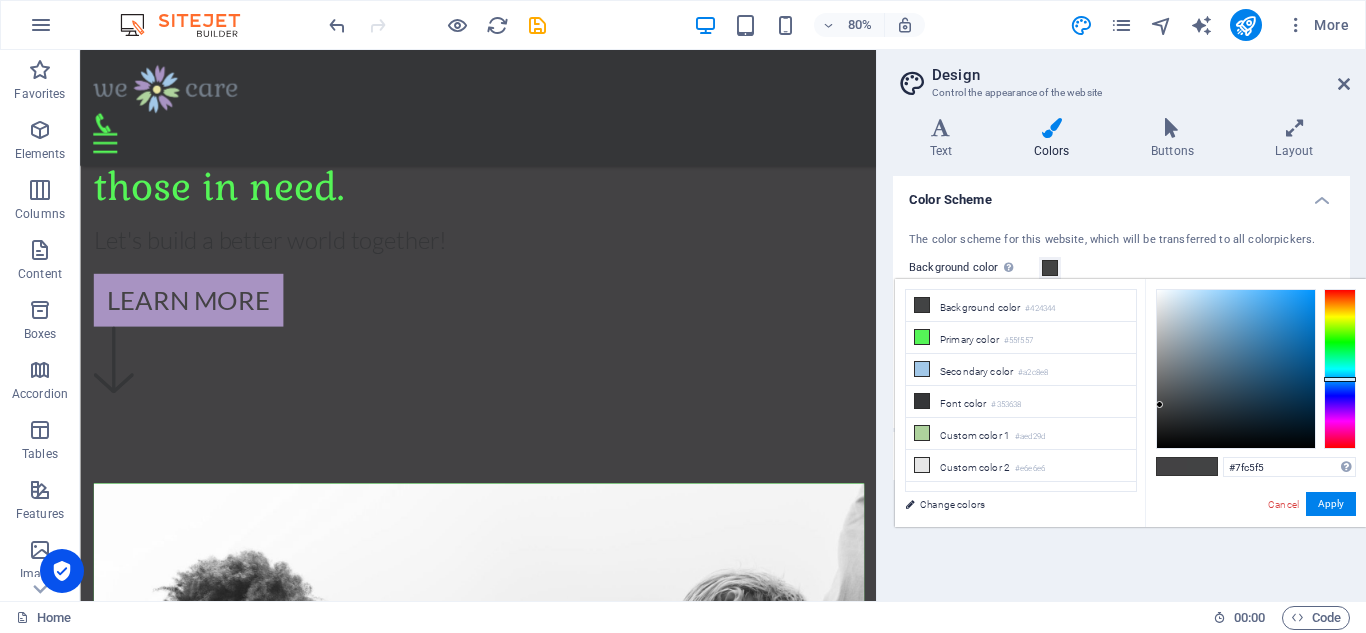 click at bounding box center [1236, 369] 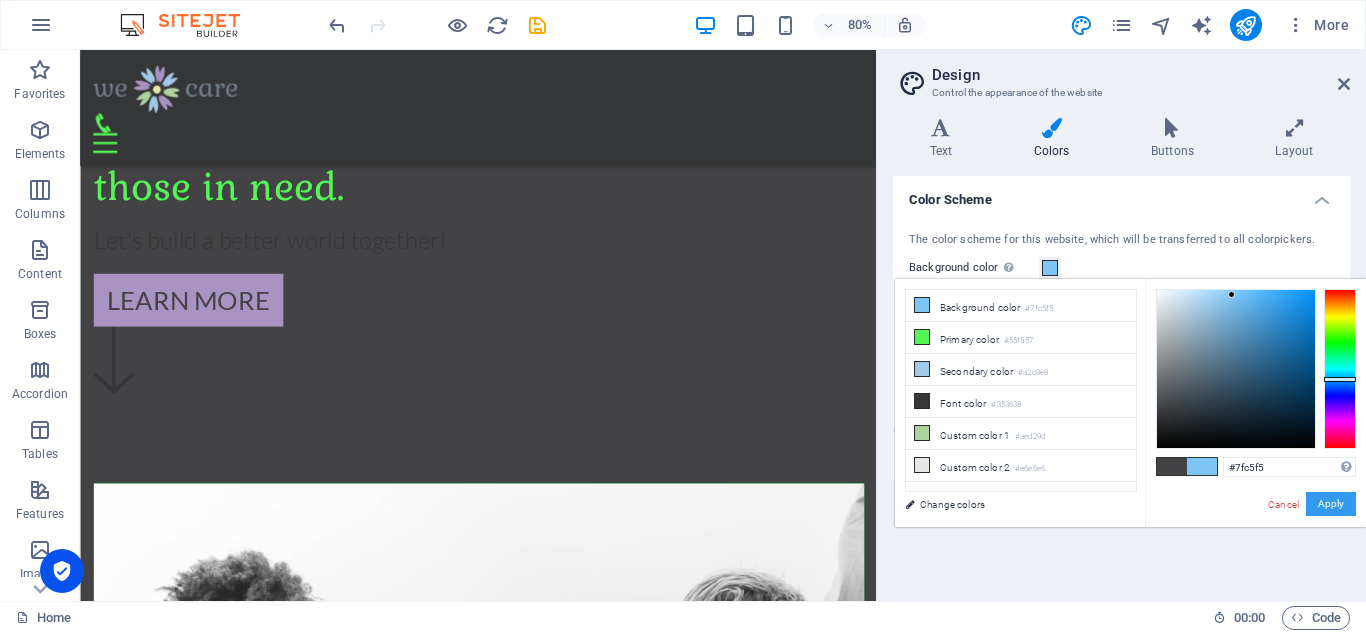 click on "Apply" at bounding box center (1331, 504) 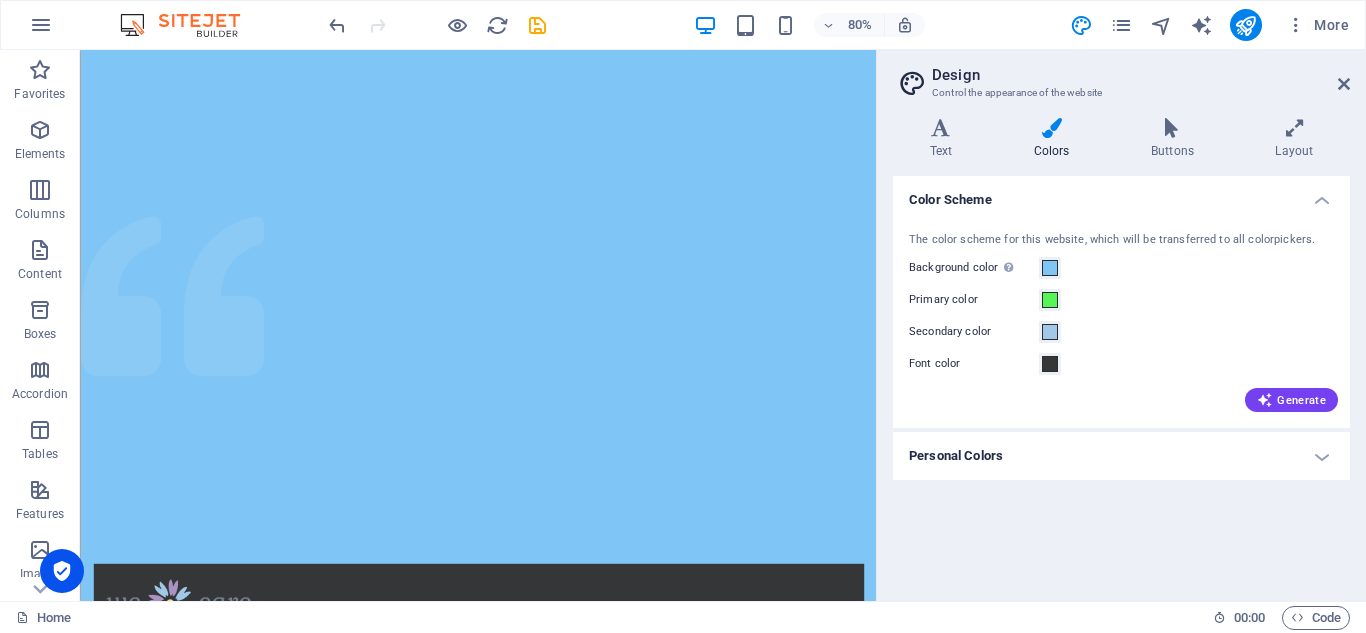 scroll, scrollTop: 0, scrollLeft: 0, axis: both 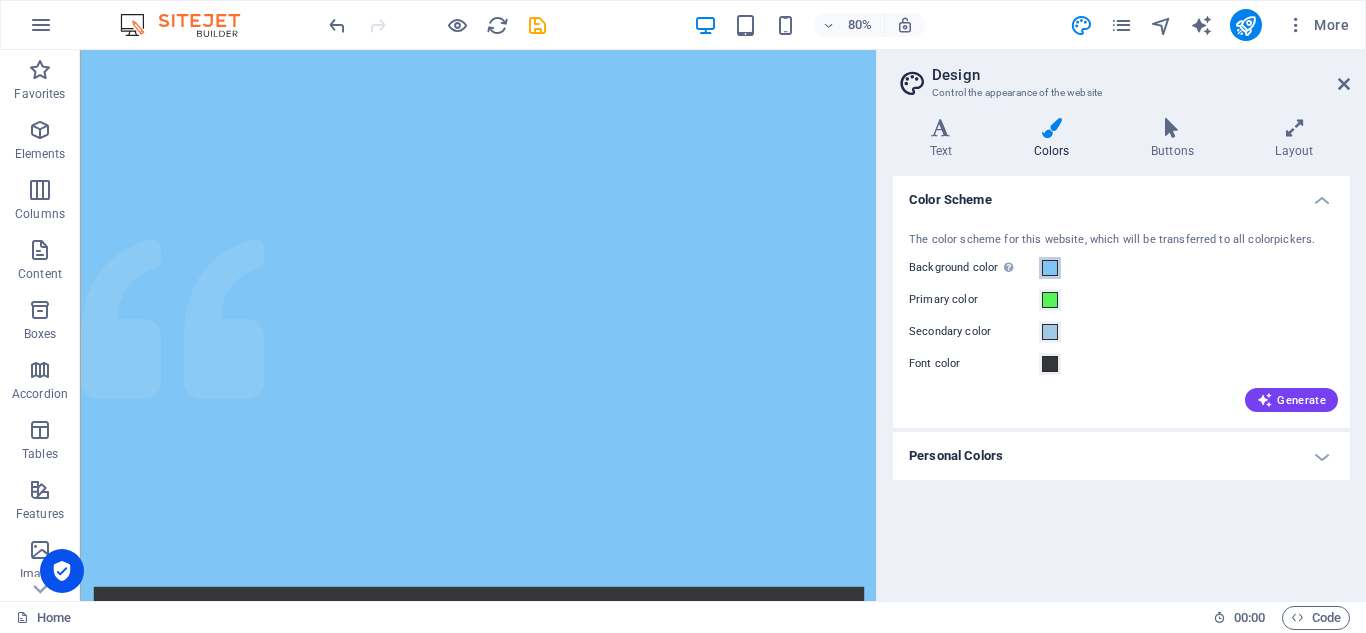 click on "Background color Only visible if it is not covered by other backgrounds." at bounding box center [1050, 268] 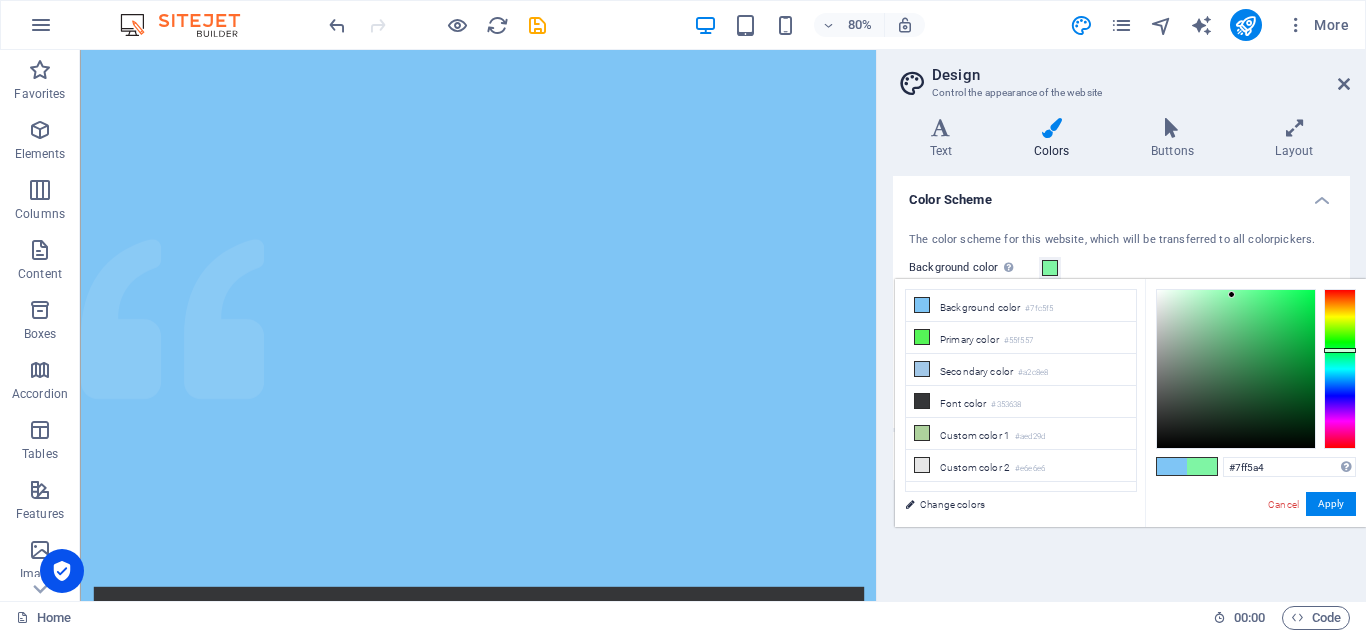 click at bounding box center (1340, 369) 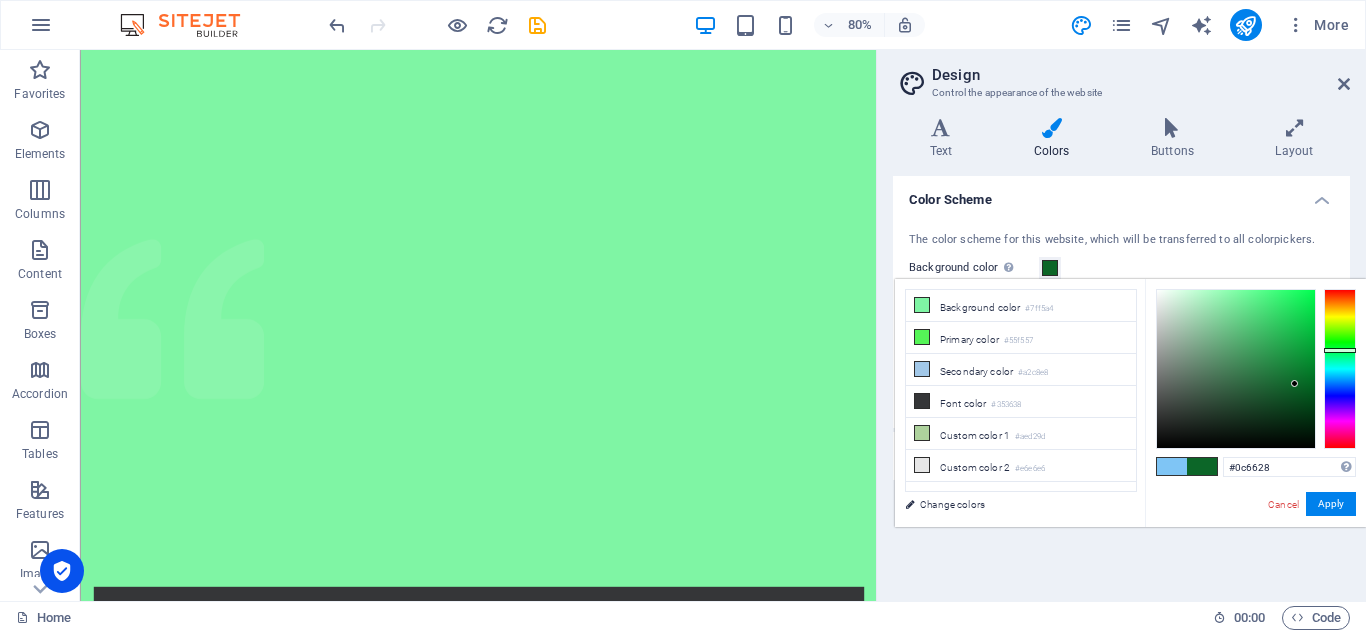 click at bounding box center (1236, 369) 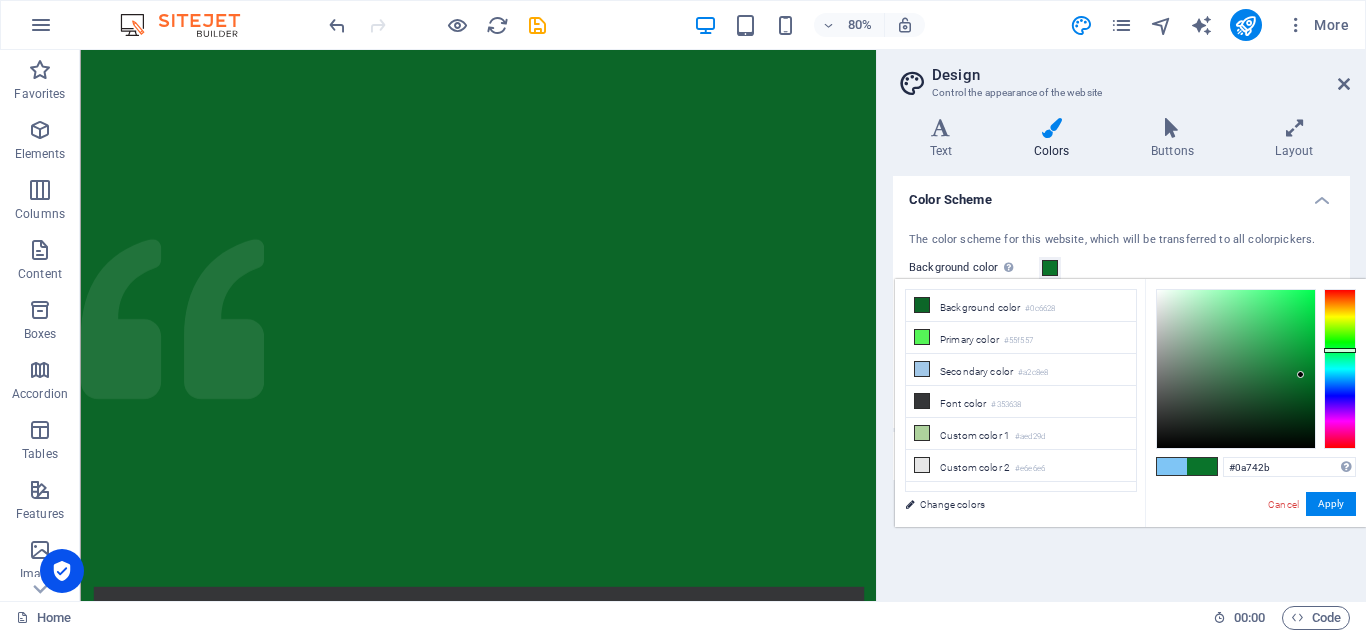 click at bounding box center [1236, 369] 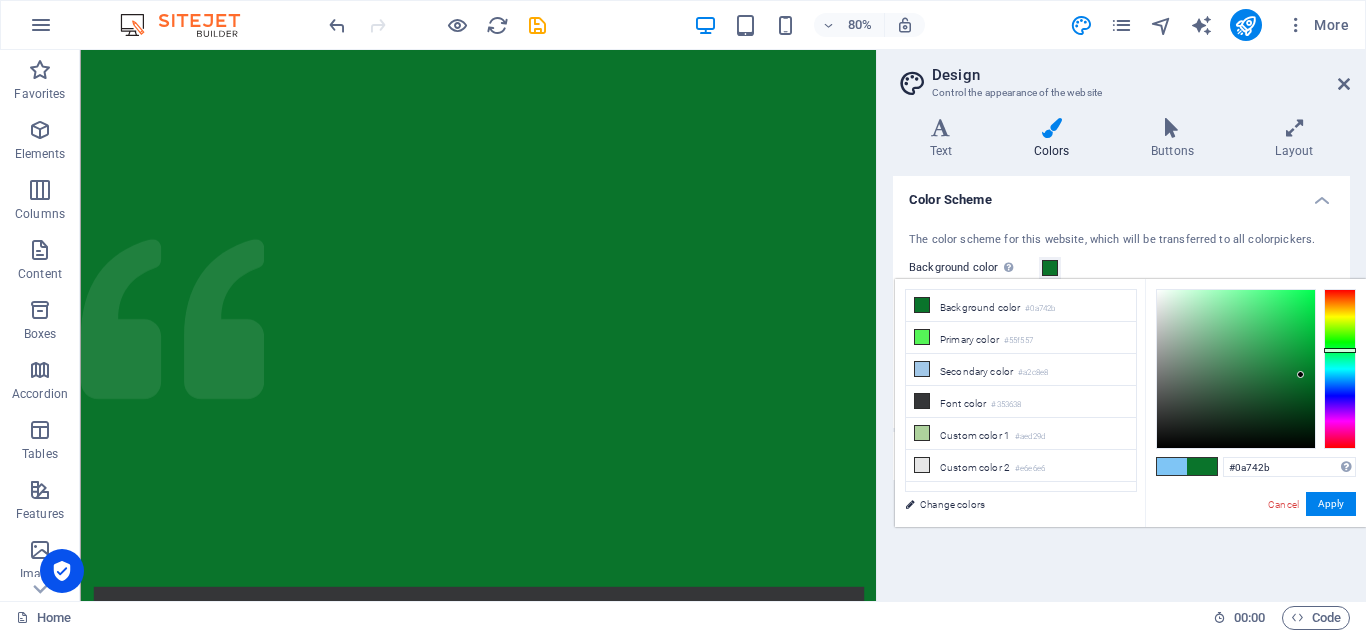 type on "#099334" 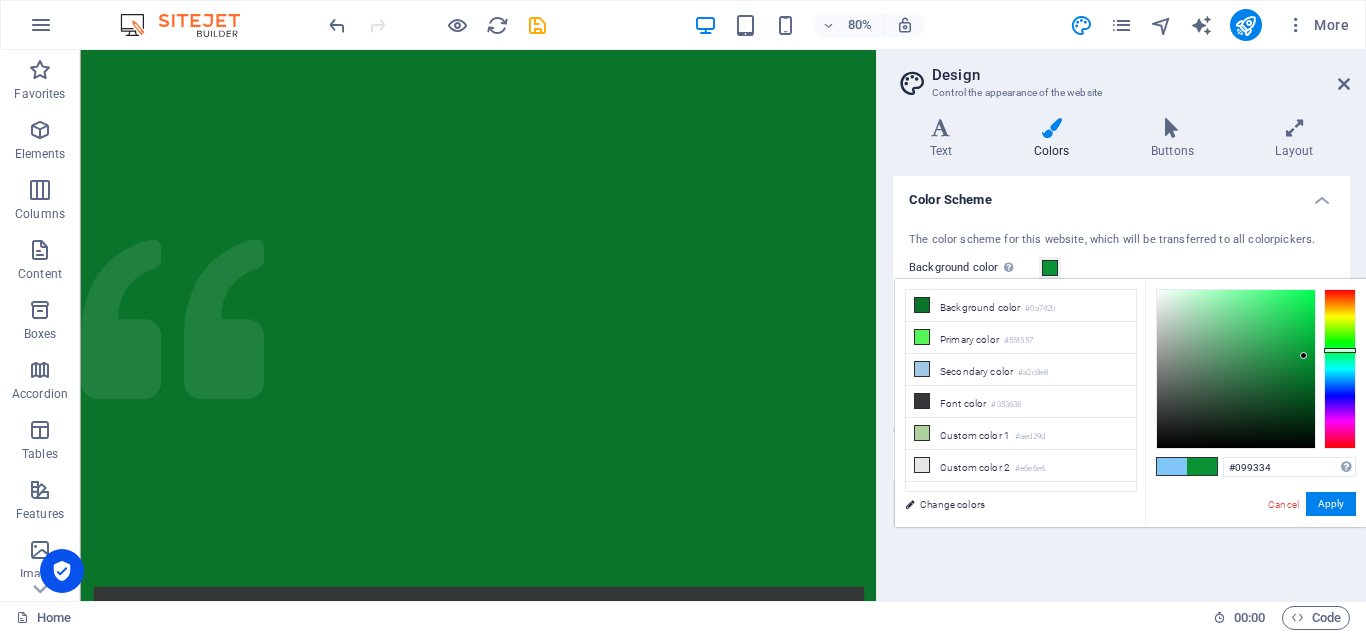 click at bounding box center [1236, 369] 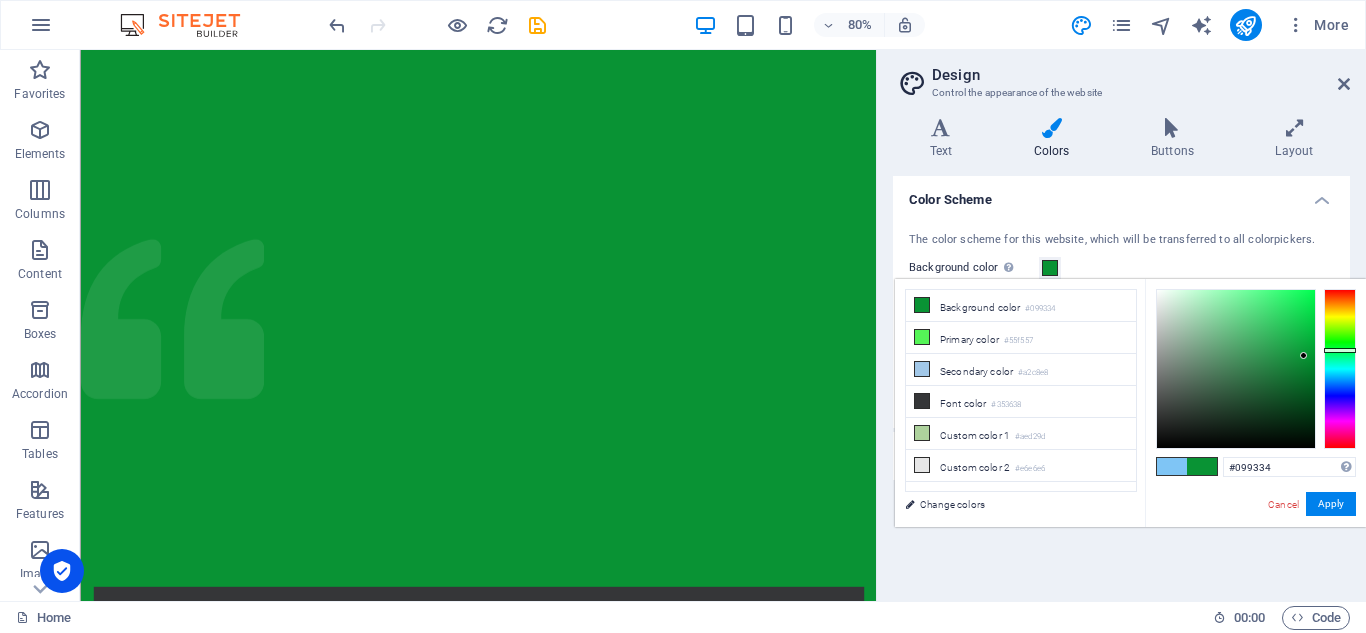 click on "Color Scheme" at bounding box center [1121, 194] 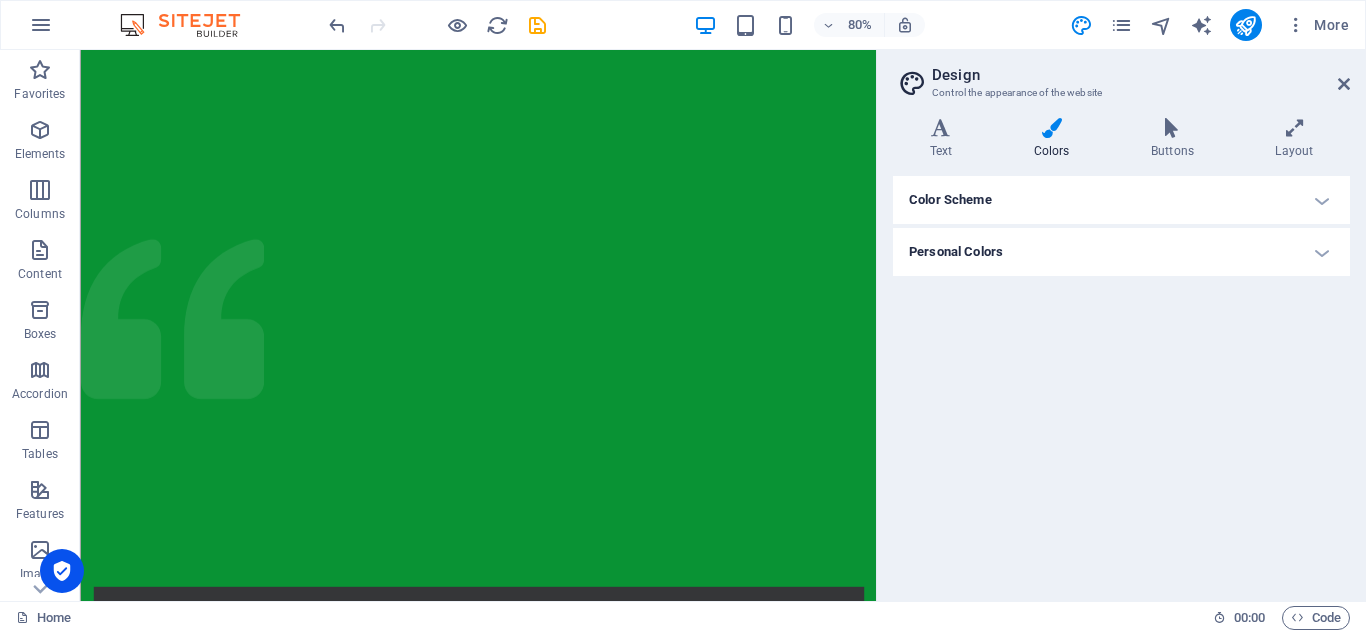 click on "Personal Colors" at bounding box center (1121, 252) 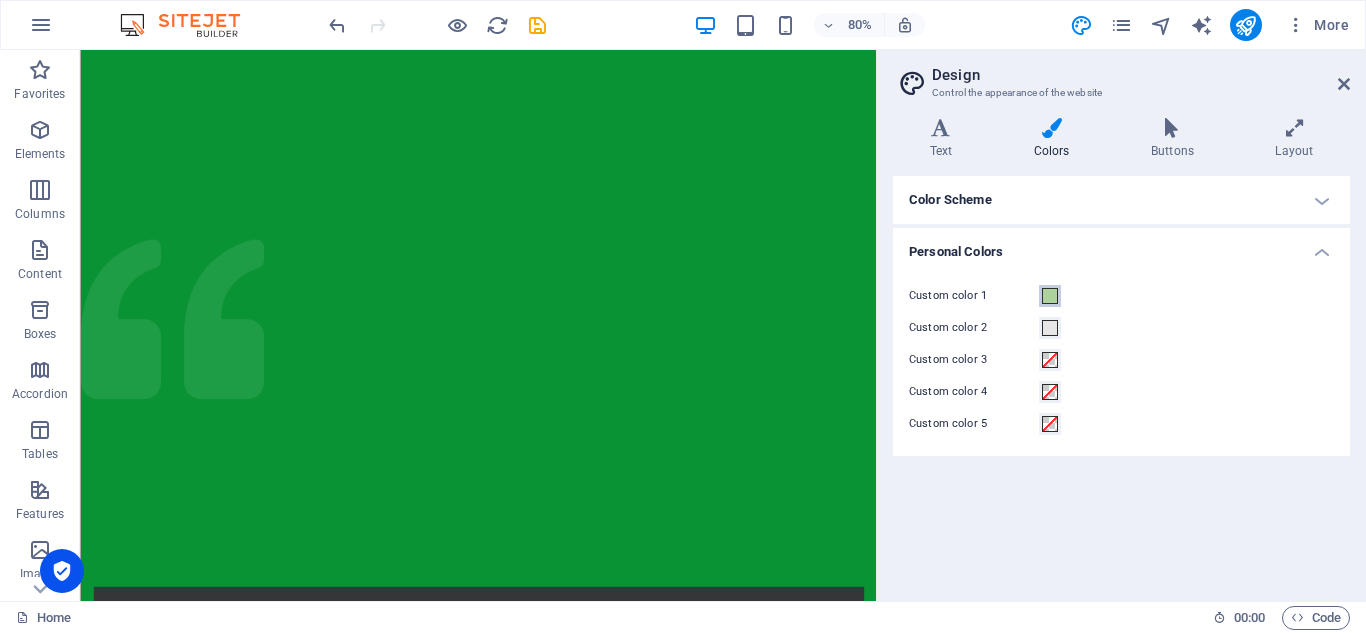 click on "Custom color 1" at bounding box center (1050, 296) 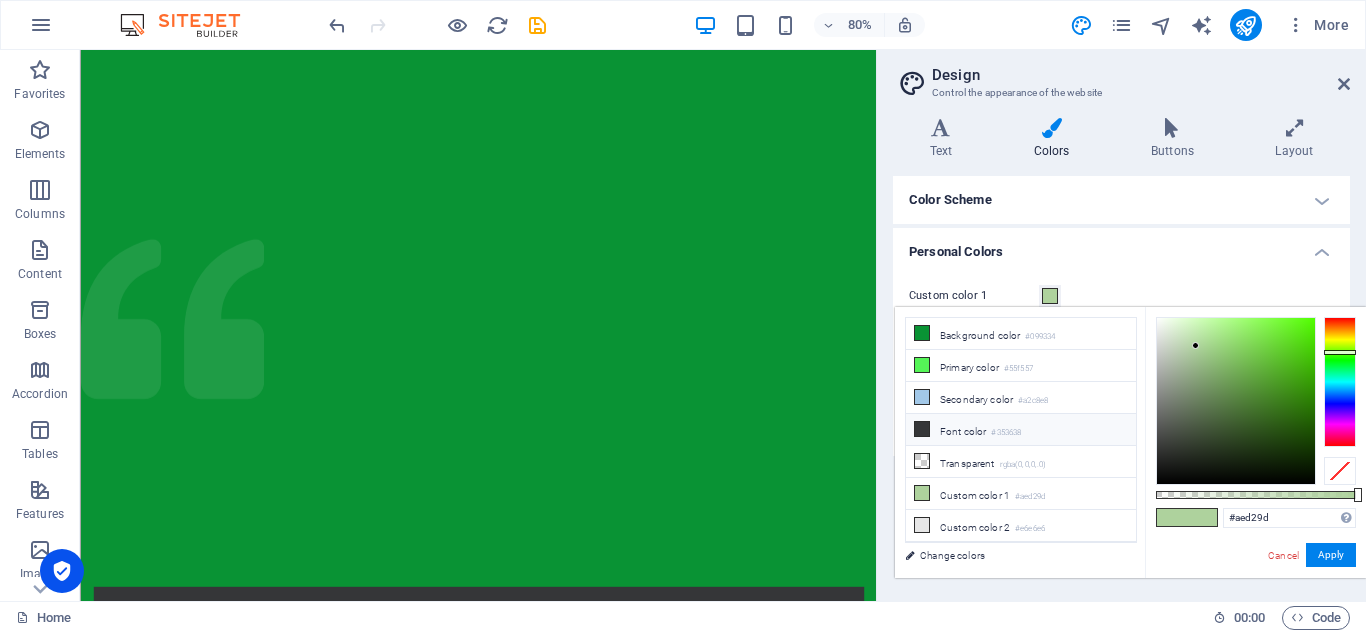 click on "Font color
#353638" at bounding box center (1021, 430) 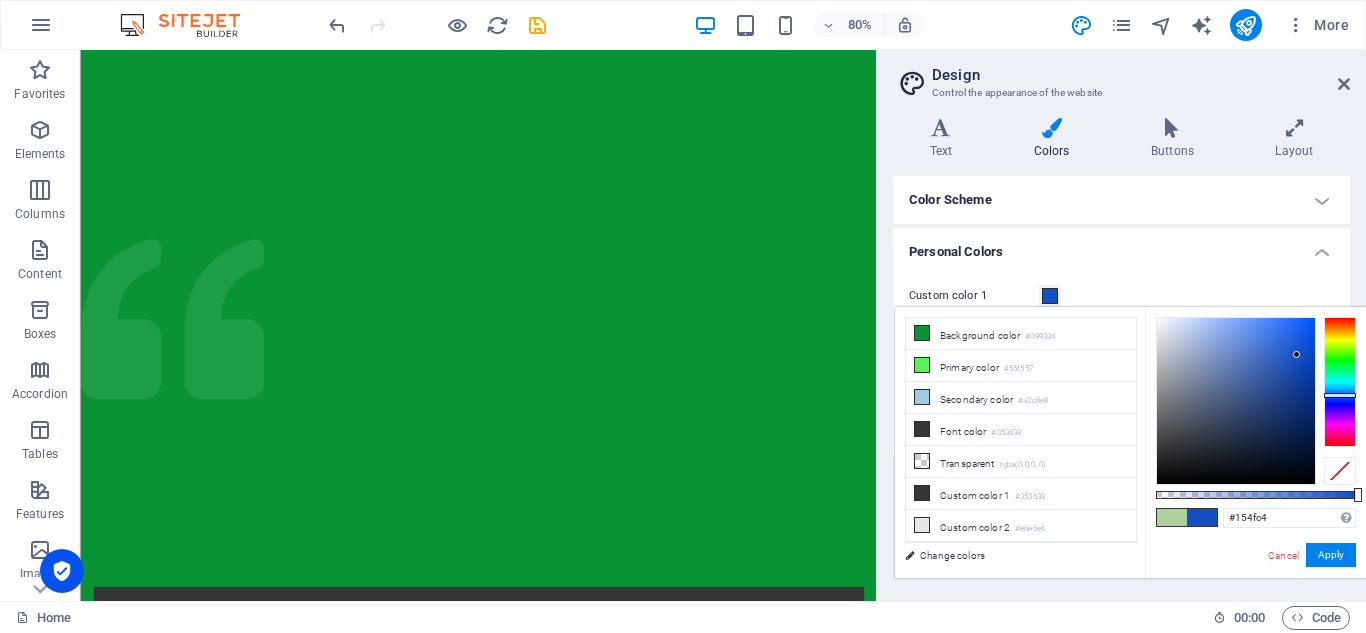 click at bounding box center [1236, 401] 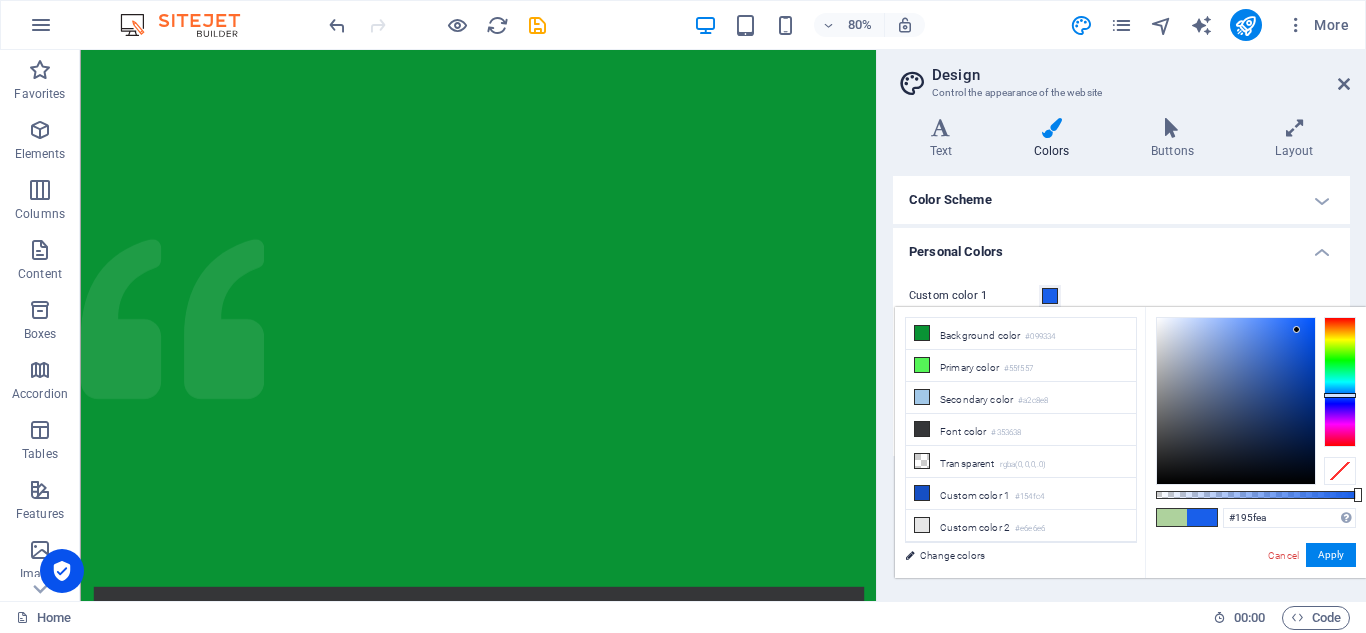 click at bounding box center [1236, 401] 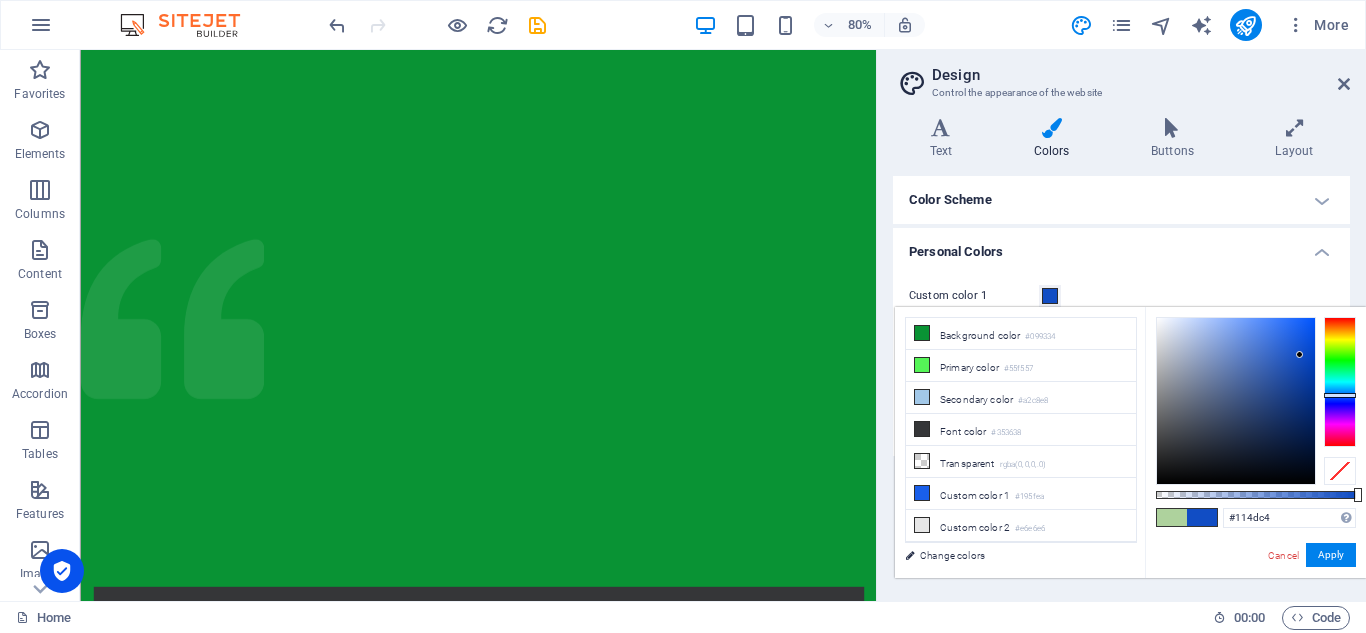 click at bounding box center [1236, 401] 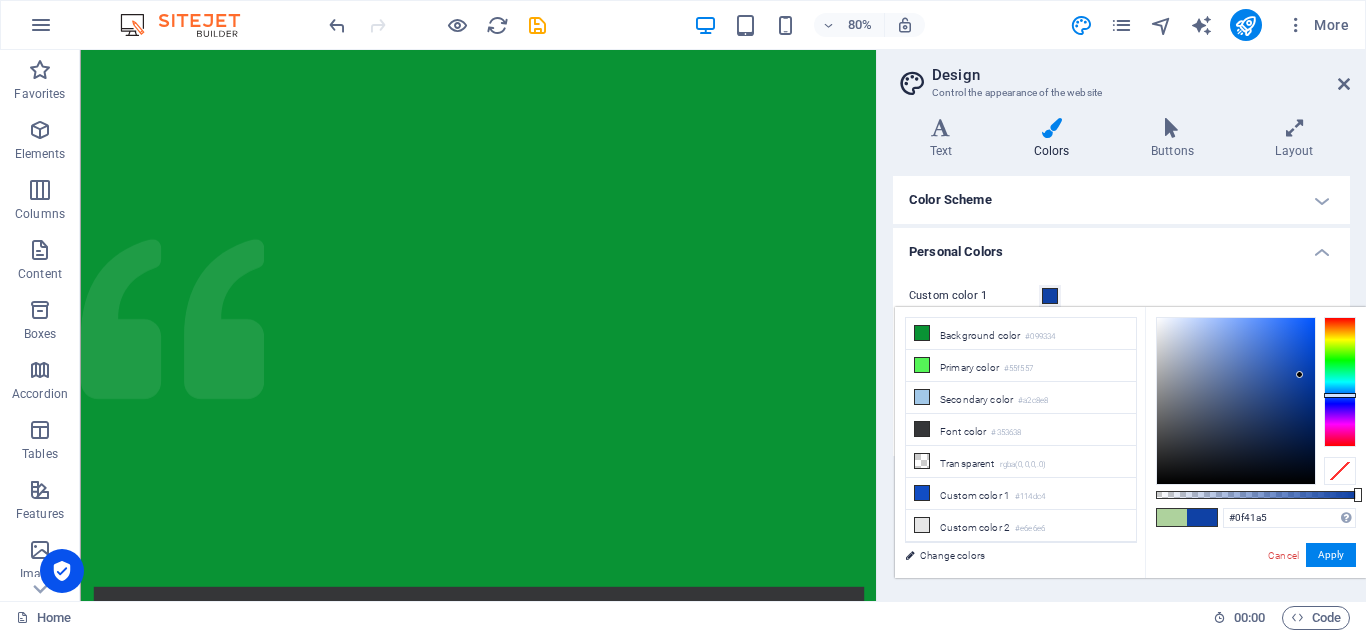 click at bounding box center (1236, 401) 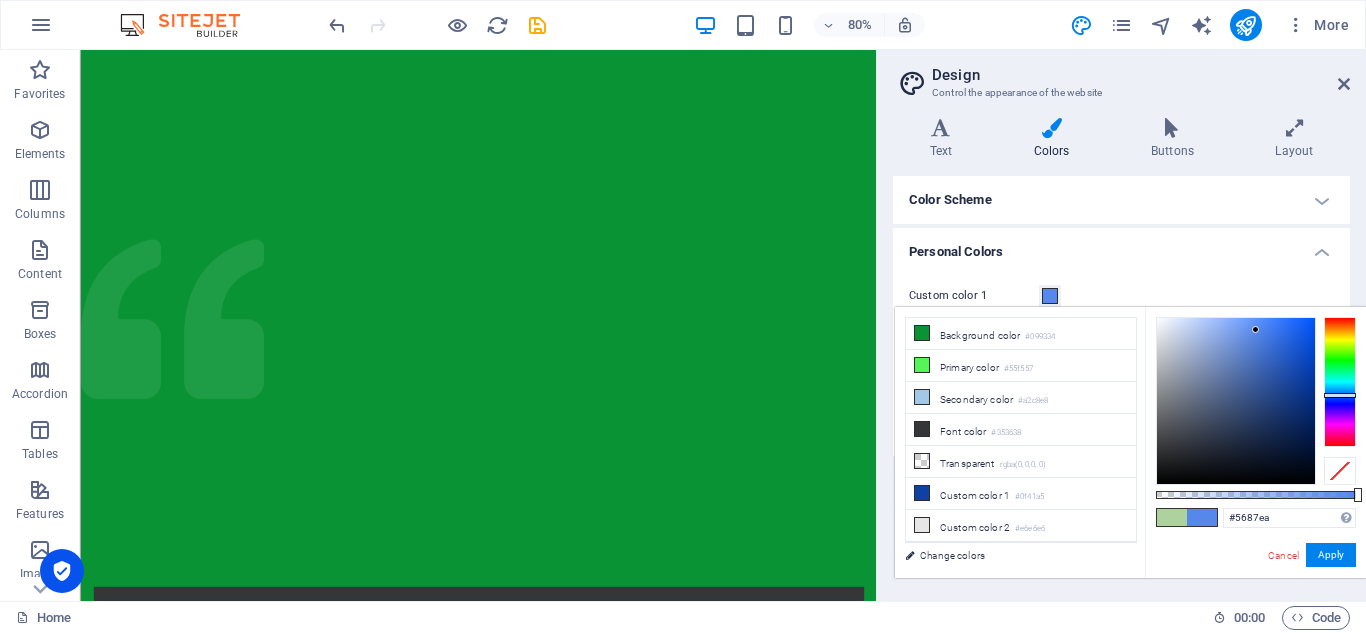 click at bounding box center [1236, 401] 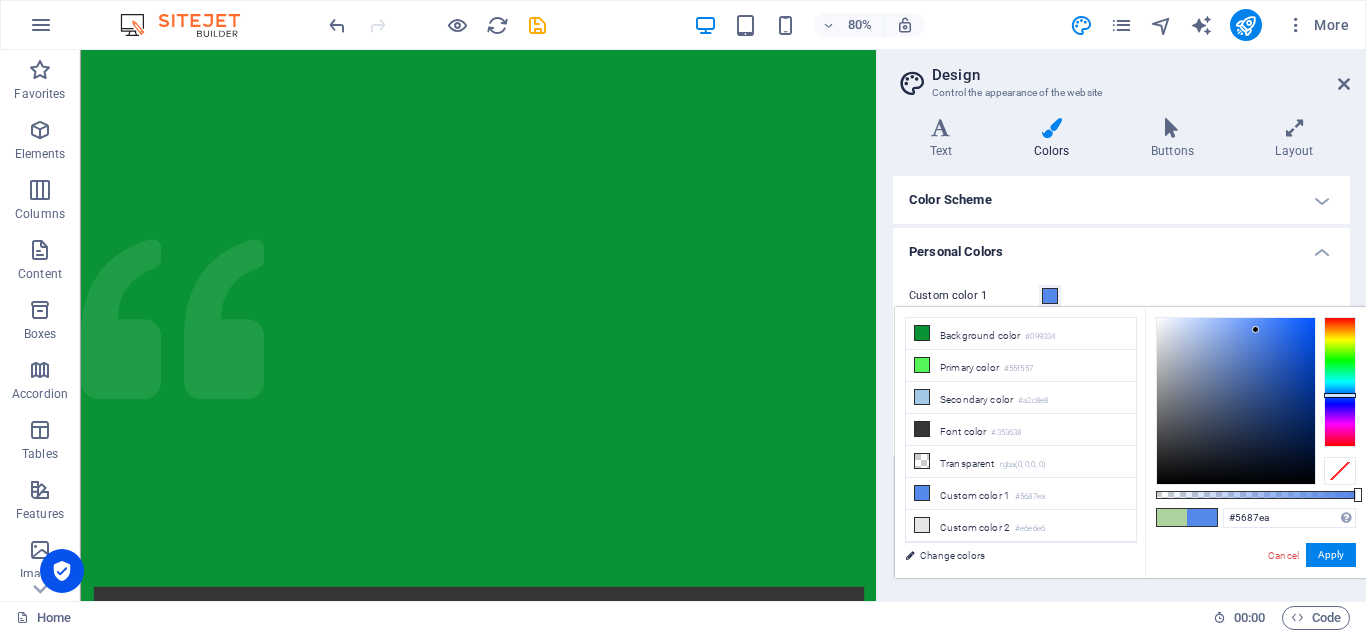 type on "#3468cf" 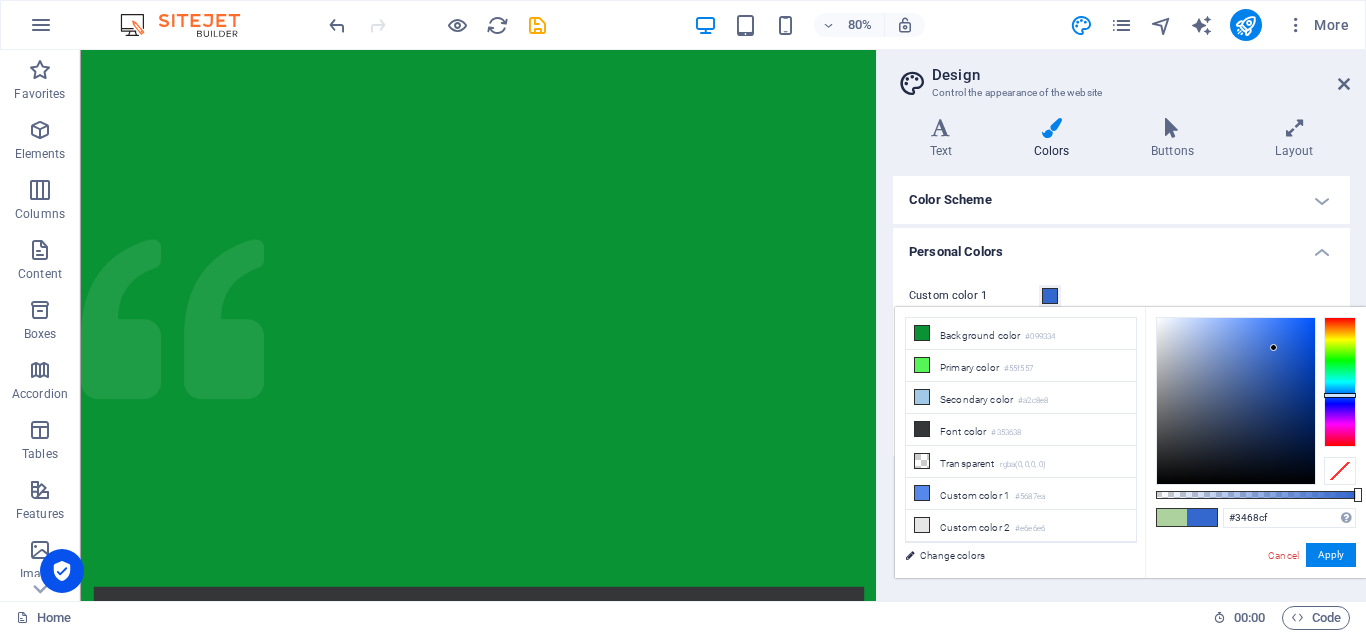 click at bounding box center (1236, 401) 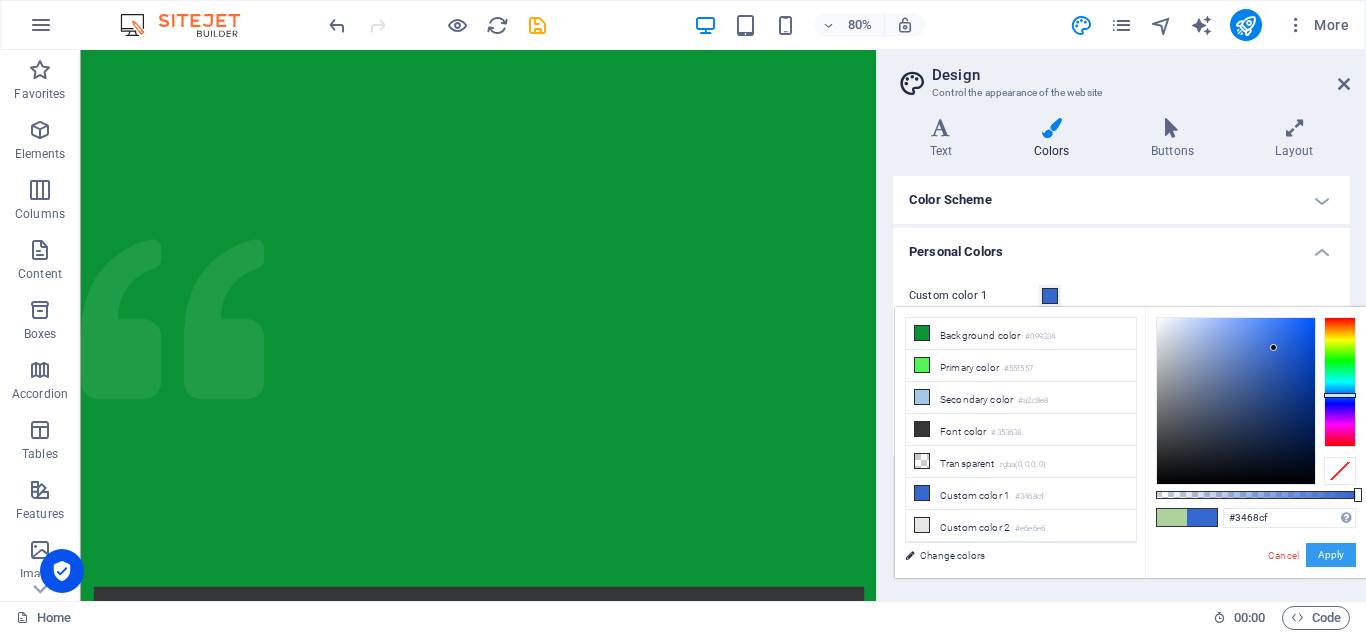click on "Apply" at bounding box center (1331, 555) 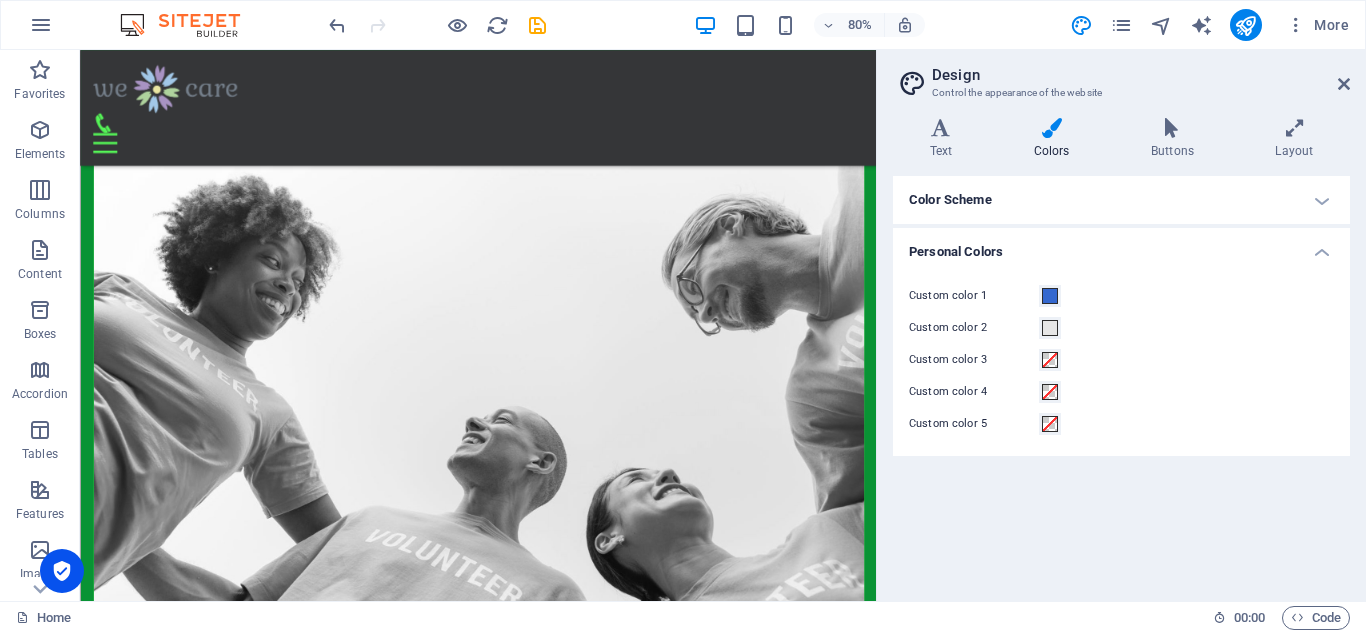 scroll, scrollTop: 1187, scrollLeft: 0, axis: vertical 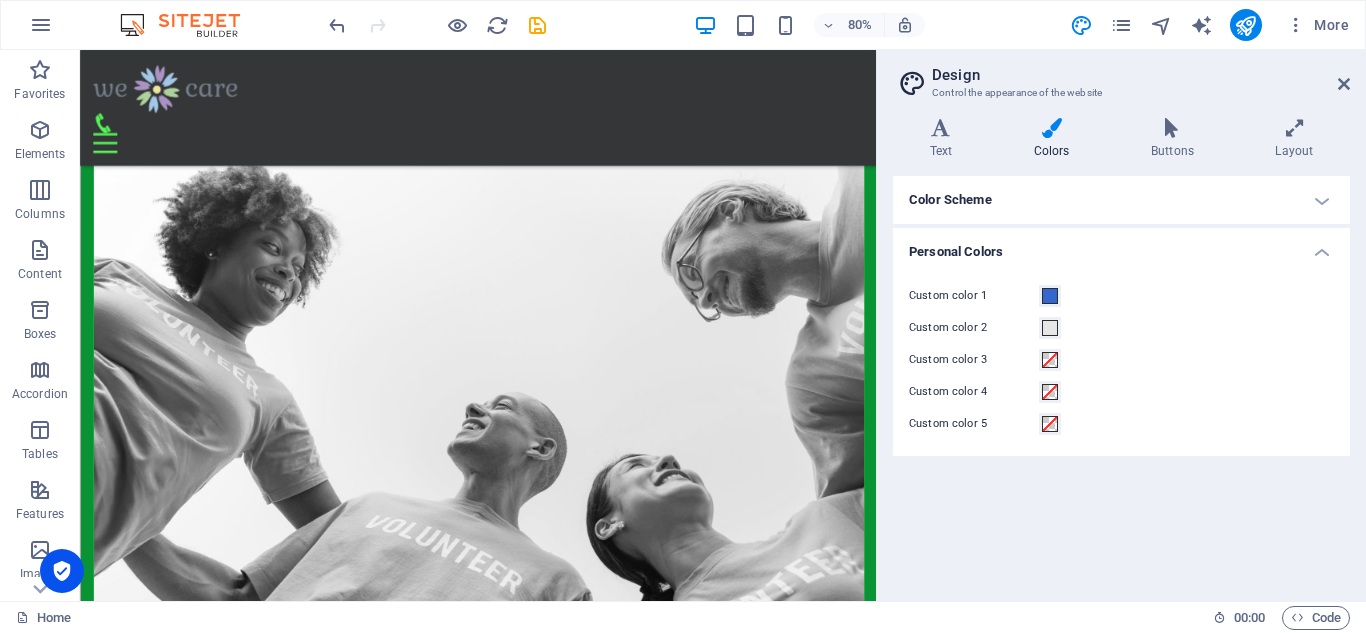 click on "Personal Colors" at bounding box center [1121, 246] 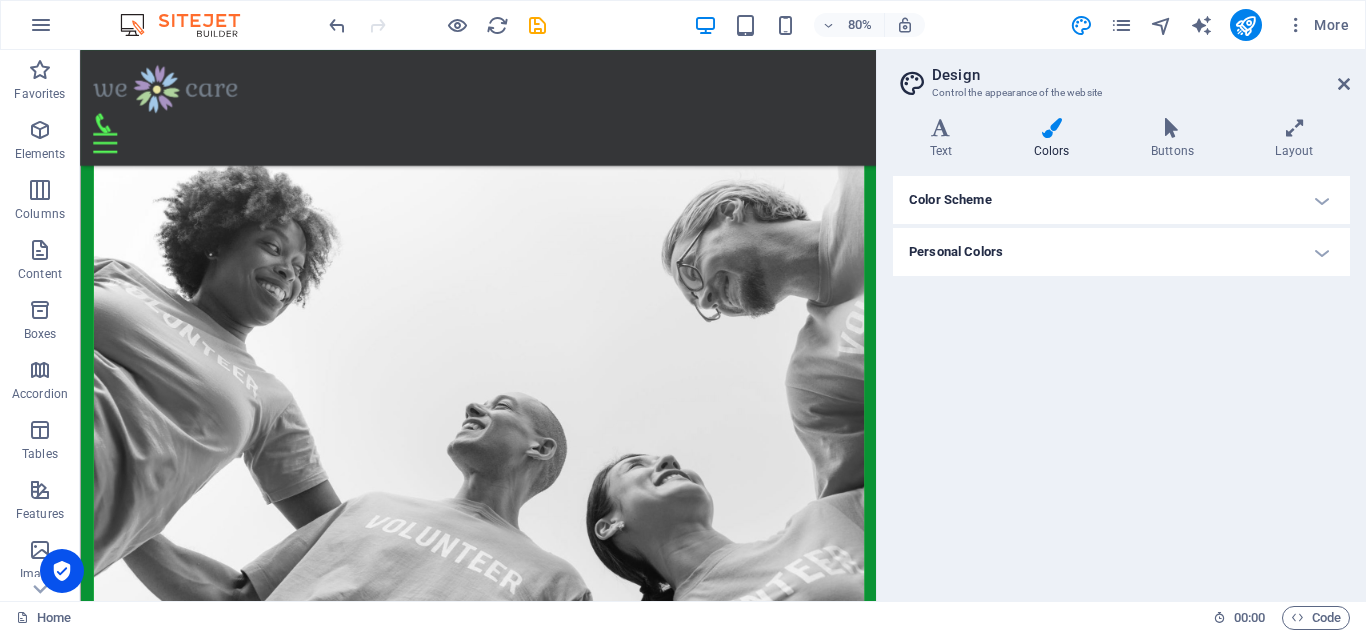 click on "Color Scheme" at bounding box center (1121, 200) 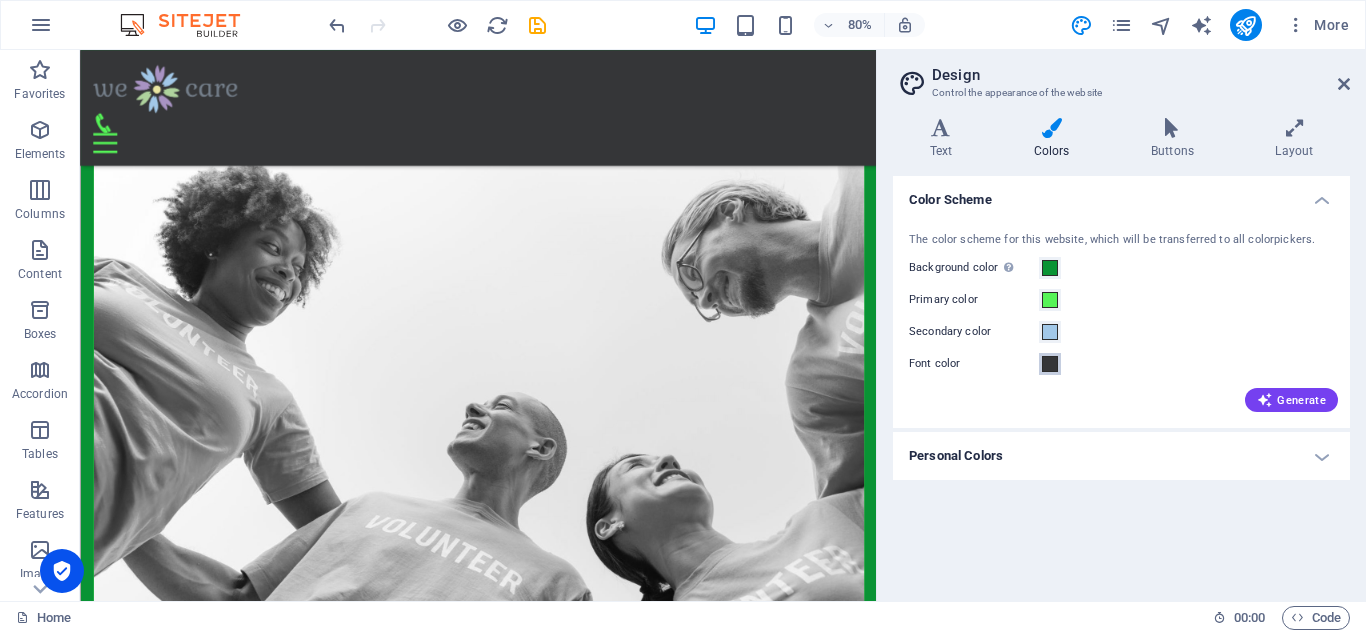 click at bounding box center (1050, 364) 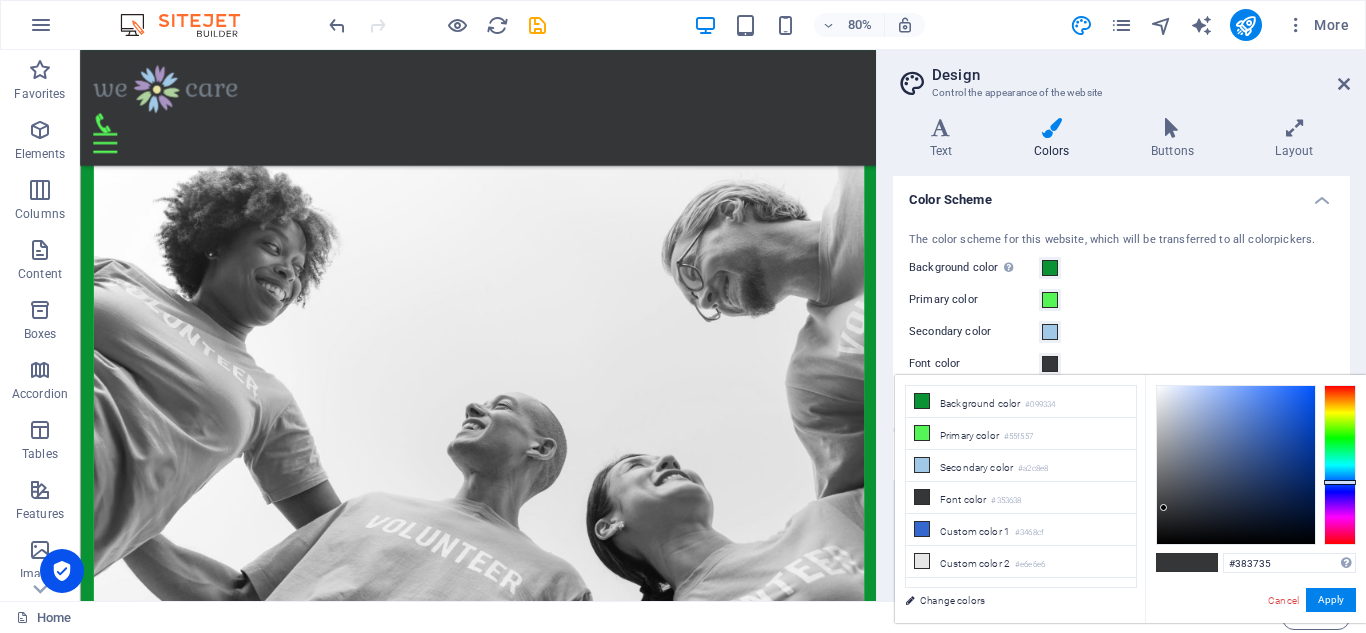 click at bounding box center [1340, 465] 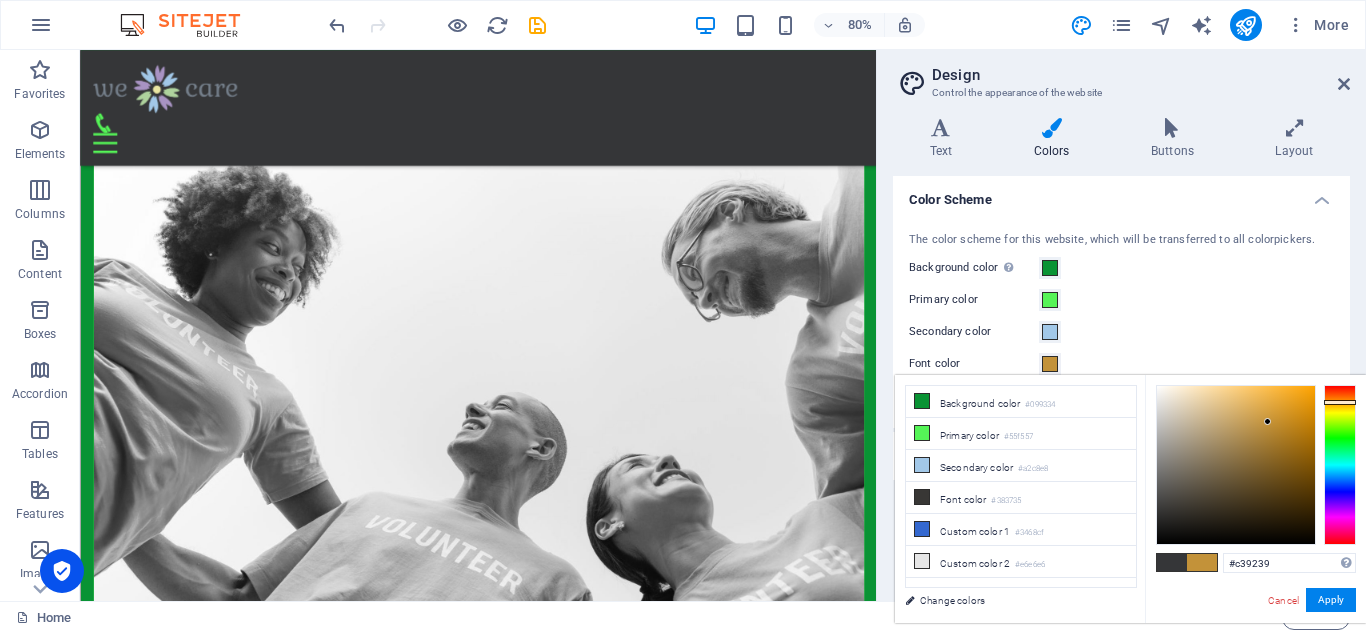 click at bounding box center [1236, 465] 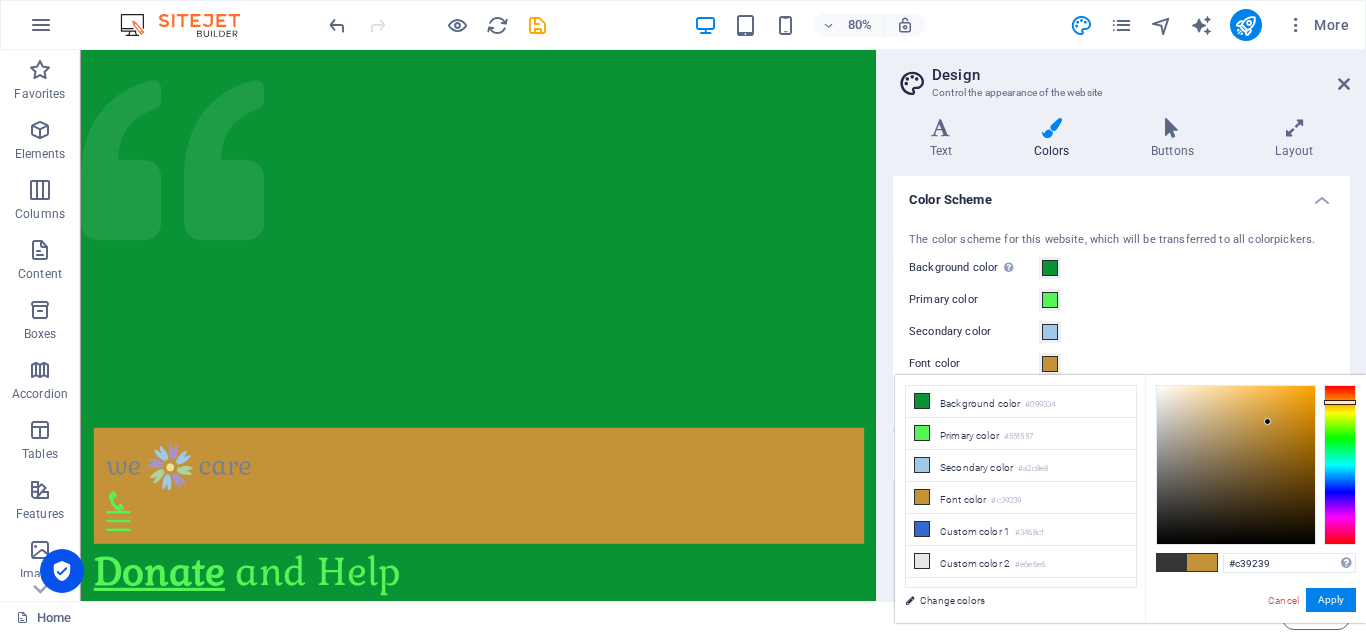 scroll, scrollTop: 0, scrollLeft: 0, axis: both 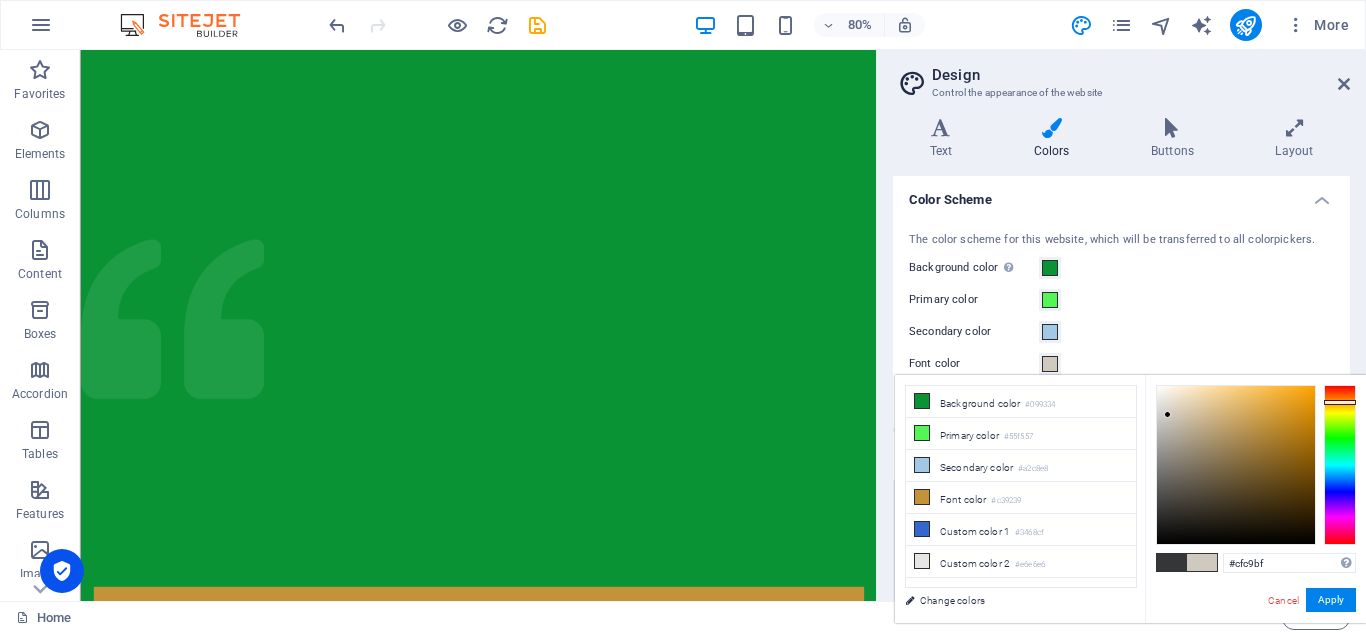 click at bounding box center [1236, 465] 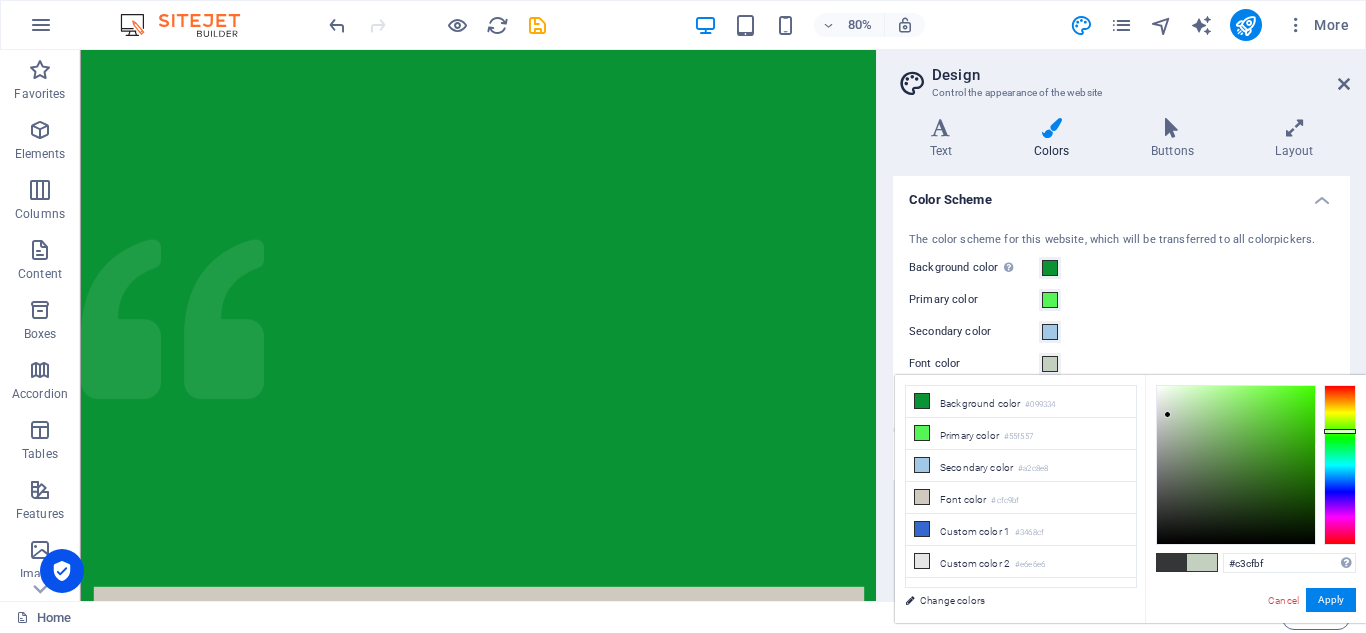 click at bounding box center [1340, 465] 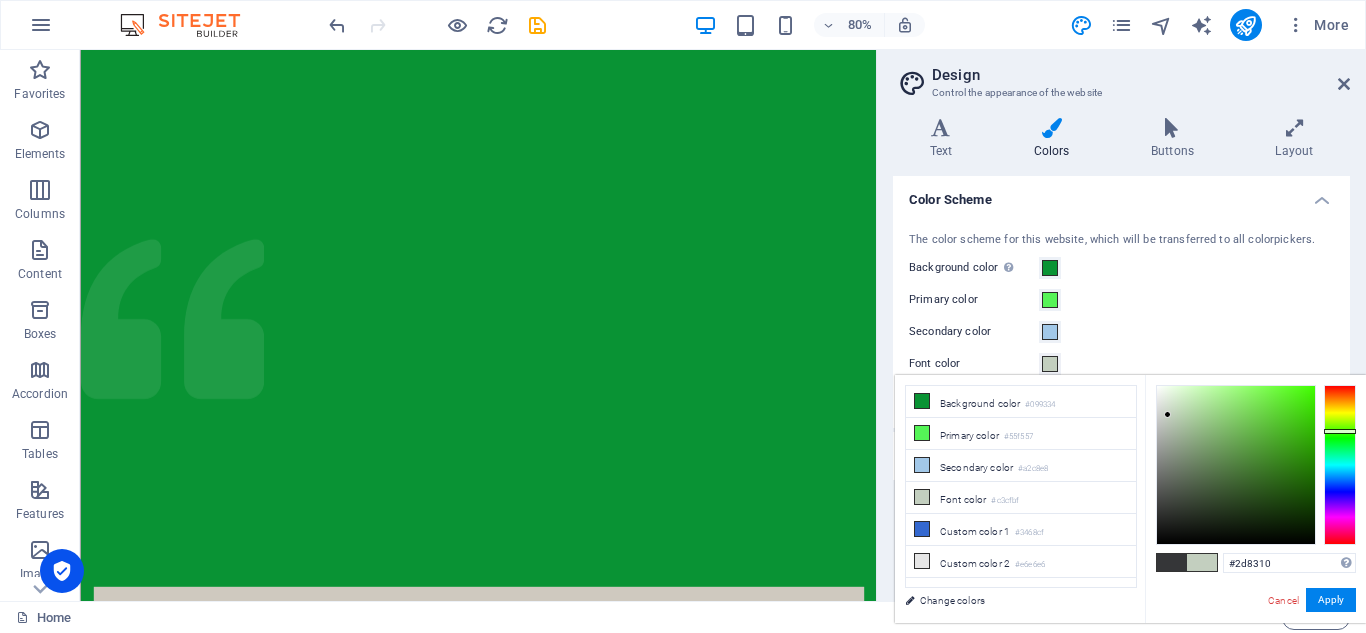 click at bounding box center (1236, 465) 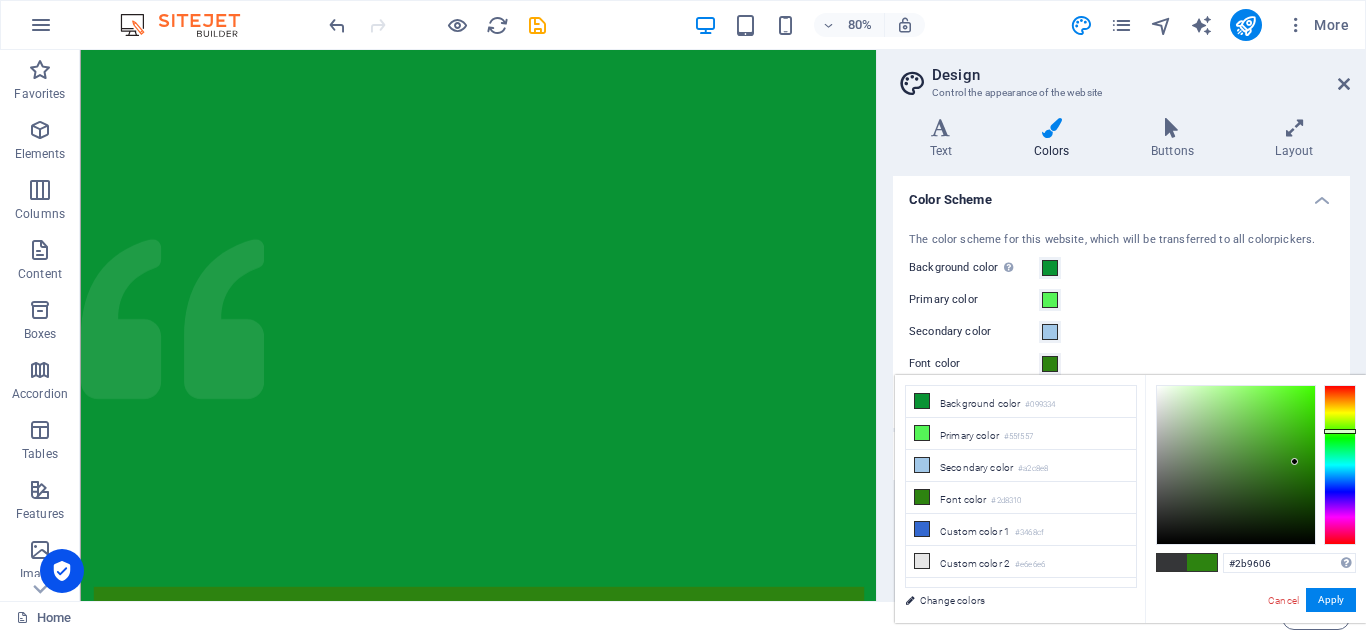 click at bounding box center (1236, 465) 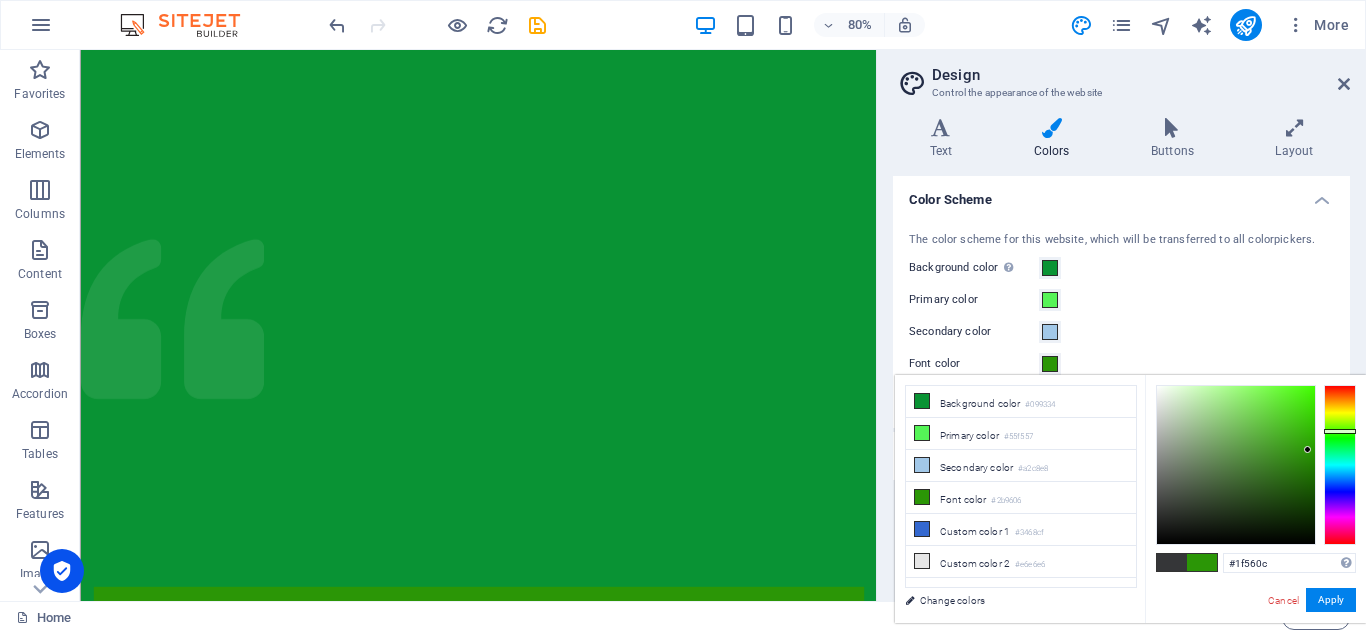 click at bounding box center [1236, 465] 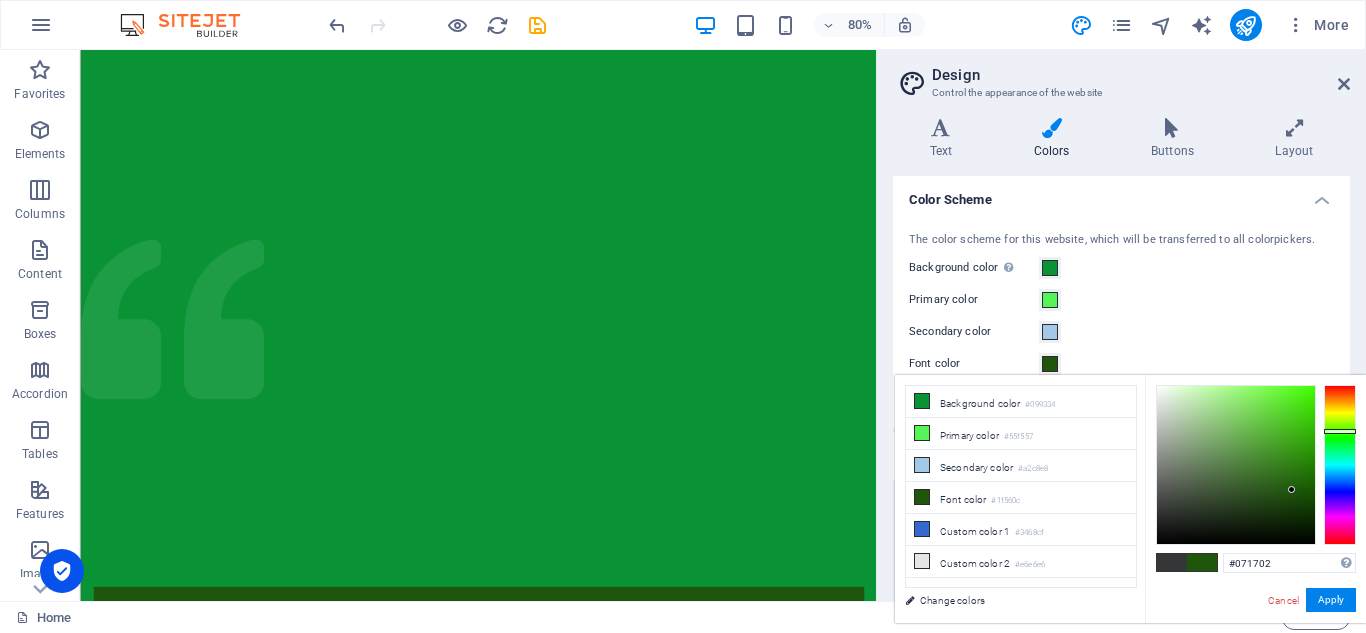 click at bounding box center (1236, 465) 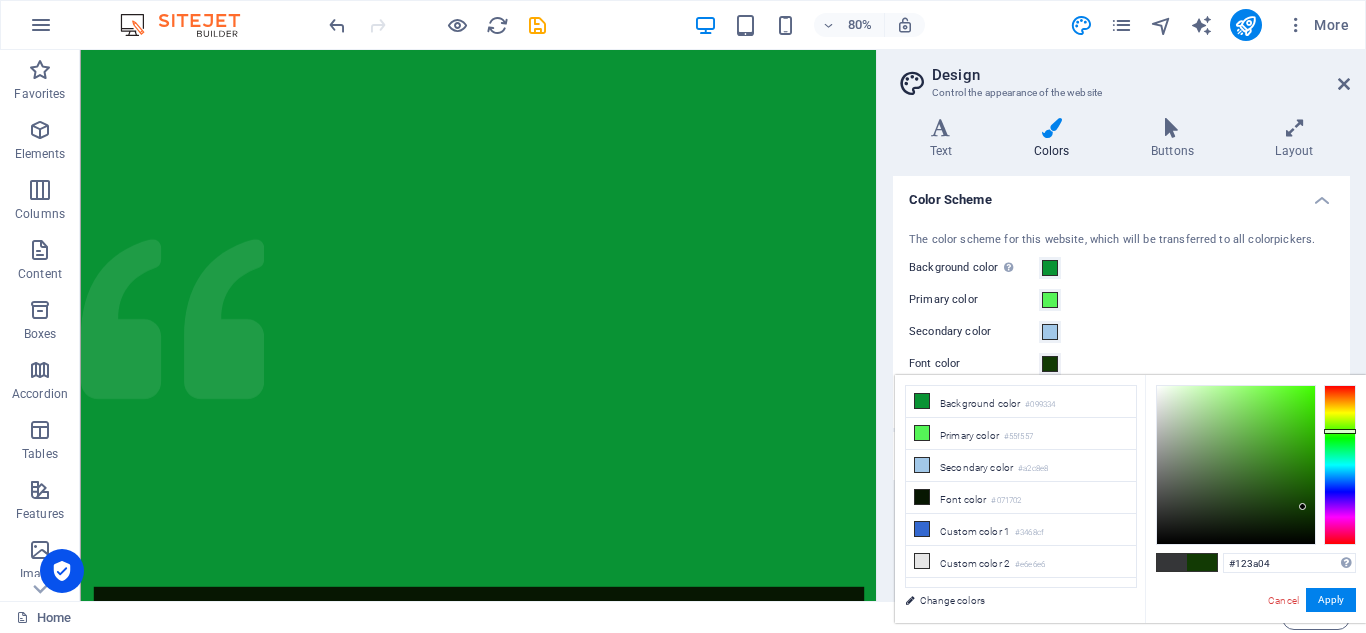 click at bounding box center [1236, 465] 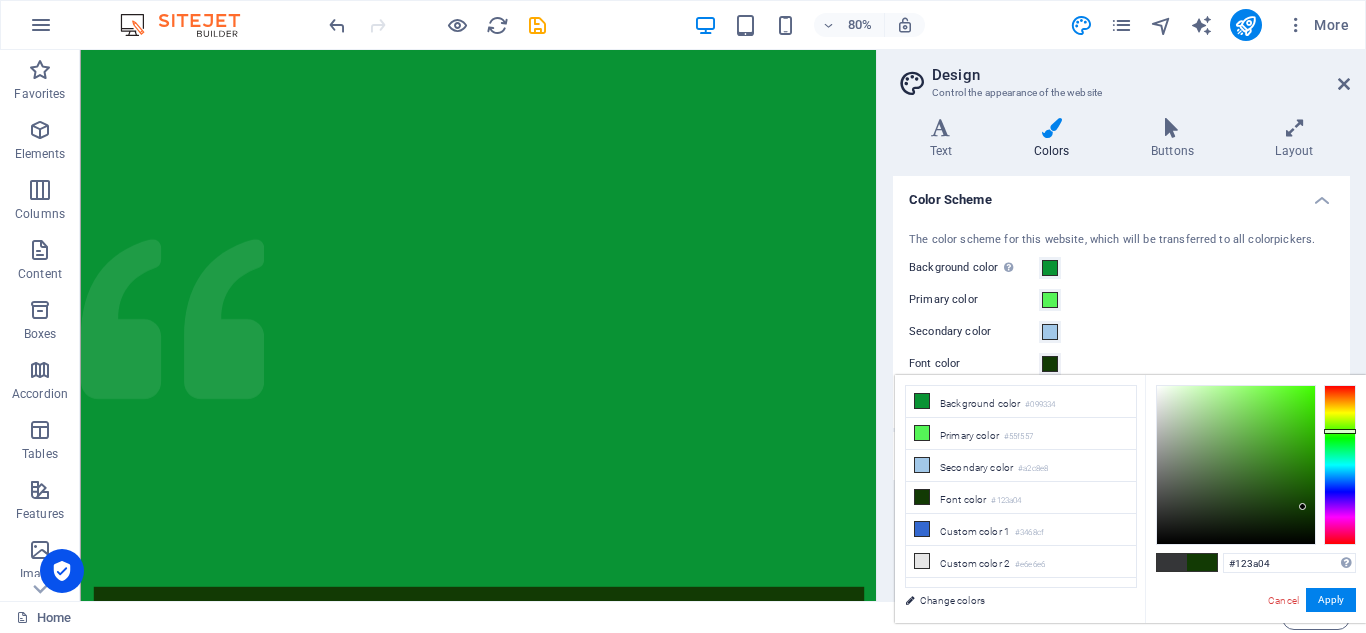 type on "#164e02" 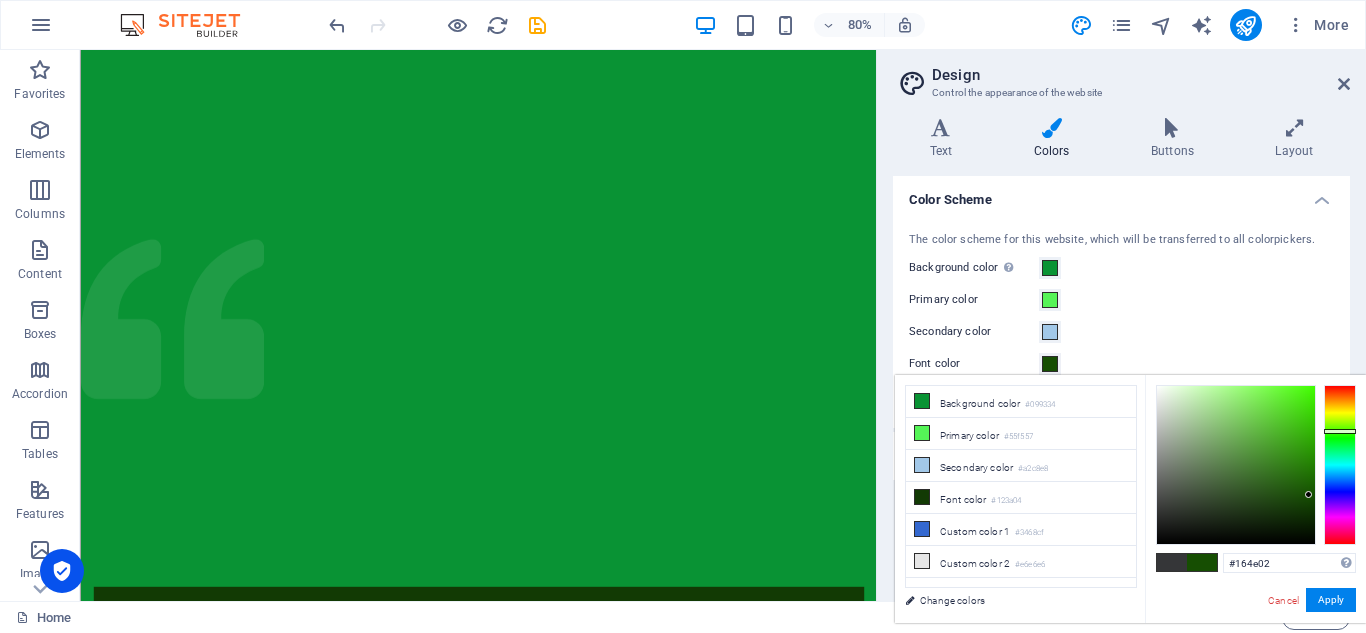 click at bounding box center [1236, 465] 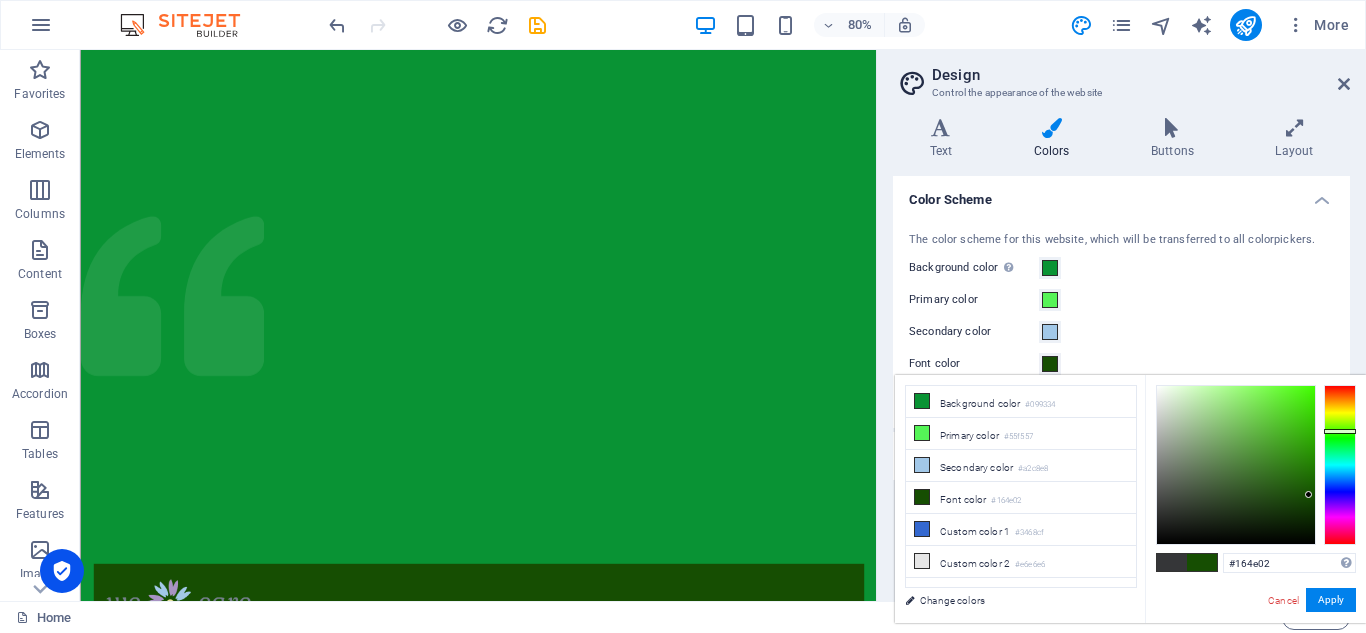 scroll, scrollTop: 0, scrollLeft: 0, axis: both 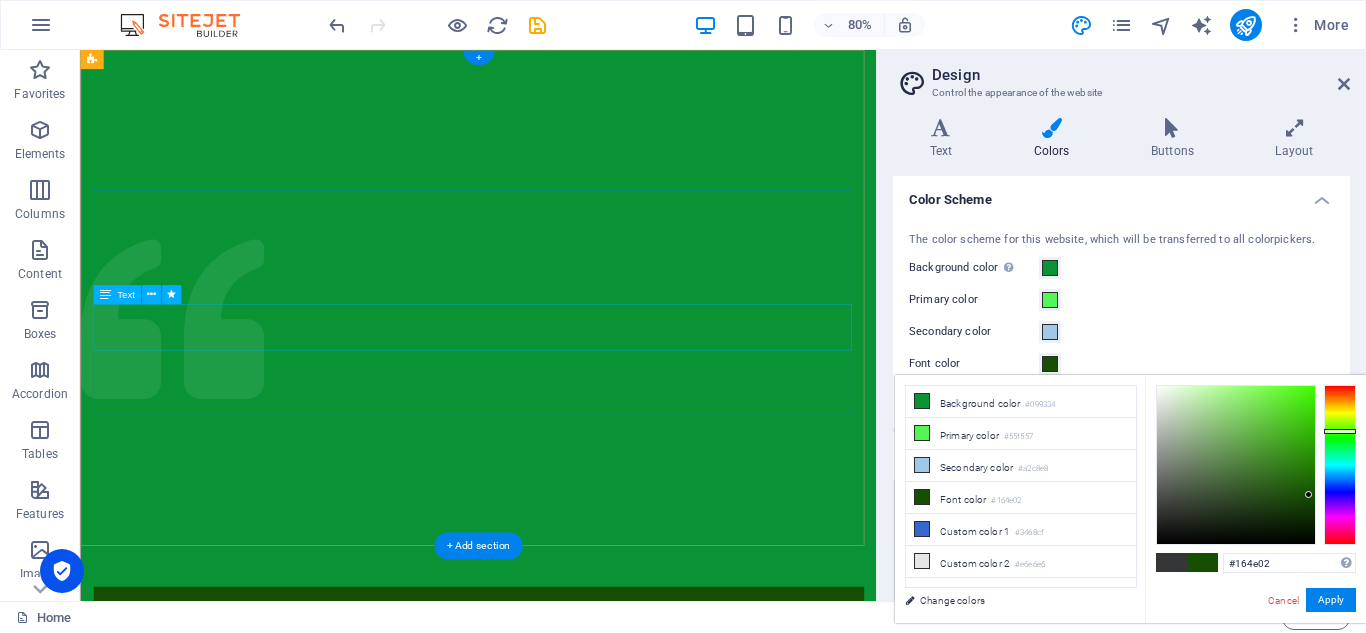click on "Let's build a better world together!" at bounding box center [577, 1038] 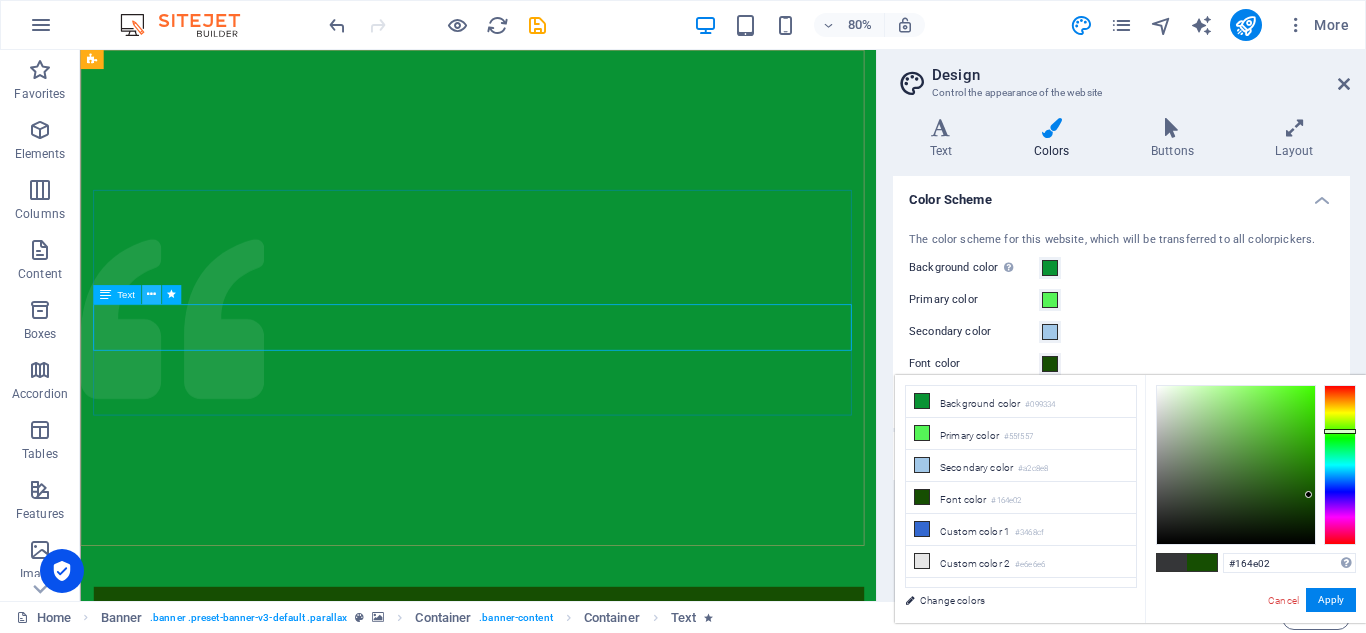 click at bounding box center (151, 294) 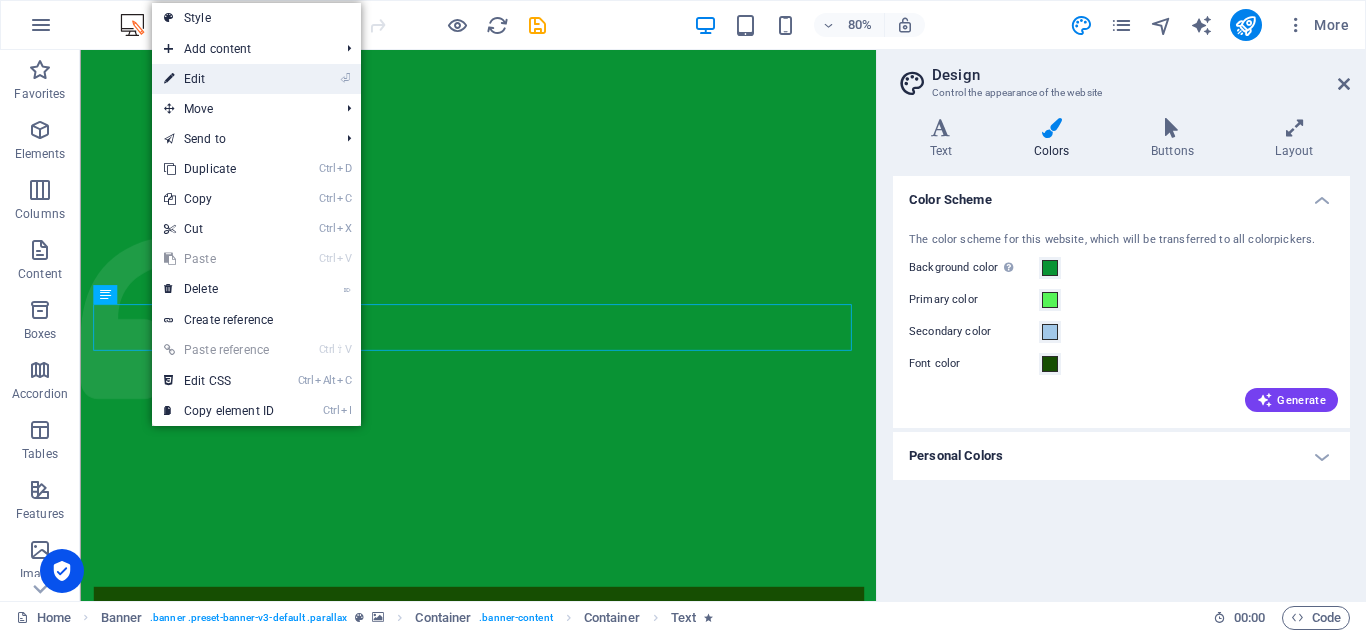 click on "⏎  Edit" at bounding box center [219, 79] 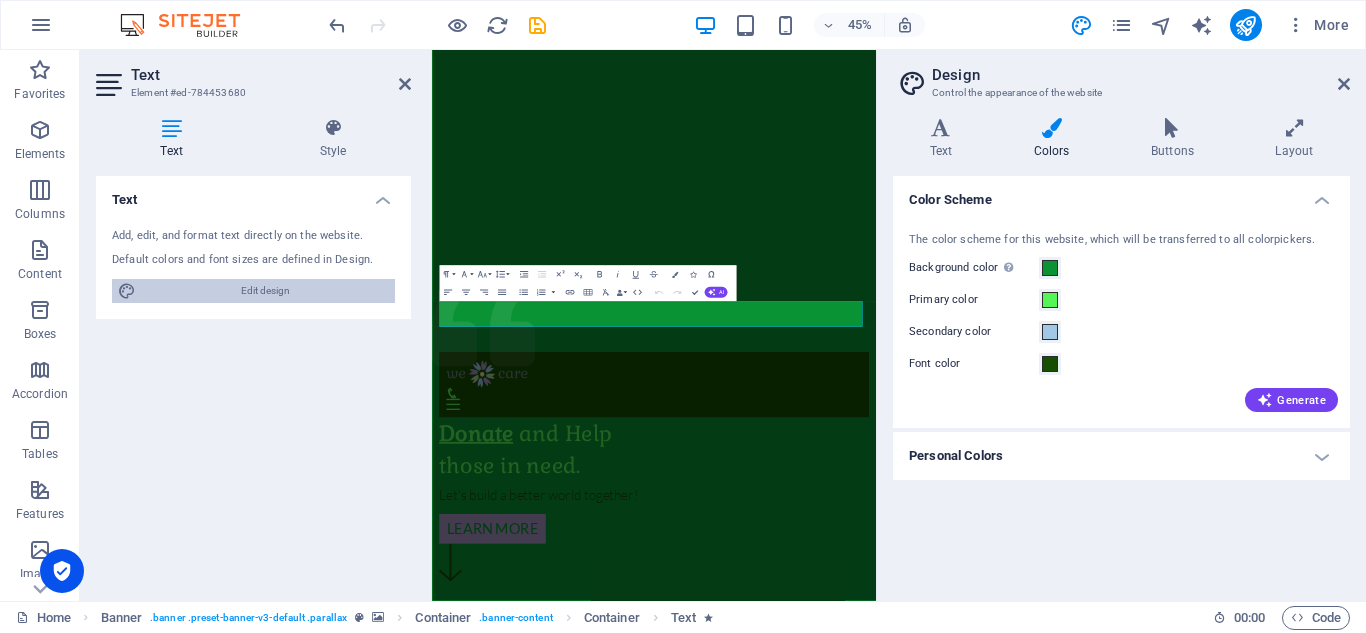 click on "Edit design" at bounding box center (265, 291) 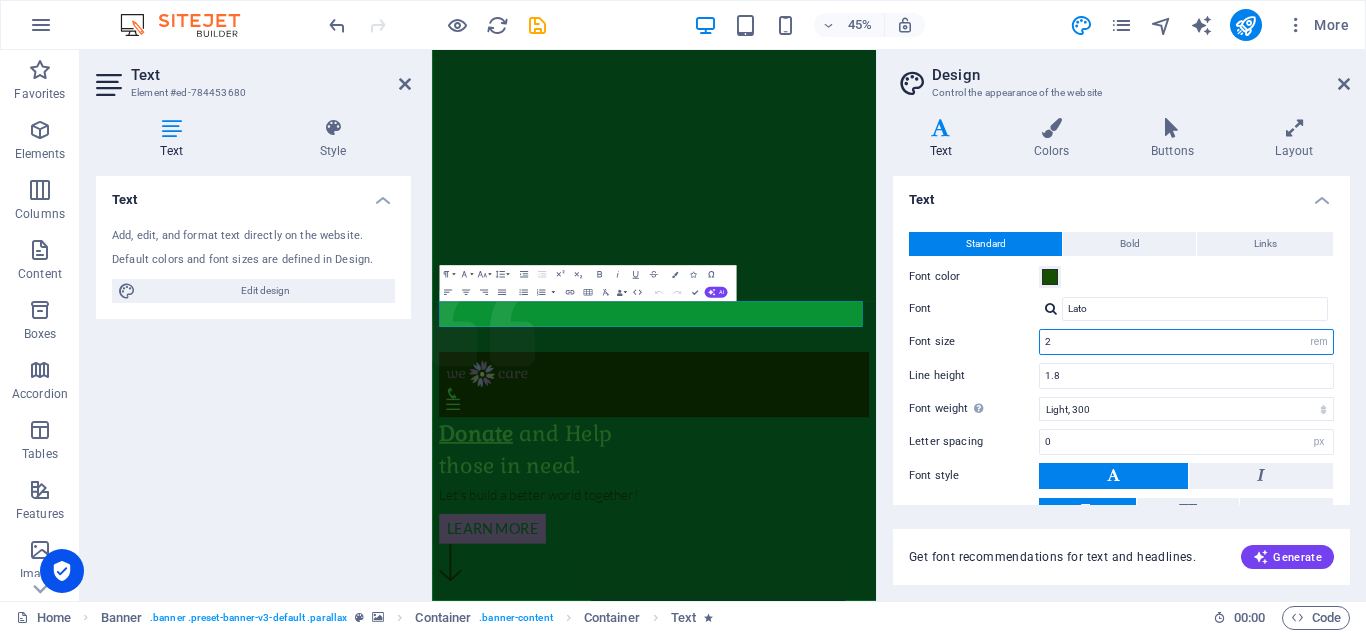 drag, startPoint x: 1108, startPoint y: 338, endPoint x: 989, endPoint y: 349, distance: 119.507324 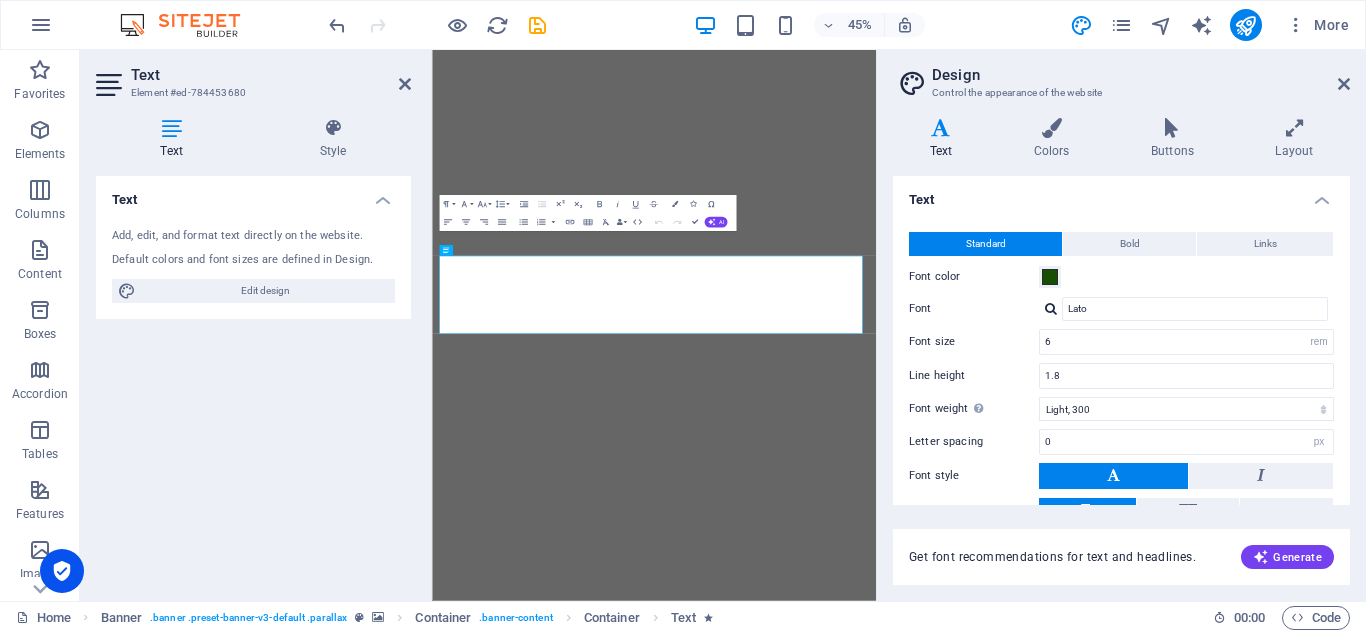 select on "rem" 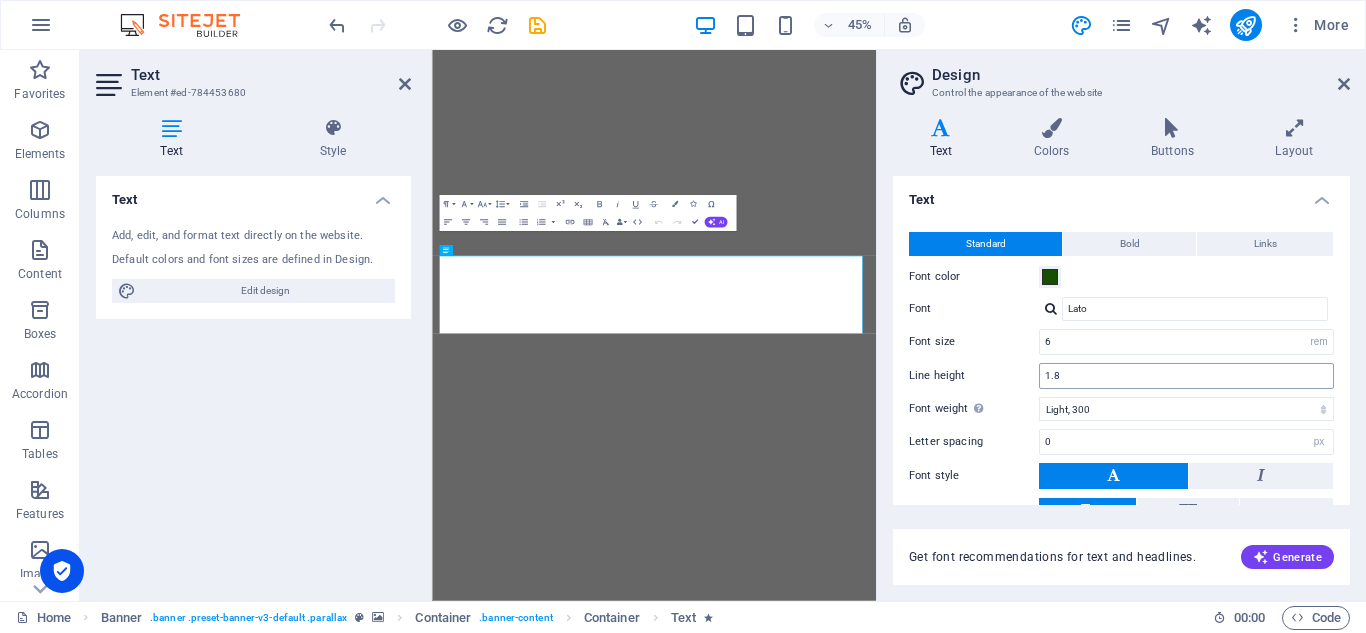 scroll, scrollTop: 0, scrollLeft: 0, axis: both 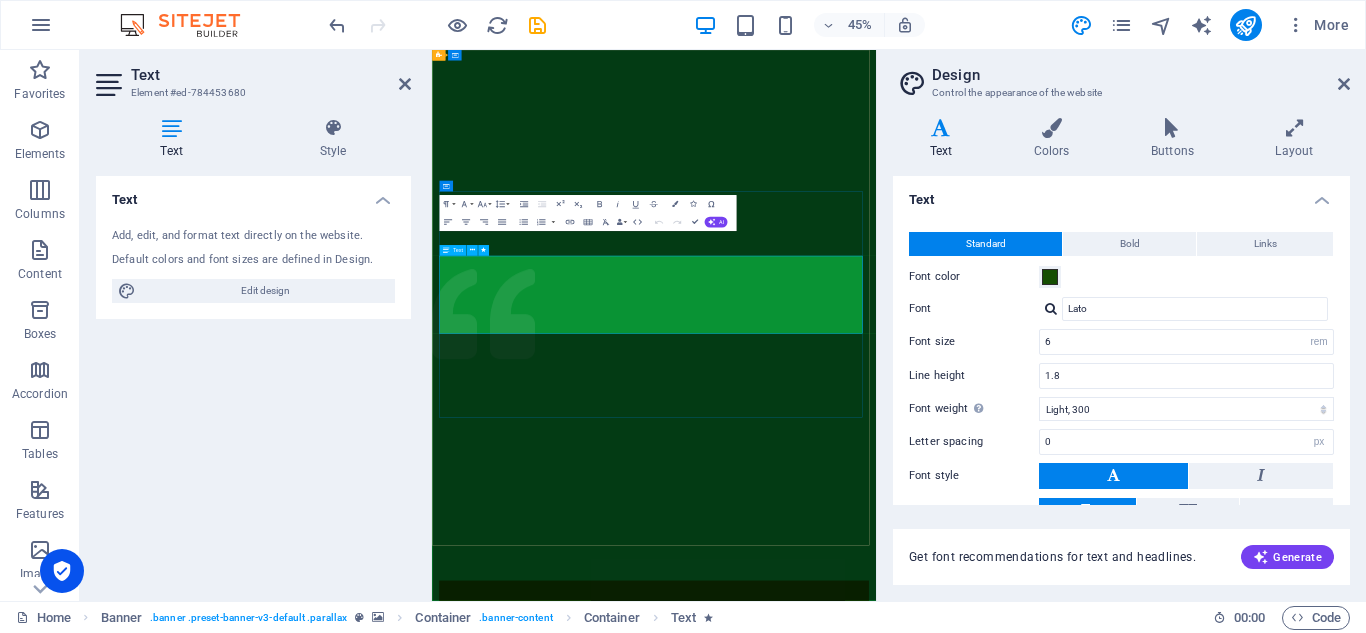 type on "6" 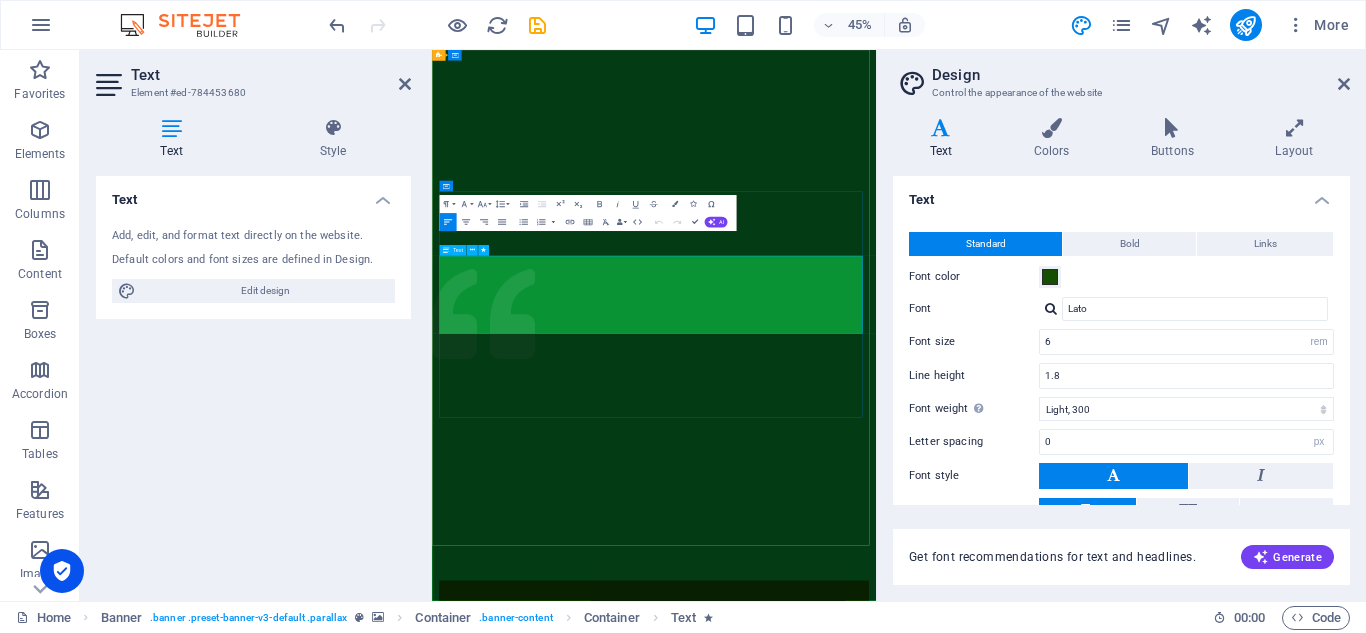 click on "Let's build a better world together!" at bounding box center (925, 1725) 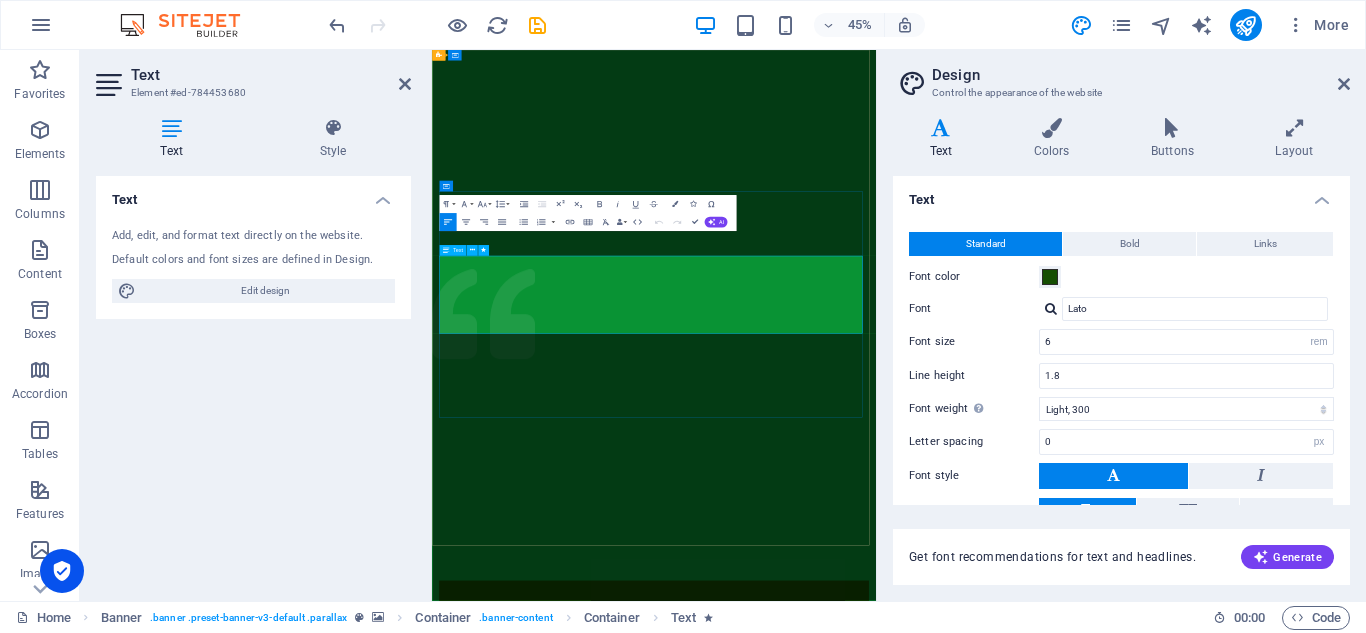 drag, startPoint x: 954, startPoint y: 636, endPoint x: 454, endPoint y: 552, distance: 507.0069 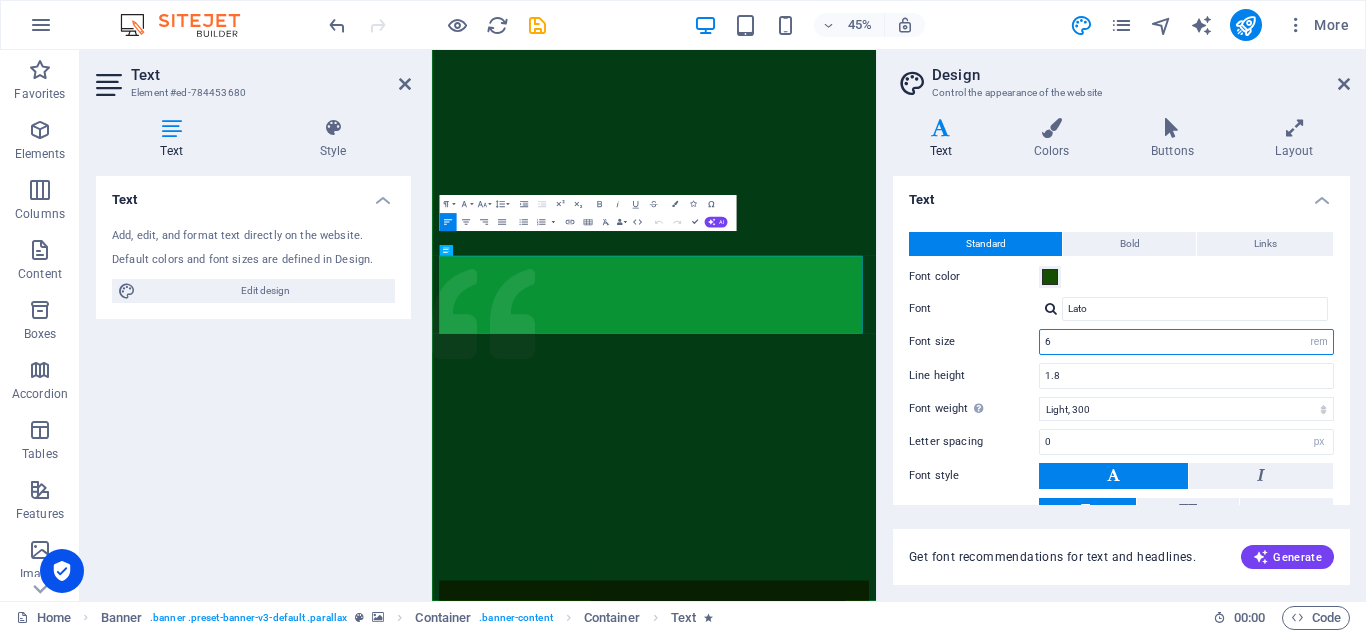 click on "6" at bounding box center (1186, 342) 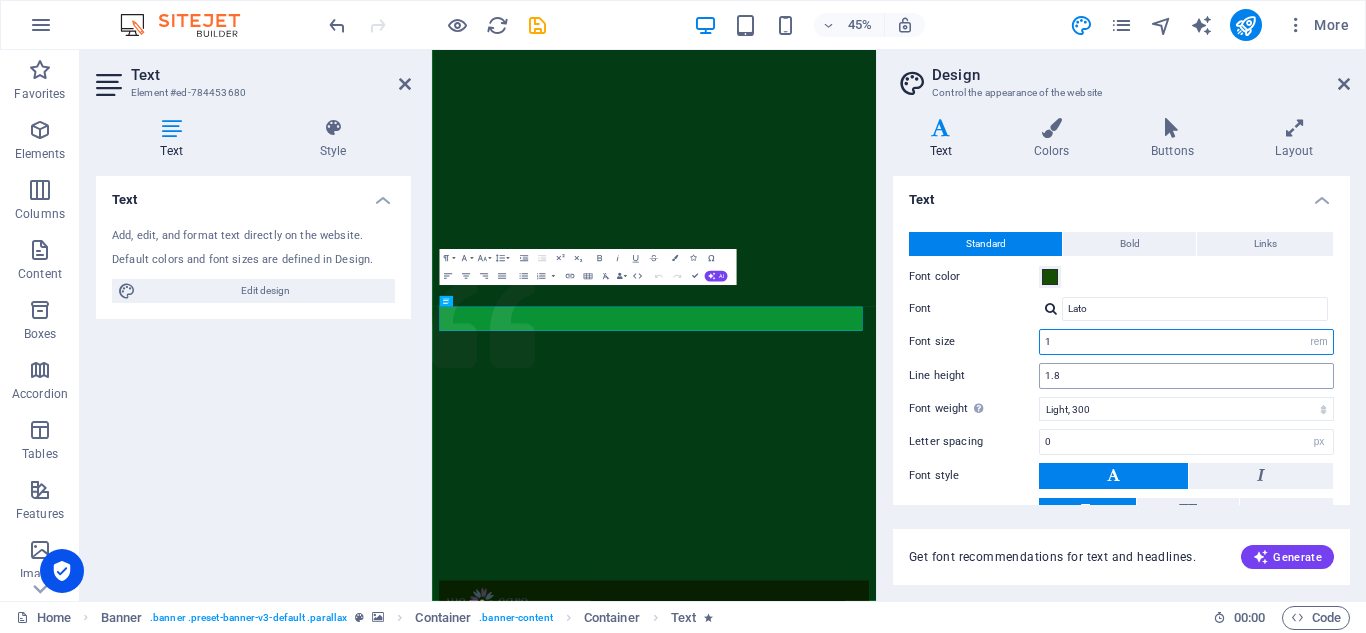 type on "1" 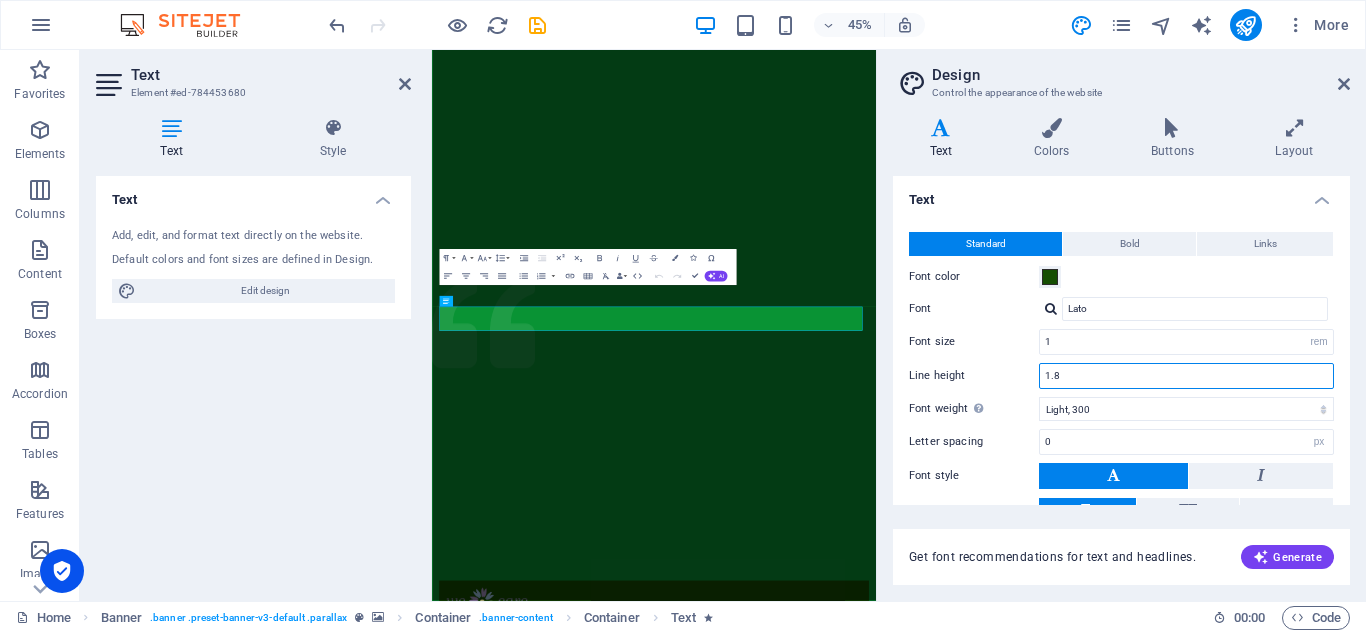 click on "1.8" at bounding box center [1186, 376] 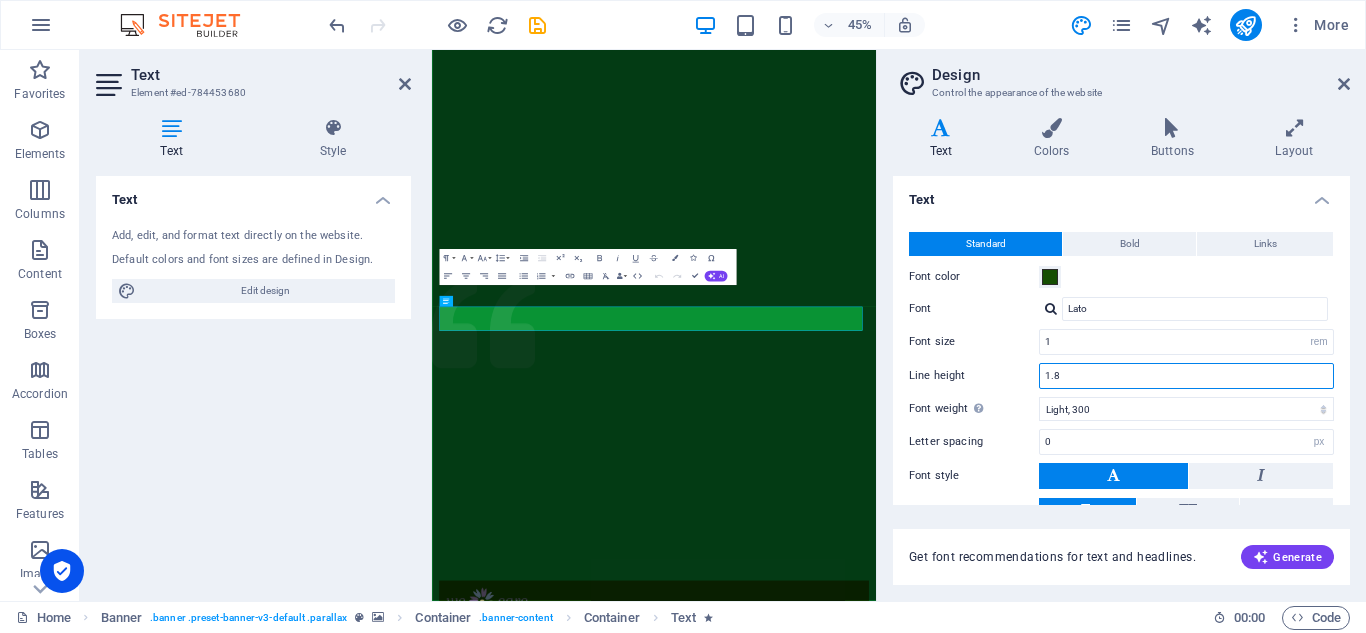 type on "1" 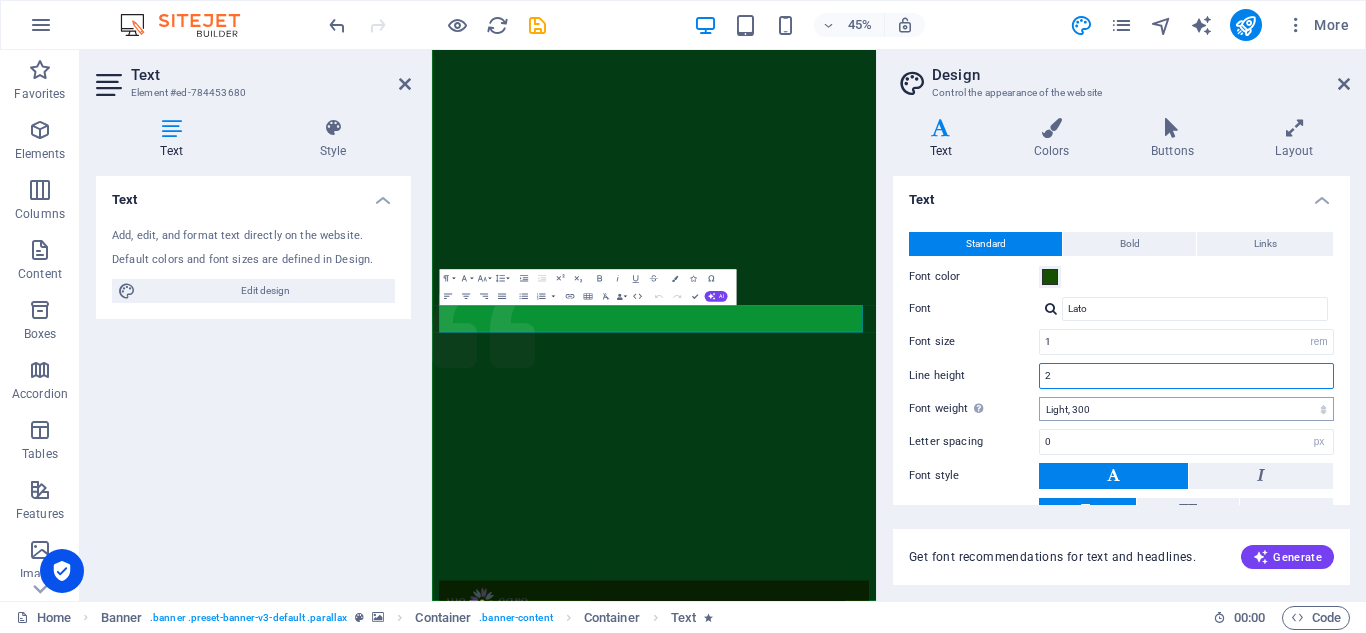 type on "2" 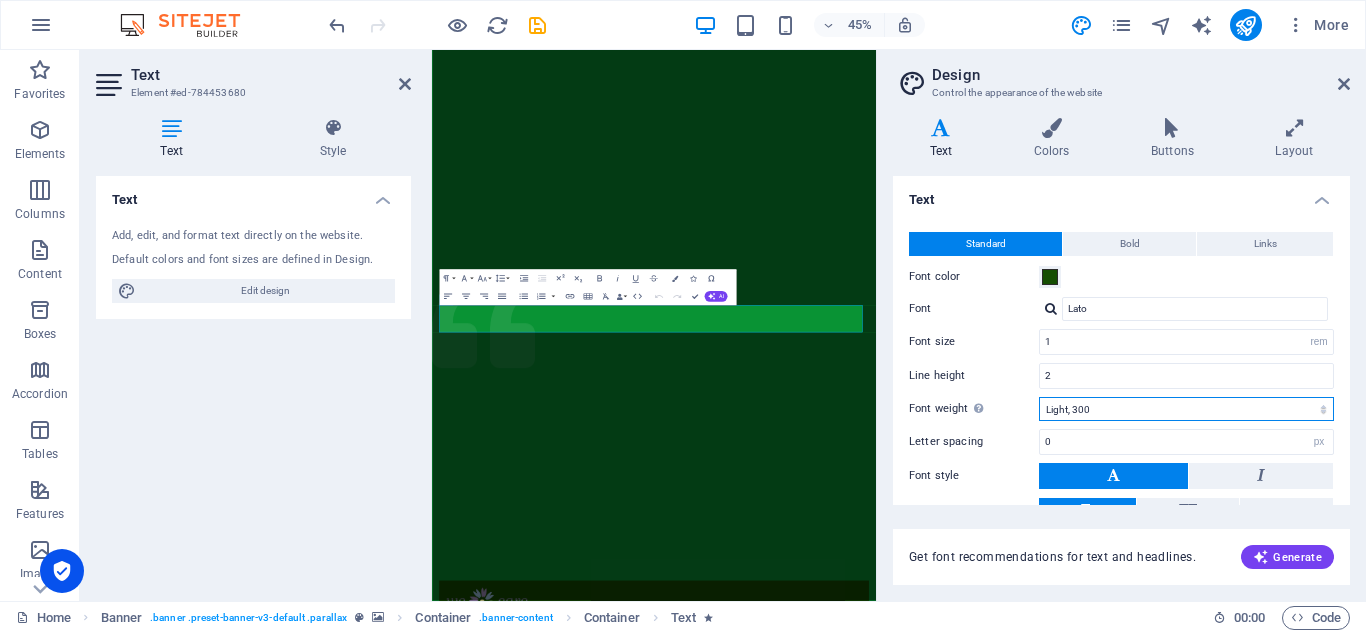 click on "Thin, 100 Extra-light, 200 Light, 300 Regular, 400 Medium, 500 Semi-bold, 600 Bold, 700 Extra-bold, 800 Black, 900" at bounding box center (1186, 409) 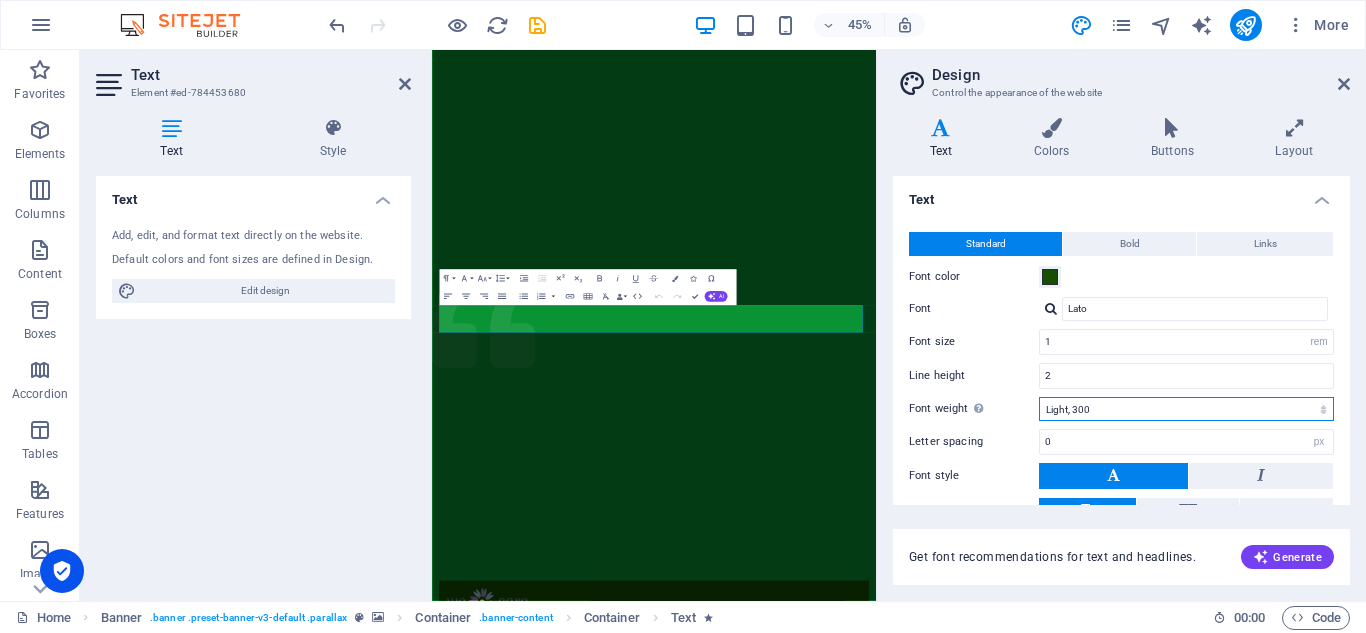select on "400" 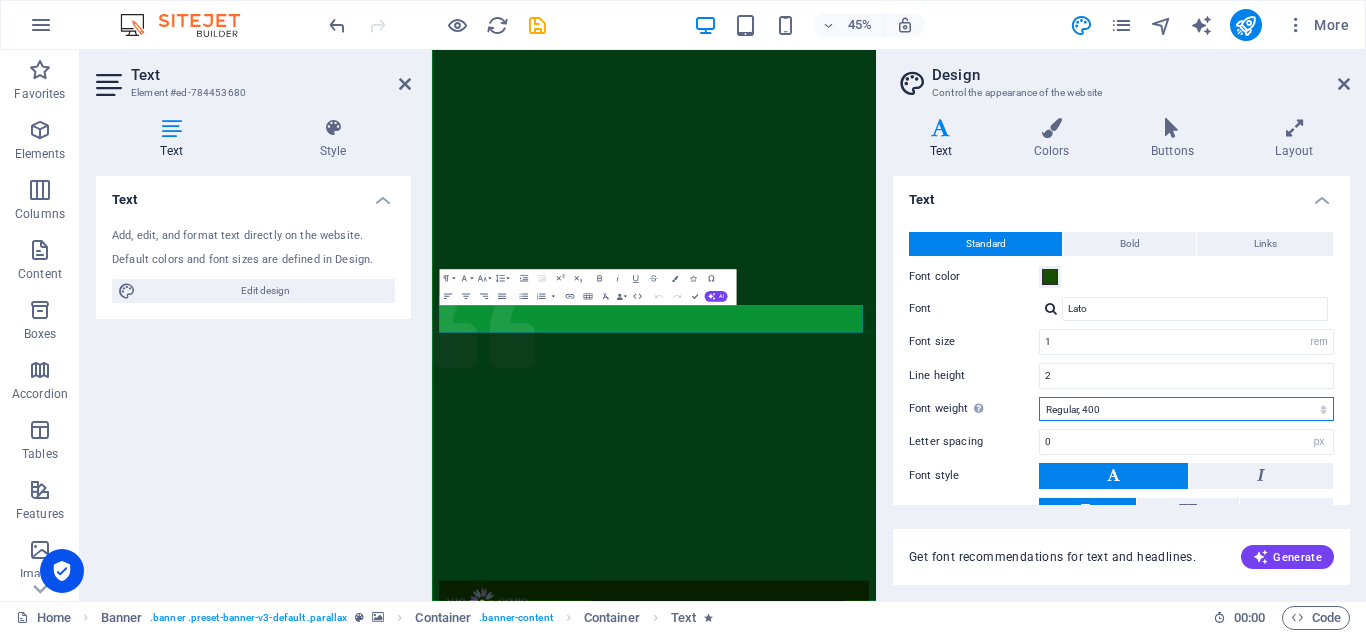 click on "Thin, 100 Extra-light, 200 Light, 300 Regular, 400 Medium, 500 Semi-bold, 600 Bold, 700 Extra-bold, 800 Black, 900" at bounding box center [1186, 409] 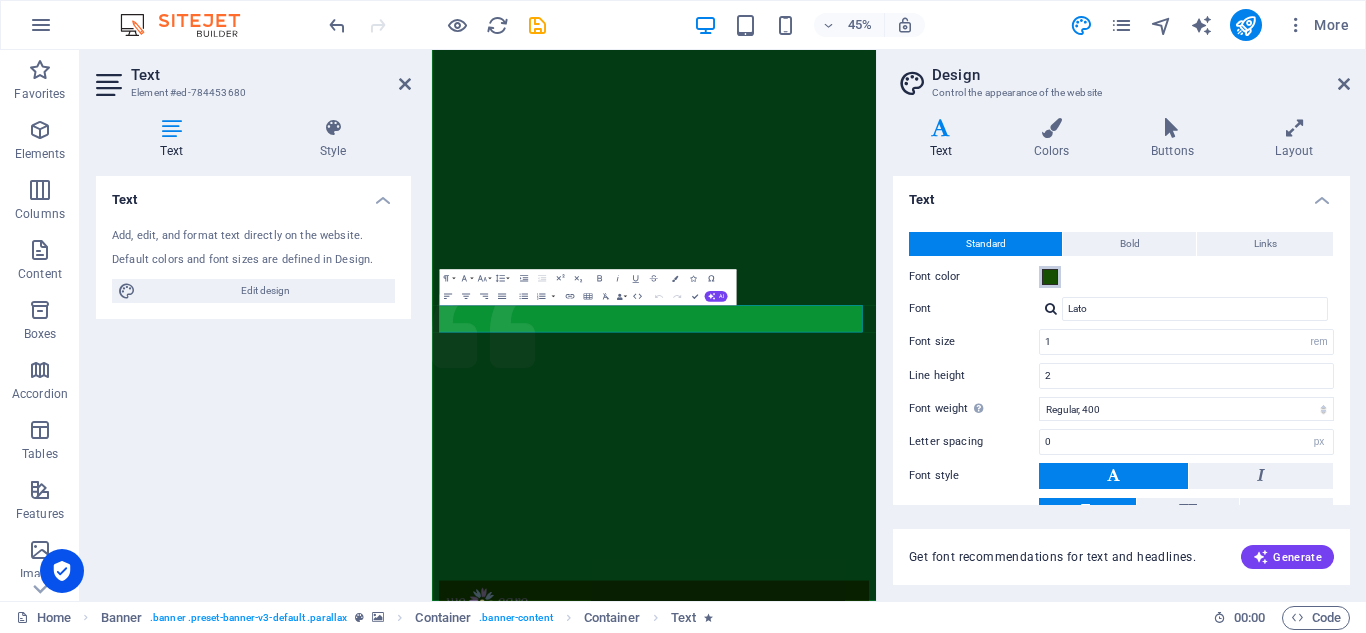 click at bounding box center (1050, 277) 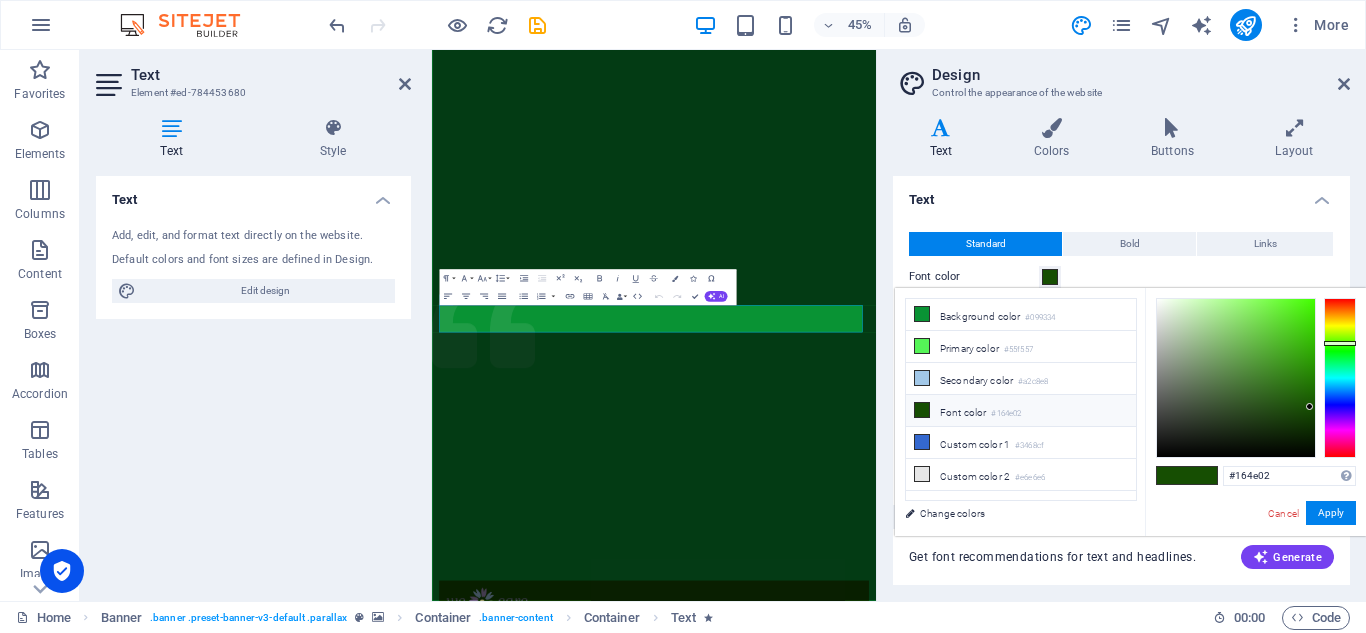 type on "#f2f8f0" 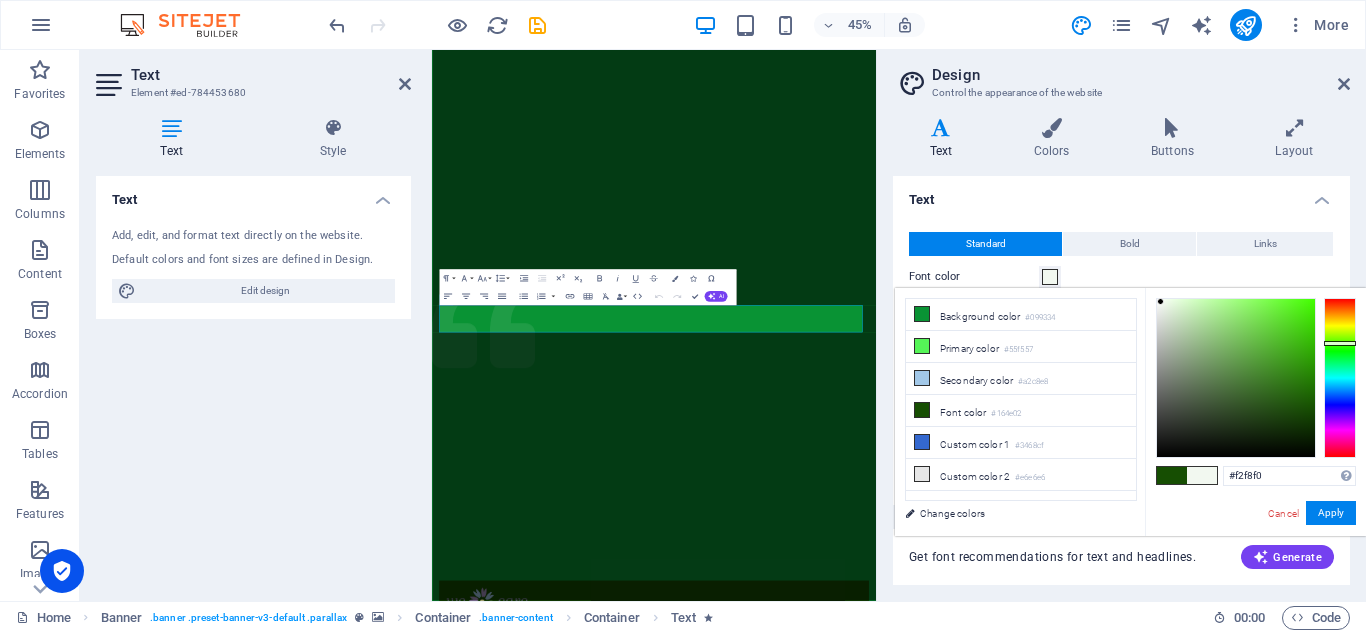 click at bounding box center [1236, 378] 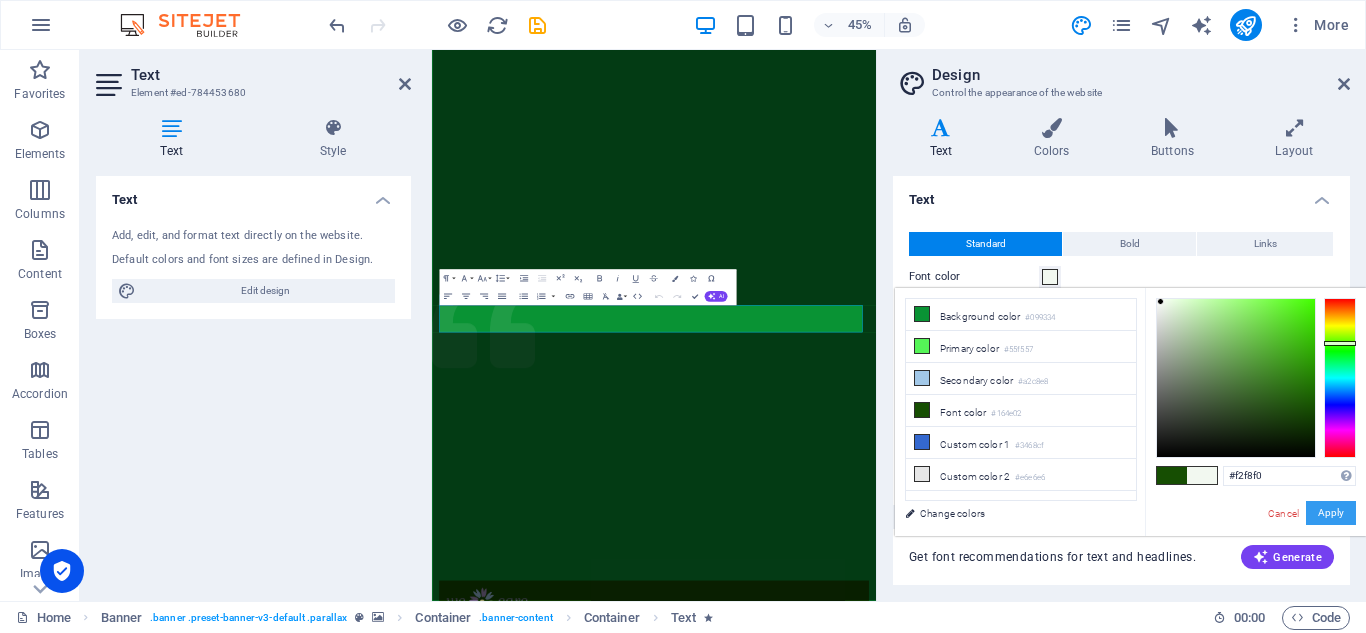 click on "Apply" at bounding box center (1331, 513) 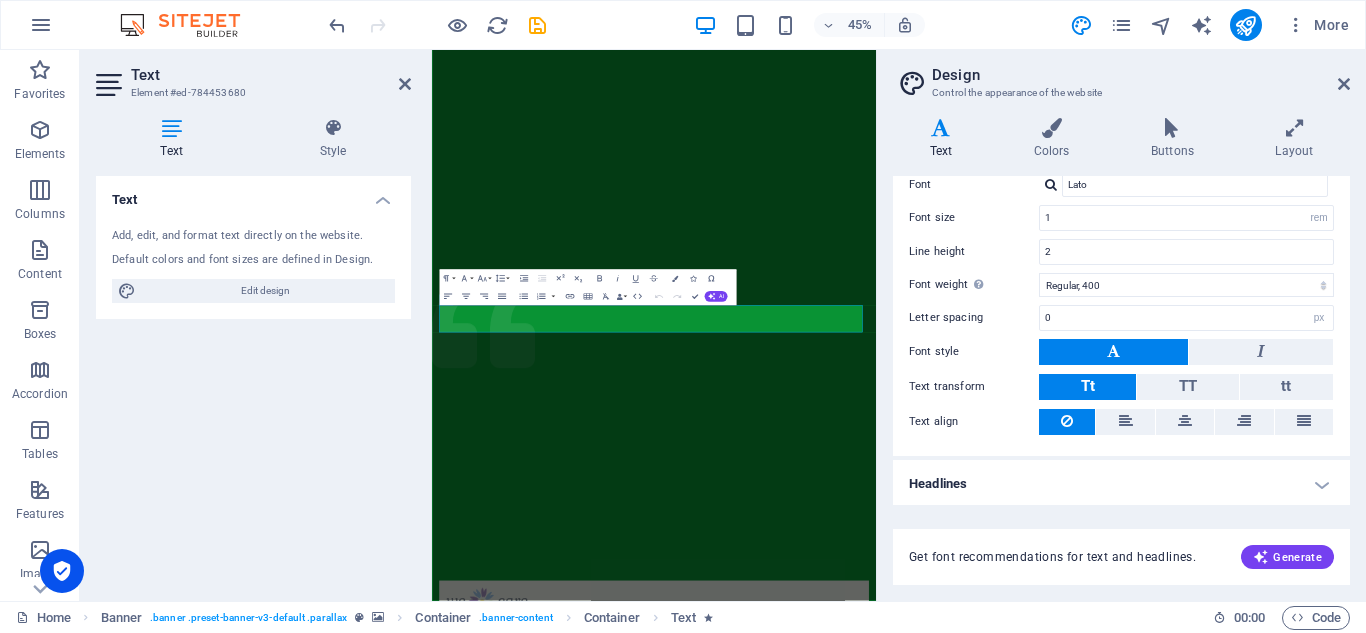scroll, scrollTop: 127, scrollLeft: 0, axis: vertical 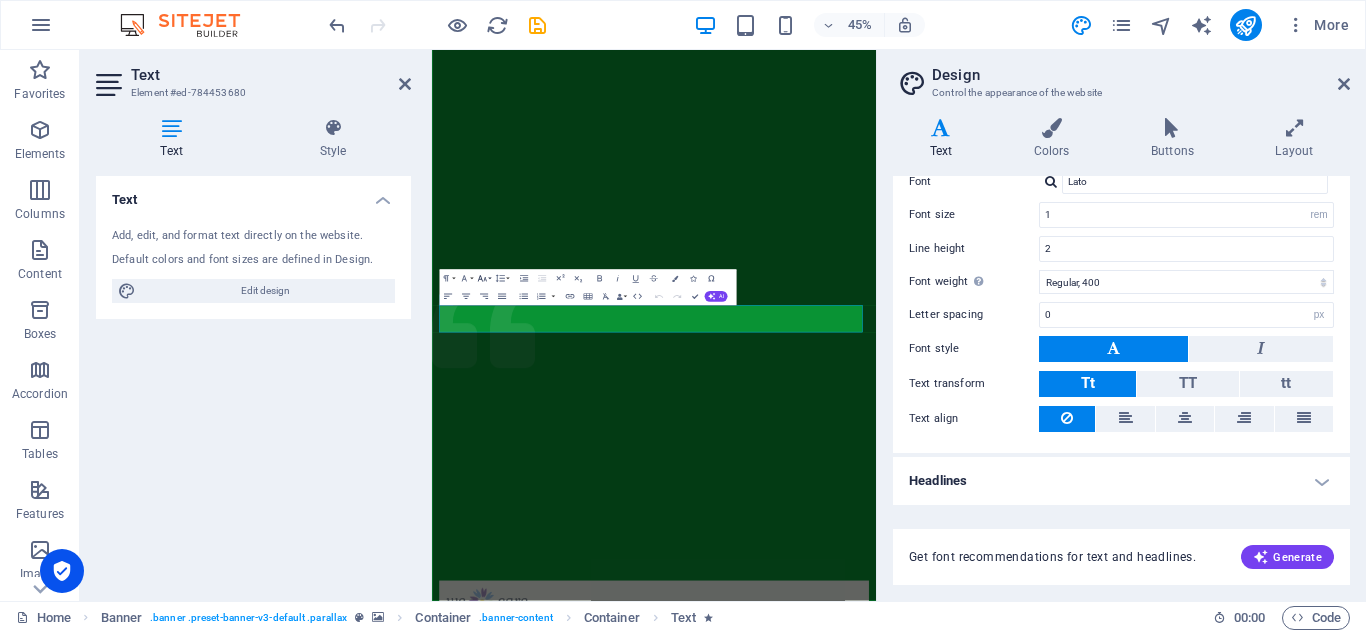 click 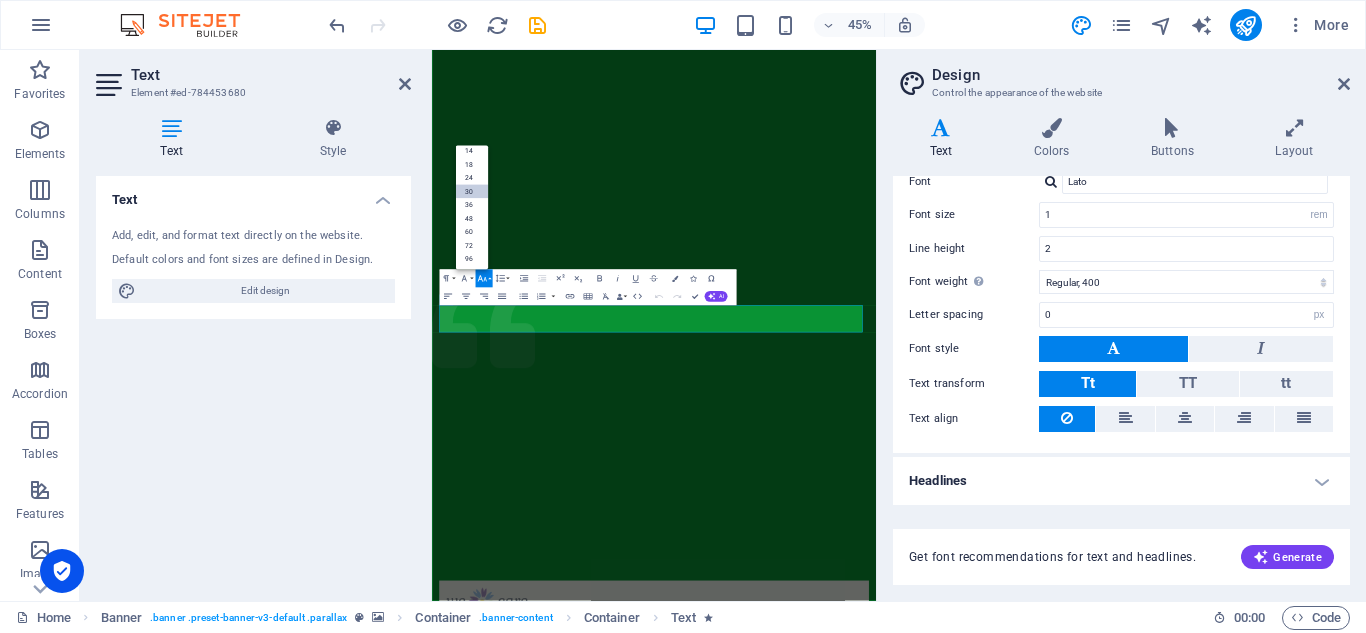 scroll, scrollTop: 161, scrollLeft: 0, axis: vertical 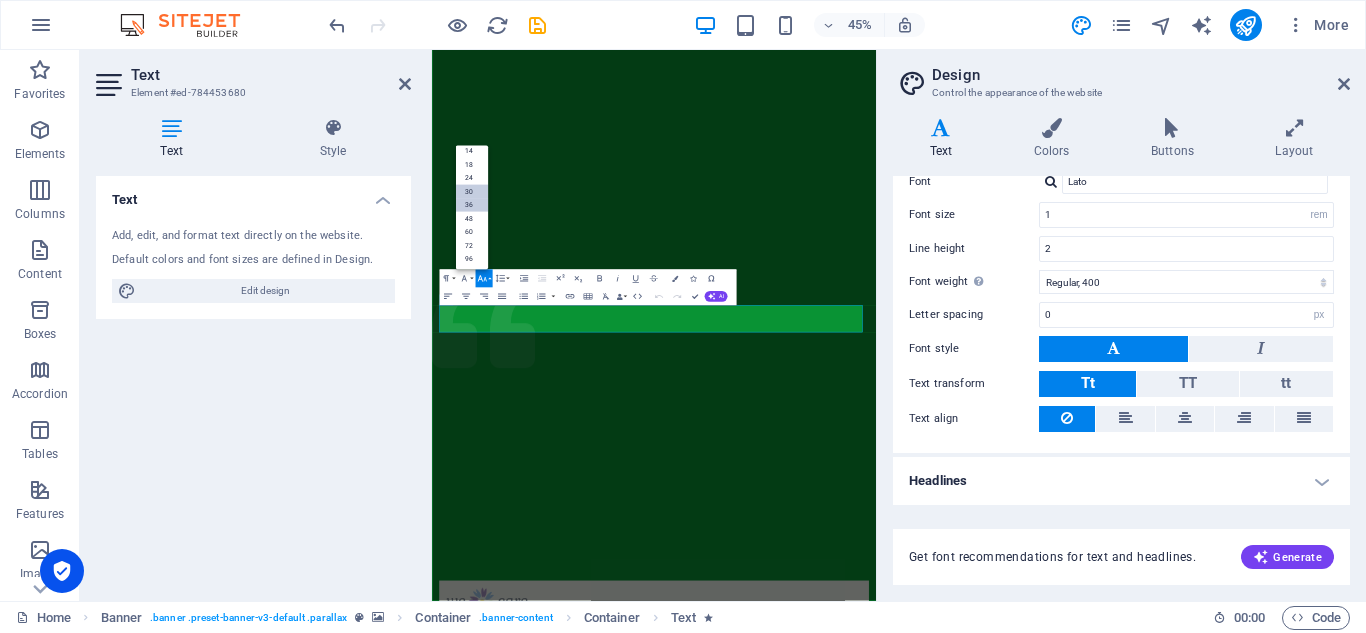 click on "36" at bounding box center (471, 205) 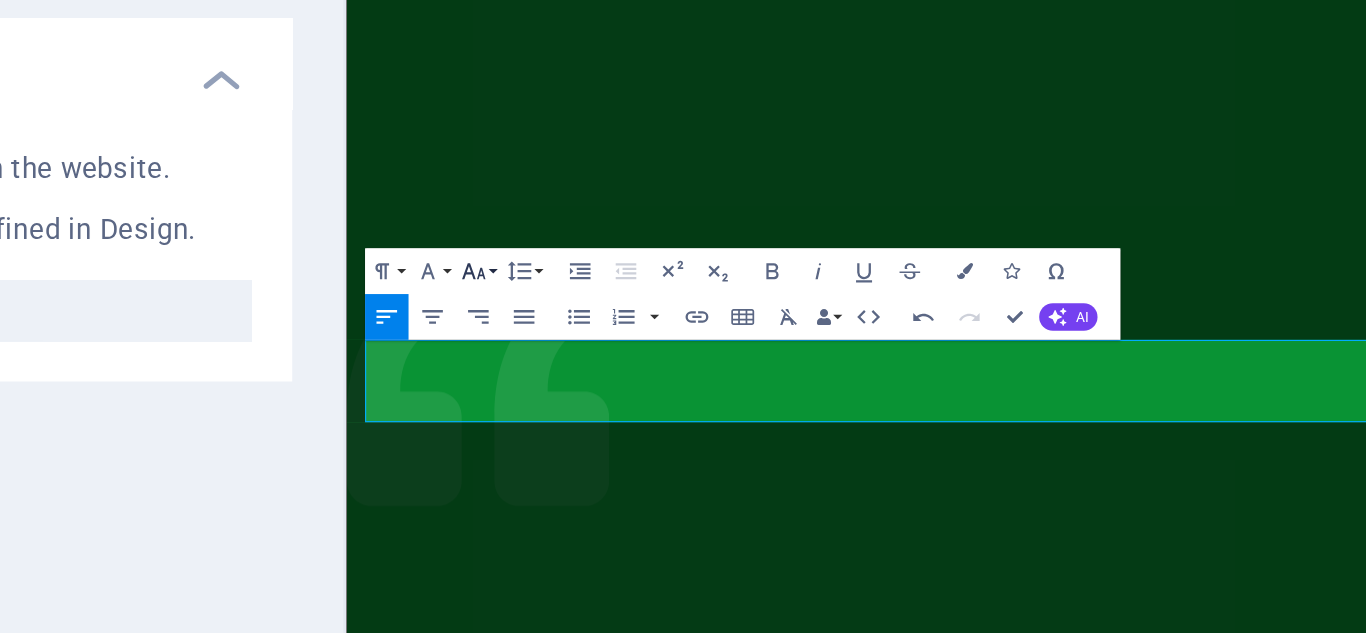 click 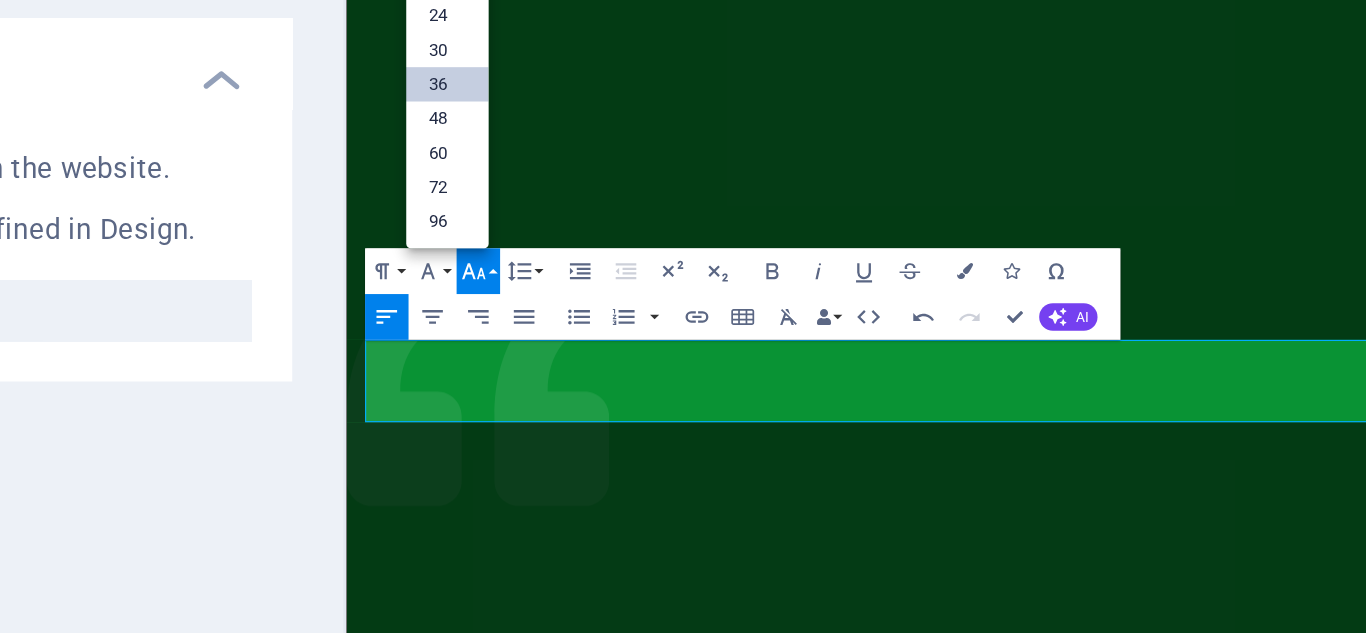 scroll, scrollTop: 161, scrollLeft: 0, axis: vertical 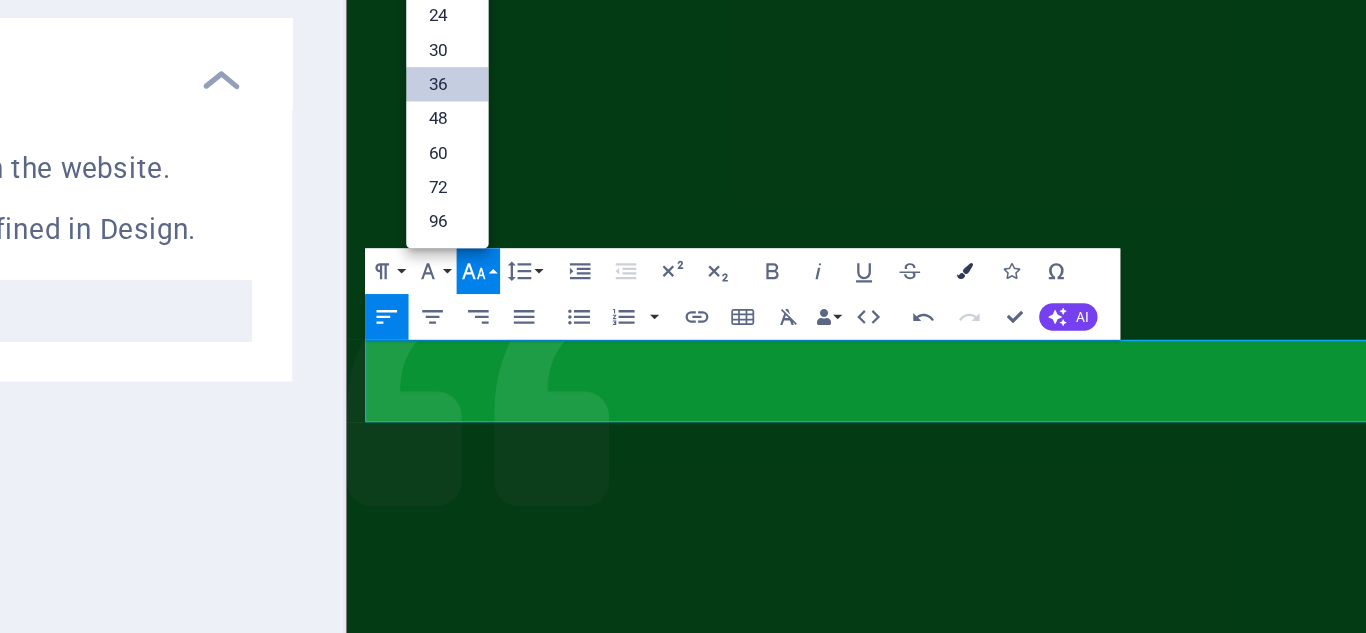click on "Colors" at bounding box center (674, 276) 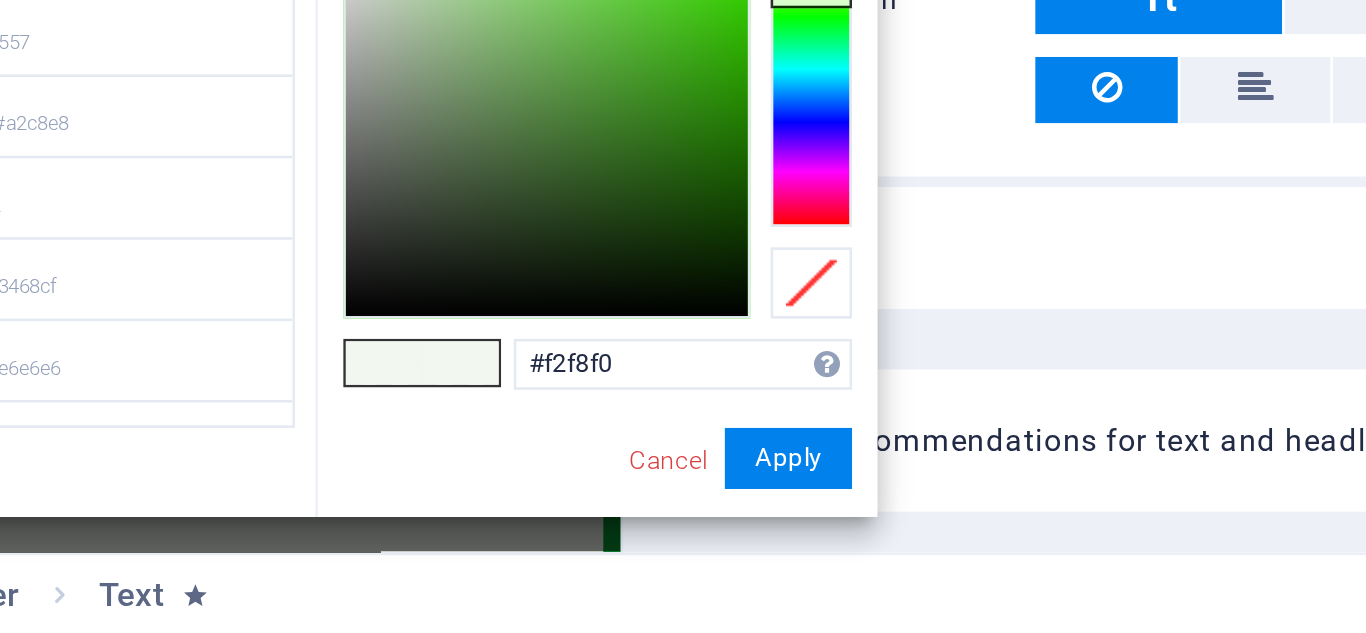 scroll, scrollTop: 0, scrollLeft: 0, axis: both 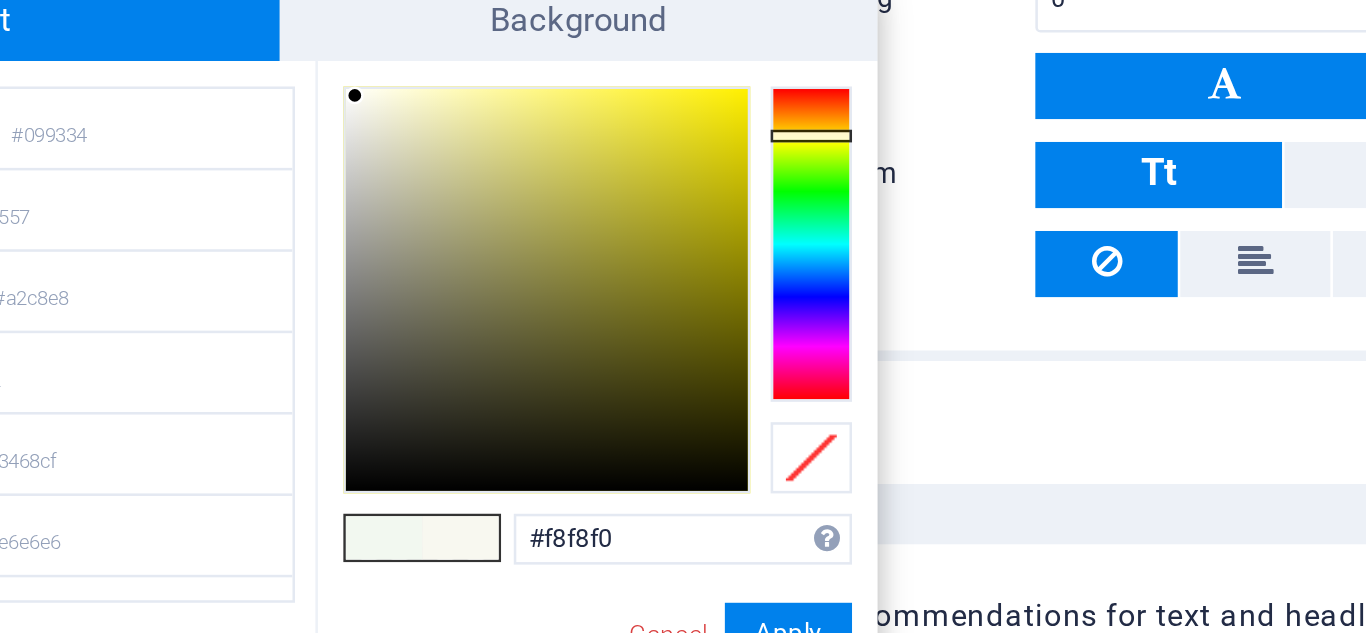 click at bounding box center [951, 411] 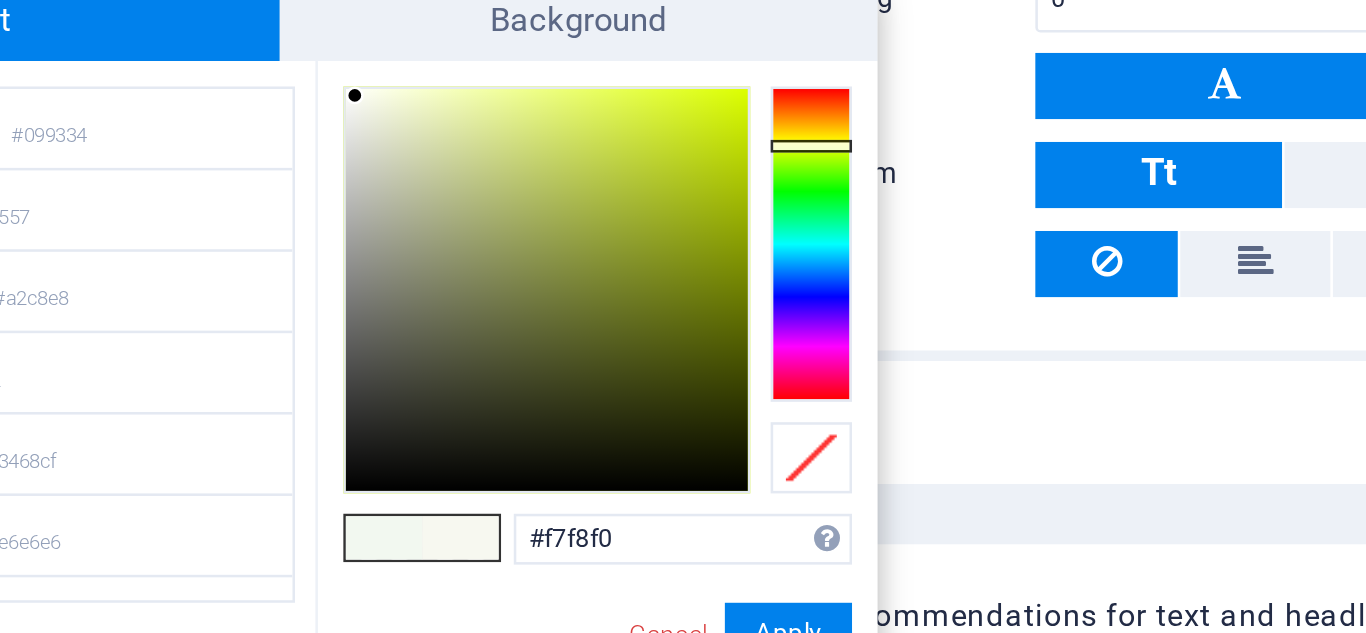 click at bounding box center [951, 411] 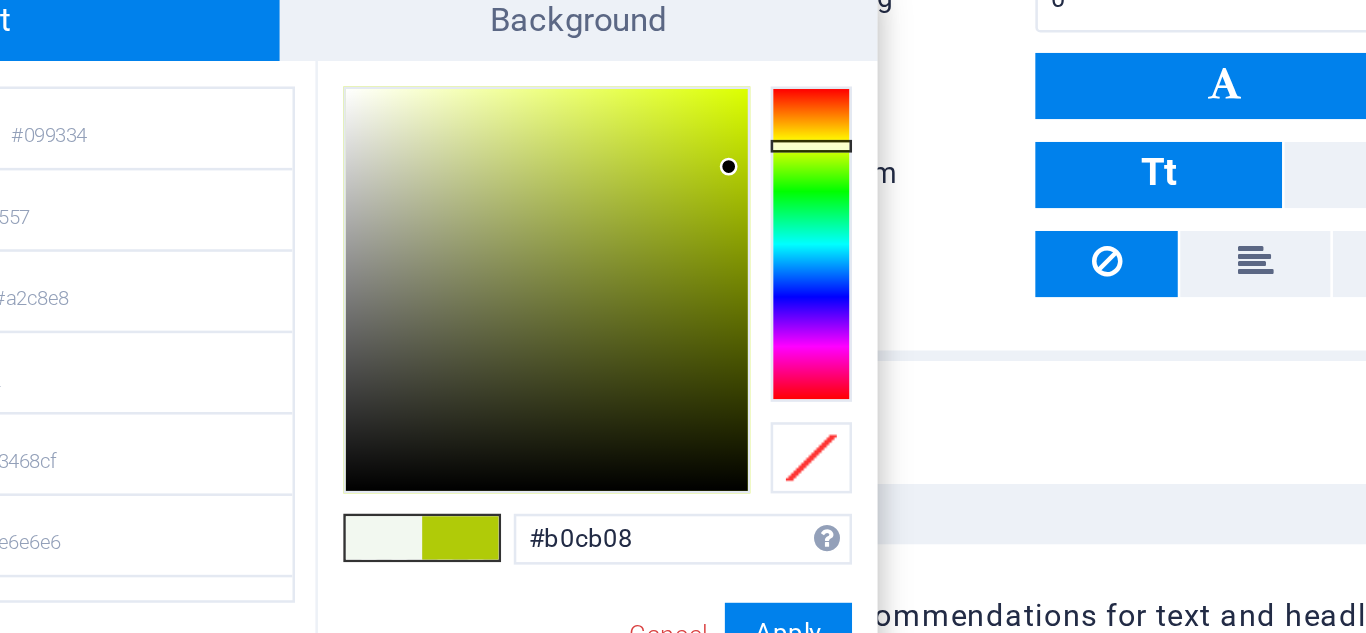 click at bounding box center (847, 429) 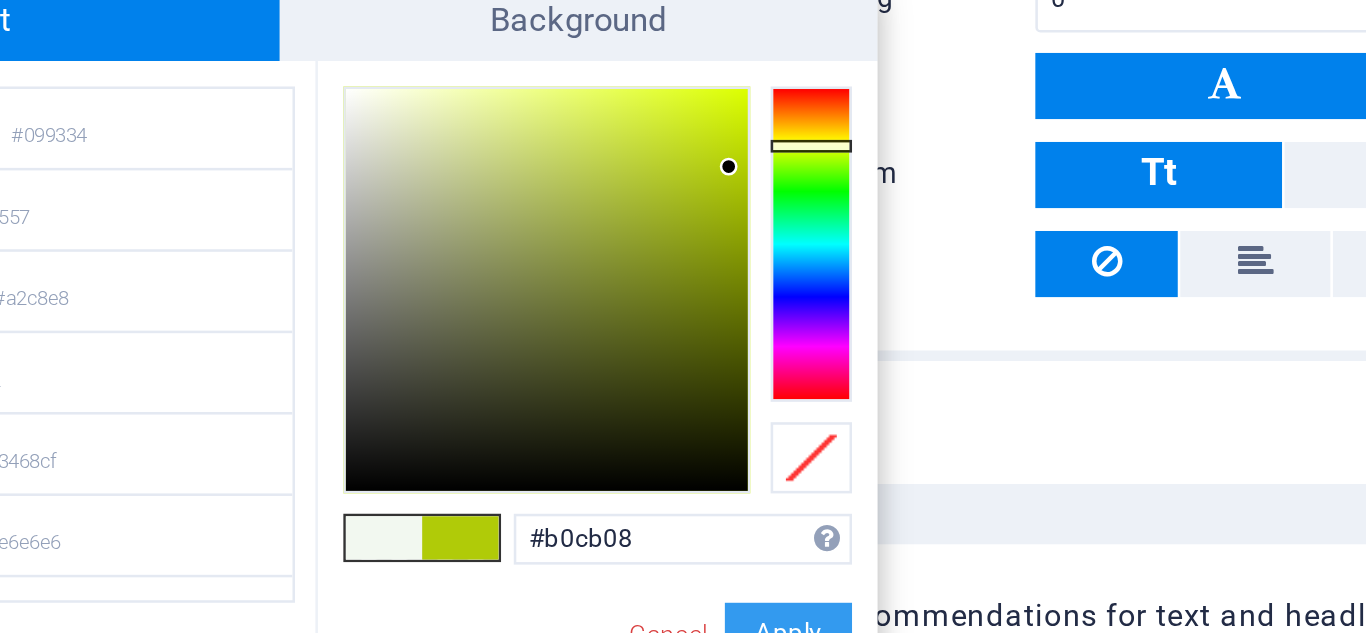 click on "Apply" at bounding box center [942, 564] 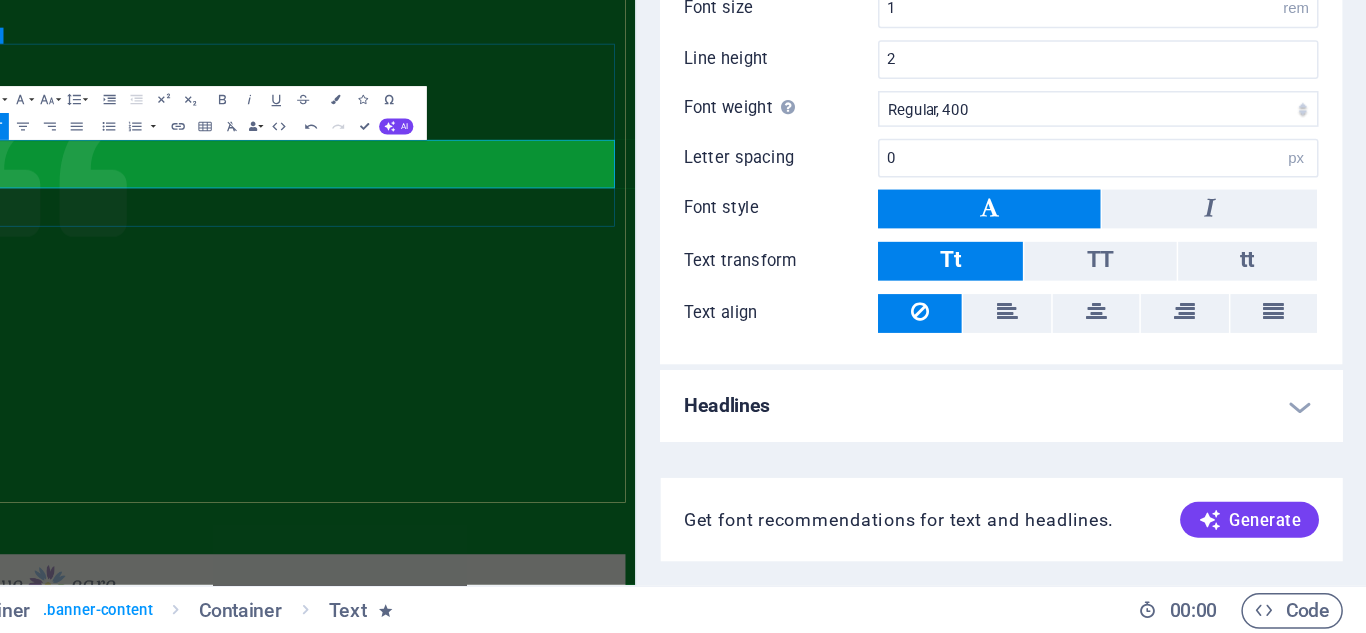 click on "Let's build a better world together!" at bounding box center (466, 1263) 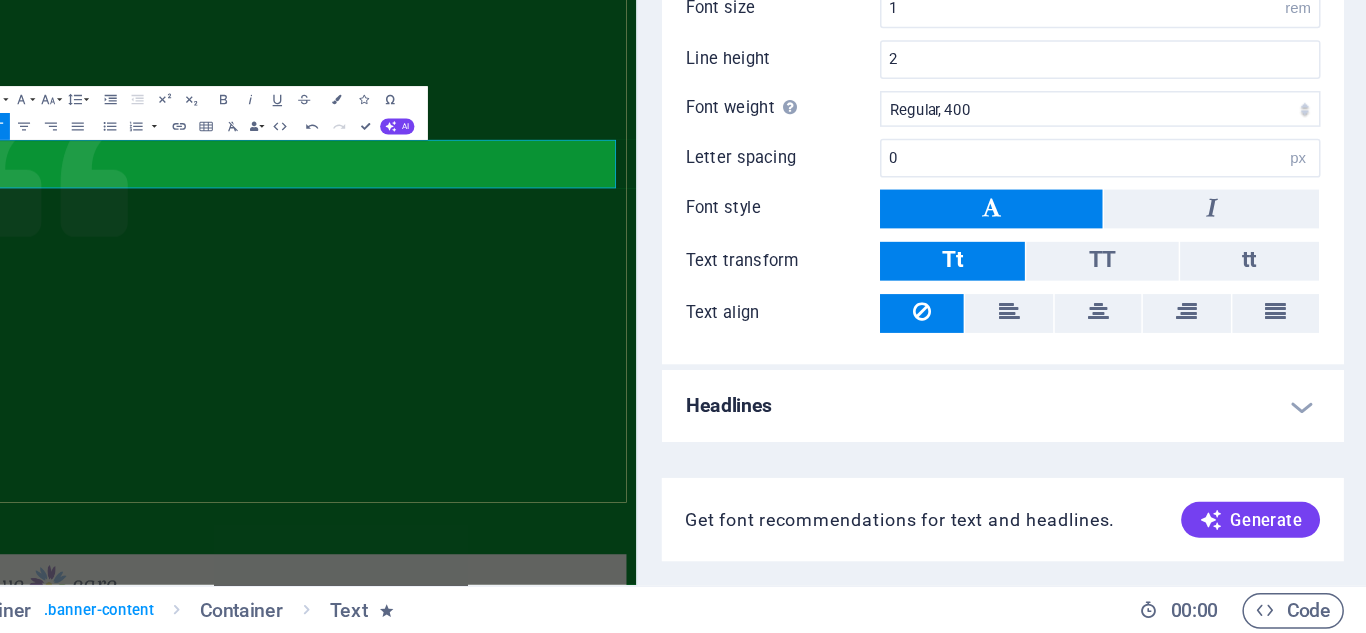 scroll, scrollTop: 0, scrollLeft: 0, axis: both 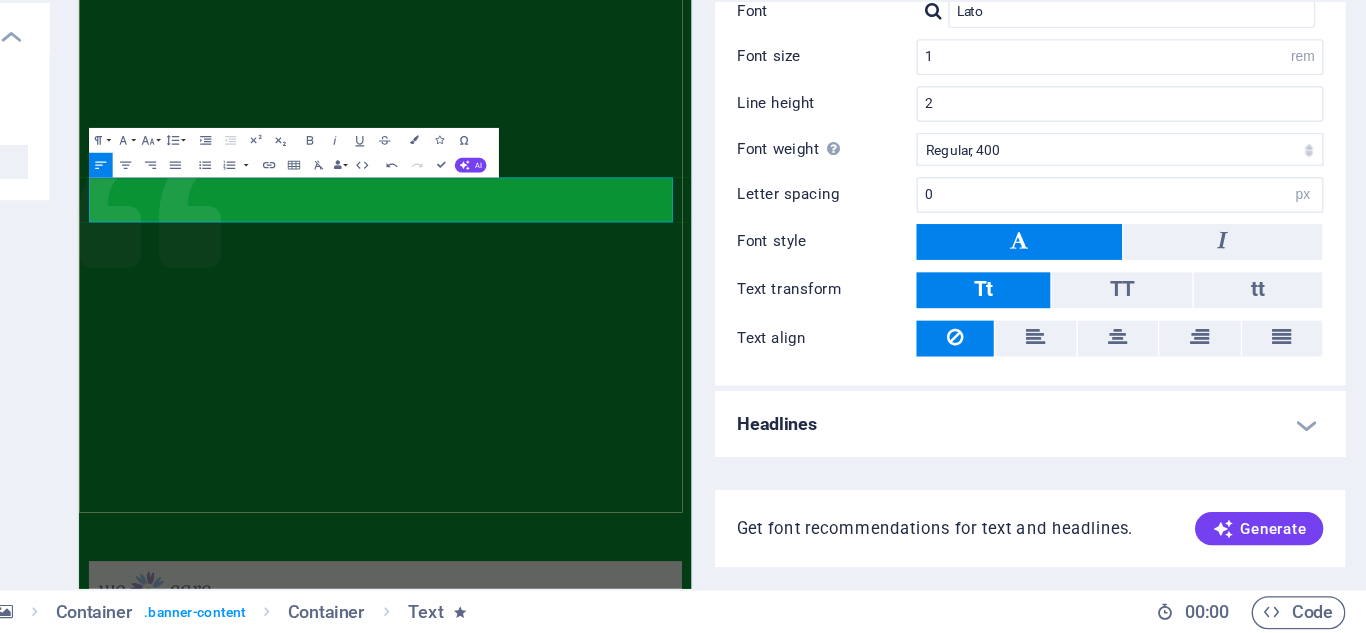 drag, startPoint x: 650, startPoint y: 411, endPoint x: 83, endPoint y: 413, distance: 567.00354 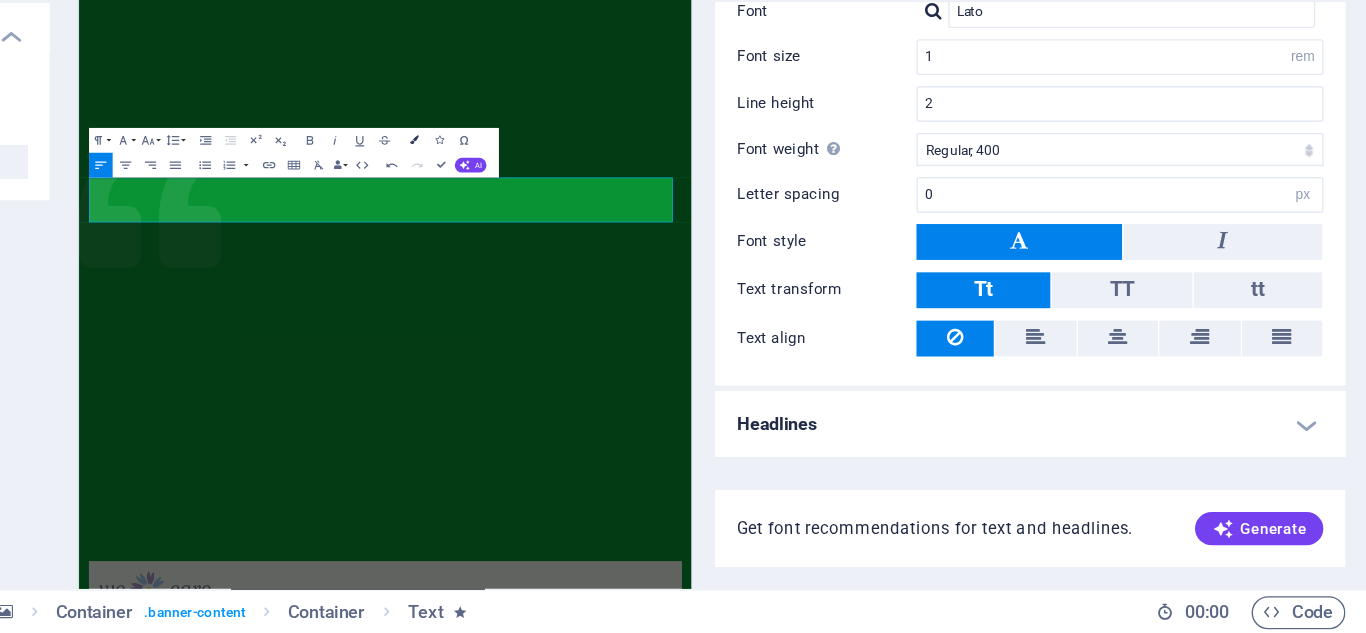 click at bounding box center [675, 276] 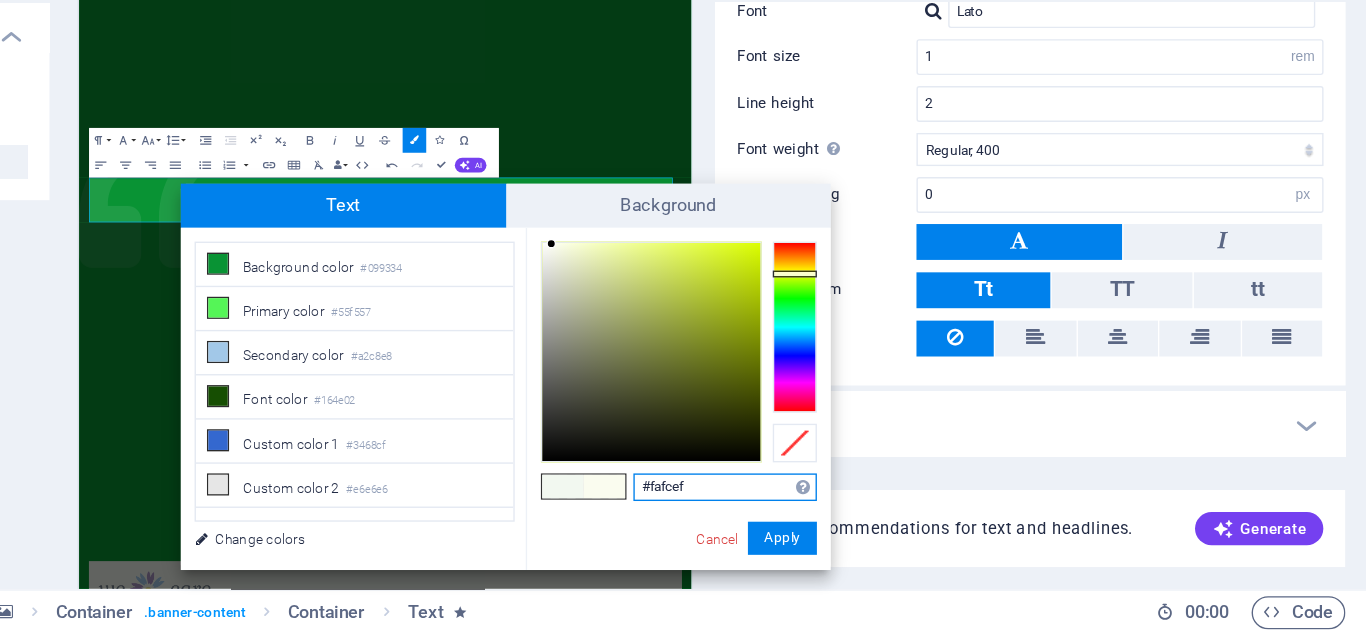 click at bounding box center (847, 429) 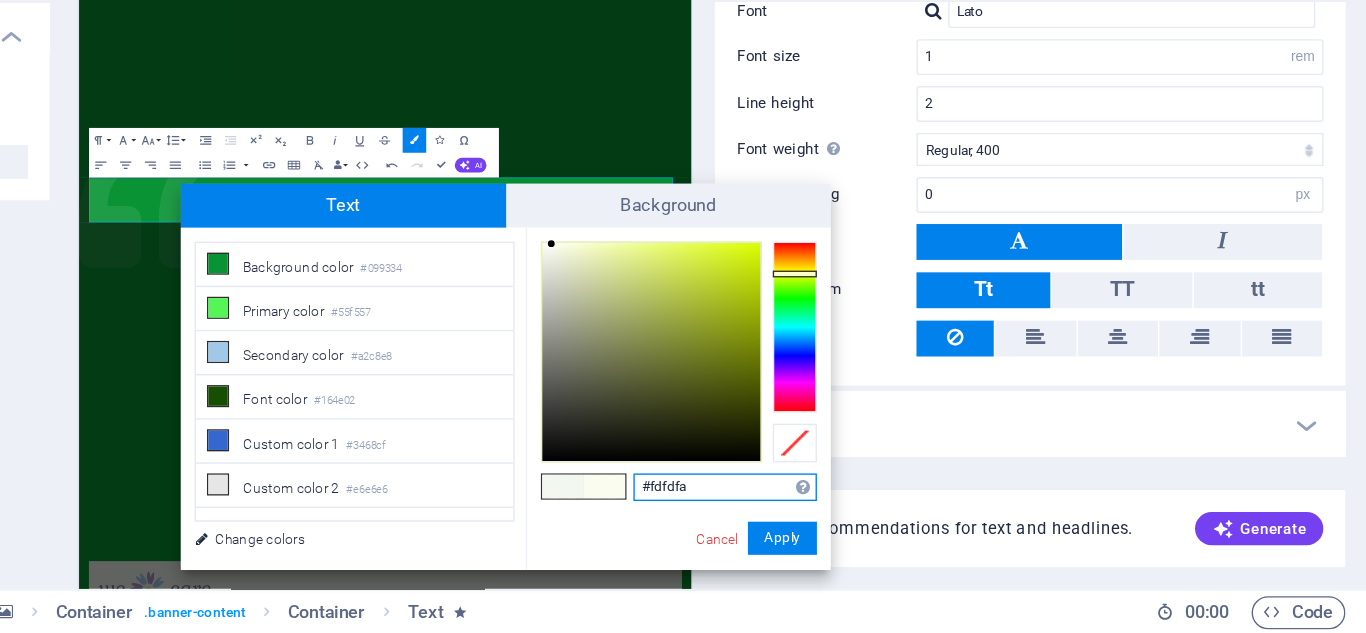 click at bounding box center [847, 429] 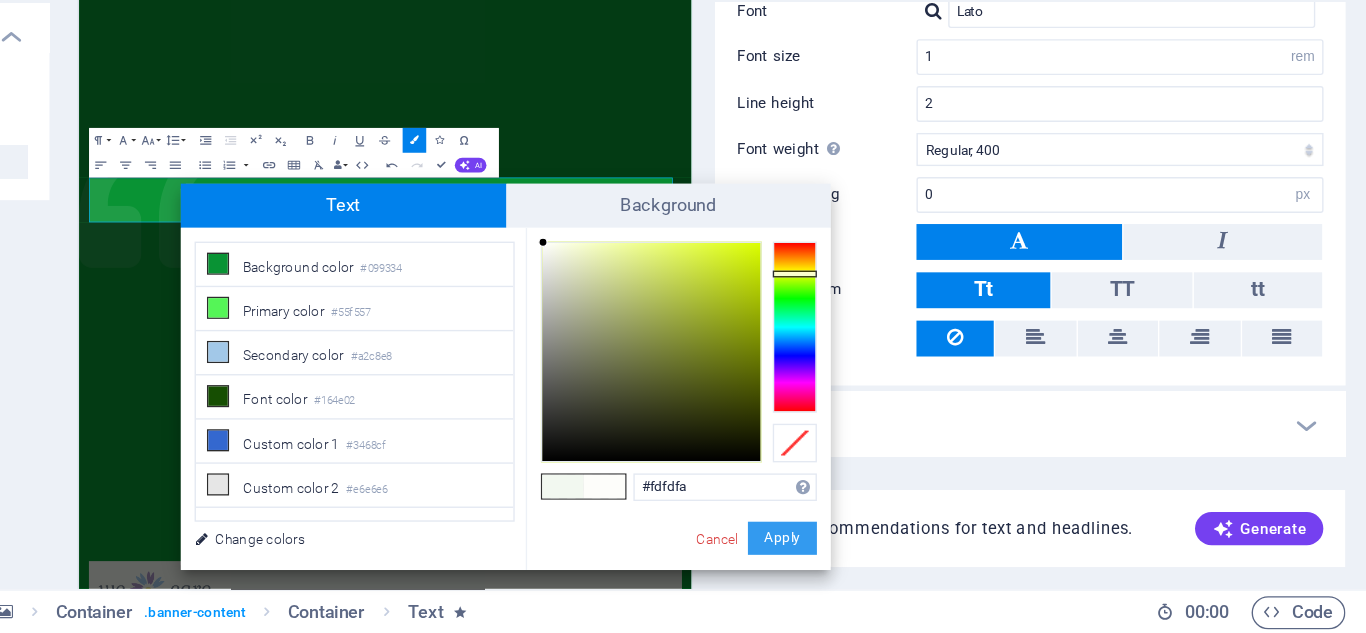 click on "Apply" at bounding box center (942, 564) 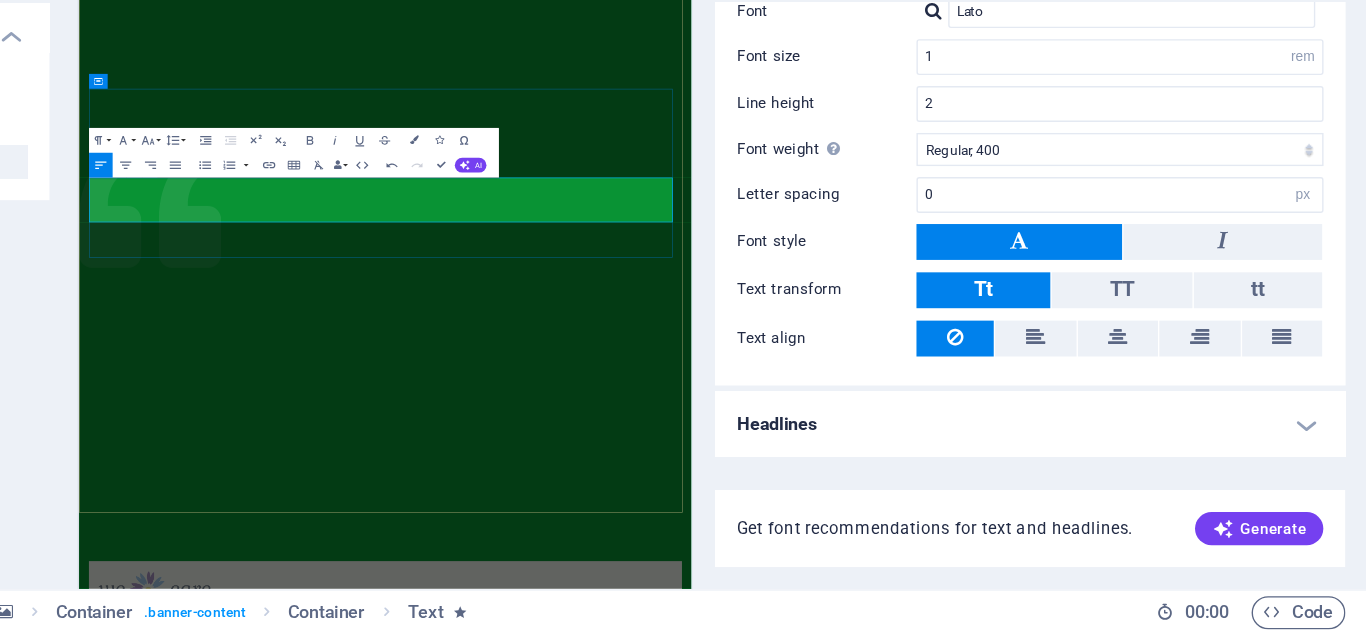click on "Let's build a better world together!" at bounding box center [571, 1329] 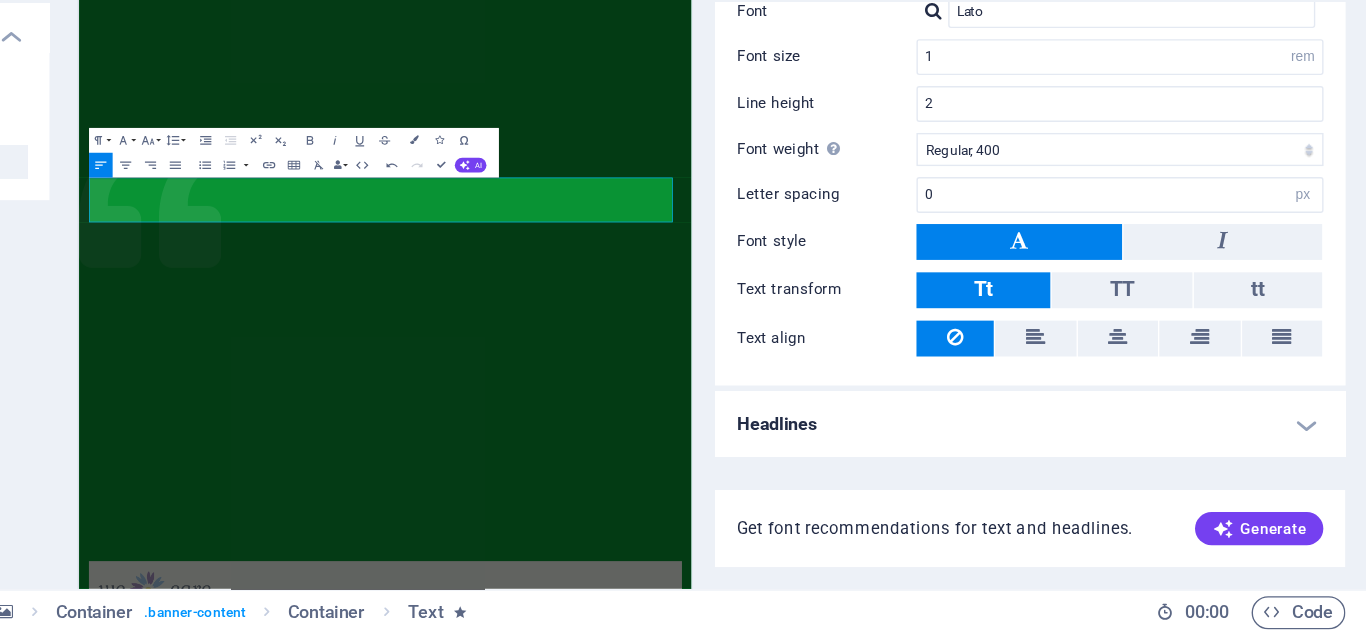 drag, startPoint x: 679, startPoint y: 429, endPoint x: 18, endPoint y: 422, distance: 661.03705 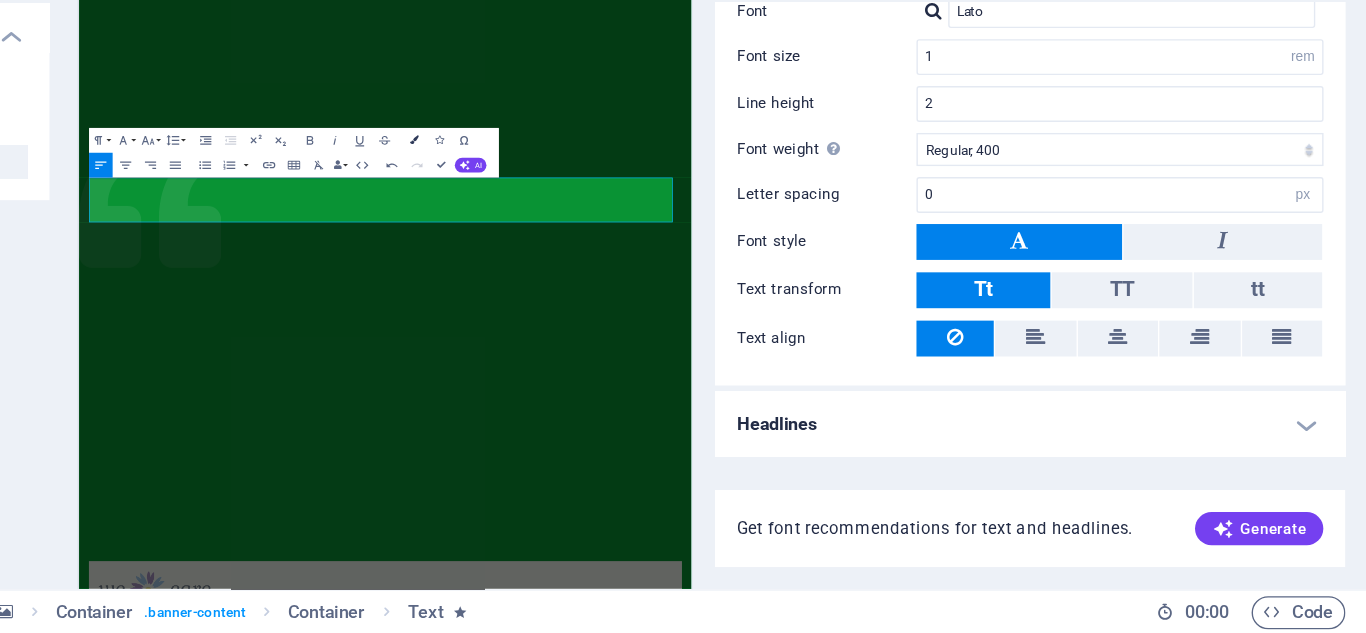 click at bounding box center [675, 276] 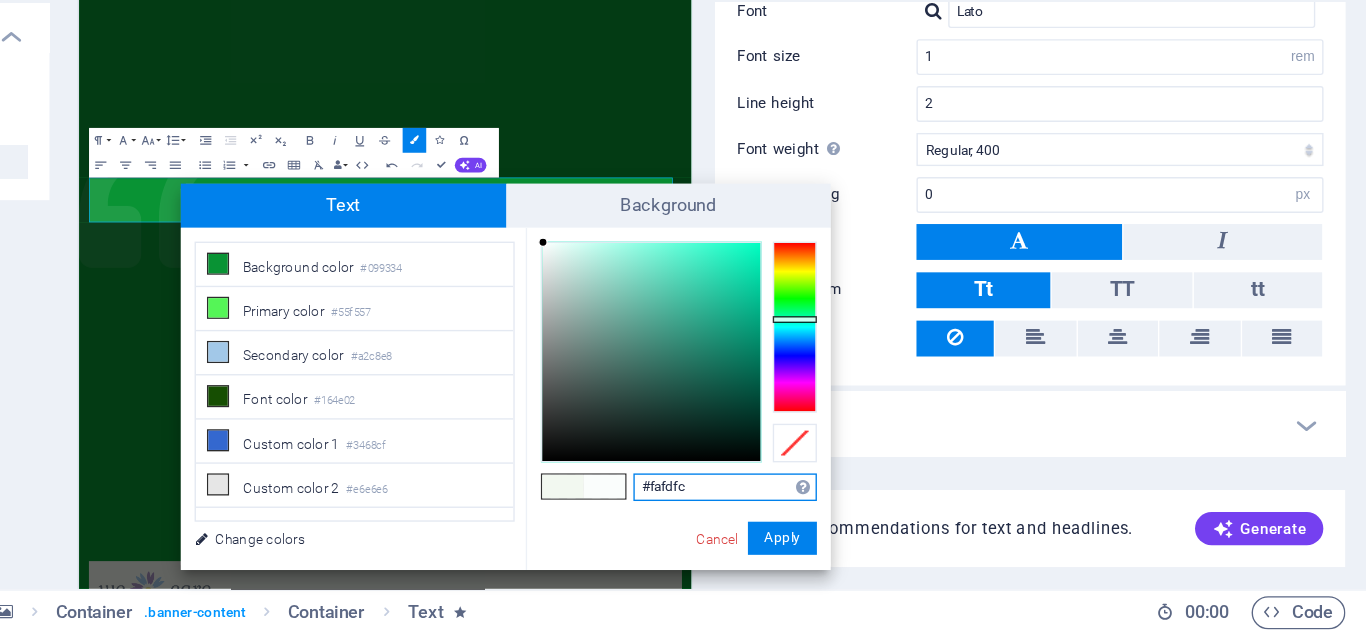 click at bounding box center [951, 411] 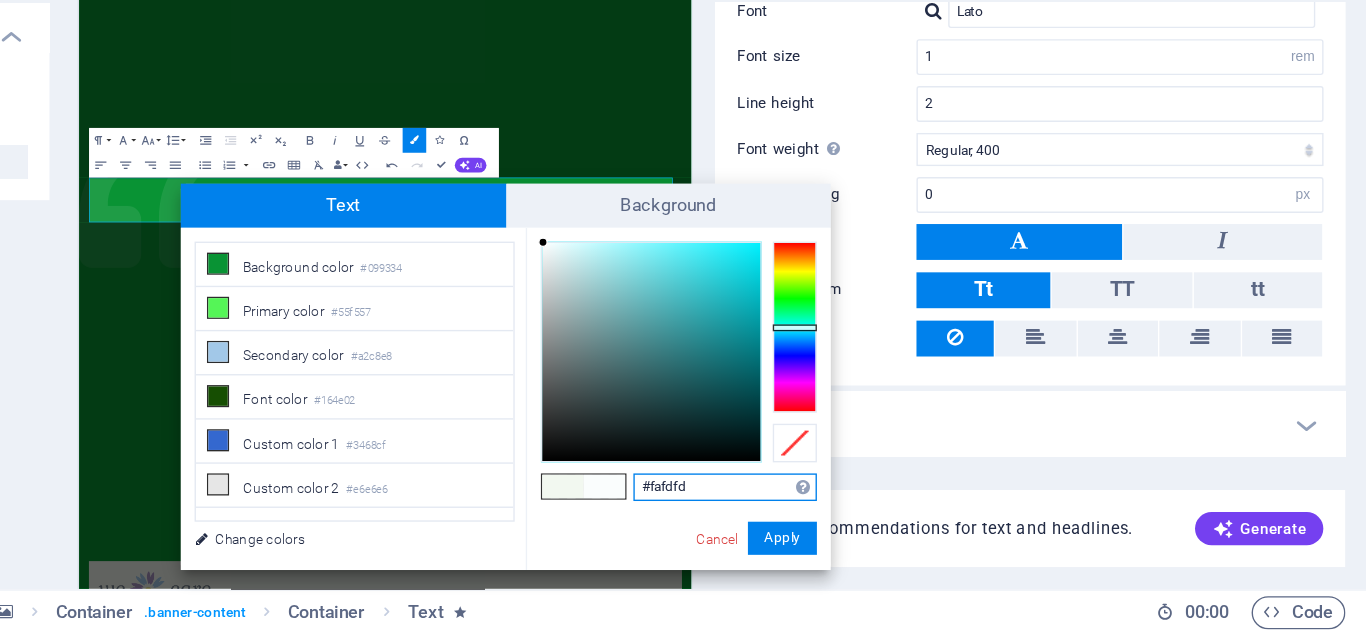 click at bounding box center (951, 411) 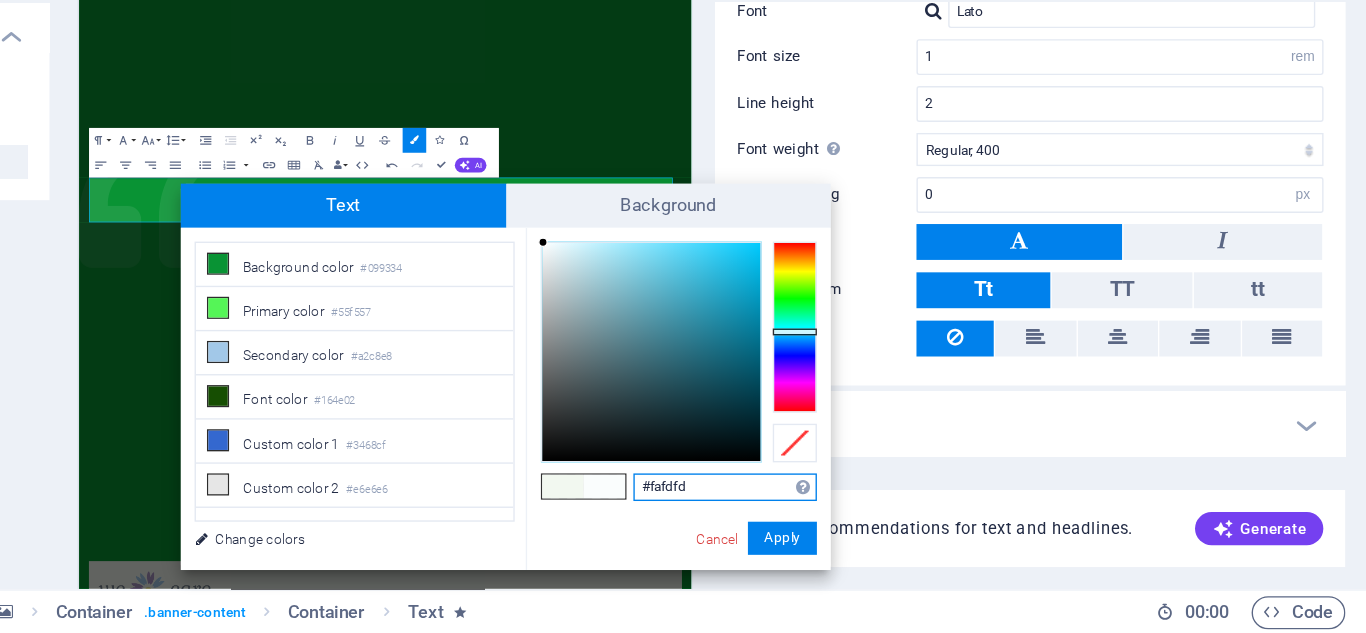 click at bounding box center (951, 411) 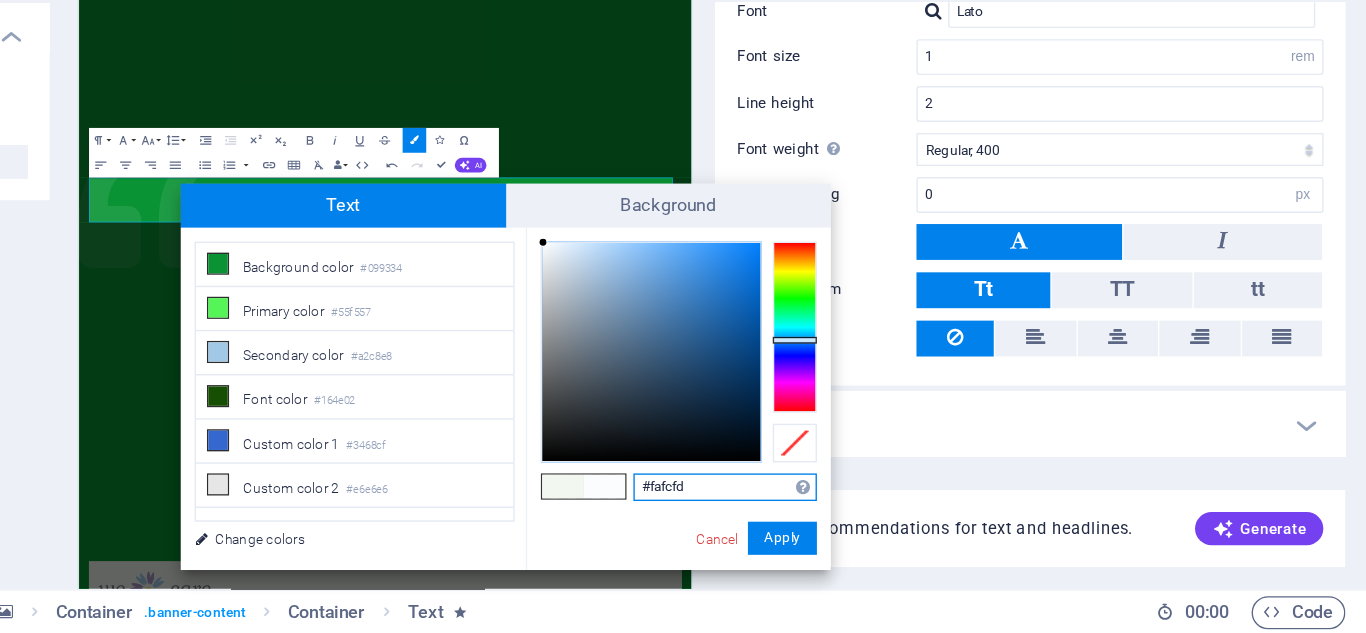 click at bounding box center (951, 411) 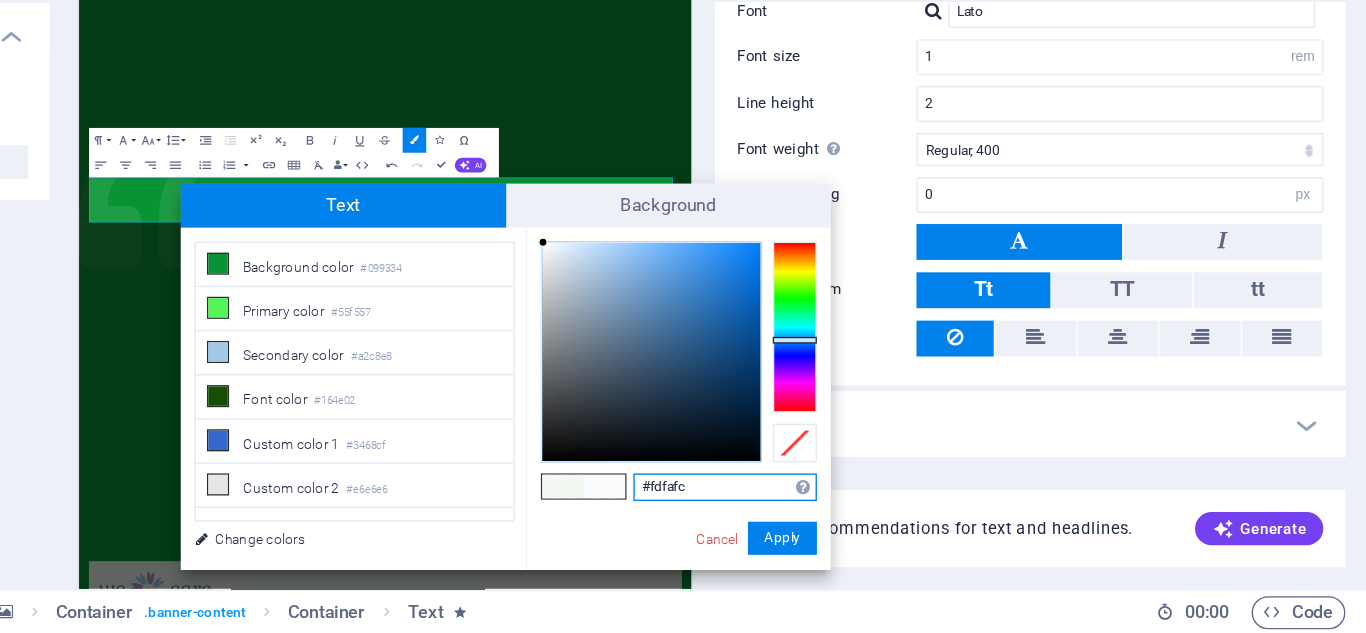 click at bounding box center [951, 411] 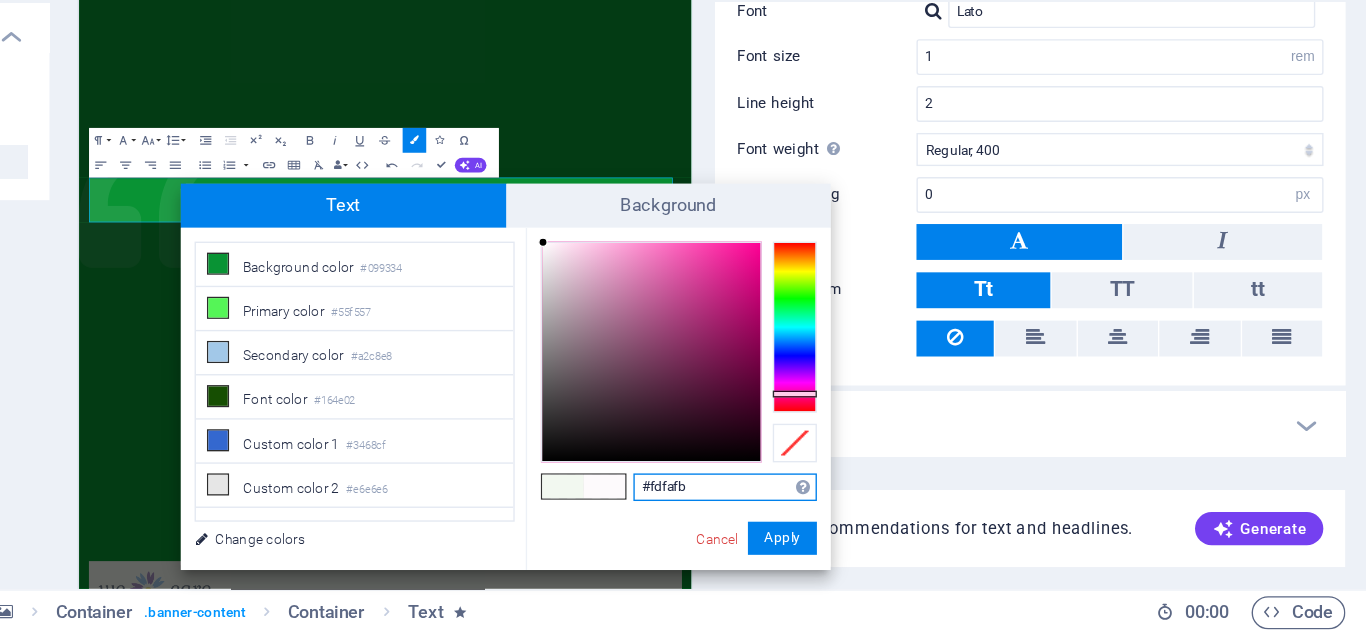 click at bounding box center (951, 411) 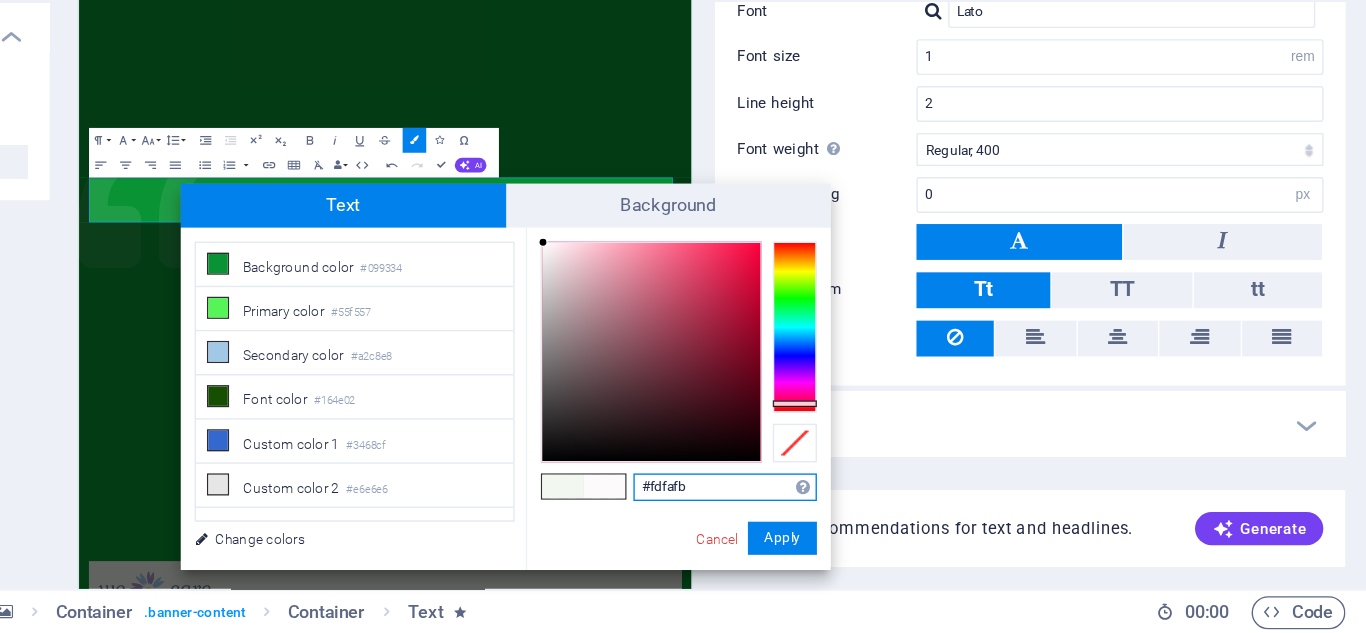 click at bounding box center [951, 411] 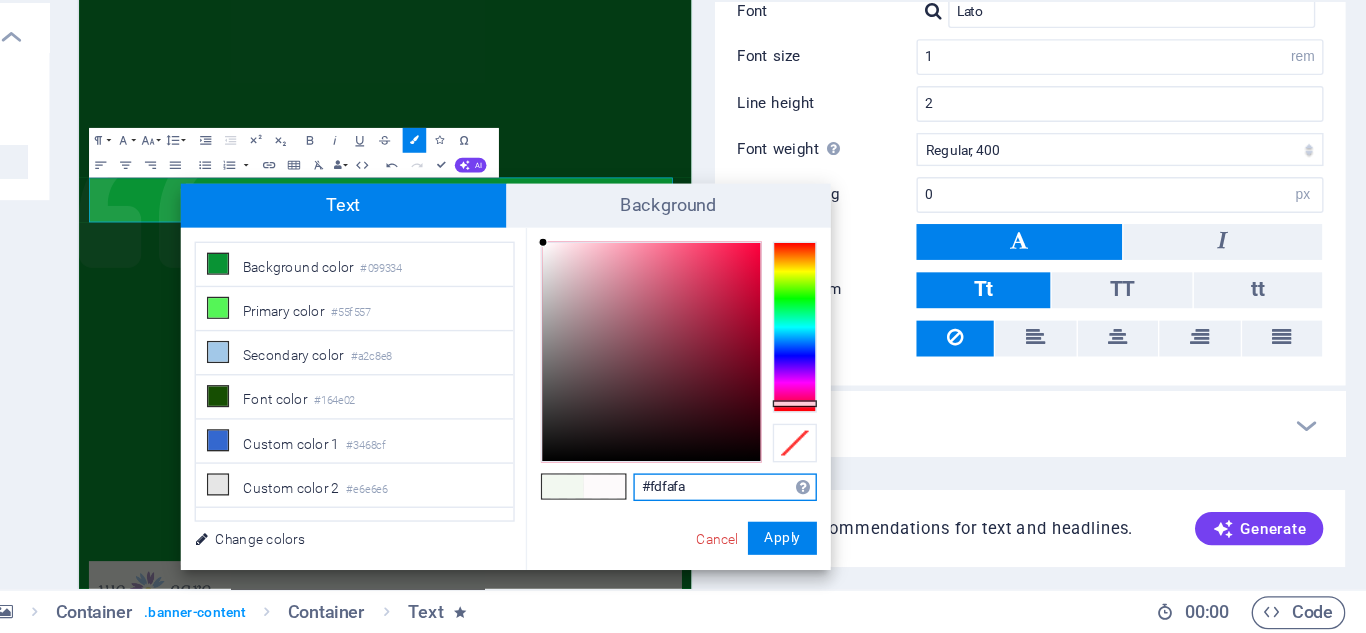 click at bounding box center [951, 466] 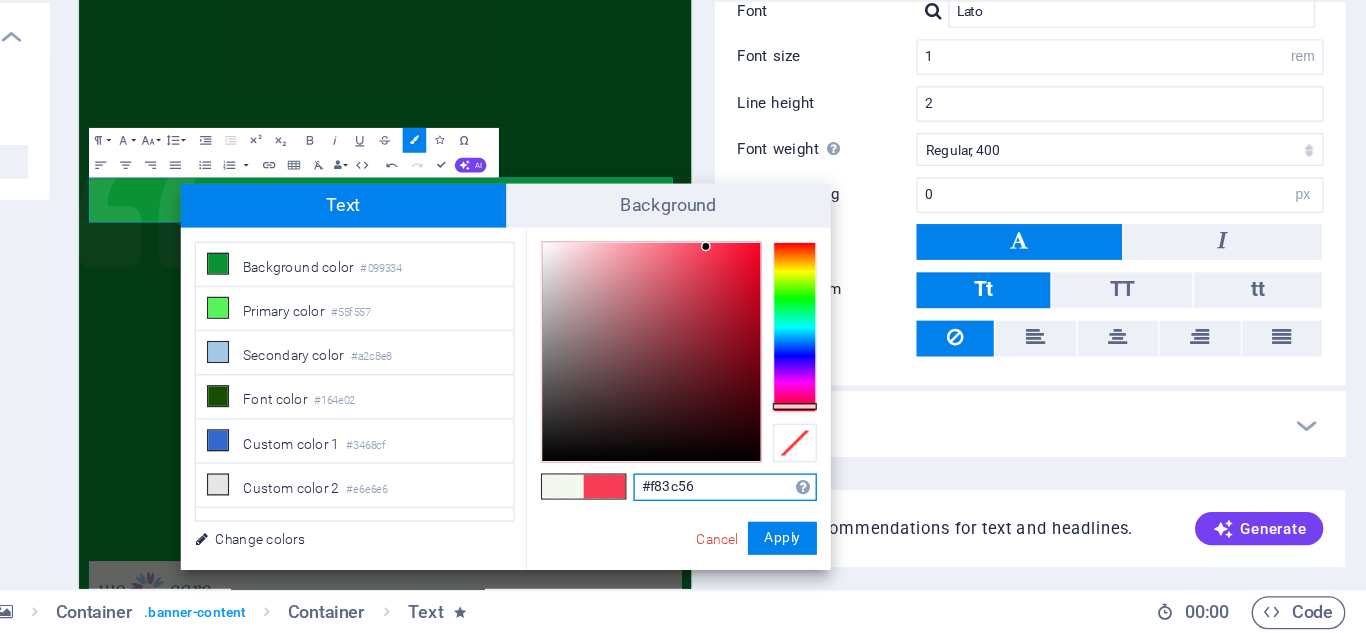 click at bounding box center (847, 429) 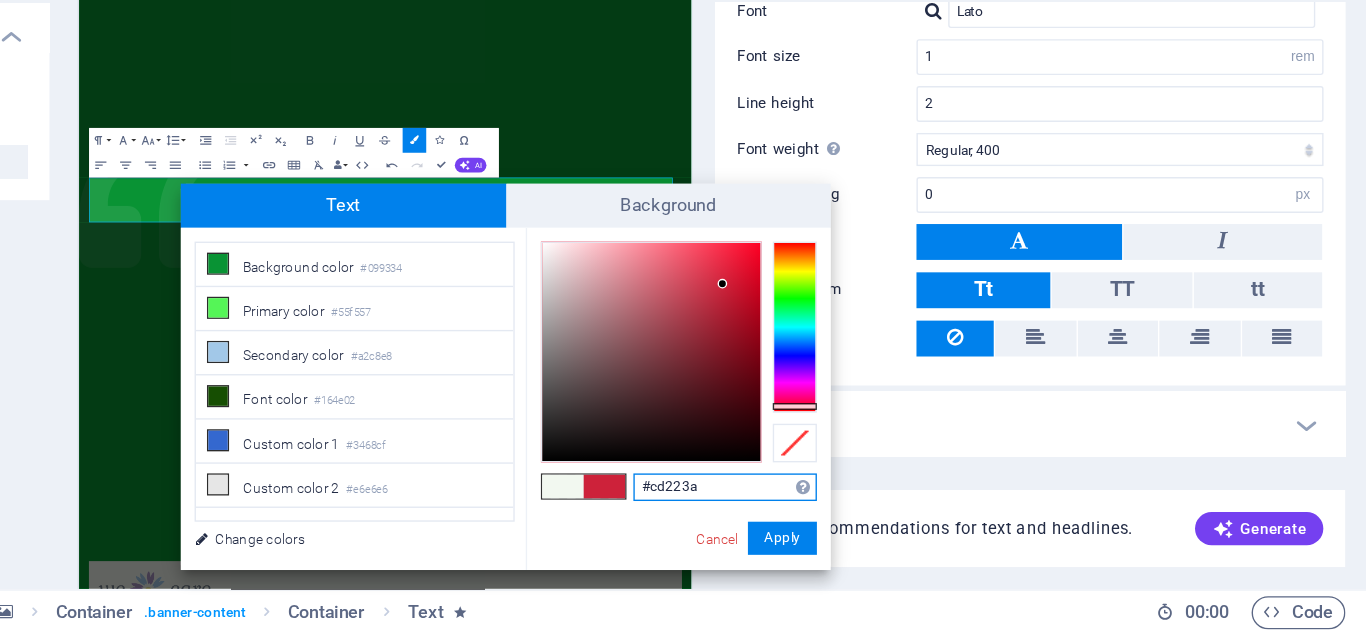 click at bounding box center (847, 429) 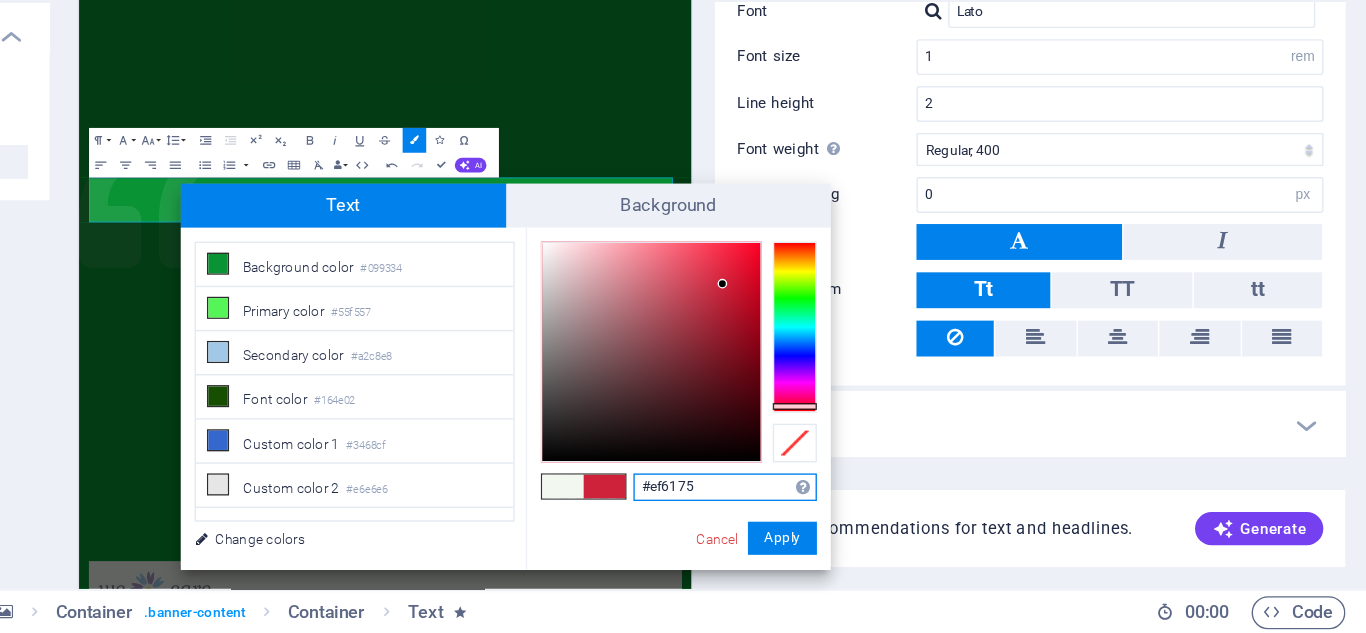 click at bounding box center [847, 429] 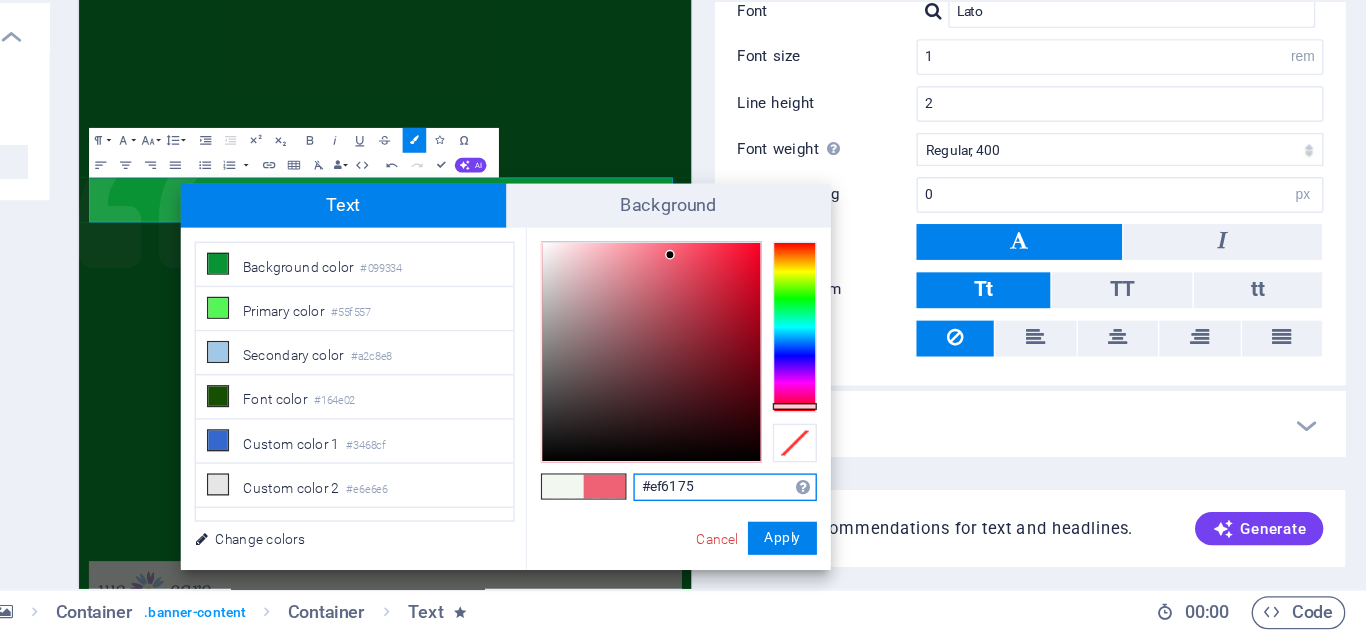 type on "#b1071f" 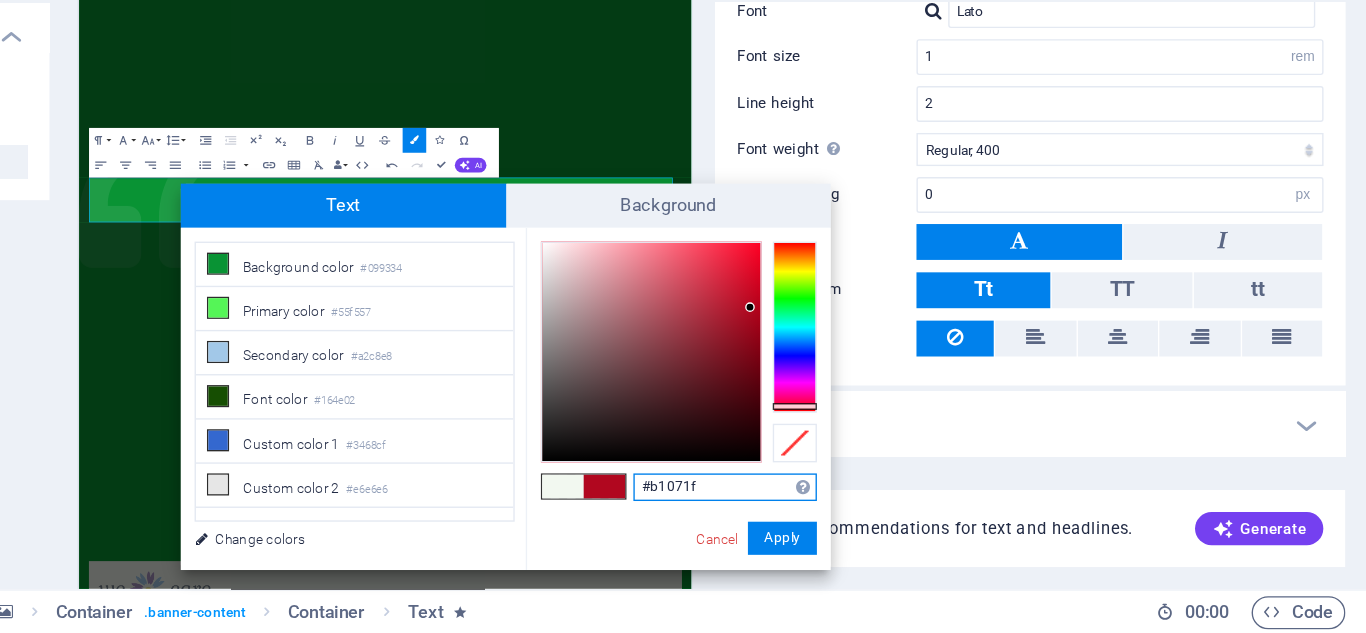 click at bounding box center (847, 429) 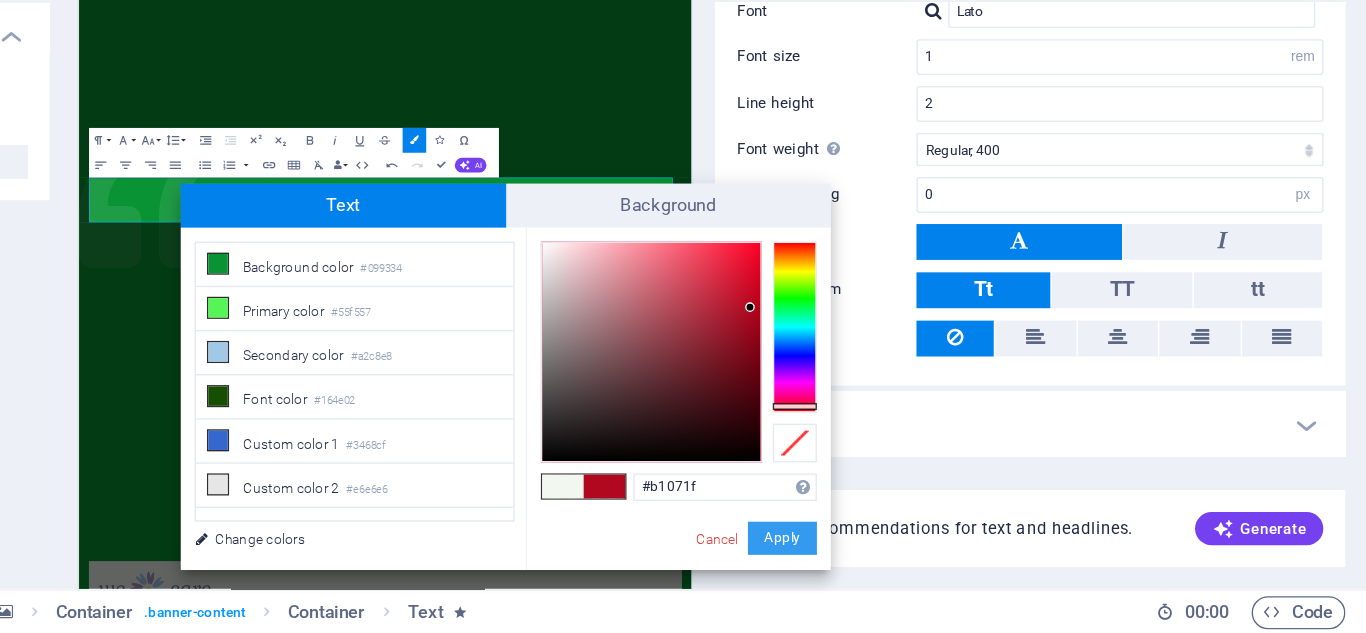 click on "Apply" at bounding box center [942, 564] 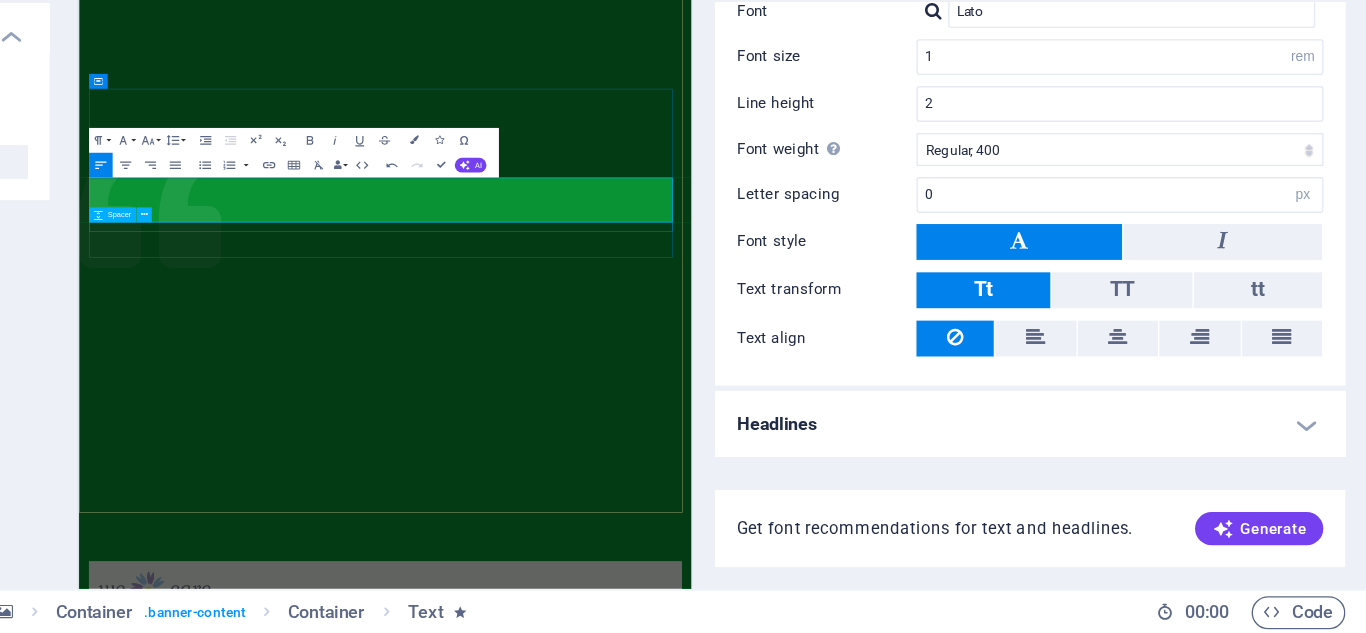 click at bounding box center (571, 1372) 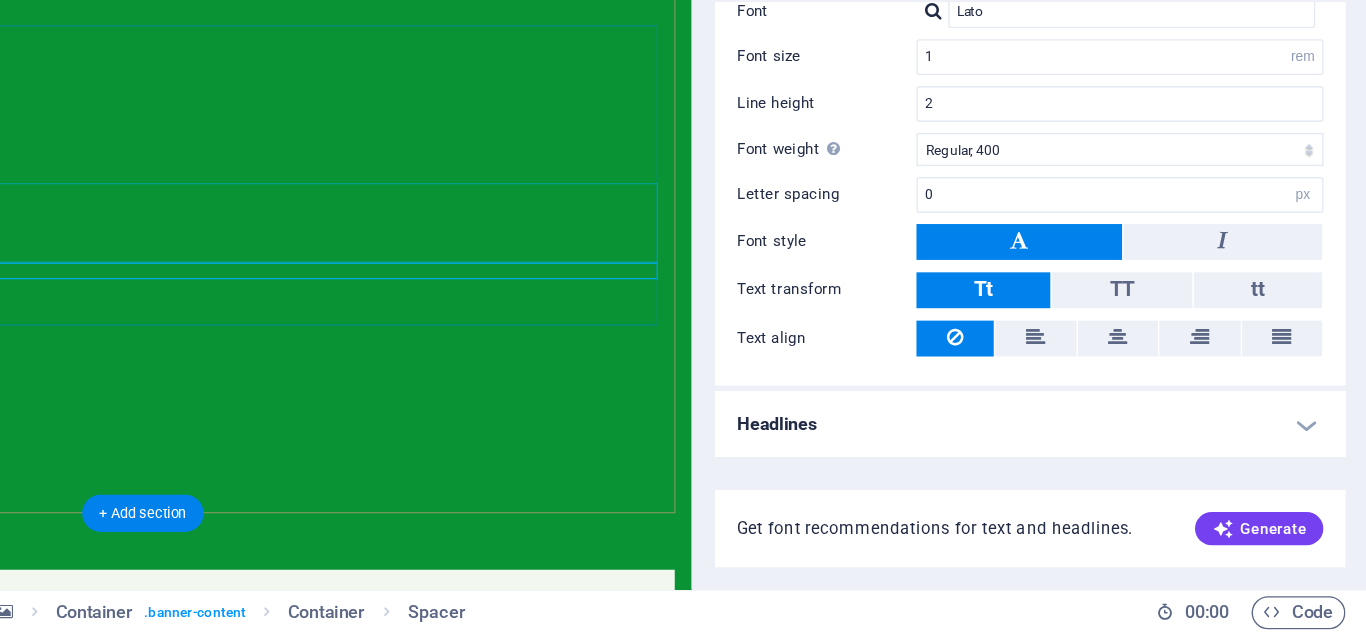 click on "Let's build a better world together!" at bounding box center [90, 821] 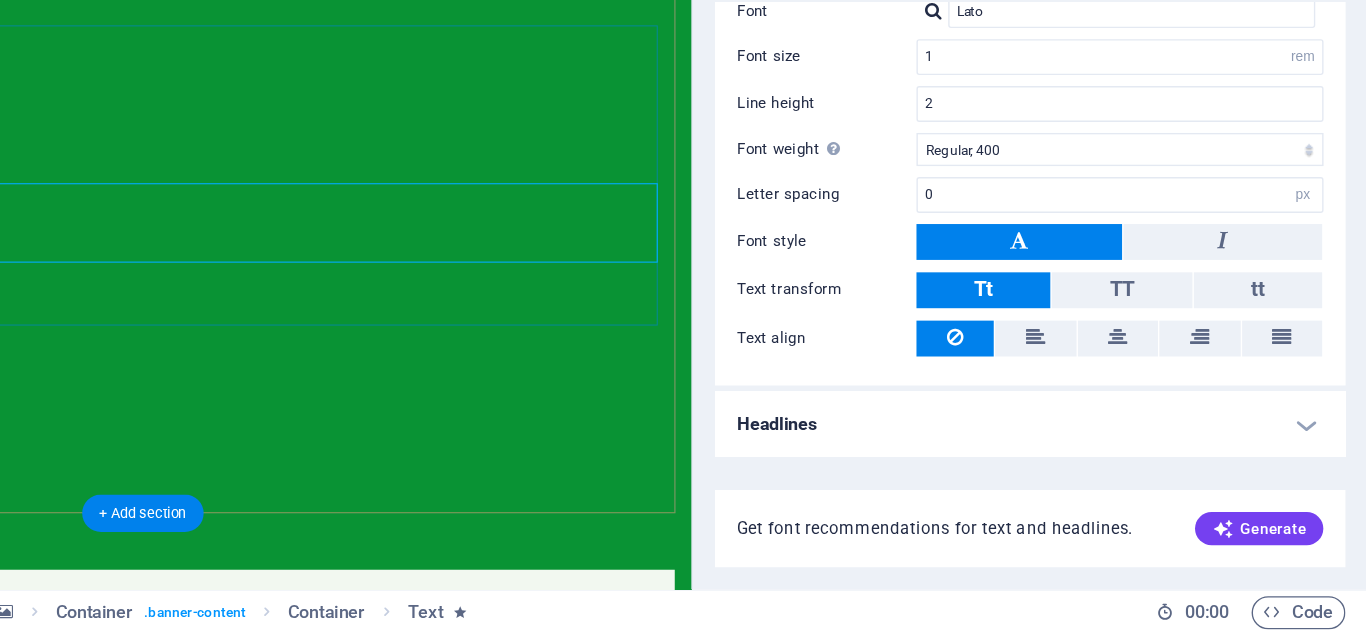 click on "Let's build a better world together!" at bounding box center [90, 821] 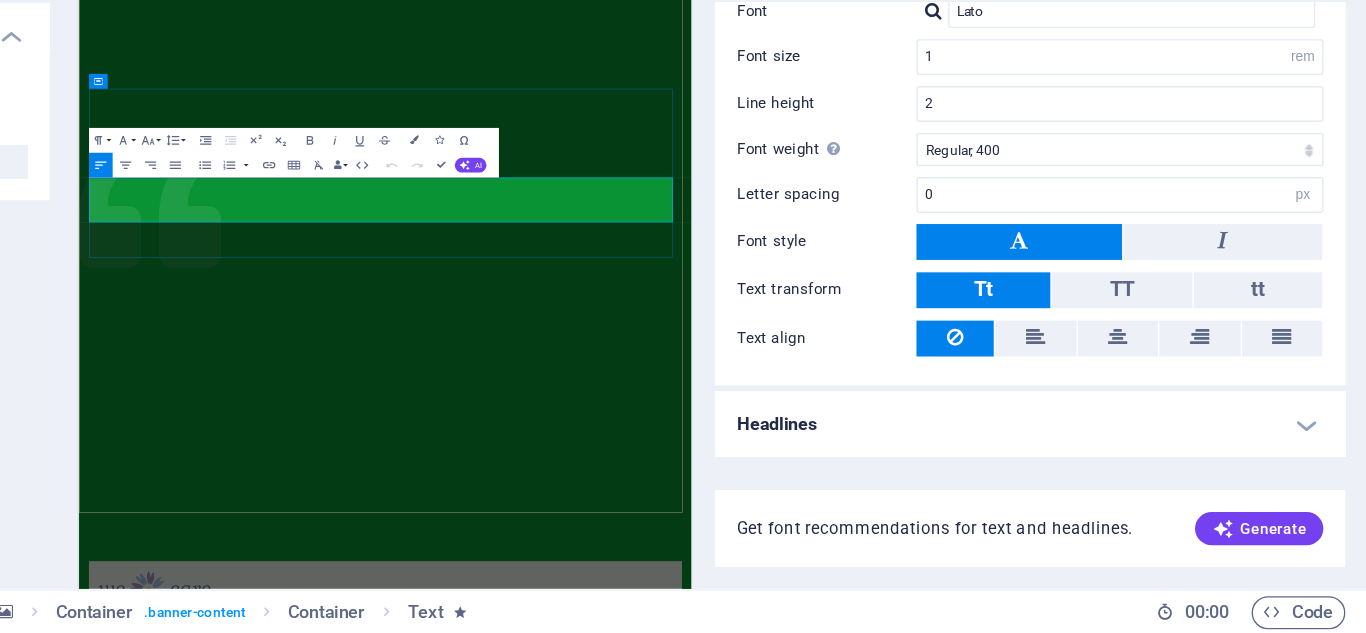 click on "Let's build a better world together!" at bounding box center [571, 1329] 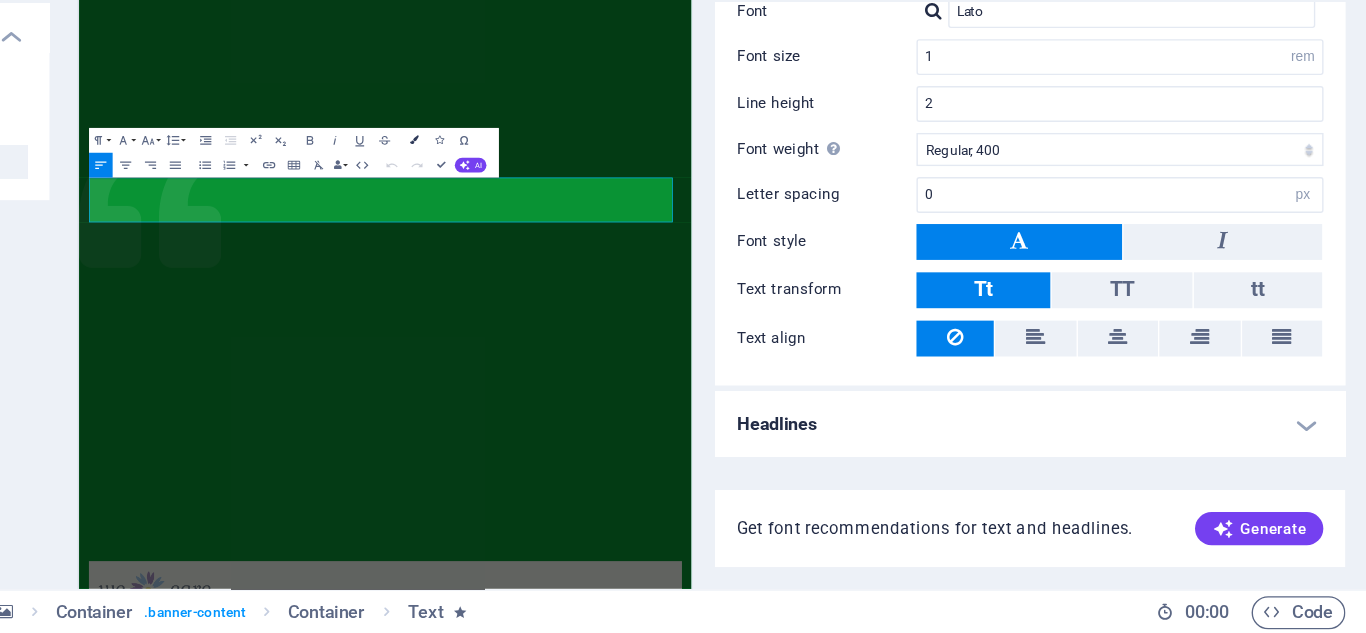 click at bounding box center (675, 276) 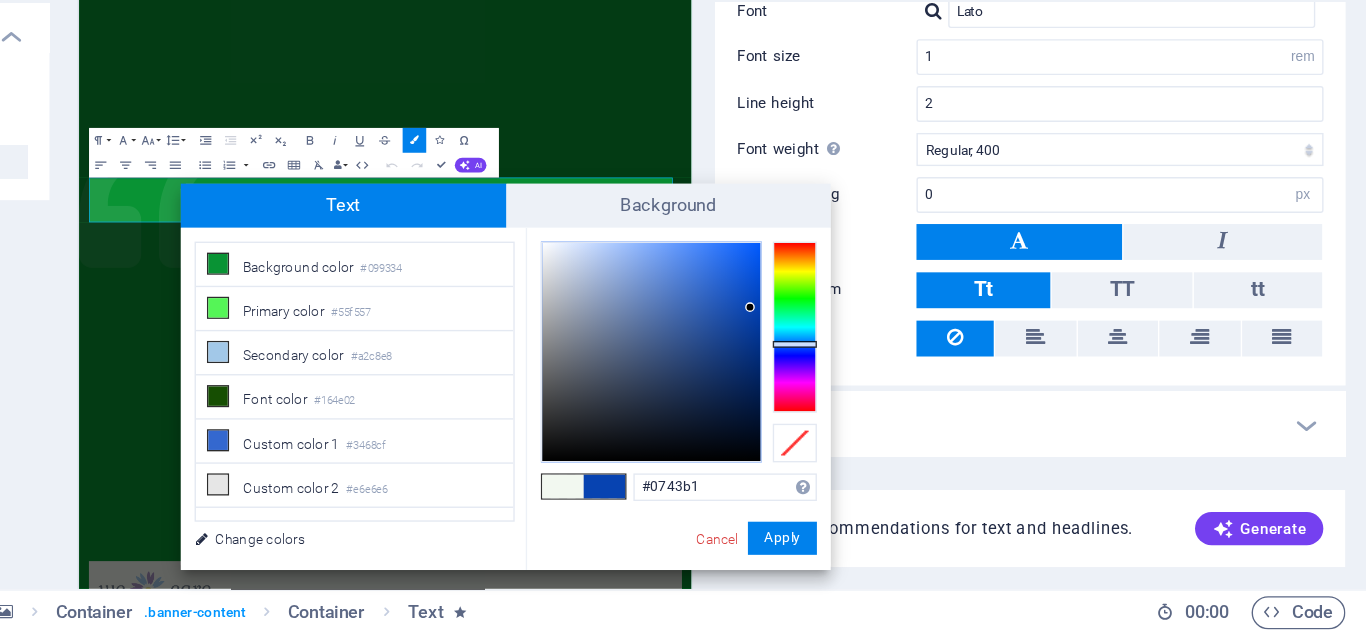 click at bounding box center (951, 411) 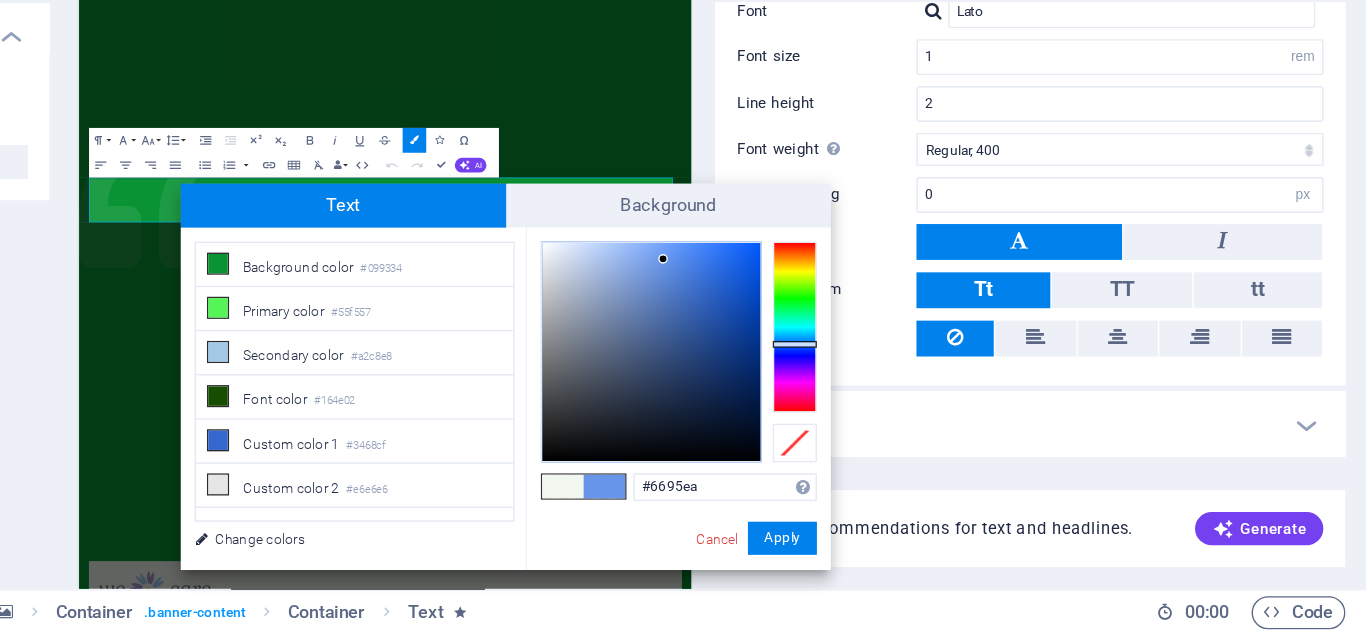 click at bounding box center (847, 429) 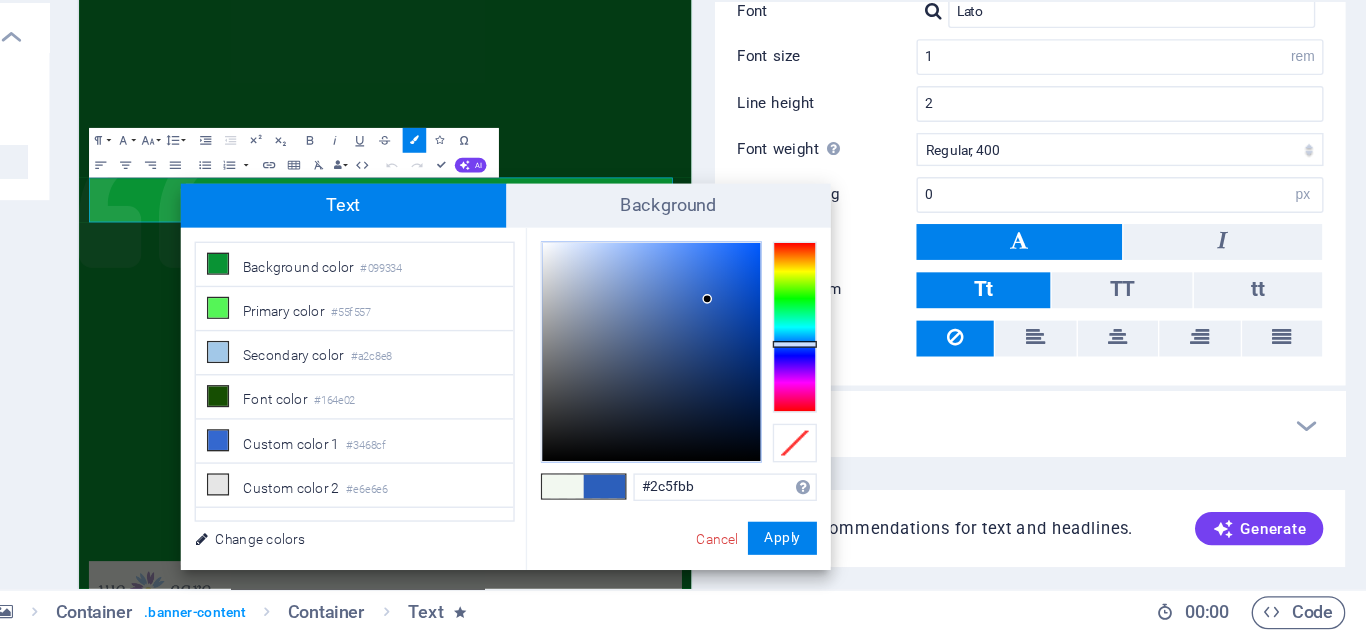 click at bounding box center (847, 429) 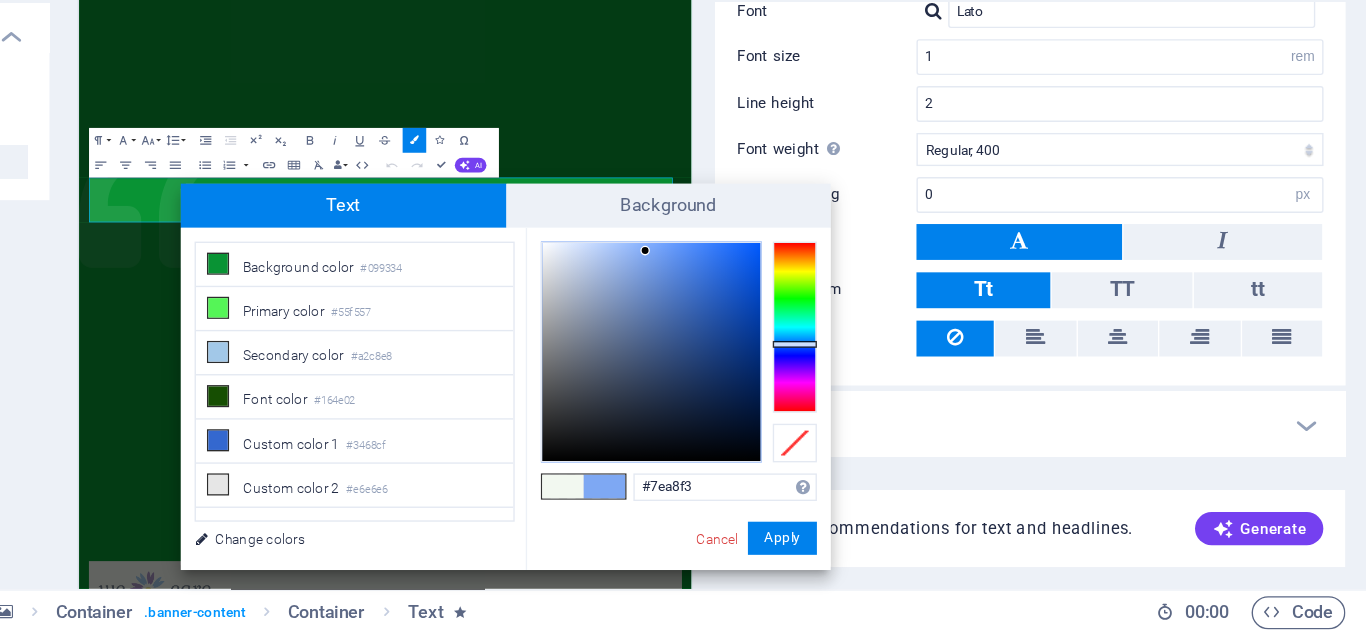 click at bounding box center [847, 429] 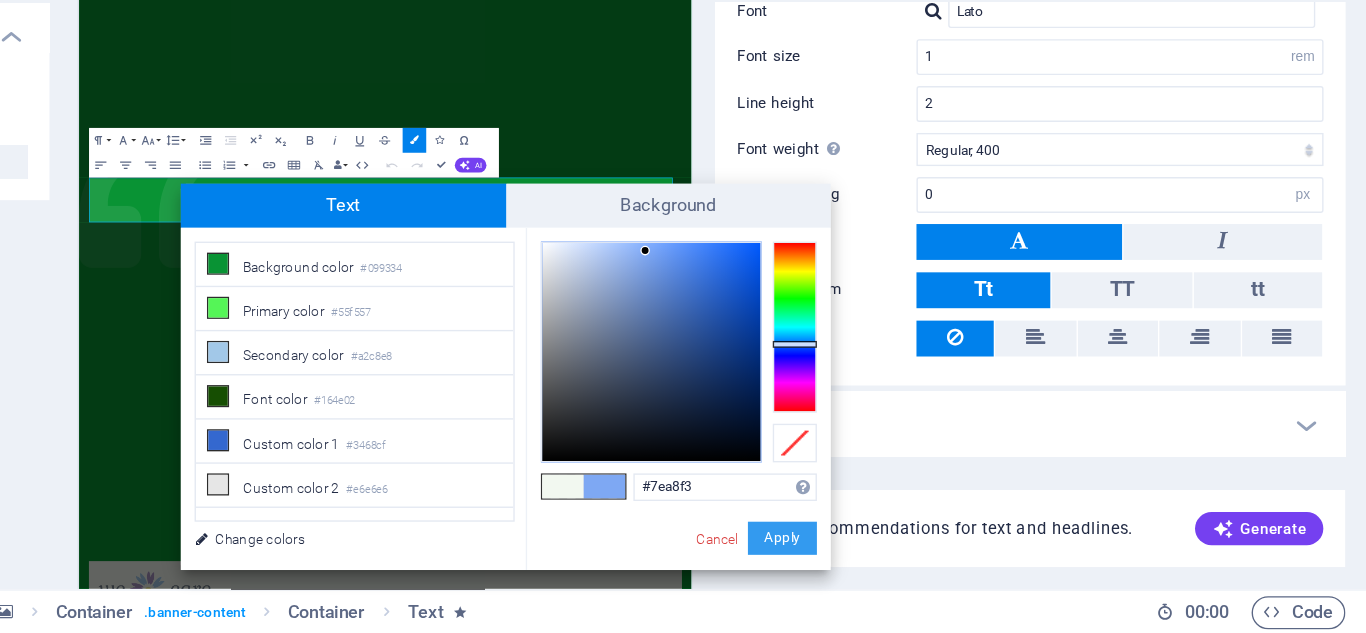 click on "Apply" at bounding box center [942, 564] 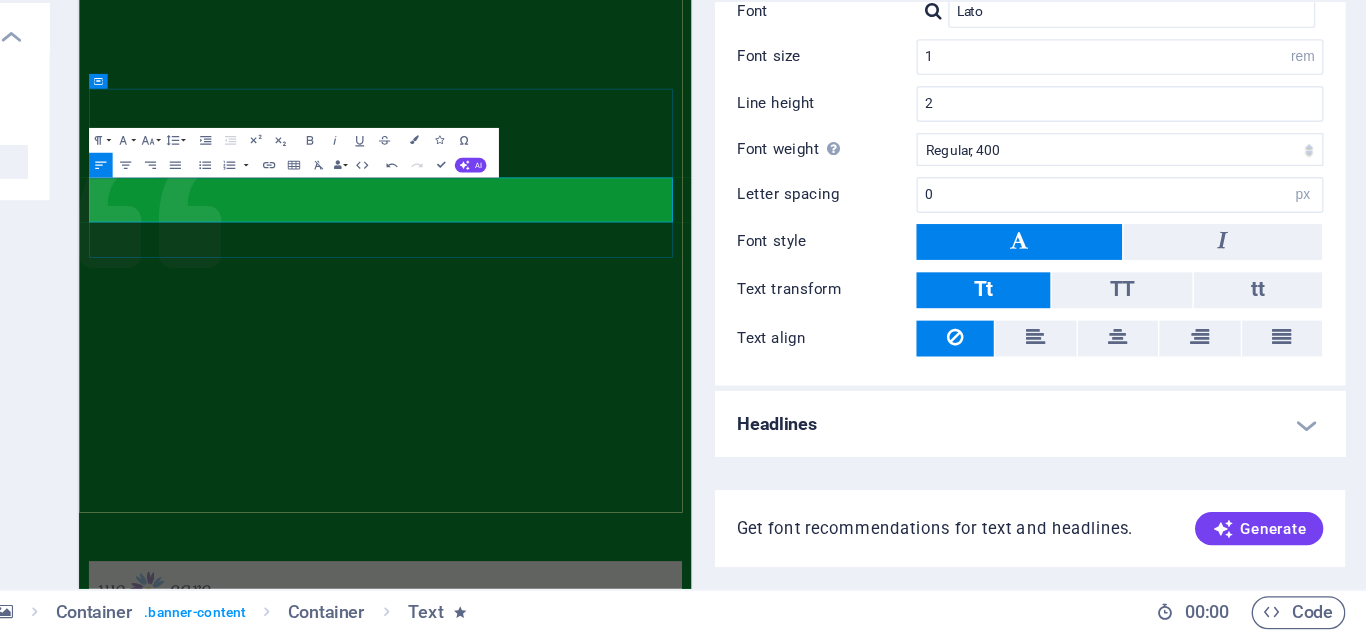 click on "Let's build a better world together! ​" at bounding box center [571, 1329] 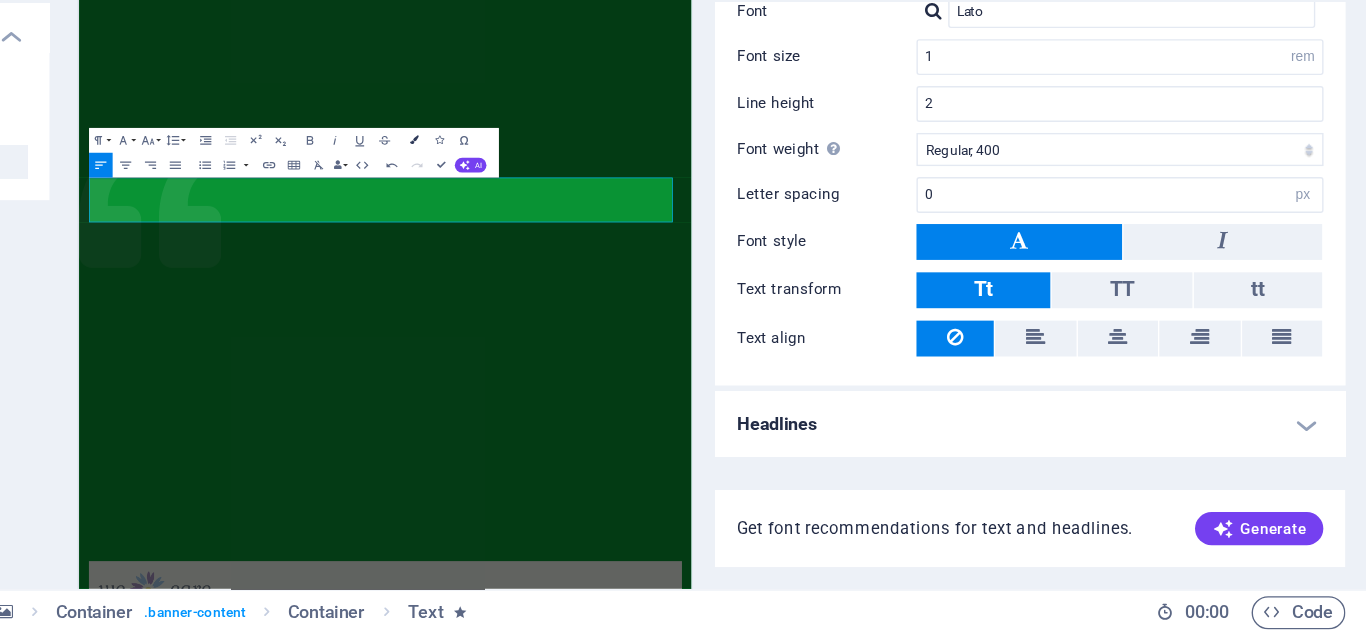 click at bounding box center (675, 276) 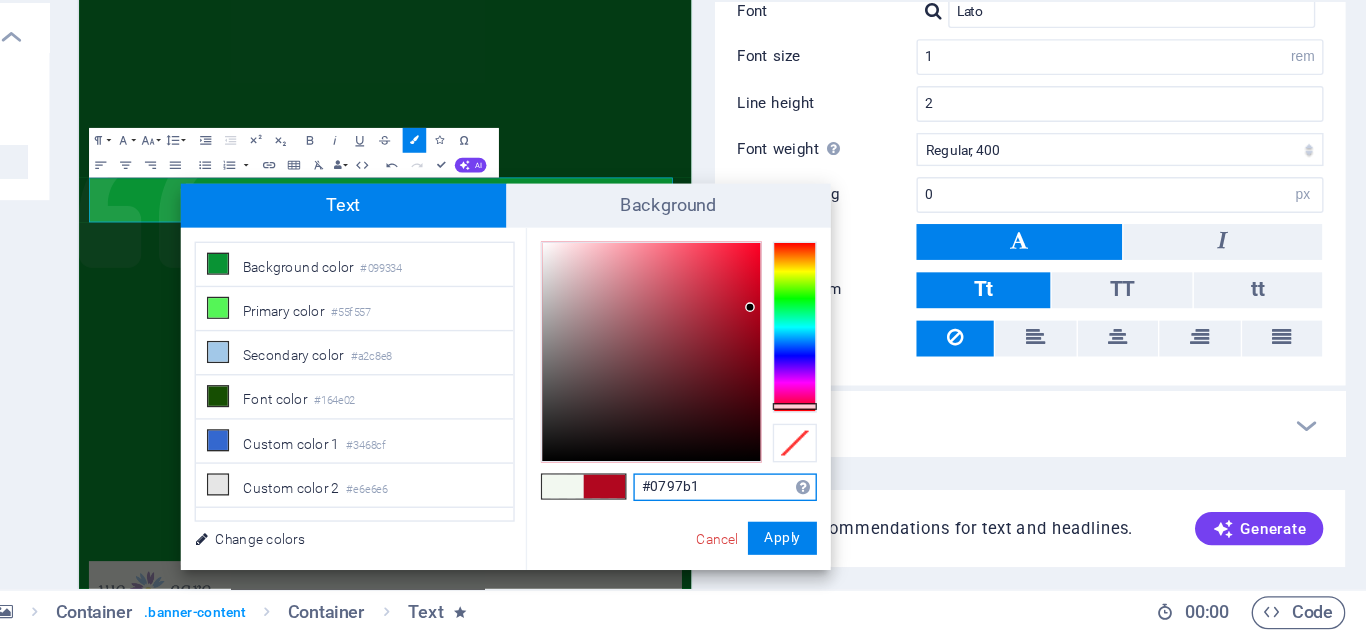 click at bounding box center [951, 411] 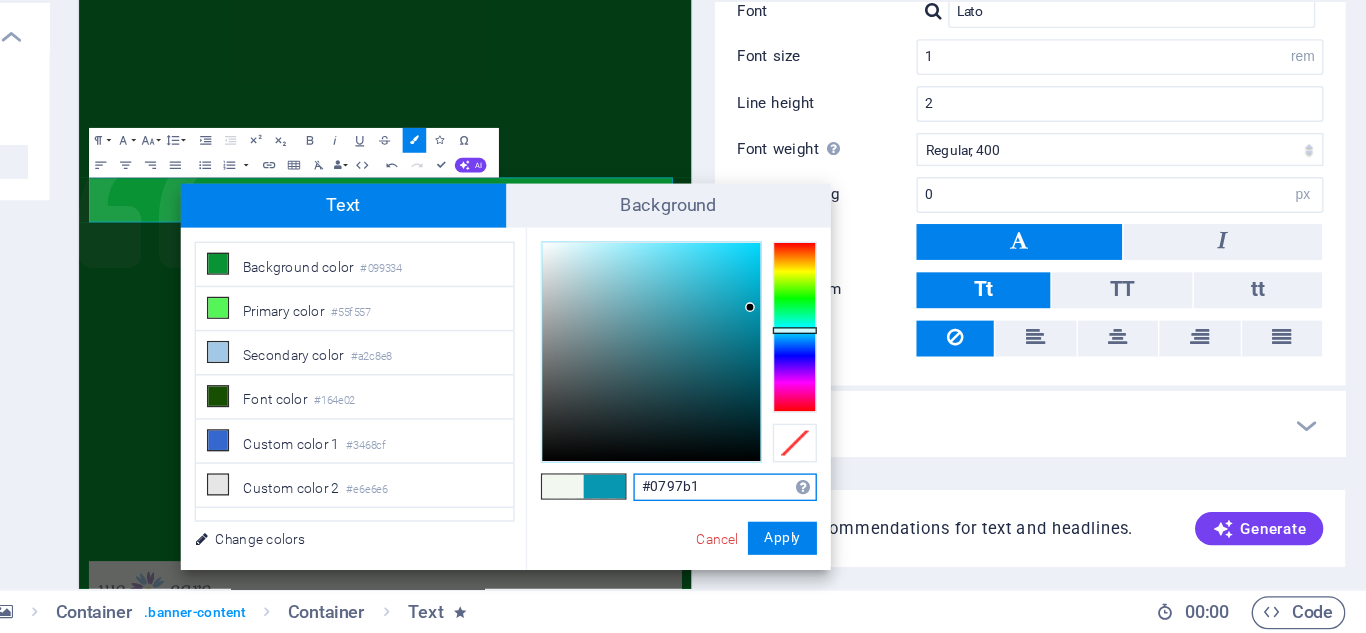 type on "#69def3" 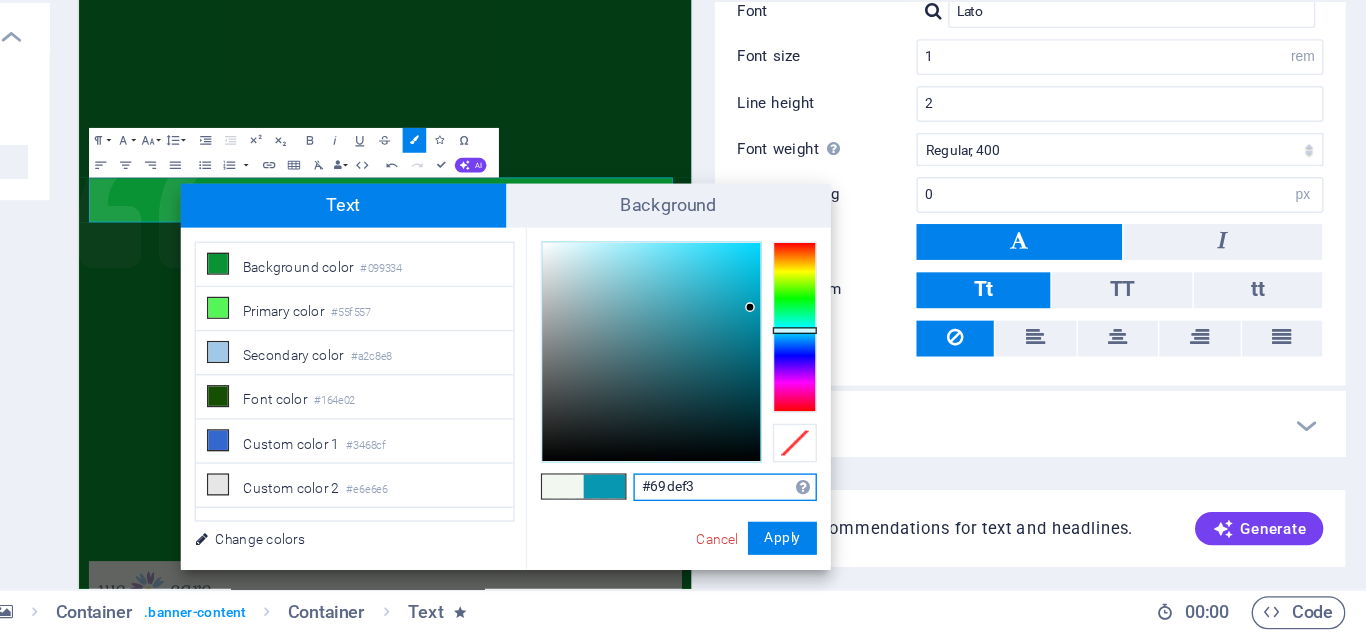 click at bounding box center [847, 429] 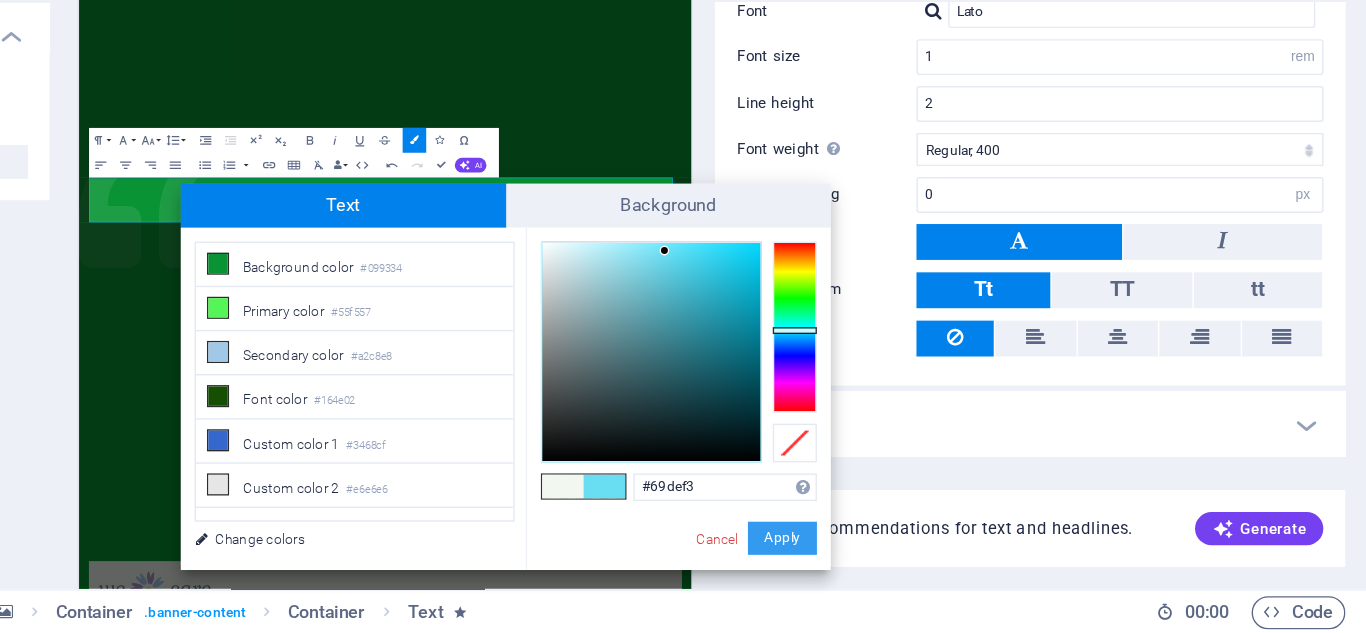 click on "Apply" at bounding box center [942, 564] 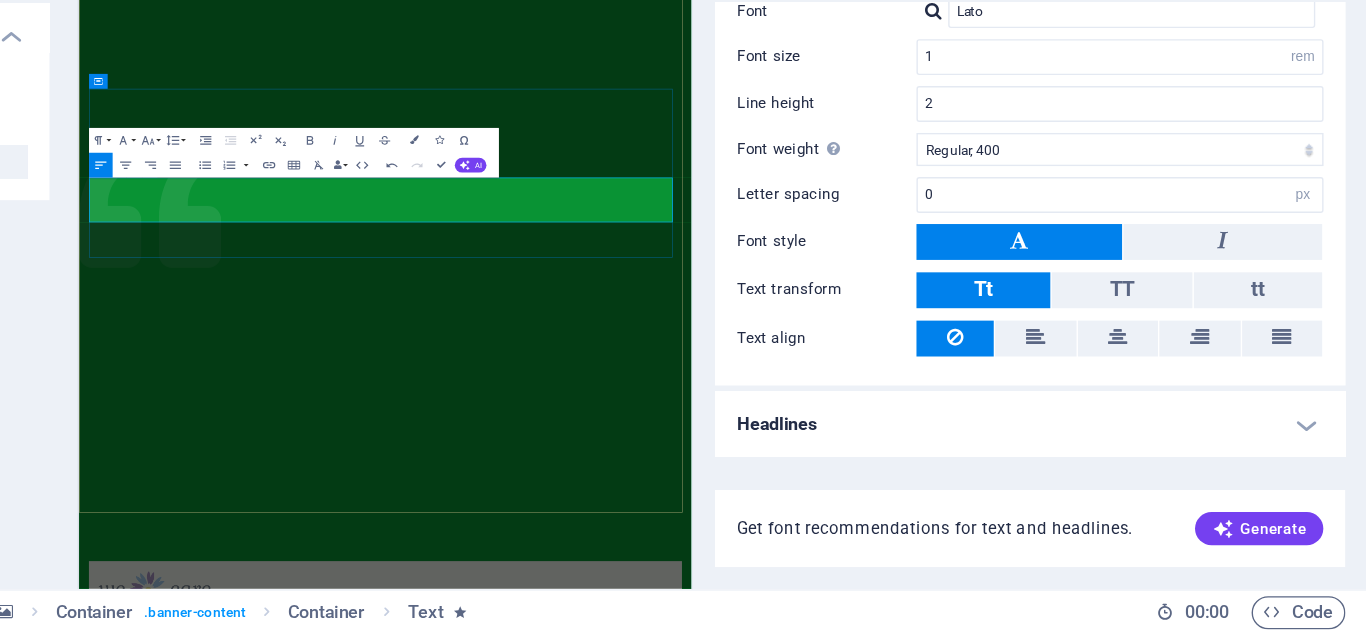 click on "Let's build a better world together!​" at bounding box center [571, 1329] 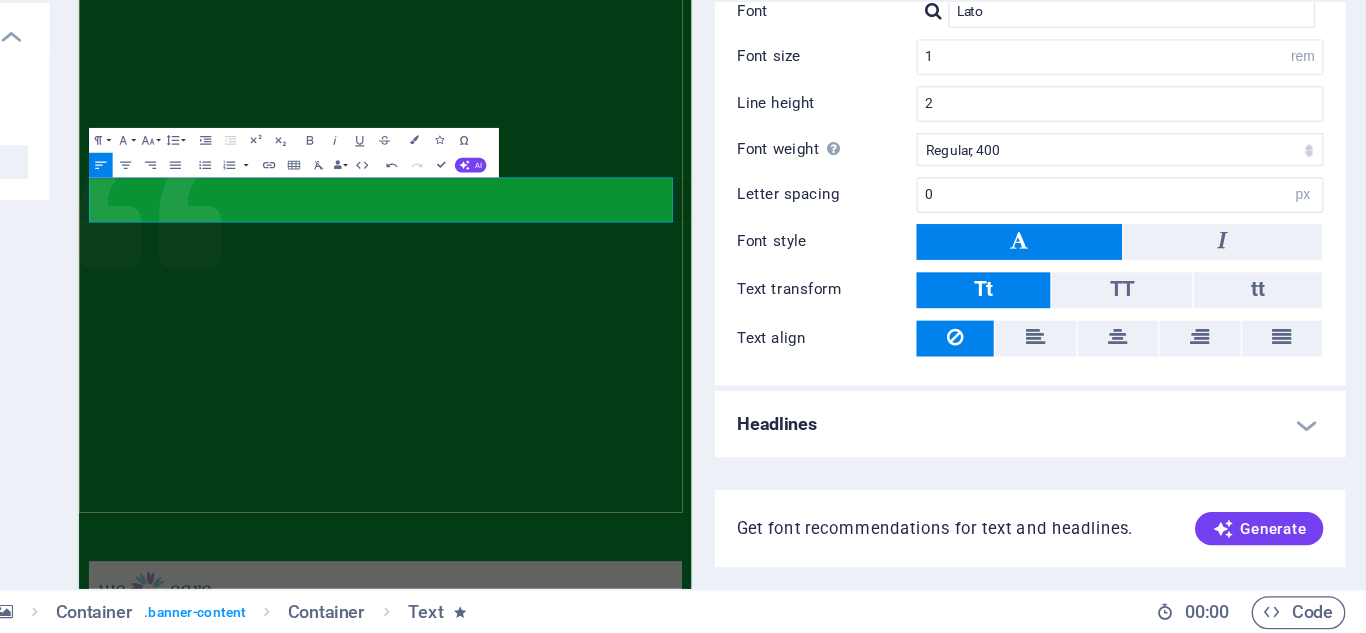 click on "Home About us What we do Projects Volunteers Donate Donate   and Help those in need. Let's build a better world together!​ Learn more" at bounding box center (571, 1261) 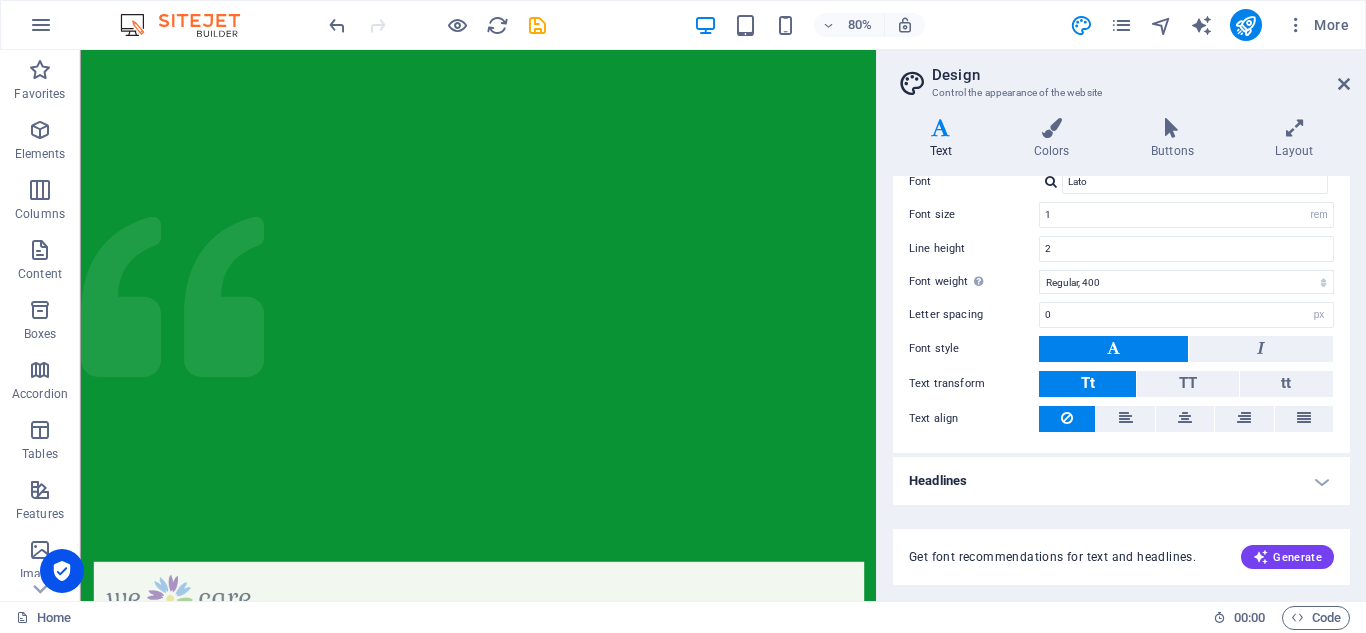 scroll, scrollTop: 0, scrollLeft: 0, axis: both 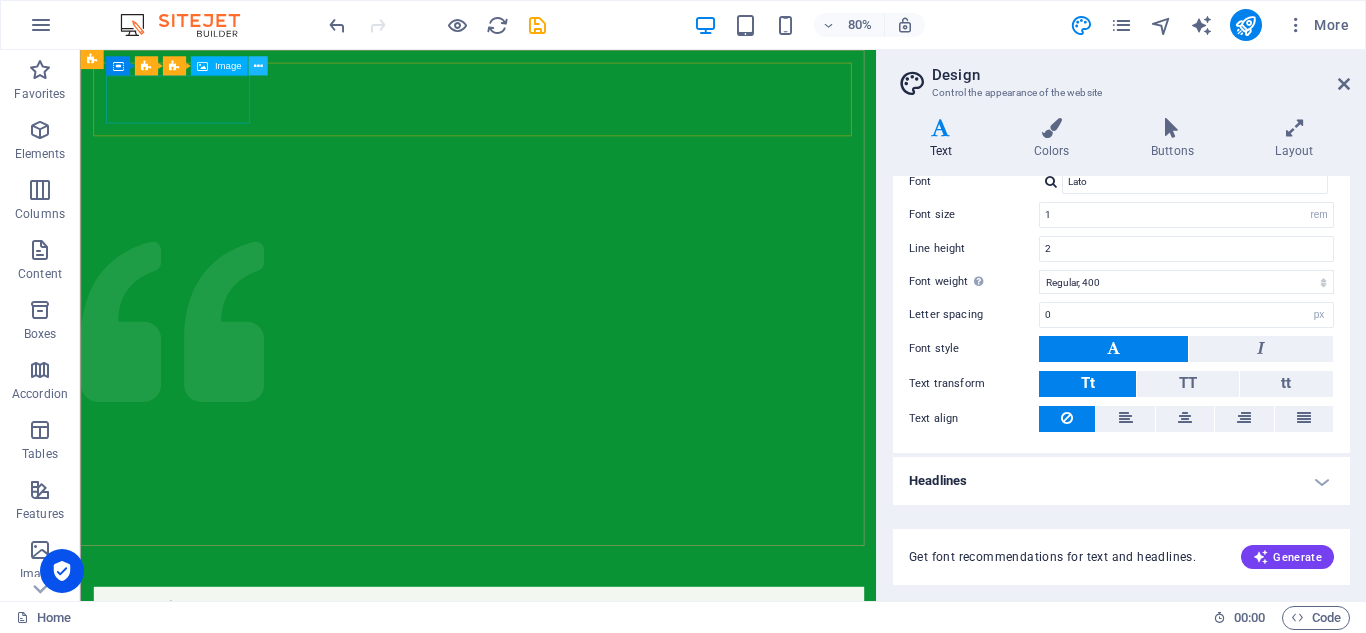 click at bounding box center [257, 66] 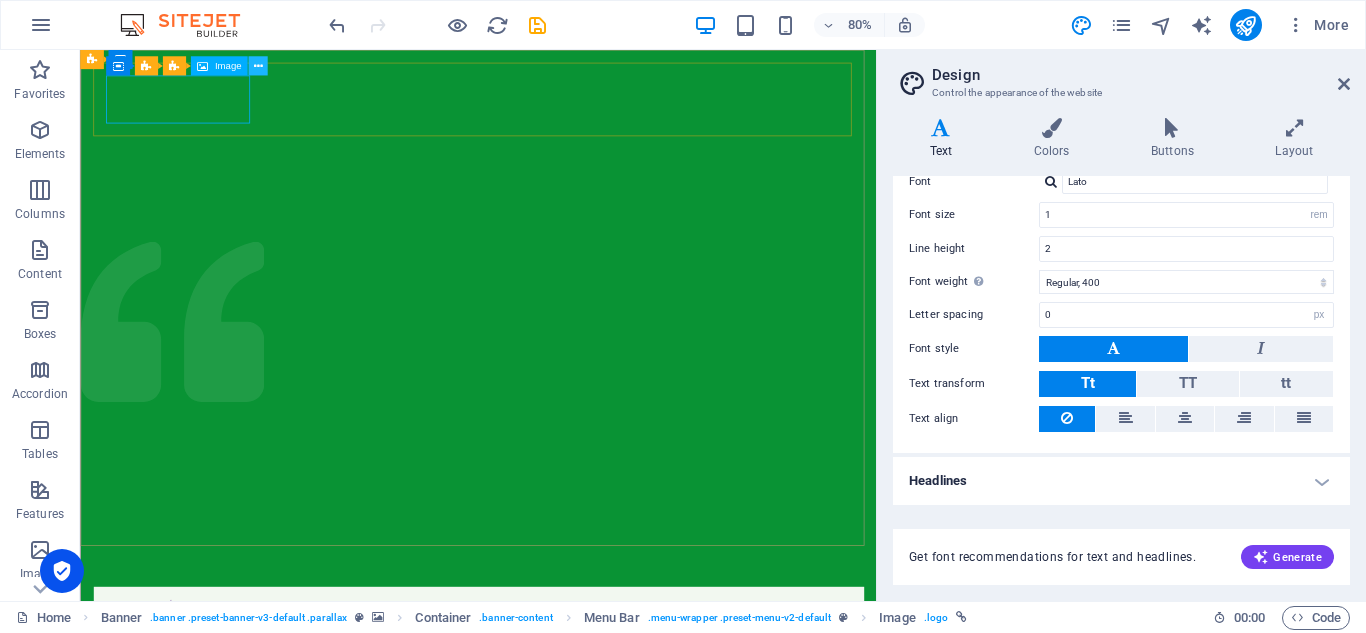 click at bounding box center (257, 66) 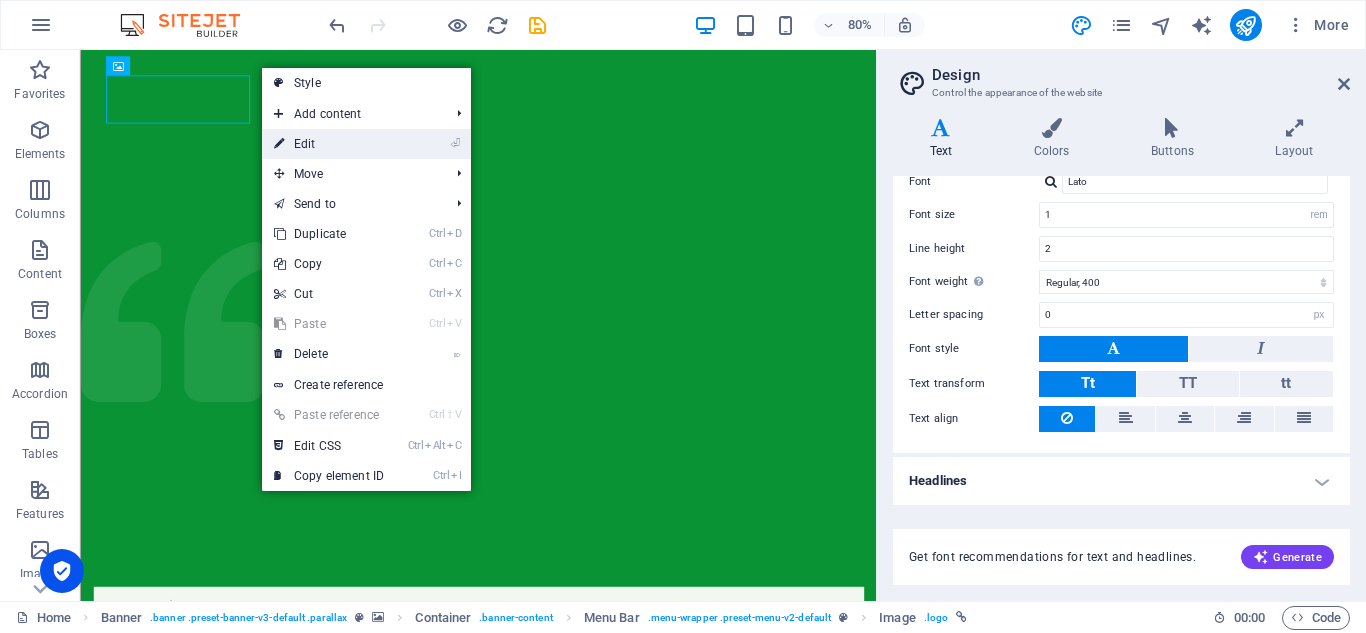 click on "⏎  Edit" at bounding box center [329, 144] 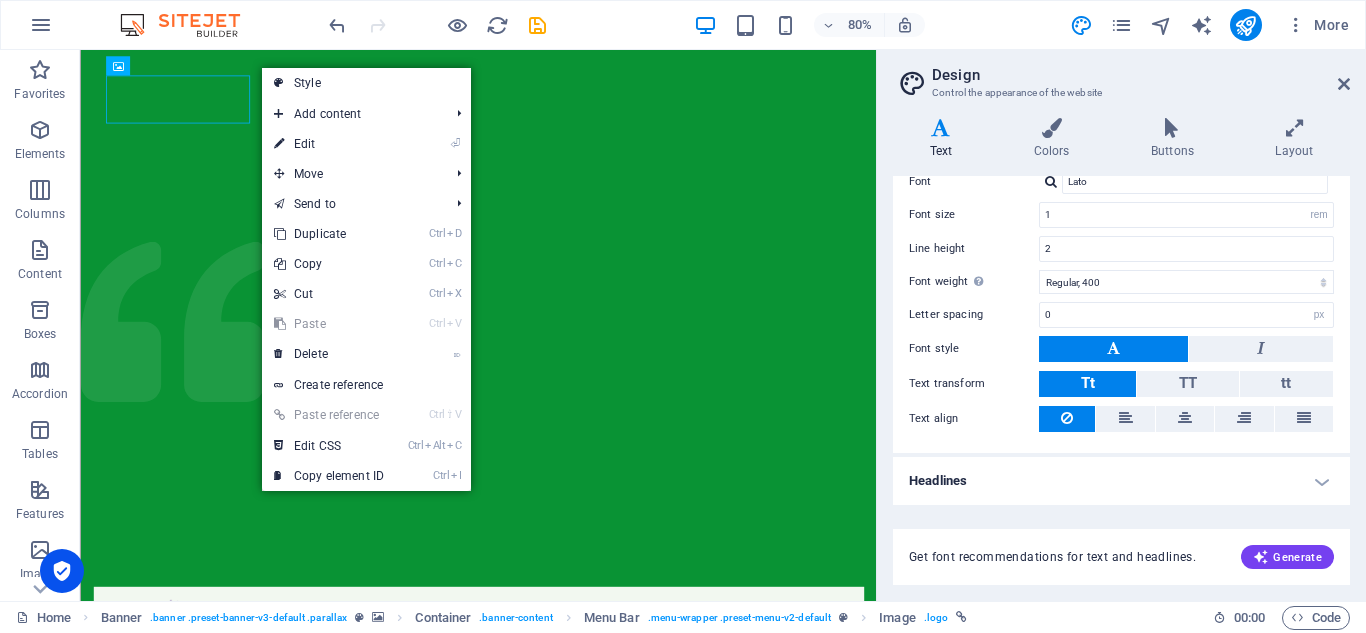 select on "px" 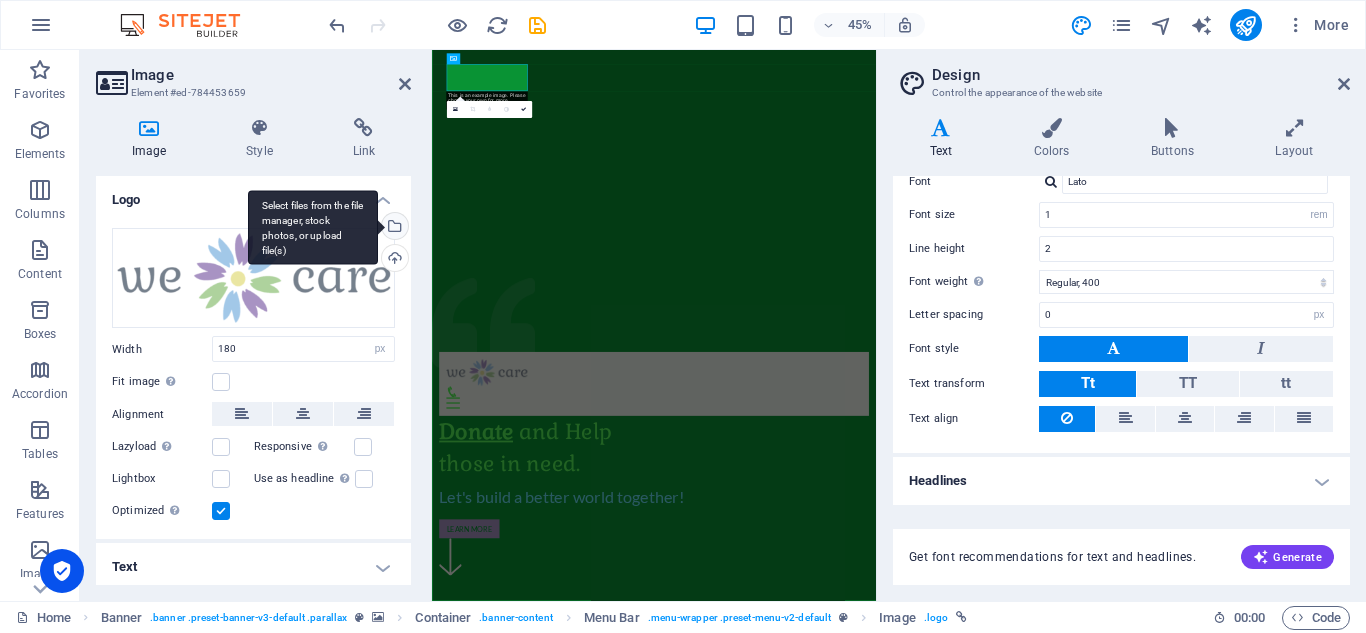 click on "Select files from the file manager, stock photos, or upload file(s)" at bounding box center (393, 228) 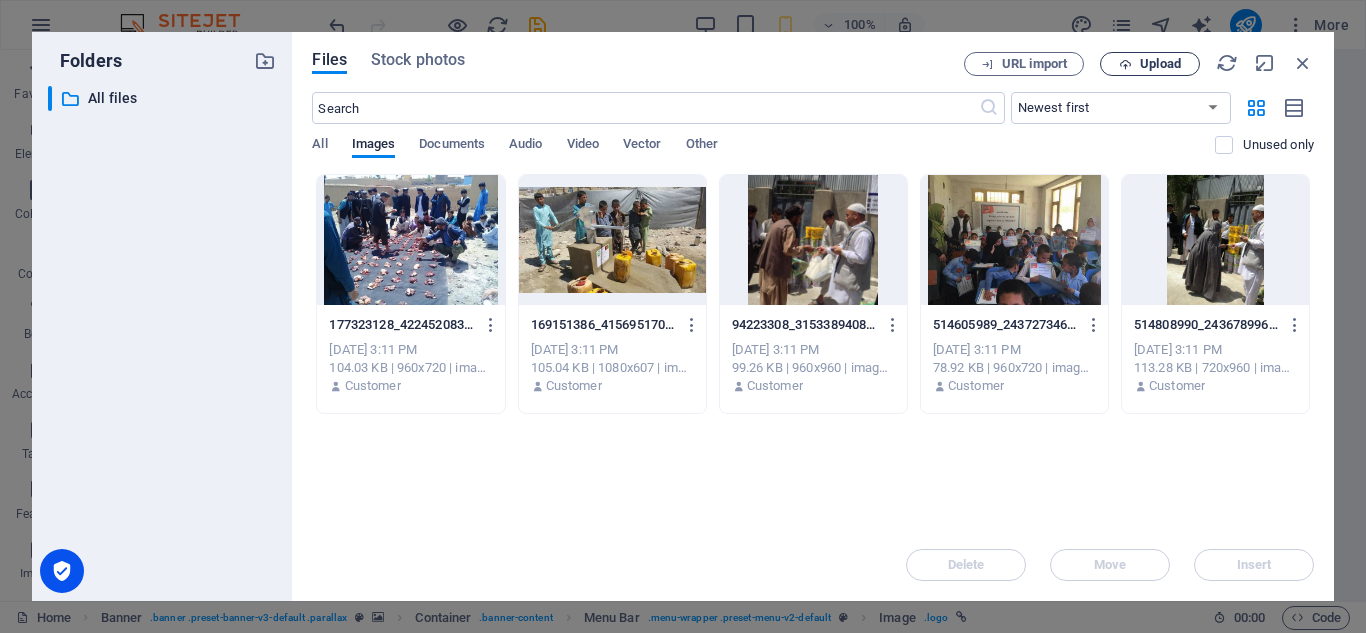 click on "Upload" at bounding box center (1160, 64) 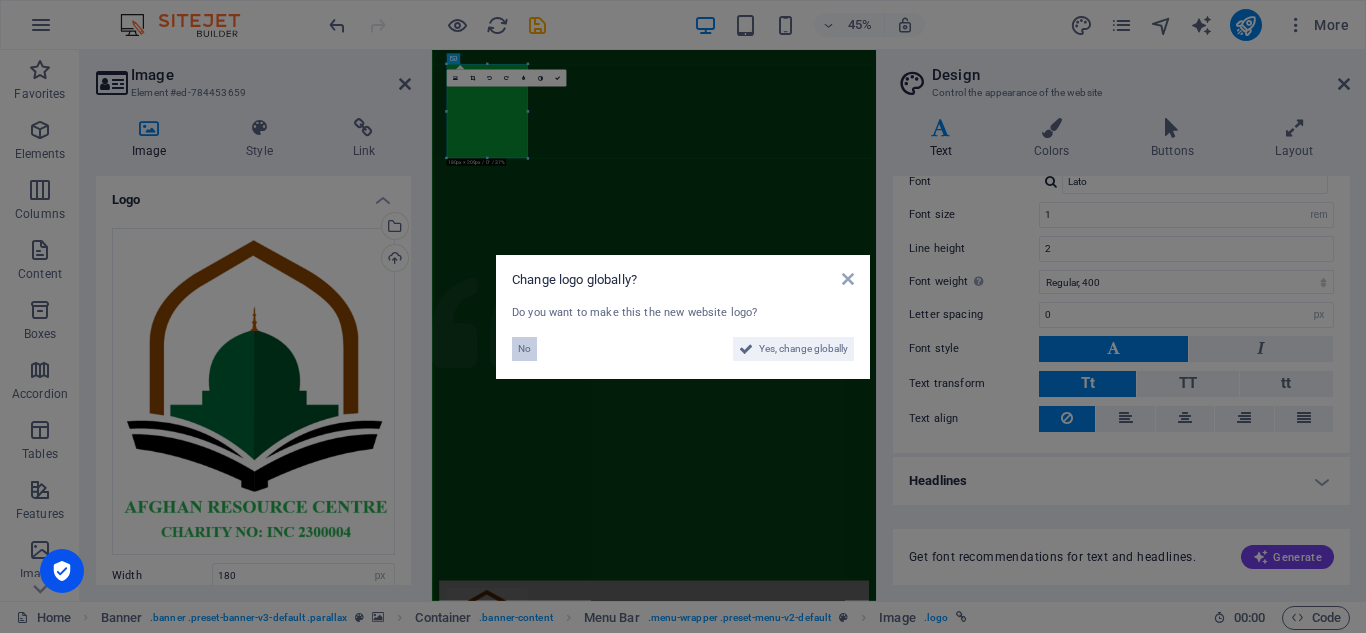click on "No" at bounding box center (524, 349) 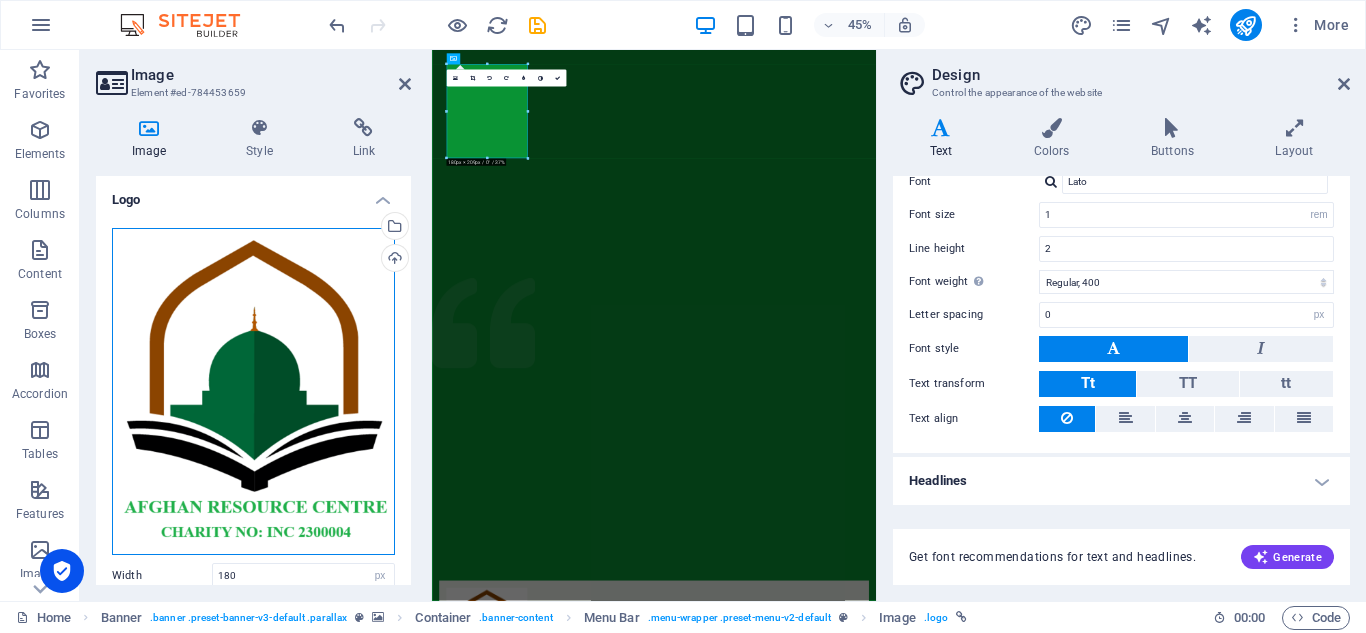 click on "Drag files here, click to choose files or select files from Files or our free stock photos & videos" at bounding box center (253, 391) 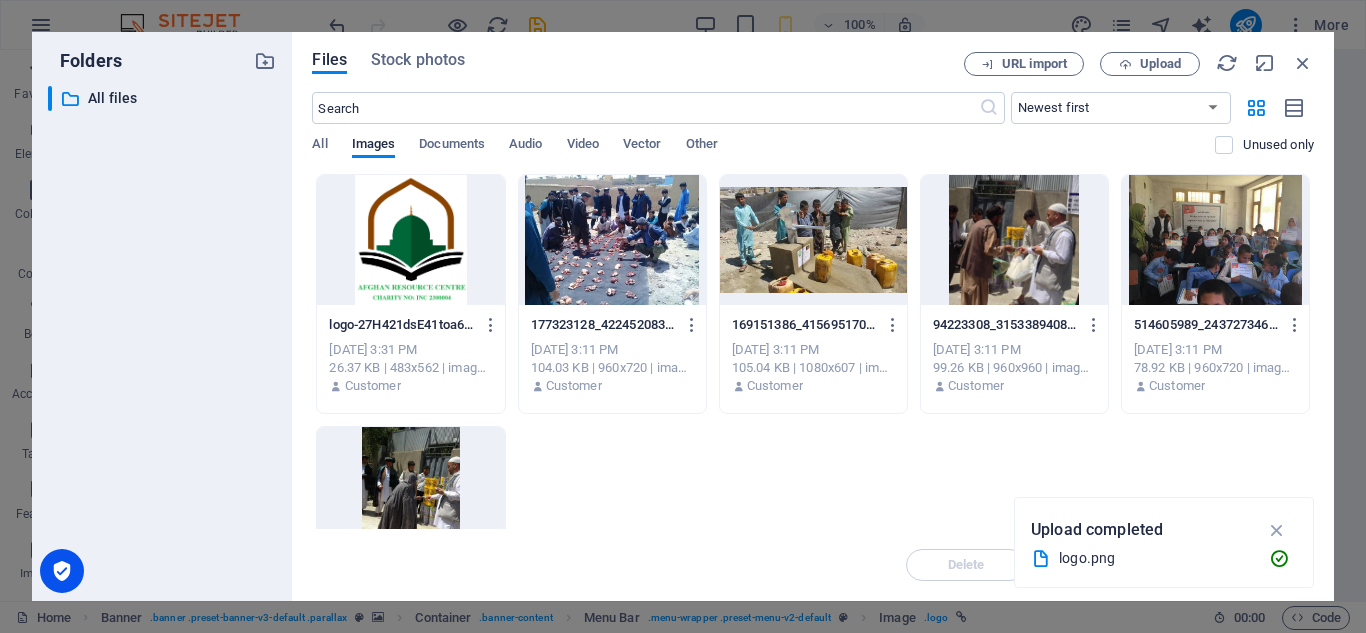 click at bounding box center (410, 240) 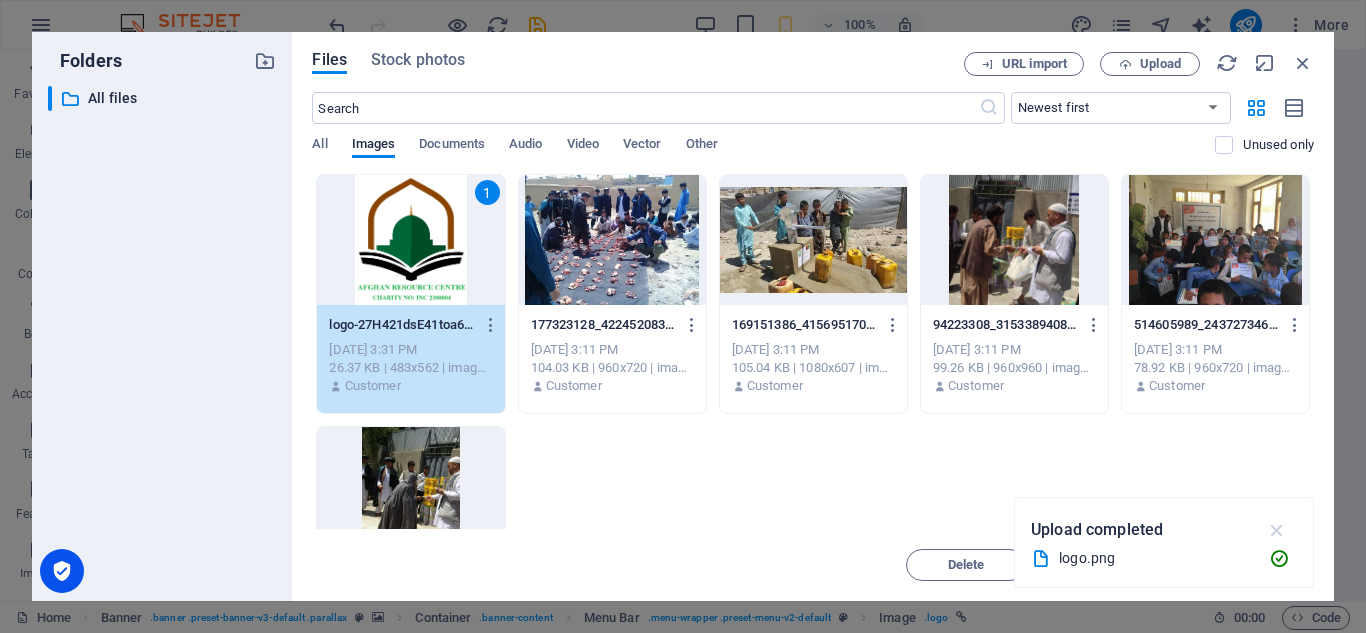click at bounding box center [1277, 530] 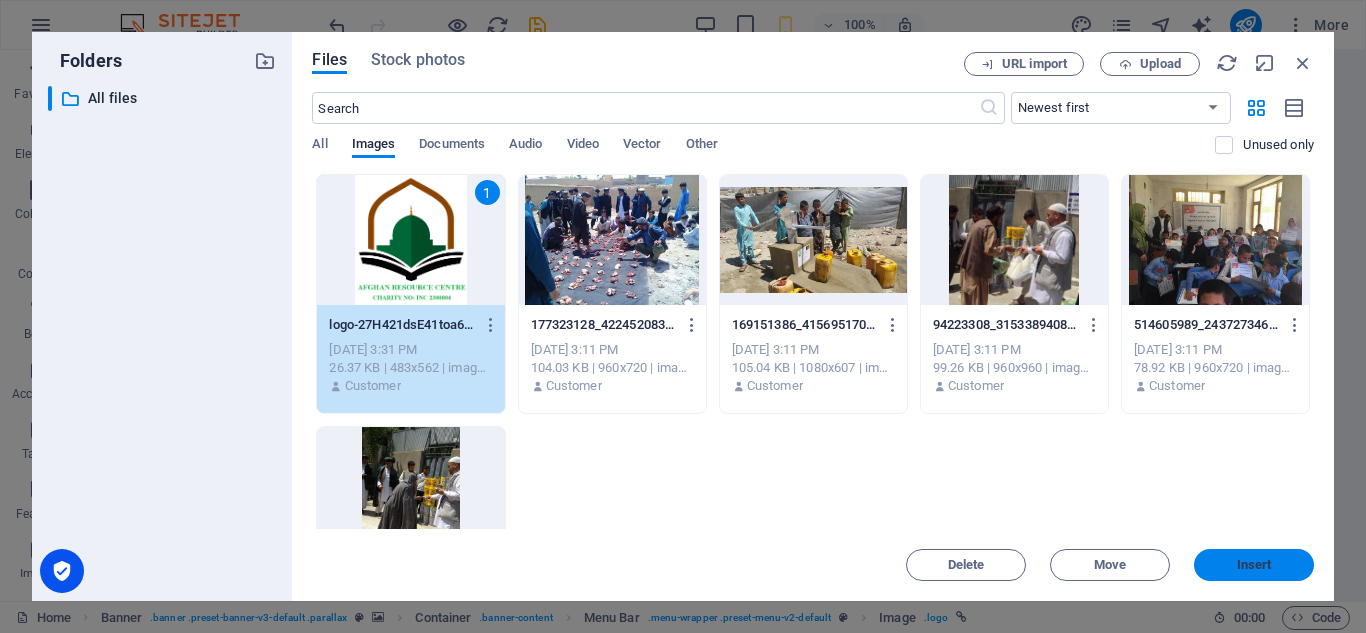 click on "Insert" at bounding box center [1254, 565] 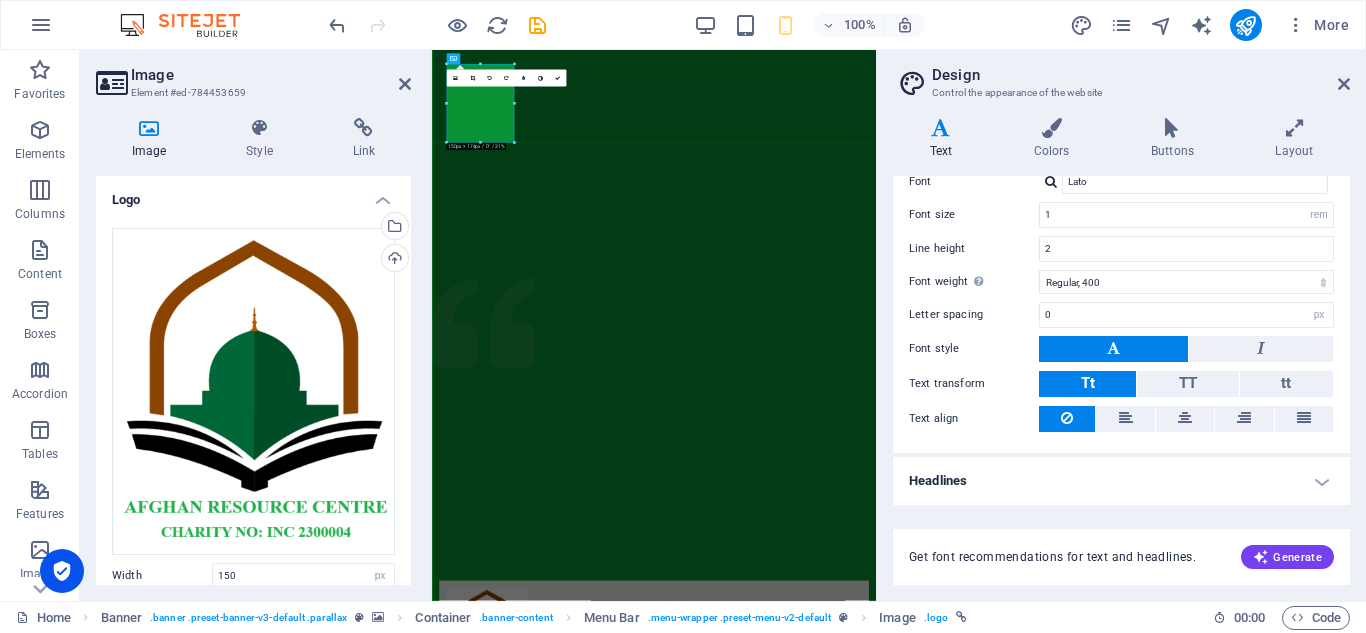 type on "180" 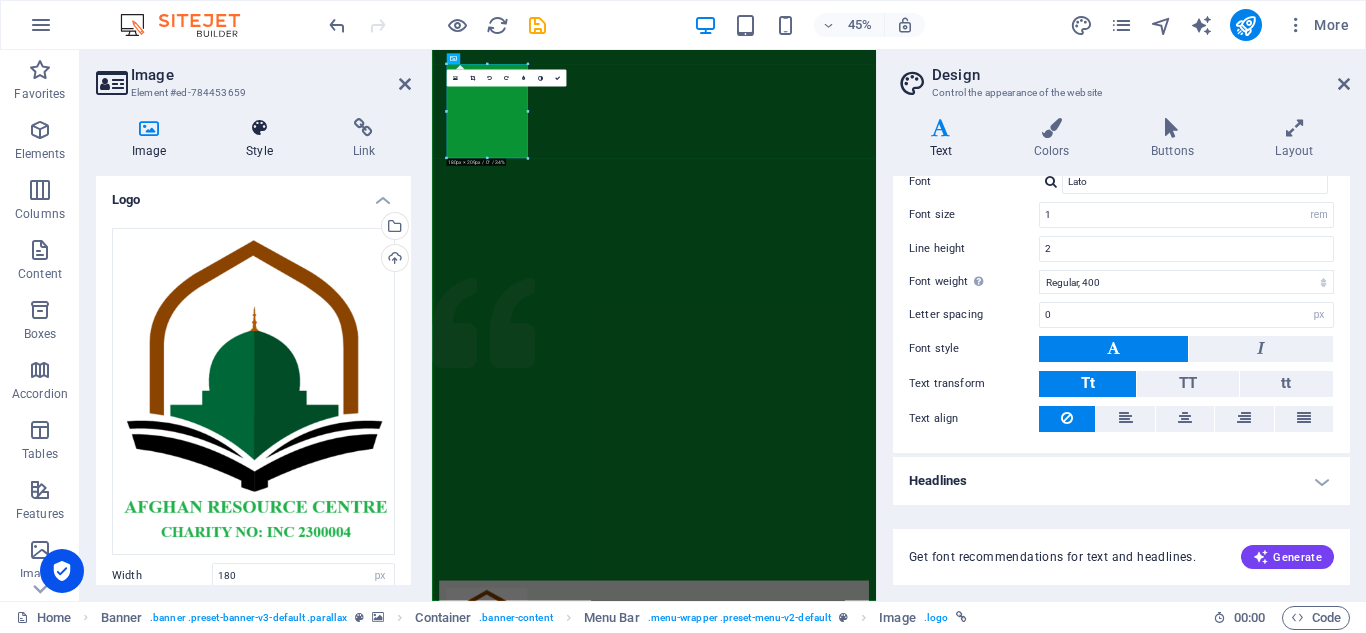 click on "Style" at bounding box center (263, 139) 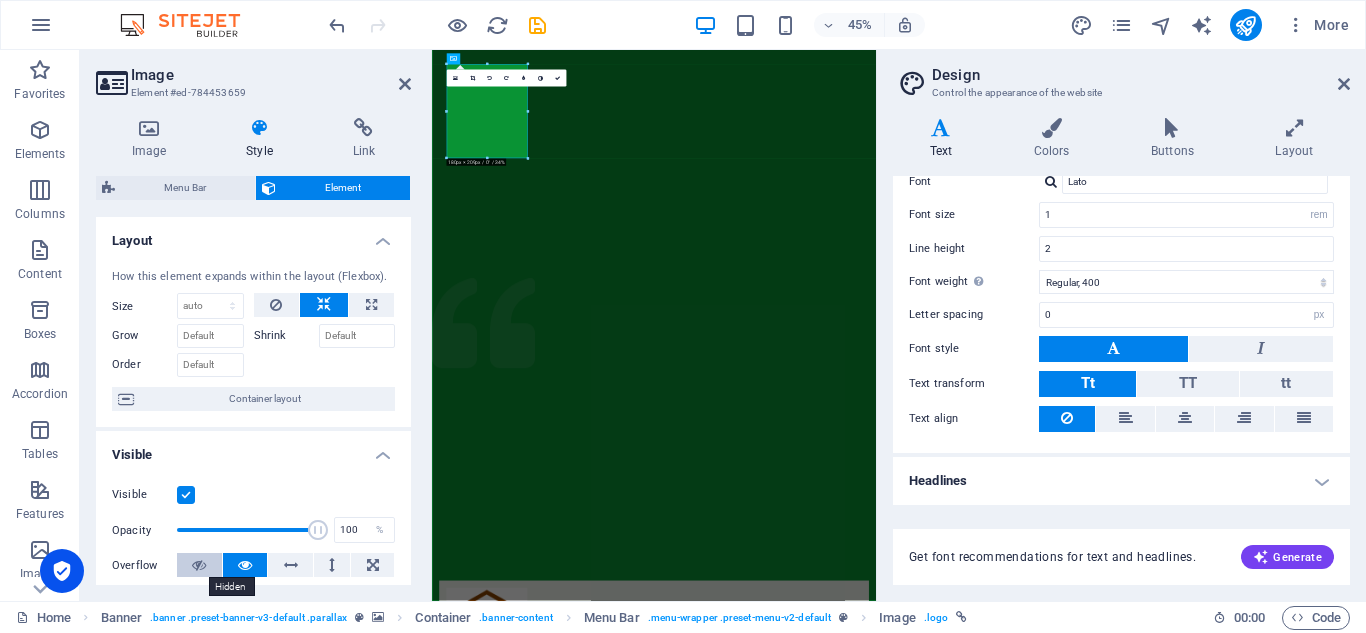 click at bounding box center [199, 565] 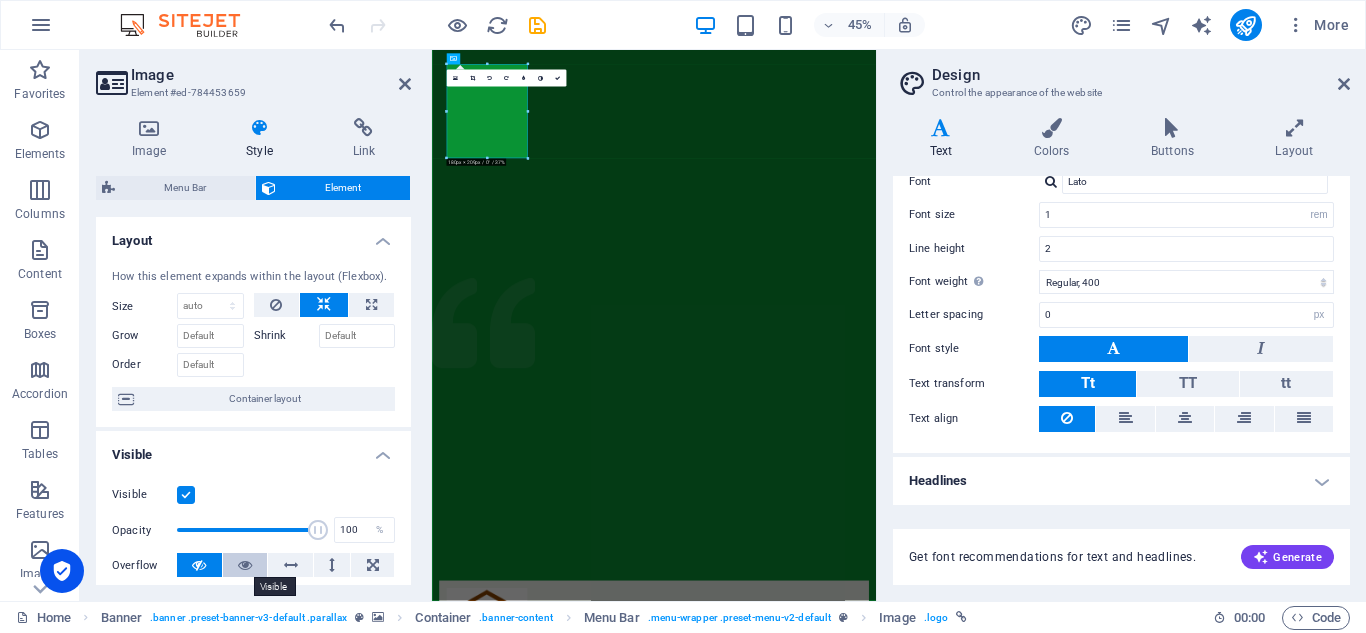 click at bounding box center [245, 565] 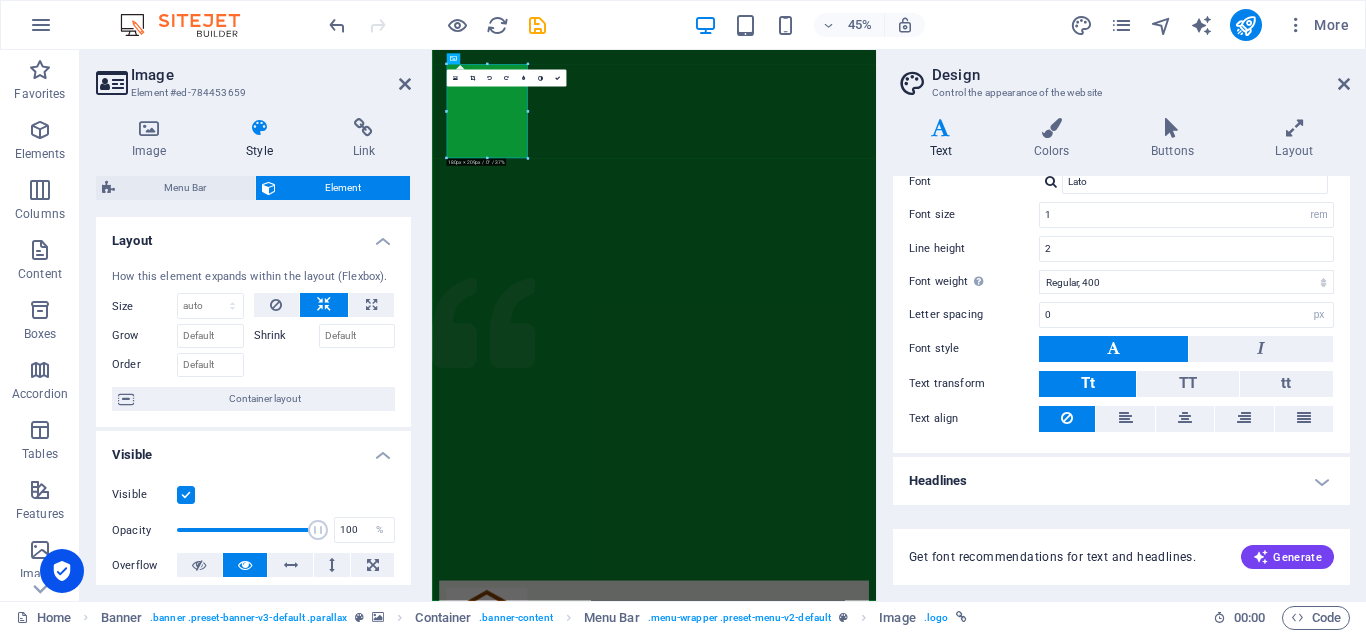drag, startPoint x: 413, startPoint y: 329, endPoint x: 428, endPoint y: 422, distance: 94.20191 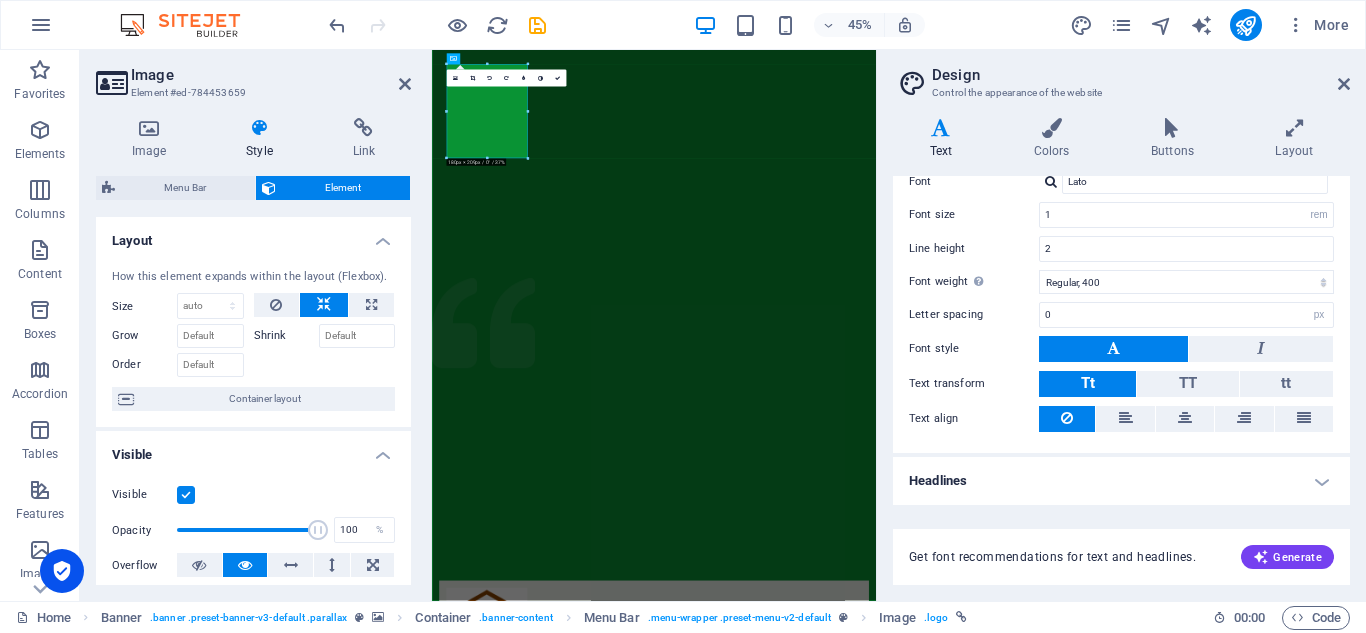 click on "Image Element #ed-784453659 Image Style Link Logo Drag files here, click to choose files or select files from Files or our free stock photos & videos Select files from the file manager, stock photos, or upload file(s) Upload Width 180 Default auto px rem % em vh vw Fit image Automatically fit image to a fixed width and height Height Default auto px Alignment Lazyload Loading images after the page loads improves page speed. Responsive Automatically load retina image and smartphone optimized sizes. Lightbox Use as headline The image will be wrapped in an H1 headline tag. Useful for giving alternative text the weight of an H1 headline, e.g. for the logo. Leave unchecked if uncertain. Optimized Images are compressed to improve page speed. Position Direction Custom X offset 50 px rem % vh vw Y offset 50 px rem % vh vw Text Float No float Image left Image right Determine how text should behave around the image. Text Alternative text Image caption Paragraph Format Normal Heading 1 Heading 2 Heading 3 Heading 4 Code" at bounding box center (256, 325) 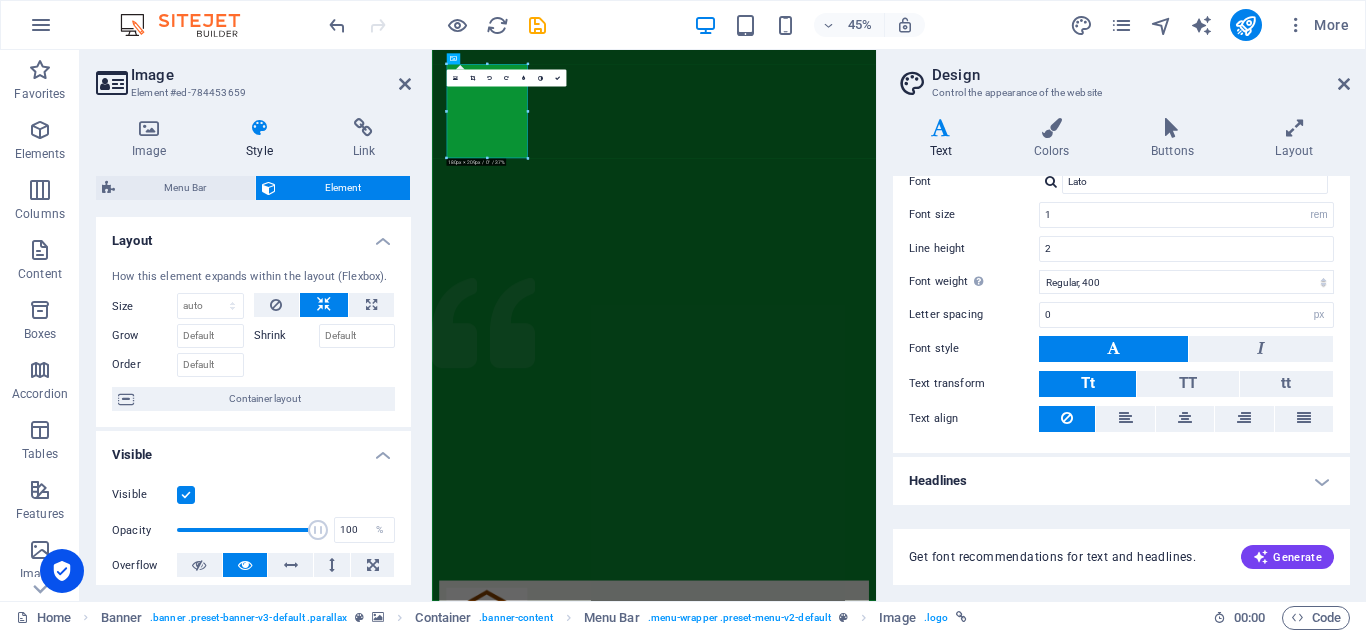 scroll, scrollTop: 322, scrollLeft: 0, axis: vertical 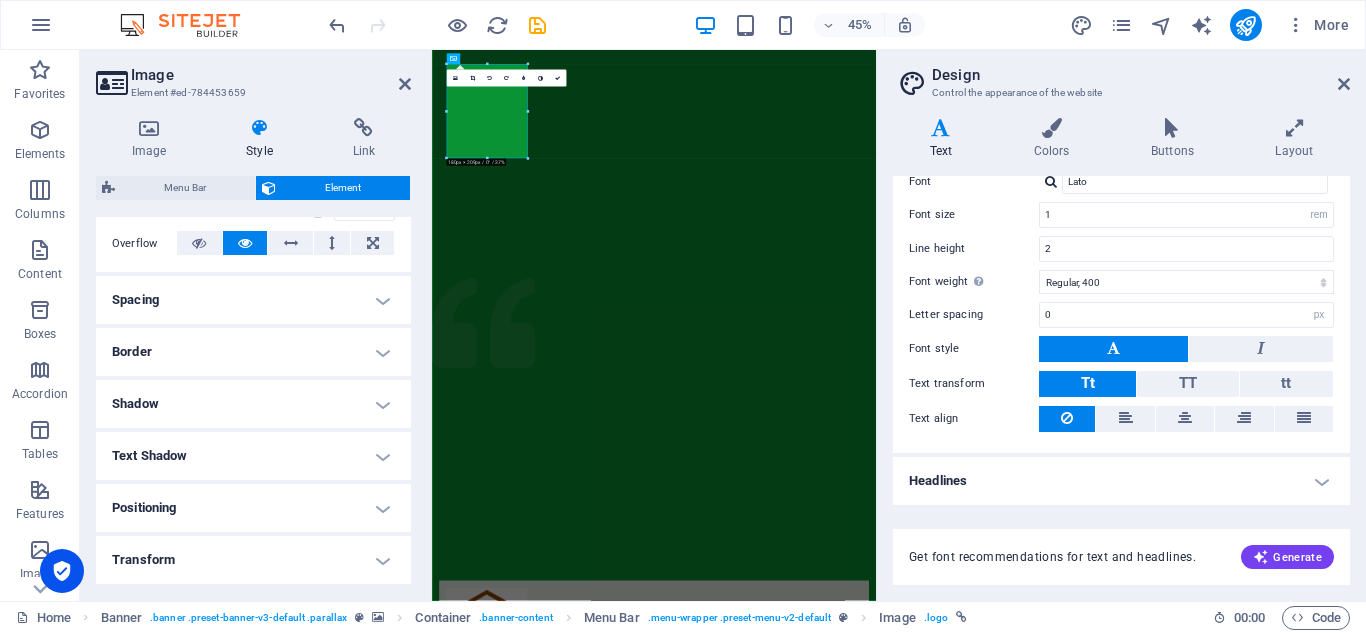 click on "Shadow" at bounding box center (253, 404) 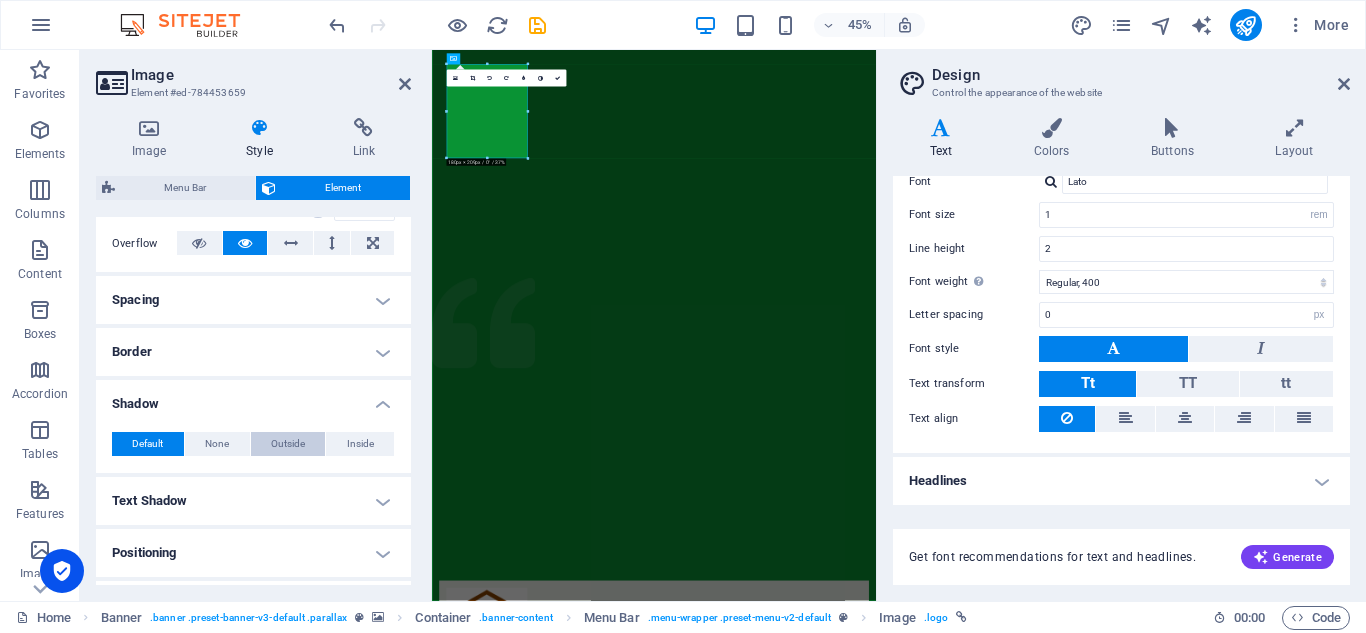 click on "Outside" at bounding box center [288, 444] 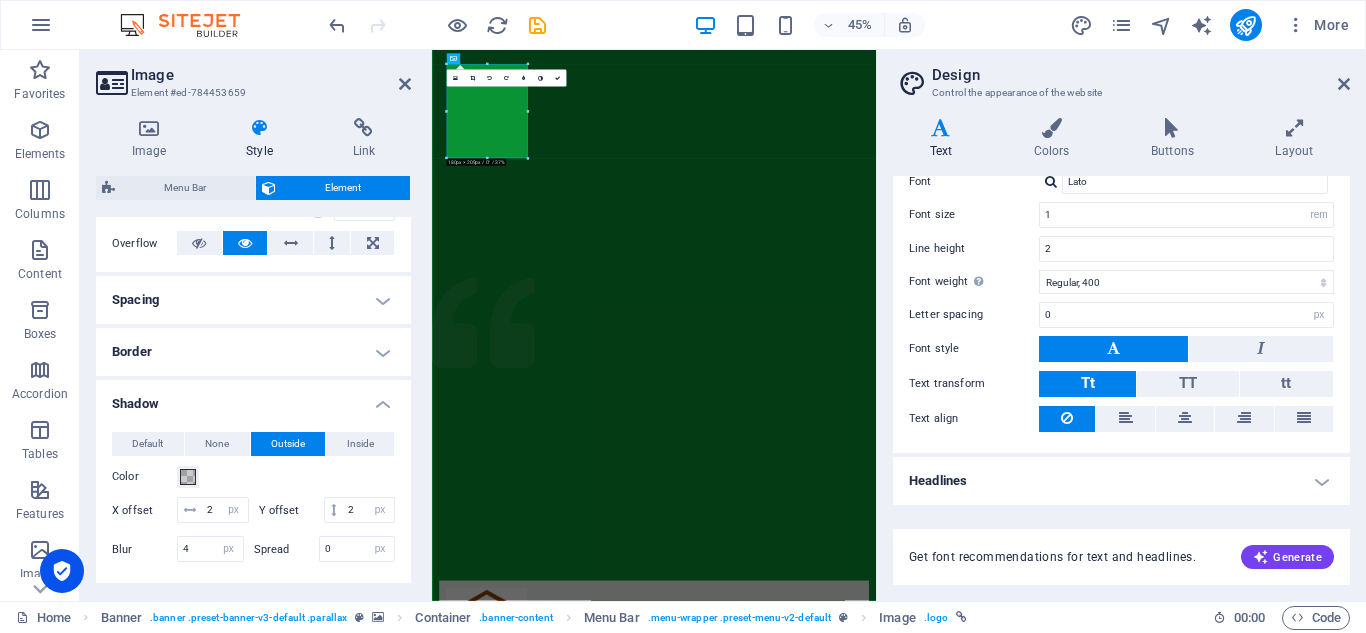 type on "2" 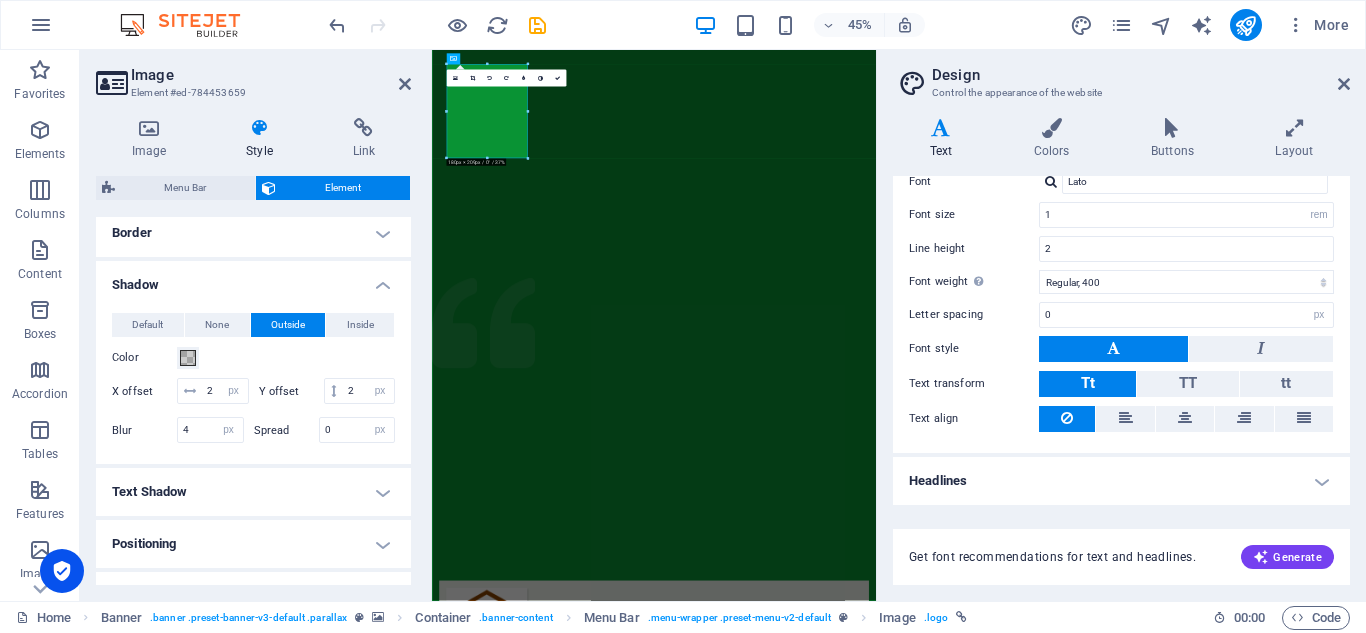 scroll, scrollTop: 450, scrollLeft: 0, axis: vertical 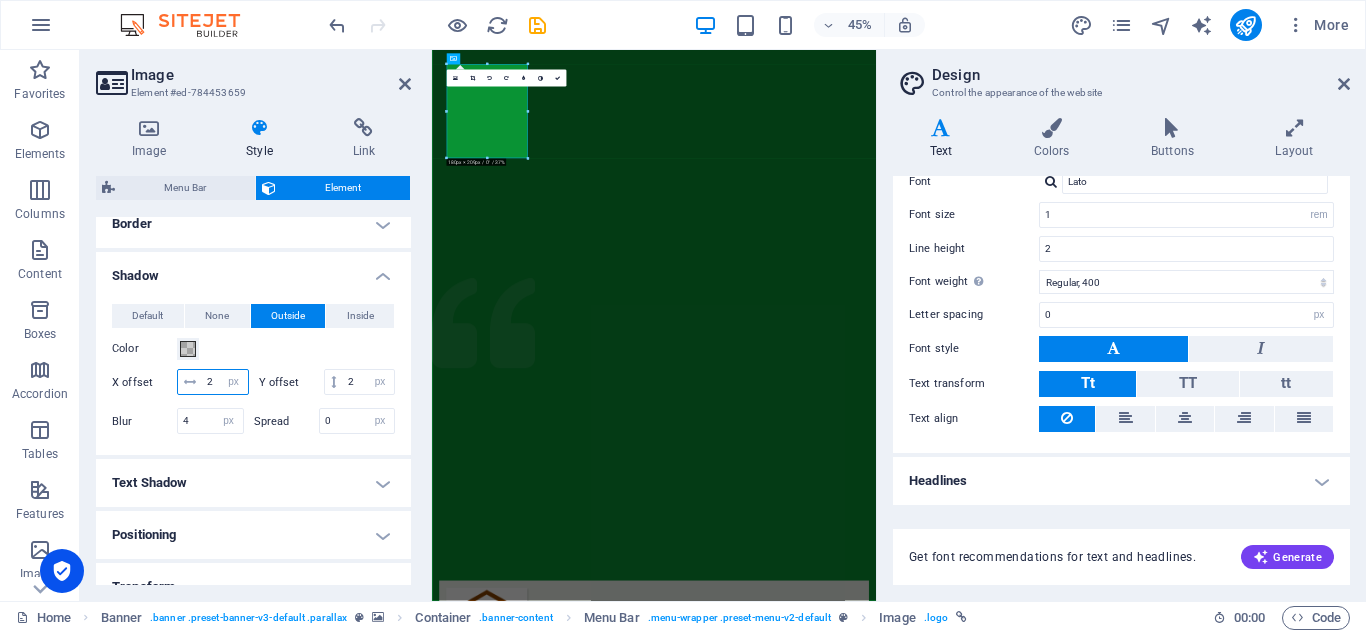 click on "2" at bounding box center [225, 382] 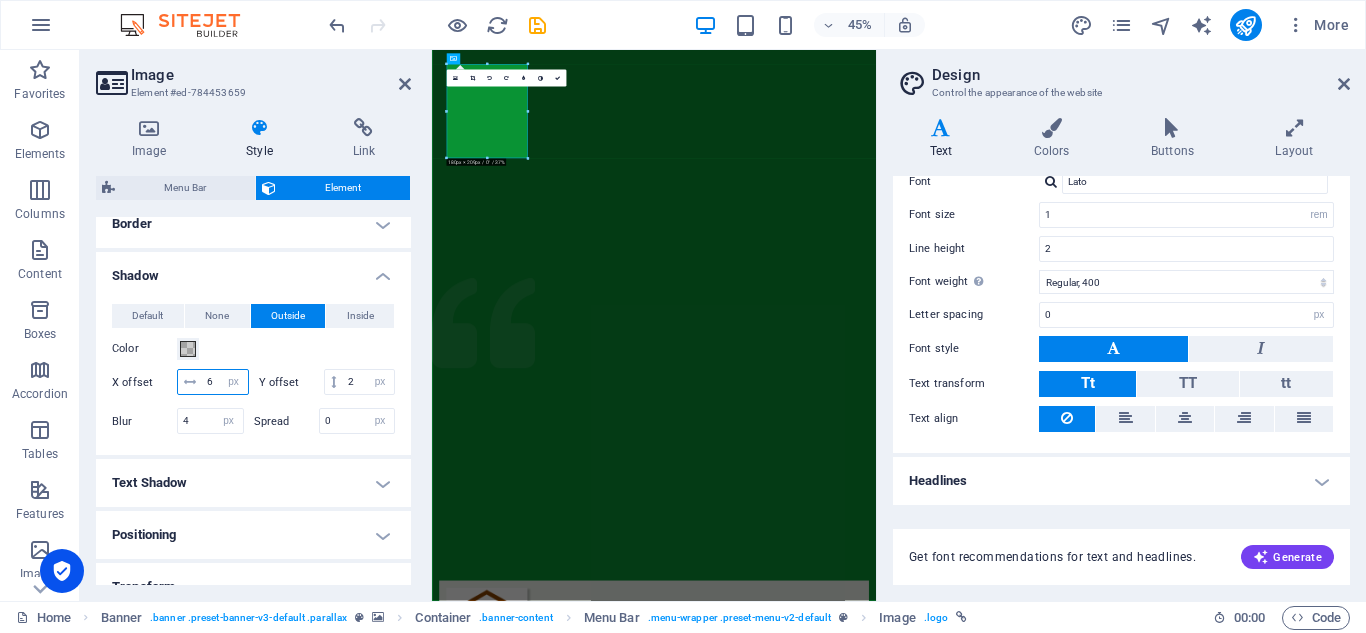 type on "6" 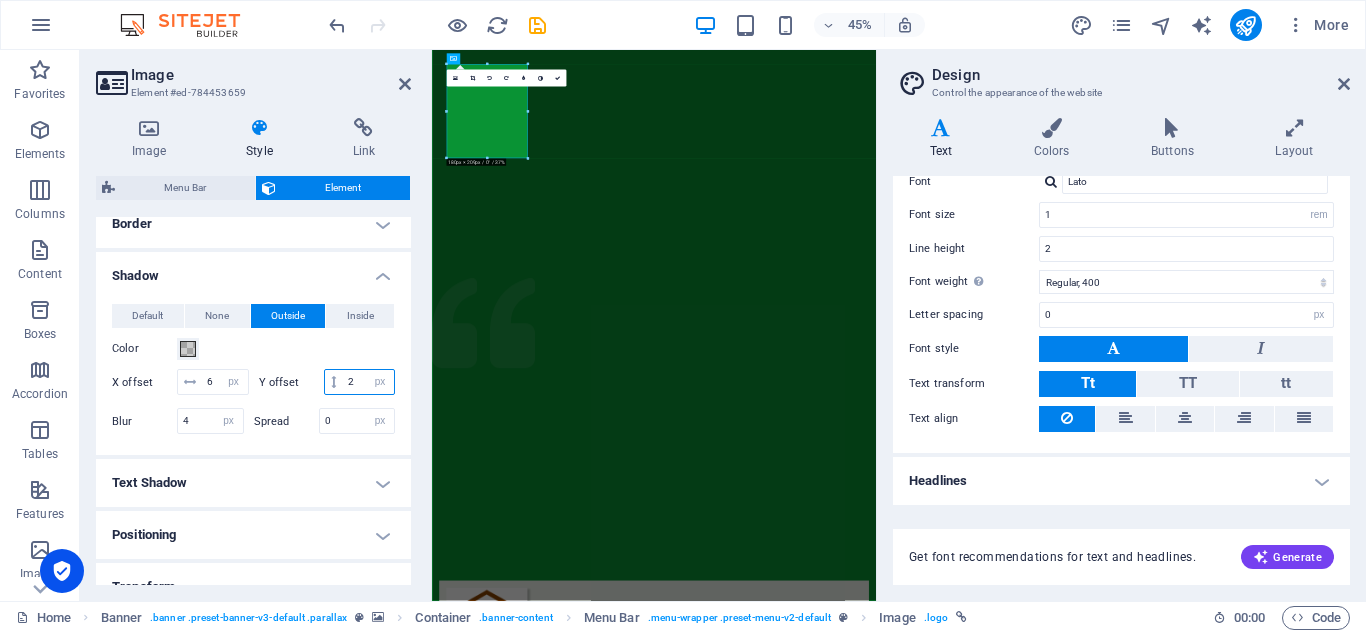 click on "2" at bounding box center (368, 382) 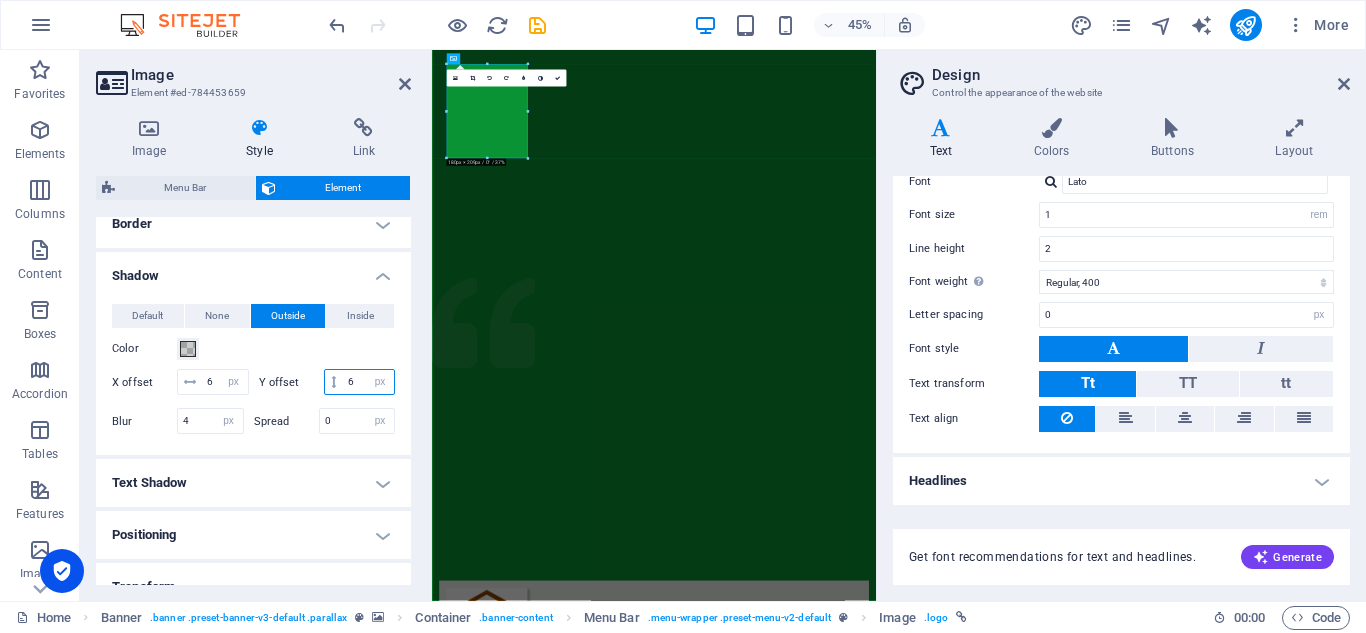 type on "6" 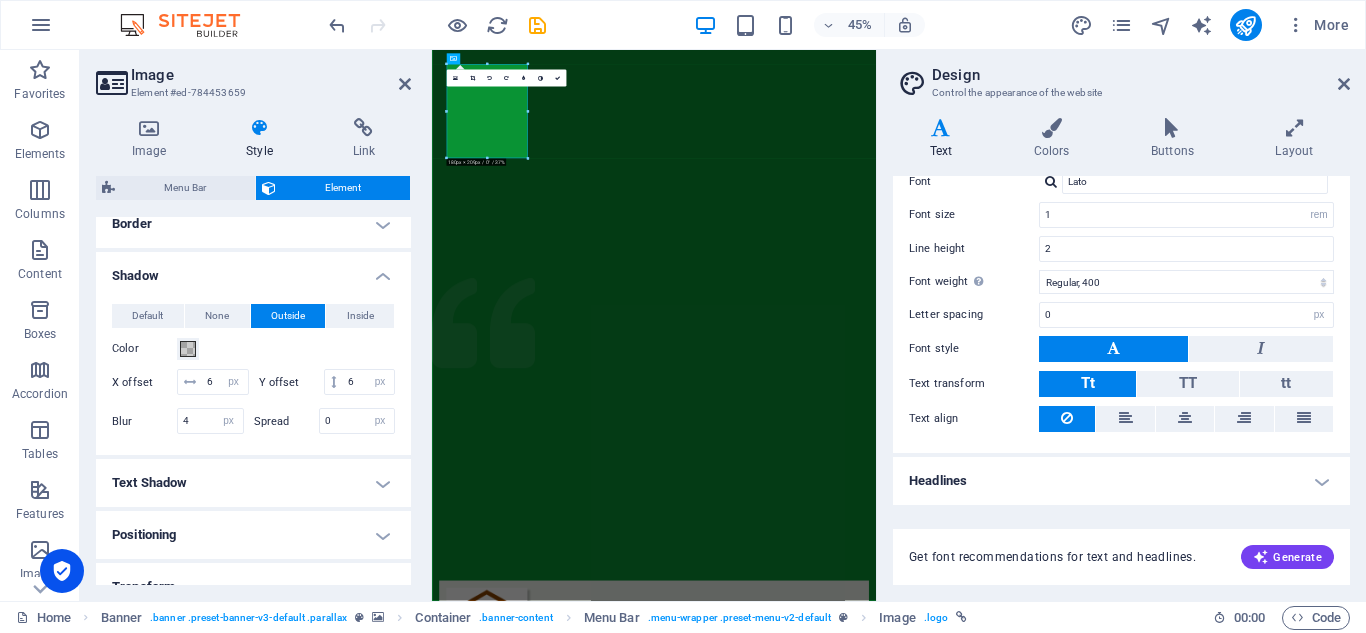 click on "Text Shadow" at bounding box center [253, 483] 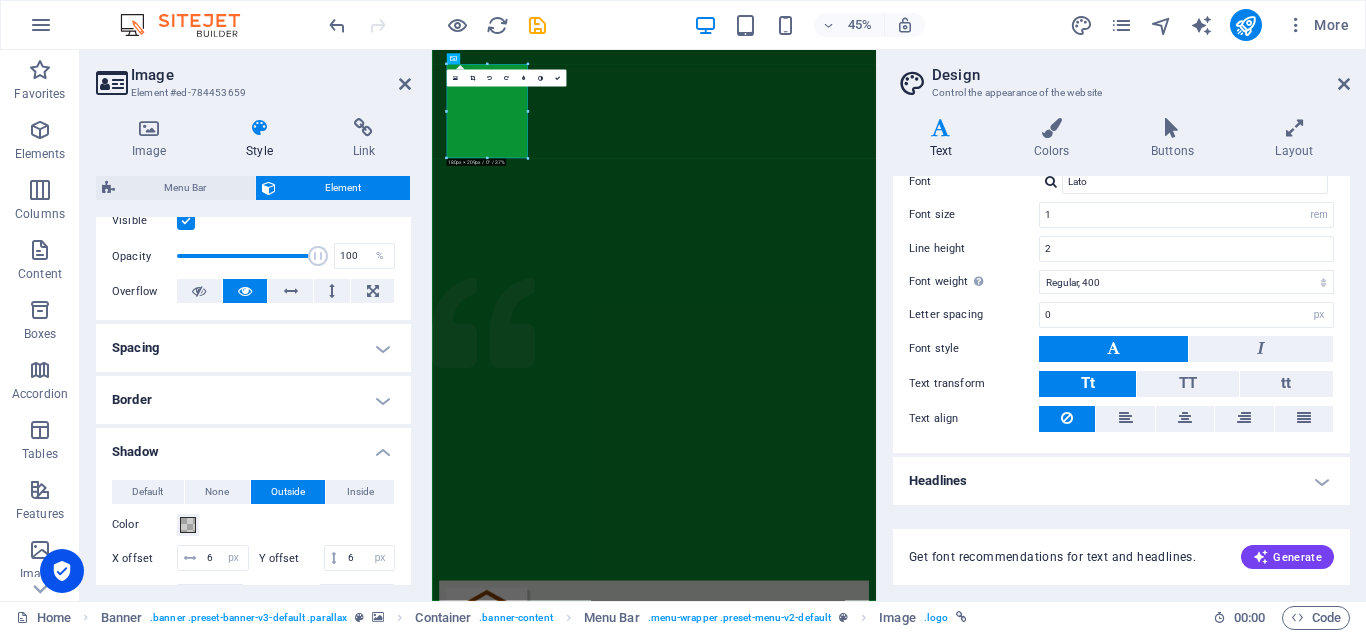 scroll, scrollTop: 0, scrollLeft: 0, axis: both 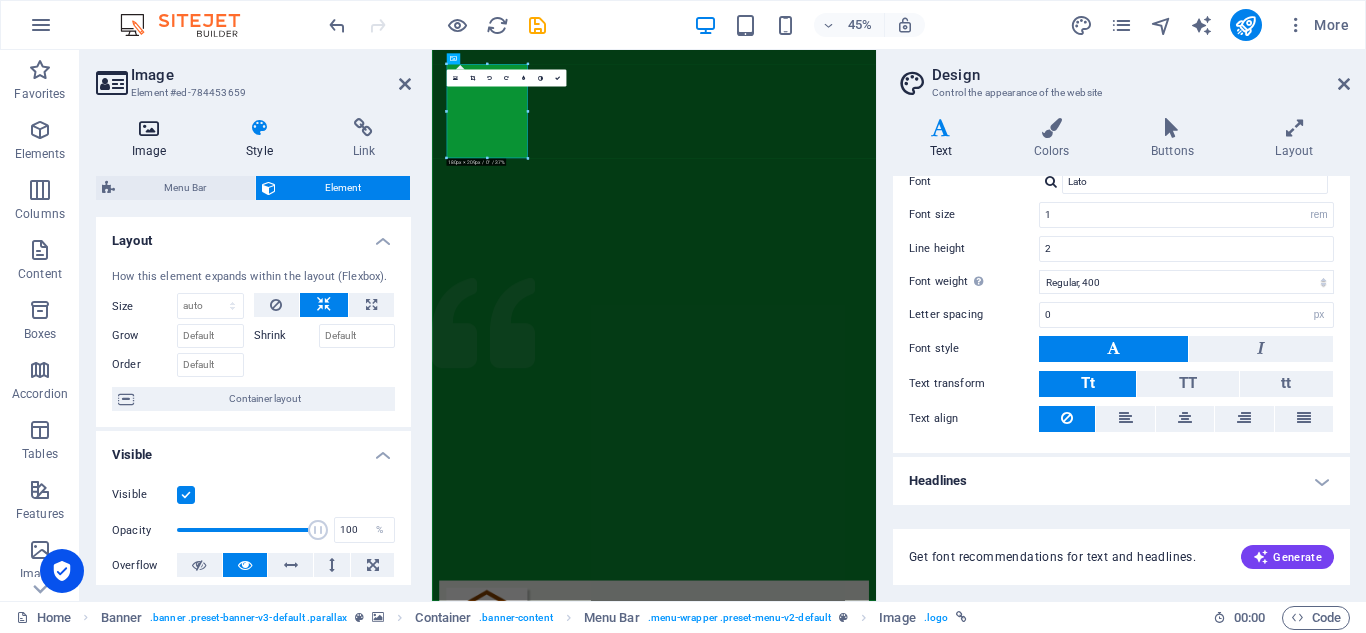 click at bounding box center [149, 128] 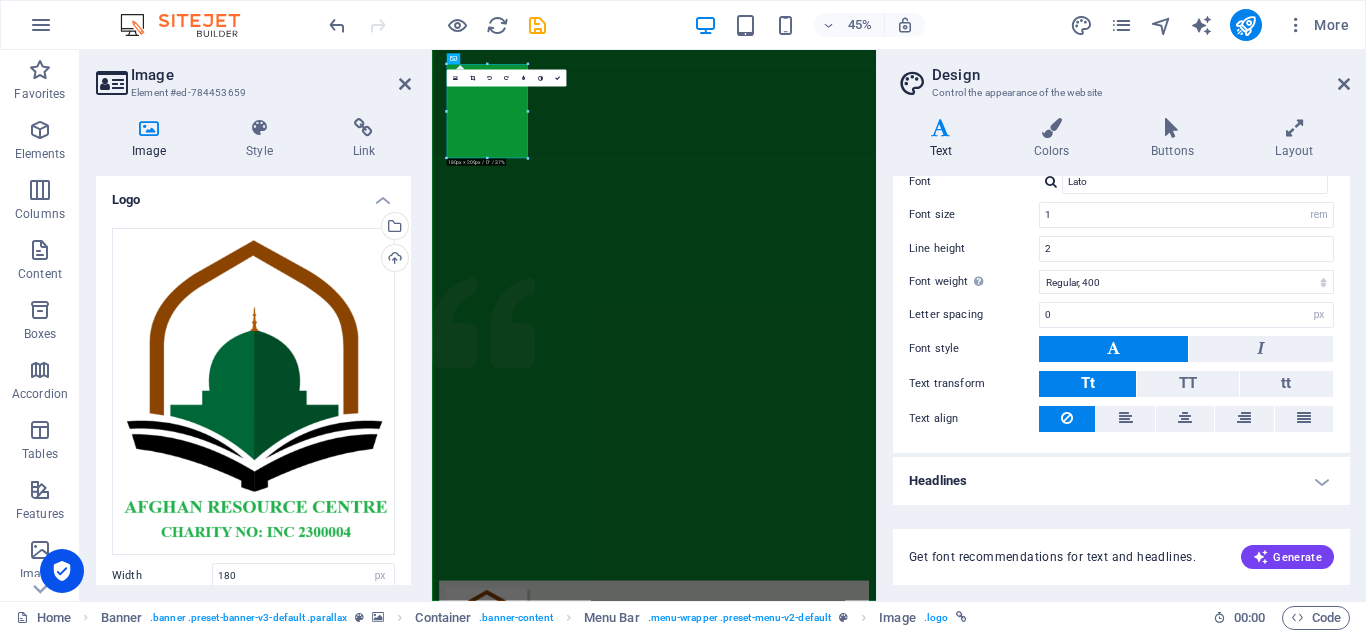 scroll, scrollTop: 228, scrollLeft: 0, axis: vertical 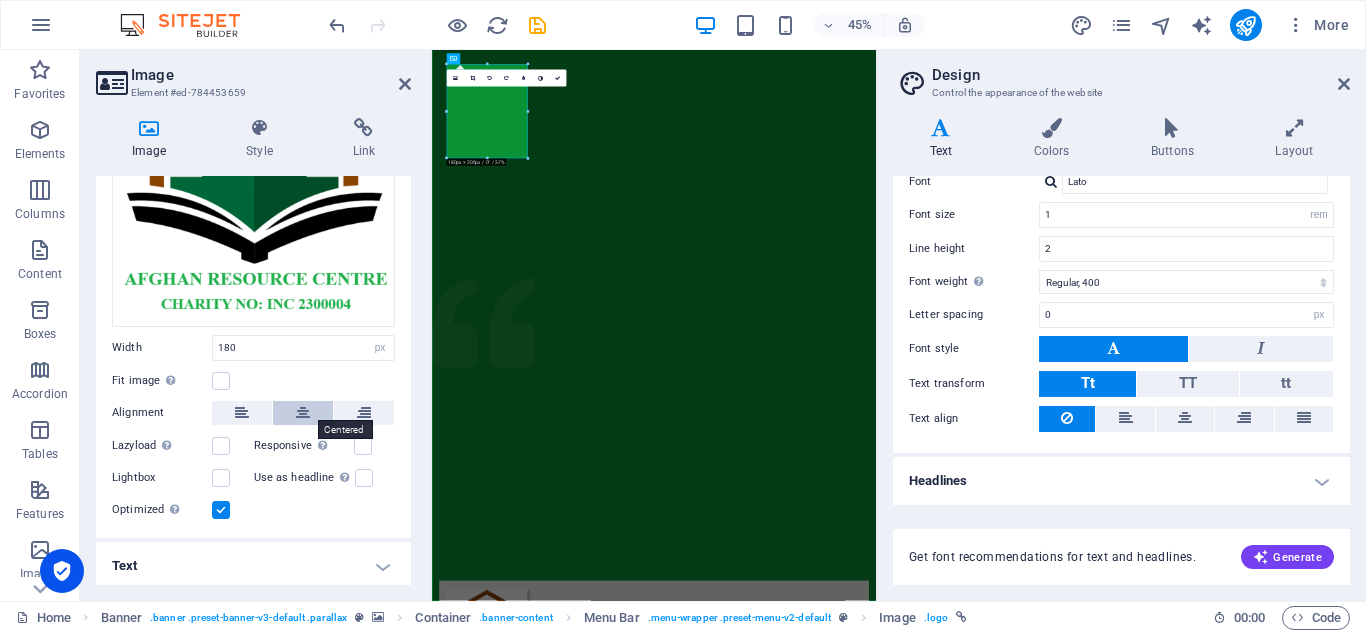 click at bounding box center (303, 413) 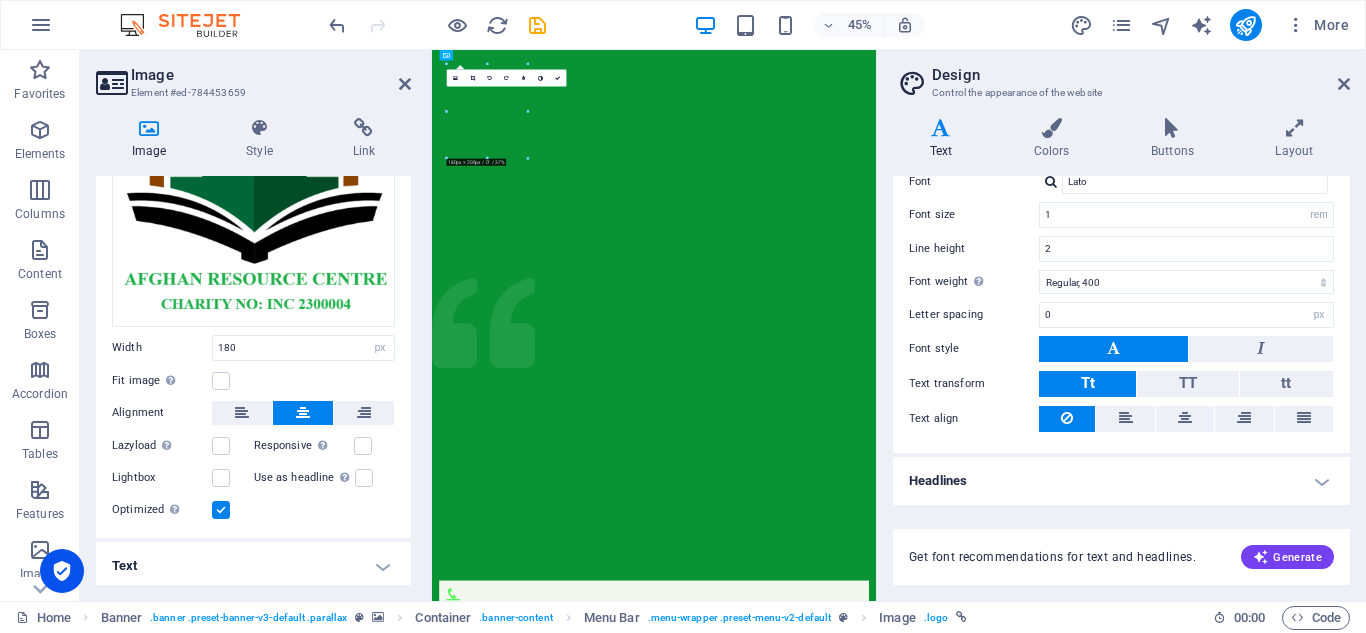 drag, startPoint x: 554, startPoint y: 181, endPoint x: 816, endPoint y: 187, distance: 262.0687 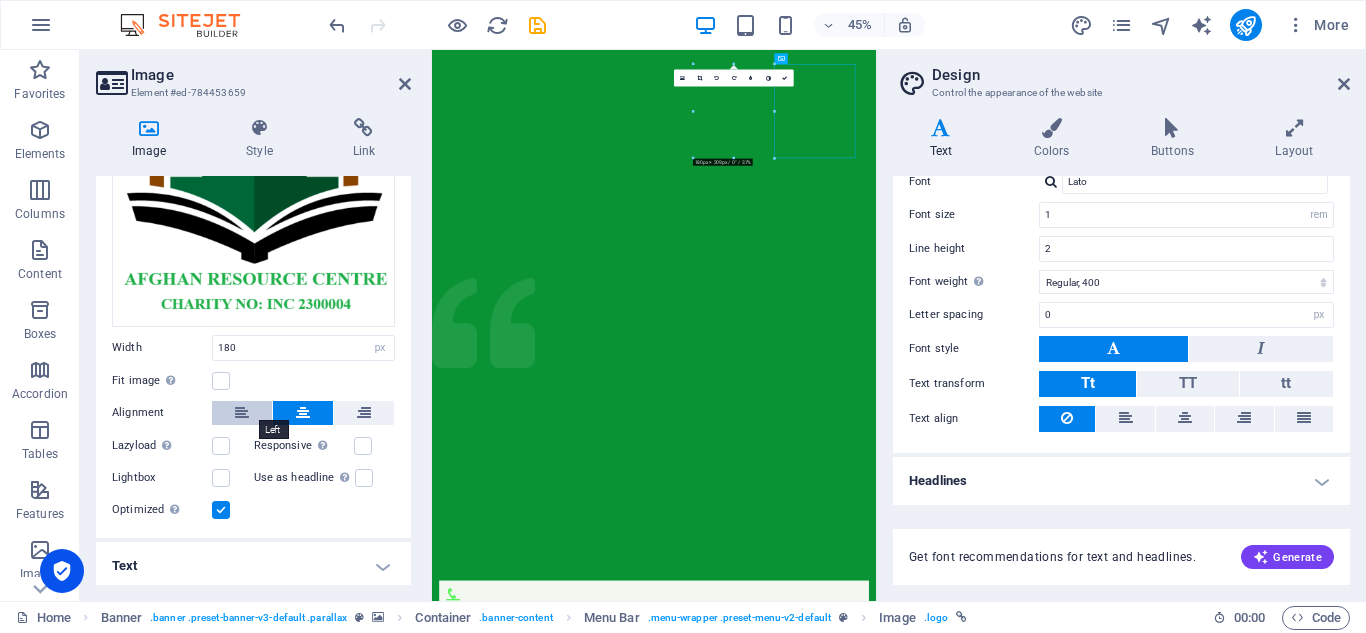 click at bounding box center (242, 413) 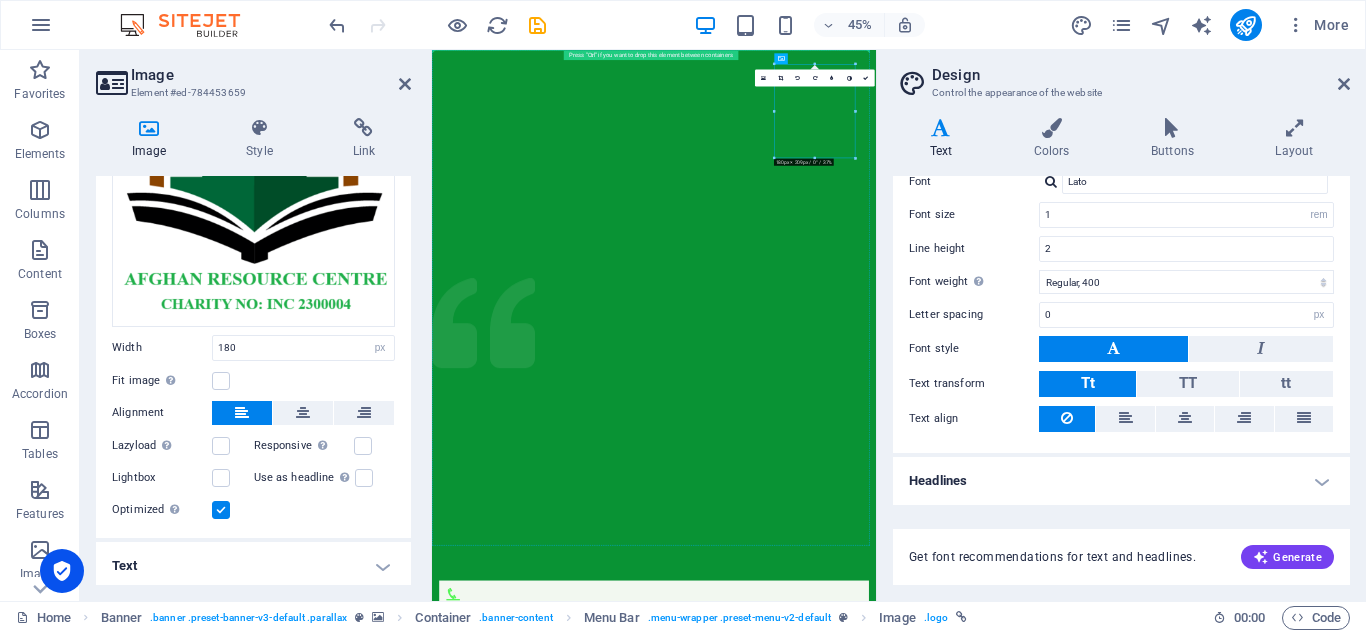 drag, startPoint x: 1269, startPoint y: 192, endPoint x: 898, endPoint y: 218, distance: 371.90994 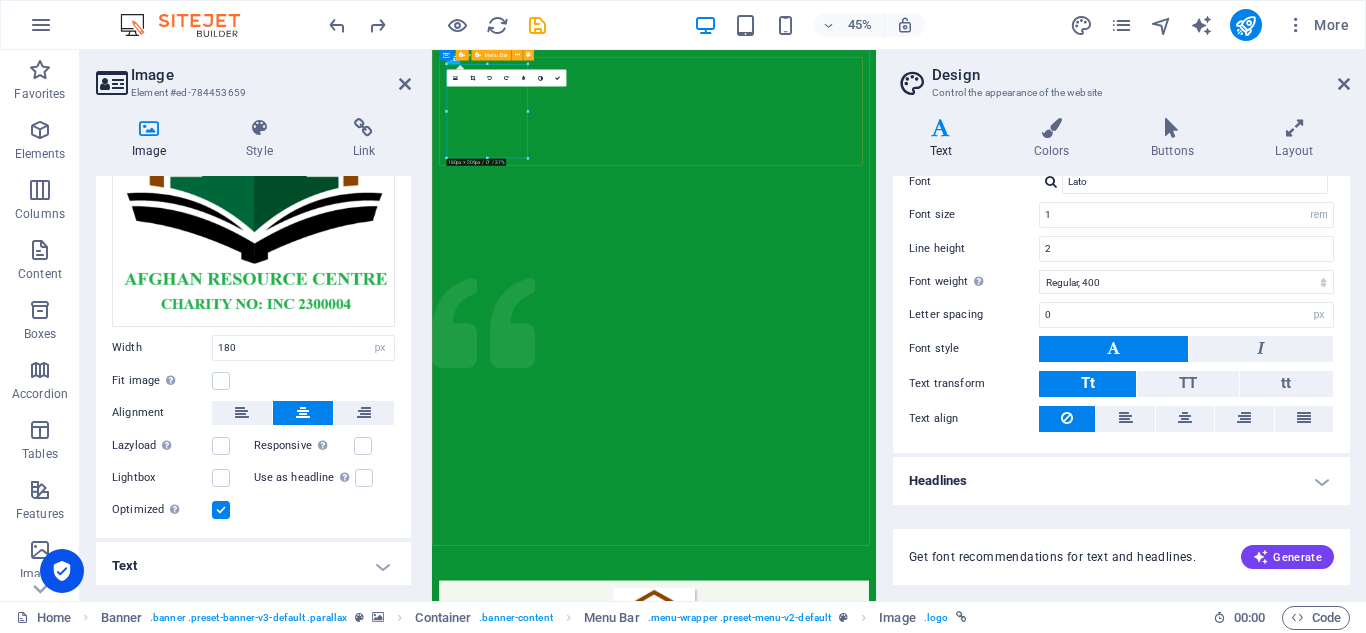 click on "Home About us What we do Projects Volunteers Donate" at bounding box center [925, 1374] 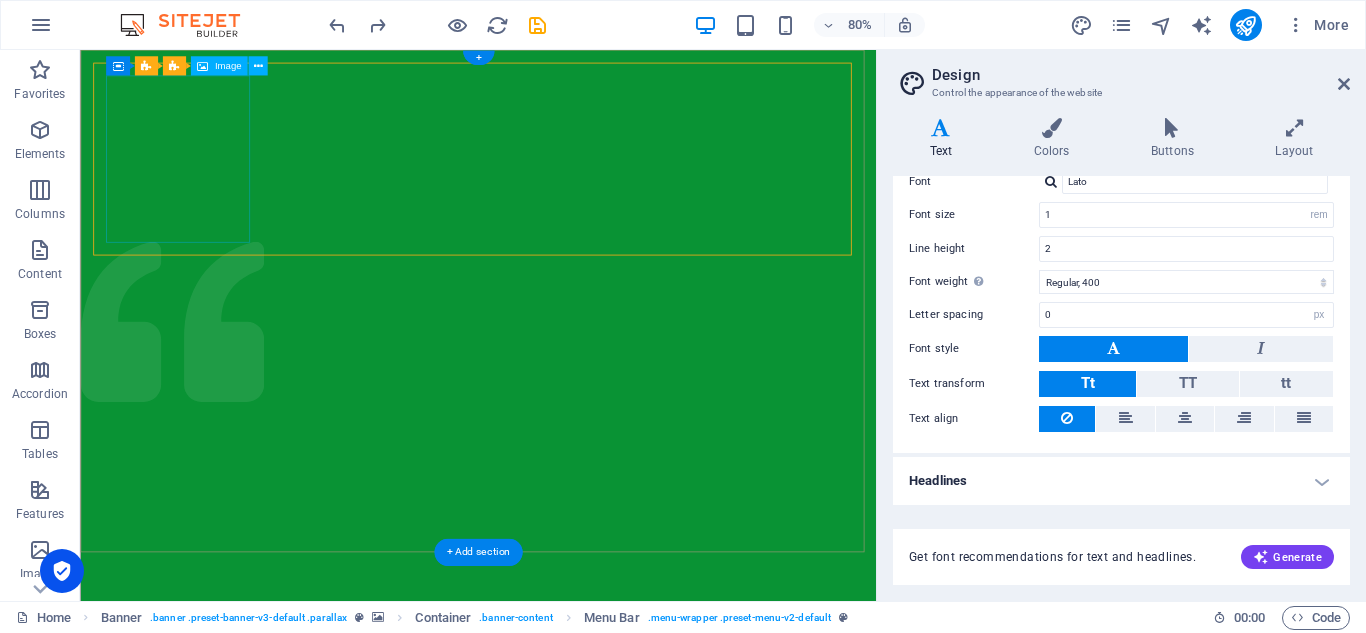 click at bounding box center [577, 1349] 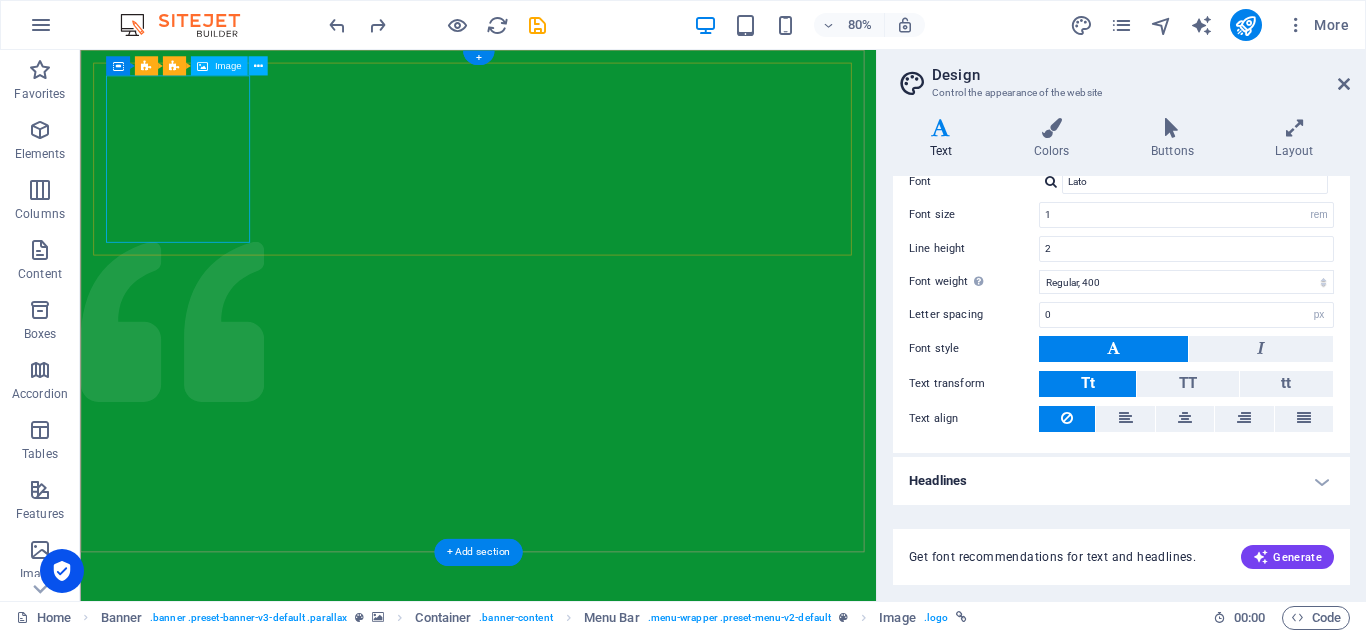 click at bounding box center [577, 1349] 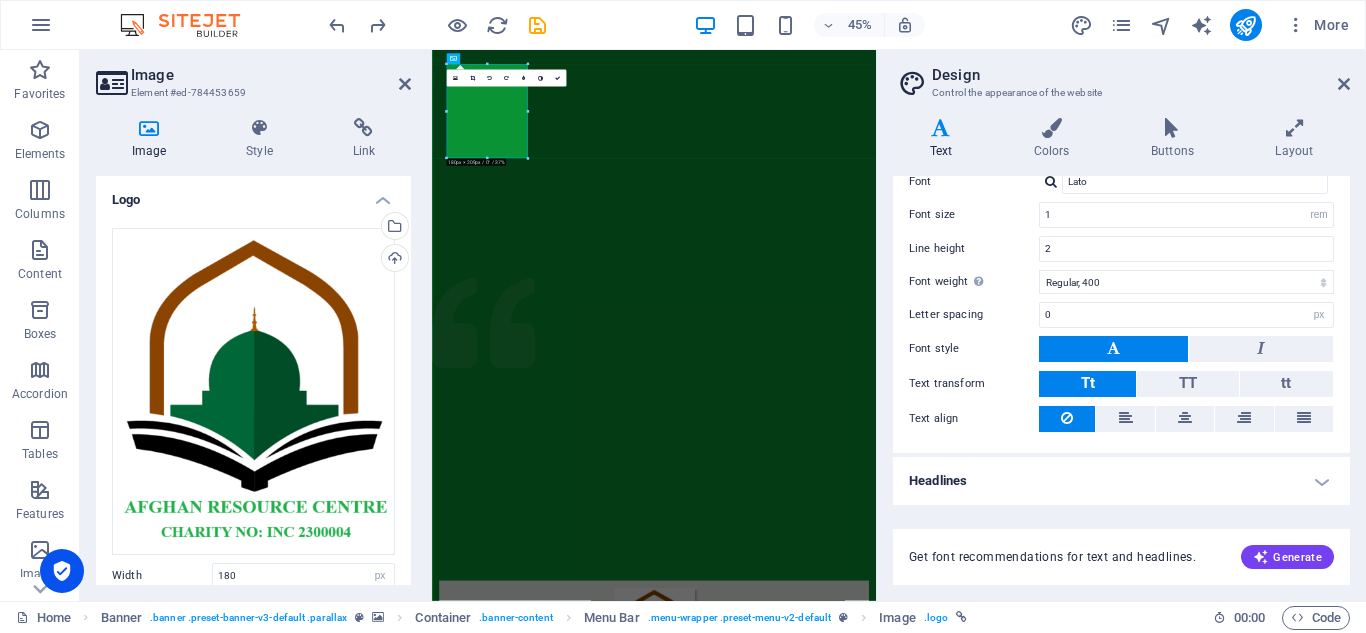 drag, startPoint x: 413, startPoint y: 259, endPoint x: 408, endPoint y: 476, distance: 217.0576 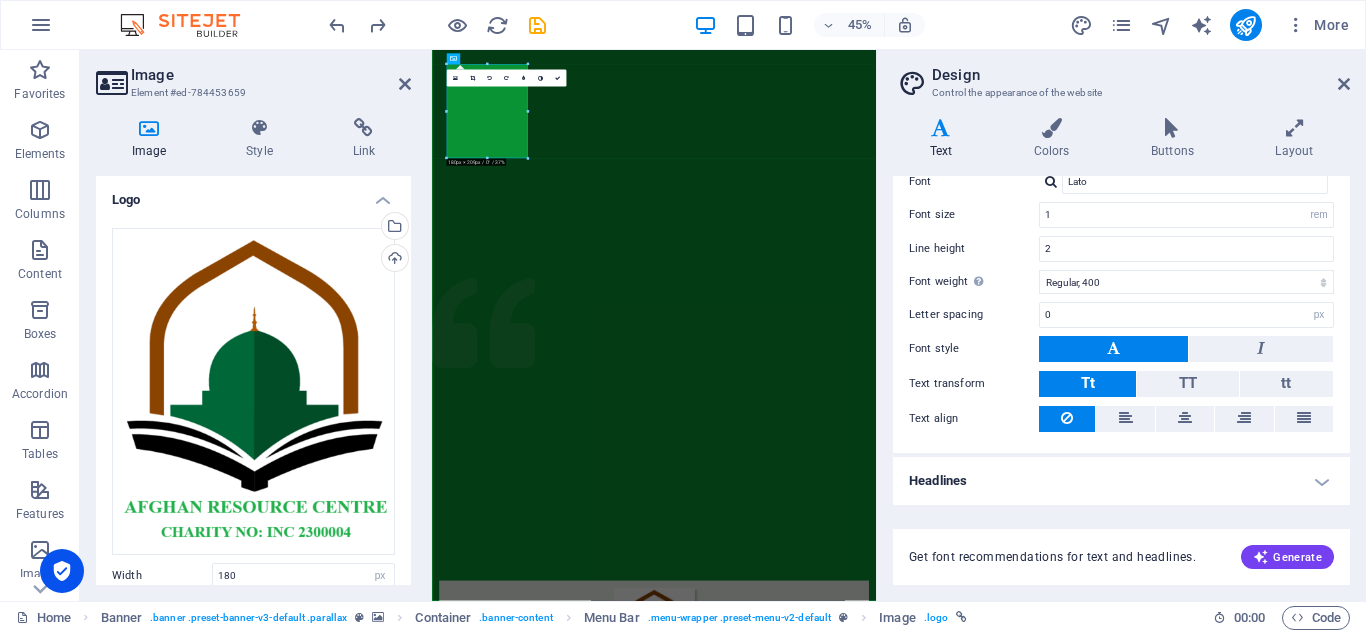 click on "Drag files here, click to choose files or select files from Files or our free stock photos & videos Select files from the file manager, stock photos, or upload file(s) Upload Width 180 Default auto px rem % em vh vw Fit image Automatically fit image to a fixed width and height Height Default auto px Alignment Lazyload Loading images after the page loads improves page speed. Responsive Automatically load retina image and smartphone optimized sizes. Lightbox Use as headline The image will be wrapped in an H1 headline tag. Useful for giving alternative text the weight of an H1 headline, e.g. for the logo. Leave unchecked if uncertain. Optimized Images are compressed to improve page speed. Position Direction Custom X offset 50 px rem % vh vw Y offset 50 px rem % vh vw" at bounding box center (253, 489) 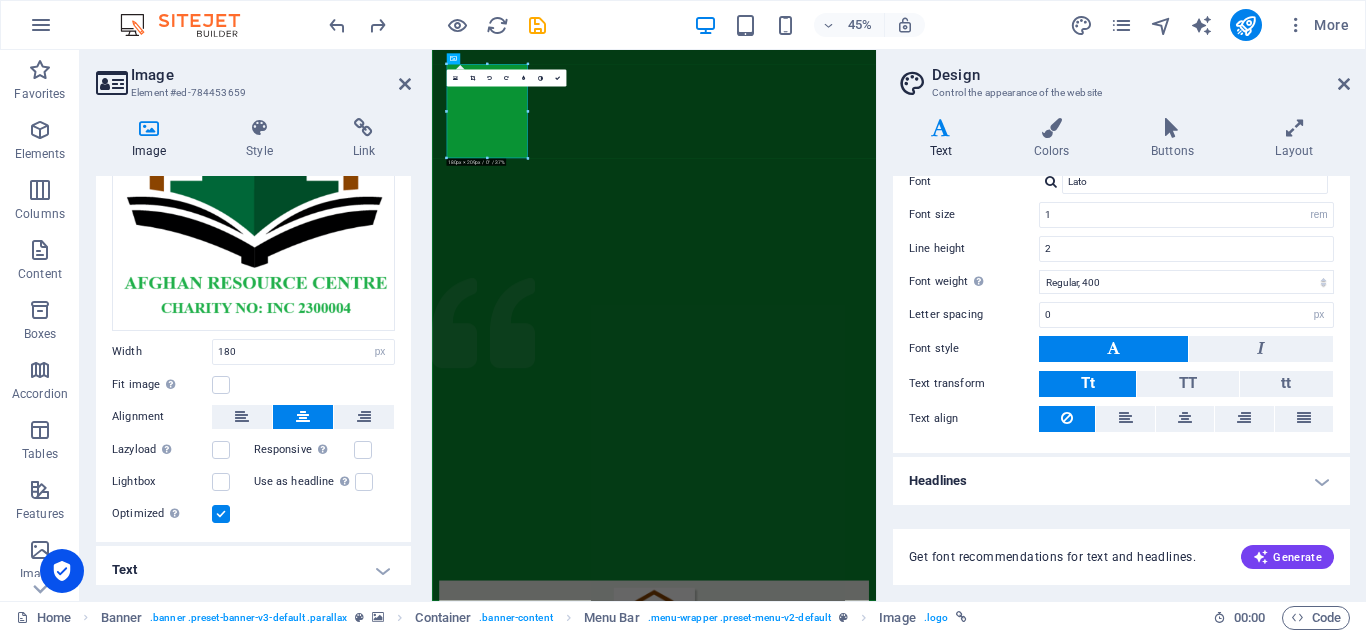 scroll, scrollTop: 228, scrollLeft: 0, axis: vertical 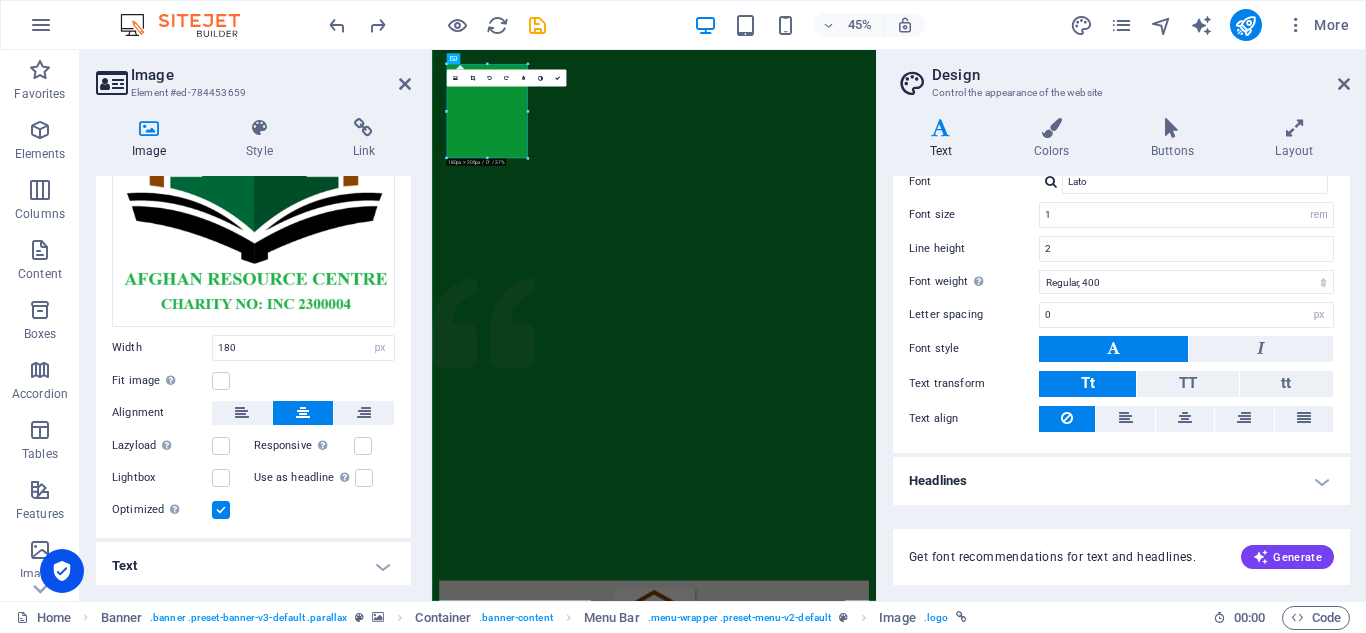 click on "Text" at bounding box center [253, 566] 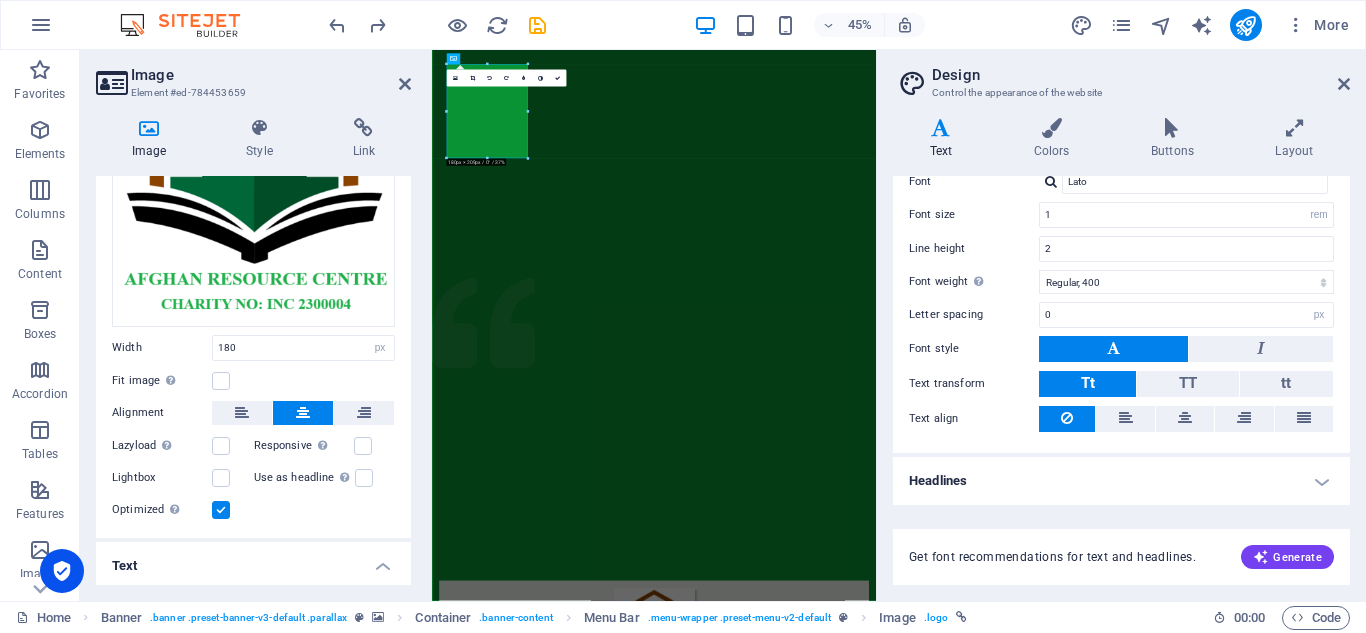 scroll, scrollTop: 416, scrollLeft: 0, axis: vertical 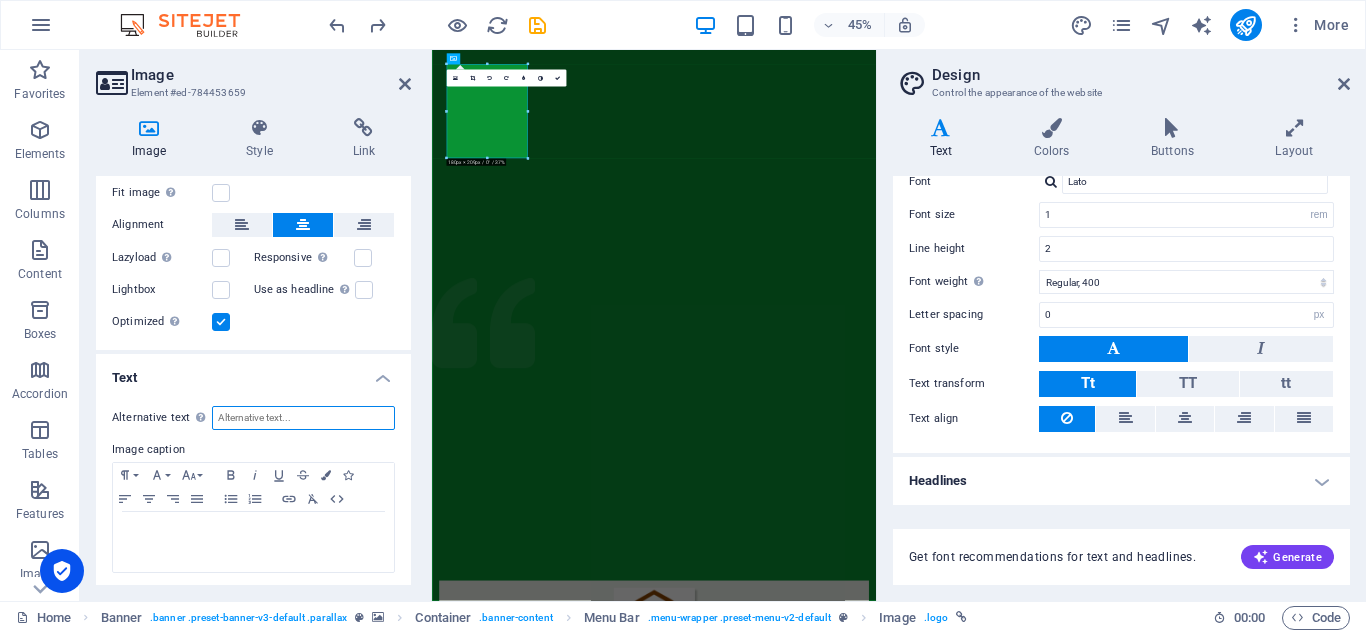 click on "Alternative text The alternative text is used by devices that cannot display images (e.g. image search engines) and should be added to every image to improve website accessibility." at bounding box center [303, 418] 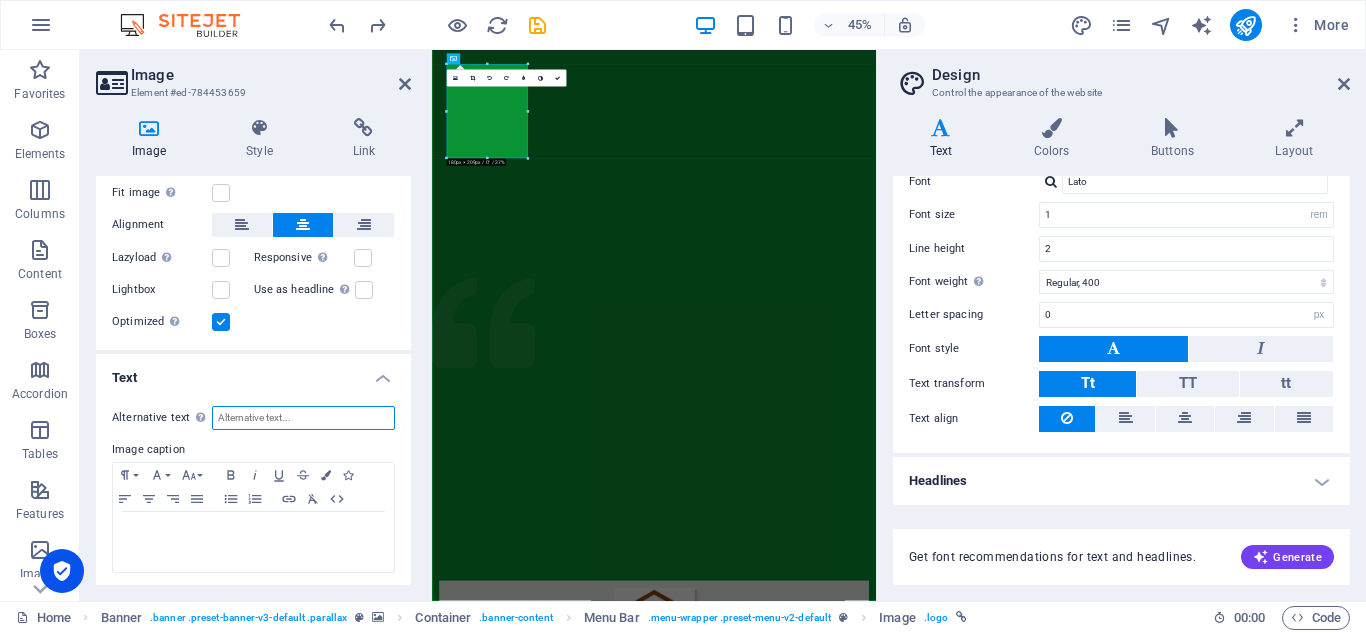 click on "Alternative text The alternative text is used by devices that cannot display images (e.g. image search engines) and should be added to every image to improve website accessibility." at bounding box center [303, 418] 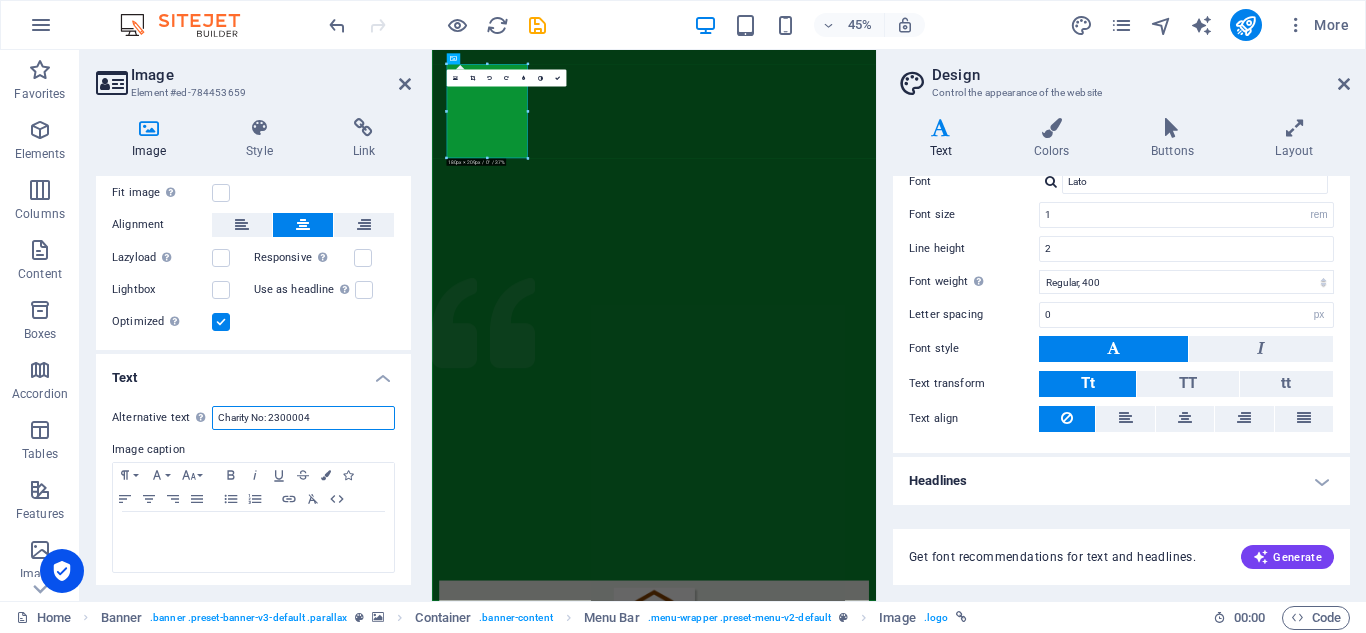 type on "Charity No: 2300004" 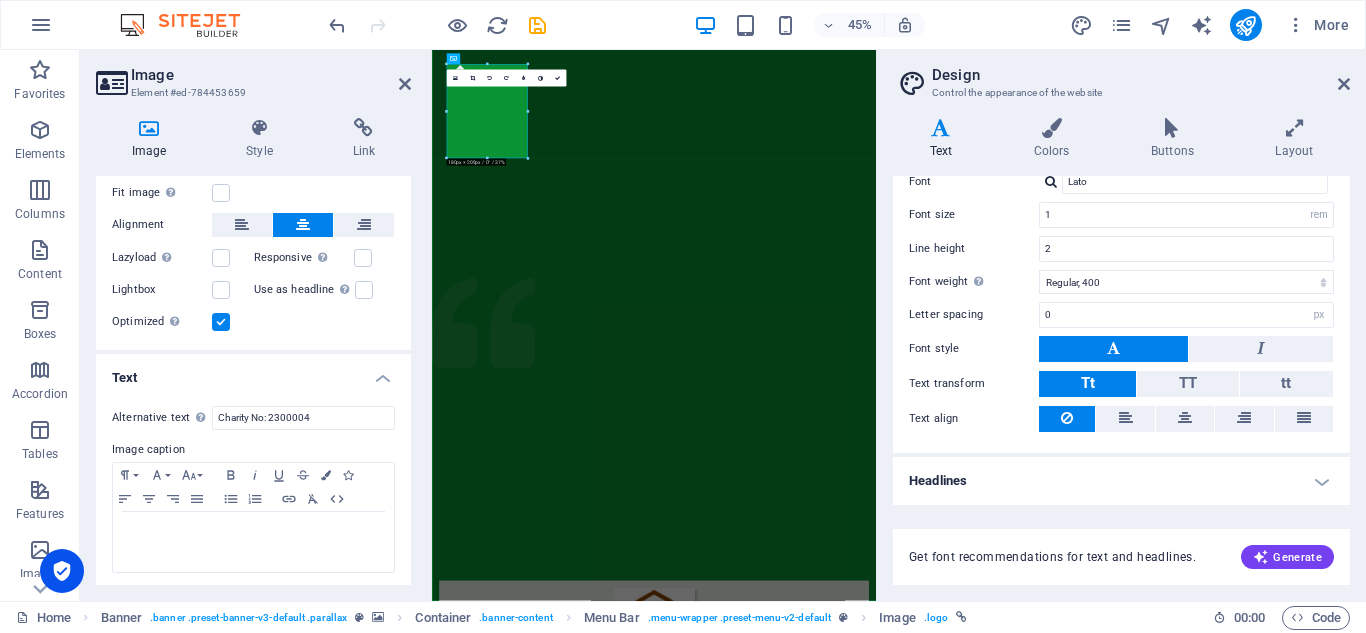 click on "Alternative text The alternative text is used by devices that cannot display images (e.g. image search engines) and should be added to every image to improve website accessibility. Charity No: 2300004 Image caption Paragraph Format Normal Heading 1 Heading 2 Heading 3 Heading 4 Heading 5 Heading 6 Code Font Family Arial Georgia Impact Tahoma Times New Roman Verdana Gabriela Lato Font Size 8 9 10 11 12 14 18 24 30 36 48 60 72 96 Bold Italic Underline Strikethrough Colors Icons Align Left Align Center Align Right Align Justify Unordered List Ordered List Insert Link Clear Formatting HTML" at bounding box center [253, 490] 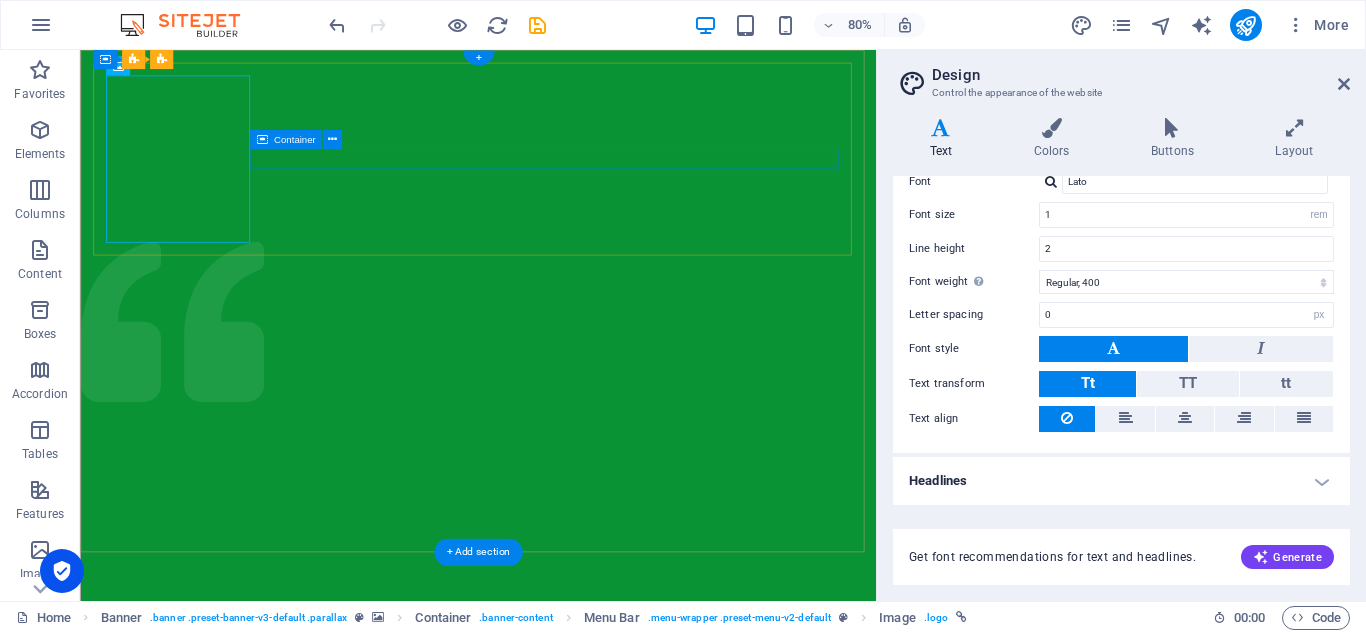 click at bounding box center [577, 1479] 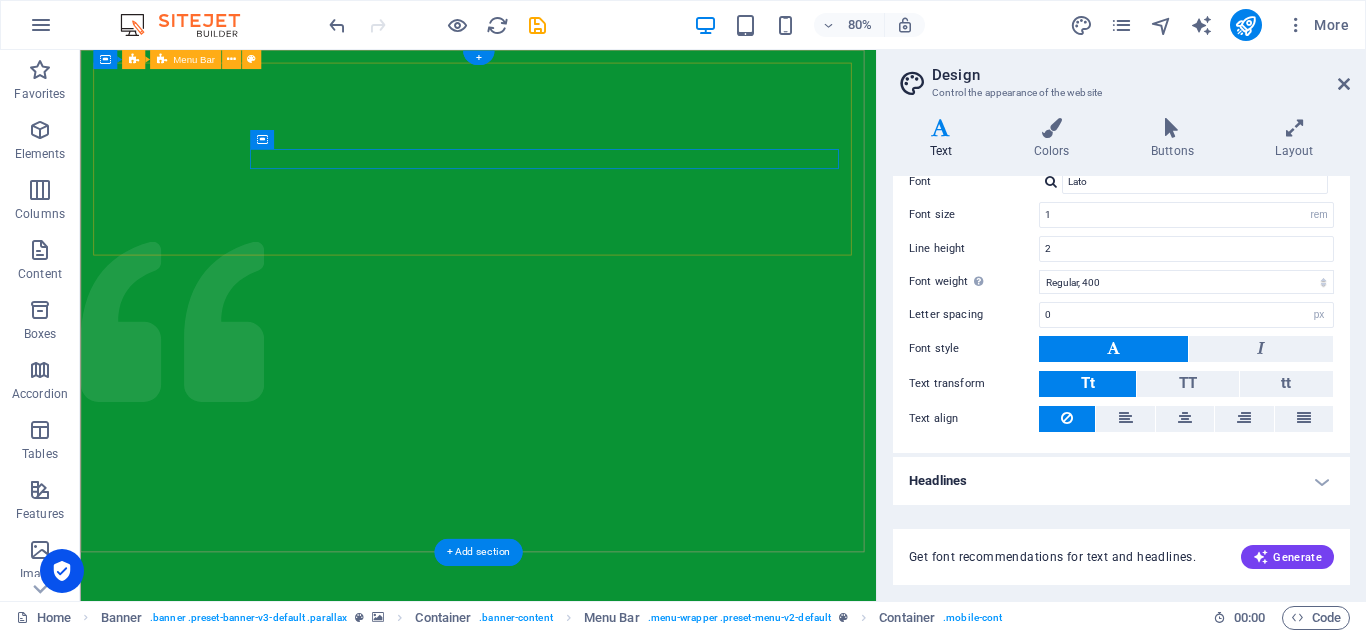 click on "Home About us What we do Projects Volunteers Donate" at bounding box center [577, 1374] 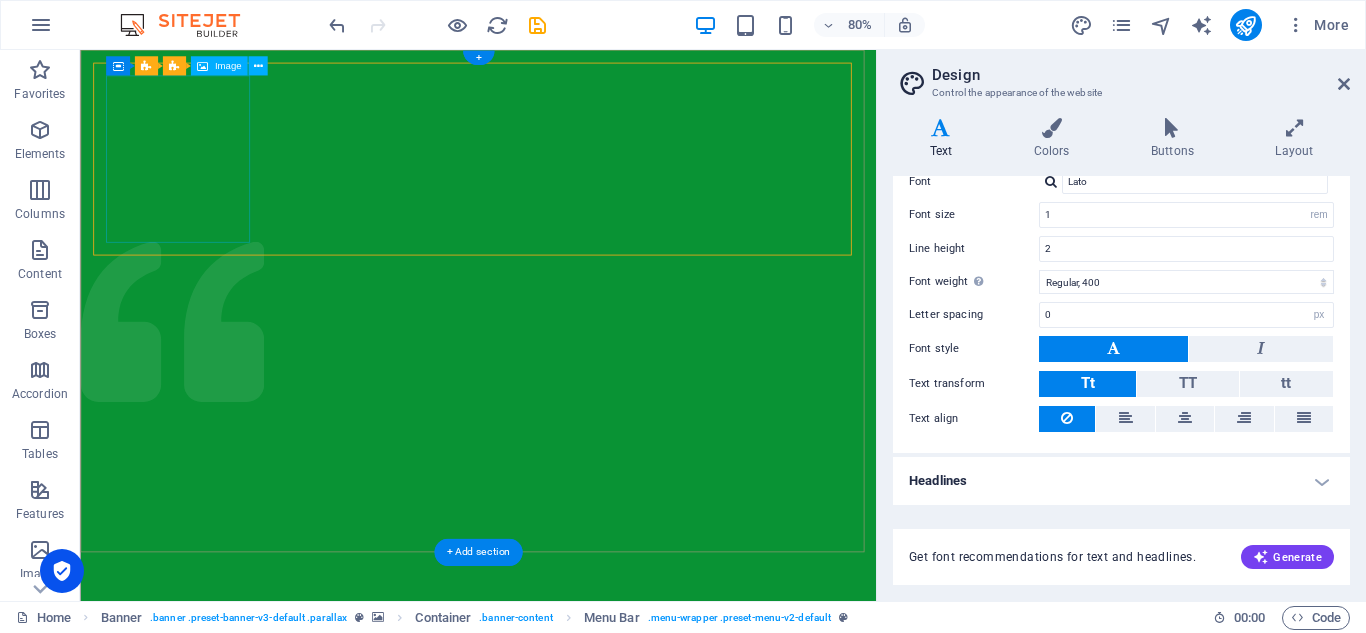 click at bounding box center (577, 1349) 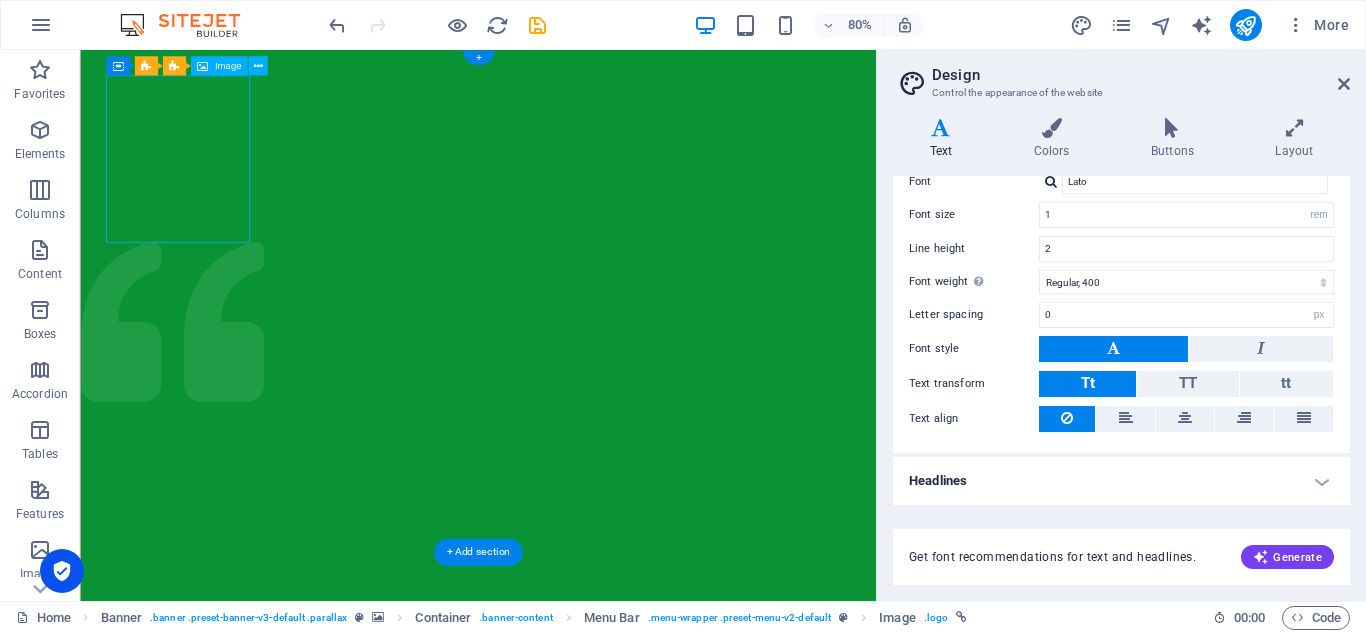 click at bounding box center (577, 1349) 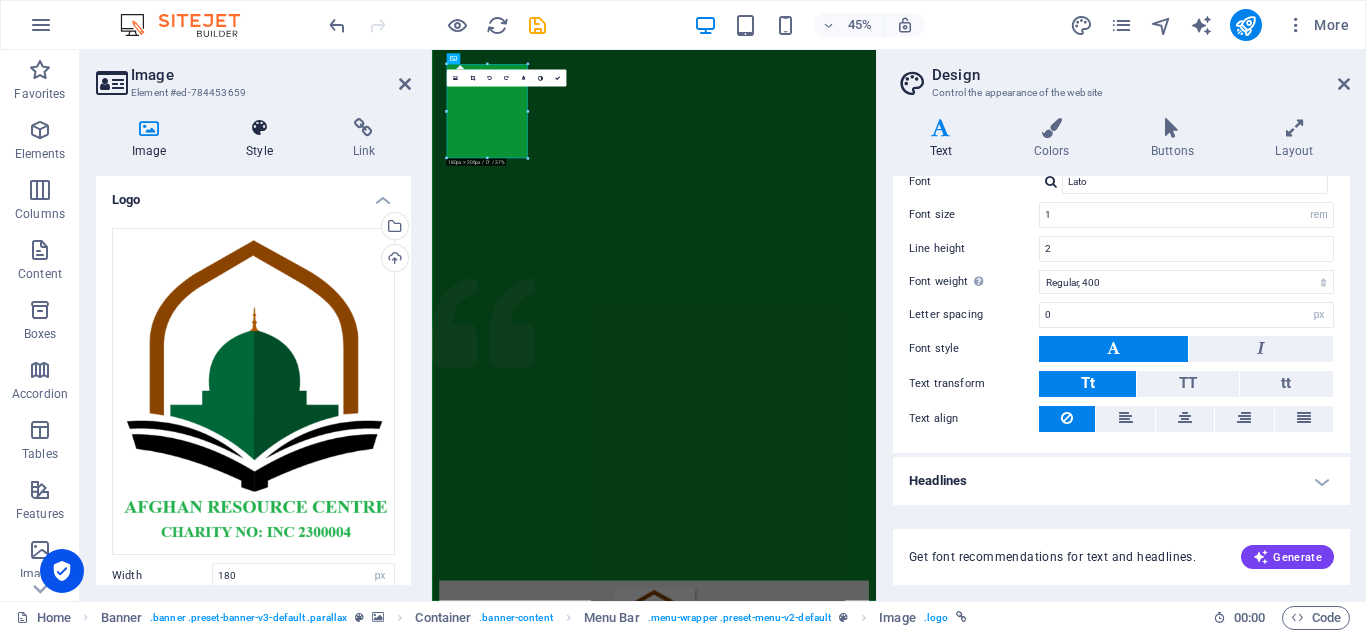 click at bounding box center (259, 128) 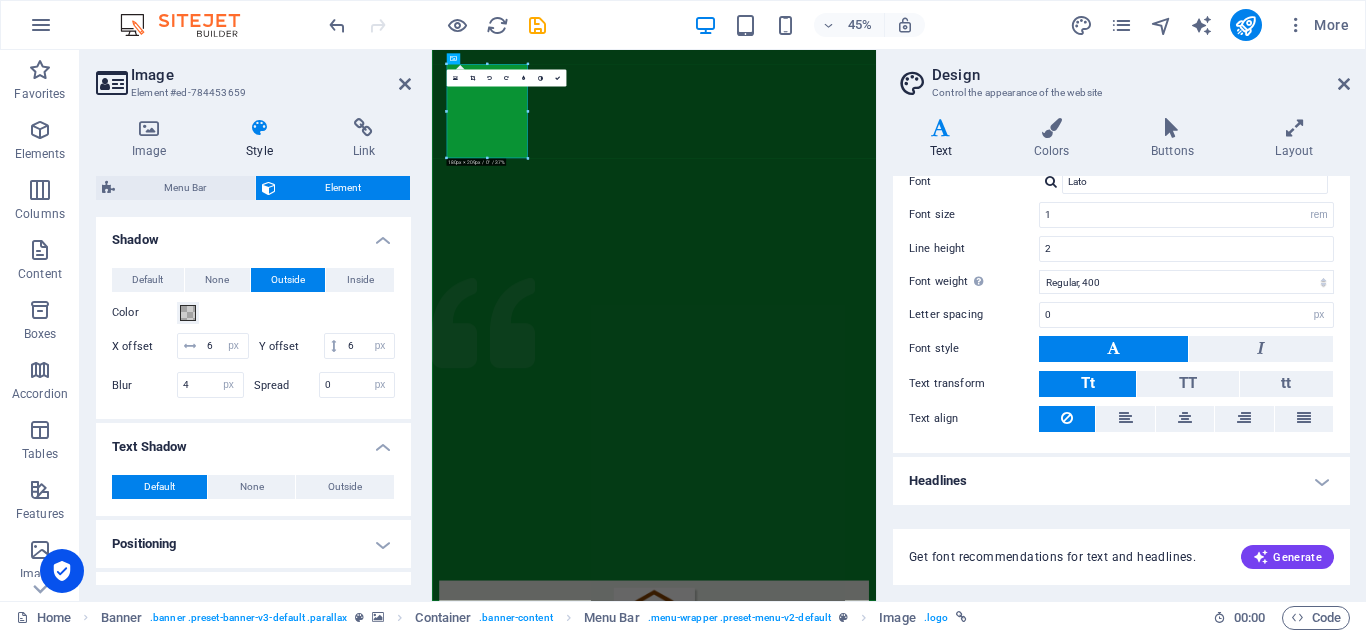 scroll, scrollTop: 491, scrollLeft: 0, axis: vertical 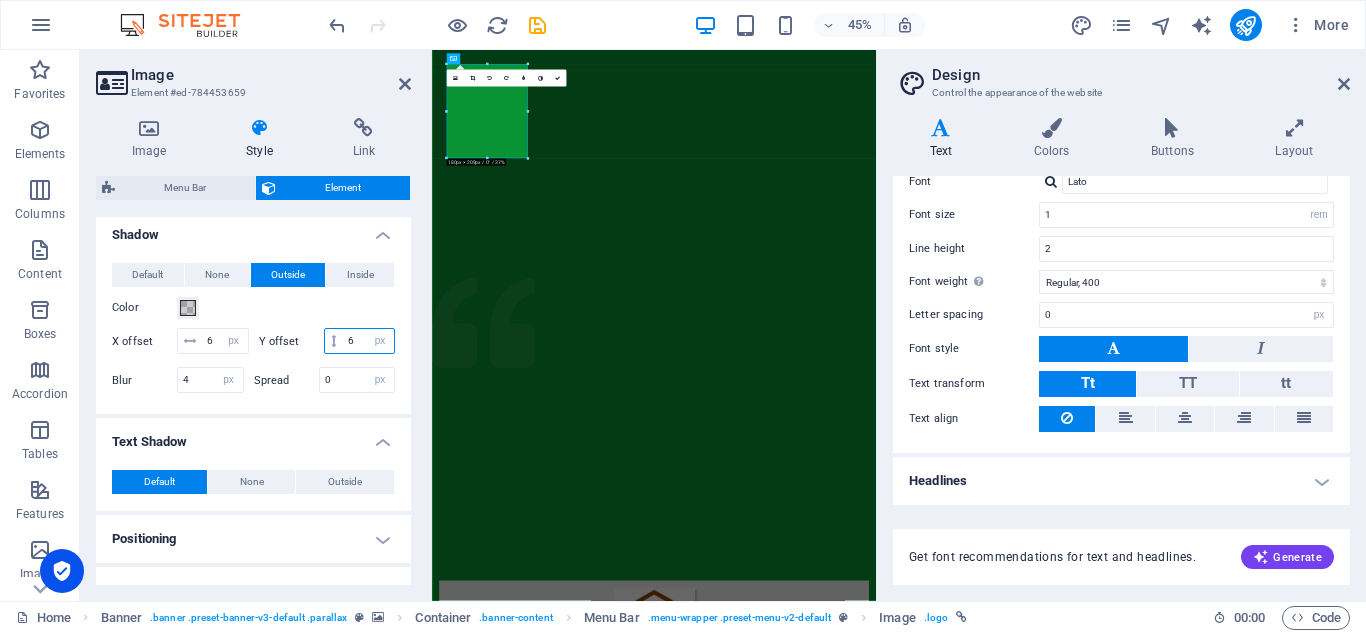 click on "6" at bounding box center [368, 341] 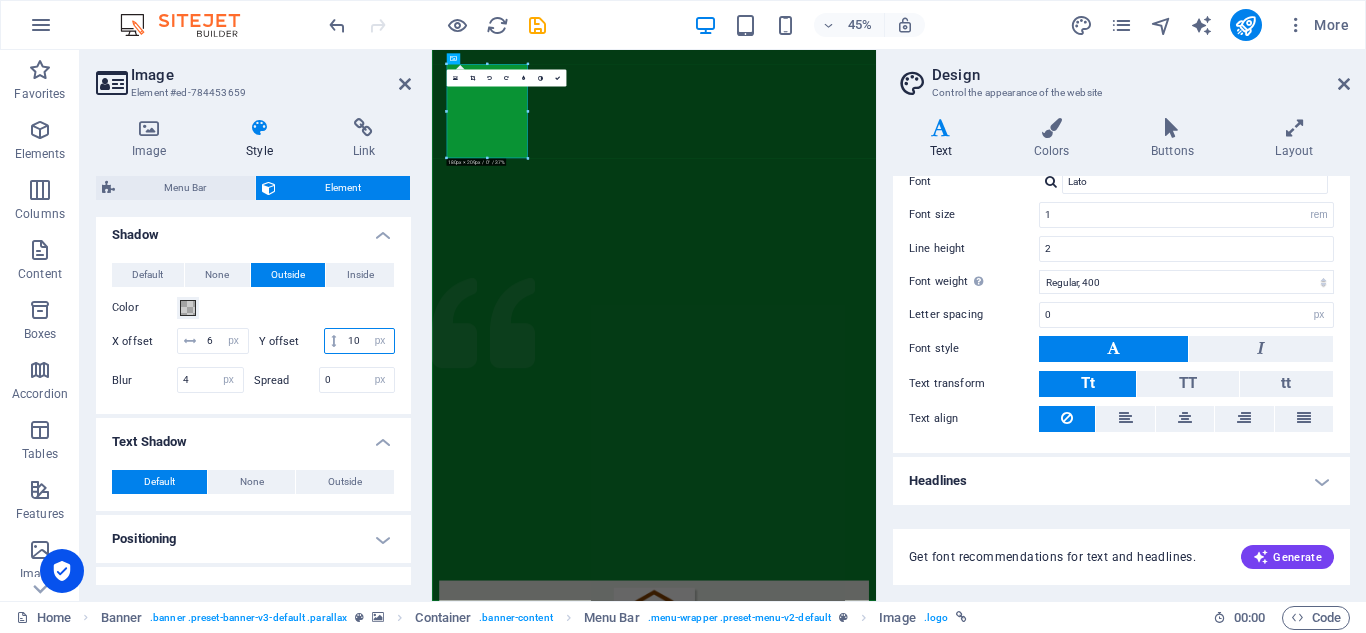 type on "10" 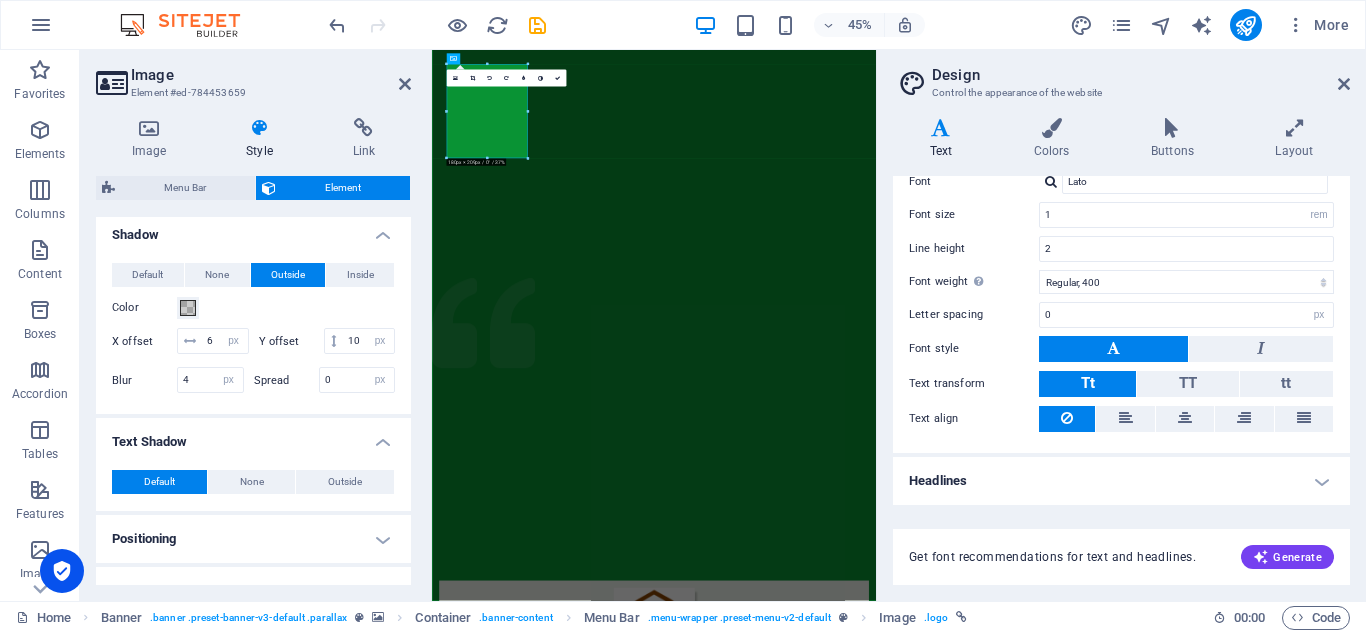 click on "Default None Outside Inside Color X offset 6 px rem vh vw Y offset 10 px rem vh vw Blur 4 px rem % vh vw Spread 0 px rem vh vw" at bounding box center [253, 330] 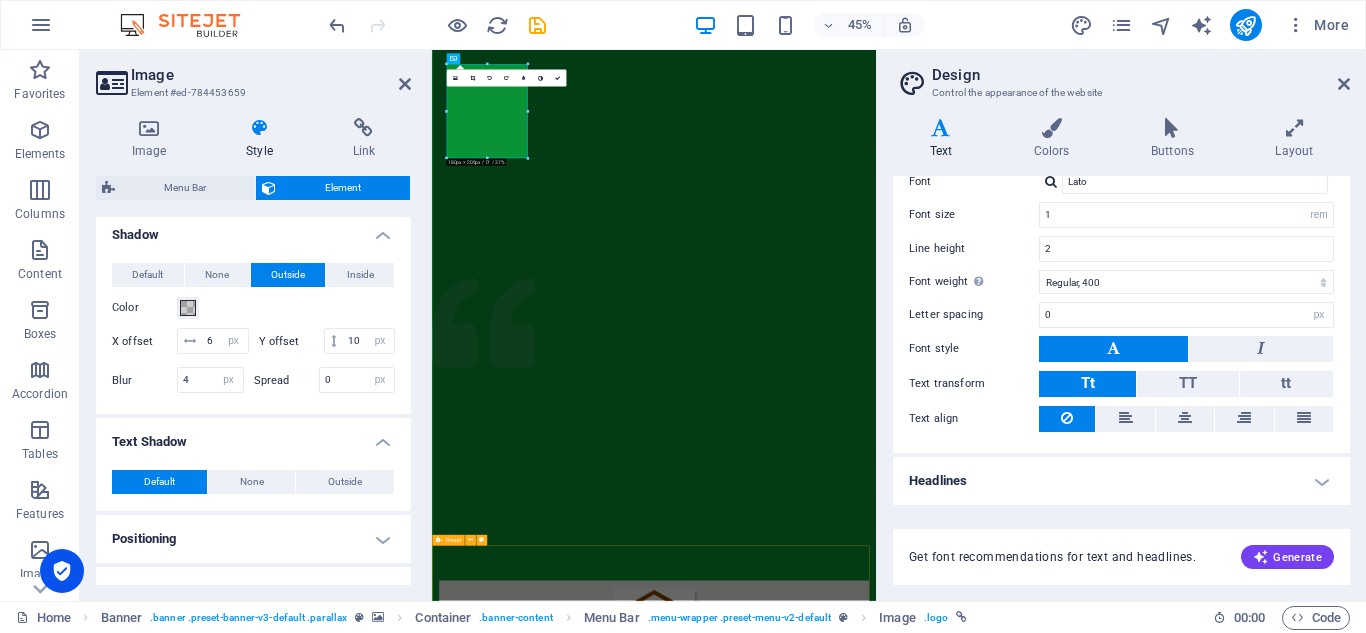 drag, startPoint x: 838, startPoint y: 481, endPoint x: 451, endPoint y: 1225, distance: 838.6328 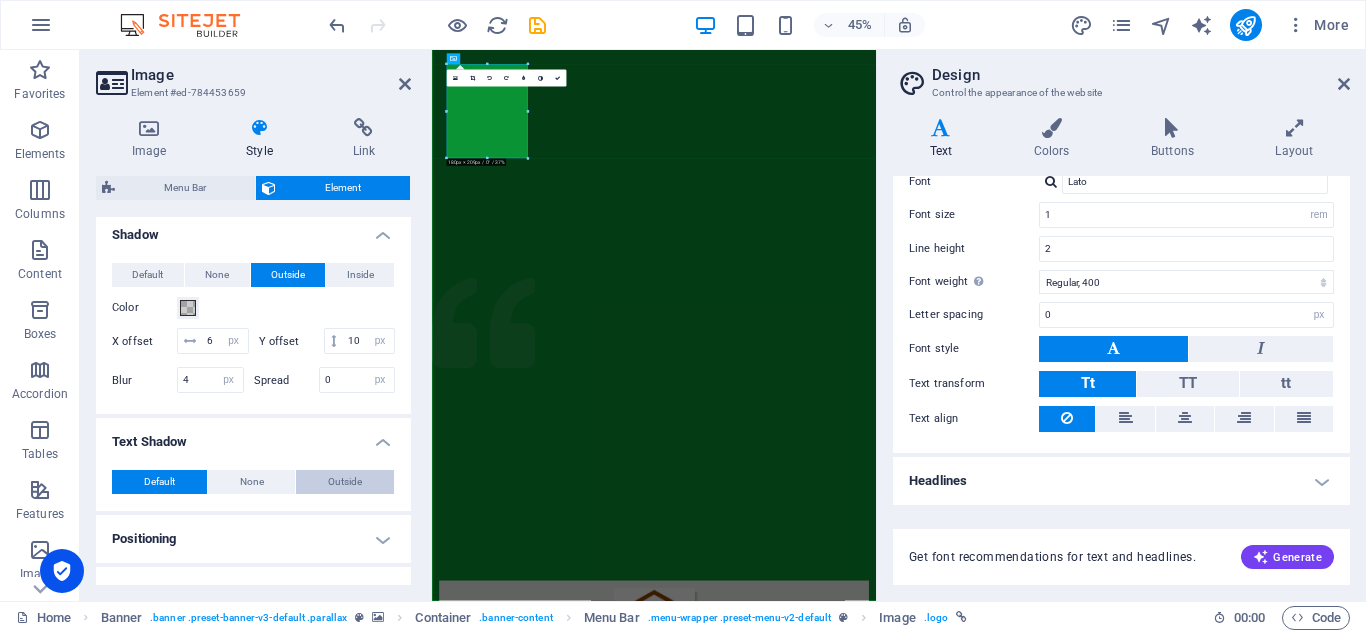click on "Outside" at bounding box center [345, 482] 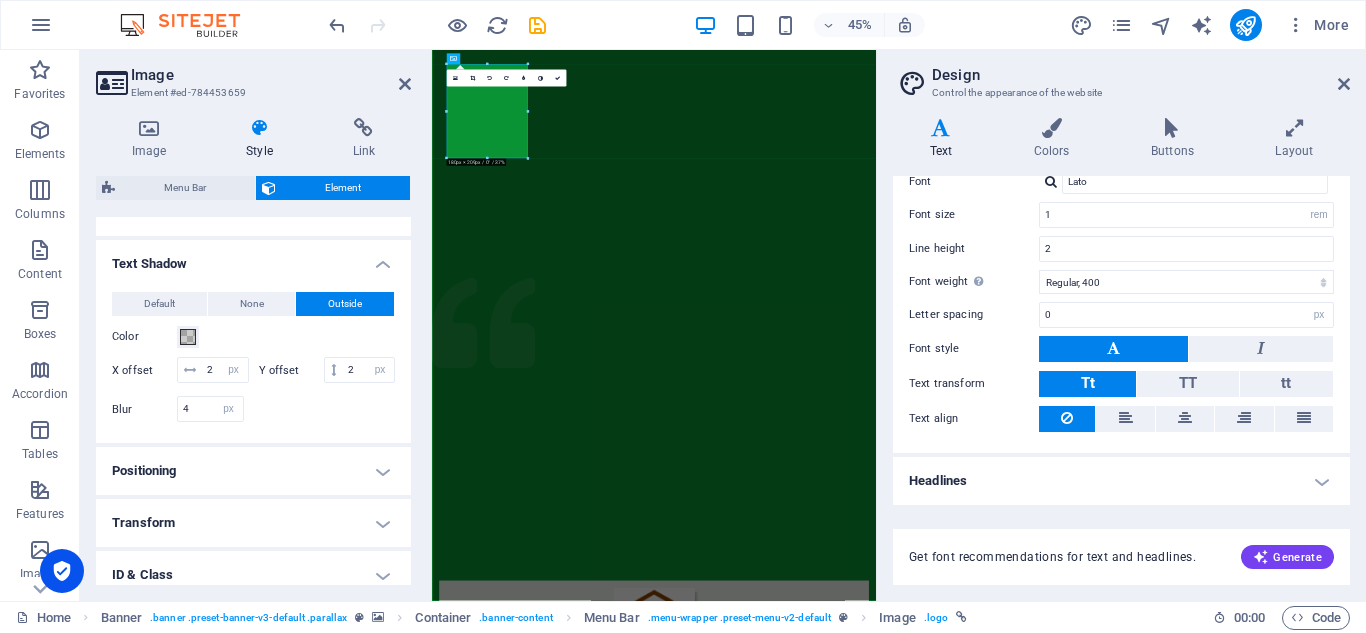 scroll, scrollTop: 729, scrollLeft: 0, axis: vertical 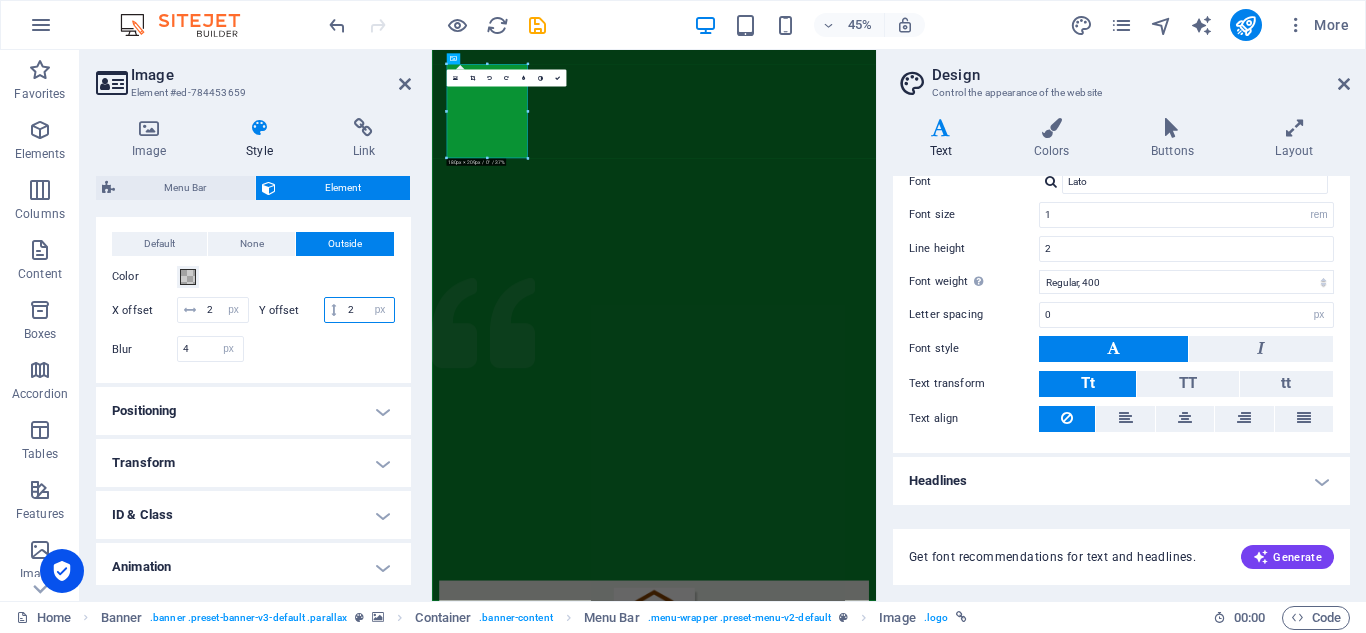 drag, startPoint x: 226, startPoint y: 359, endPoint x: 198, endPoint y: 364, distance: 28.442924 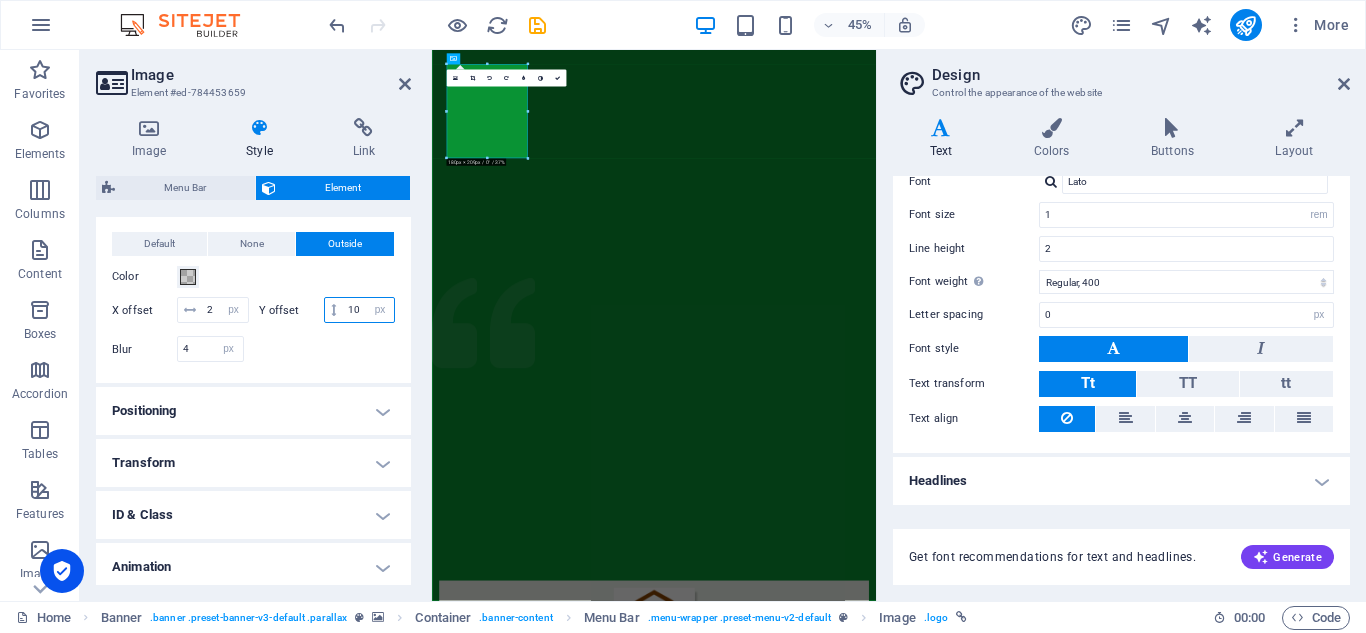 type on "10" 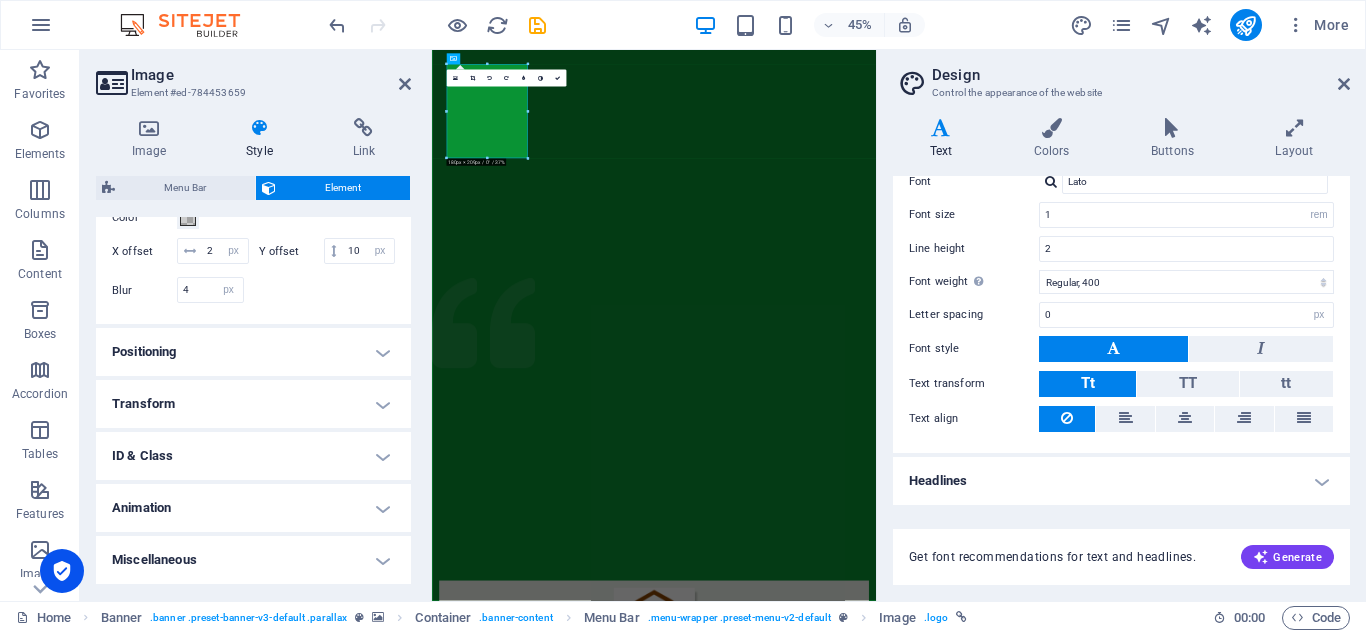 scroll, scrollTop: 839, scrollLeft: 0, axis: vertical 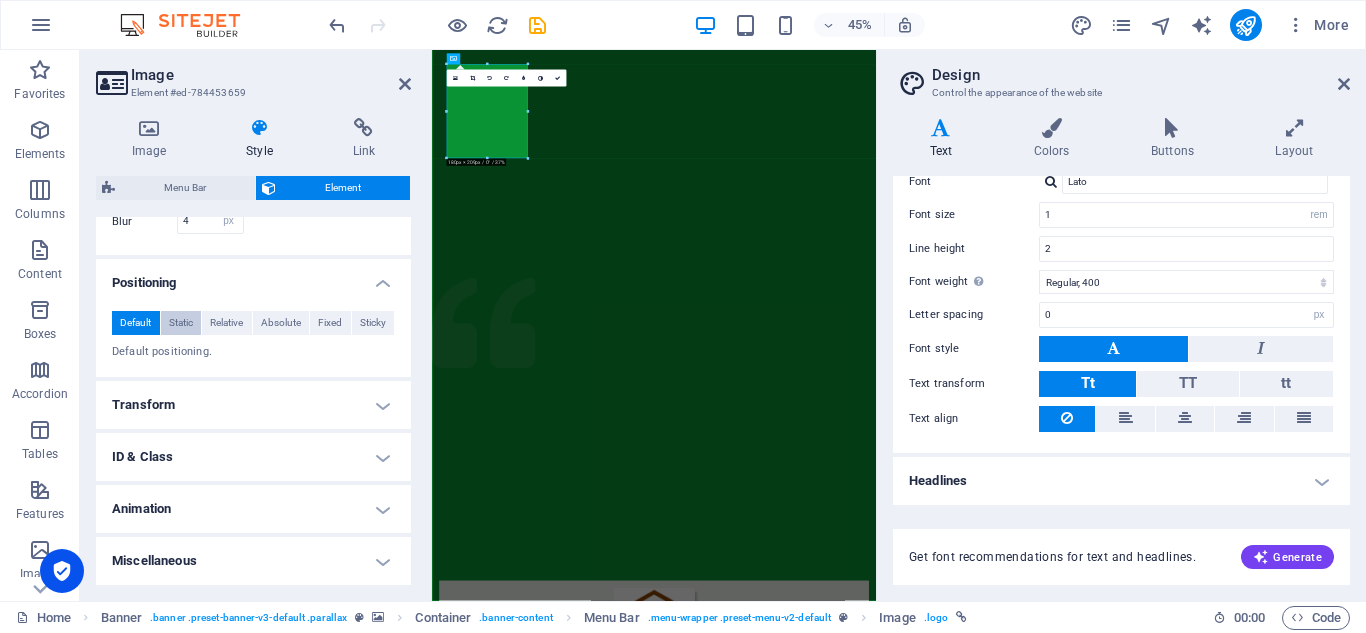 click on "Static" at bounding box center (181, 323) 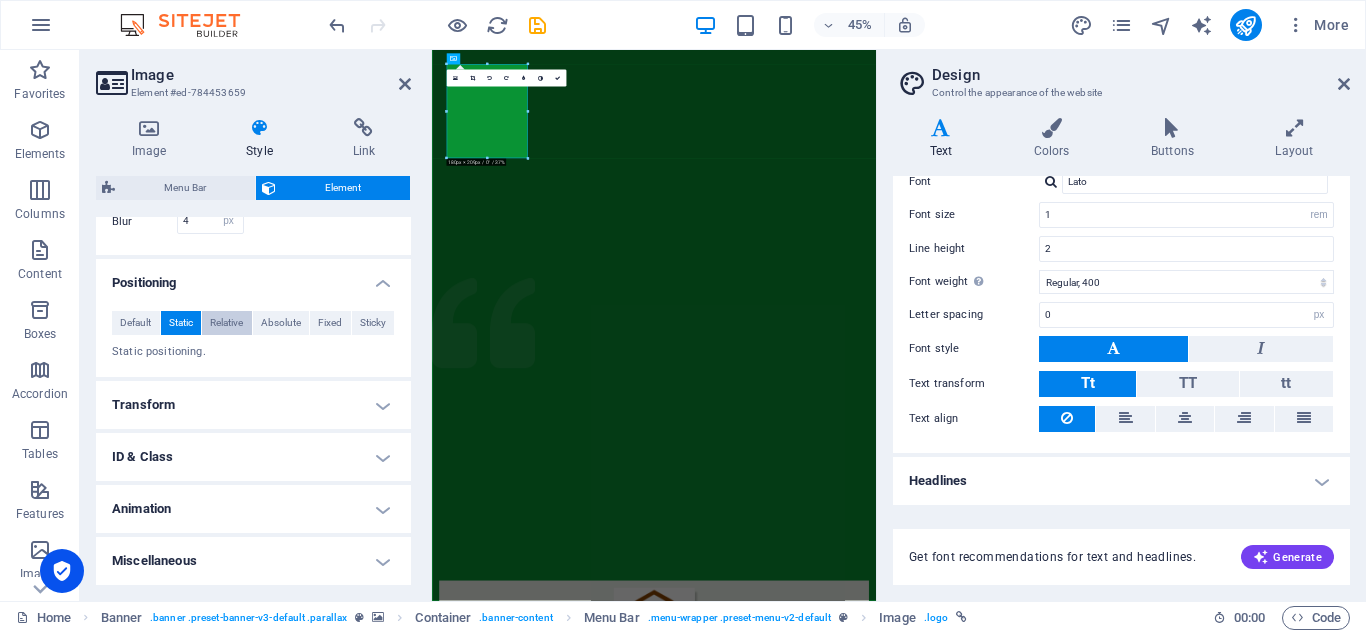 click on "Relative" at bounding box center (226, 323) 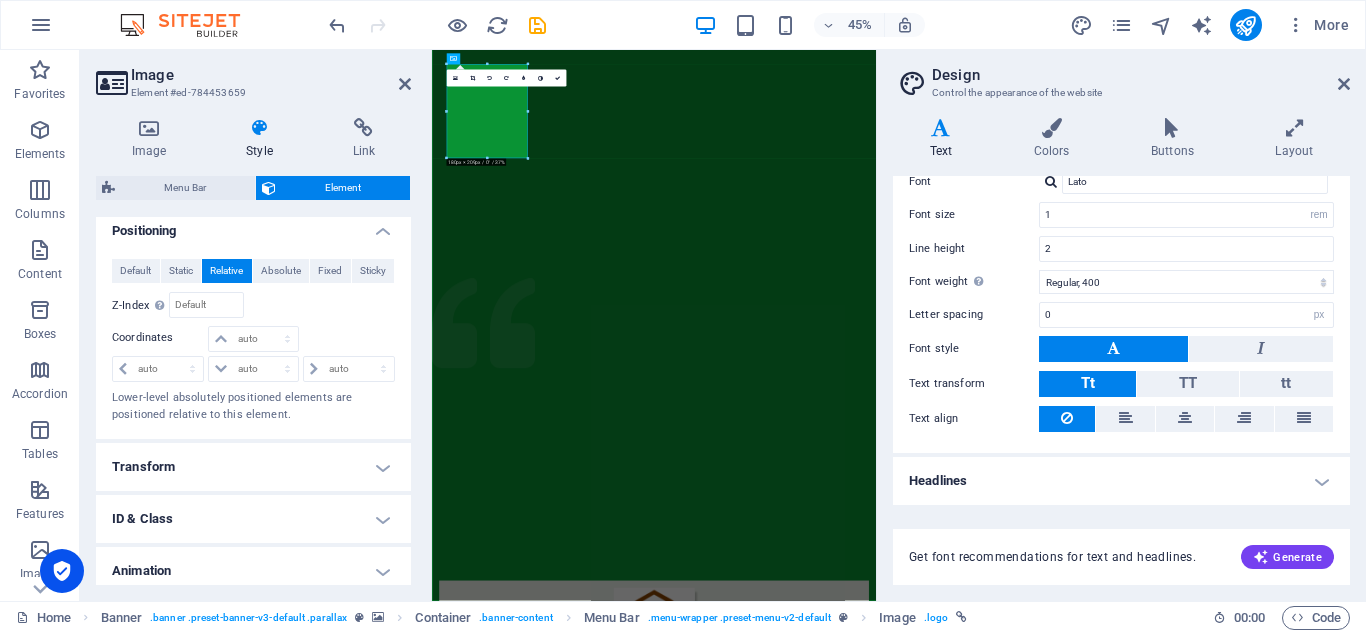 click on "Transform" at bounding box center [253, 467] 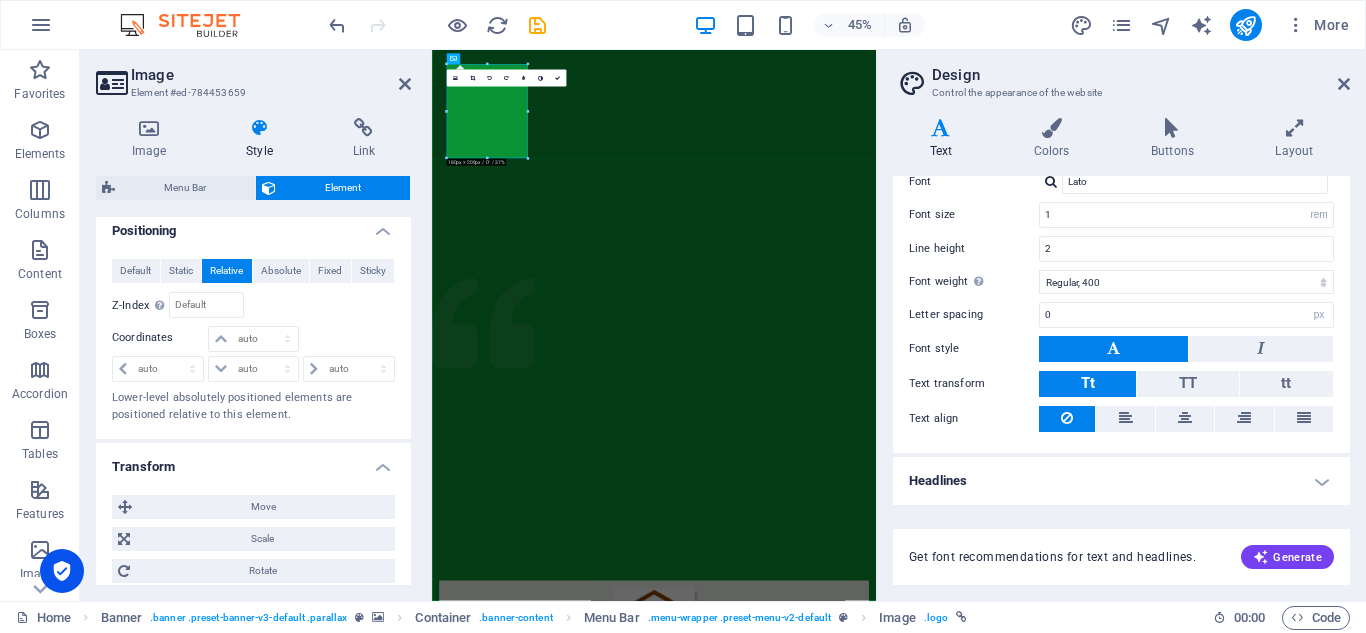 drag, startPoint x: 413, startPoint y: 460, endPoint x: 407, endPoint y: 559, distance: 99.18165 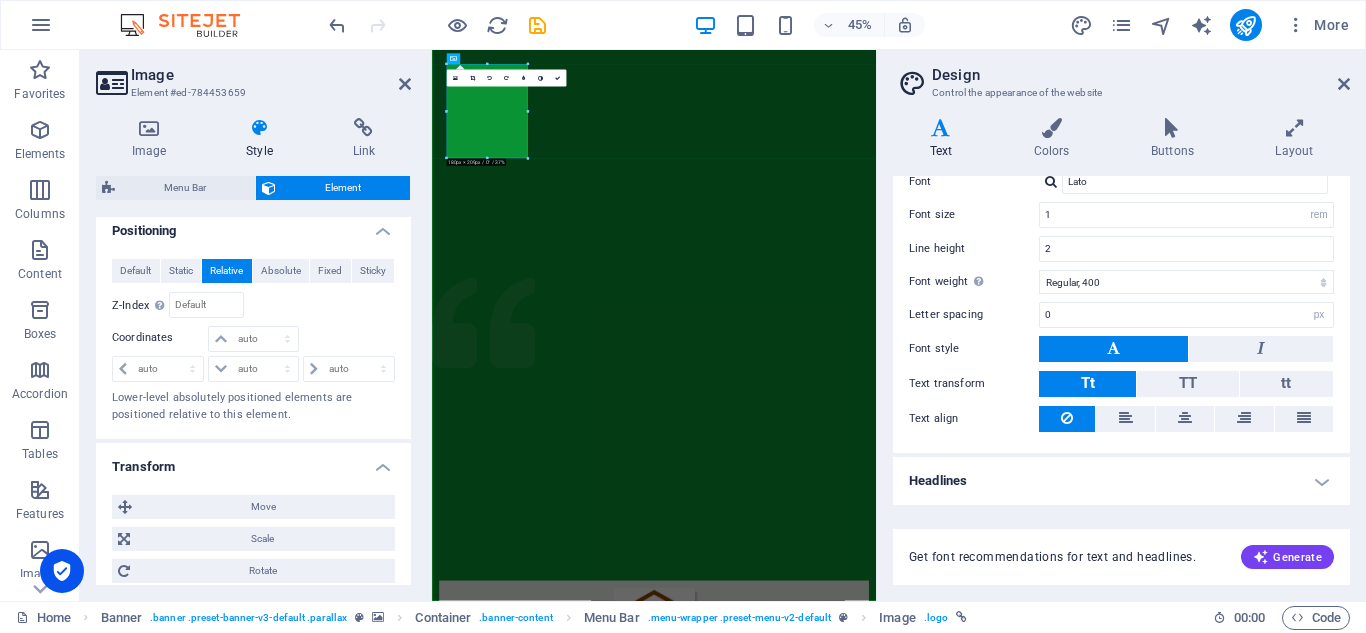 click on "Image Style Link Logo Drag files here, click to choose files or select files from Files or our free stock photos & videos Select files from the file manager, stock photos, or upload file(s) Upload Width 180 Default auto px rem % em vh vw Fit image Automatically fit image to a fixed width and height Height Default auto px Alignment Lazyload Loading images after the page loads improves page speed. Responsive Automatically load retina image and smartphone optimized sizes. Lightbox Use as headline The image will be wrapped in an H1 headline tag. Useful for giving alternative text the weight of an H1 headline, e.g. for the logo. Leave unchecked if uncertain. Optimized Images are compressed to improve page speed. Position Direction Custom X offset 50 px rem % vh vw Y offset 50 px rem % vh vw Text Float No float Image left Image right Determine how text should behave around the image. Text Alternative text Charity No: 2300004 Image caption Paragraph Format Normal Heading 1 Heading 2 Heading 3 Heading 4 Heading 5 8 9" at bounding box center (253, 351) 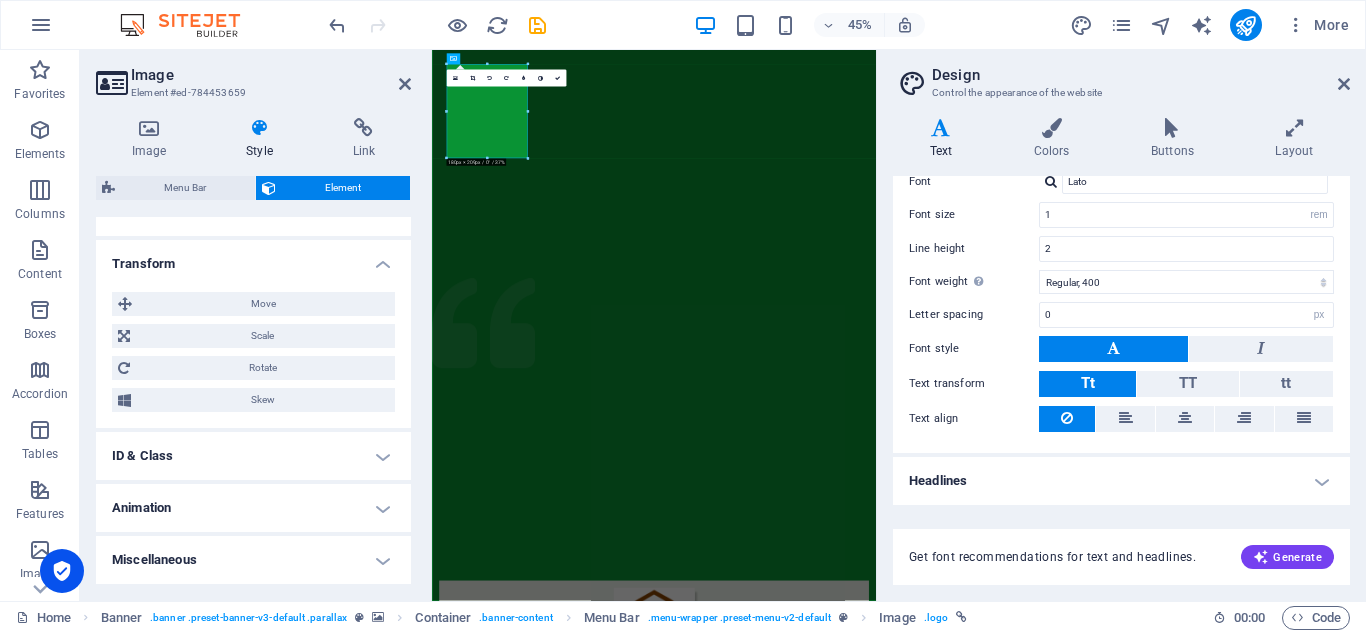 scroll, scrollTop: 1163, scrollLeft: 0, axis: vertical 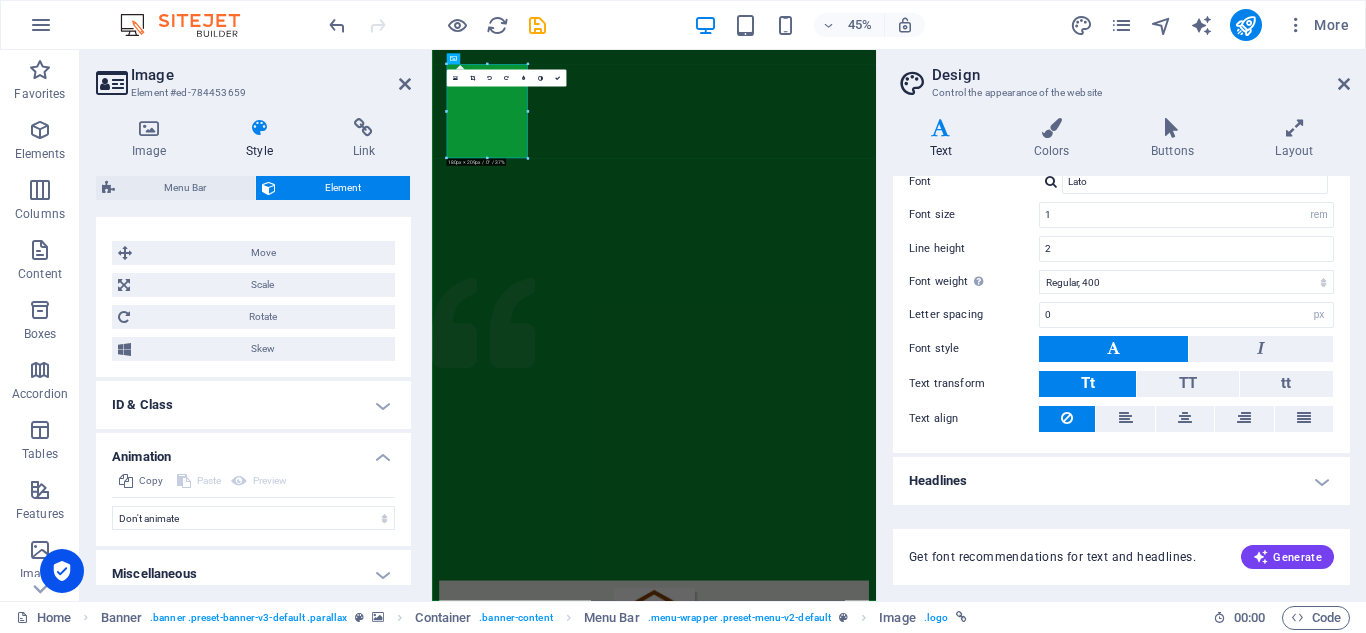 drag, startPoint x: 406, startPoint y: 503, endPoint x: 408, endPoint y: 584, distance: 81.02469 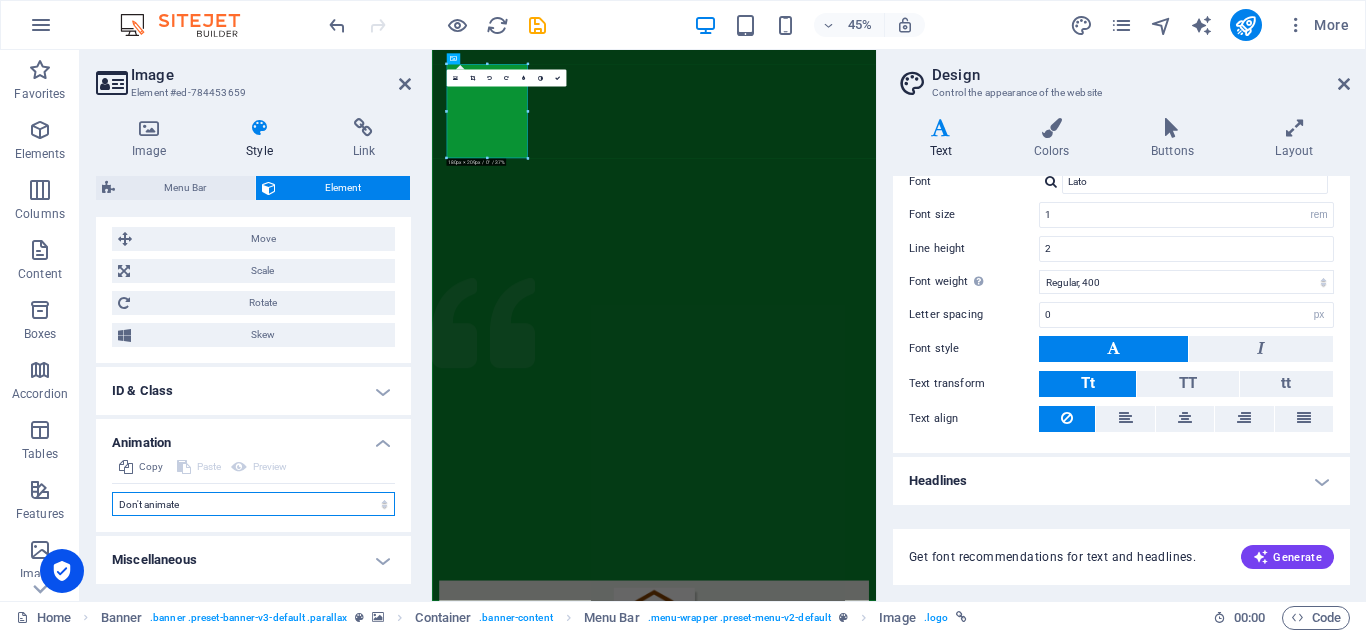 click on "Don't animate Show / Hide Slide up/down Zoom in/out Slide left to right Slide right to left Slide top to bottom Slide bottom to top Pulse Blink Open as overlay" at bounding box center (253, 504) 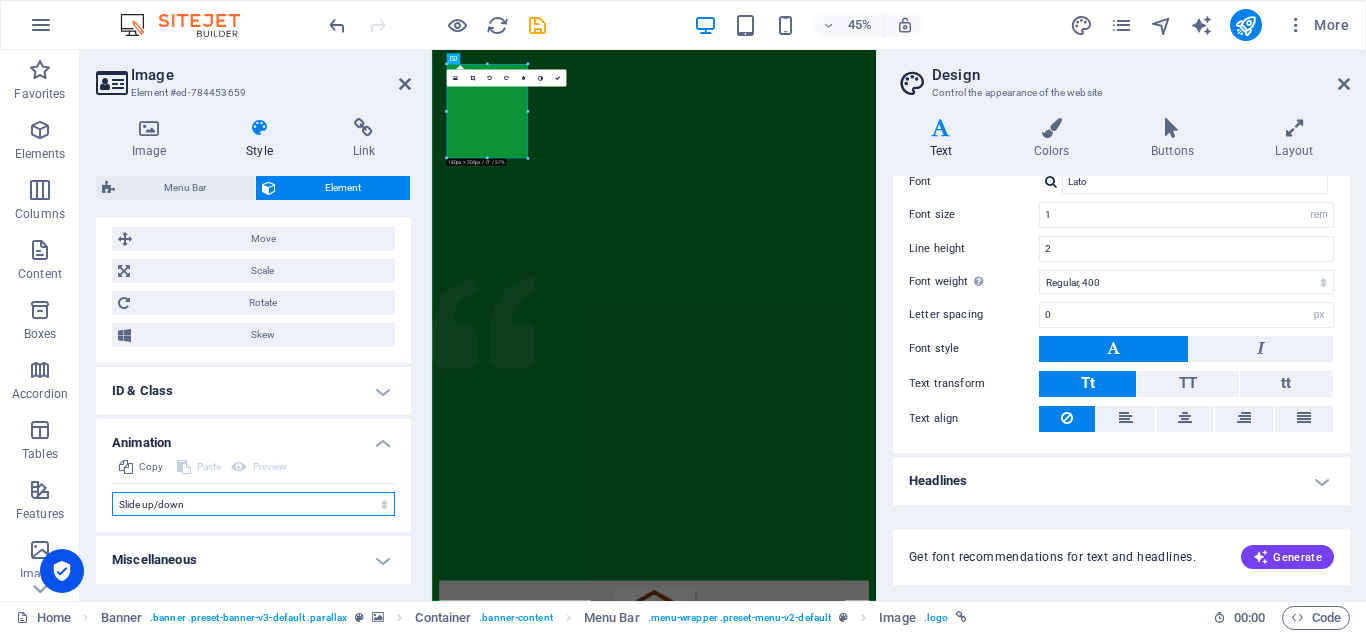 click on "Don't animate Show / Hide Slide up/down Zoom in/out Slide left to right Slide right to left Slide top to bottom Slide bottom to top Pulse Blink Open as overlay" at bounding box center (253, 504) 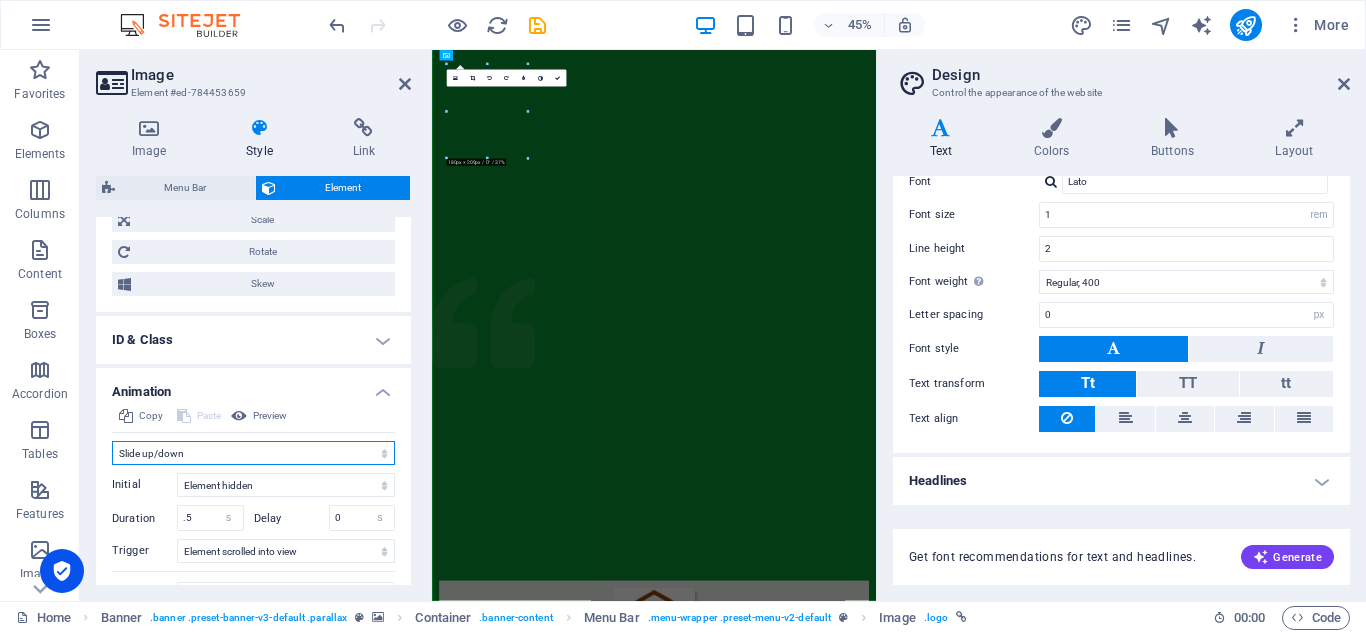 click on "Don't animate Show / Hide Slide up/down Zoom in/out Slide left to right Slide right to left Slide top to bottom Slide bottom to top Pulse Blink Open as overlay" at bounding box center [253, 453] 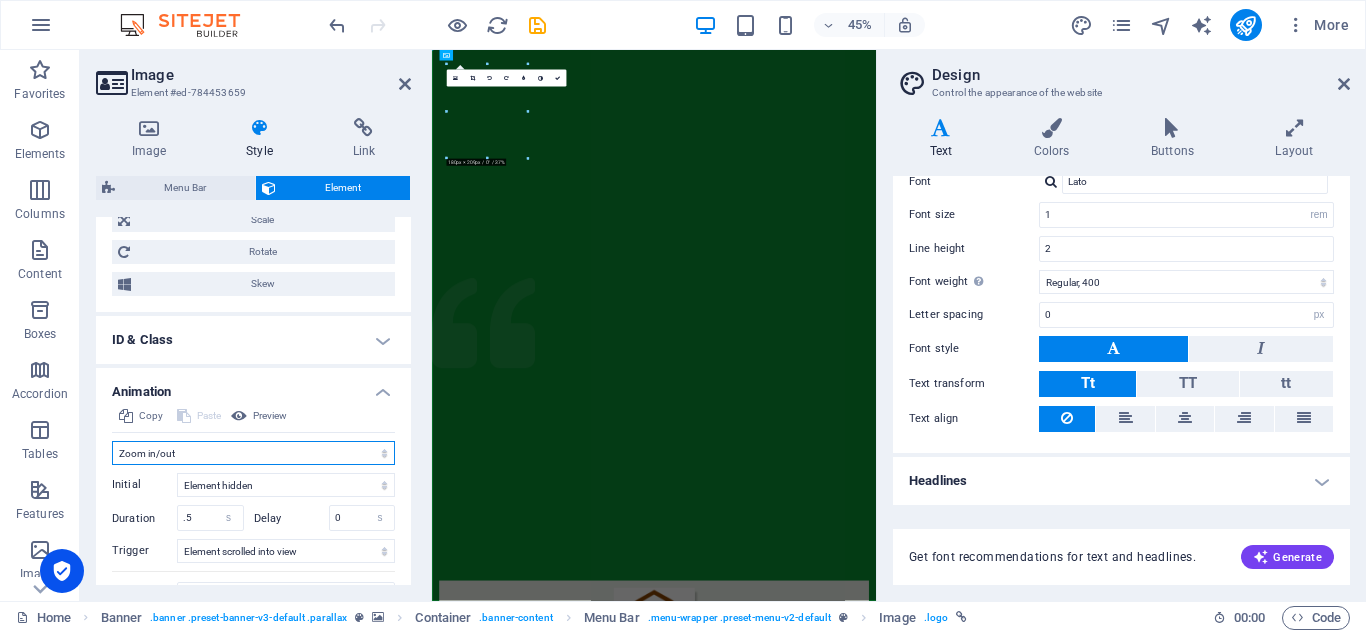 click on "Don't animate Show / Hide Slide up/down Zoom in/out Slide left to right Slide right to left Slide top to bottom Slide bottom to top Pulse Blink Open as overlay" at bounding box center (253, 453) 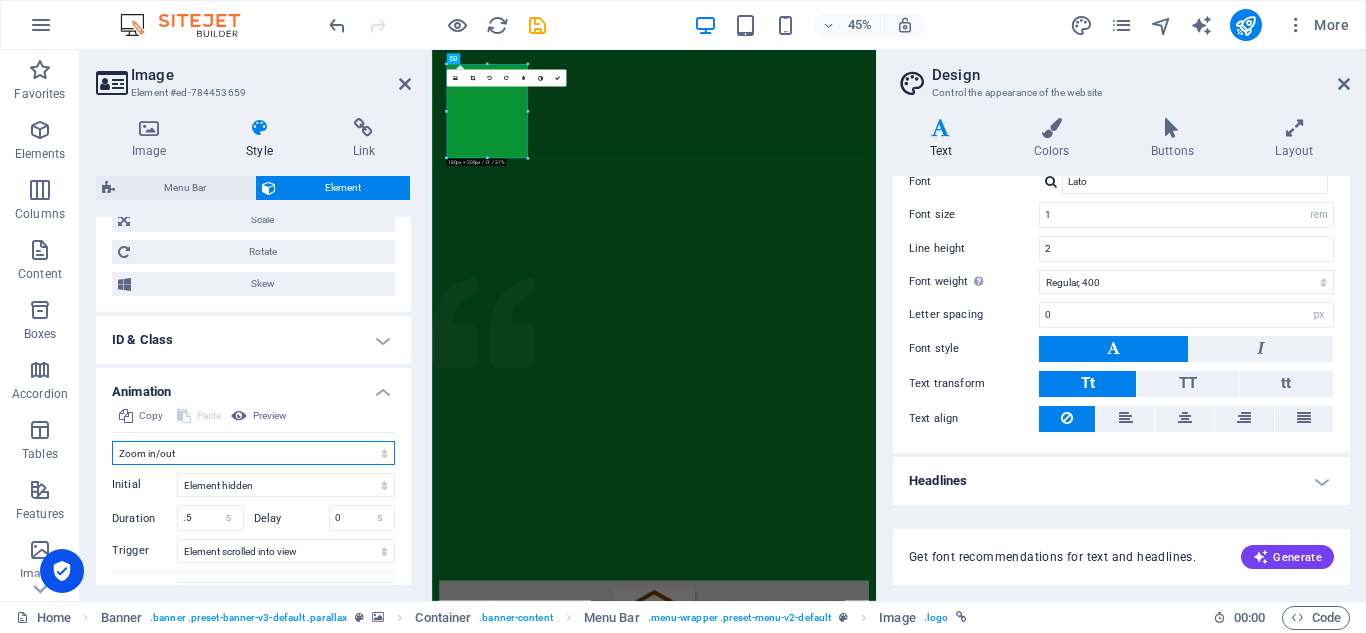 click on "Don't animate Show / Hide Slide up/down Zoom in/out Slide left to right Slide right to left Slide top to bottom Slide bottom to top Pulse Blink Open as overlay" at bounding box center (253, 453) 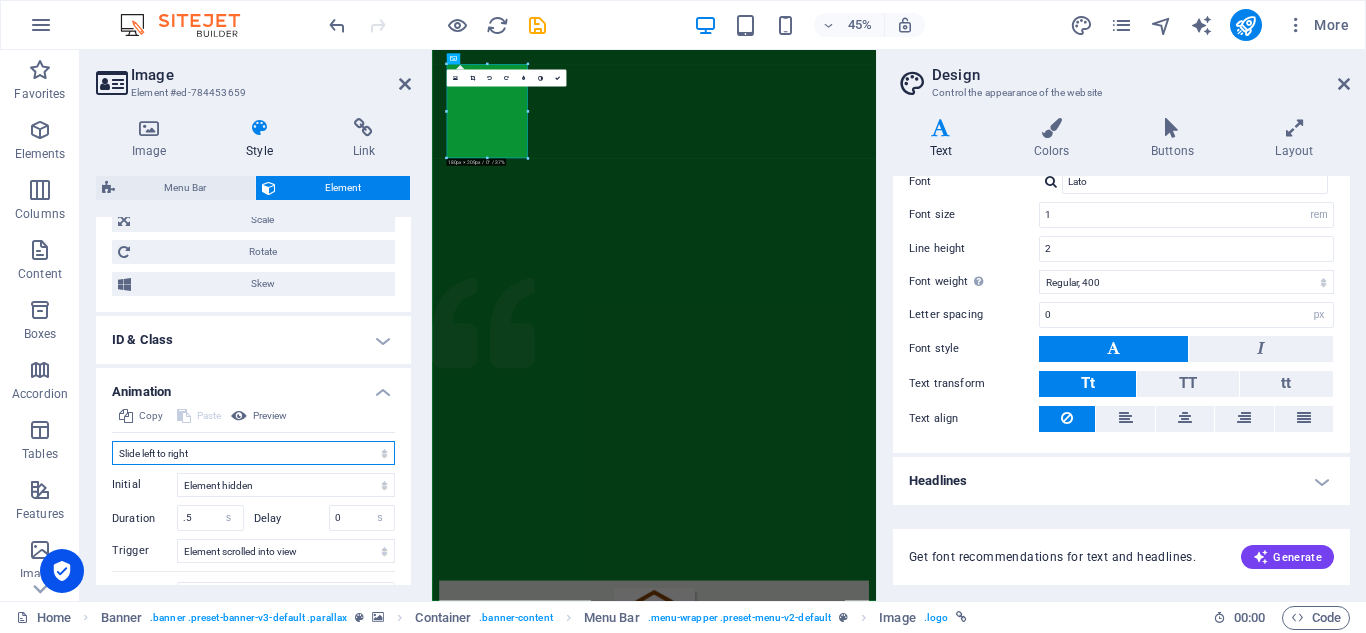 click on "Don't animate Show / Hide Slide up/down Zoom in/out Slide left to right Slide right to left Slide top to bottom Slide bottom to top Pulse Blink Open as overlay" at bounding box center [253, 453] 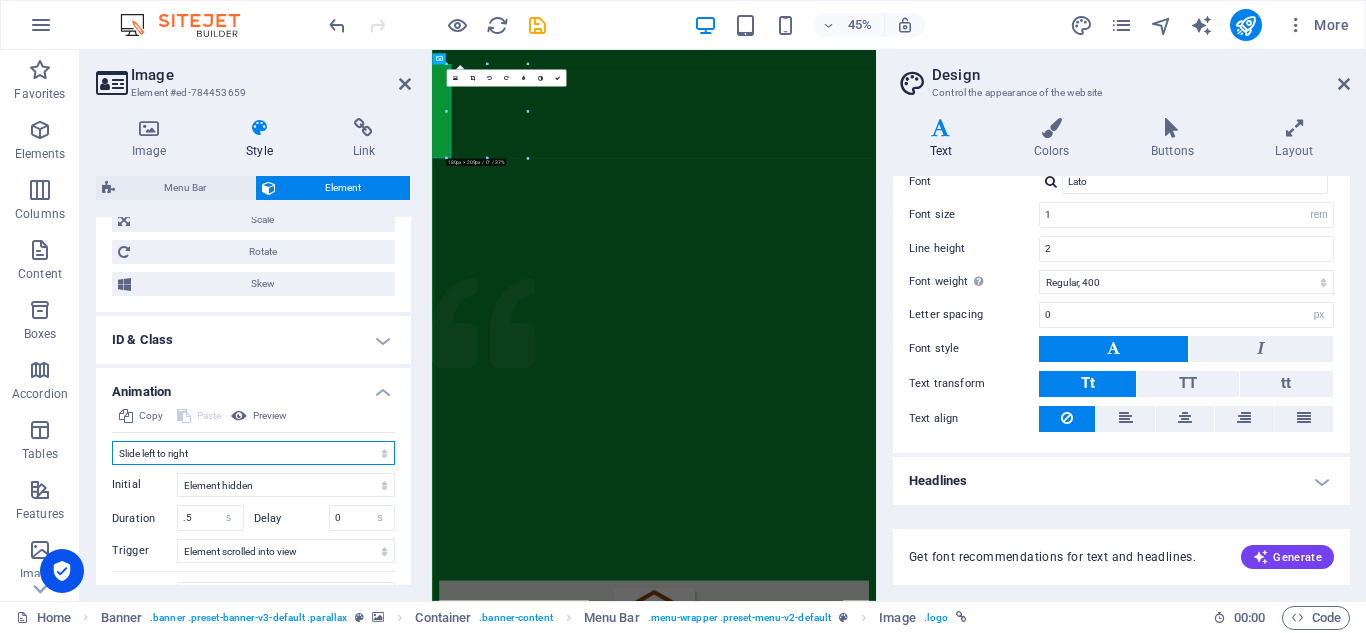 click on "Don't animate Show / Hide Slide up/down Zoom in/out Slide left to right Slide right to left Slide top to bottom Slide bottom to top Pulse Blink Open as overlay" at bounding box center (253, 453) 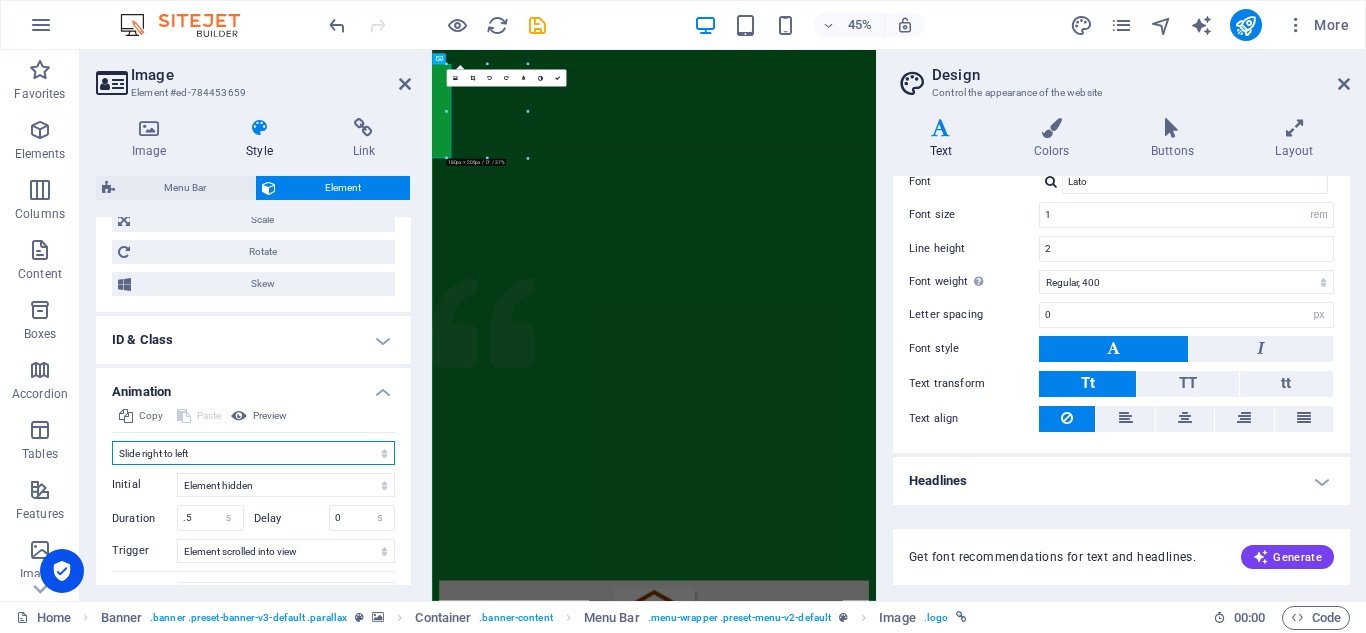 click on "Don't animate Show / Hide Slide up/down Zoom in/out Slide left to right Slide right to left Slide top to bottom Slide bottom to top Pulse Blink Open as overlay" at bounding box center [253, 453] 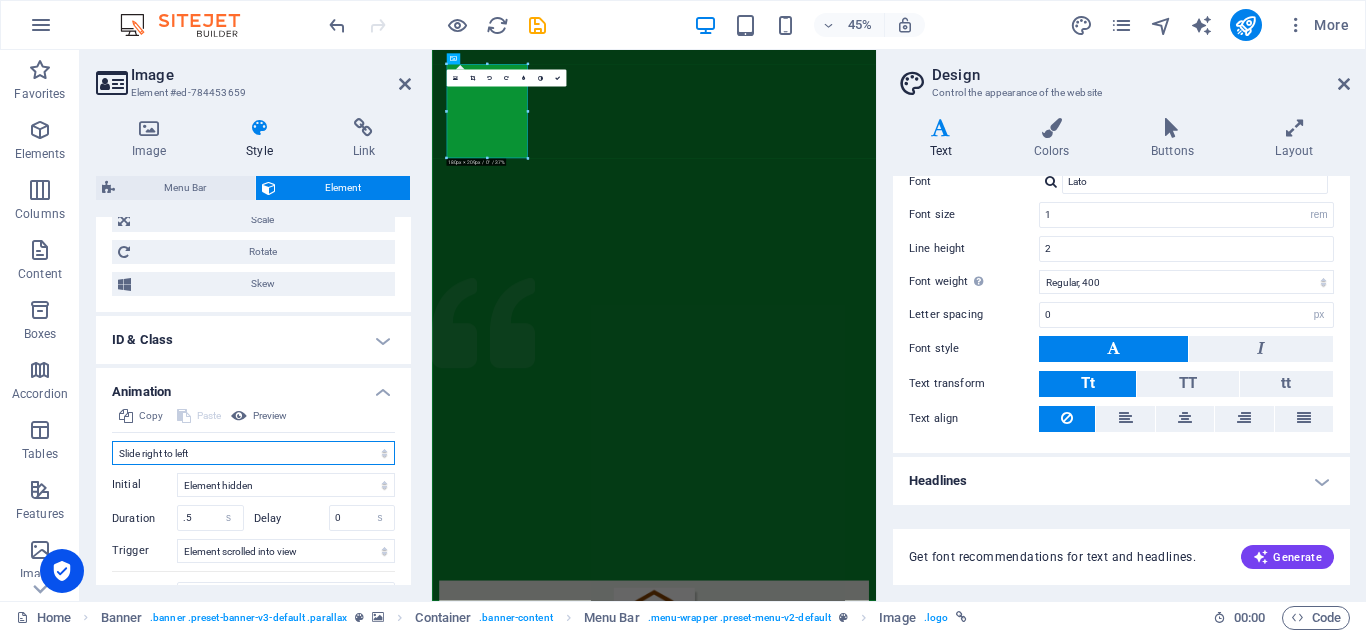click on "Don't animate Show / Hide Slide up/down Zoom in/out Slide left to right Slide right to left Slide top to bottom Slide bottom to top Pulse Blink Open as overlay" at bounding box center (253, 453) 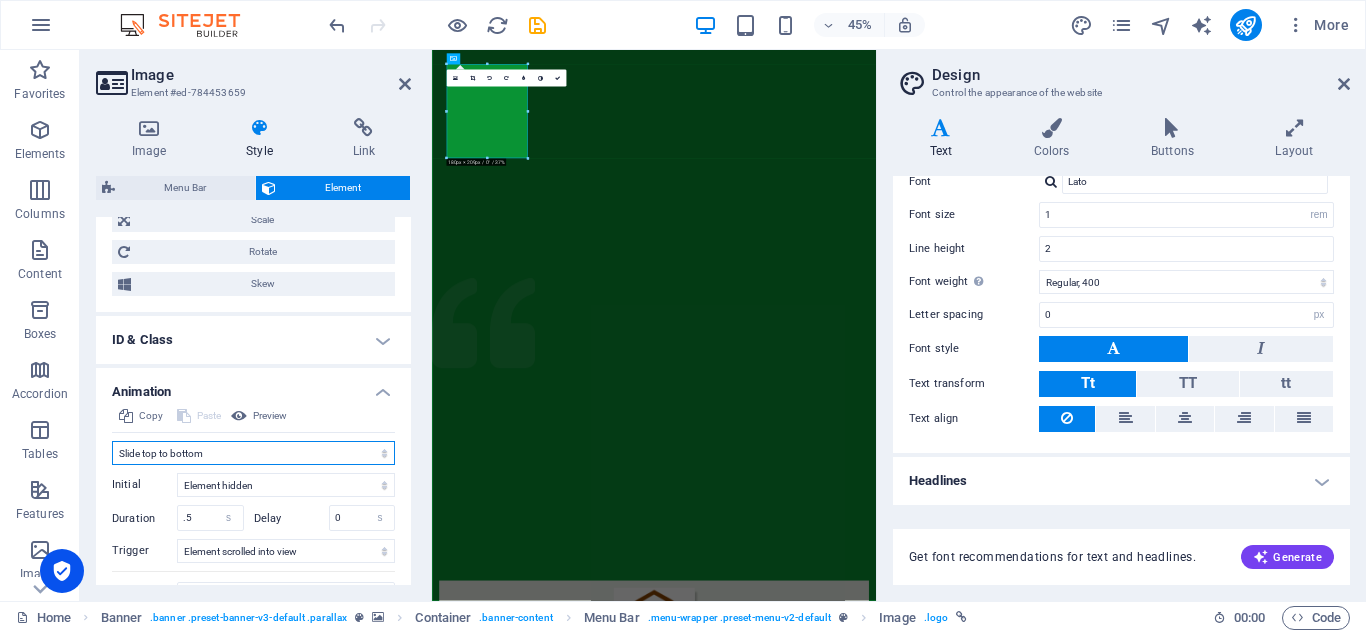 click on "Don't animate Show / Hide Slide up/down Zoom in/out Slide left to right Slide right to left Slide top to bottom Slide bottom to top Pulse Blink Open as overlay" at bounding box center (253, 453) 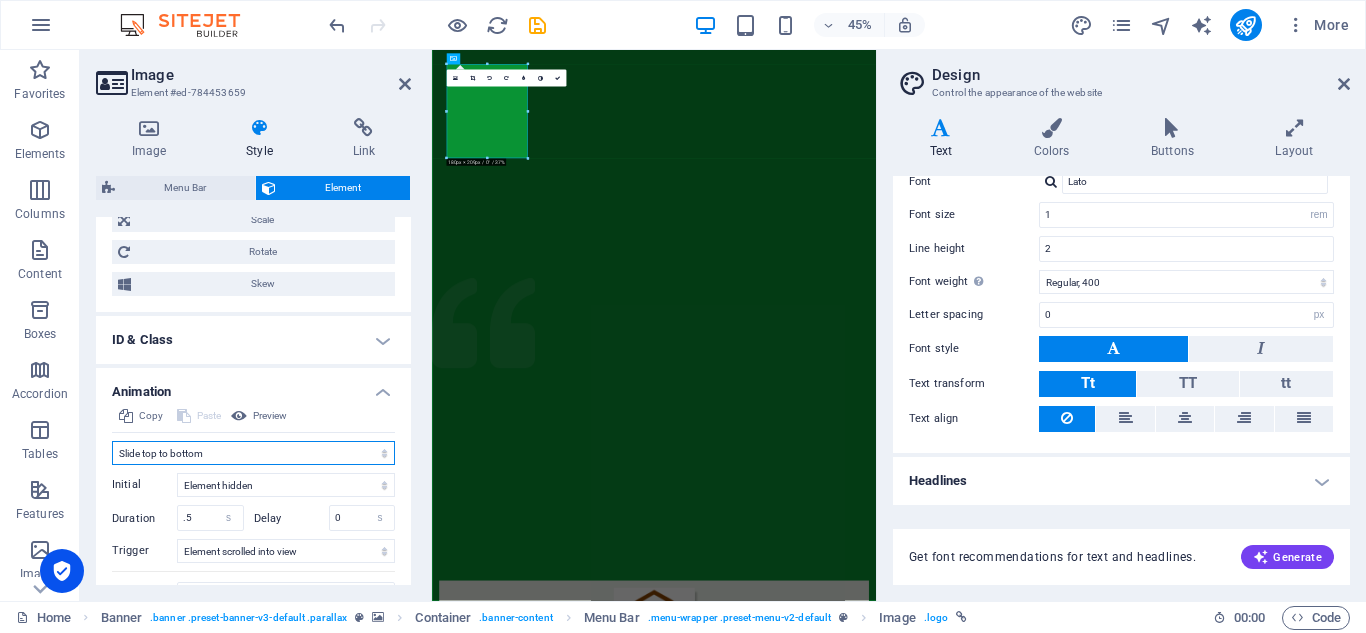 click on "Don't animate Show / Hide Slide up/down Zoom in/out Slide left to right Slide right to left Slide top to bottom Slide bottom to top Pulse Blink Open as overlay" at bounding box center [253, 453] 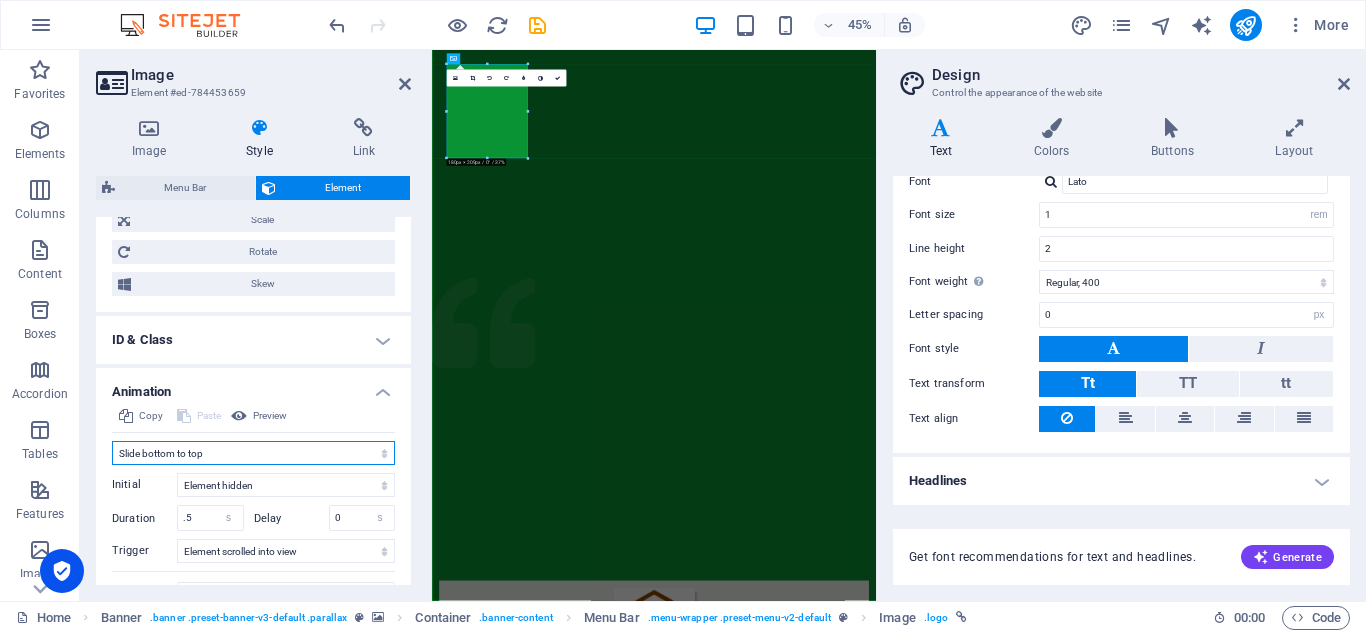 click on "Don't animate Show / Hide Slide up/down Zoom in/out Slide left to right Slide right to left Slide top to bottom Slide bottom to top Pulse Blink Open as overlay" at bounding box center (253, 453) 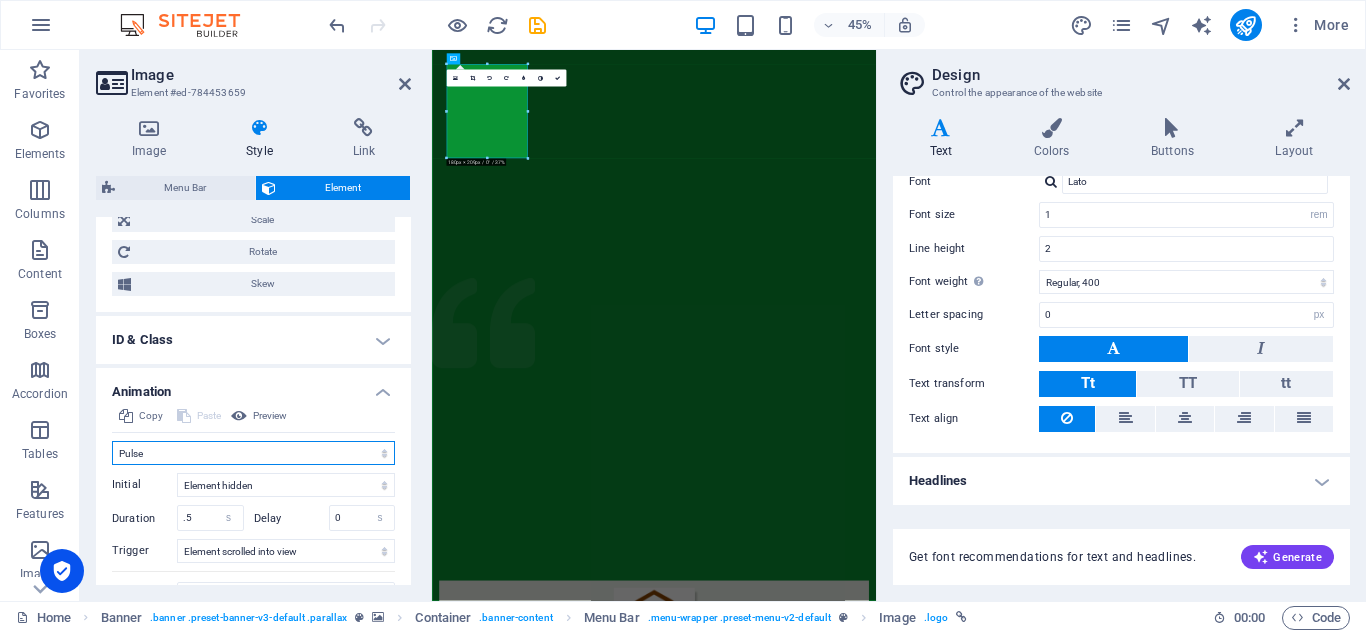 click on "Don't animate Show / Hide Slide up/down Zoom in/out Slide left to right Slide right to left Slide top to bottom Slide bottom to top Pulse Blink Open as overlay" at bounding box center (253, 453) 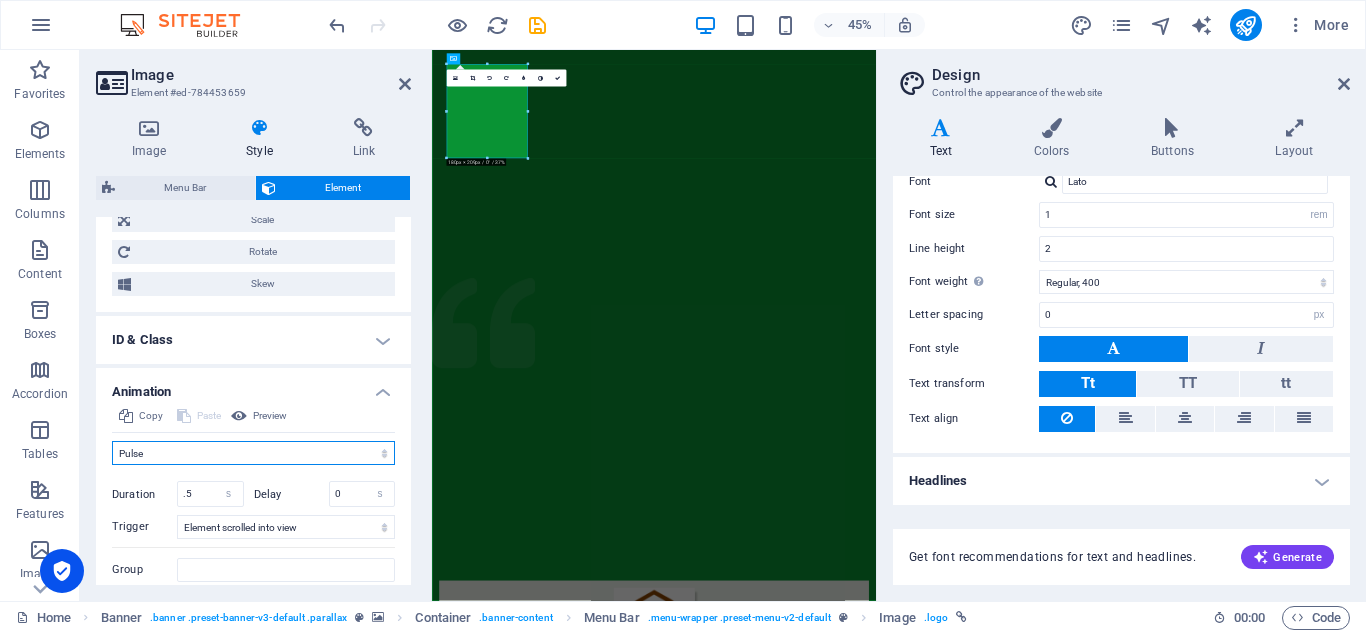 click on "Don't animate Show / Hide Slide up/down Zoom in/out Slide left to right Slide right to left Slide top to bottom Slide bottom to top Pulse Blink Open as overlay" at bounding box center [253, 453] 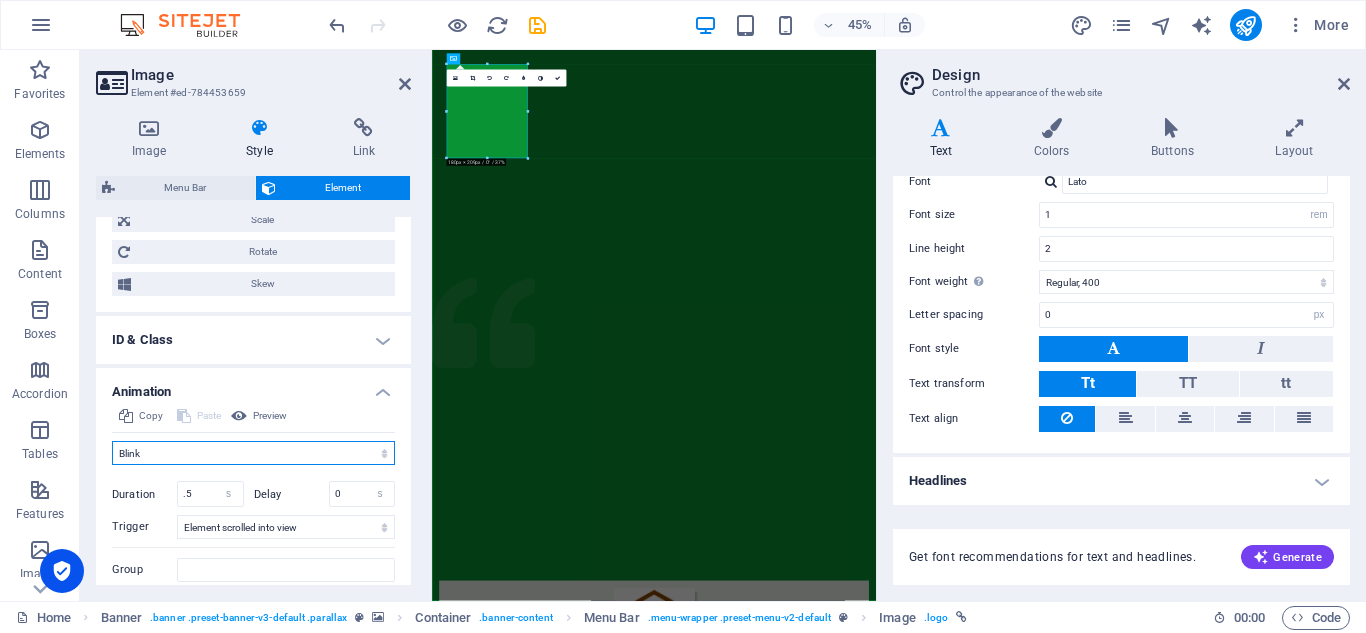 click on "Don't animate Show / Hide Slide up/down Zoom in/out Slide left to right Slide right to left Slide top to bottom Slide bottom to top Pulse Blink Open as overlay" at bounding box center [253, 453] 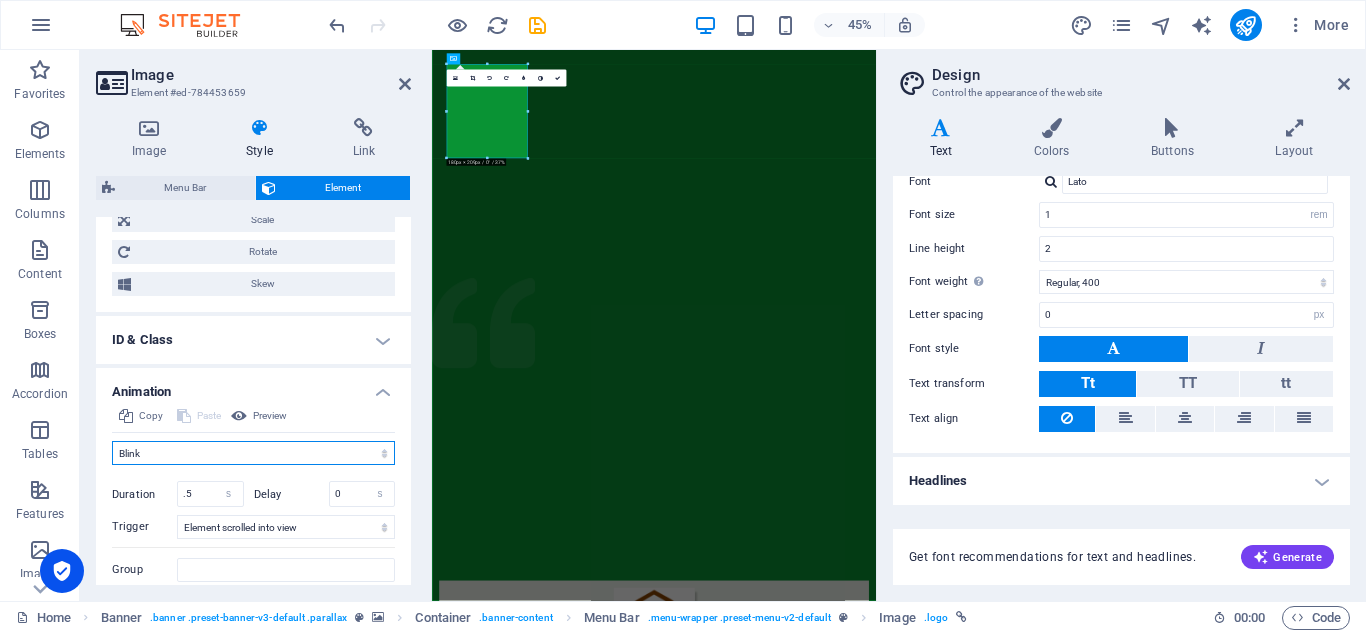 click on "Don't animate Show / Hide Slide up/down Zoom in/out Slide left to right Slide right to left Slide top to bottom Slide bottom to top Pulse Blink Open as overlay" at bounding box center (253, 453) 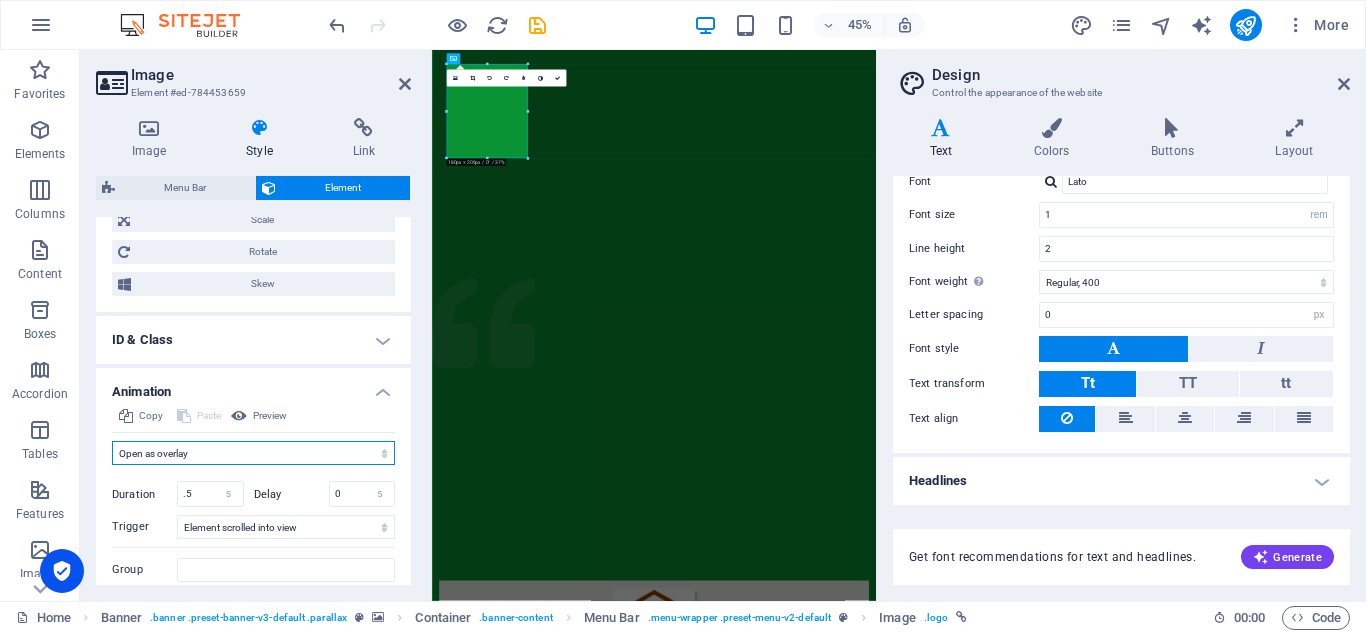 click on "Don't animate Show / Hide Slide up/down Zoom in/out Slide left to right Slide right to left Slide top to bottom Slide bottom to top Pulse Blink Open as overlay" at bounding box center [253, 453] 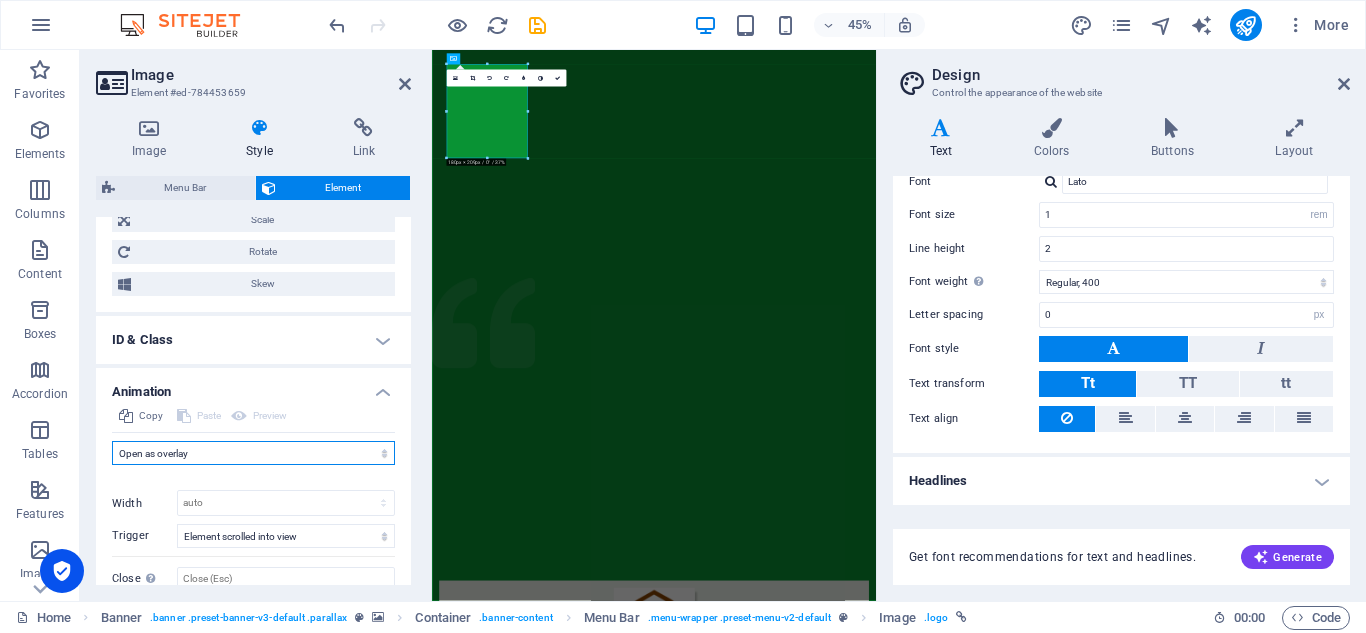 click on "Don't animate Show / Hide Slide up/down Zoom in/out Slide left to right Slide right to left Slide top to bottom Slide bottom to top Pulse Blink Open as overlay" at bounding box center (253, 453) 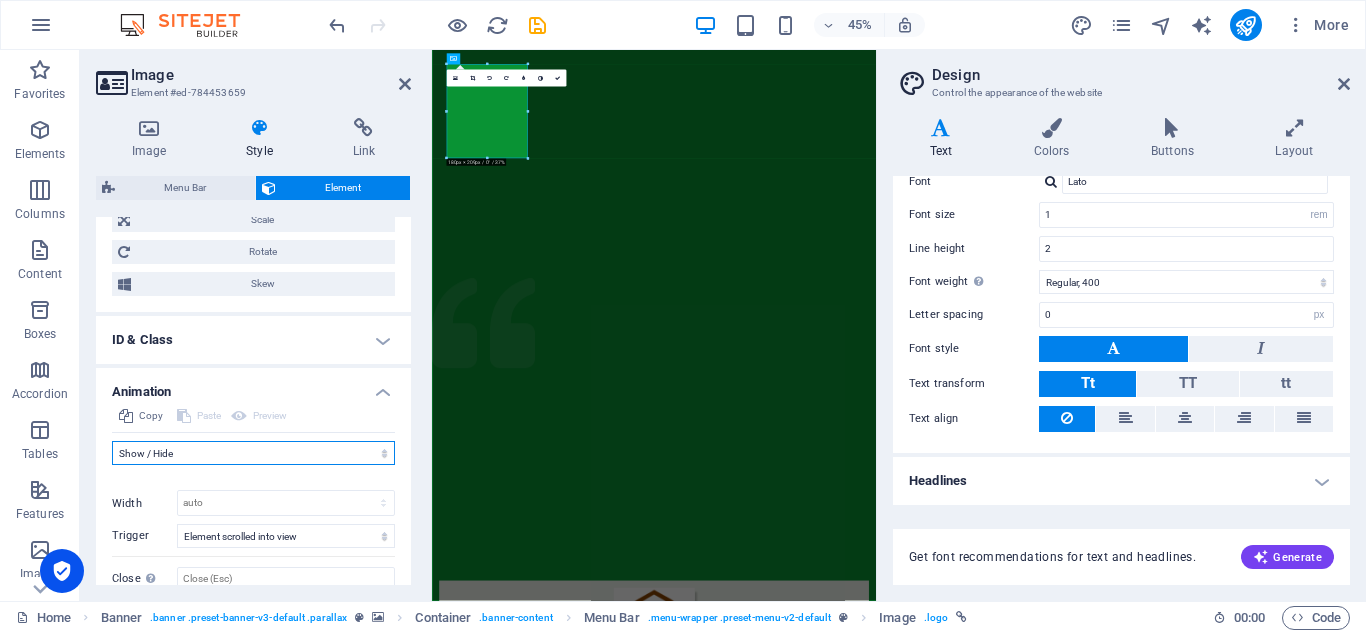 click on "Don't animate Show / Hide Slide up/down Zoom in/out Slide left to right Slide right to left Slide top to bottom Slide bottom to top Pulse Blink Open as overlay" at bounding box center [253, 453] 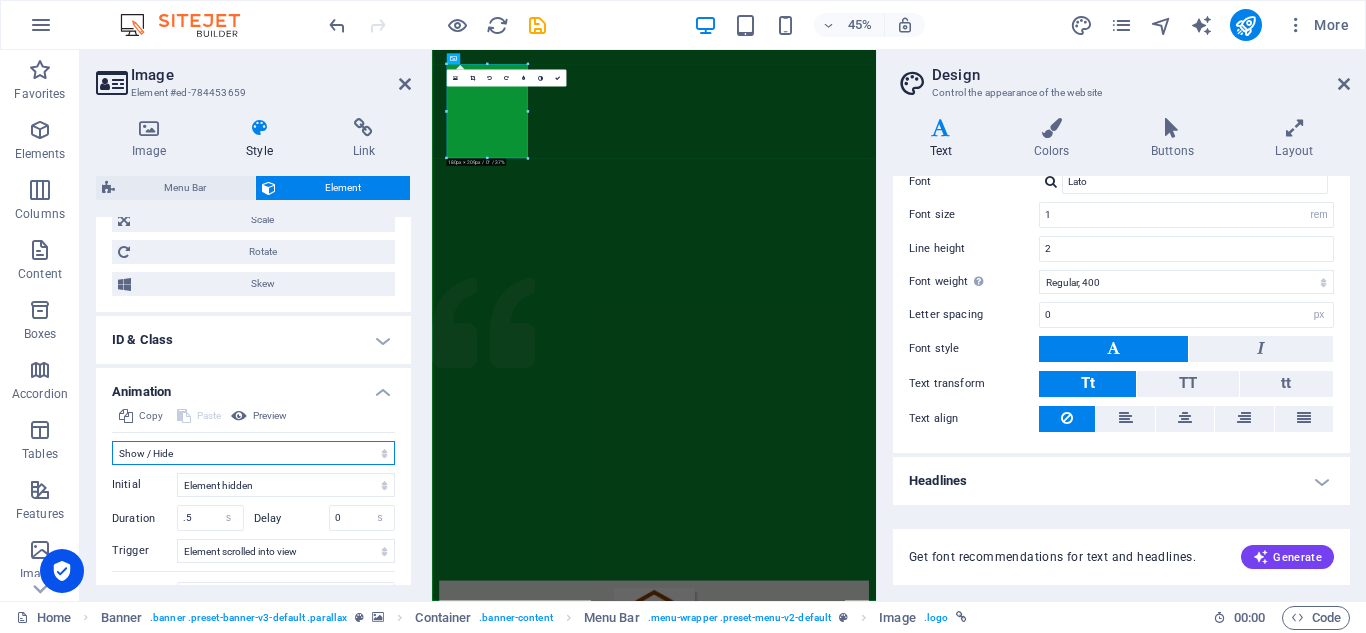 click on "Don't animate Show / Hide Slide up/down Zoom in/out Slide left to right Slide right to left Slide top to bottom Slide bottom to top Pulse Blink Open as overlay" at bounding box center [253, 453] 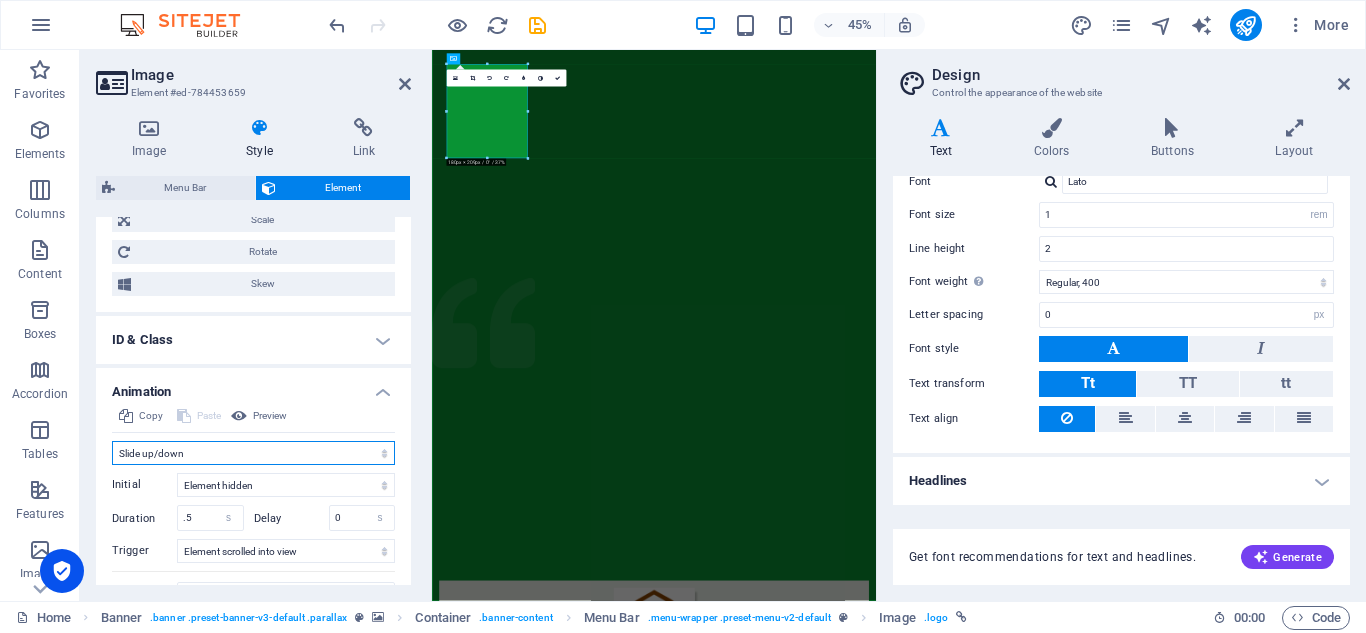 click on "Don't animate Show / Hide Slide up/down Zoom in/out Slide left to right Slide right to left Slide top to bottom Slide bottom to top Pulse Blink Open as overlay" at bounding box center [253, 453] 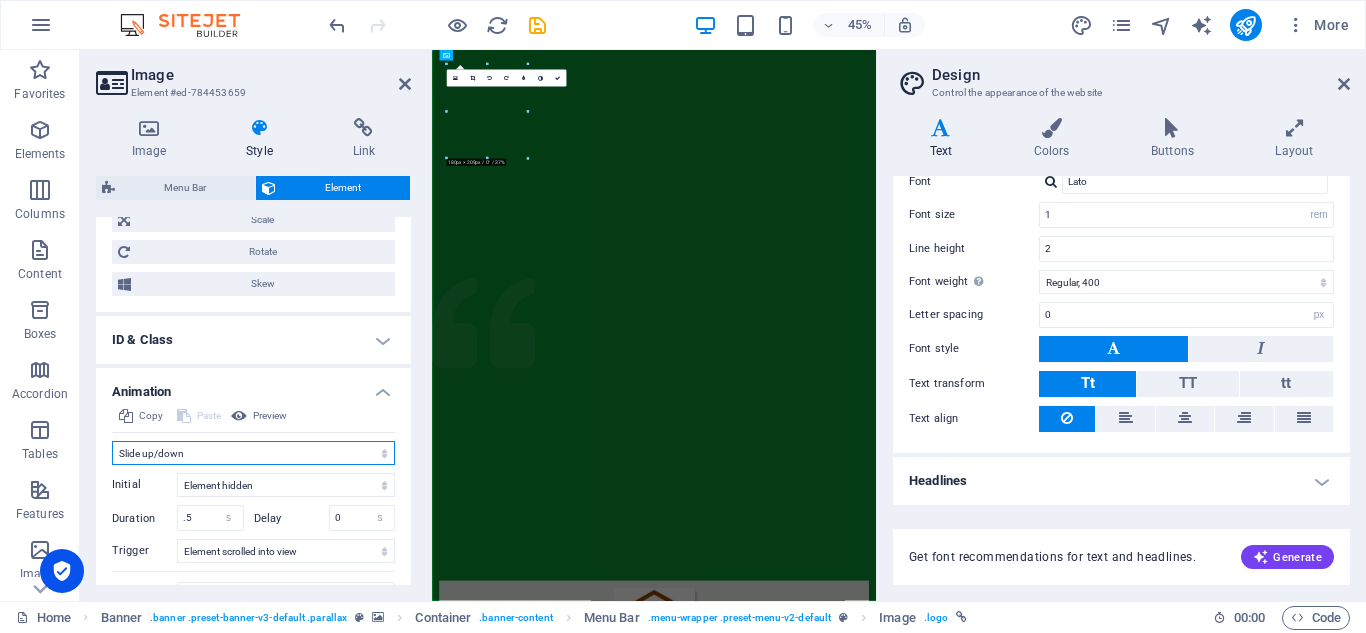 click on "Don't animate Show / Hide Slide up/down Zoom in/out Slide left to right Slide right to left Slide top to bottom Slide bottom to top Pulse Blink Open as overlay" at bounding box center [253, 453] 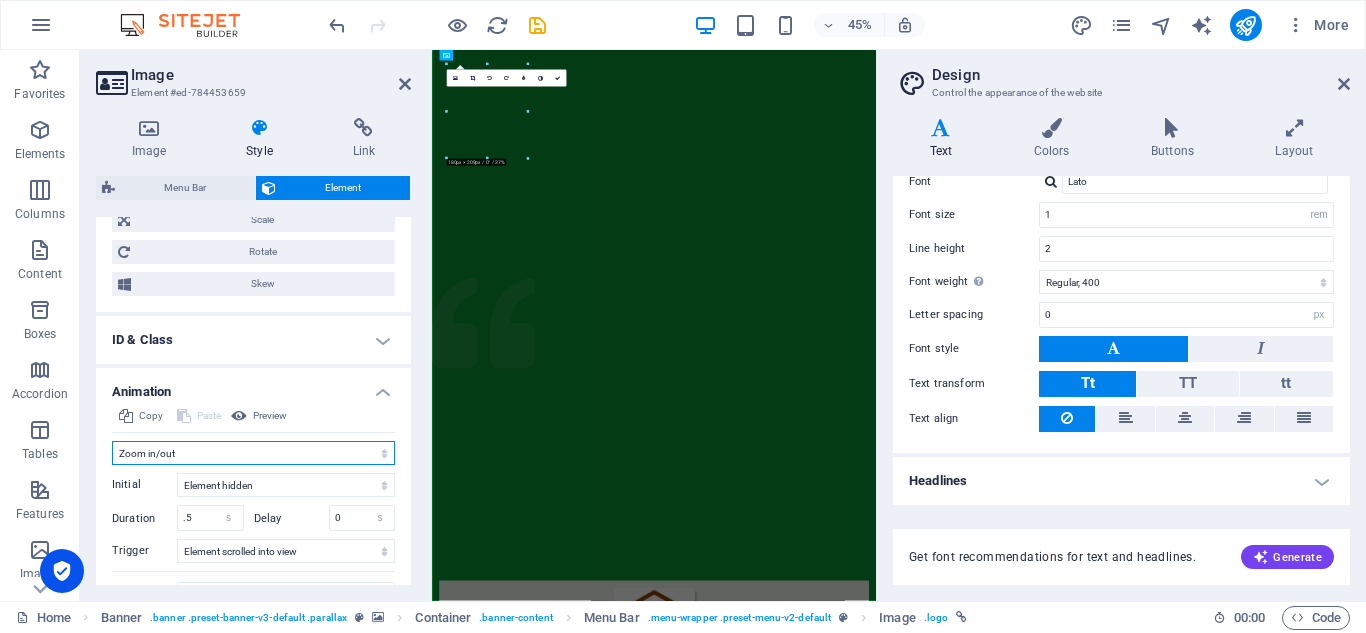 click on "Don't animate Show / Hide Slide up/down Zoom in/out Slide left to right Slide right to left Slide top to bottom Slide bottom to top Pulse Blink Open as overlay" at bounding box center [253, 453] 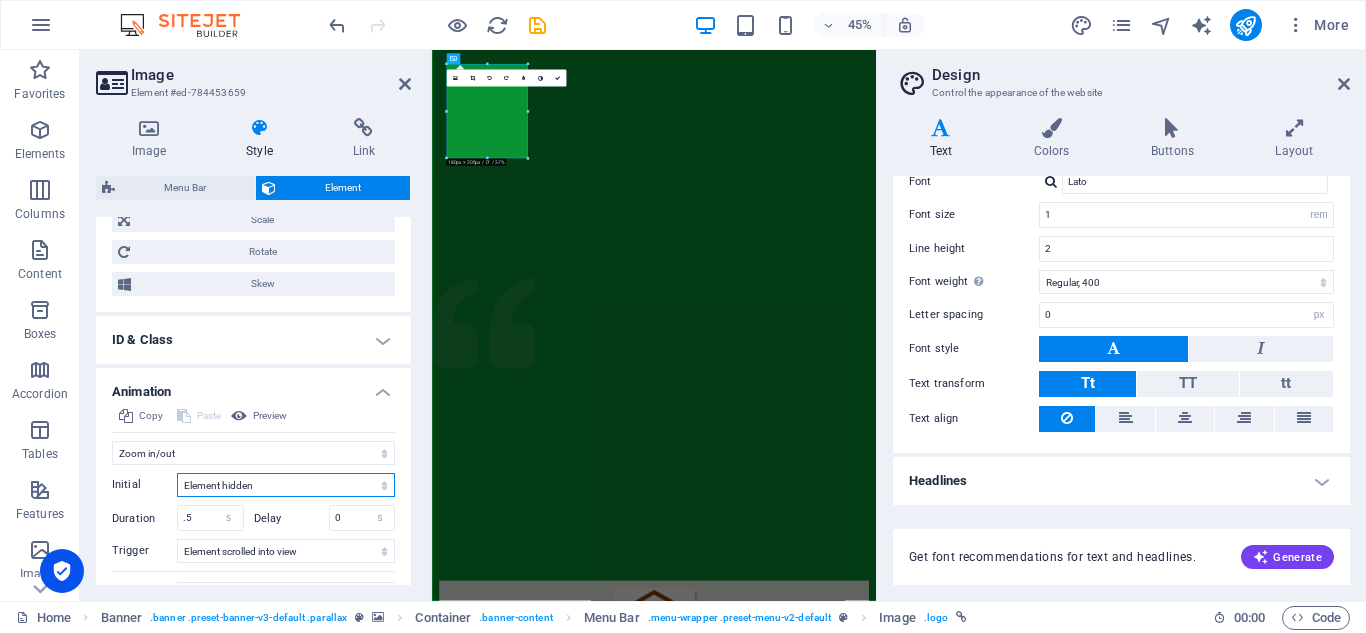 click on "Element hidden Element shown" at bounding box center [286, 485] 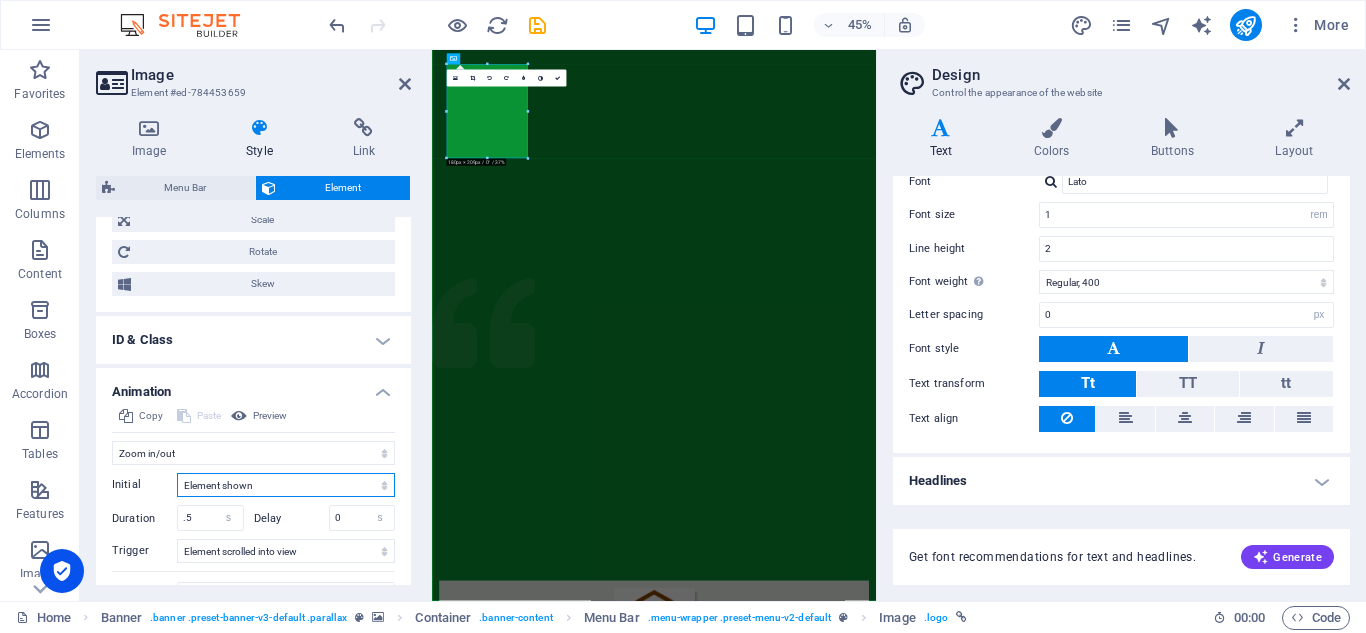 click on "Element hidden Element shown" at bounding box center [286, 485] 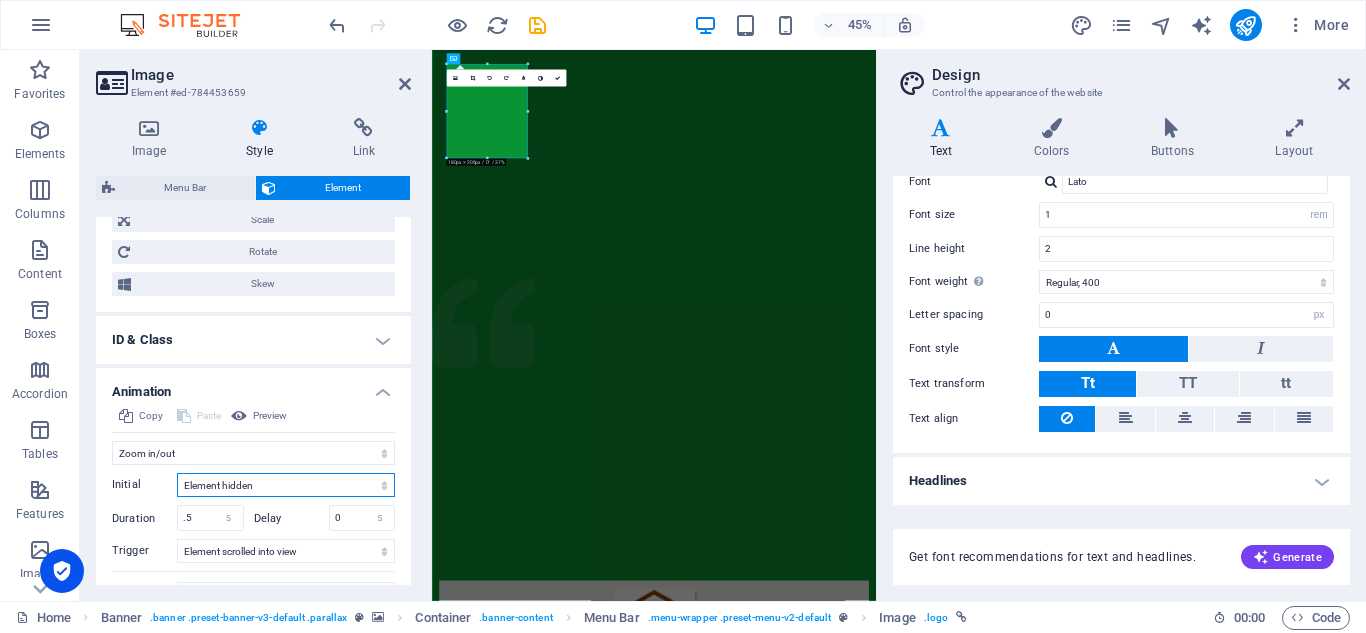 click on "Element hidden Element shown" at bounding box center [286, 485] 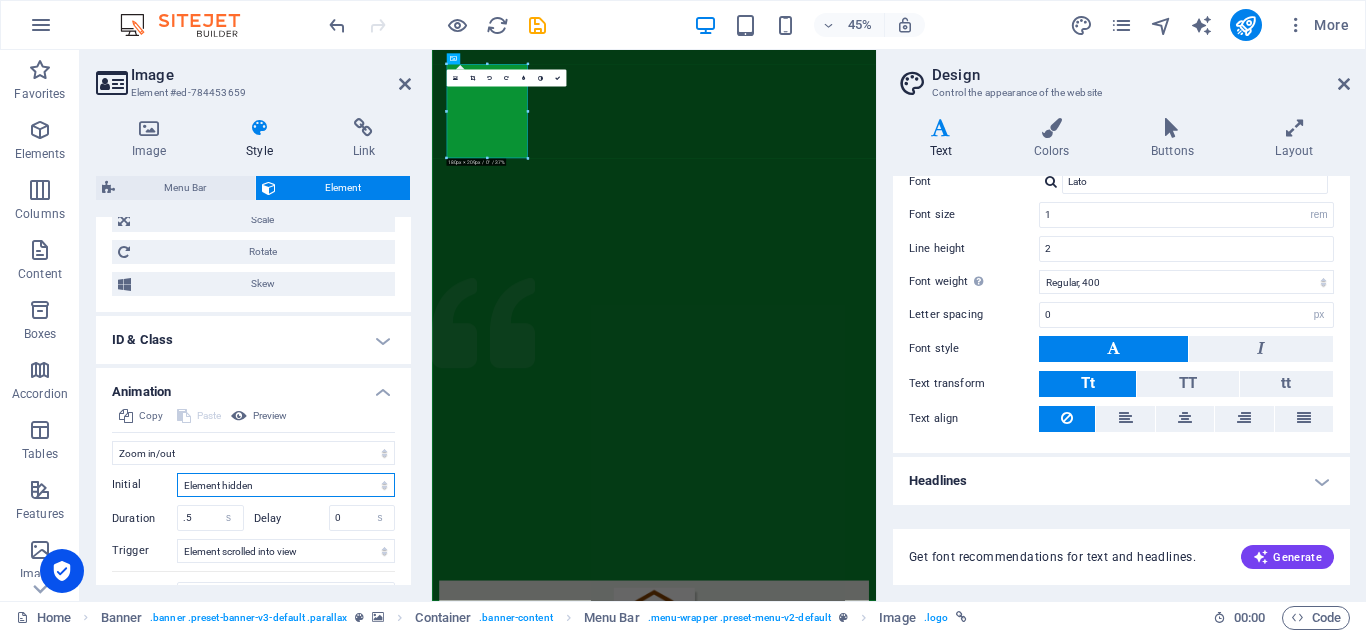 click on "Element hidden Element shown" at bounding box center [286, 485] 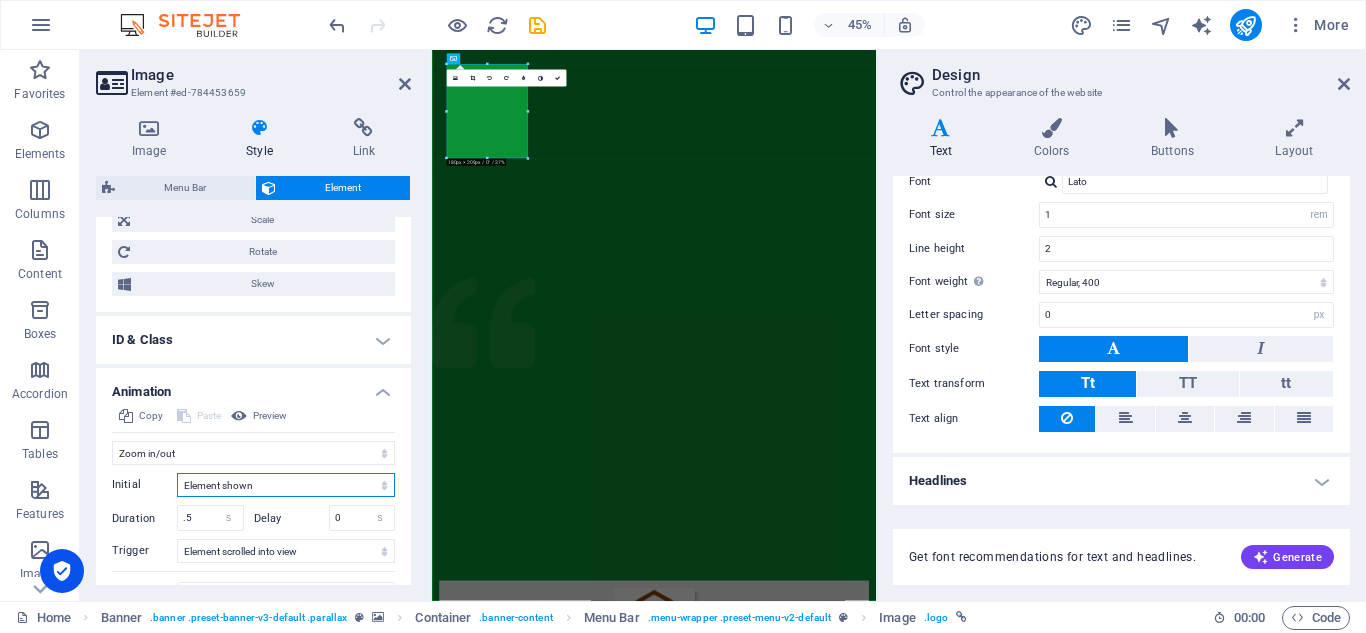 click on "Element hidden Element shown" at bounding box center [286, 485] 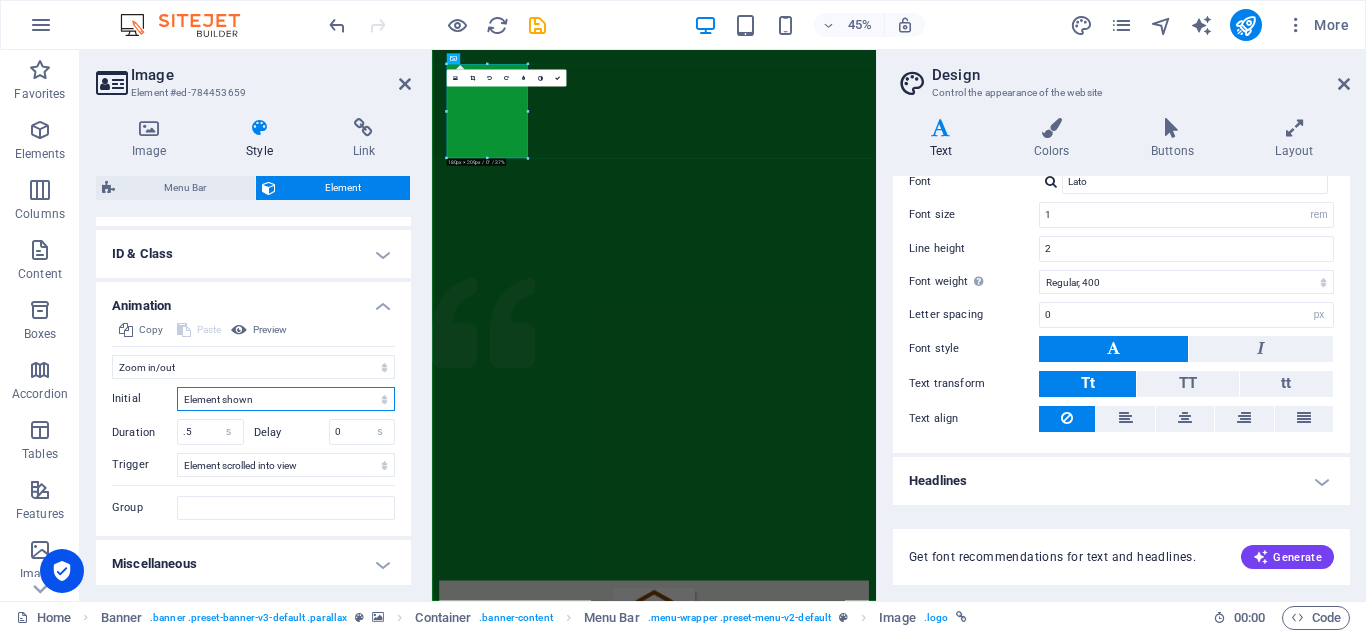 scroll, scrollTop: 1318, scrollLeft: 0, axis: vertical 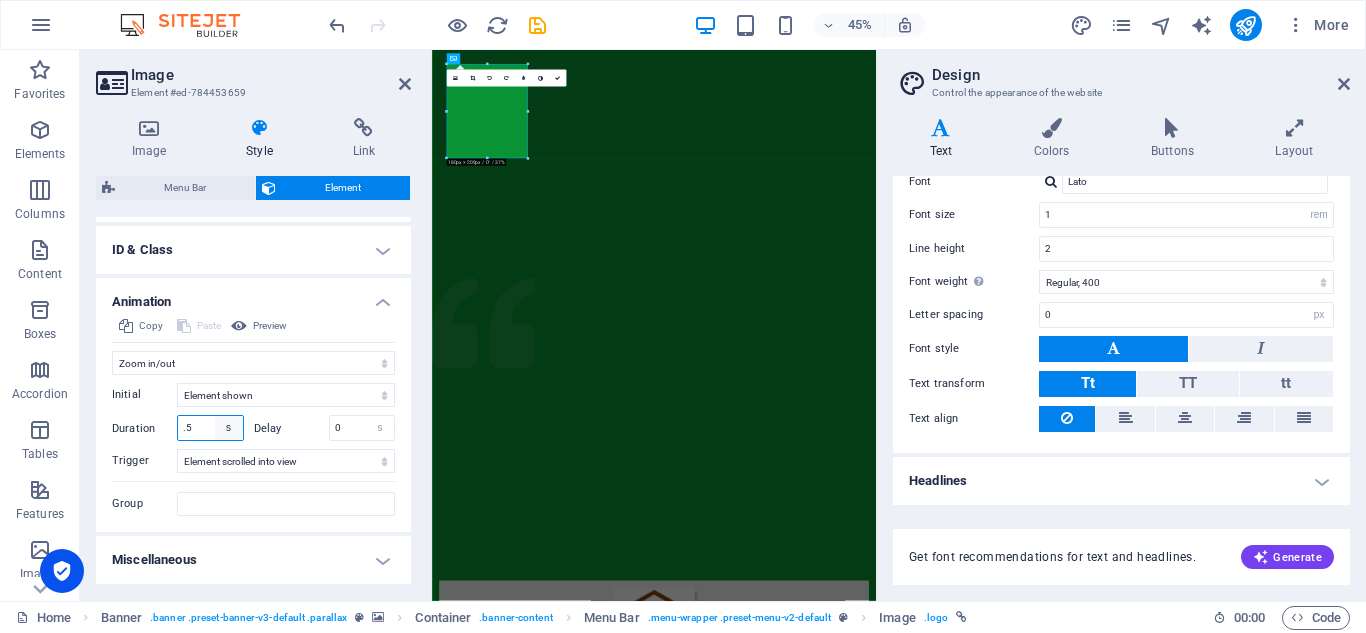click on "s ms" at bounding box center [229, 428] 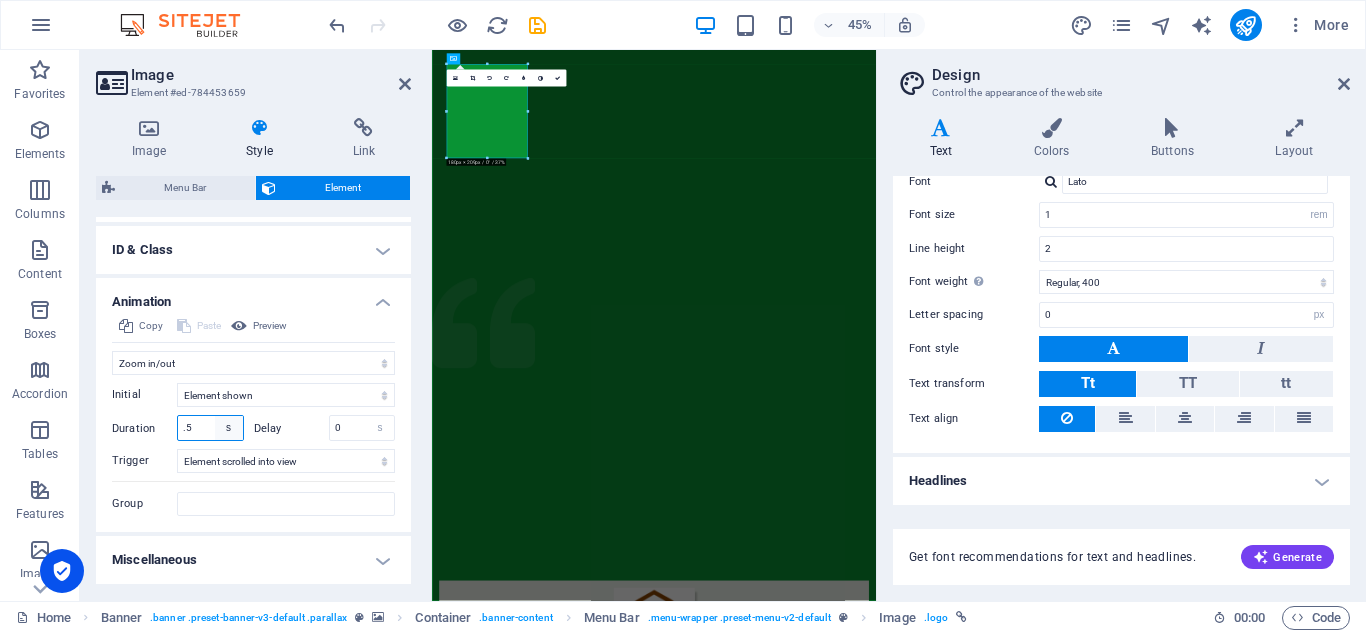 click on "s ms" at bounding box center [229, 428] 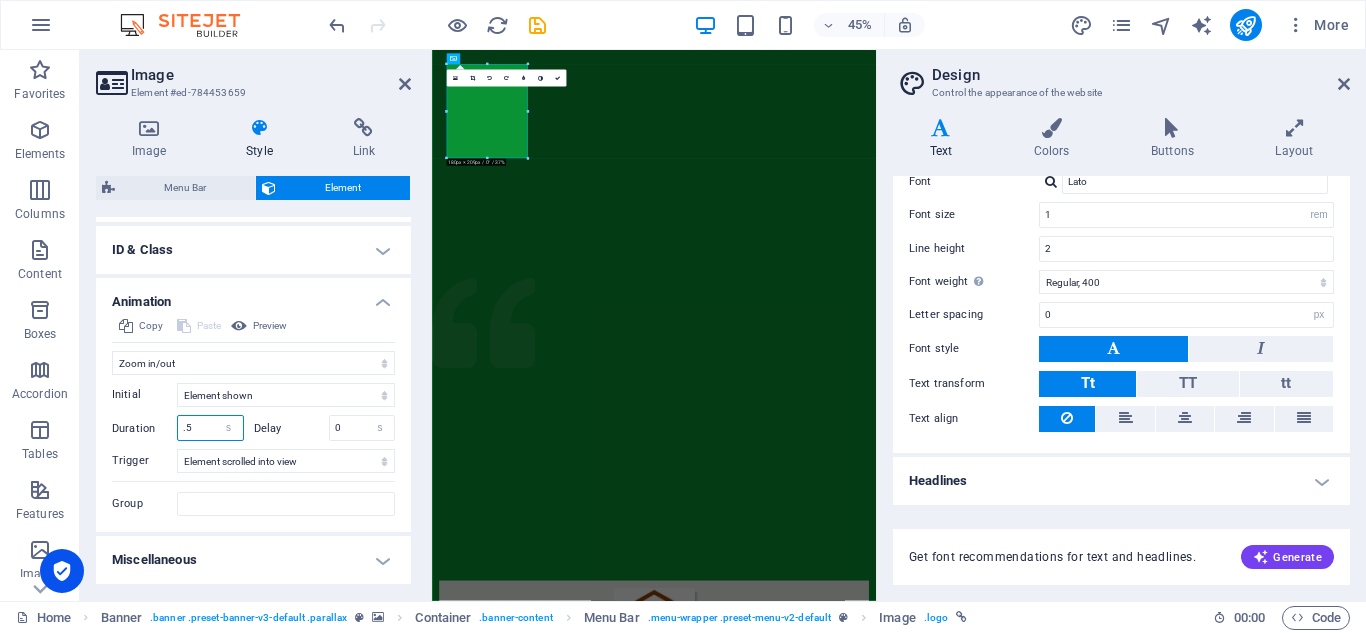 click on ".5" at bounding box center [210, 428] 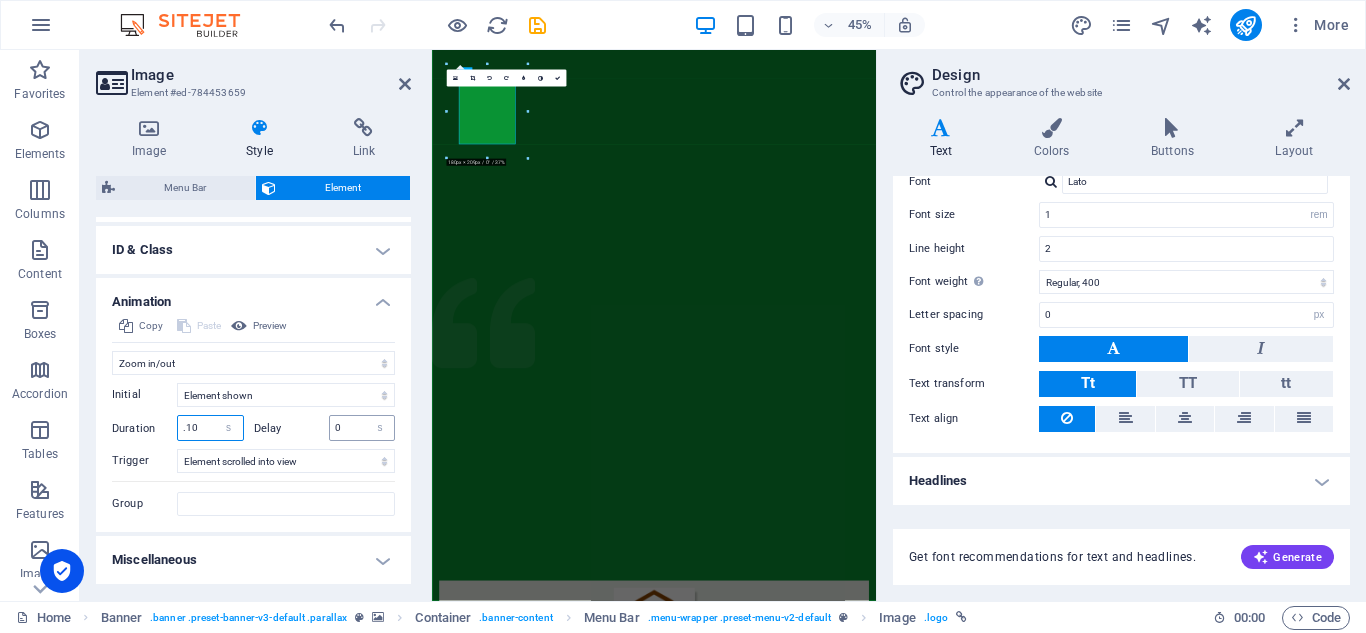 type on ".10" 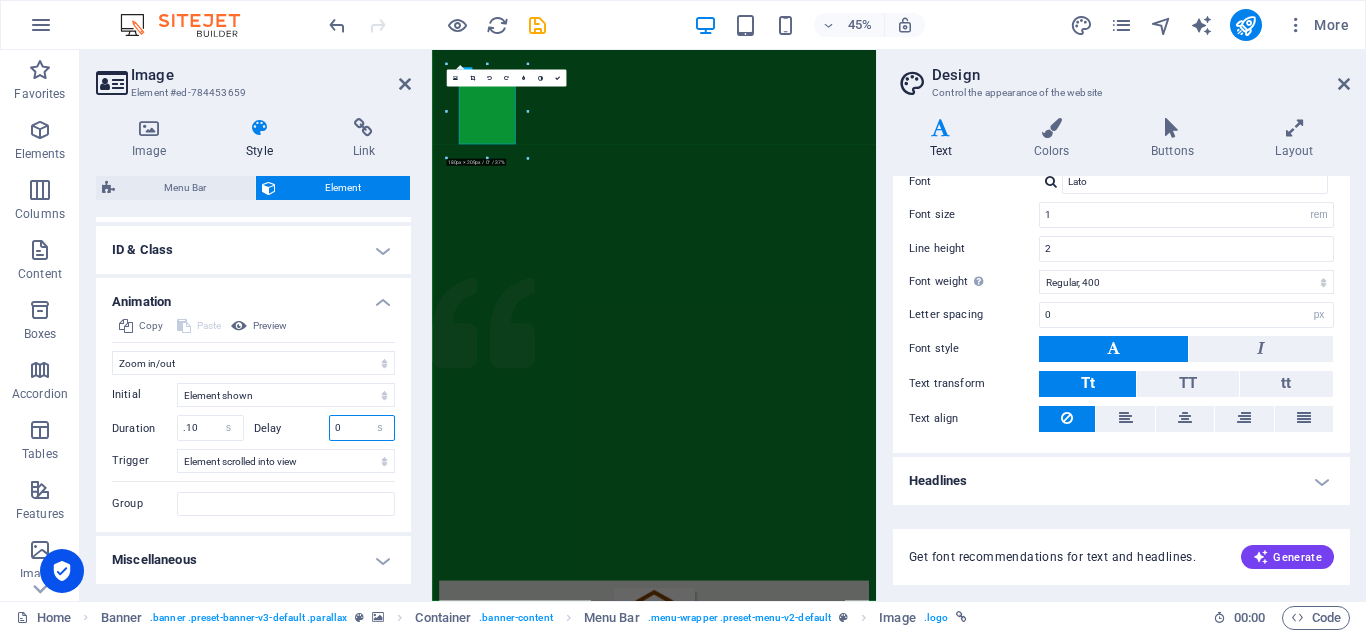 click on "0" at bounding box center (362, 428) 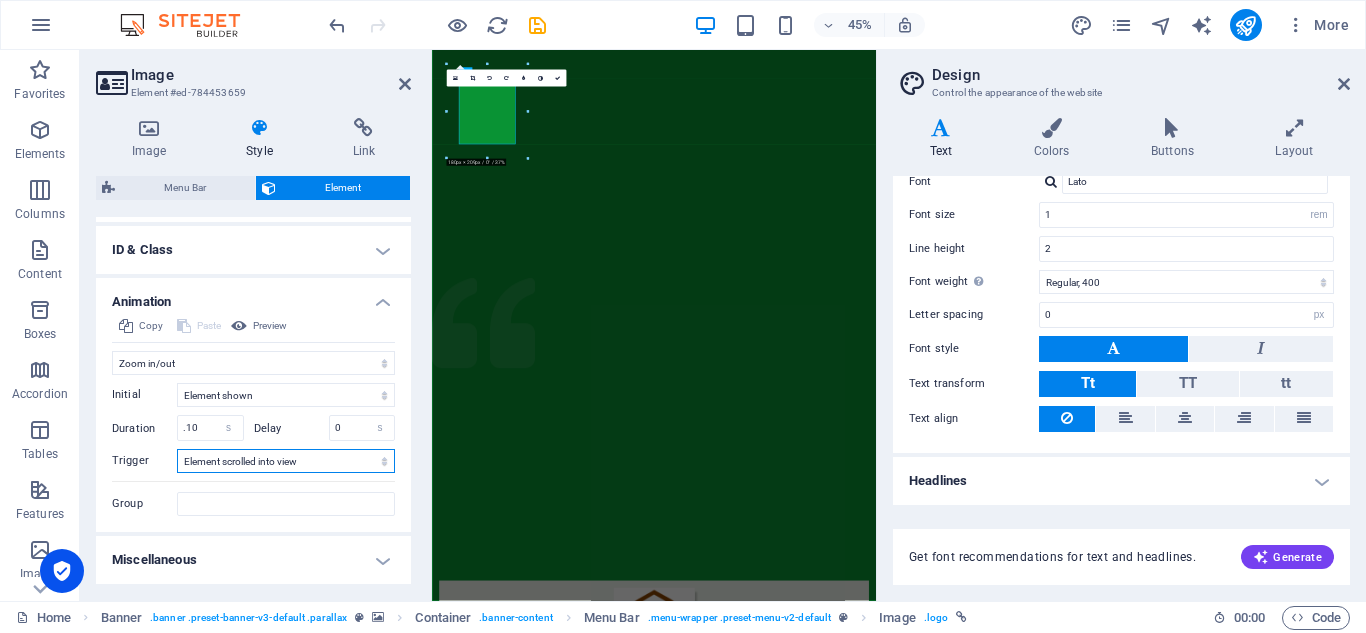 click on "No automatic trigger On page load Element scrolled into view" at bounding box center [286, 461] 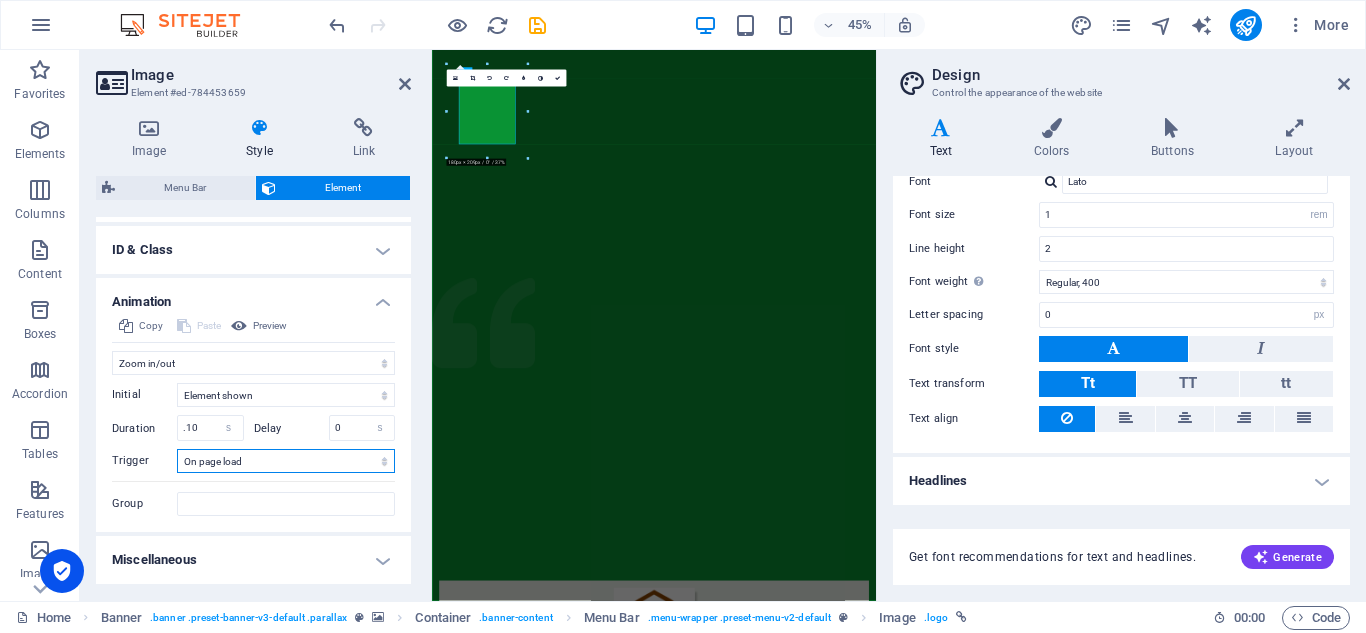 click on "No automatic trigger On page load Element scrolled into view" at bounding box center [286, 461] 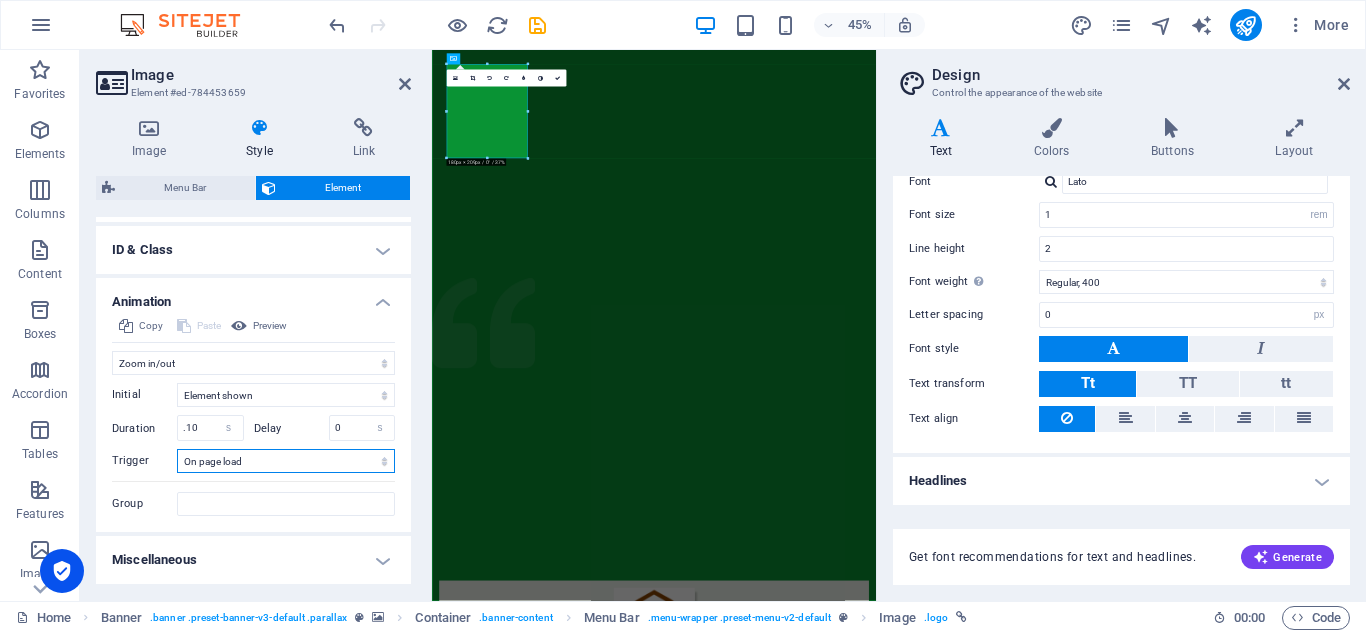 click on "No automatic trigger On page load Element scrolled into view" at bounding box center (286, 461) 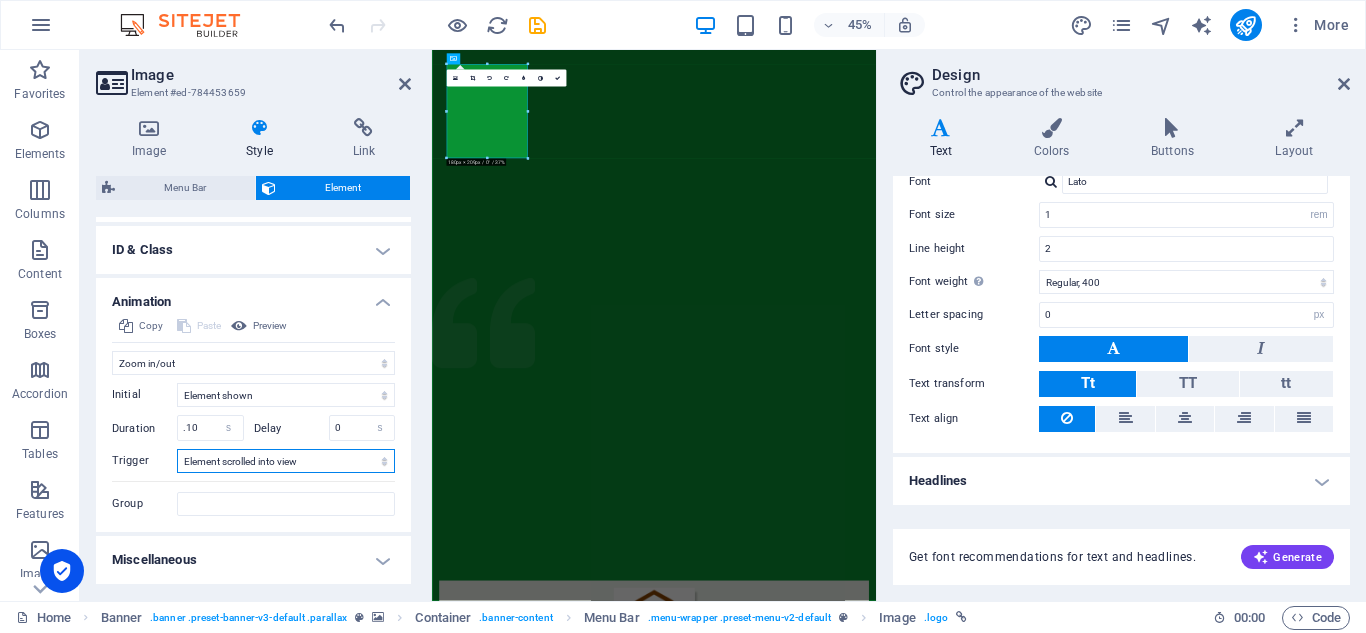 click on "No automatic trigger On page load Element scrolled into view" at bounding box center [286, 461] 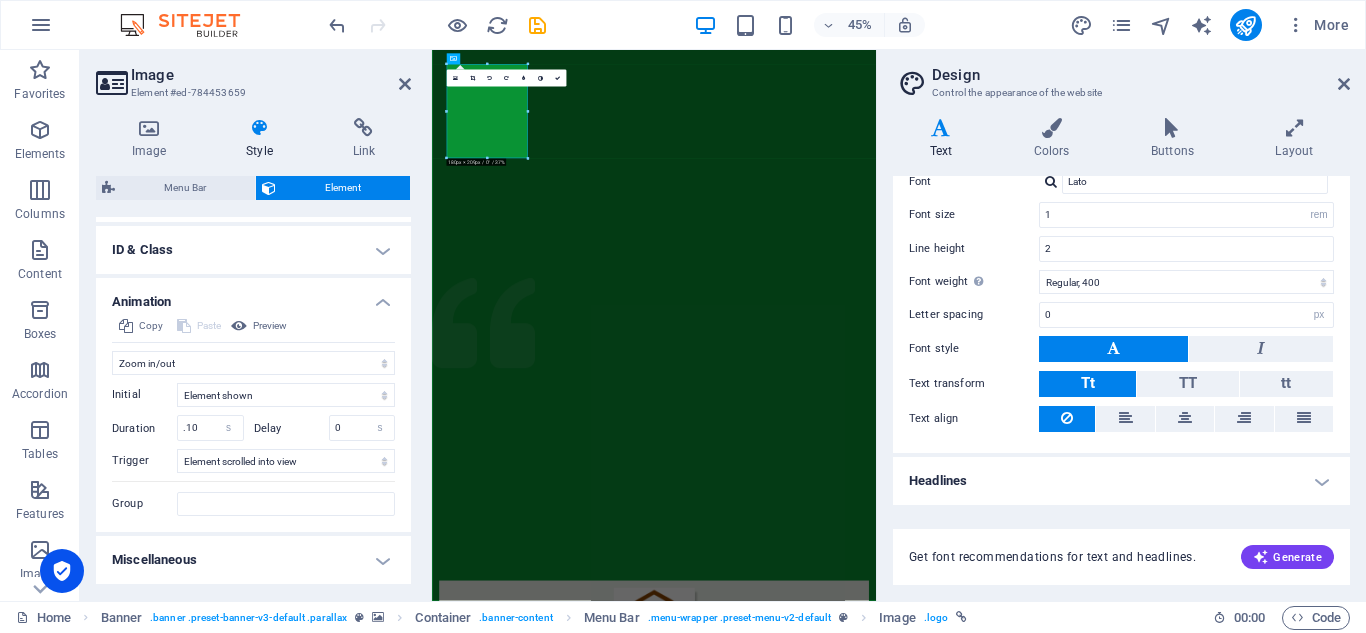 drag, startPoint x: 411, startPoint y: 519, endPoint x: 413, endPoint y: 569, distance: 50.039986 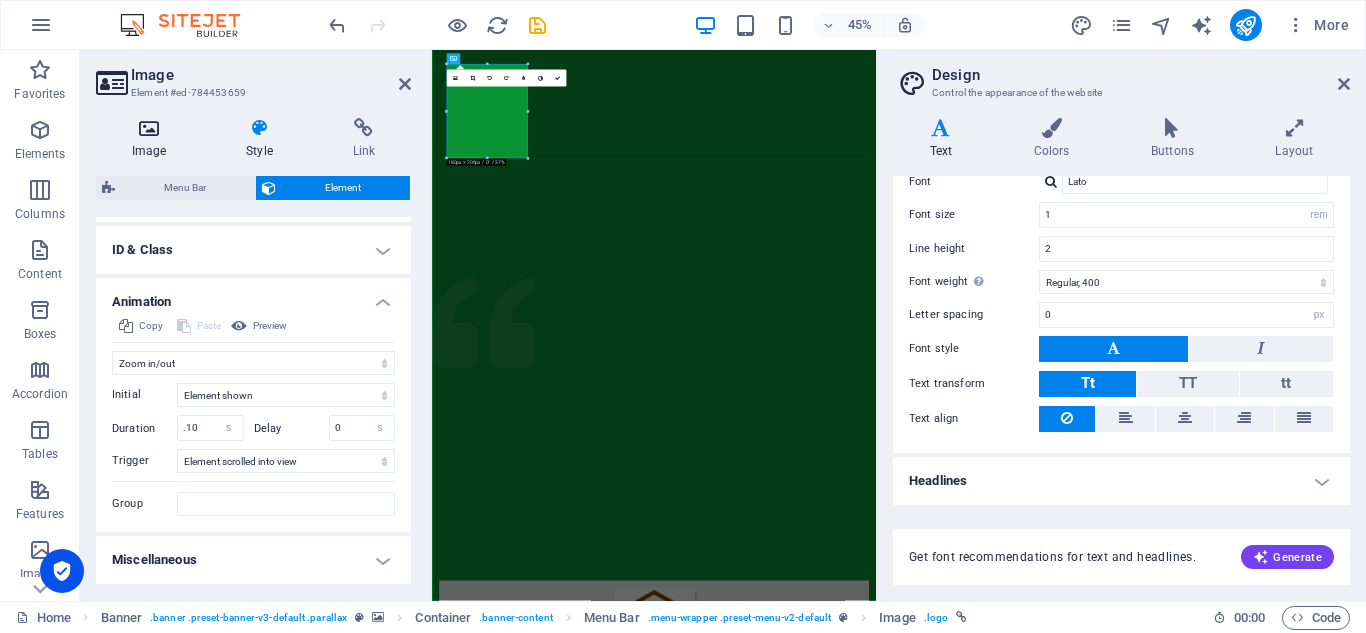click on "Image" at bounding box center [153, 139] 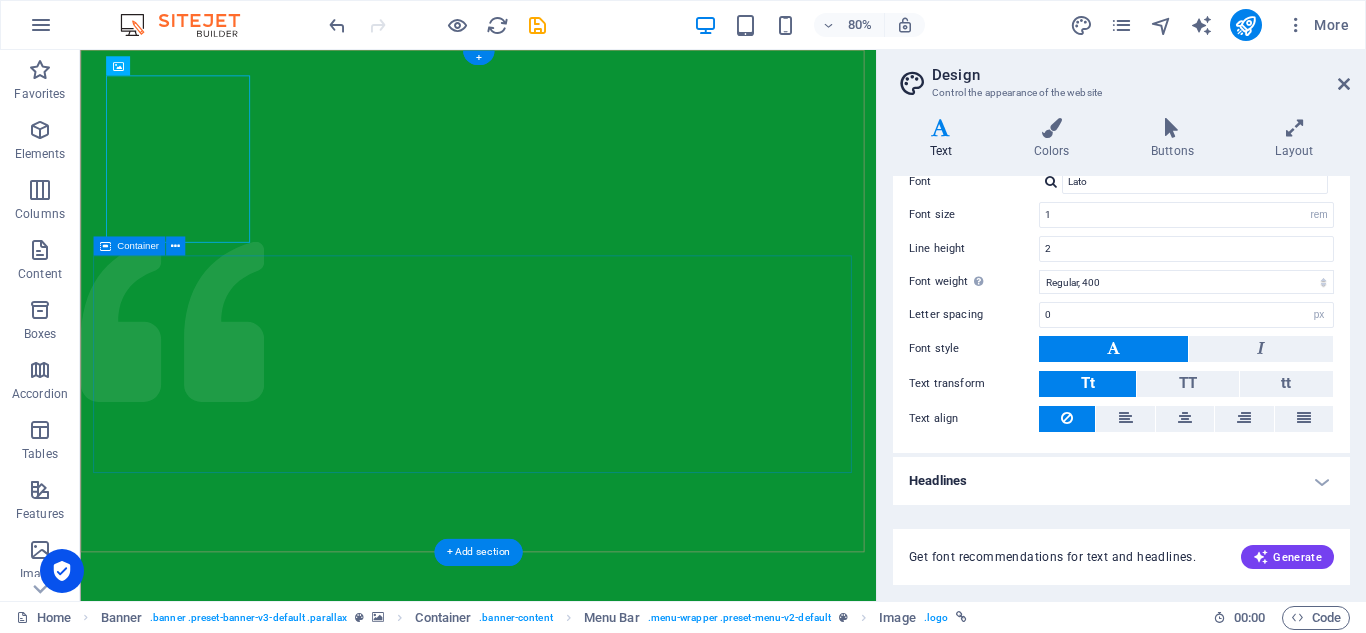 click on "Donate   and Help those in need. Let's build a better world together! Learn more" at bounding box center (577, 1656) 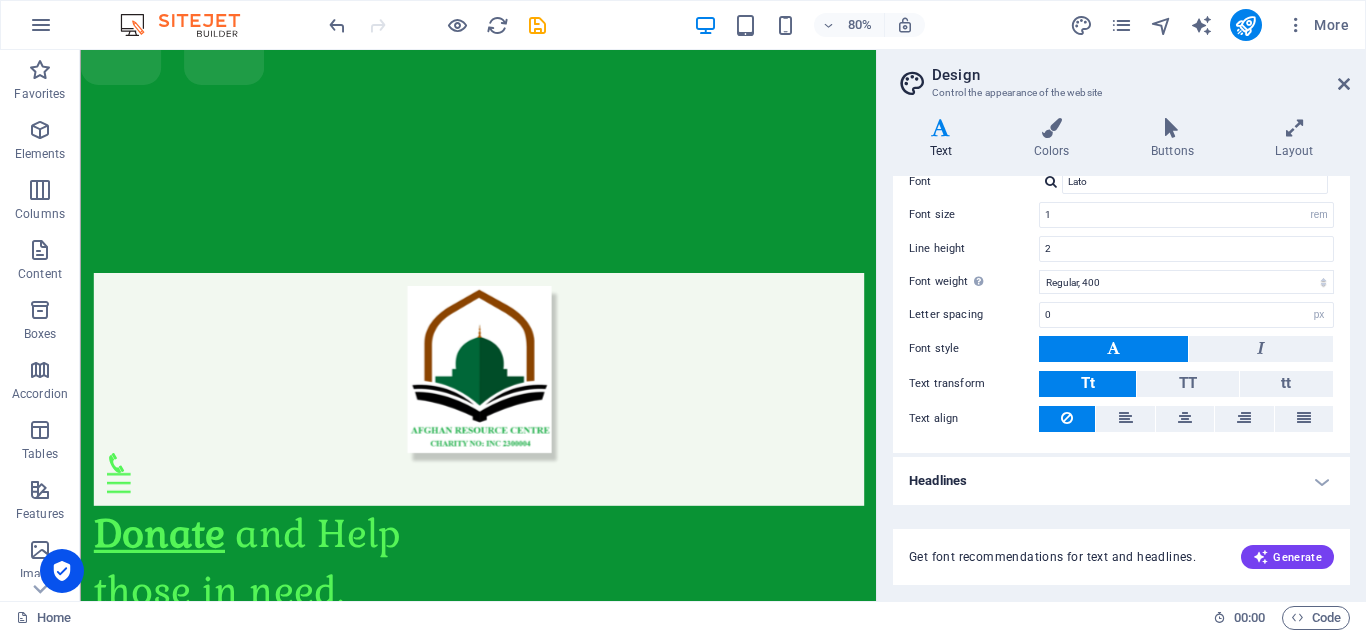scroll, scrollTop: 0, scrollLeft: 0, axis: both 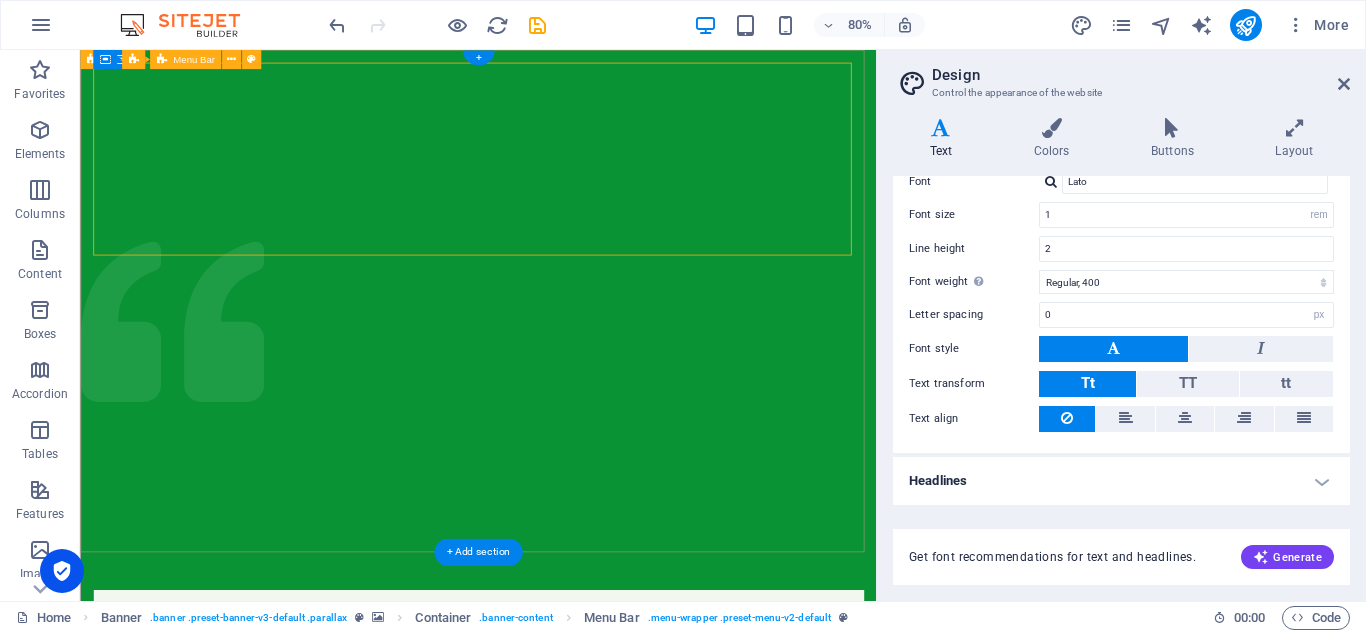 click on "Home About us What we do Projects Volunteers Donate" at bounding box center (577, 870) 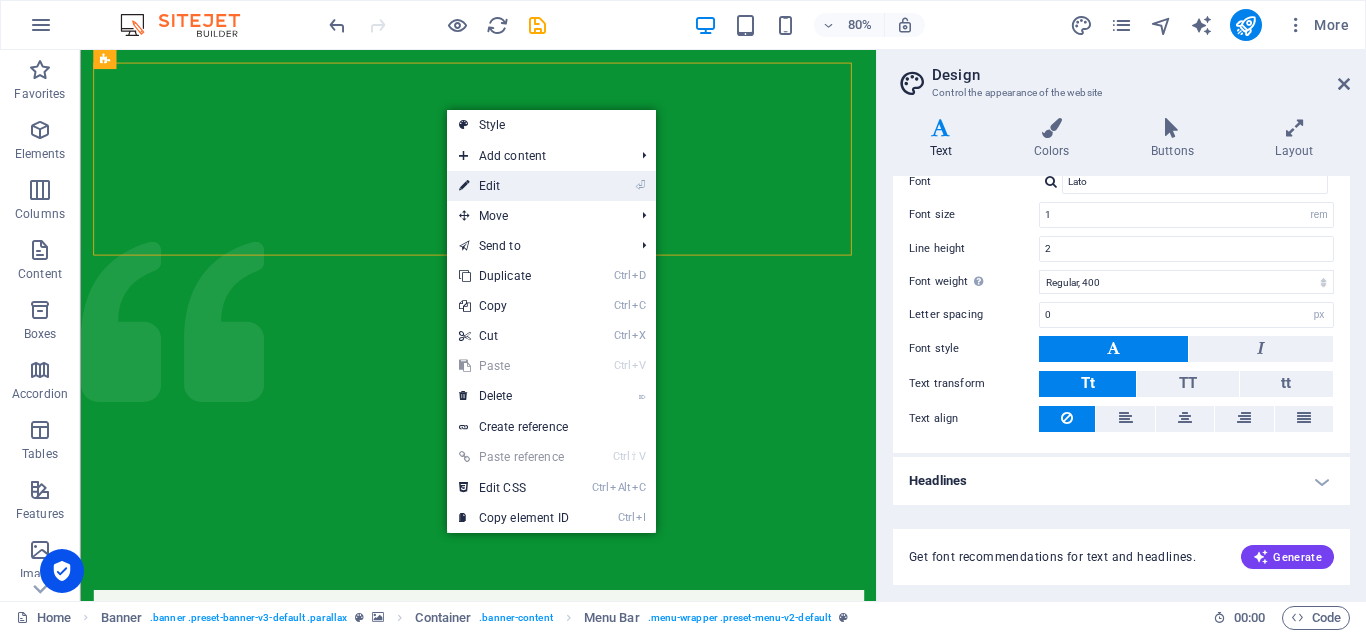 click on "⏎  Edit" at bounding box center (514, 186) 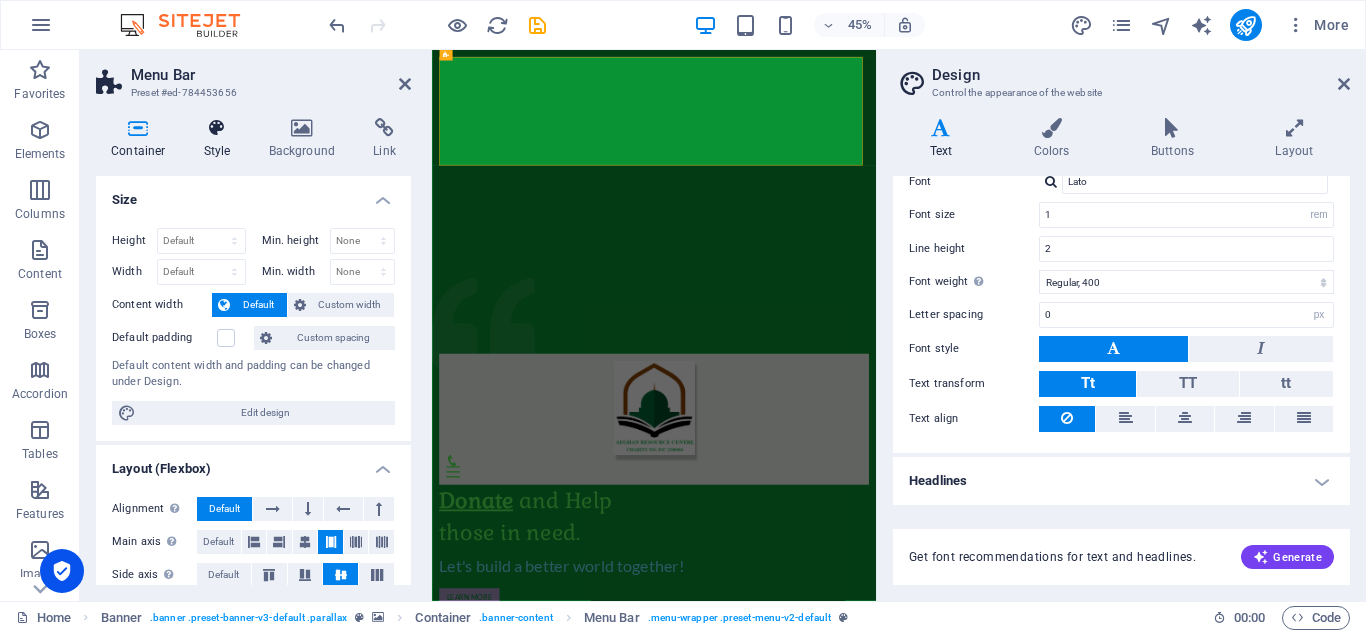 click at bounding box center [217, 128] 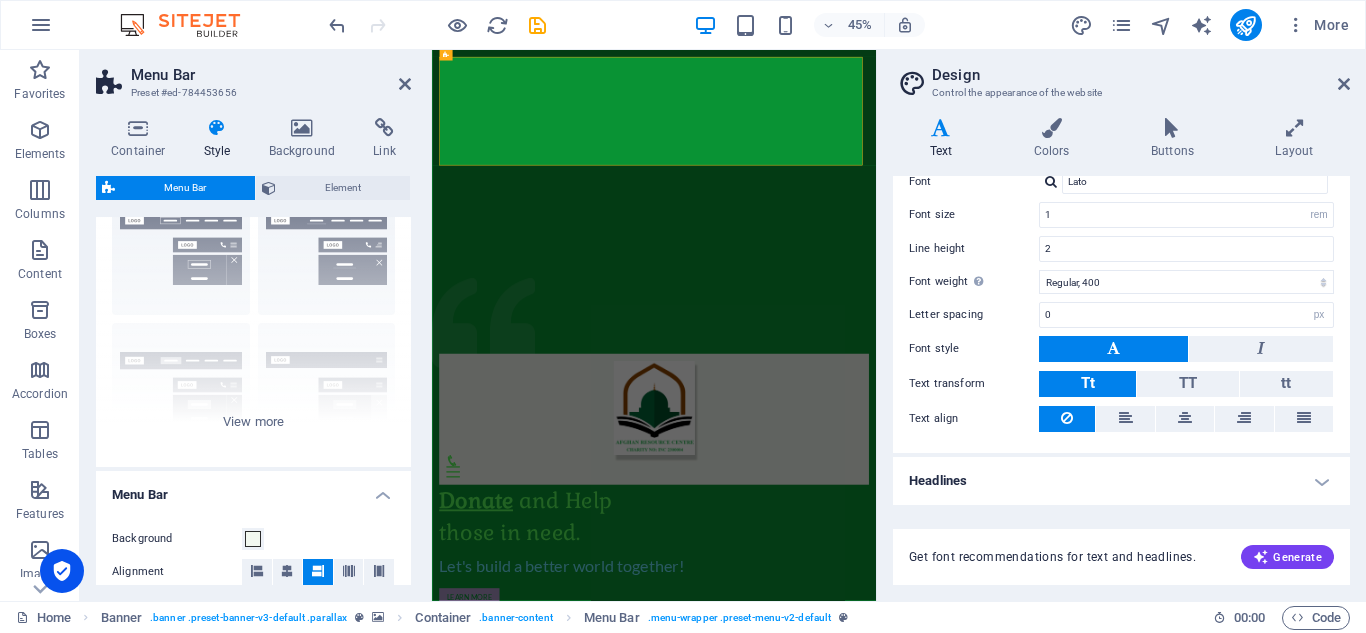 scroll, scrollTop: 0, scrollLeft: 0, axis: both 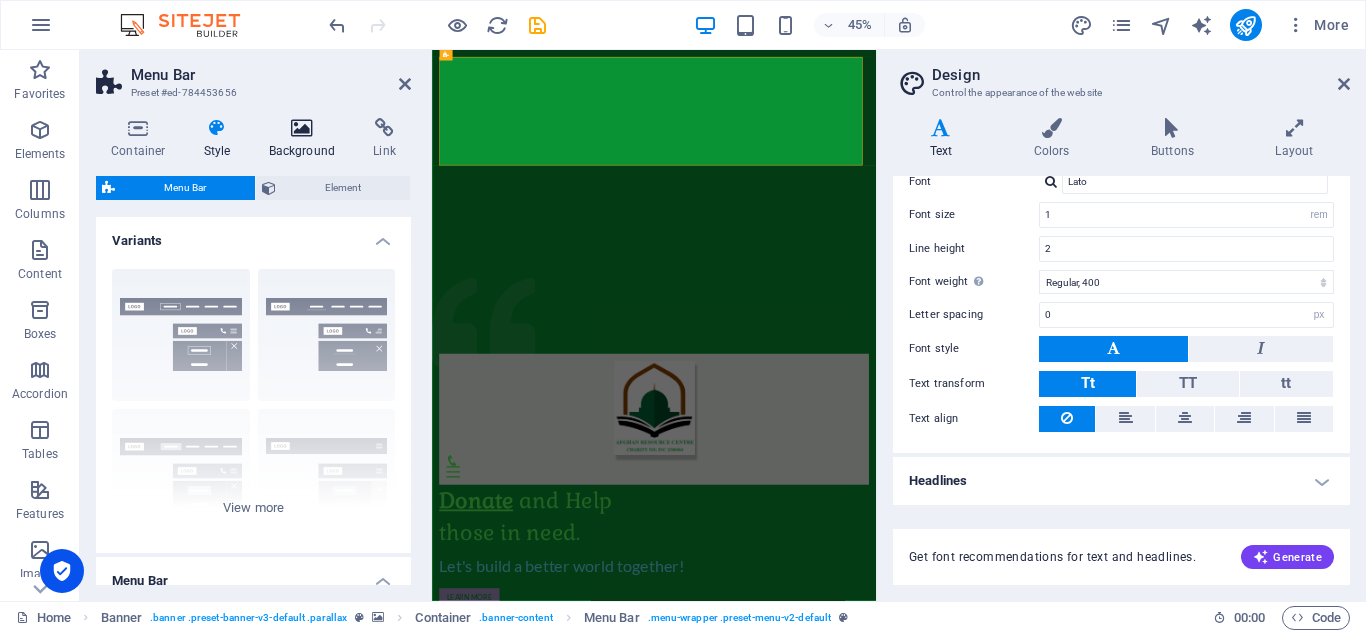 click at bounding box center (302, 128) 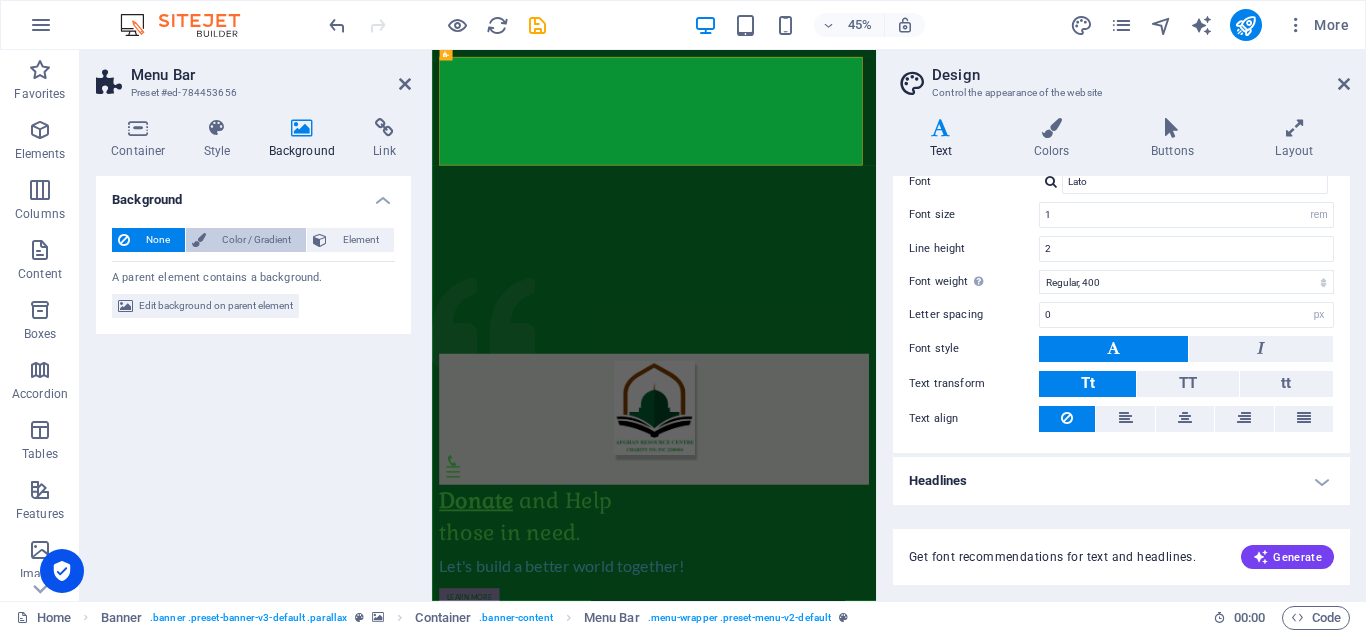 click on "Color / Gradient" at bounding box center [256, 240] 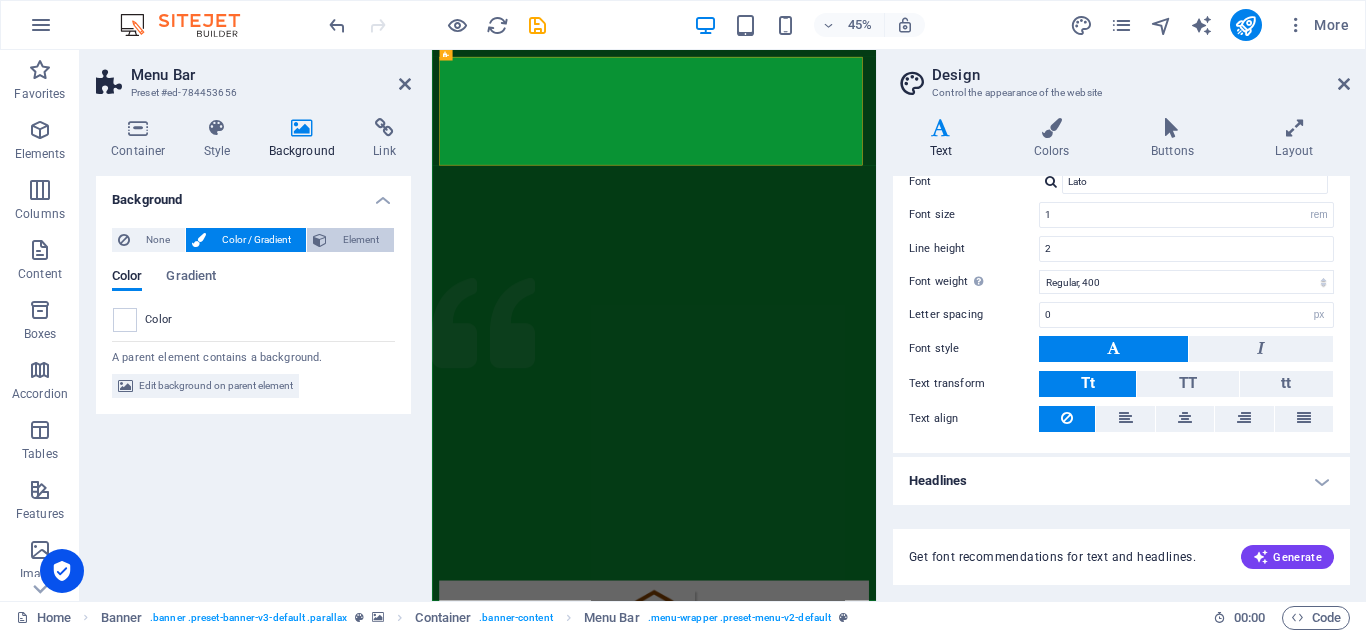 click at bounding box center (320, 240) 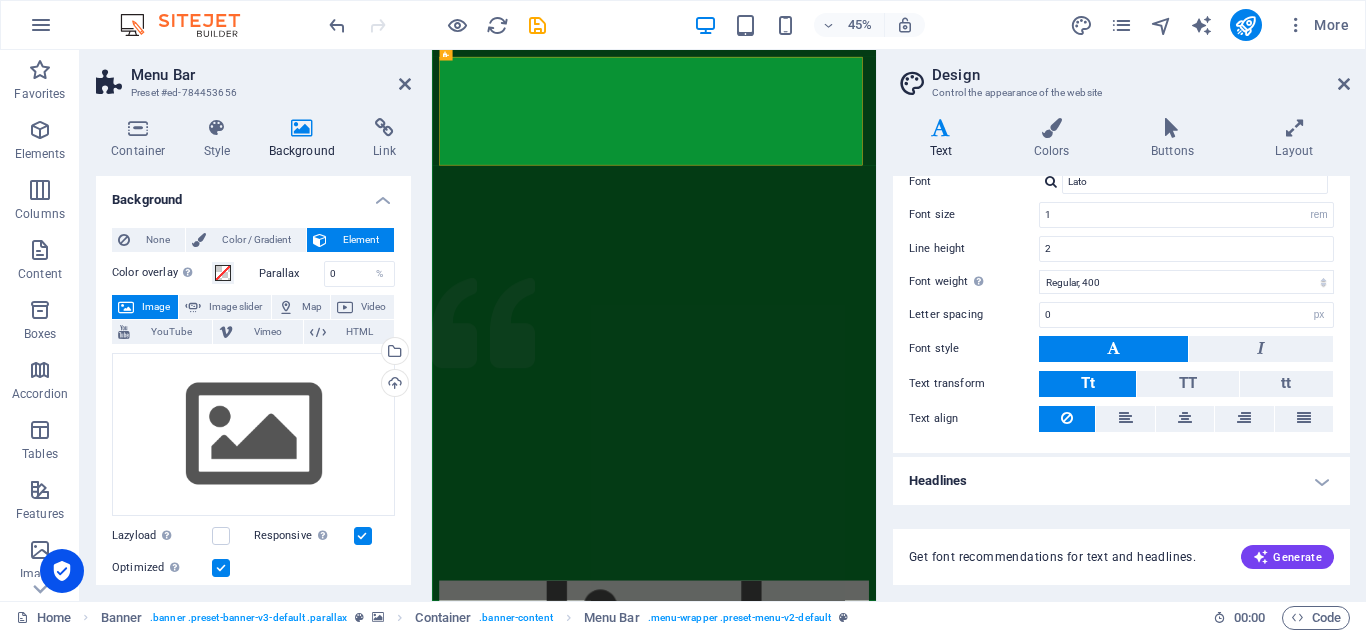 drag, startPoint x: 406, startPoint y: 249, endPoint x: 408, endPoint y: 307, distance: 58.034473 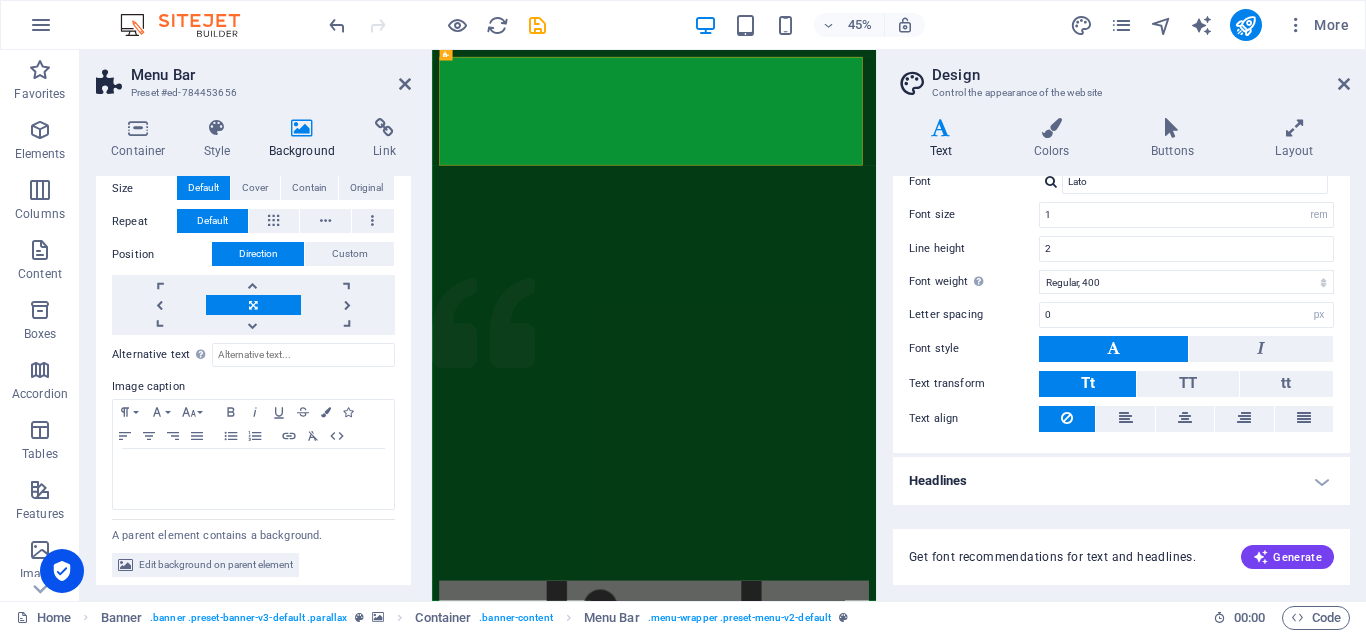 scroll, scrollTop: 428, scrollLeft: 0, axis: vertical 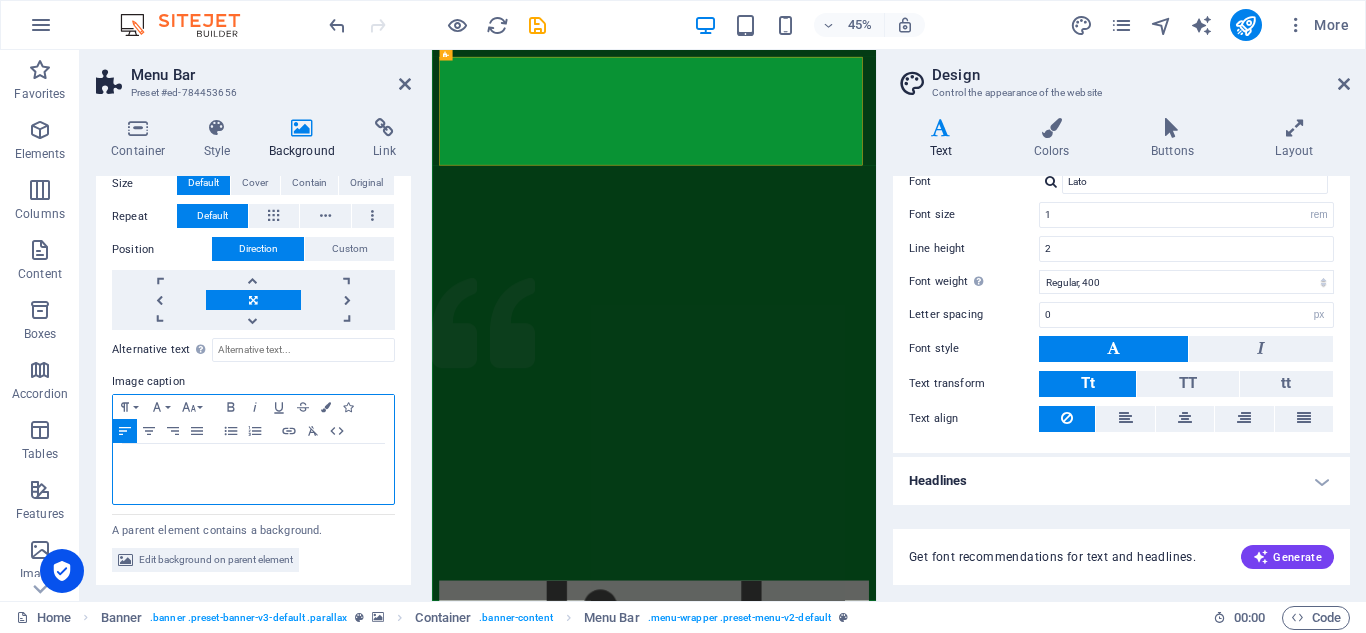 click at bounding box center [253, 463] 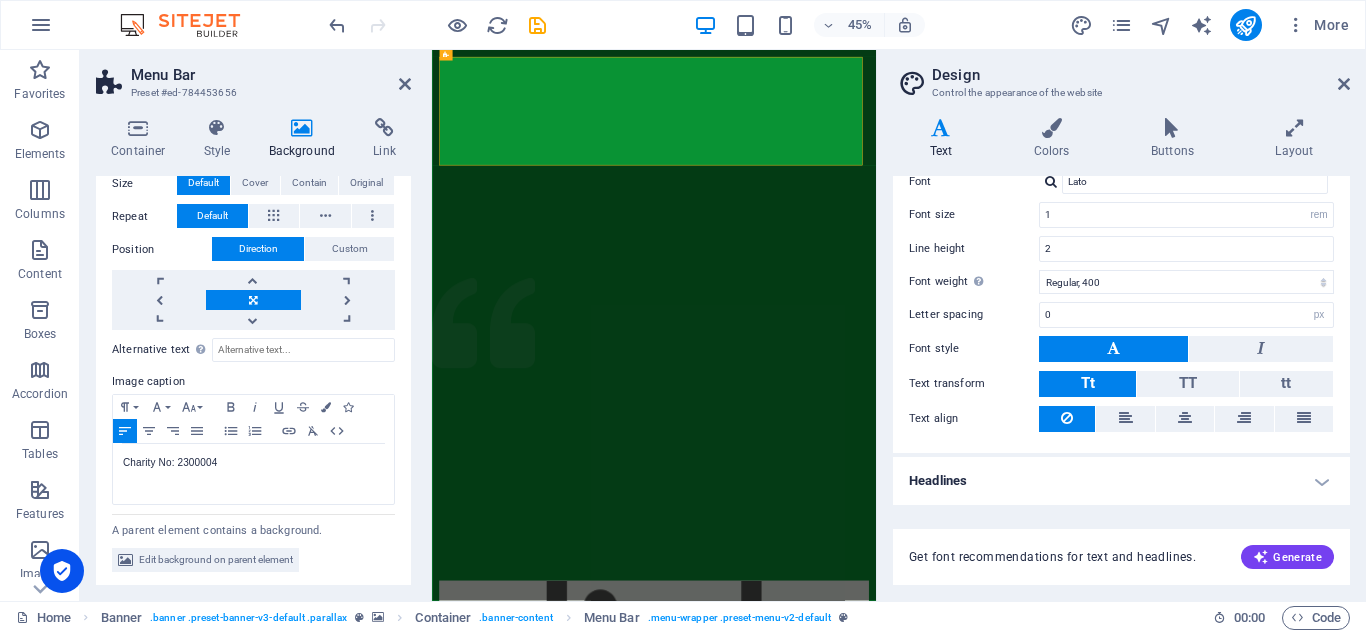 click on "A parent element contains a background." at bounding box center (253, 527) 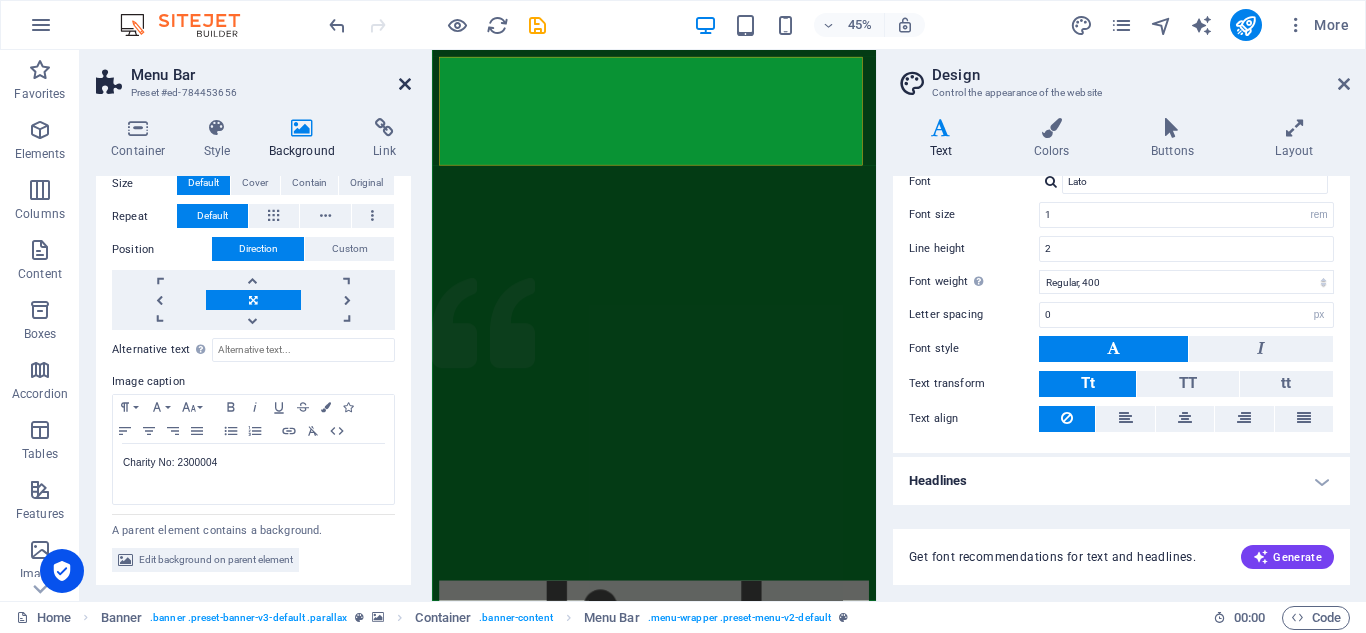 click at bounding box center (405, 84) 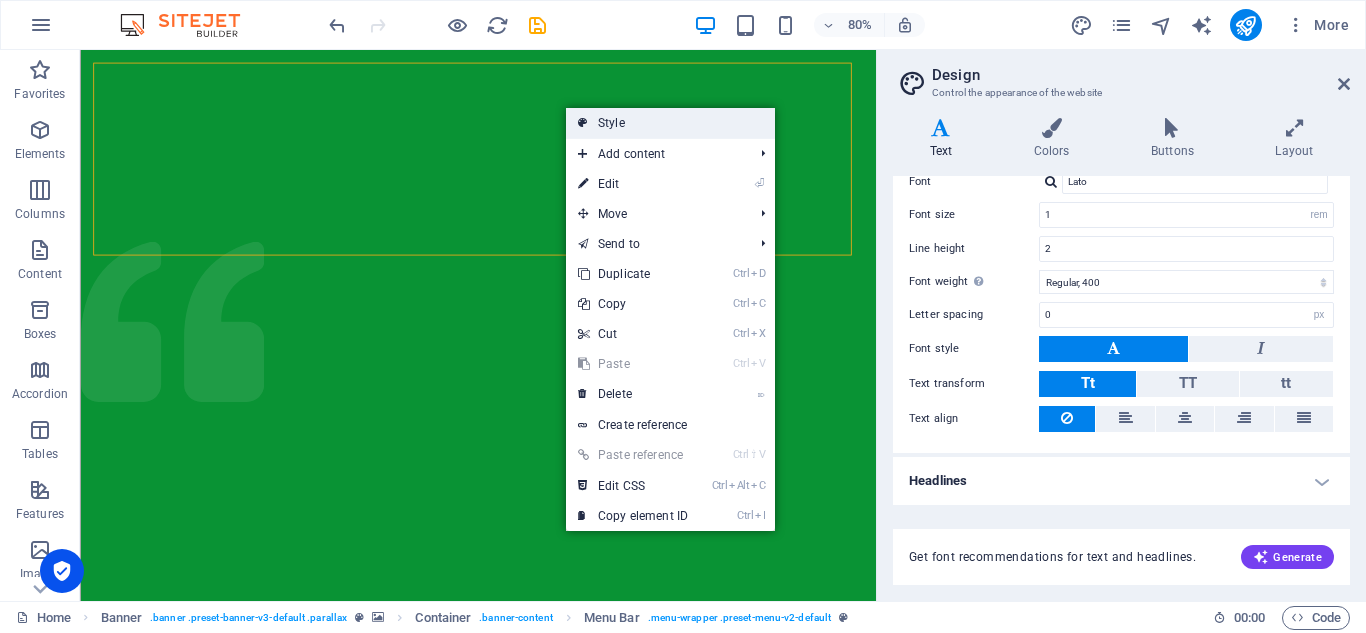 click on "Style" at bounding box center (670, 123) 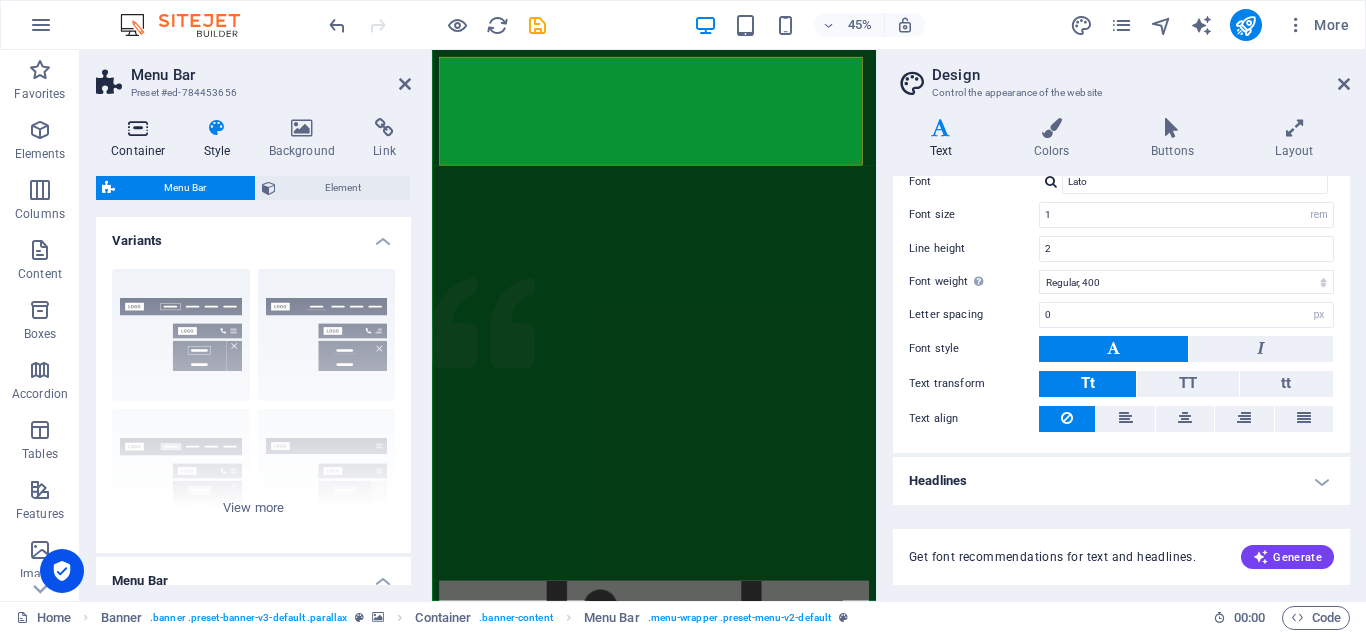 click on "Container" at bounding box center [142, 139] 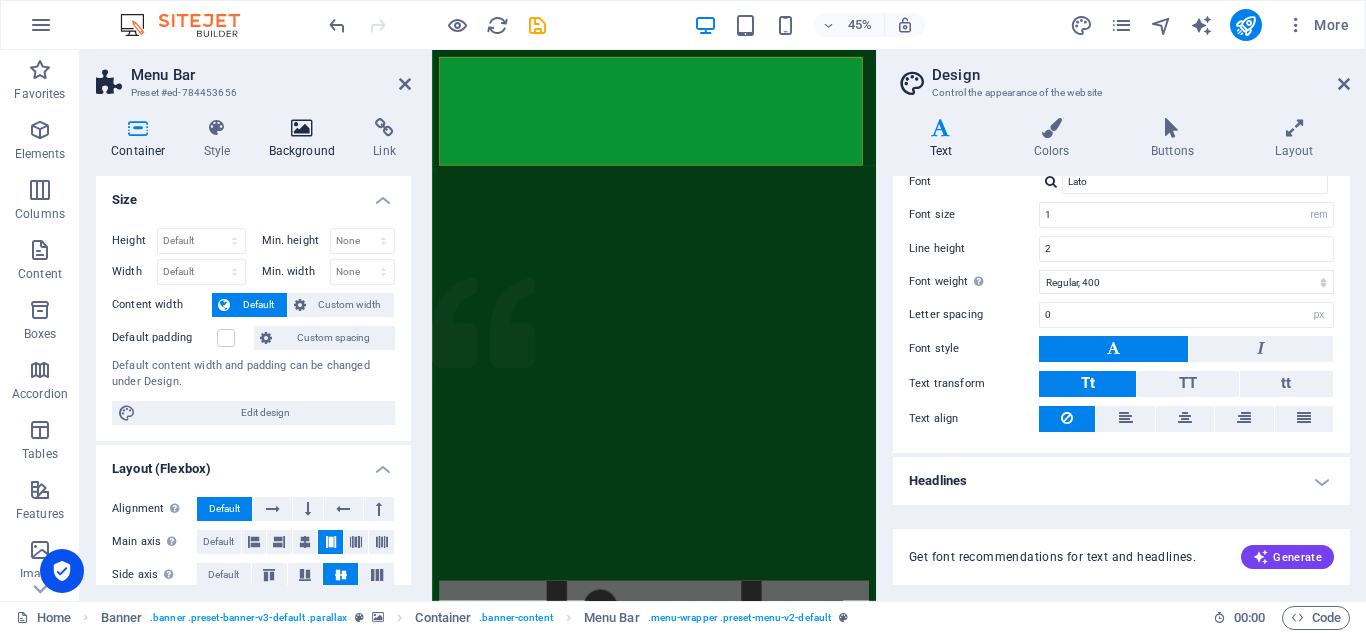 click on "Background" at bounding box center [306, 139] 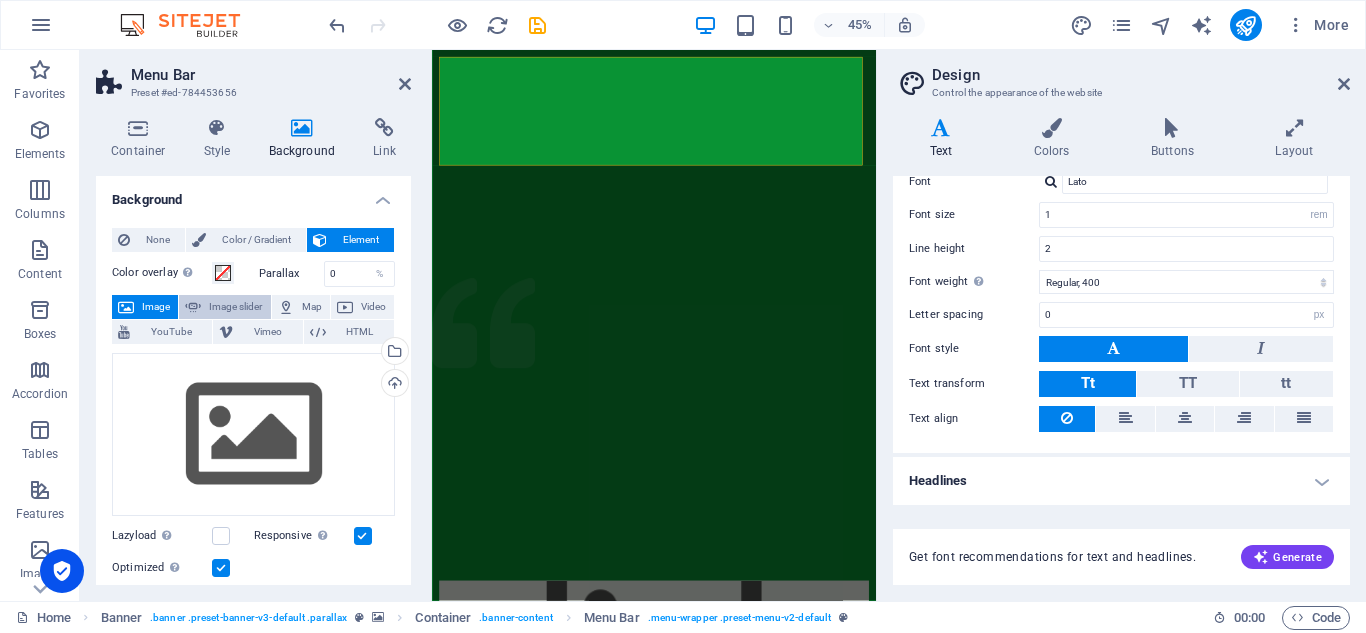 click on "Image slider" at bounding box center (235, 307) 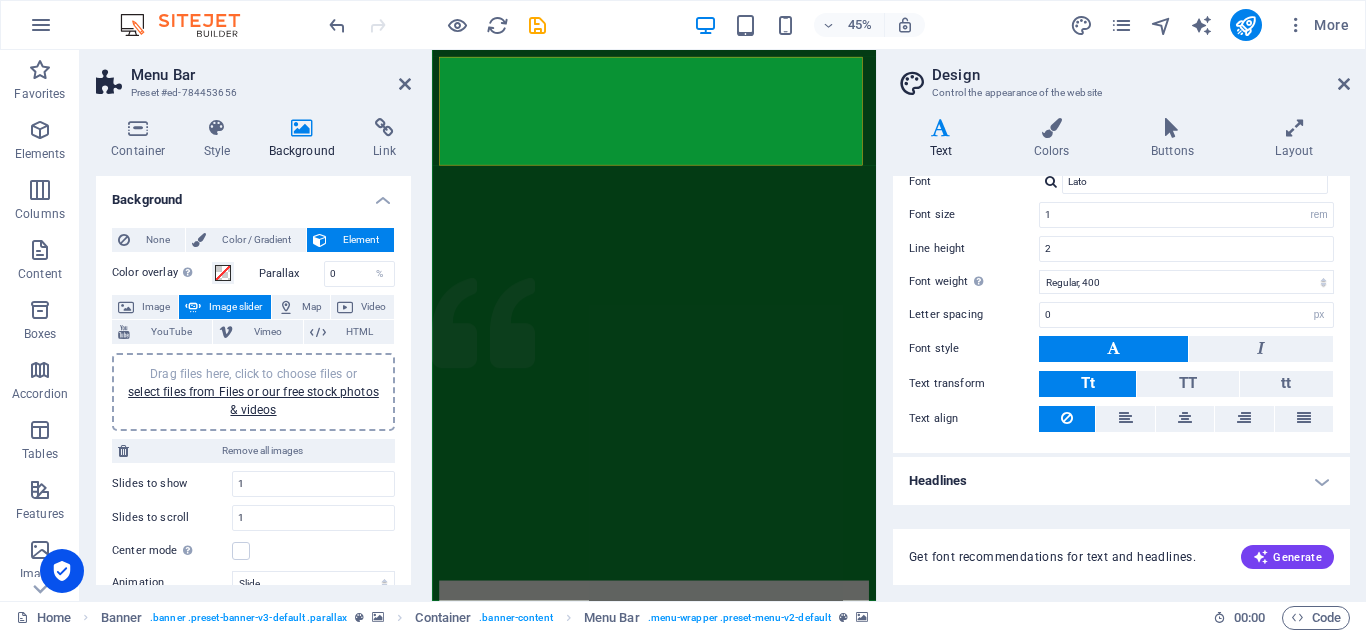 drag, startPoint x: 406, startPoint y: 304, endPoint x: 408, endPoint y: 384, distance: 80.024994 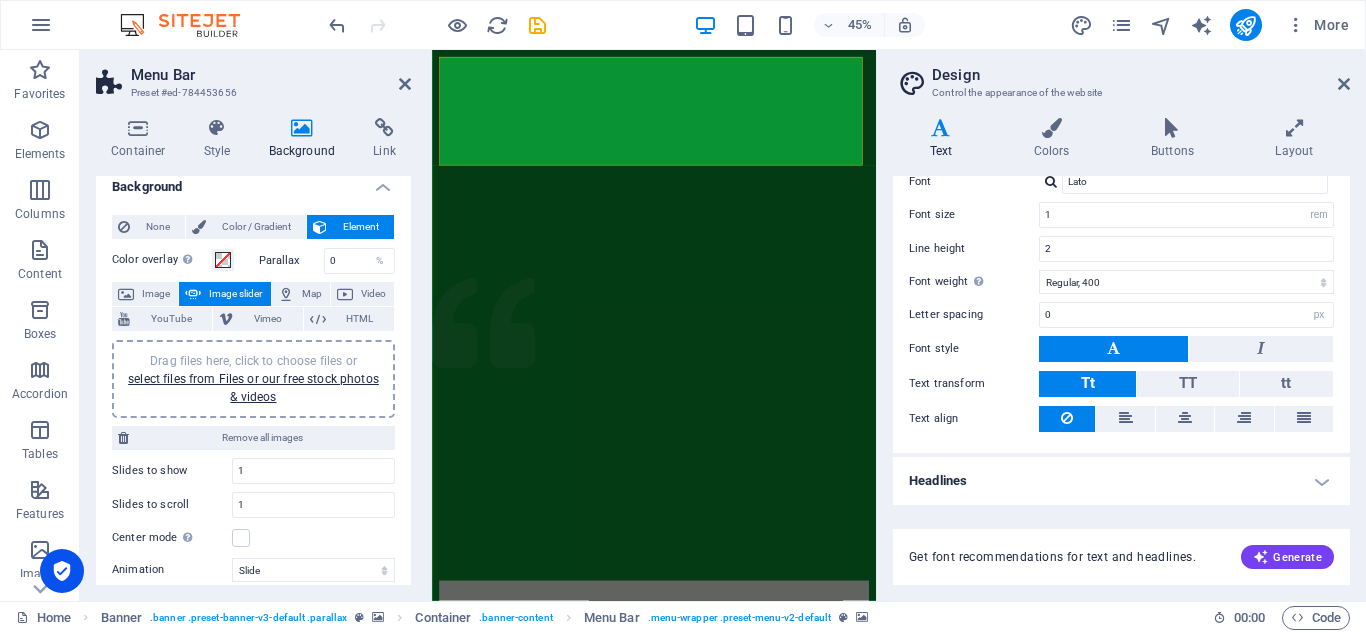 scroll, scrollTop: 0, scrollLeft: 0, axis: both 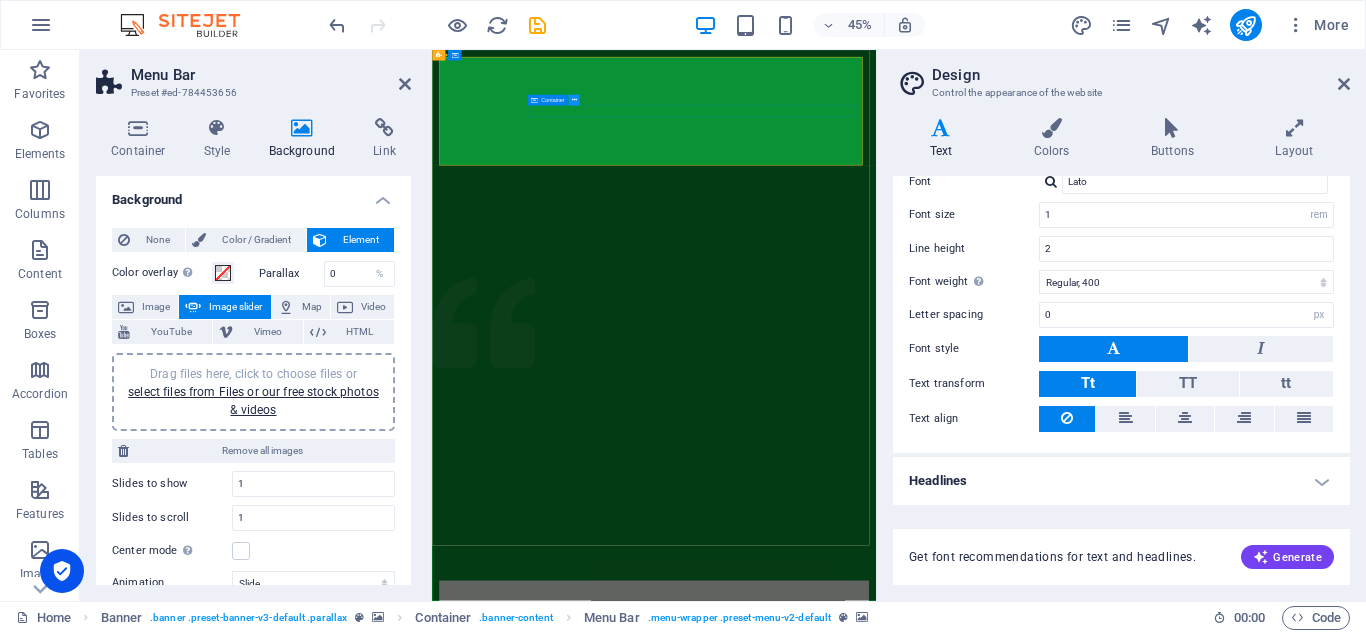 click at bounding box center [573, 100] 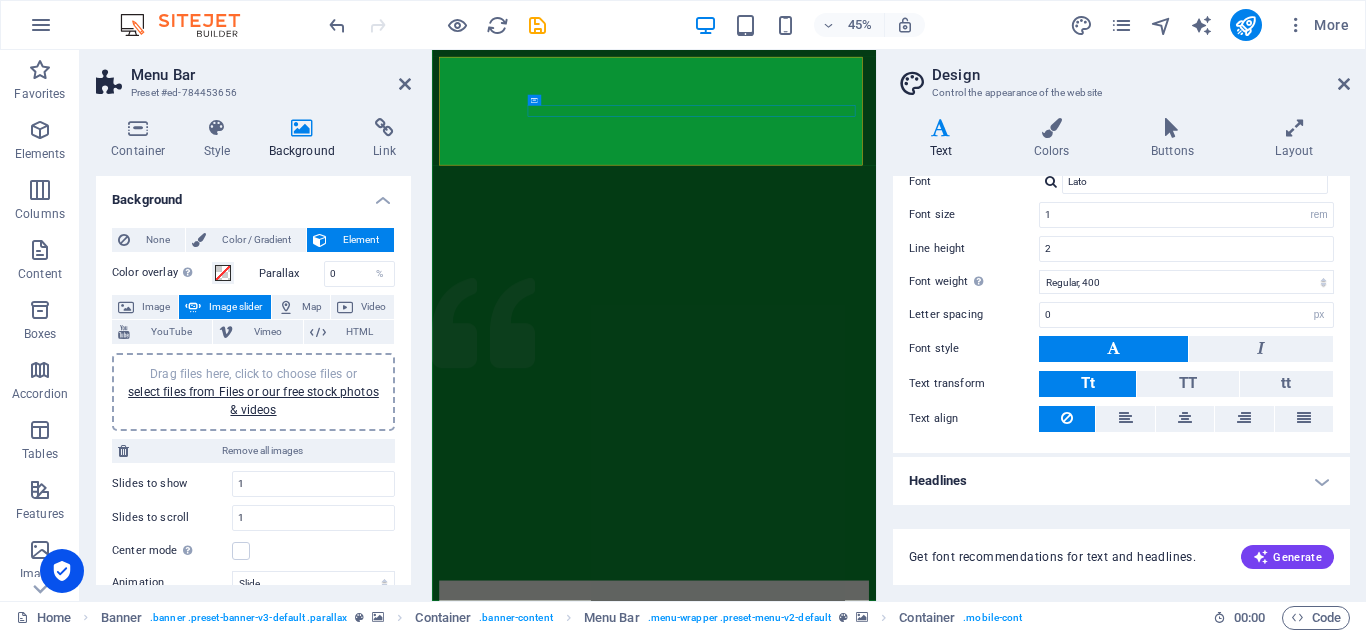 click at bounding box center [925, 1349] 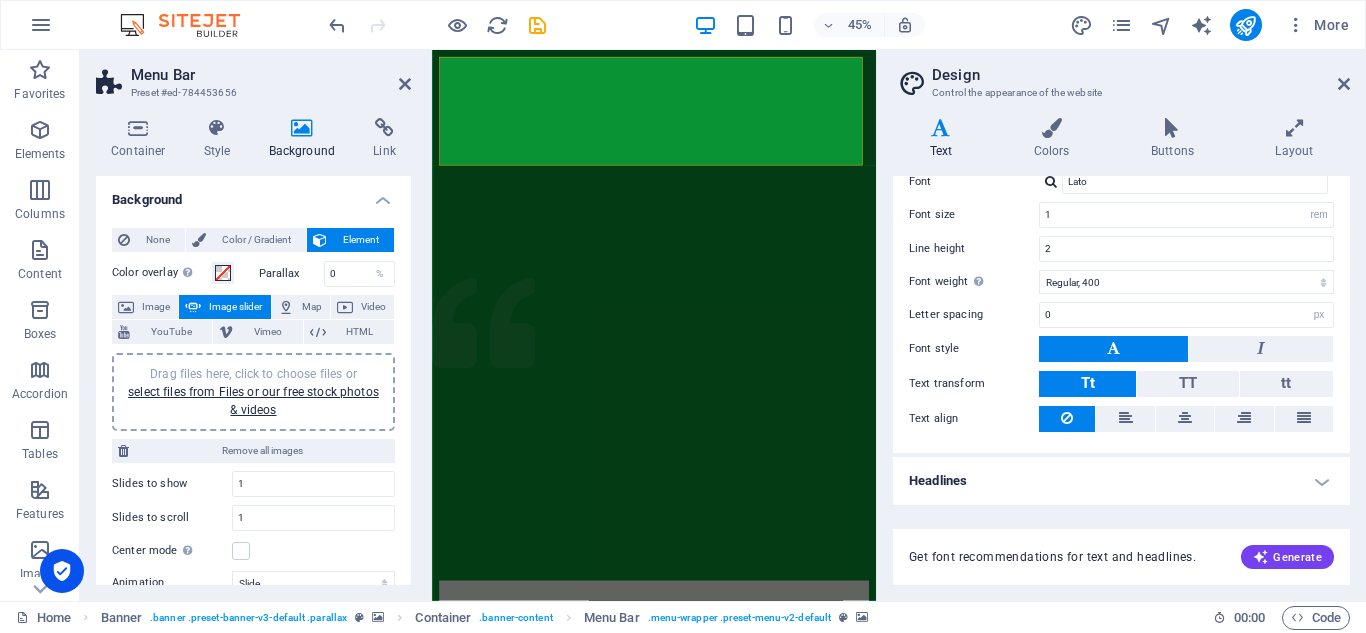 click at bounding box center [925, 1349] 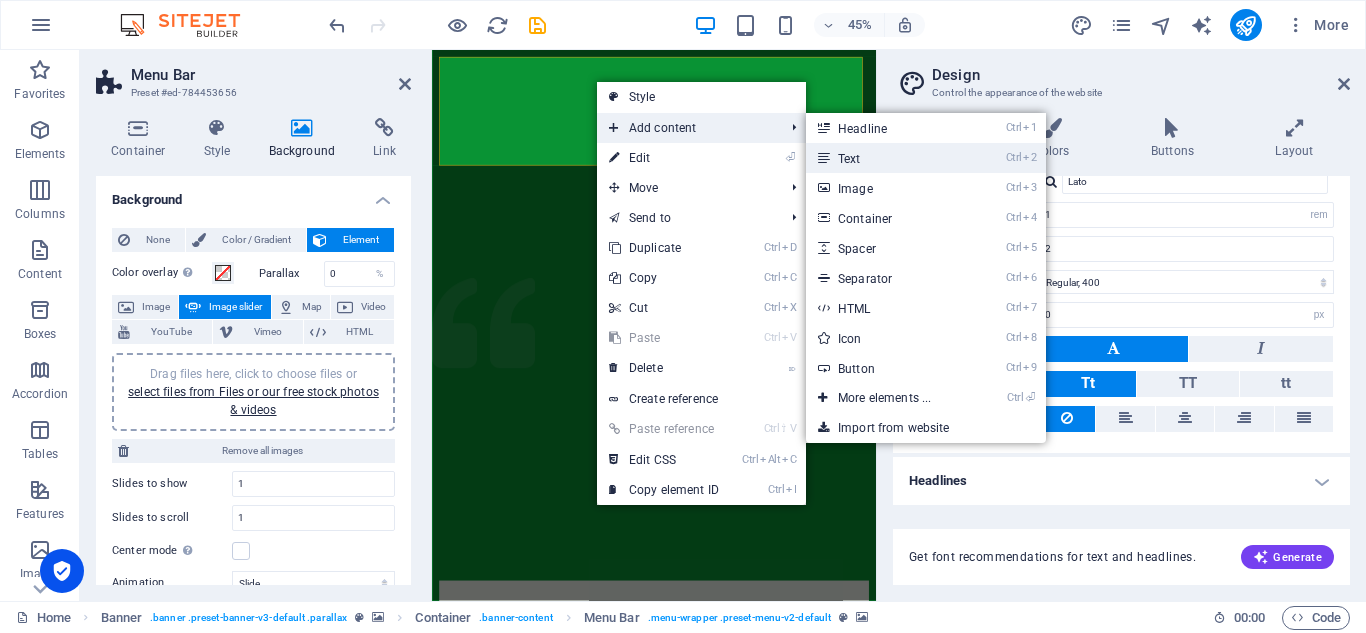 click on "Ctrl 2  Text" at bounding box center [888, 158] 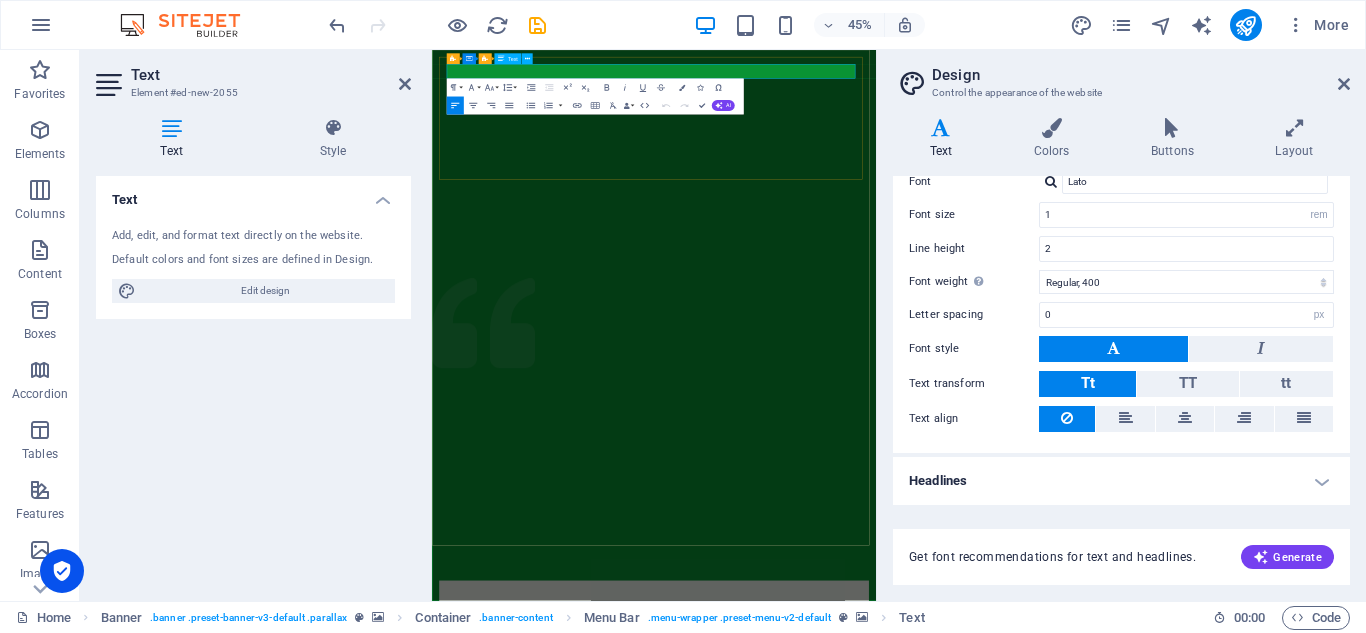 click on "New text element" at bounding box center (925, 1534) 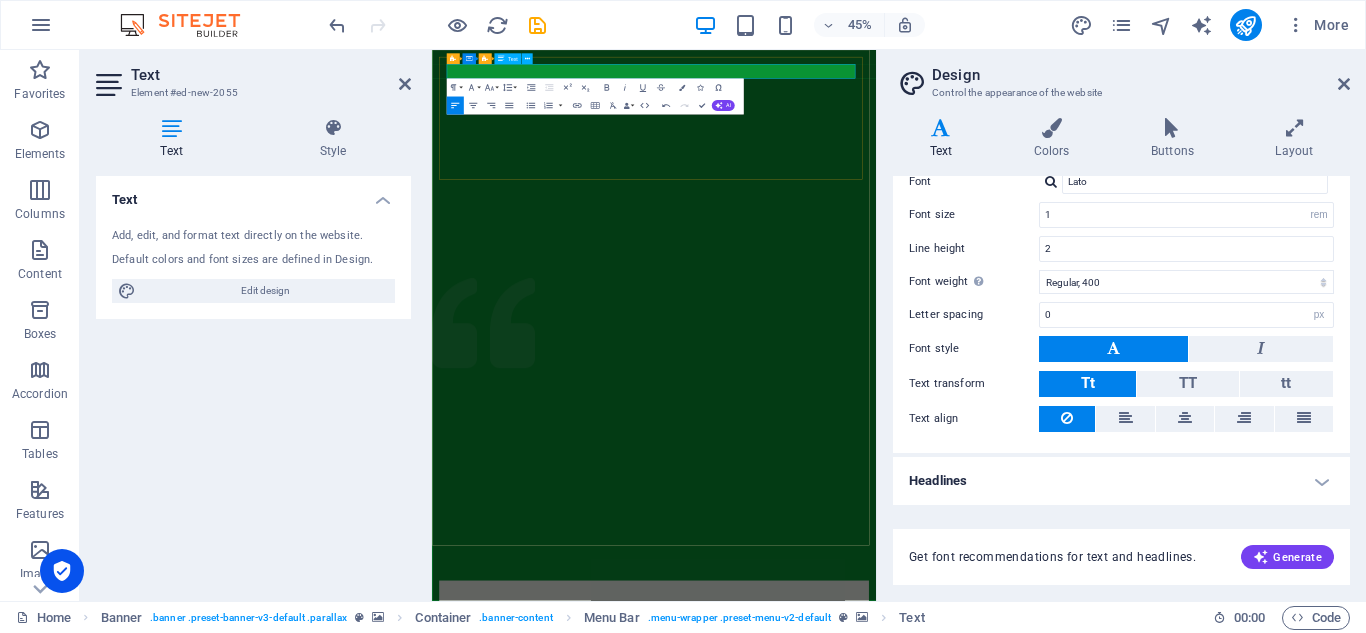 click on "New text elementCh" at bounding box center [925, 1534] 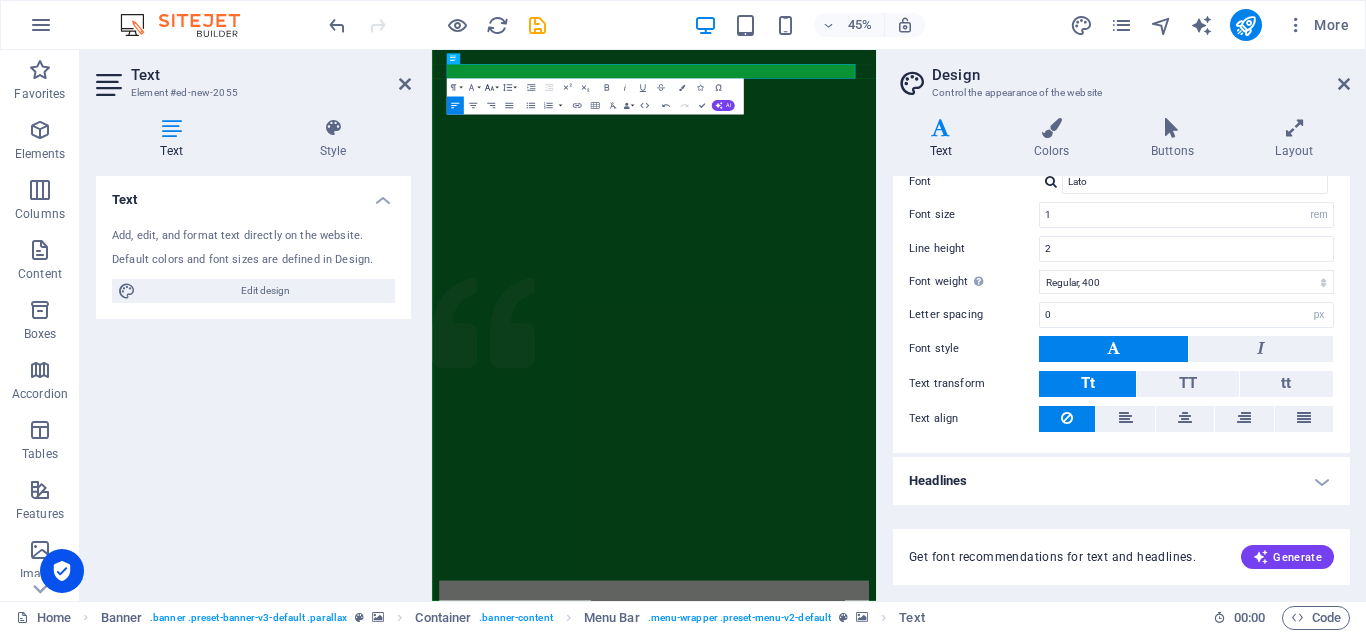click 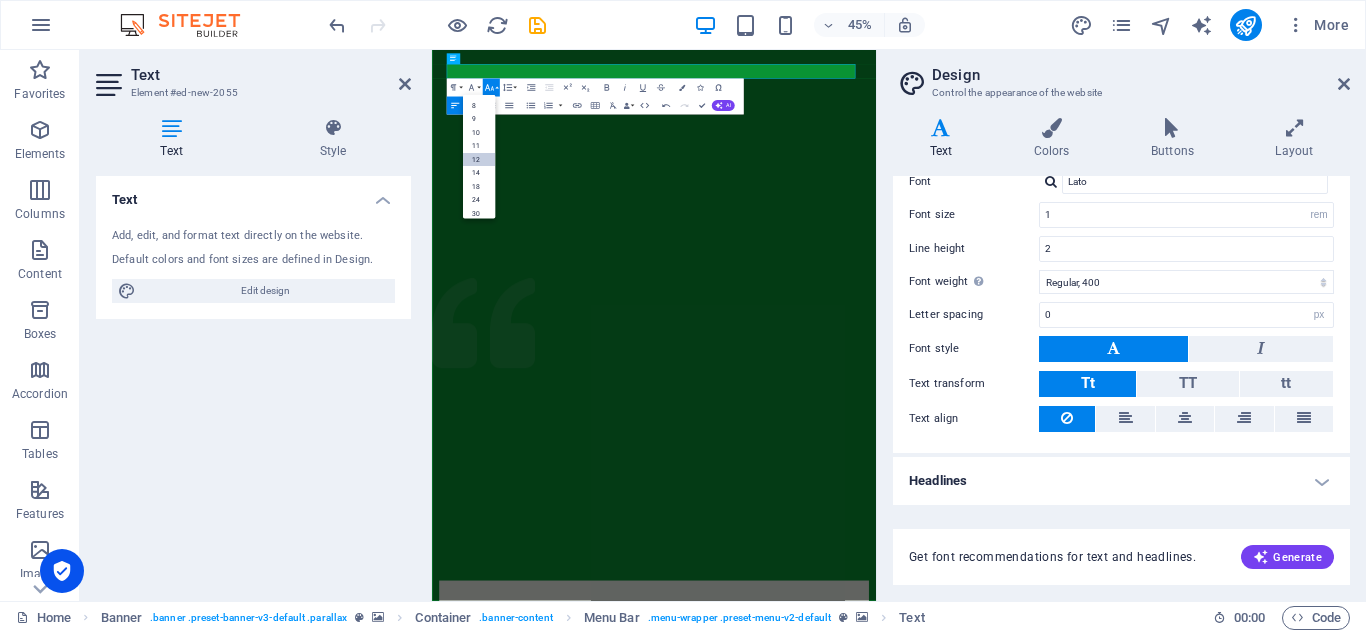 click on "12" at bounding box center (479, 160) 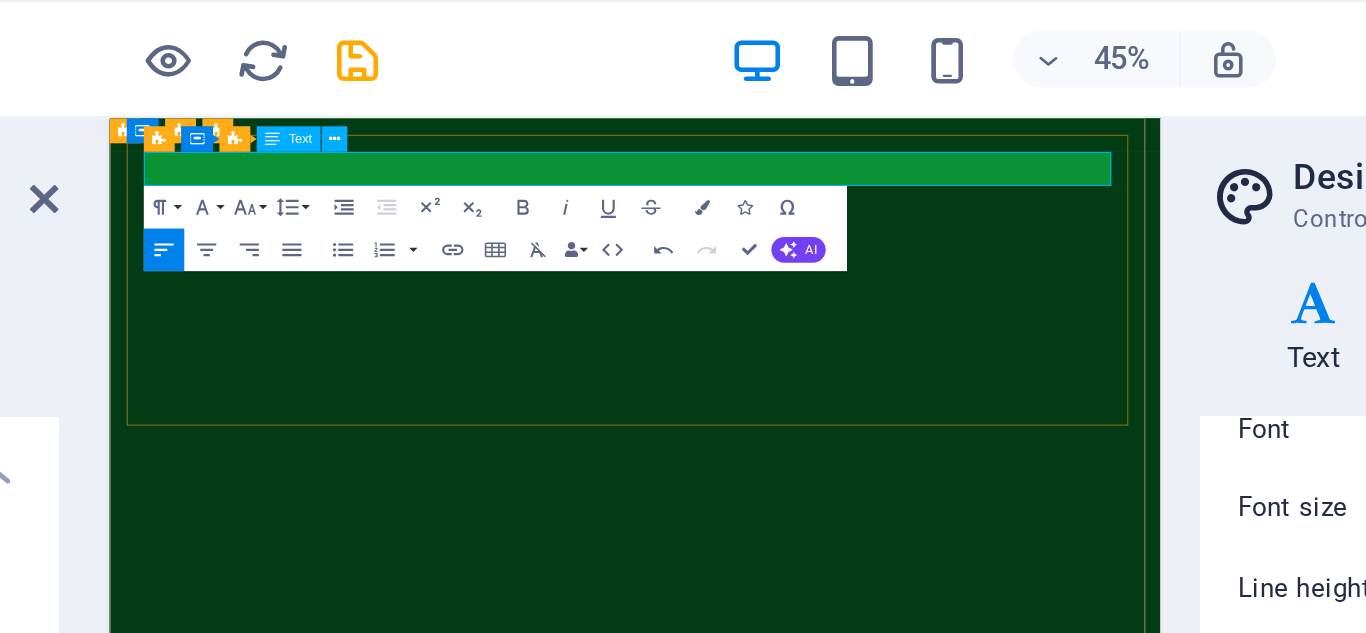 click on "New t c" at bounding box center [601, 1602] 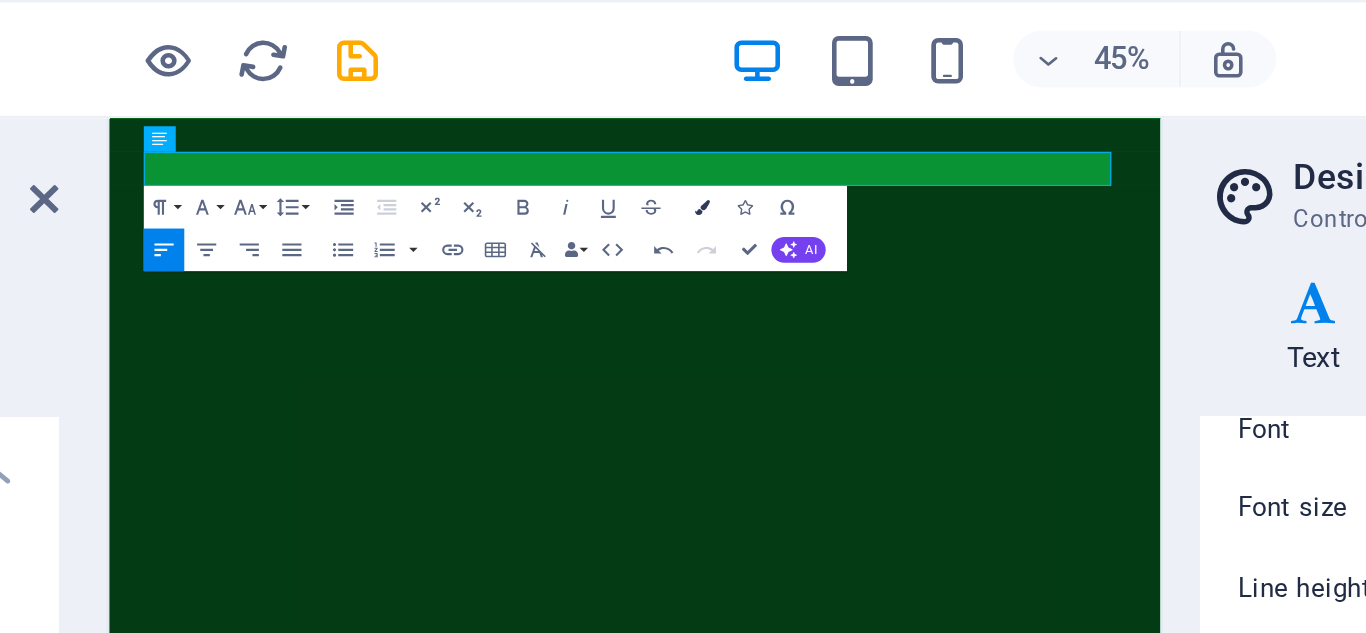 click at bounding box center (682, 88) 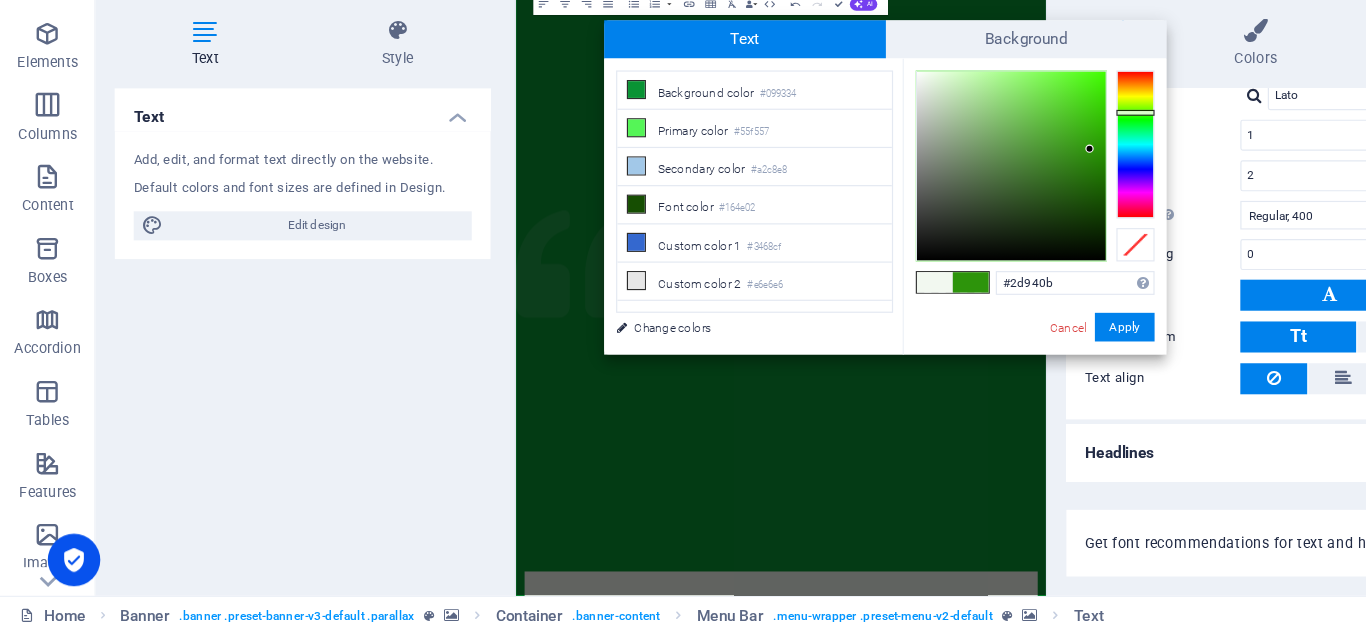 click at bounding box center [847, 241] 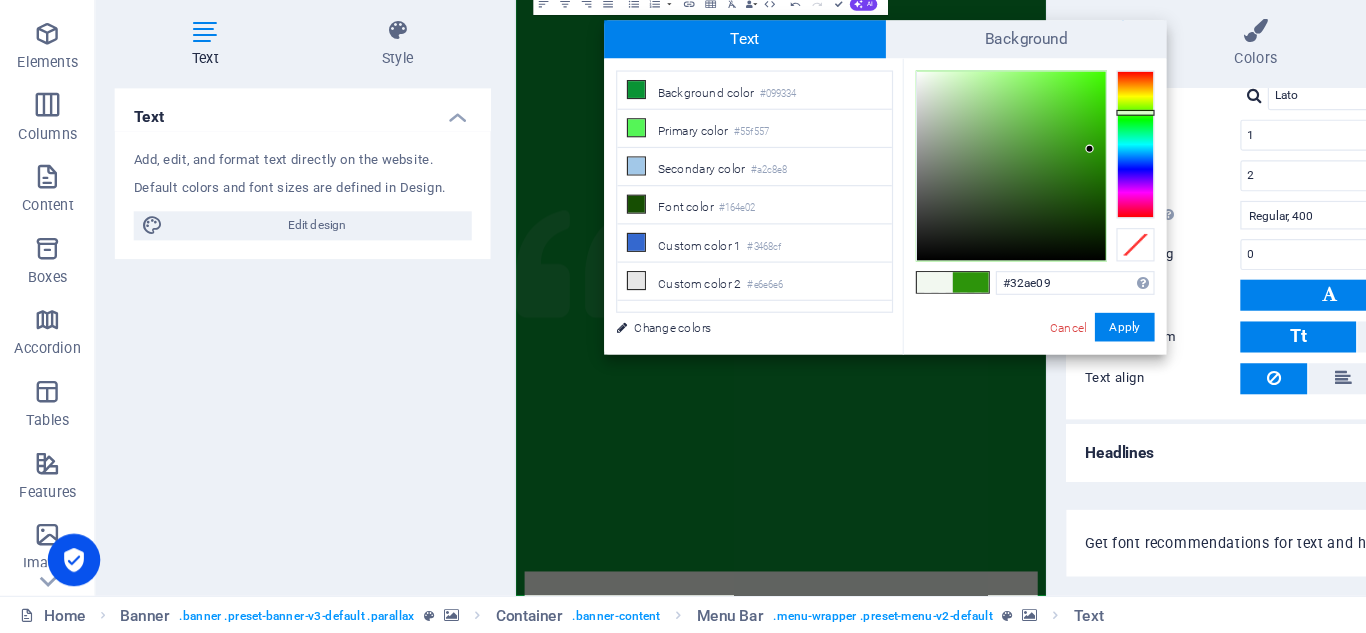 click at bounding box center [847, 241] 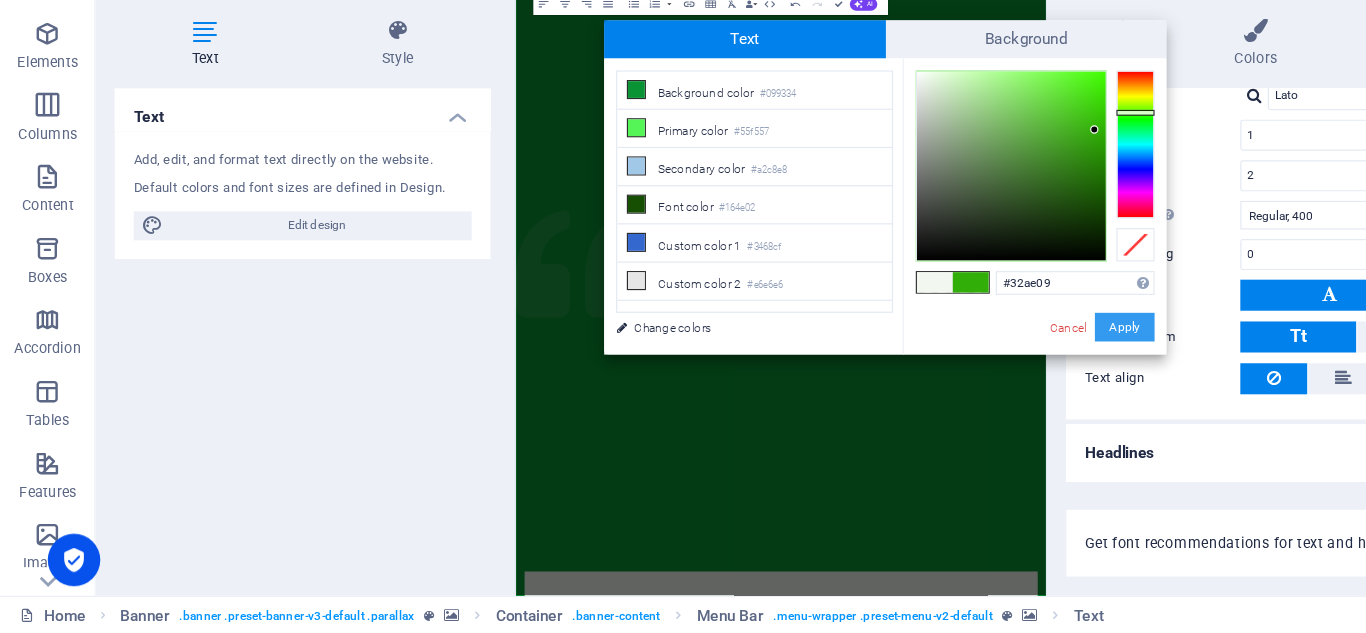 click on "Apply" at bounding box center (942, 376) 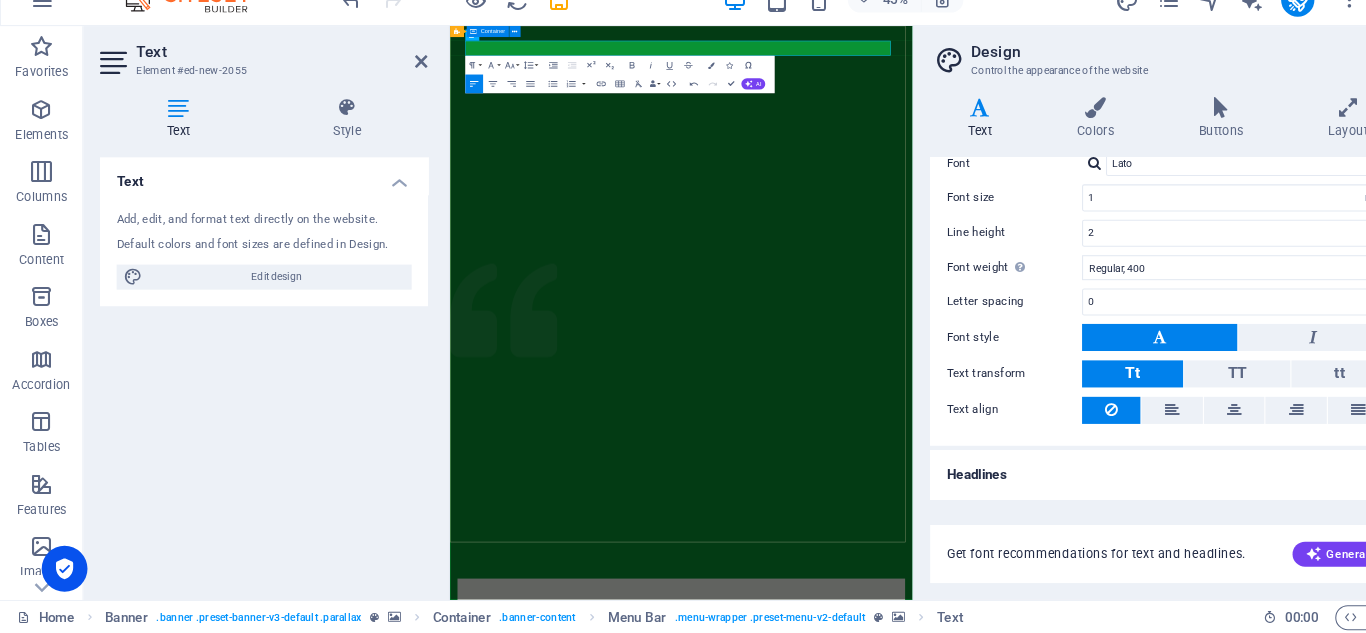 scroll, scrollTop: 0, scrollLeft: 0, axis: both 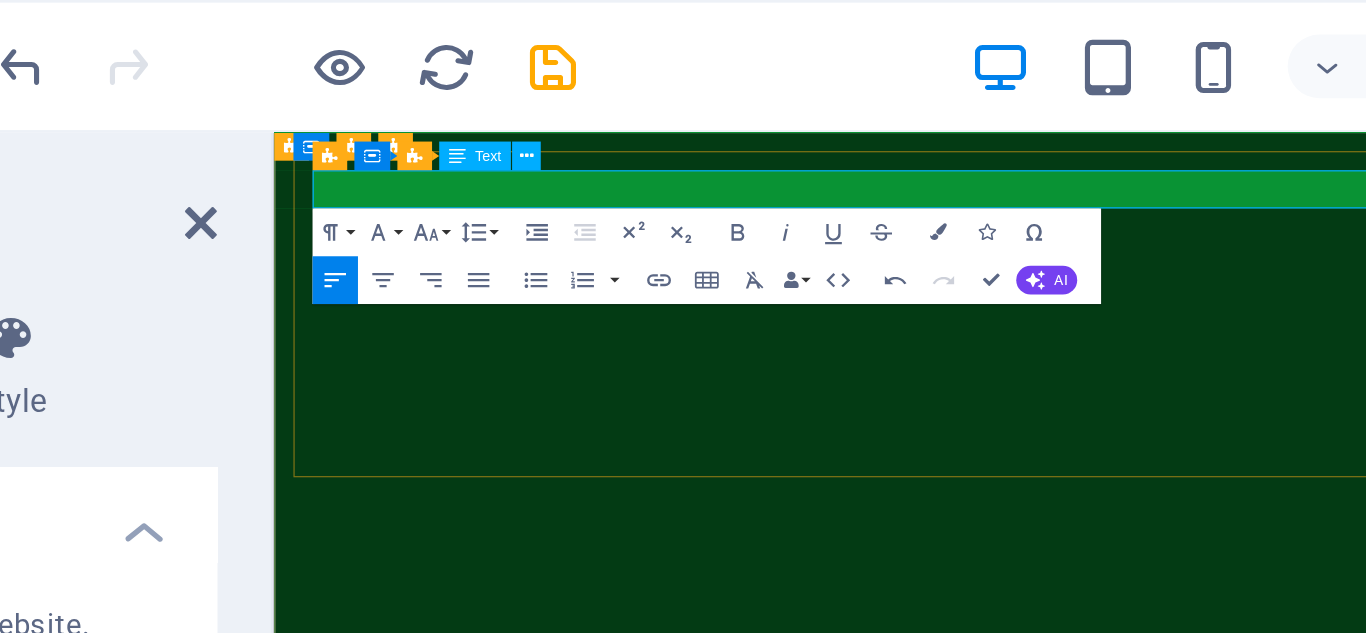 click on "Charity No: 2300004" at bounding box center (766, 1616) 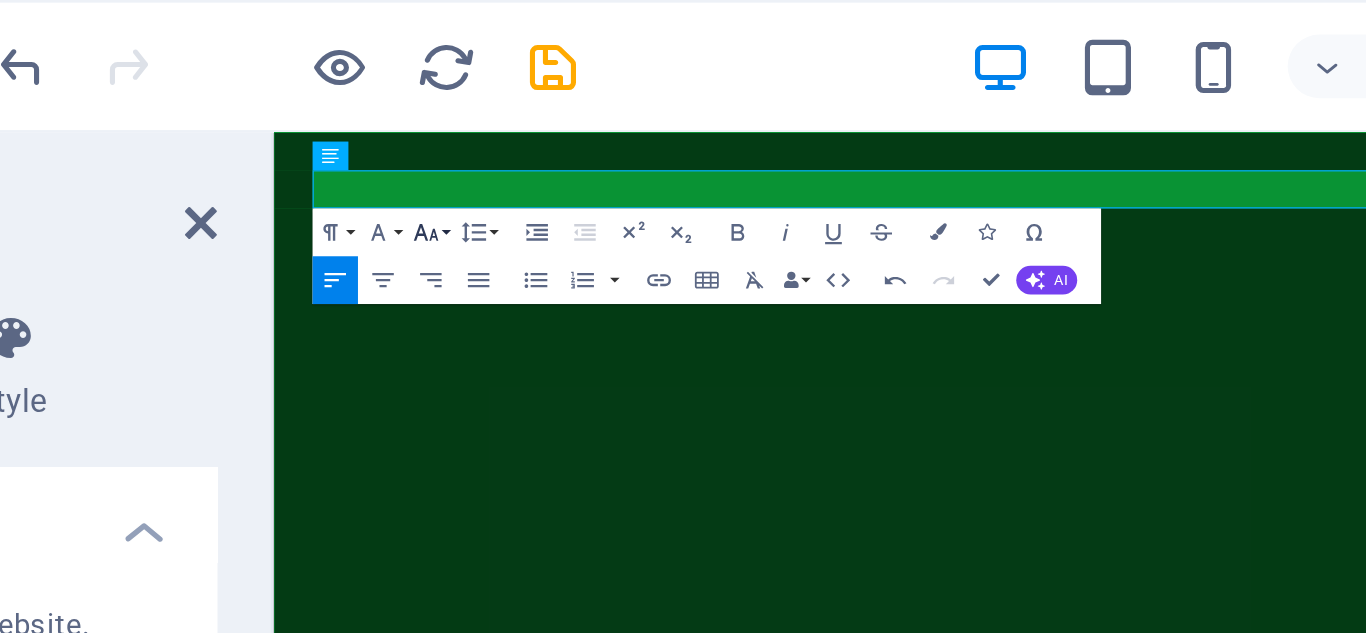 click 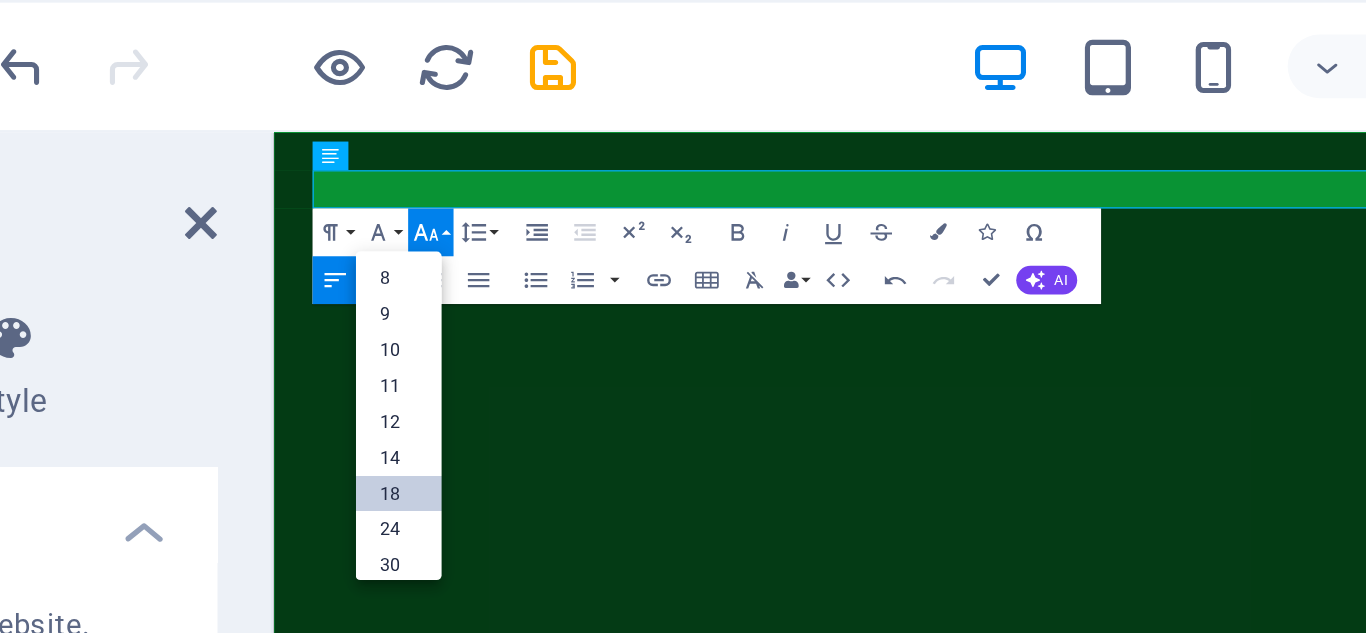 click on "18" at bounding box center [479, 187] 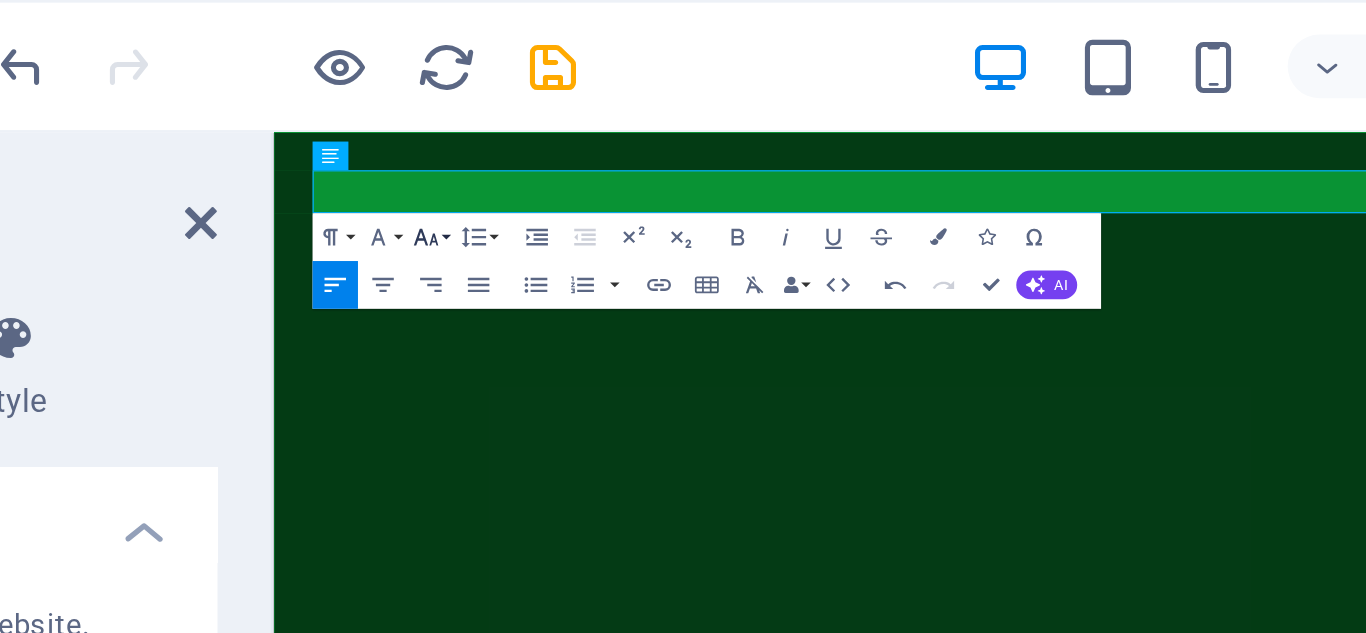 click on "Font Size" at bounding box center [490, 90] 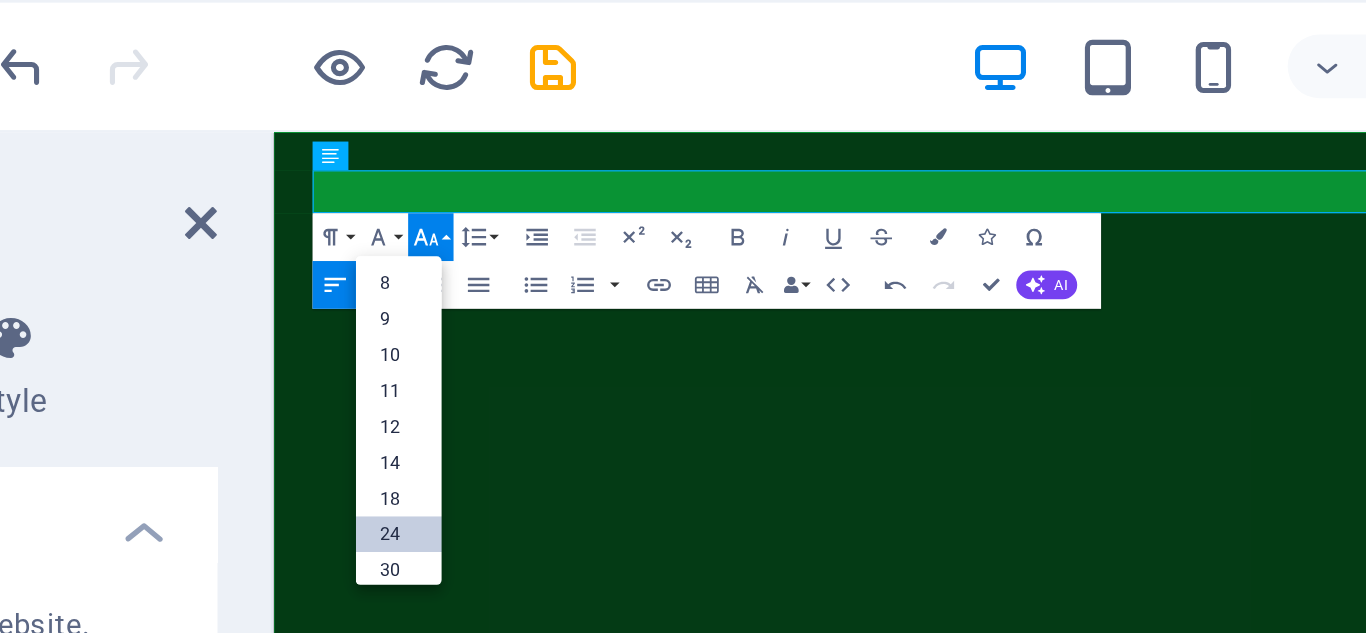 click on "24" at bounding box center (479, 202) 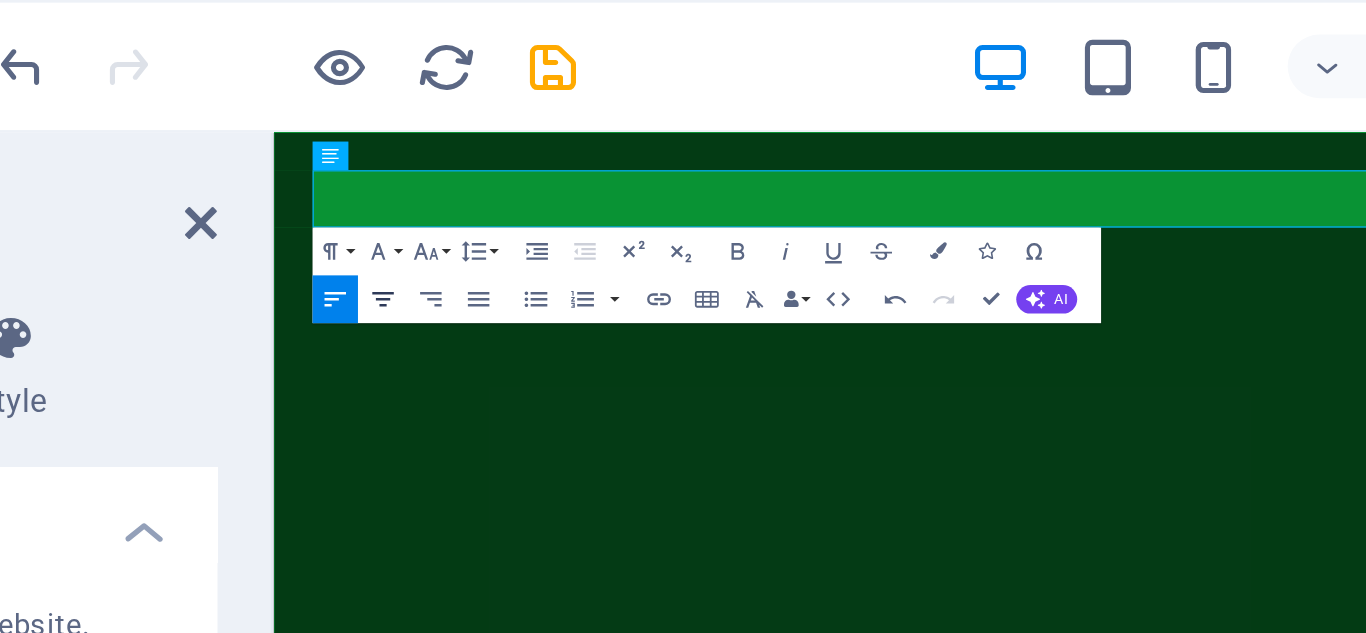 click 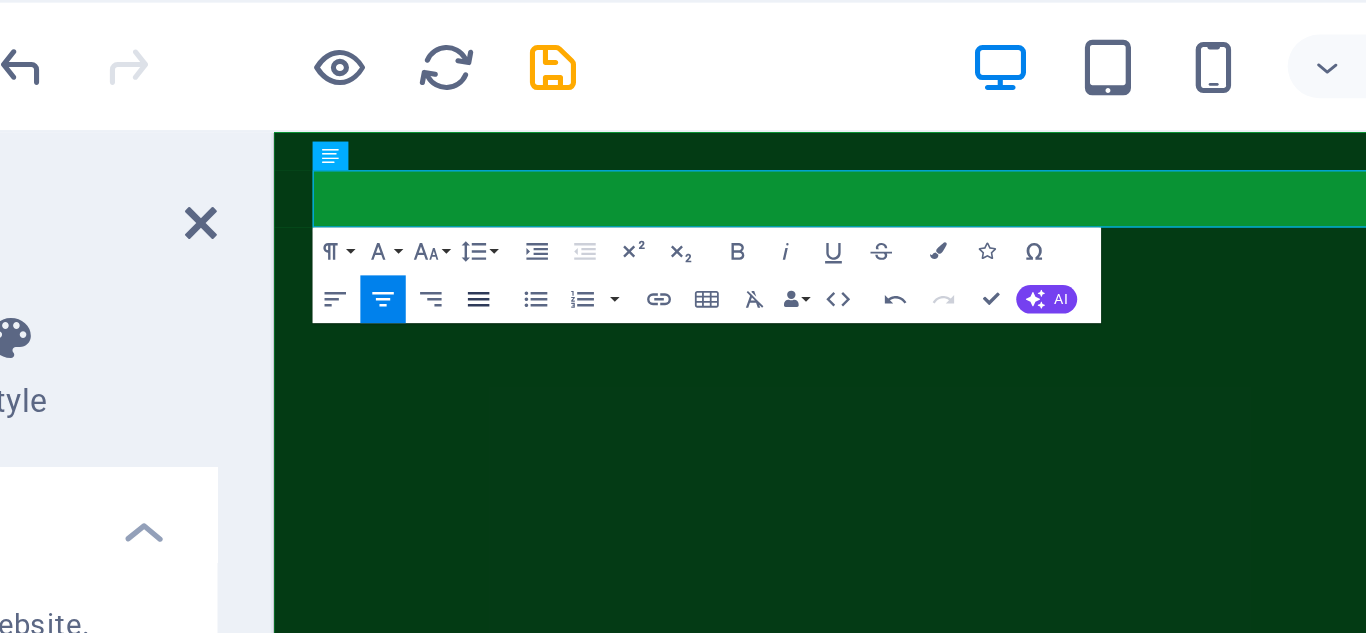 click 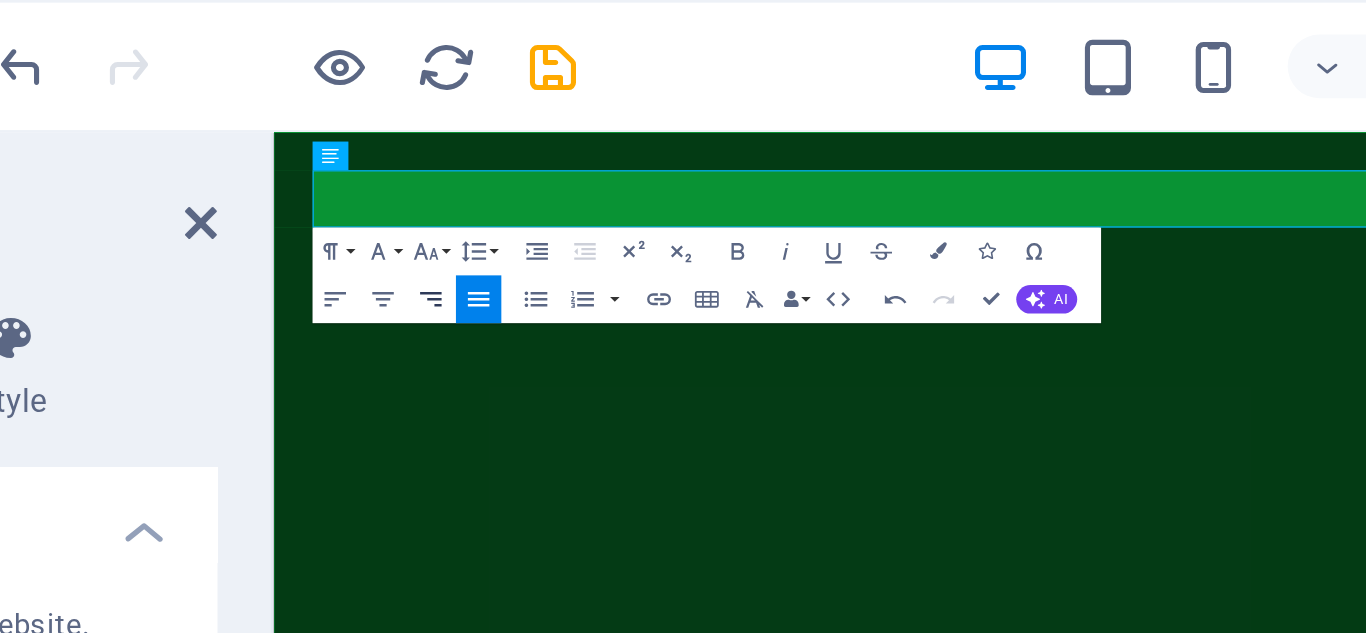 click 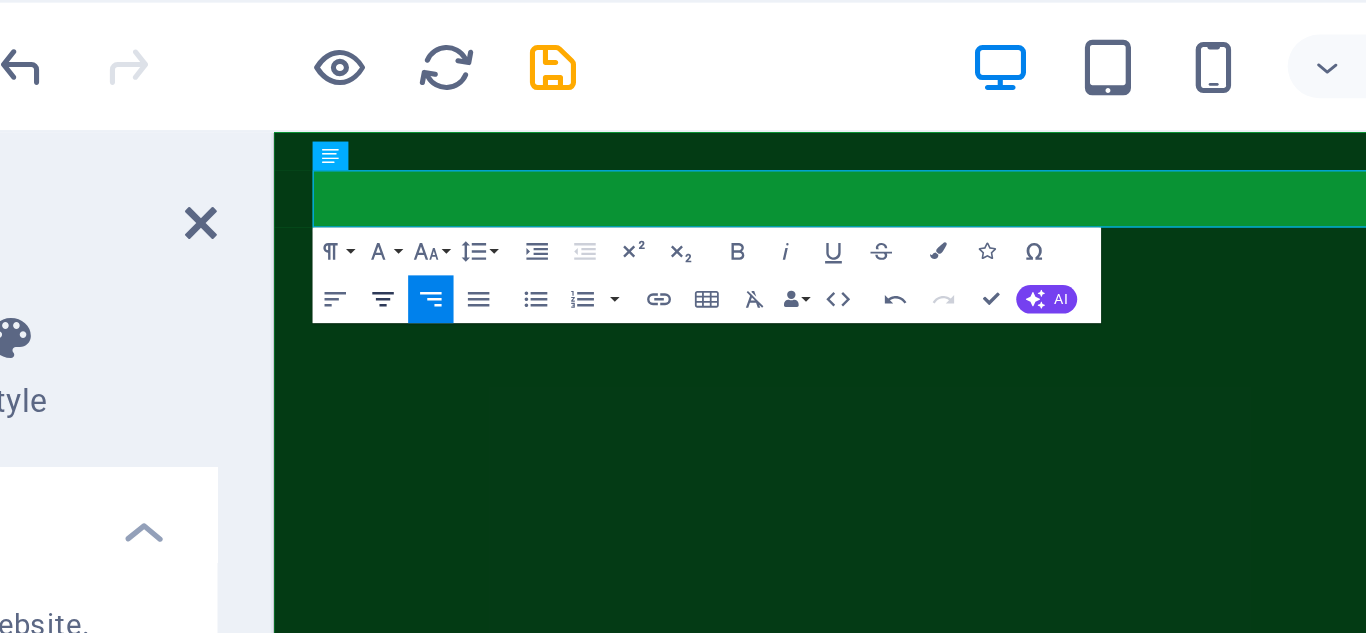 click 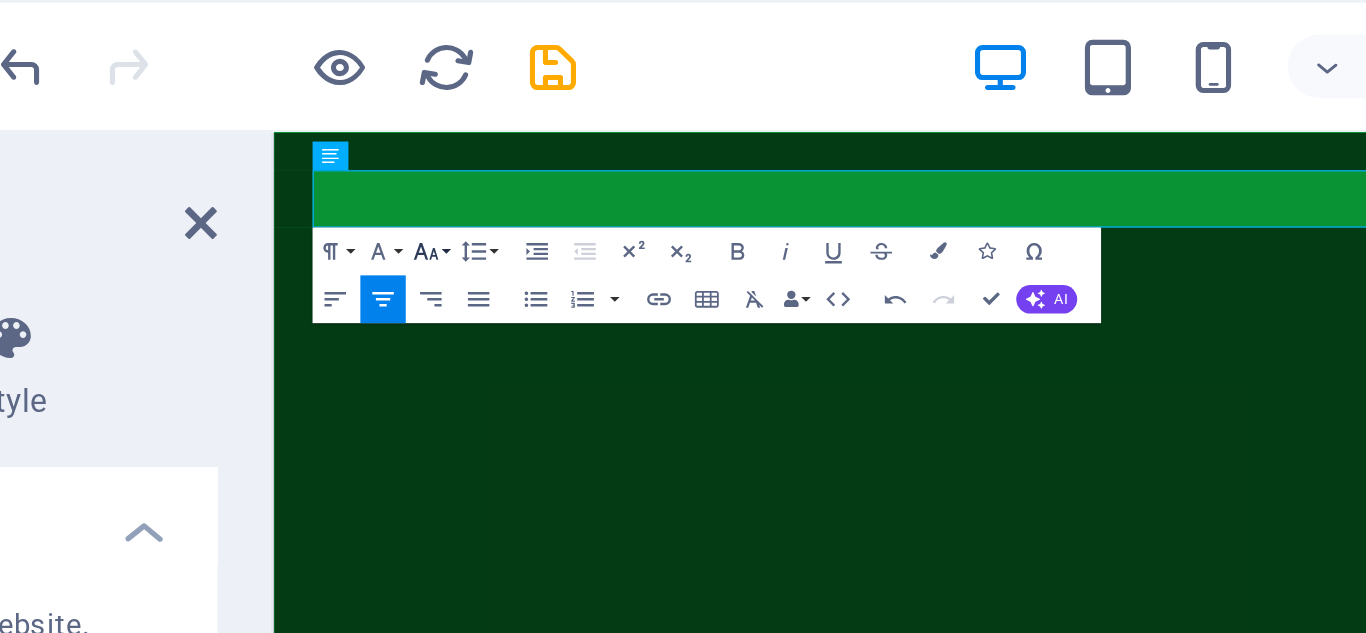 click 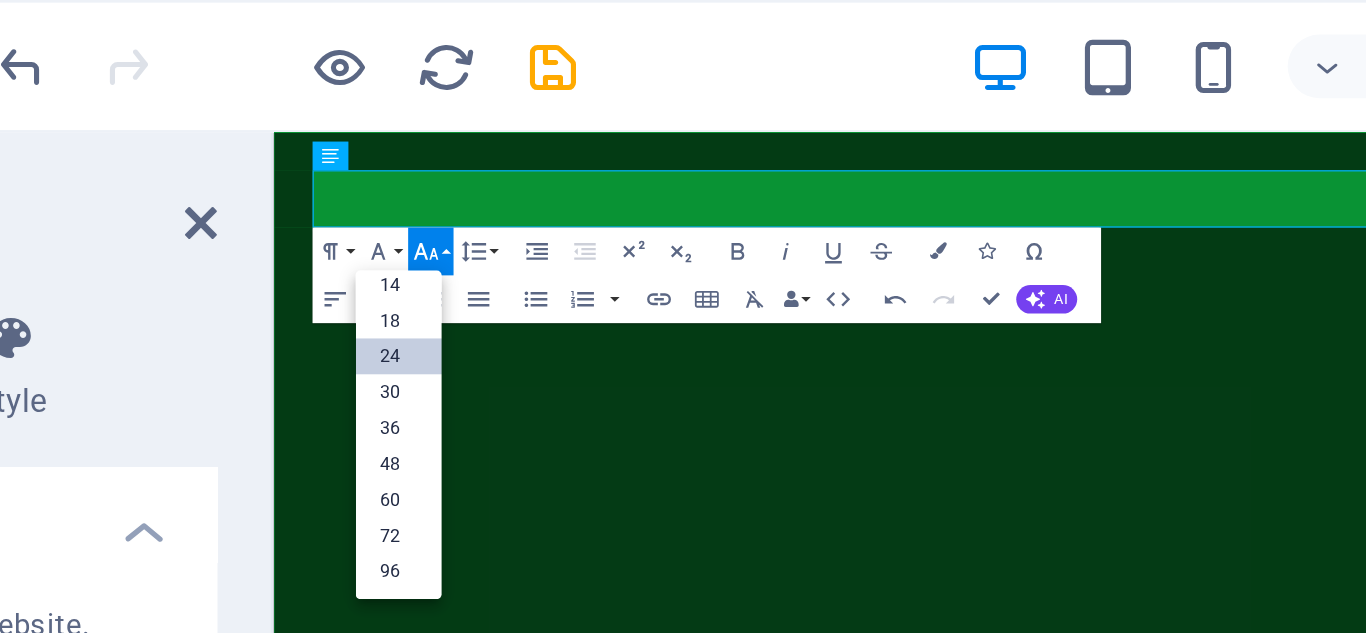 scroll, scrollTop: 161, scrollLeft: 0, axis: vertical 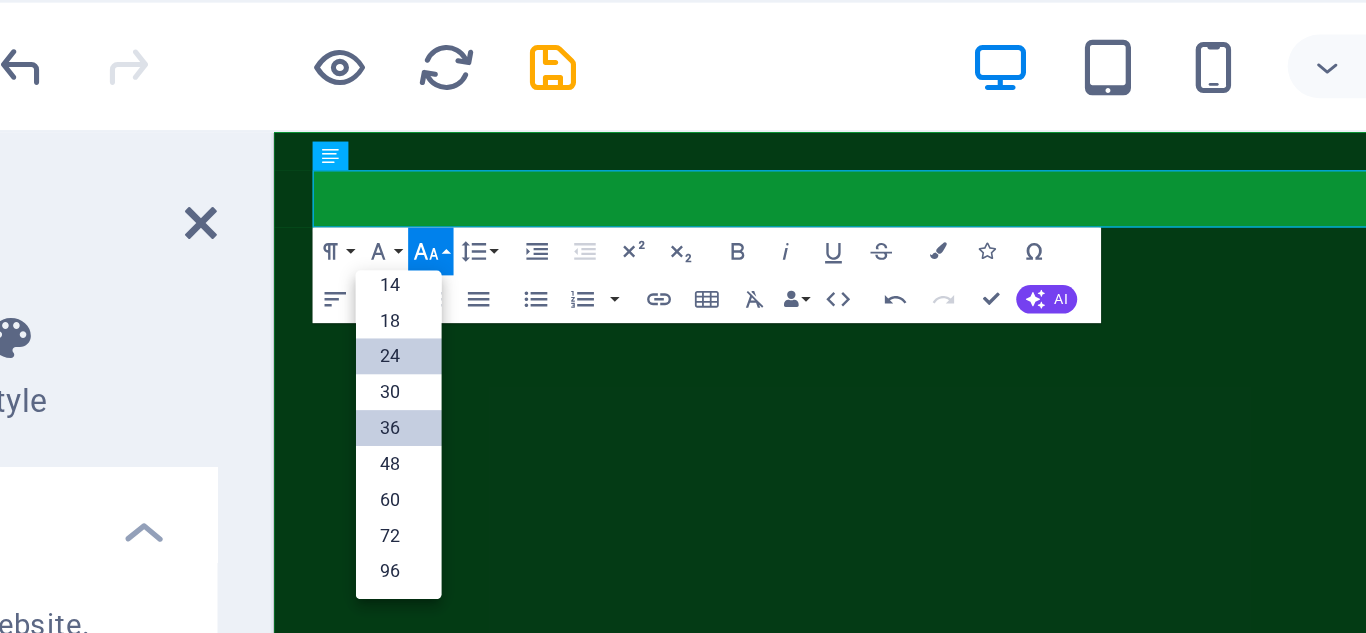 click on "36" at bounding box center [479, 162] 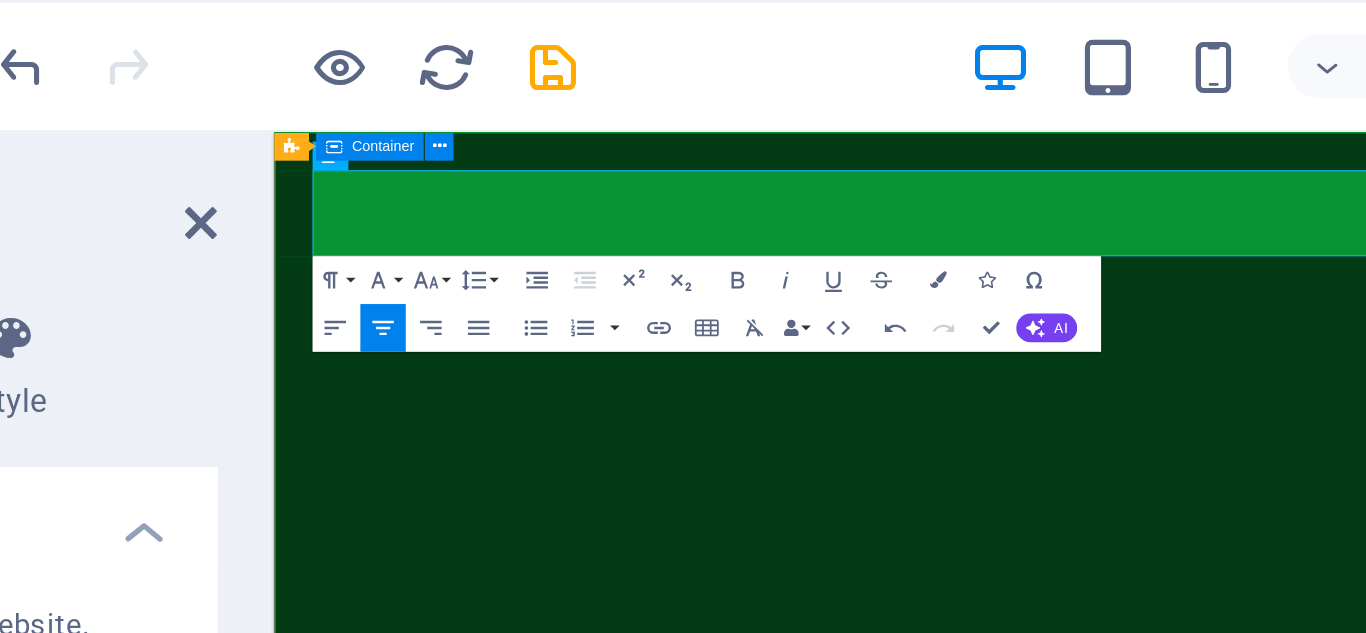 click at bounding box center (766, 1467) 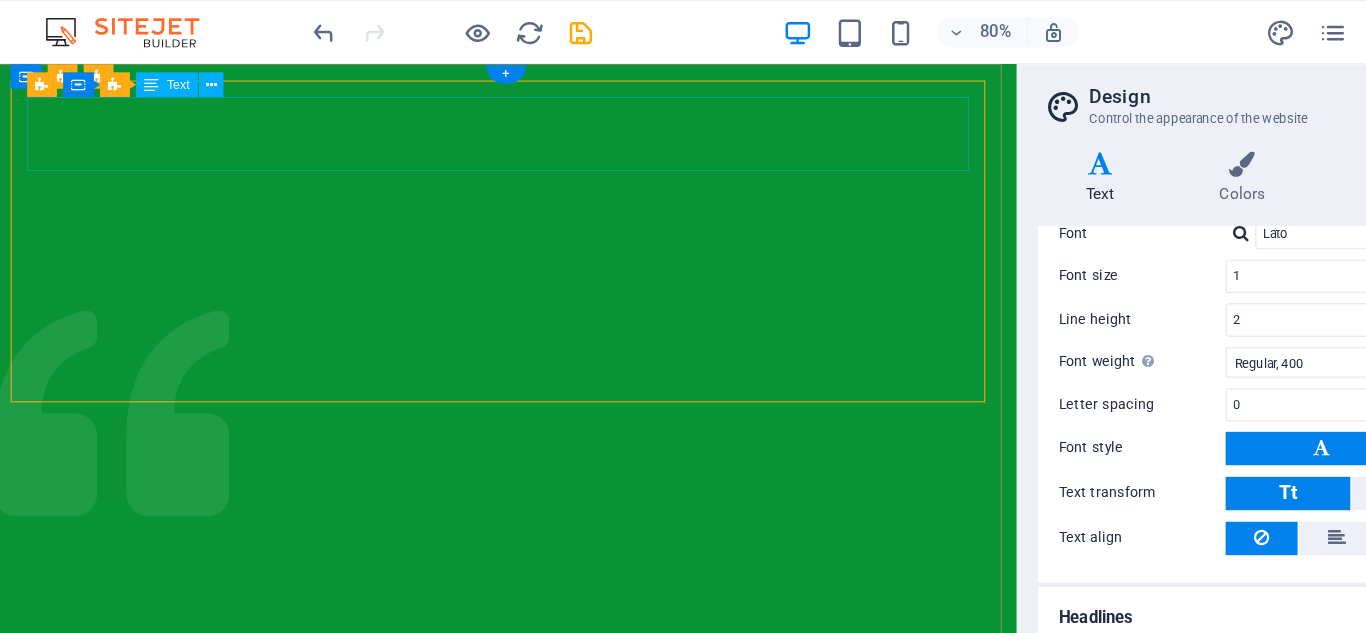 click on "Charity No: 2300004" at bounding box center (491, 1140) 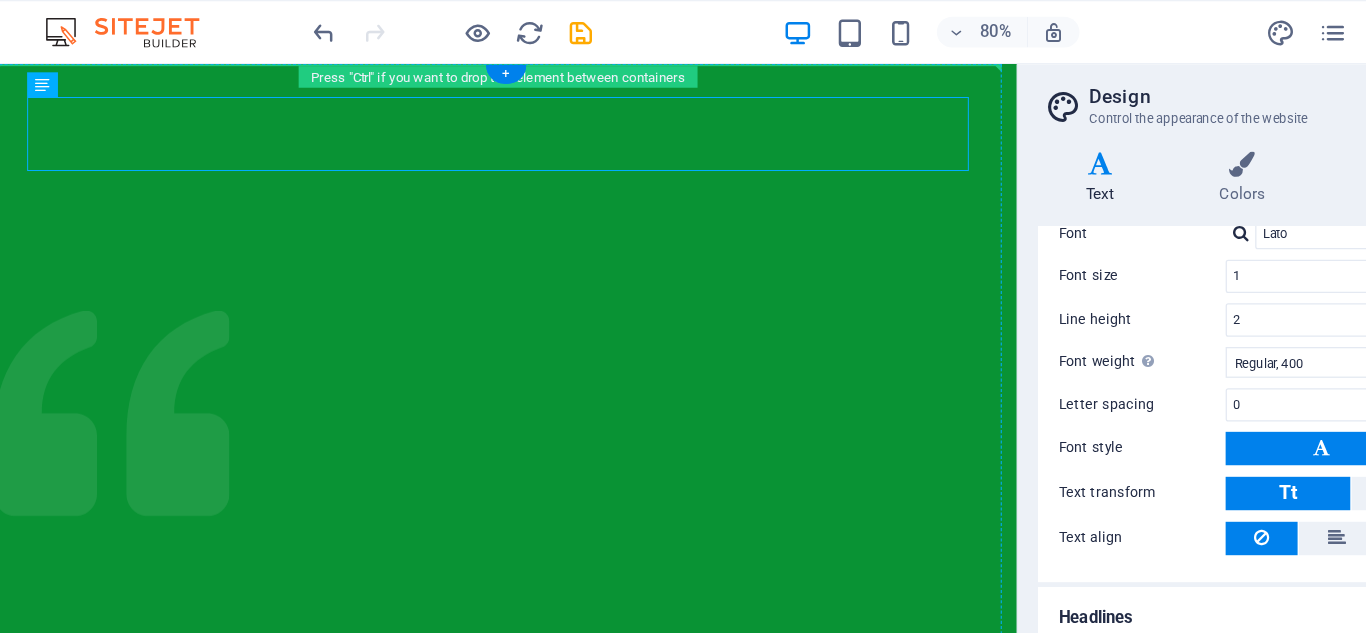 drag, startPoint x: 554, startPoint y: 129, endPoint x: 544, endPoint y: 221, distance: 92.541885 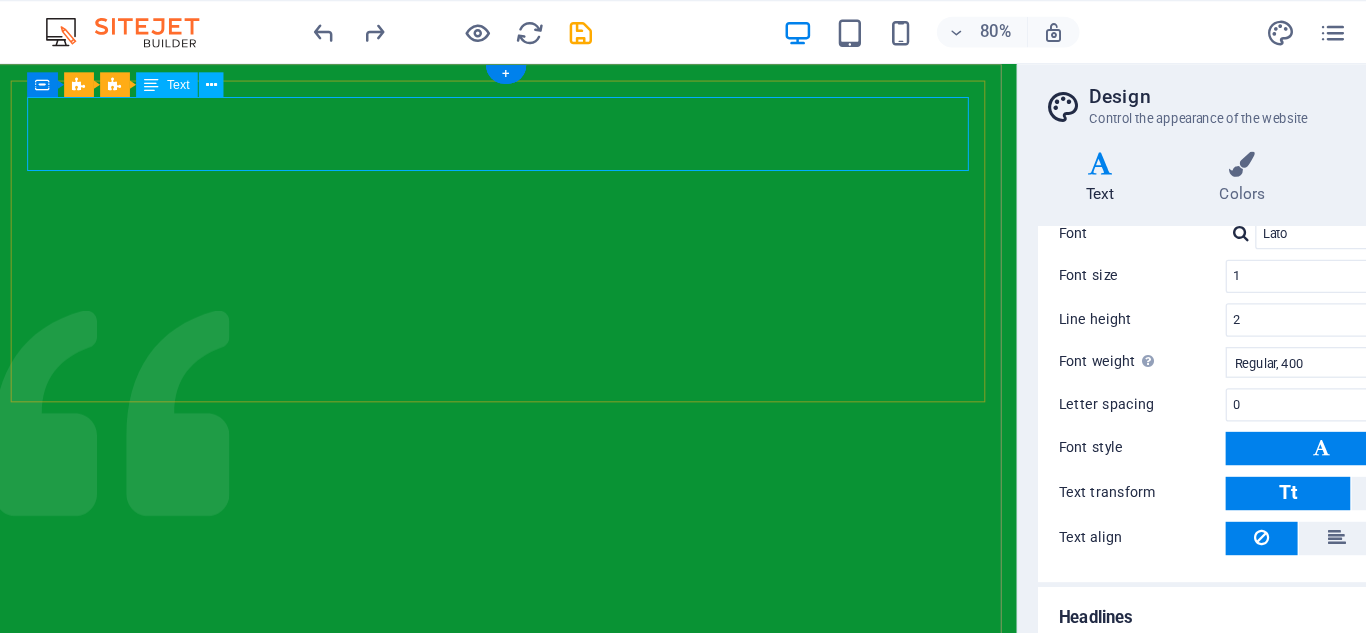 click on "Charity No: 2300004" at bounding box center (491, 1140) 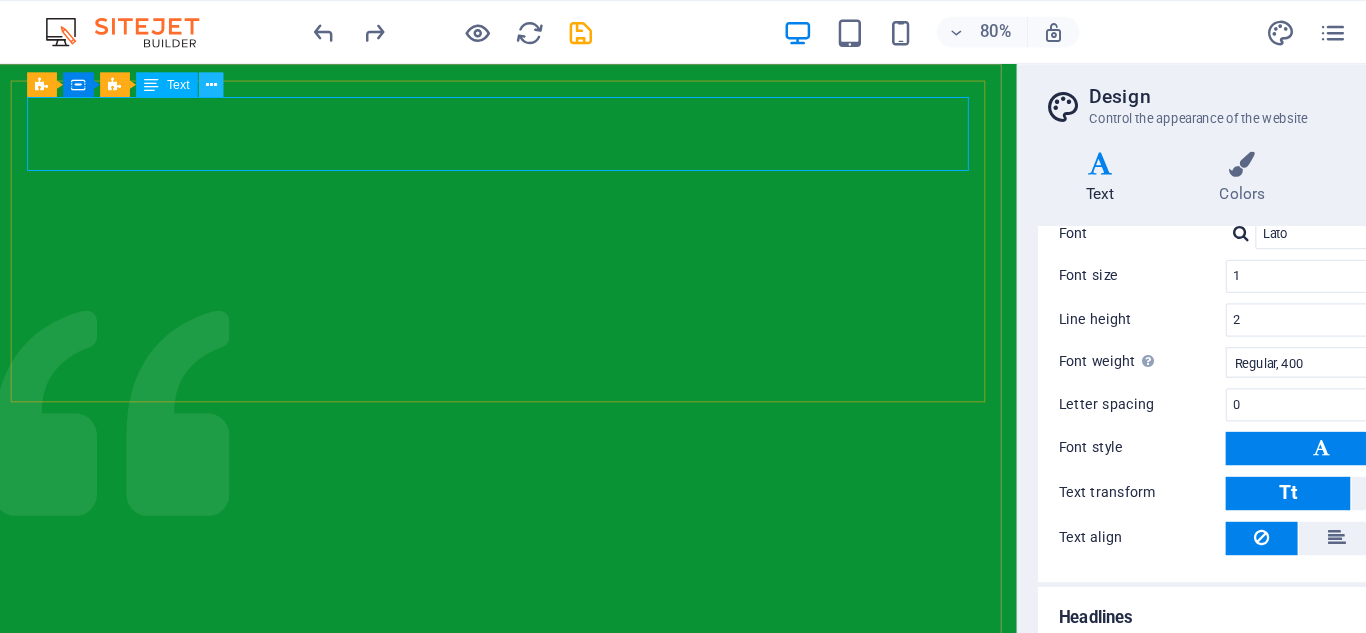 click at bounding box center [248, 66] 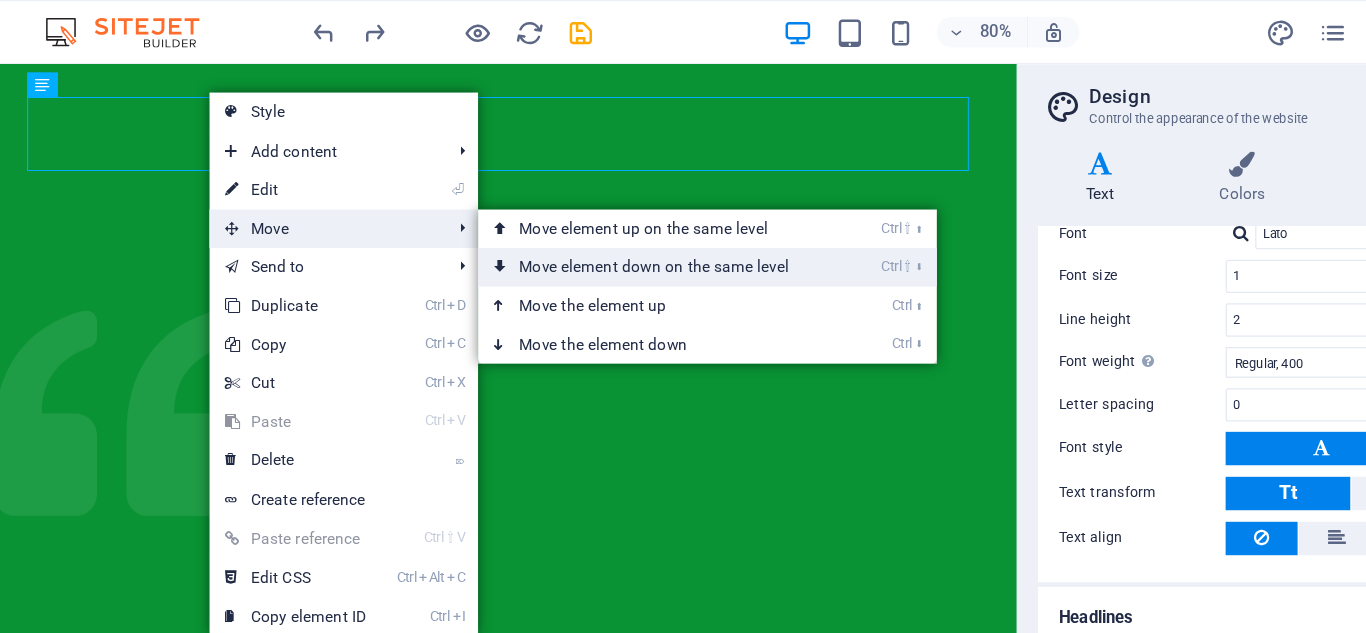 click on "Ctrl ⇧ ⬇  Move element down on the same level" at bounding box center (598, 208) 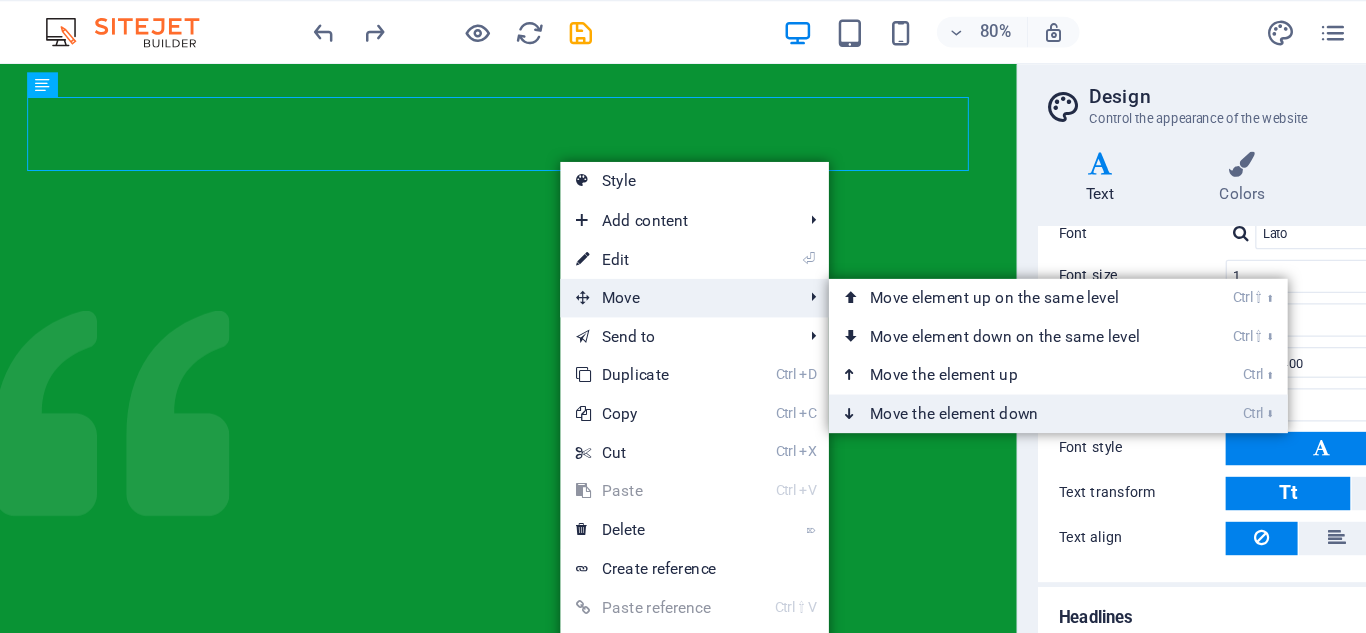 click on "Ctrl ⬇  Move the element down" at bounding box center [871, 322] 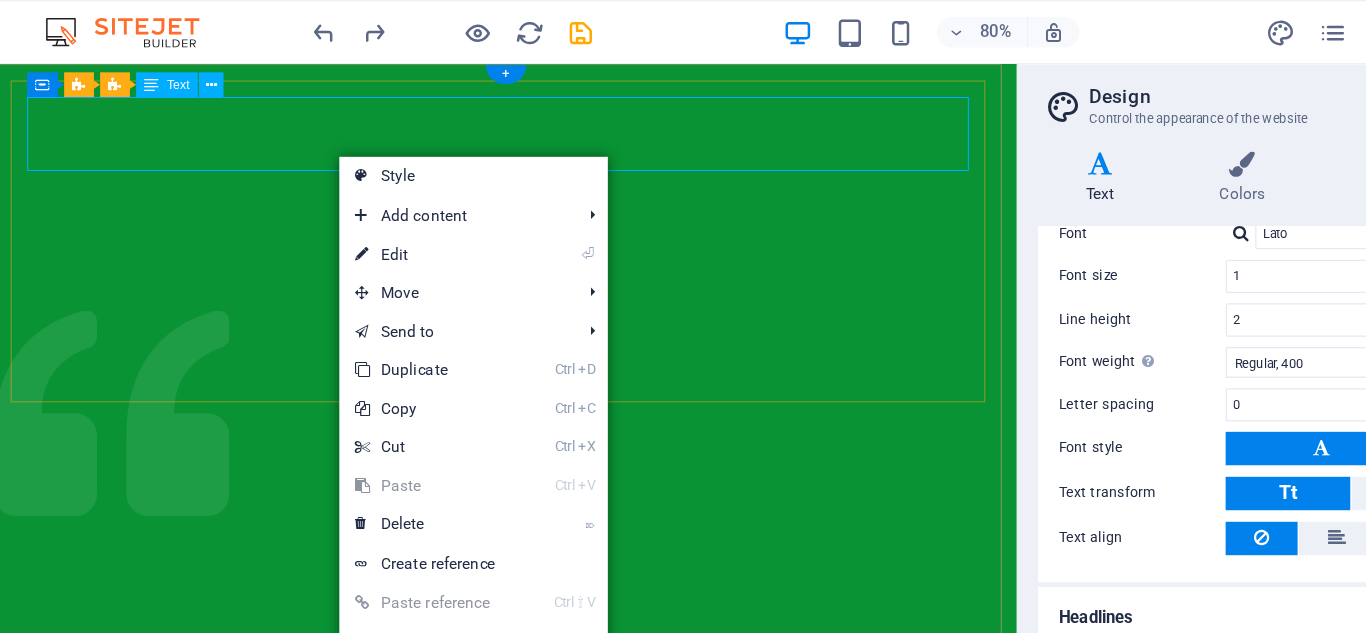 click on "Charity No: 2300004" at bounding box center [491, 1140] 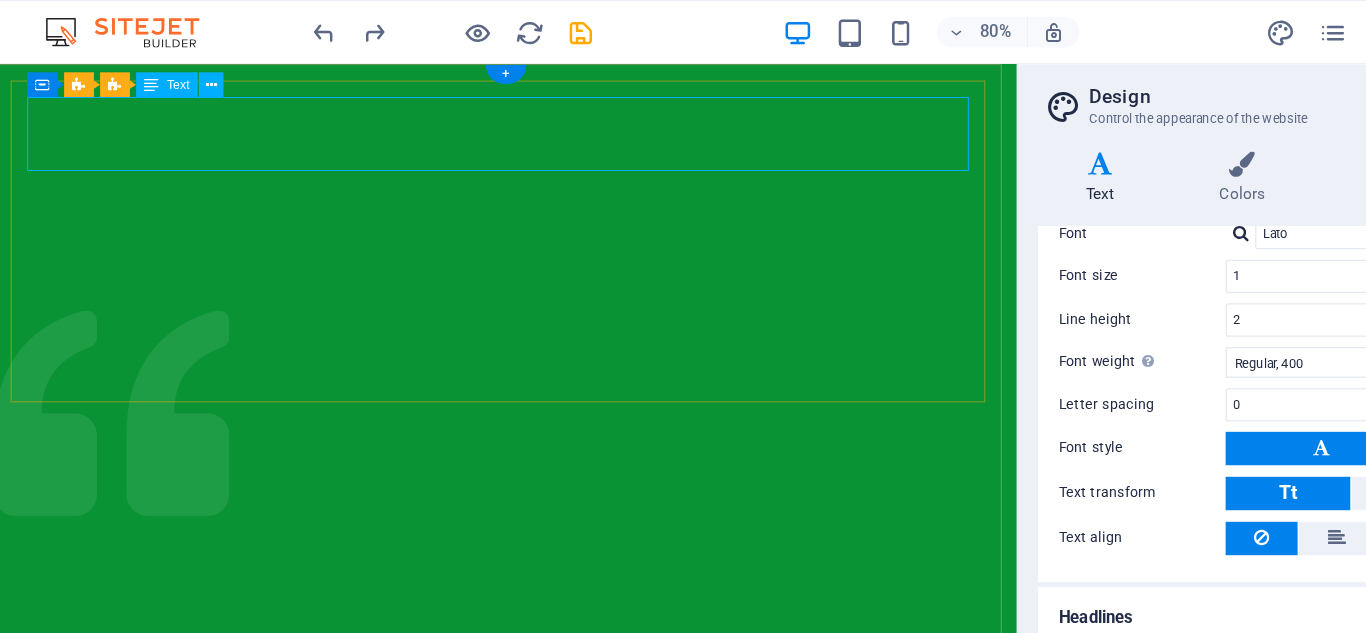 drag, startPoint x: 328, startPoint y: 152, endPoint x: 279, endPoint y: 119, distance: 59.07622 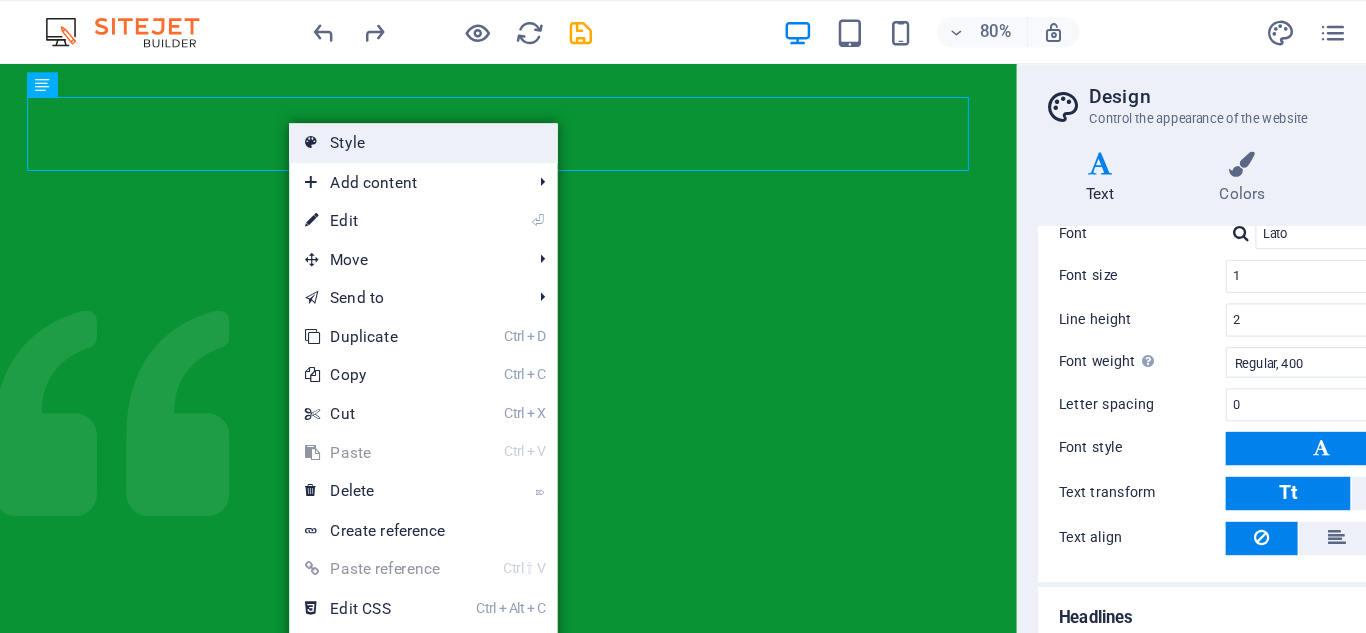 click on "Style" at bounding box center (414, 111) 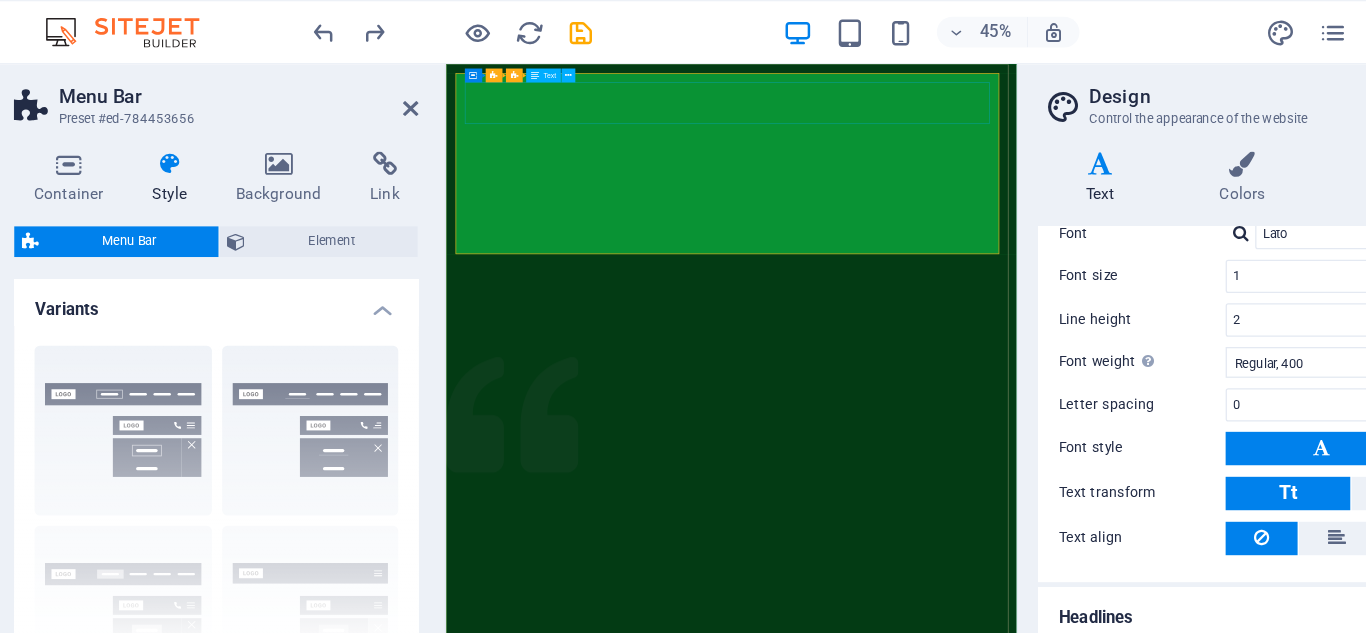 click on "Charity No: 2300004" at bounding box center [938, 1608] 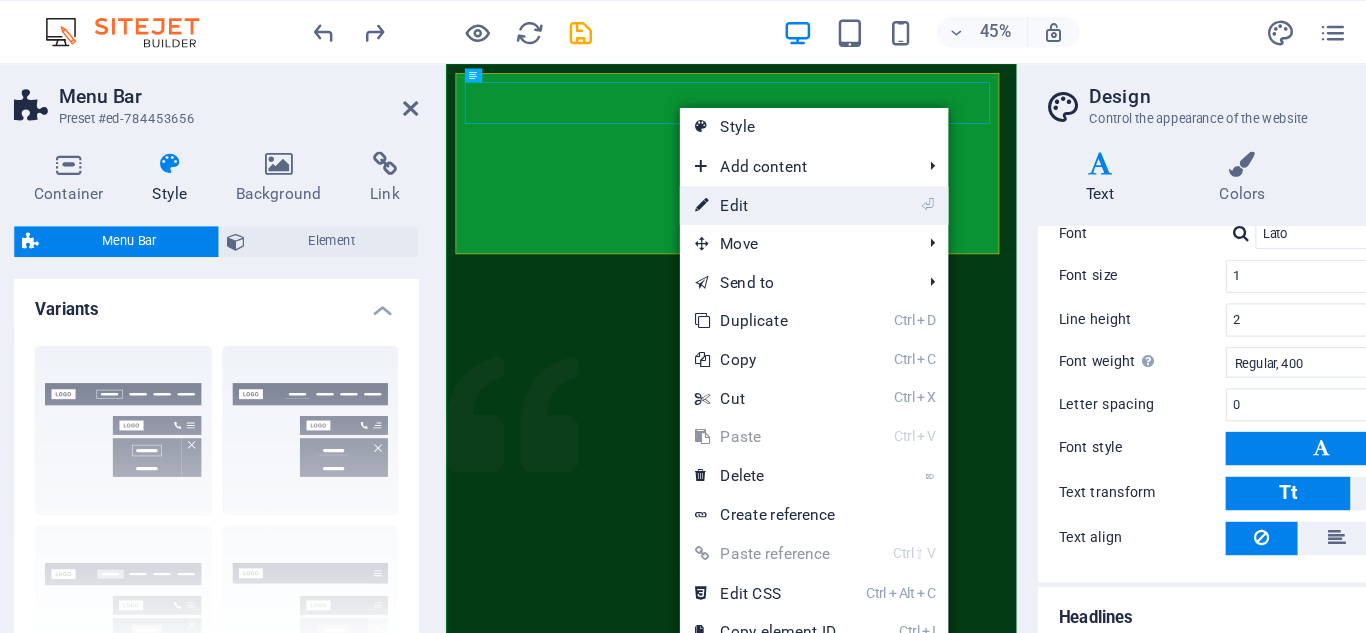 click on "⏎  Edit" at bounding box center (681, 160) 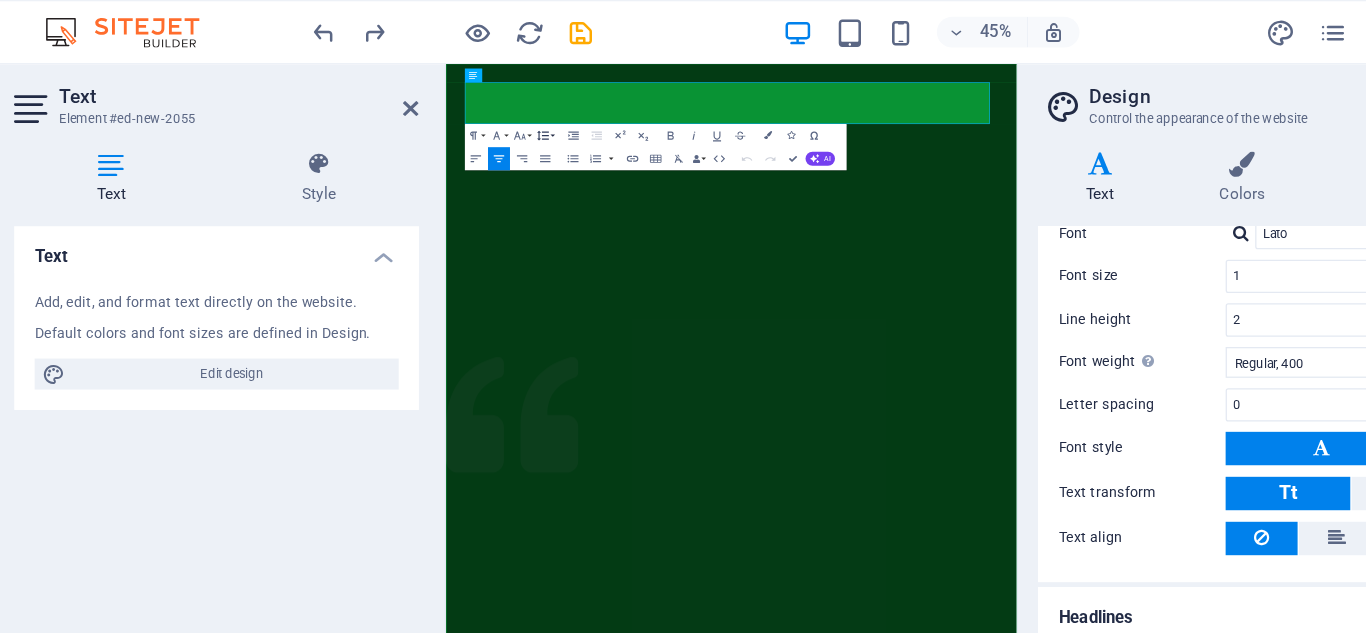 click 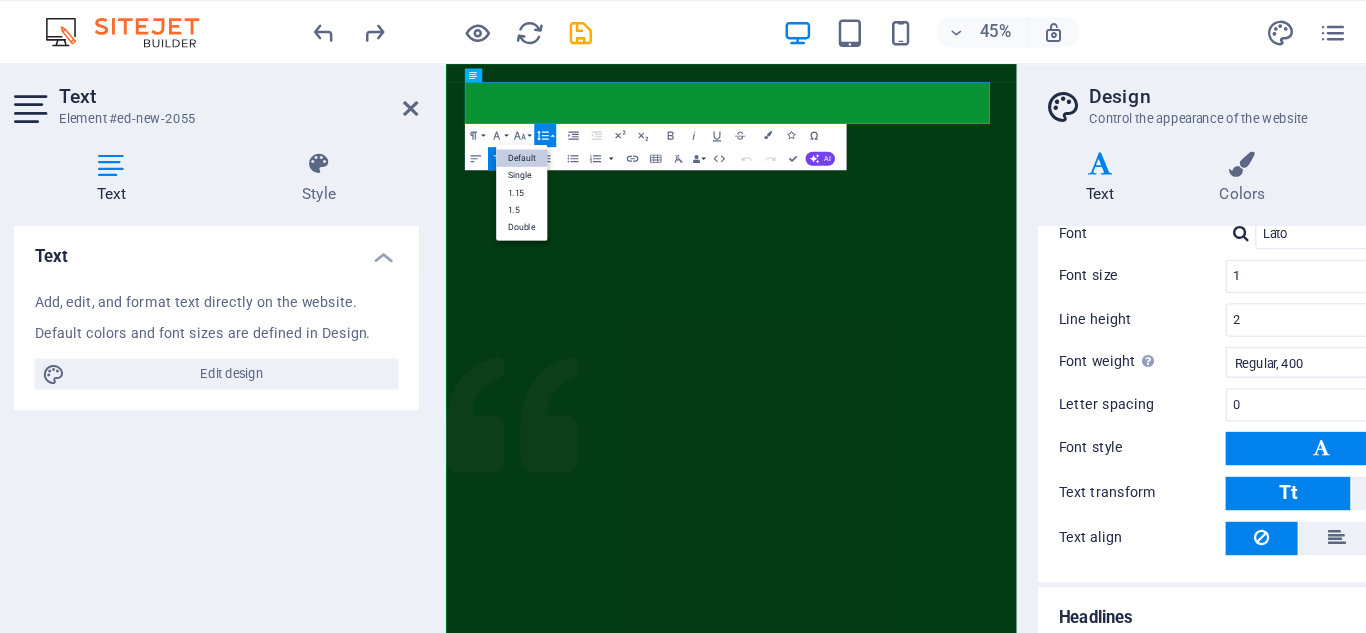 scroll, scrollTop: 0, scrollLeft: 0, axis: both 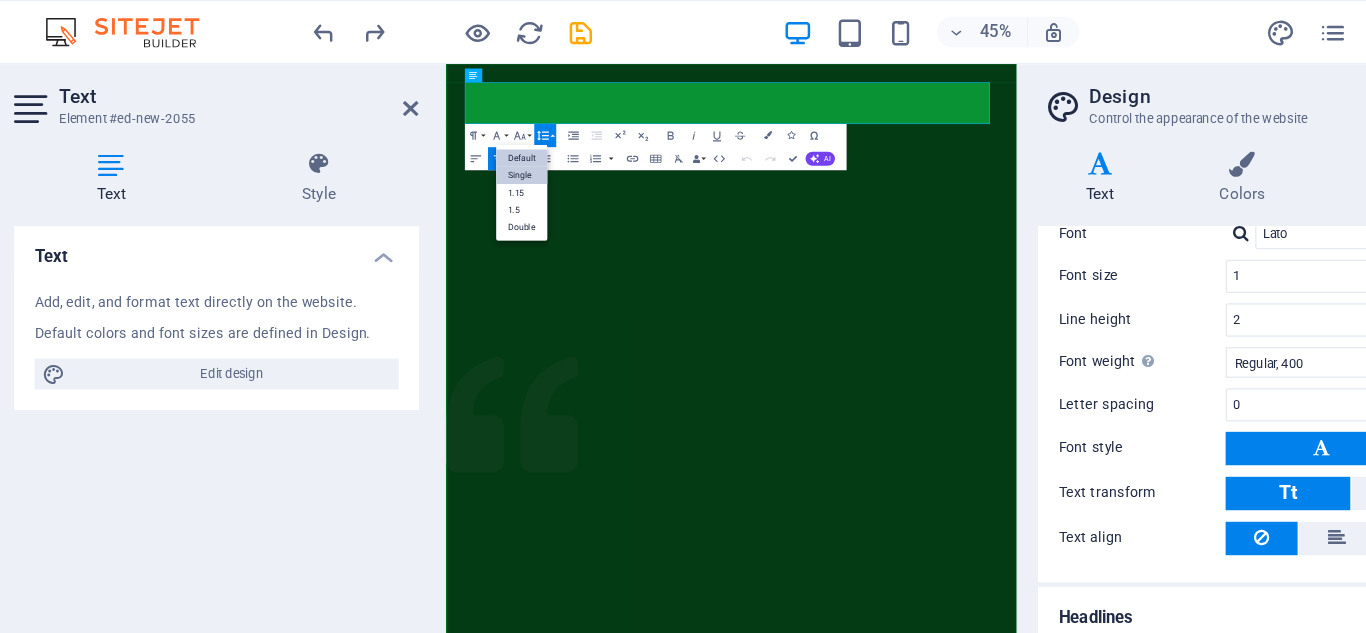click on "Single" at bounding box center (491, 137) 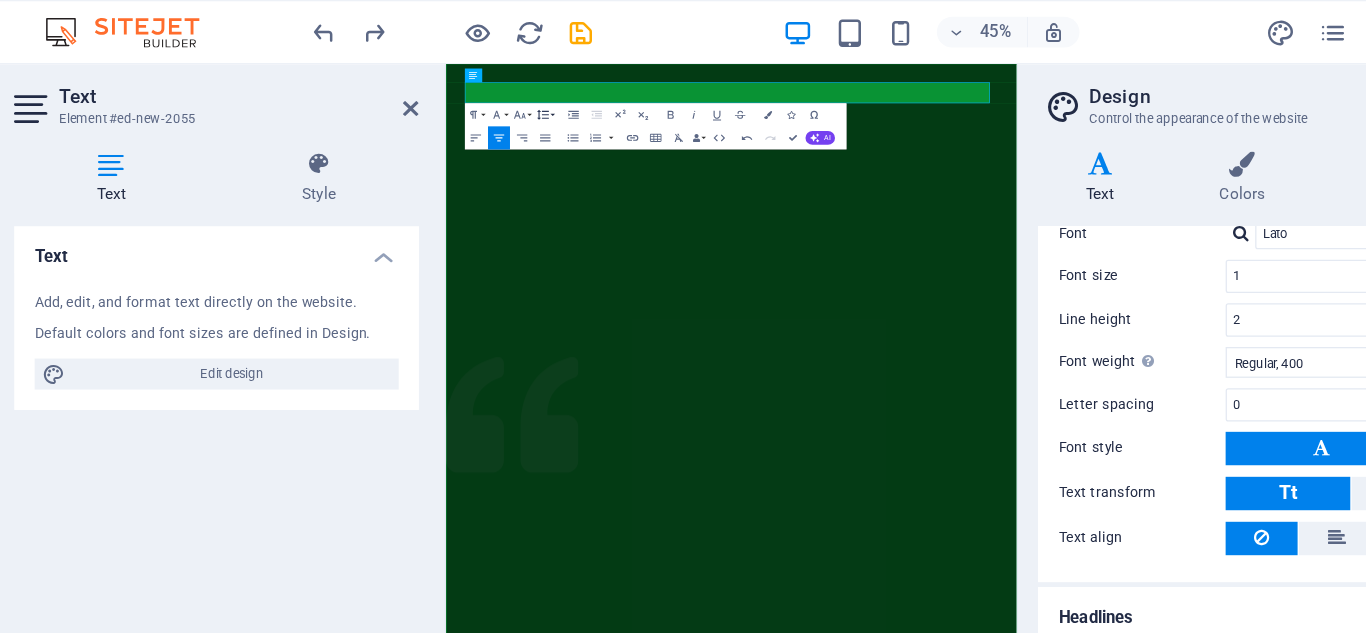 click 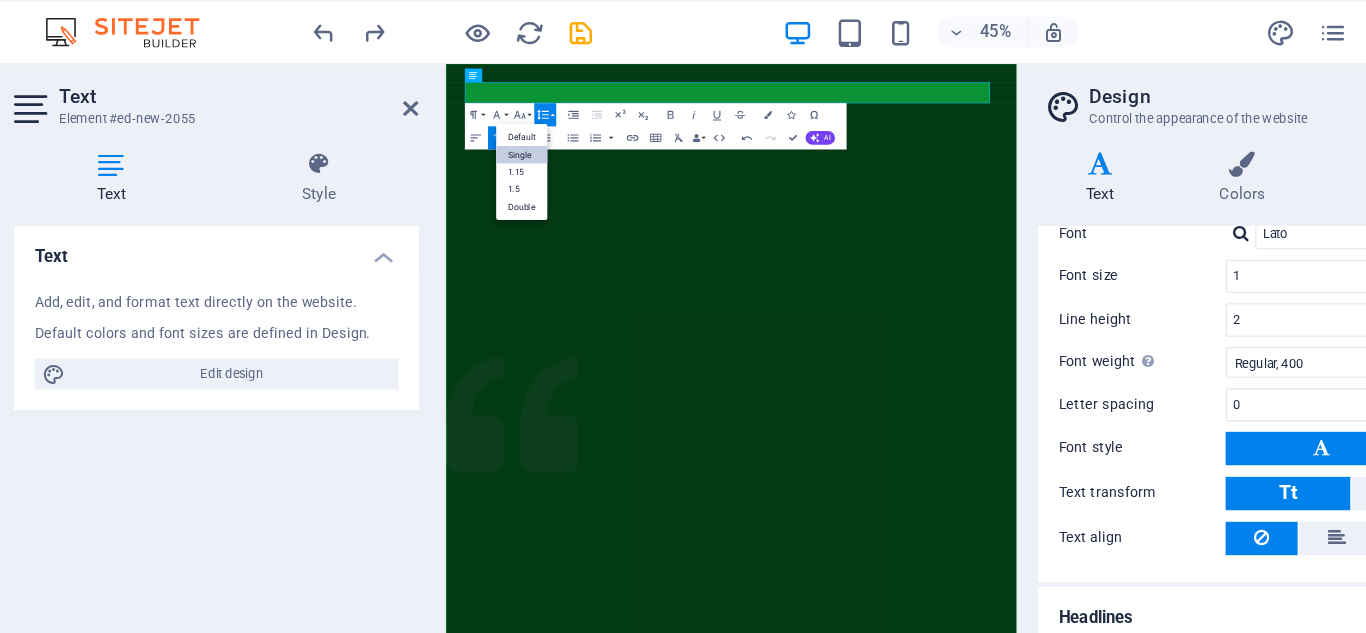 scroll, scrollTop: 0, scrollLeft: 0, axis: both 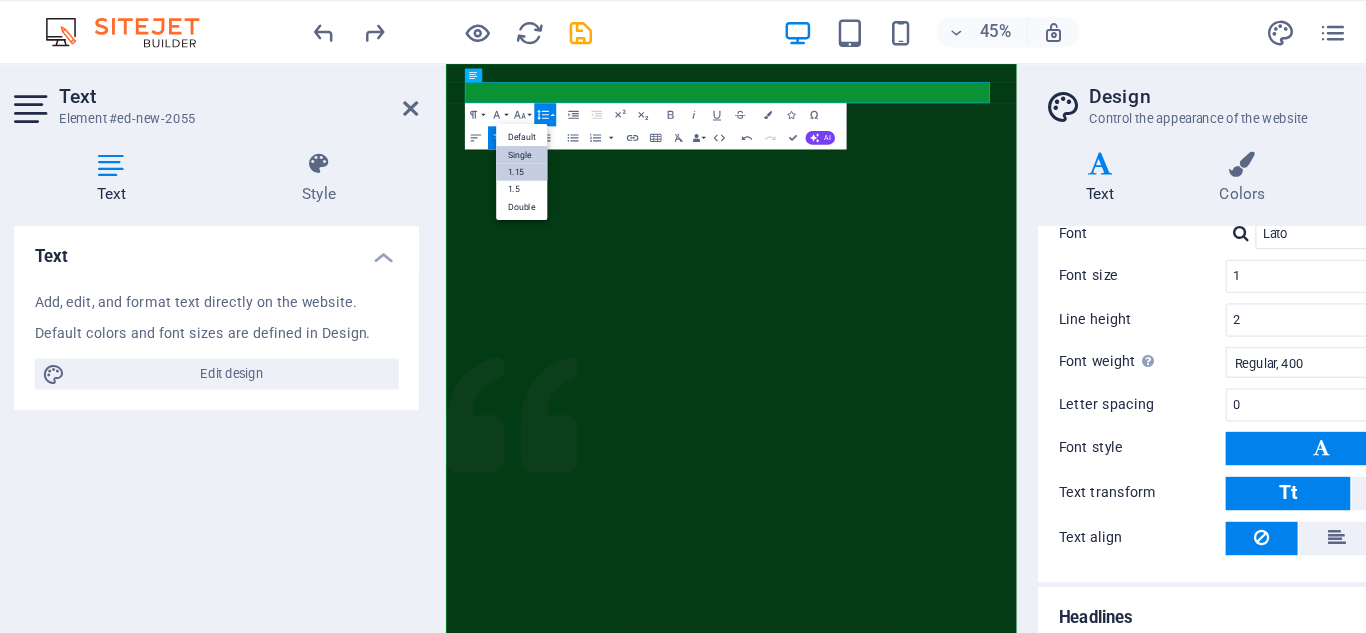 click on "1.15" at bounding box center (491, 133) 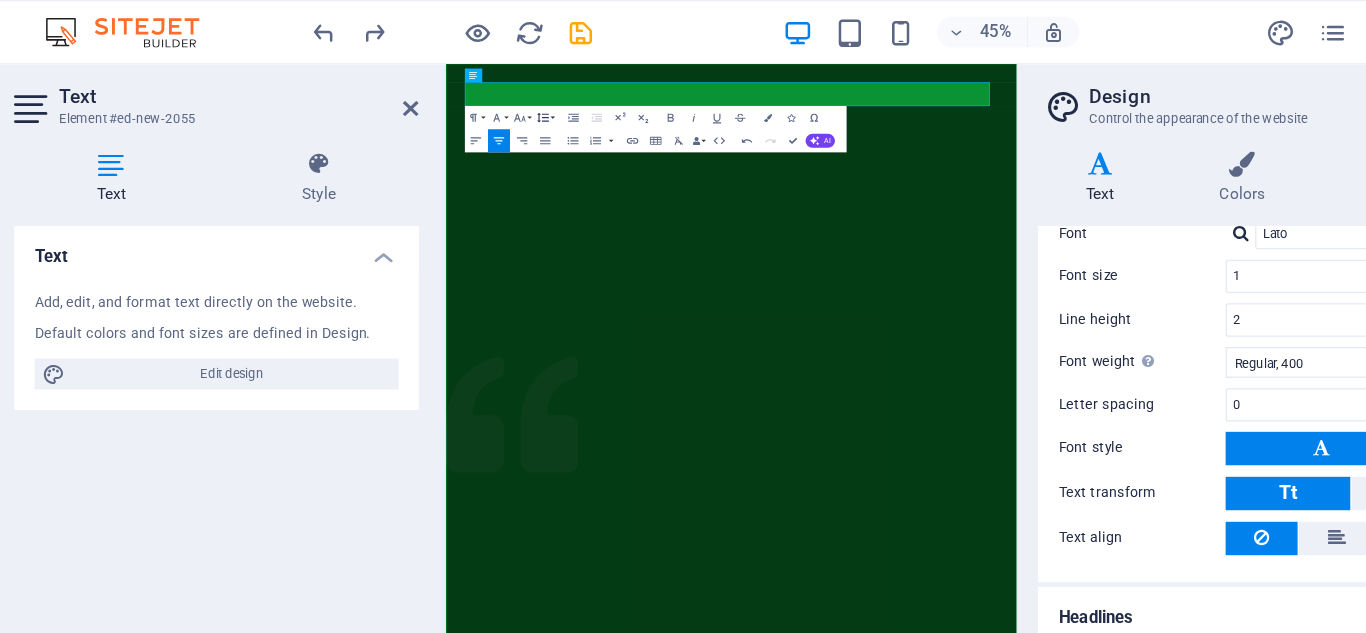 click 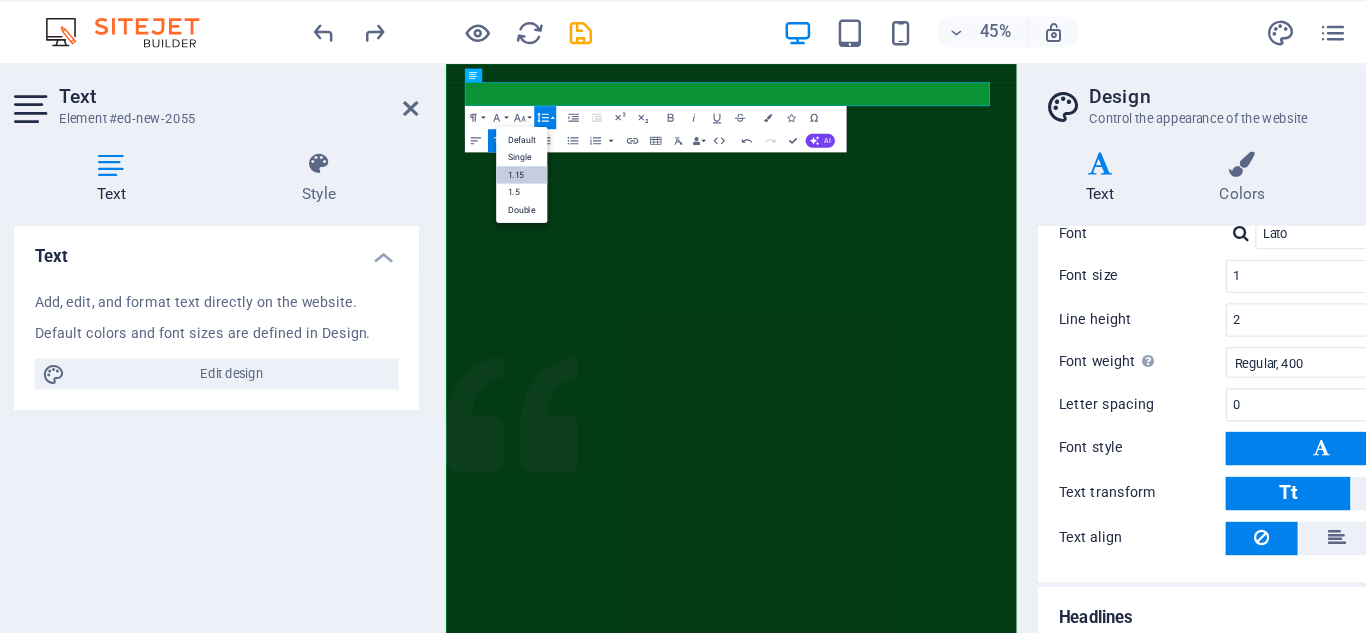 scroll, scrollTop: 0, scrollLeft: 0, axis: both 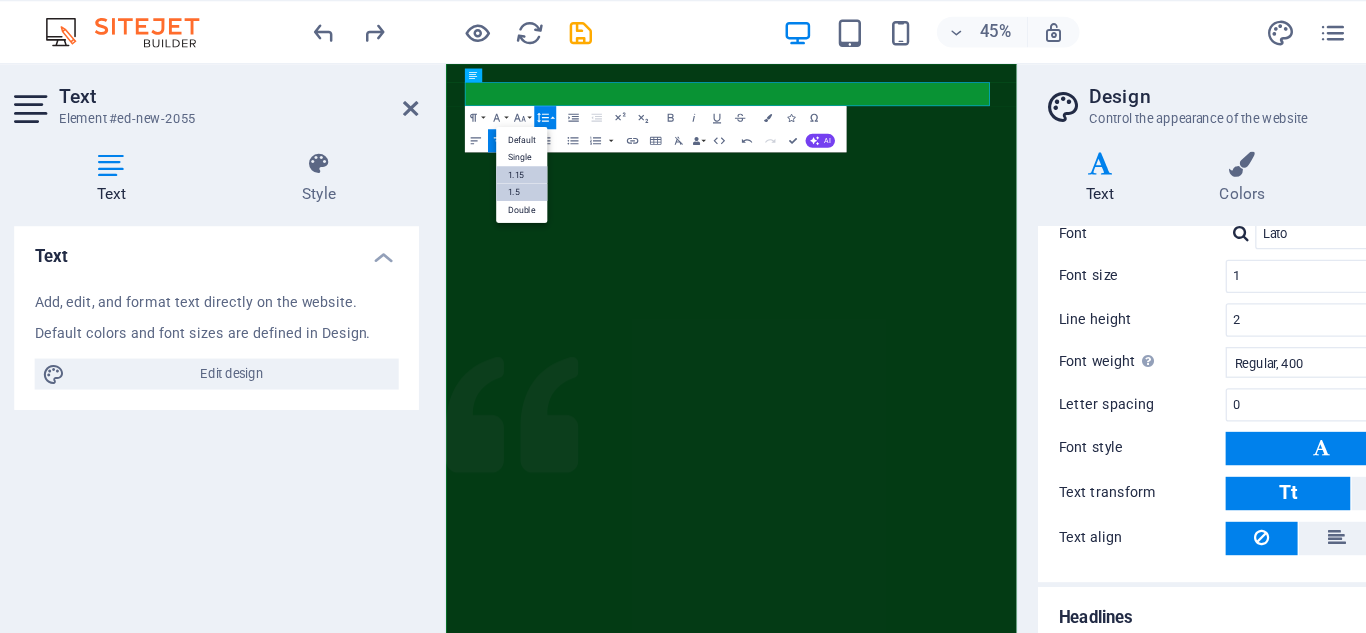 click on "1.5" at bounding box center (491, 150) 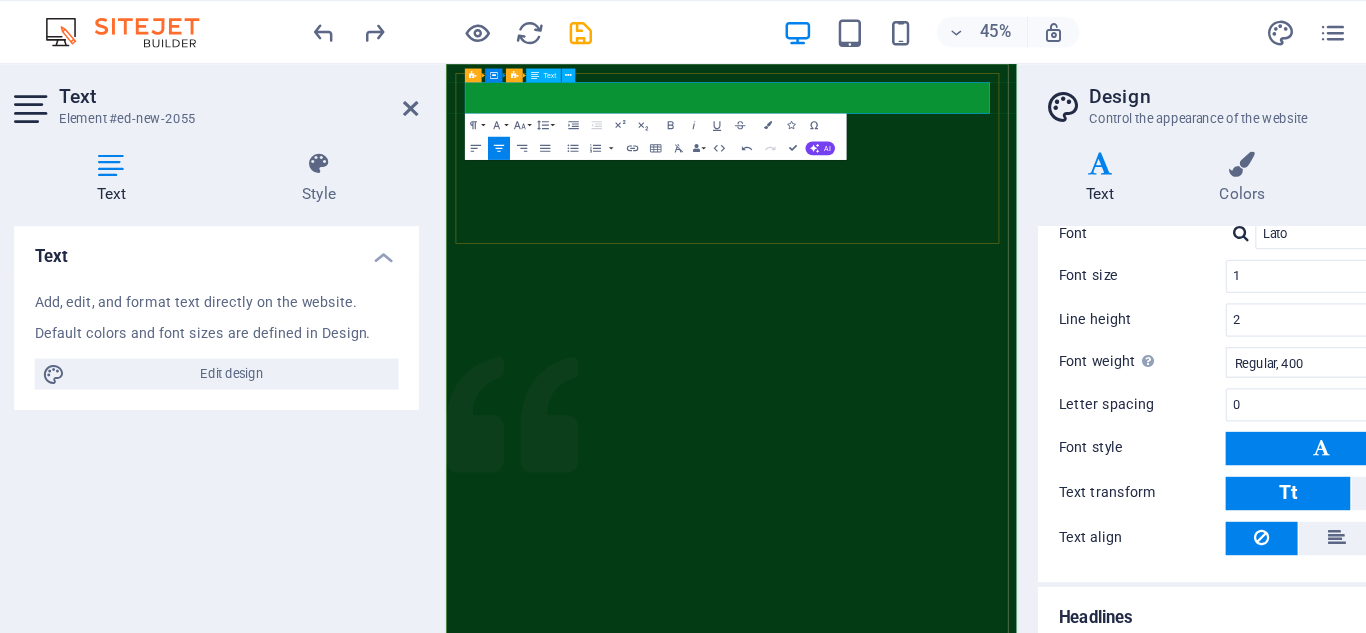 click on "Charity No: 2300004" at bounding box center [938, 1581] 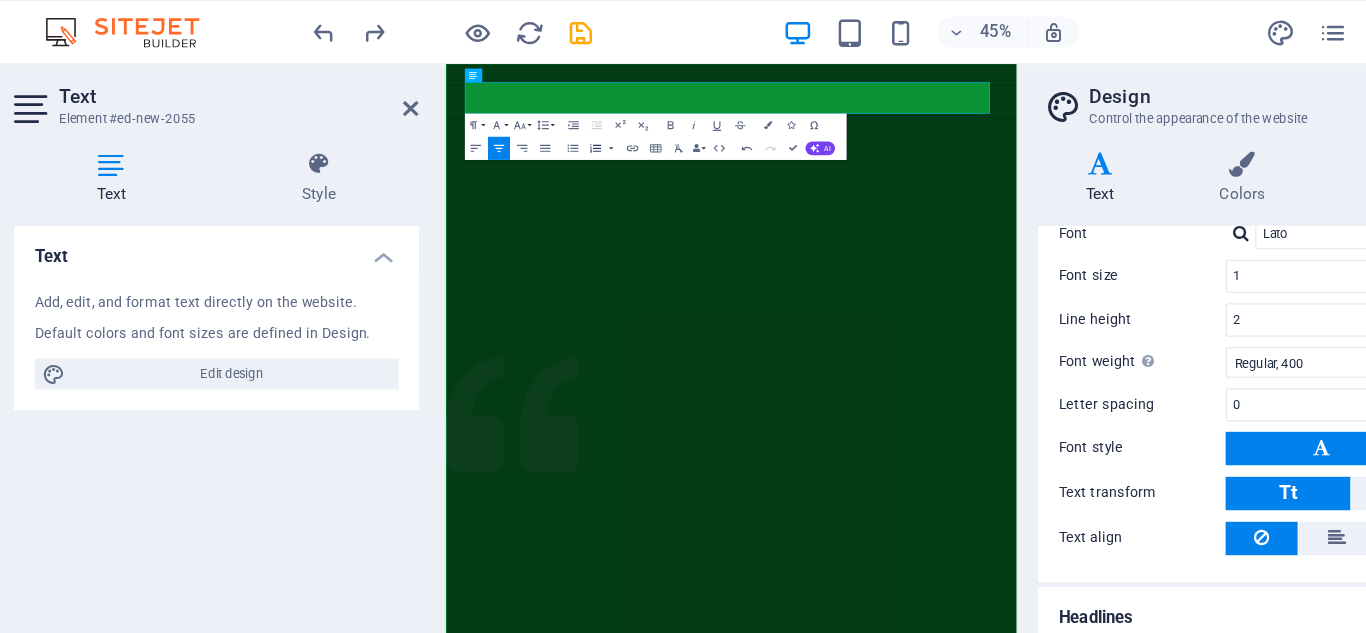click 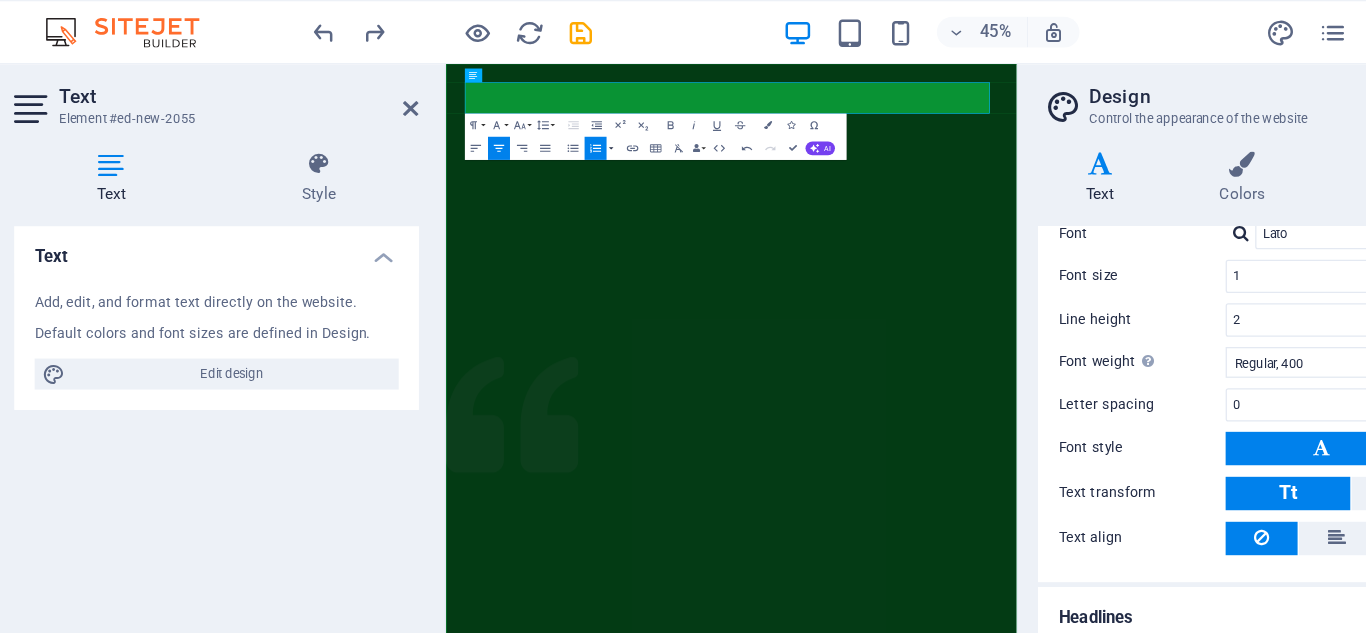 click at bounding box center [560, 116] 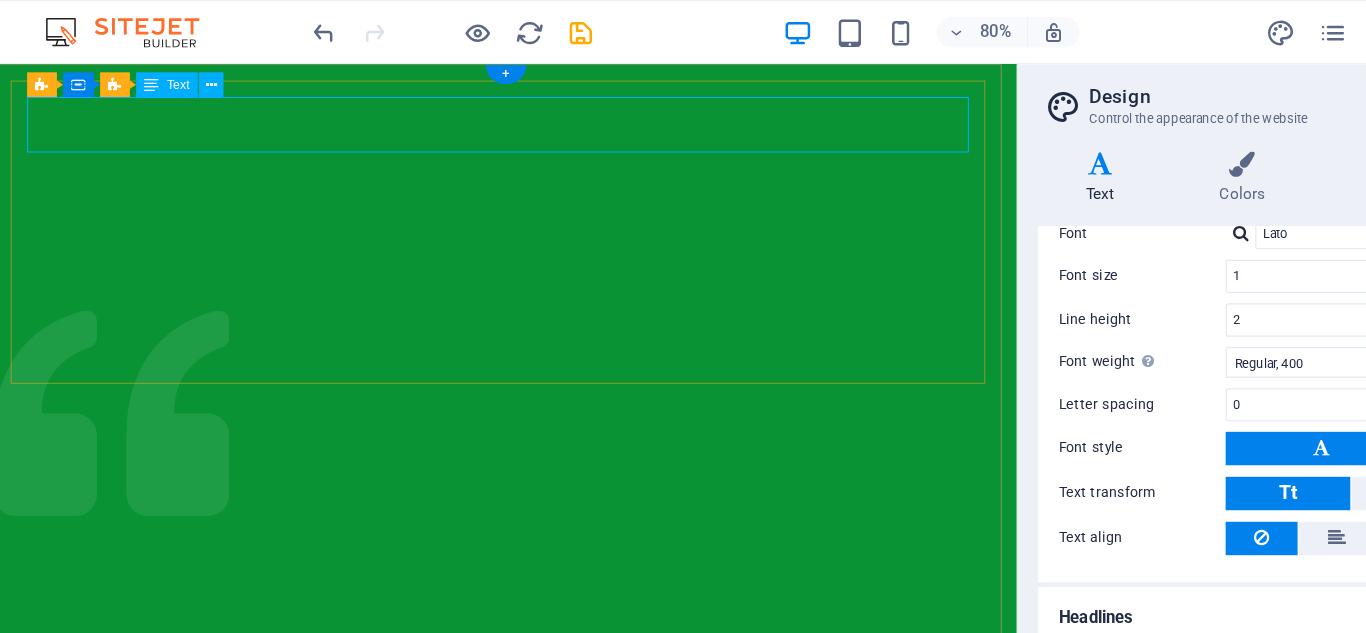 click on "Charity No: 2300004" at bounding box center (491, 1104) 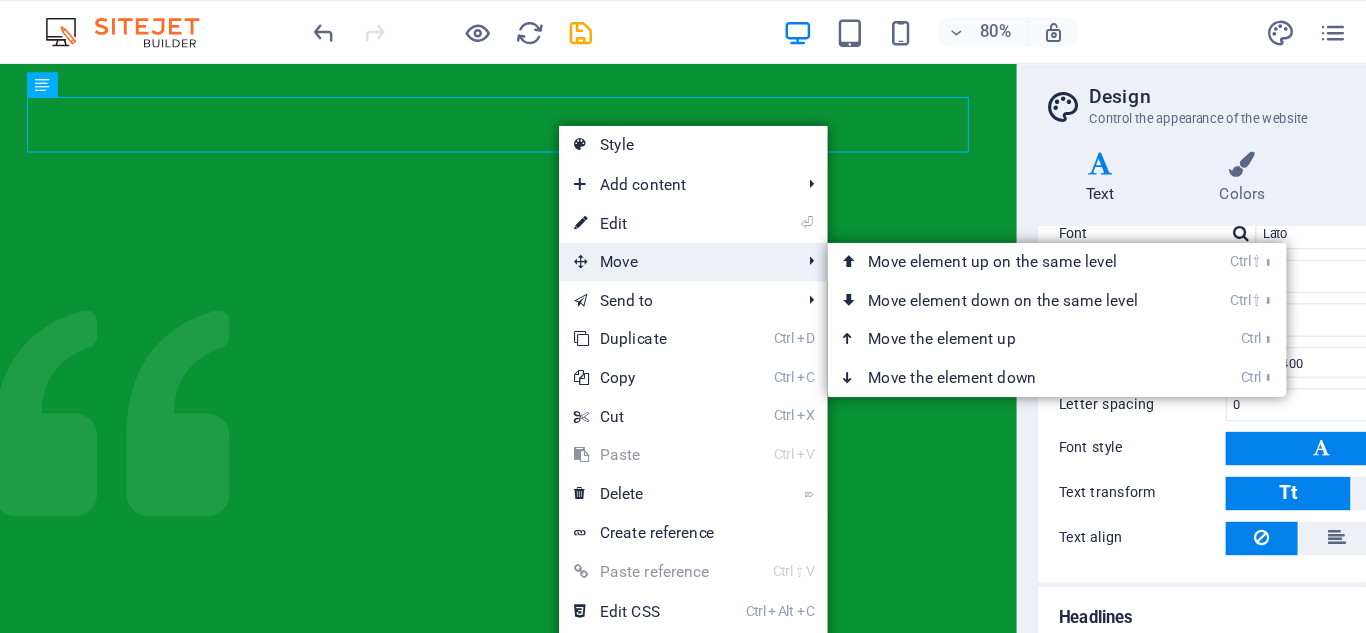 click on "Move" at bounding box center [609, 204] 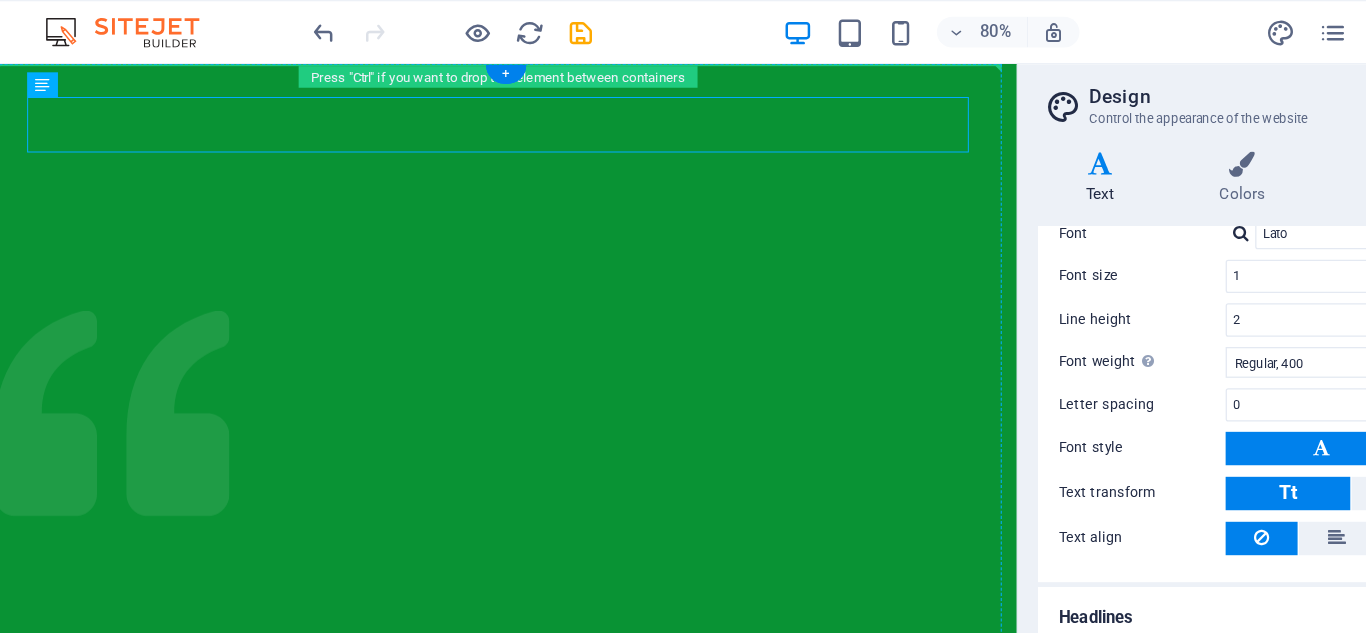 drag, startPoint x: 432, startPoint y: 116, endPoint x: 390, endPoint y: 216, distance: 108.461975 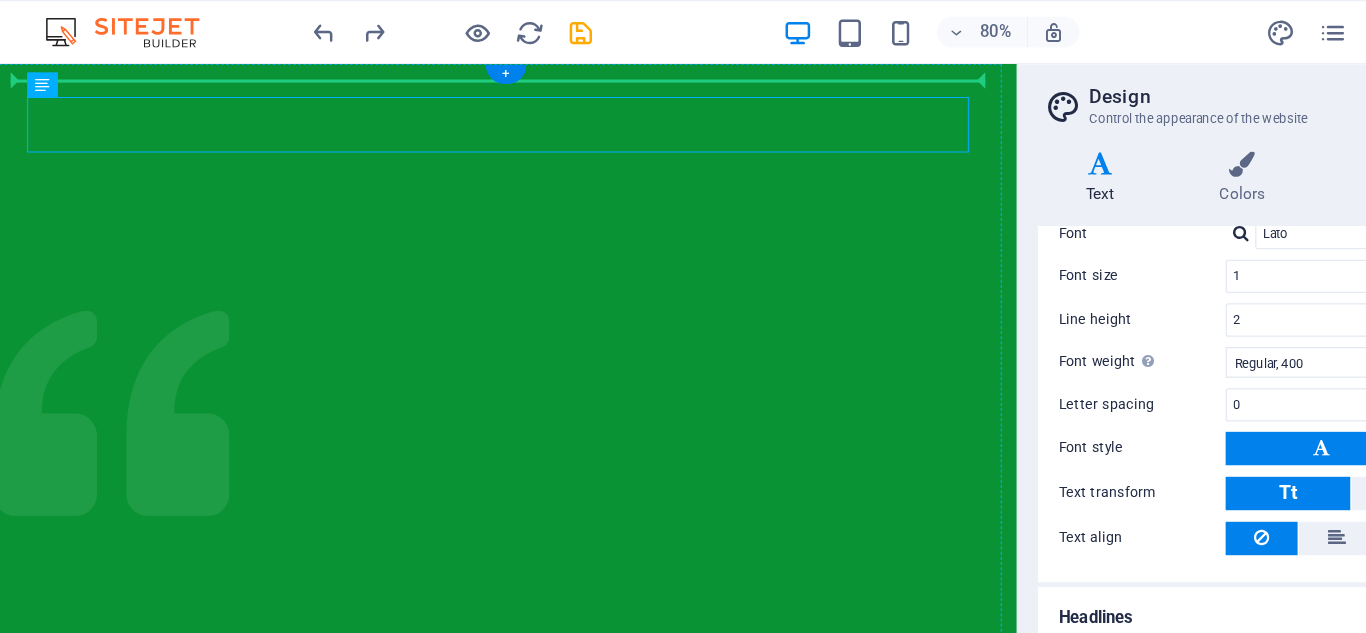 drag, startPoint x: 425, startPoint y: 117, endPoint x: 423, endPoint y: 188, distance: 71.02816 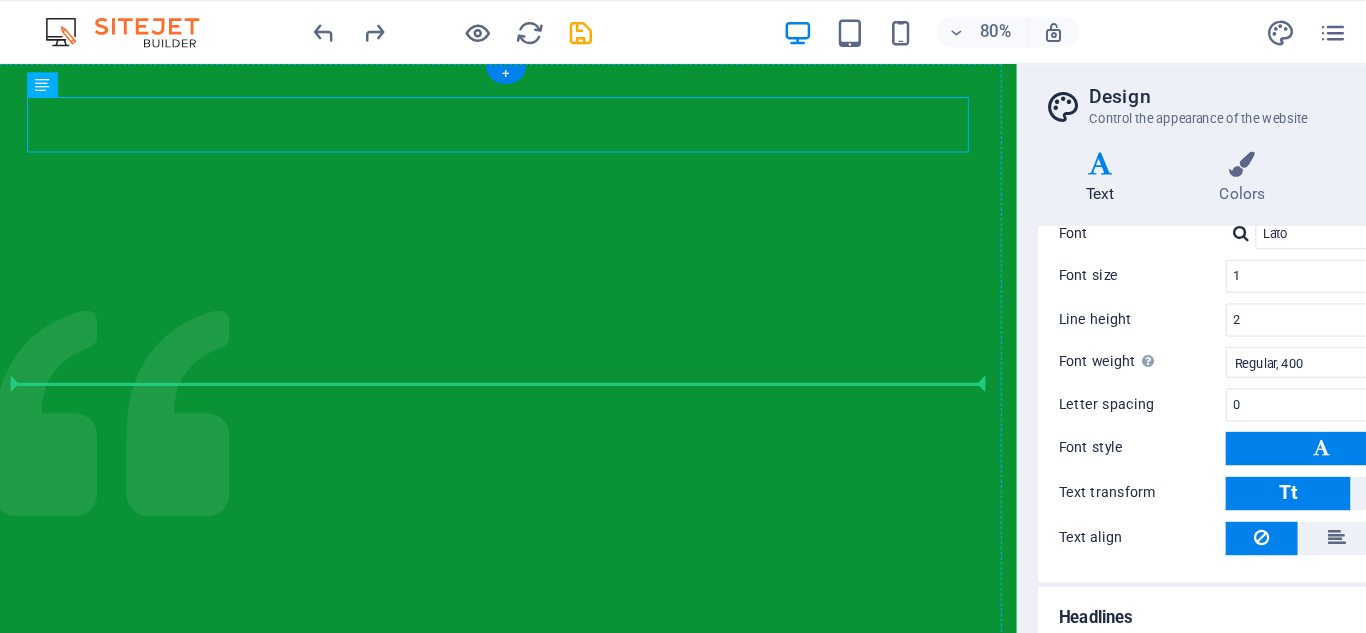 drag, startPoint x: 436, startPoint y: 123, endPoint x: 393, endPoint y: 351, distance: 232.0194 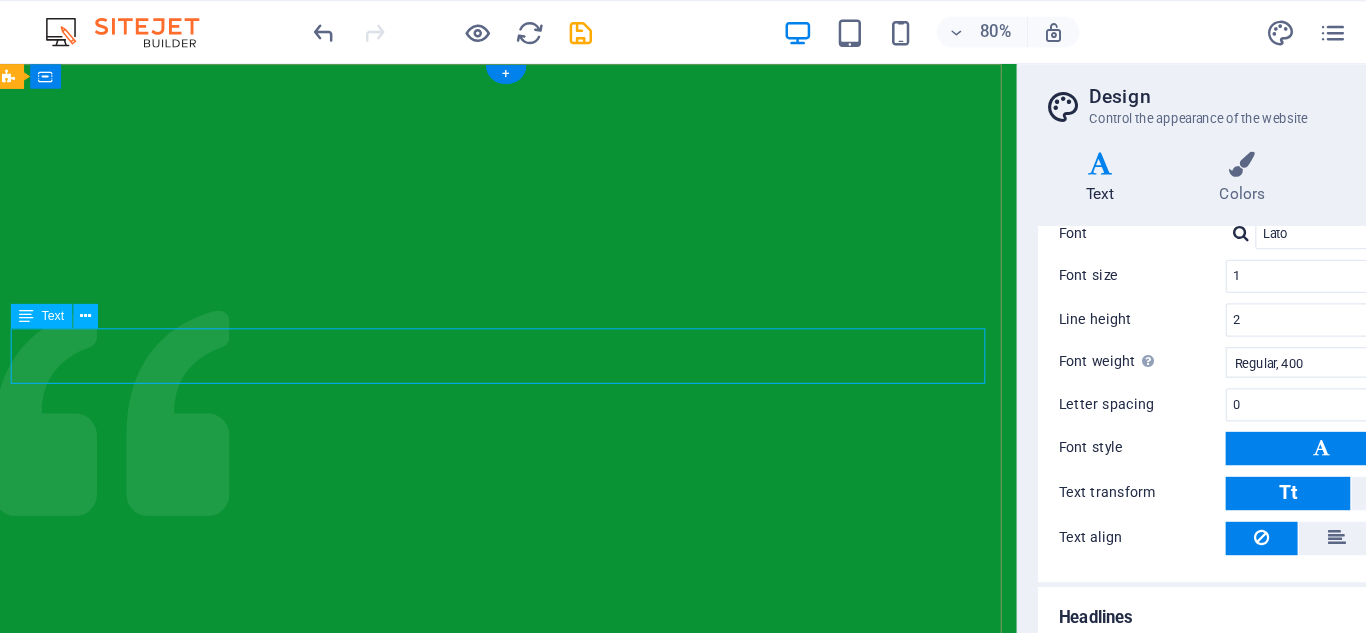click on "Charity No: 2300004" at bounding box center [491, 1325] 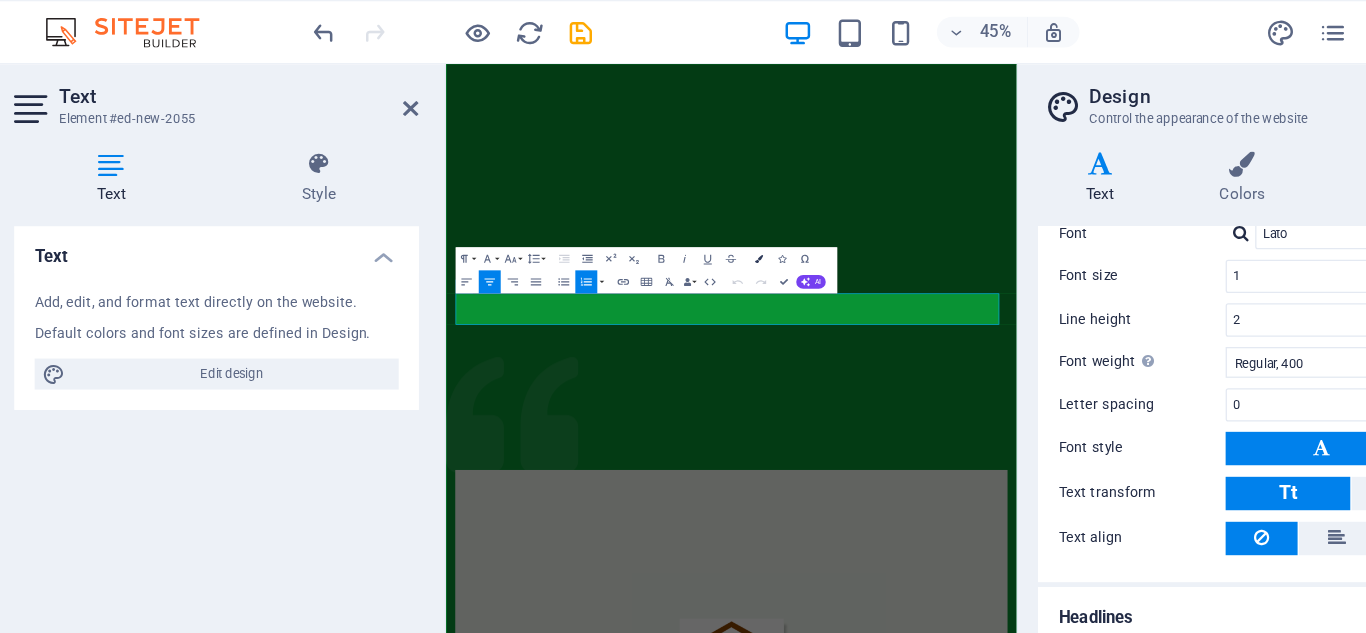 click on "Colors" at bounding box center (674, 202) 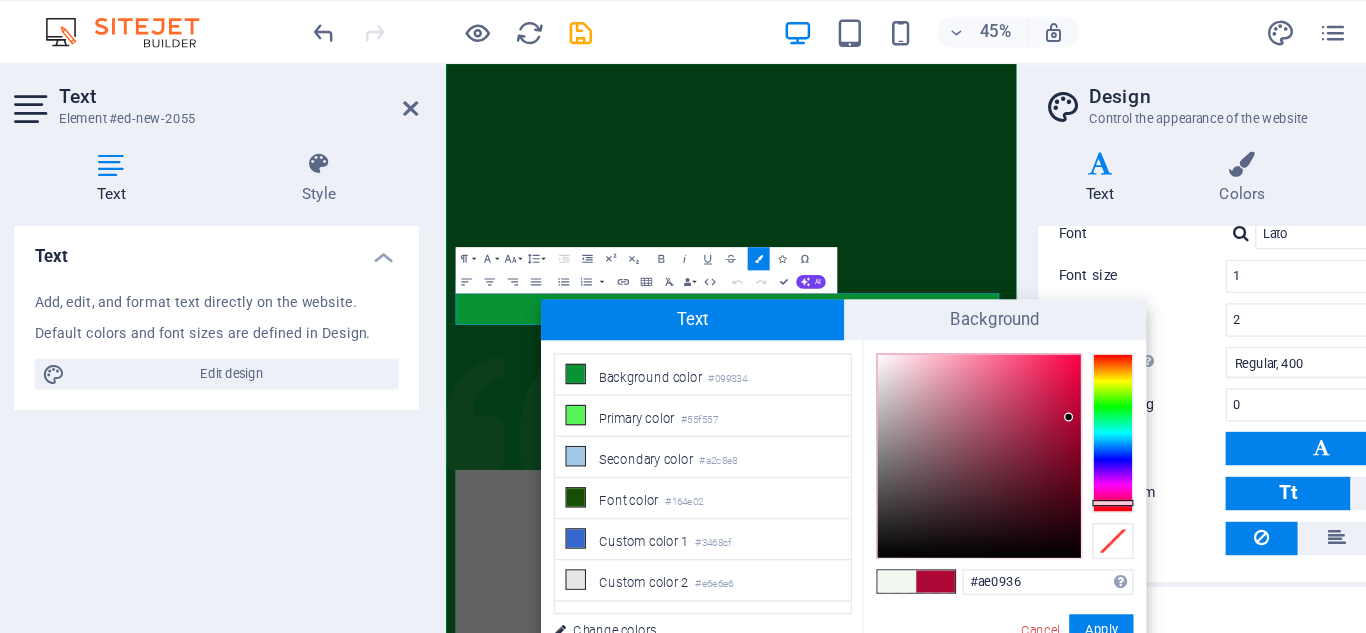 click at bounding box center (951, 337) 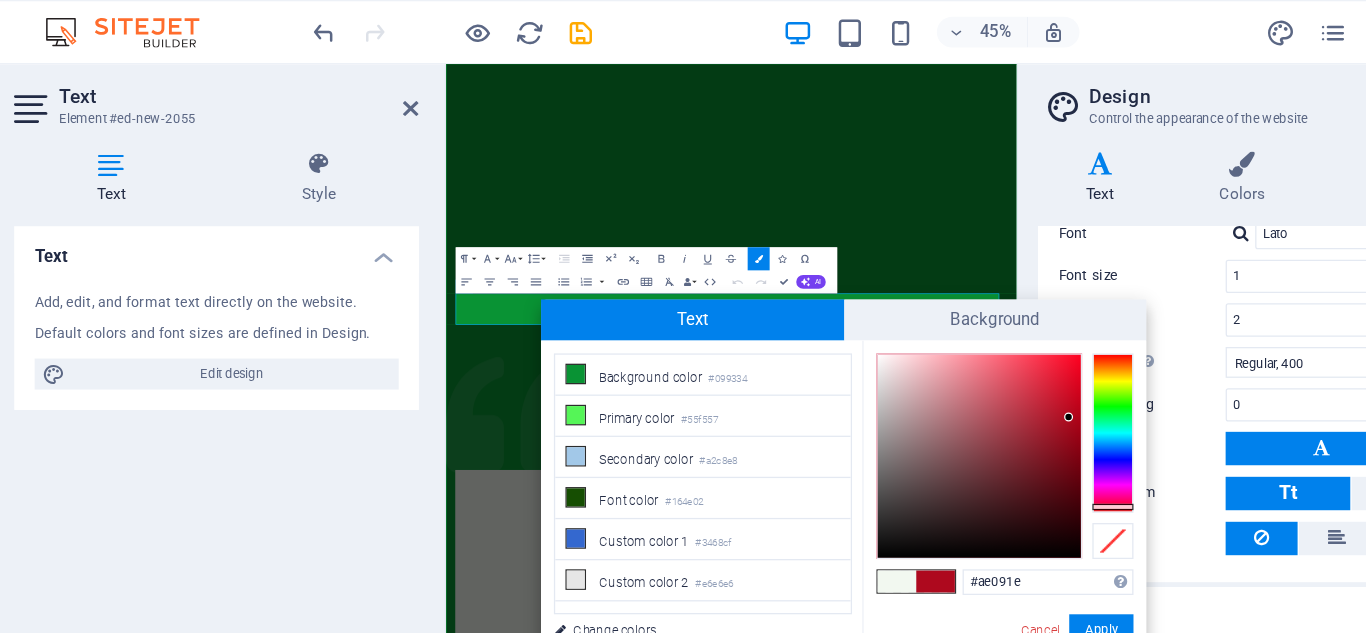click at bounding box center (951, 337) 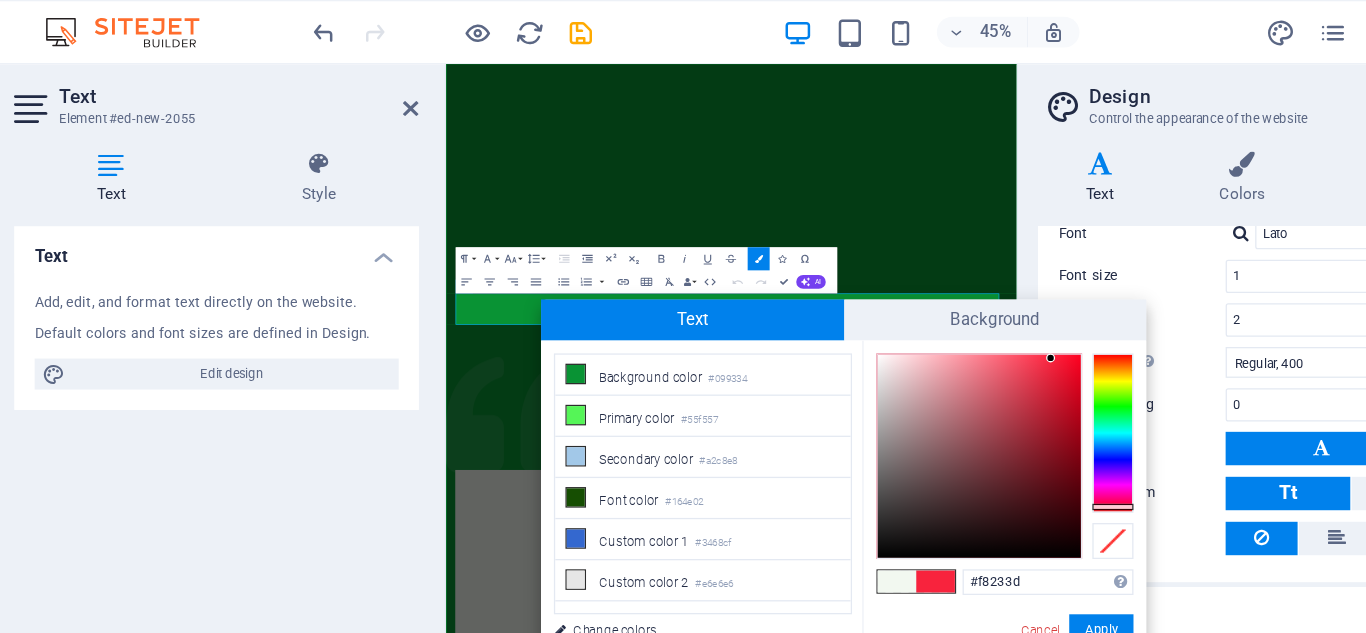click at bounding box center (847, 355) 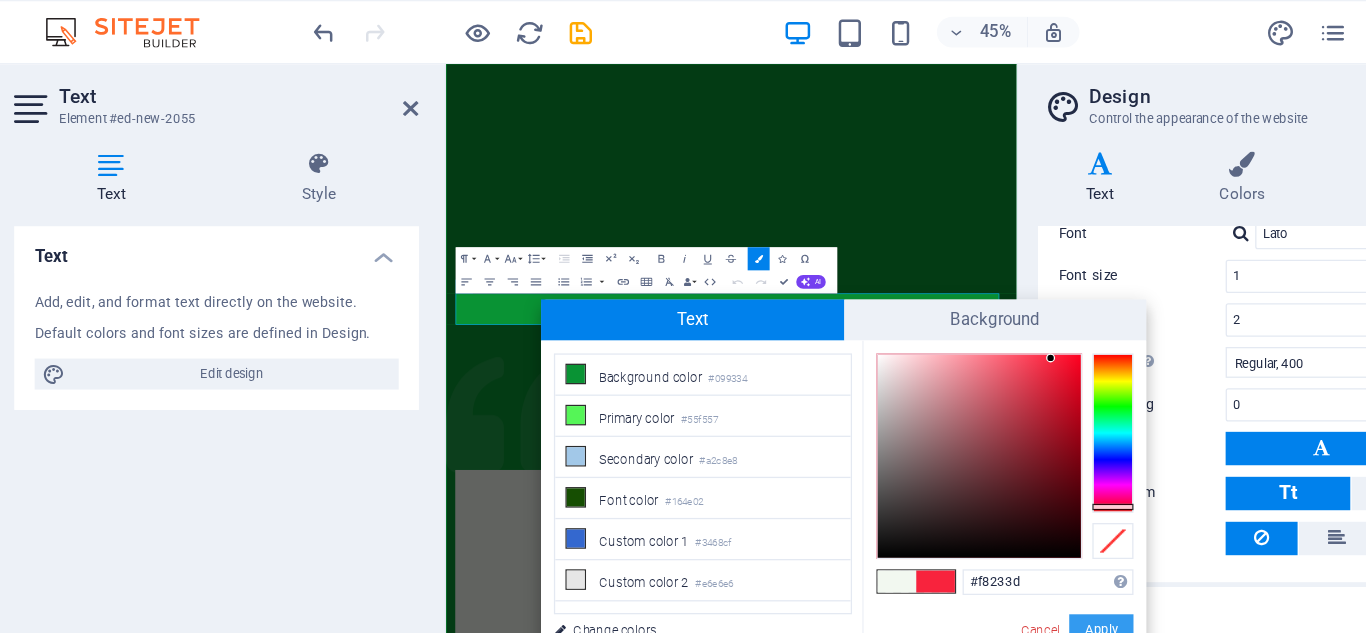 click on "Apply" at bounding box center (942, 490) 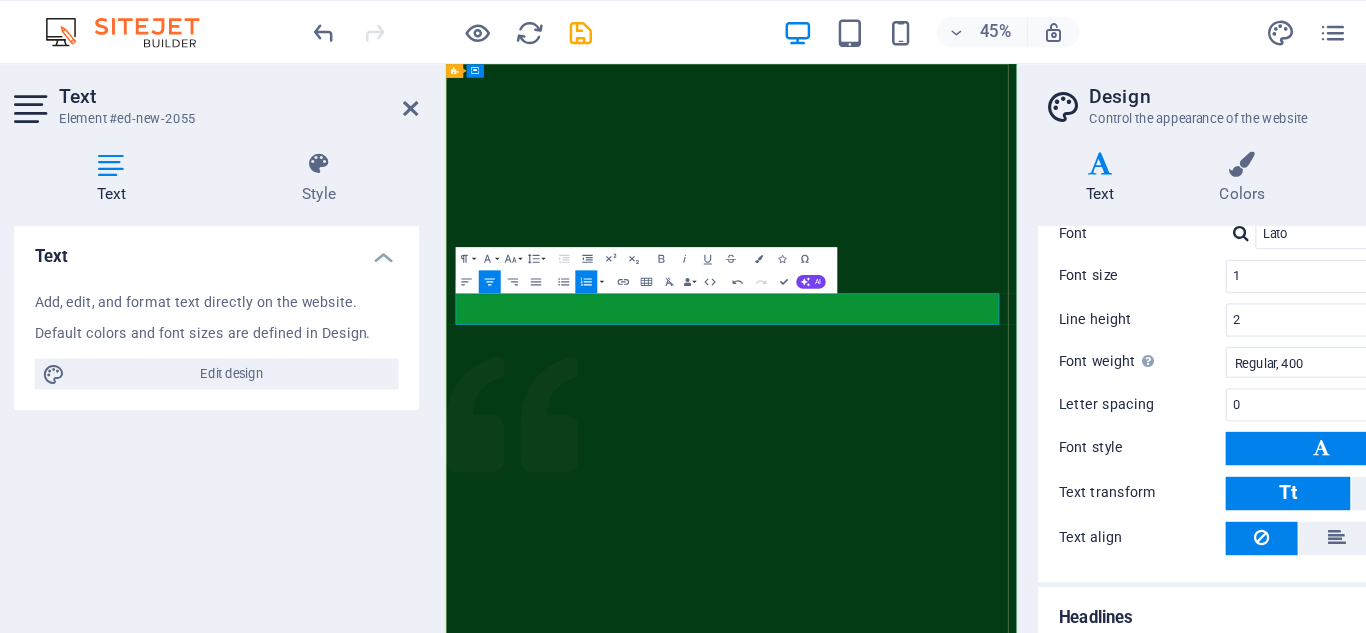 click on "Charity No: 2300004" at bounding box center (946, 1802) 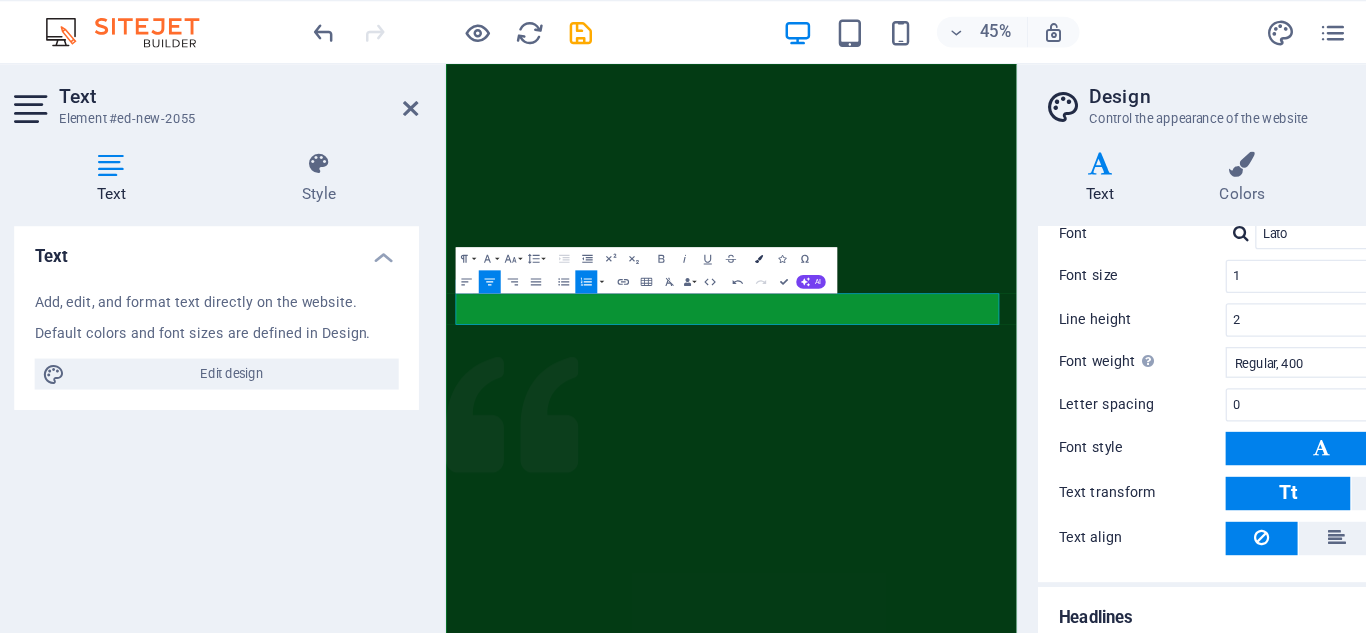 click at bounding box center [675, 201] 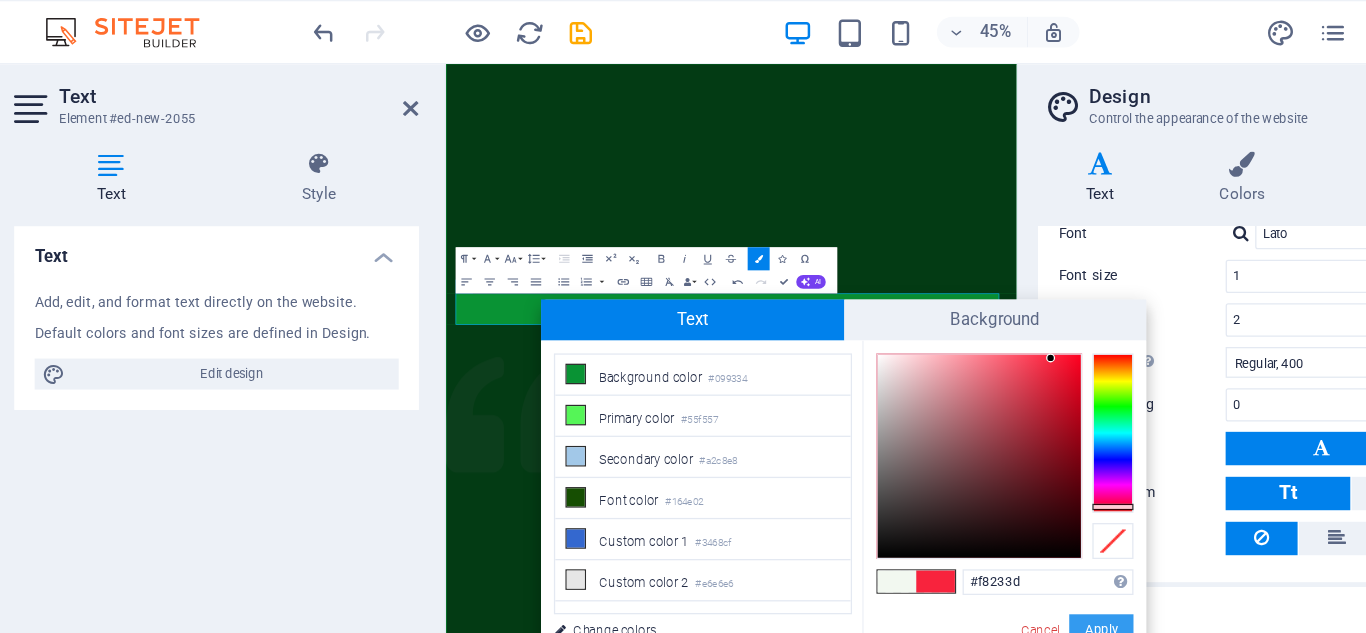 click on "Apply" at bounding box center [942, 490] 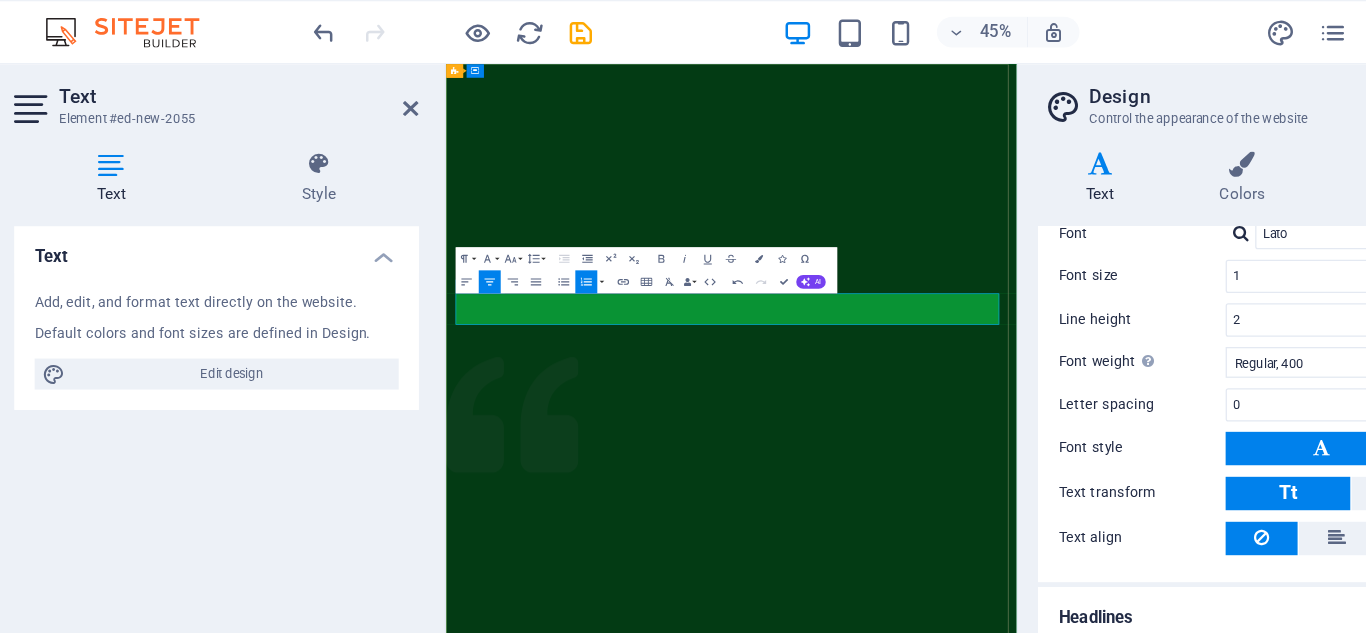 click on "​Charity No: 2300004" at bounding box center [938, 1802] 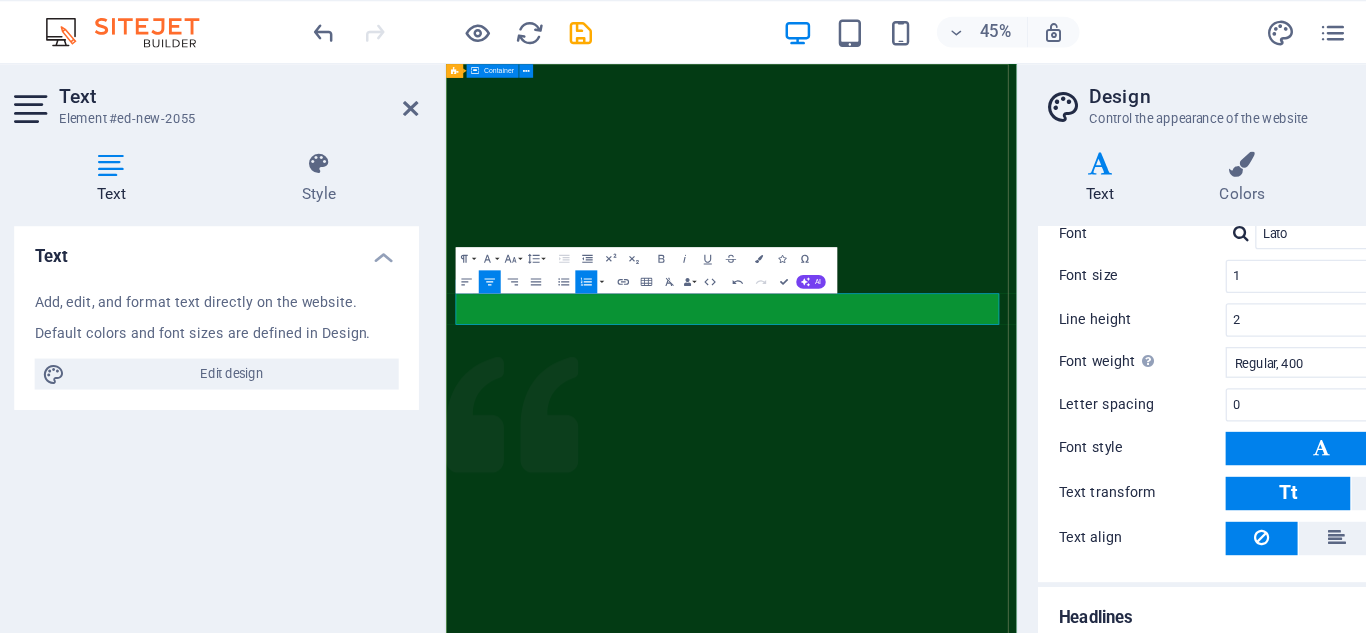 click on "Home About us What we do Projects Volunteers Donate ​Charity No: 2300004 Donate   and Help those in need. Let's build a better world together! Learn more" at bounding box center [938, 1718] 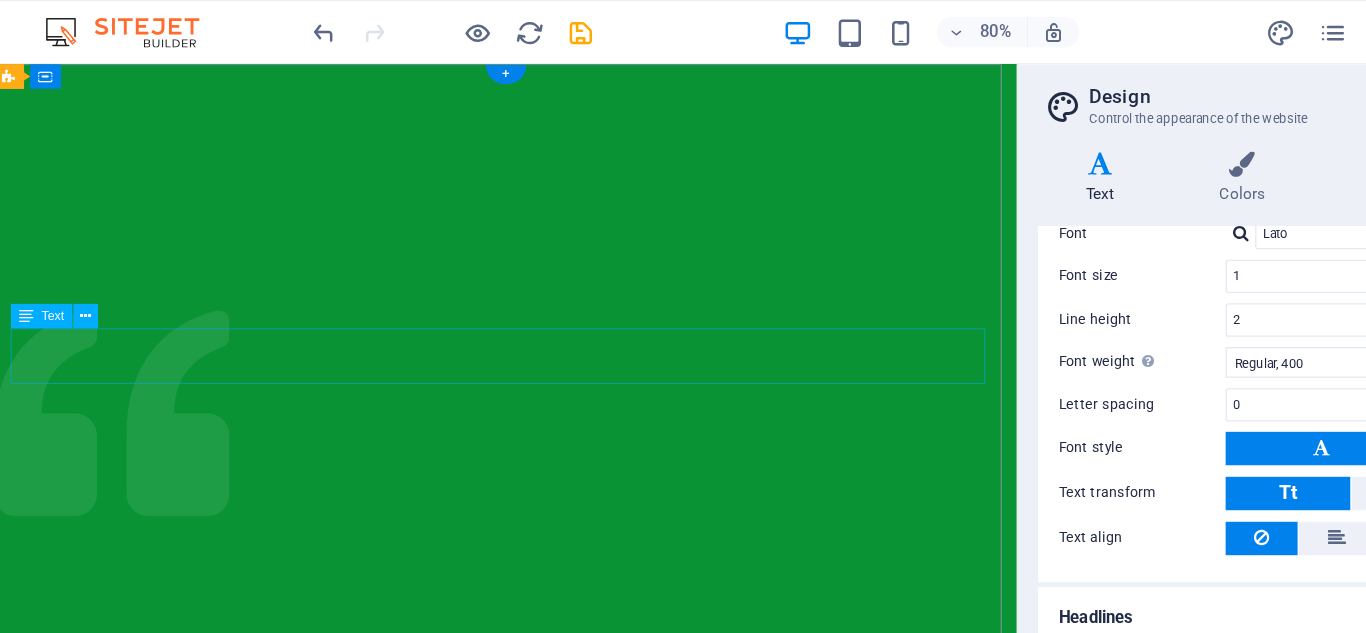 click on "Charity No: 2300004" at bounding box center [491, 1325] 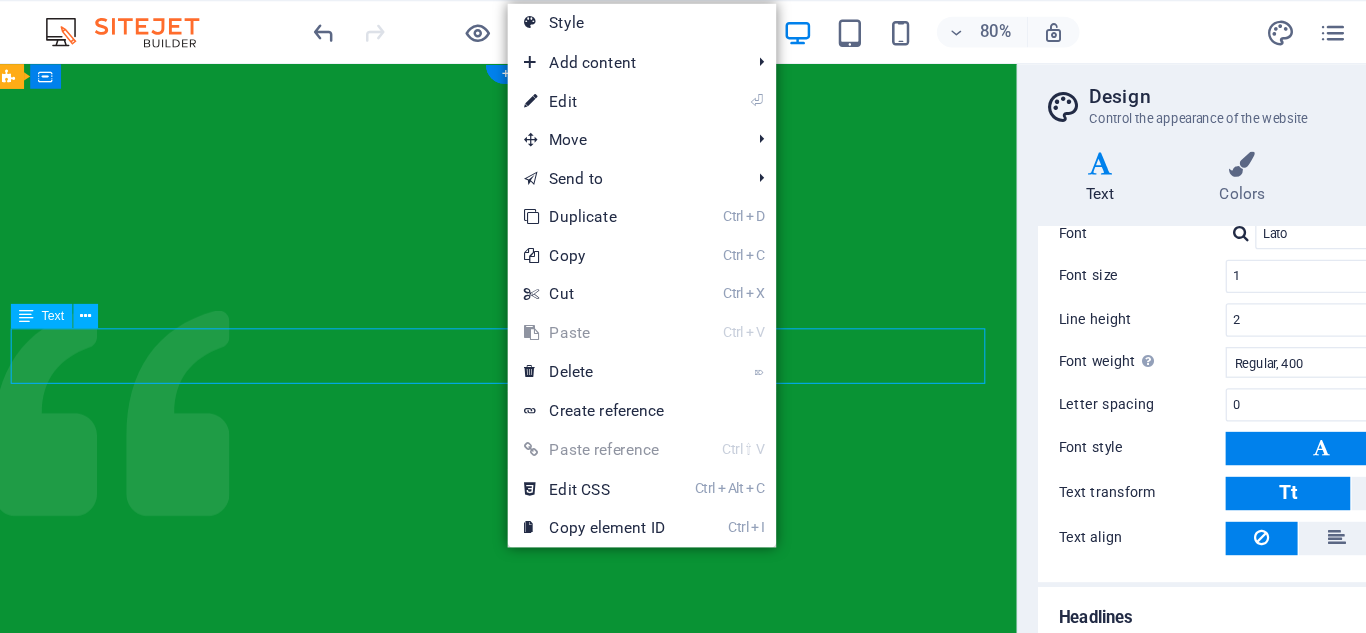 click on "Charity No: 2300004" at bounding box center (491, 1325) 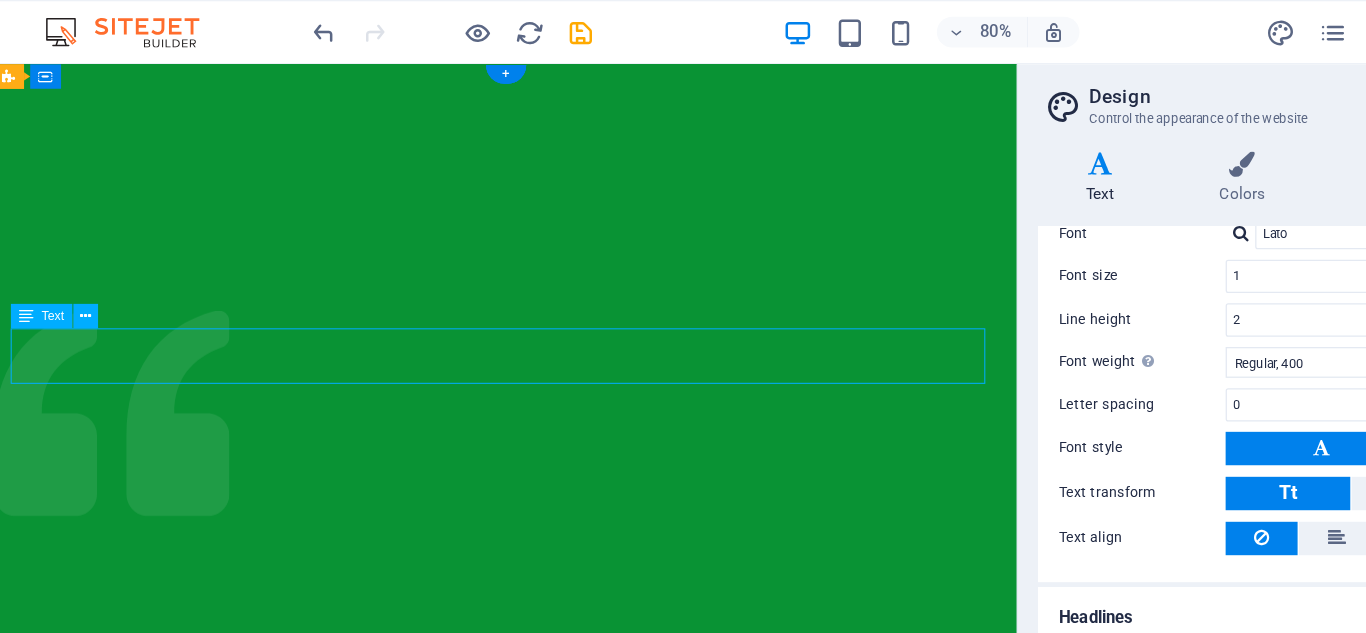 click on "Charity No: 2300004" at bounding box center [491, 1325] 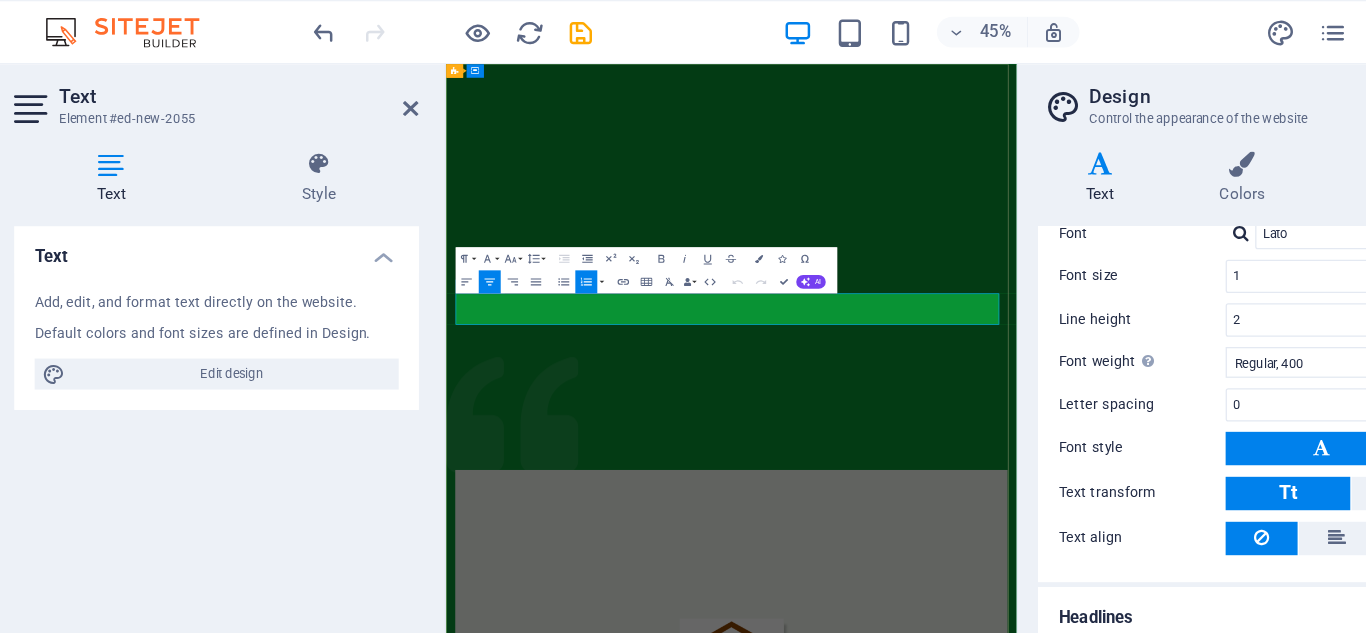 click on "Charity No: 2300004" at bounding box center [946, 1325] 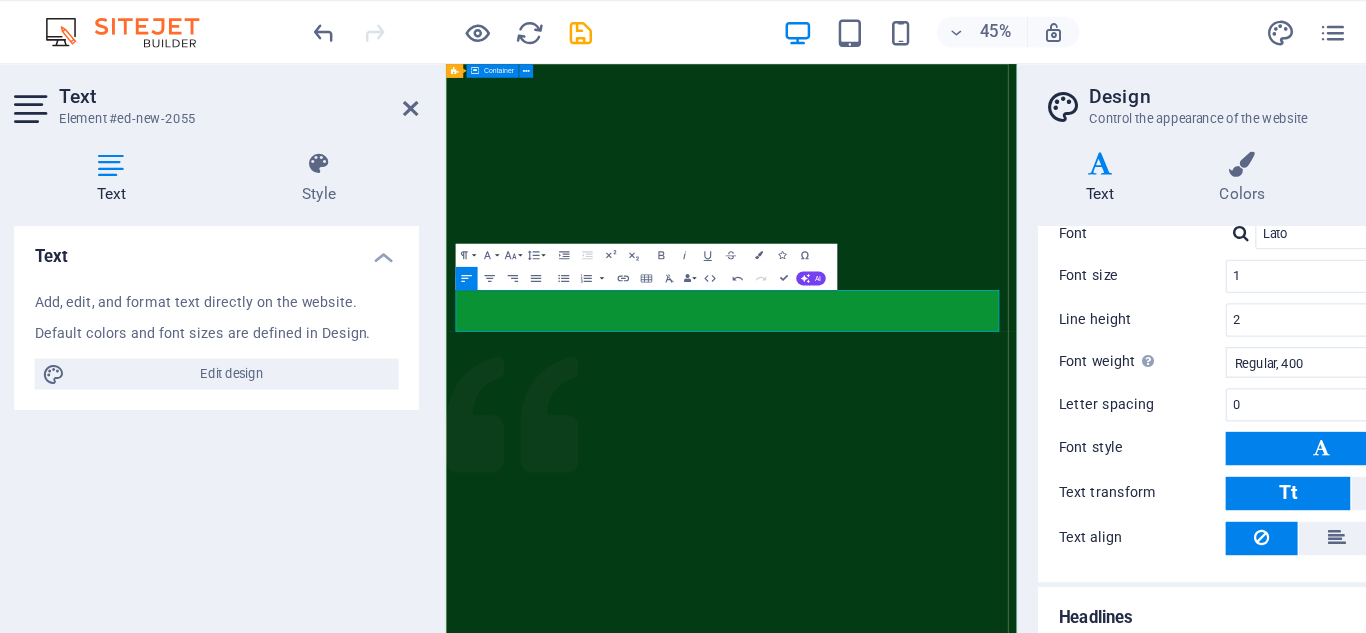 click on "Home About us What we do Projects Volunteers Donate Charity No: 2300004 Donate   and Help those in need. Let's build a better world together! Learn more" at bounding box center (938, 1727) 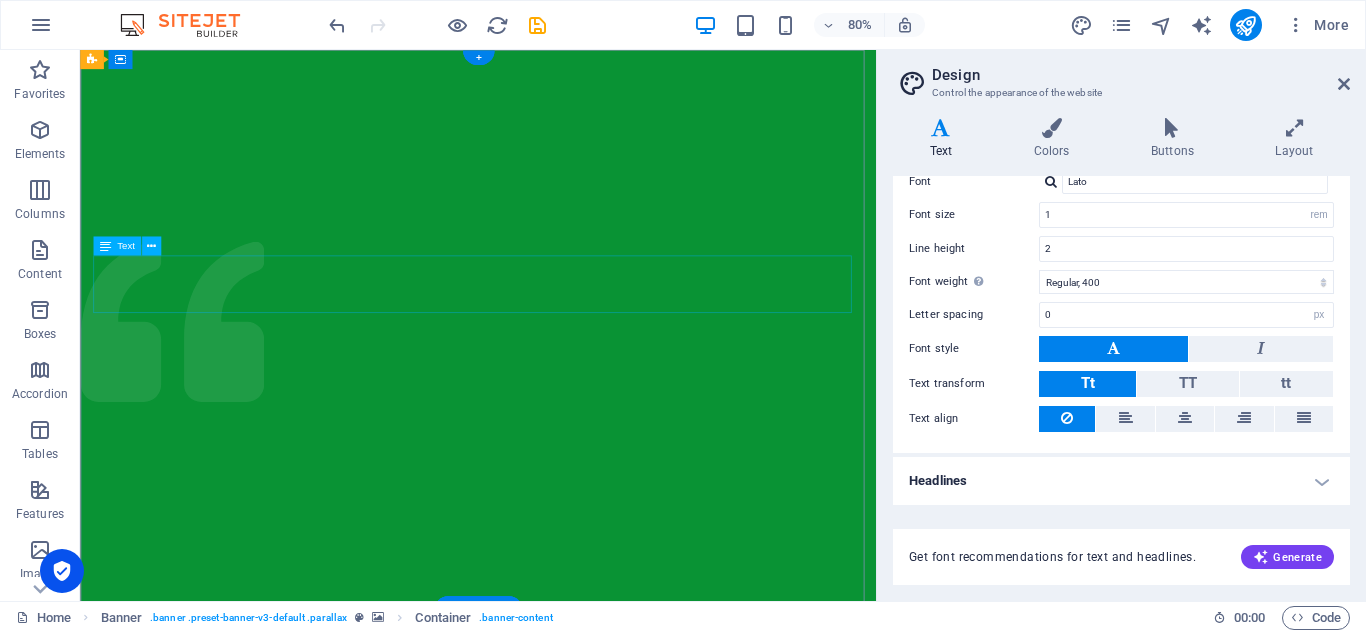 click on "Charity No: 2300004" at bounding box center [577, 1329] 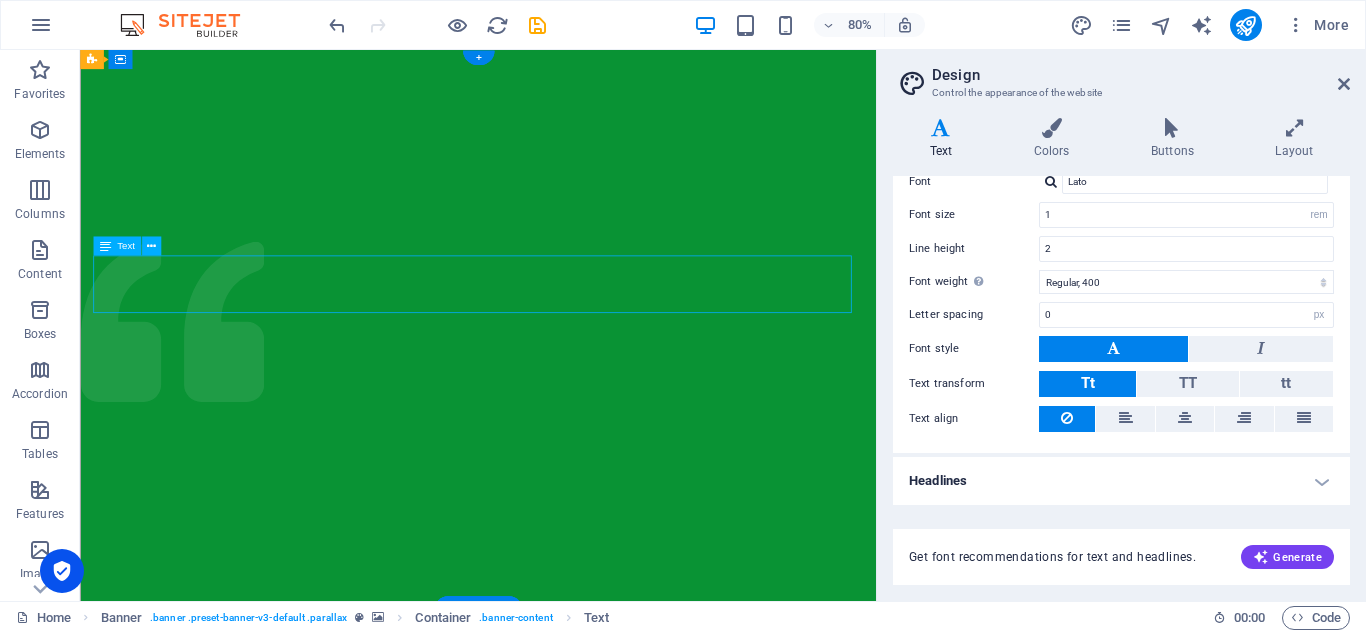 click on "Charity No: 2300004" at bounding box center [577, 1329] 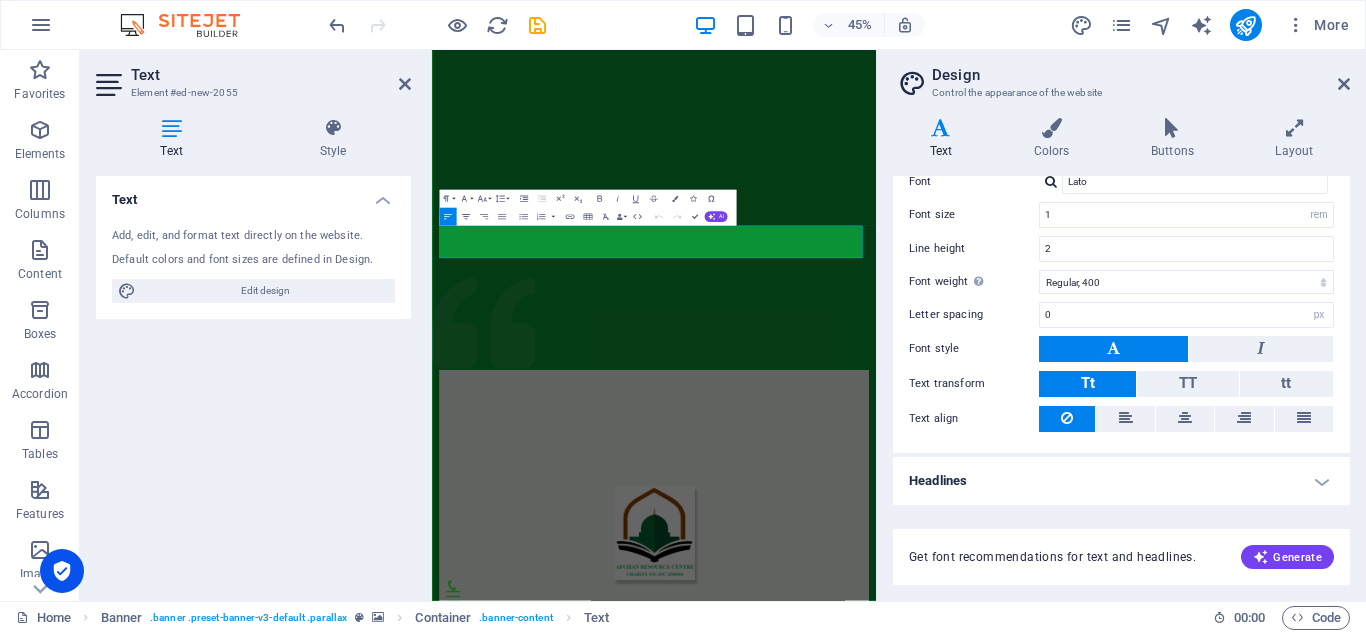 click 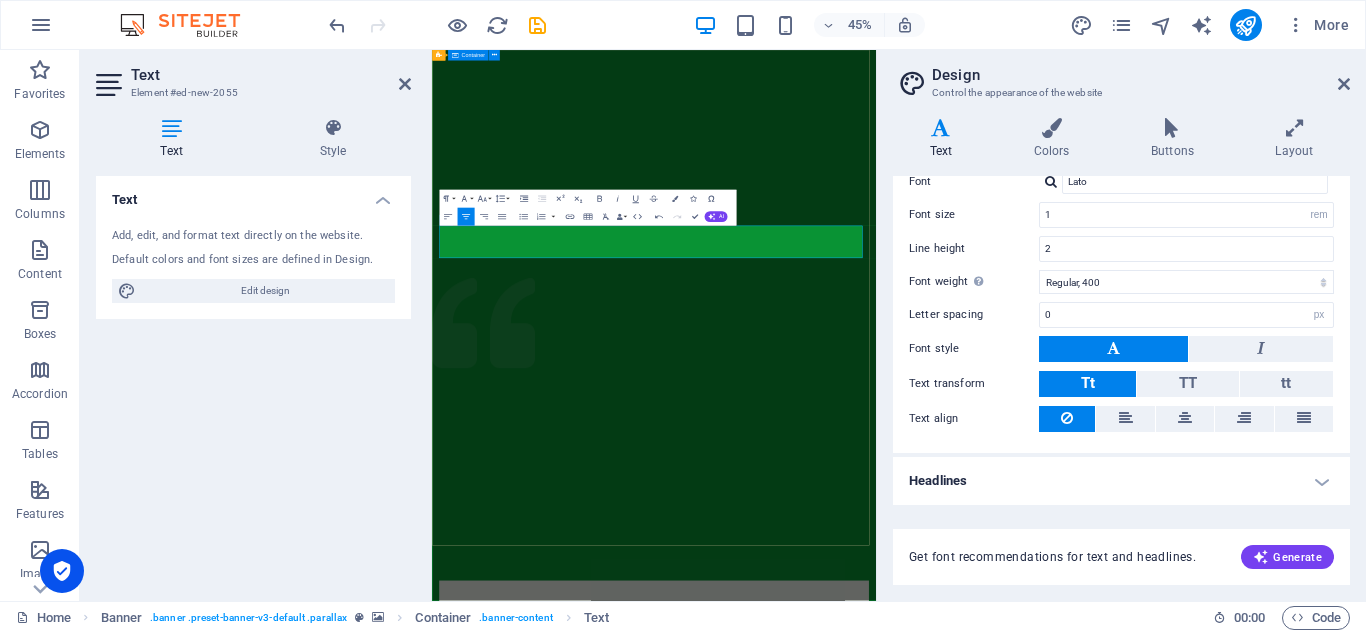 click on "Home About us What we do Projects Volunteers Donate Charity No: 2300004 Donate   and Help those in need. Let's build a better world together! Learn more" at bounding box center (925, 1713) 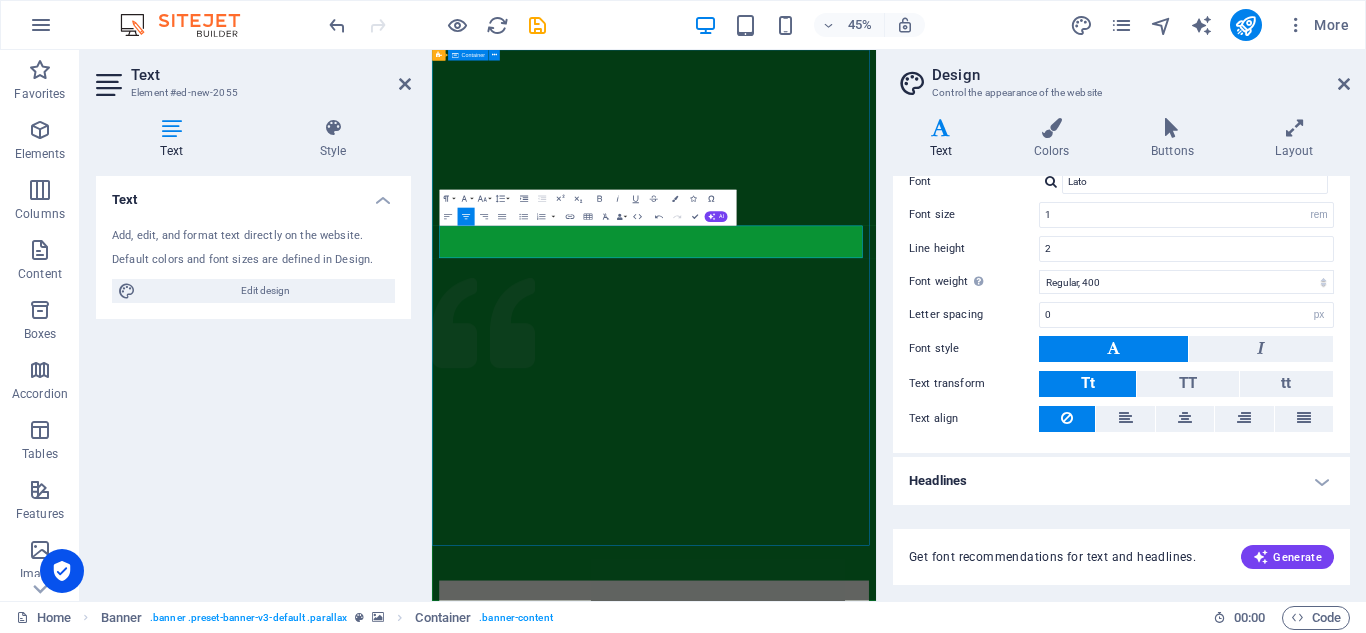 click on "Home About us What we do Projects Volunteers Donate Charity No: 2300004 Donate   and Help those in need. Let's build a better world together! Learn more" at bounding box center (925, 1713) 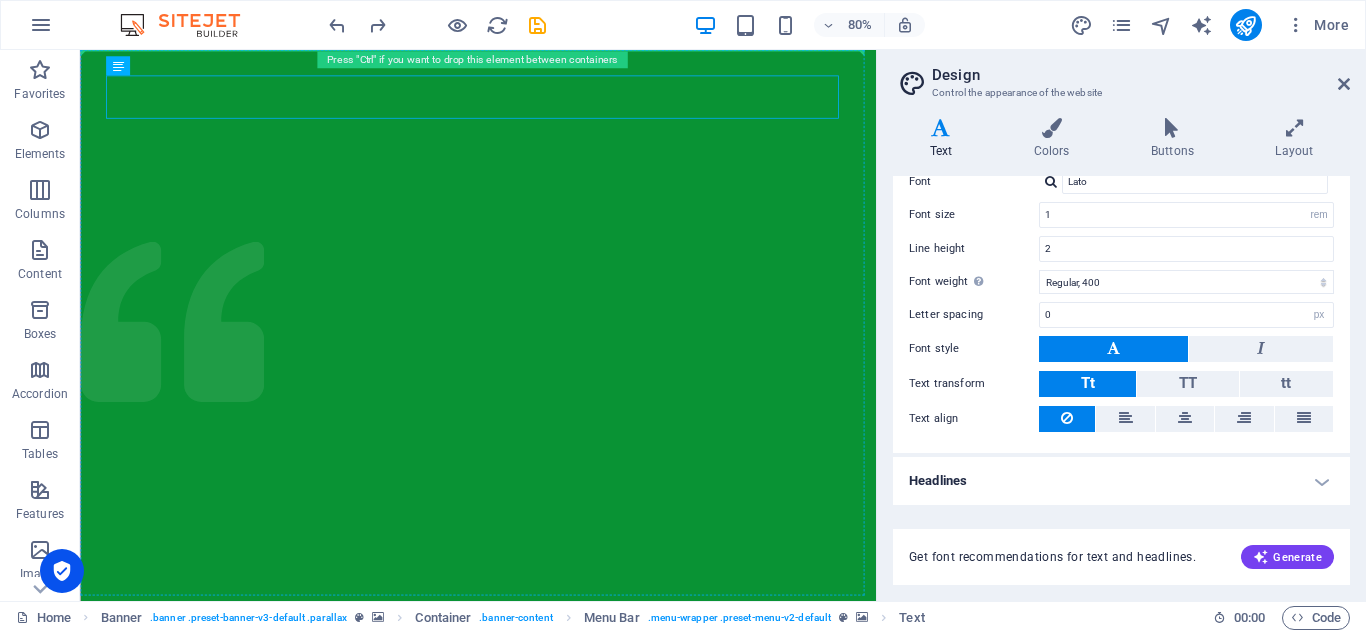 drag, startPoint x: 553, startPoint y: 103, endPoint x: 619, endPoint y: 97, distance: 66.27216 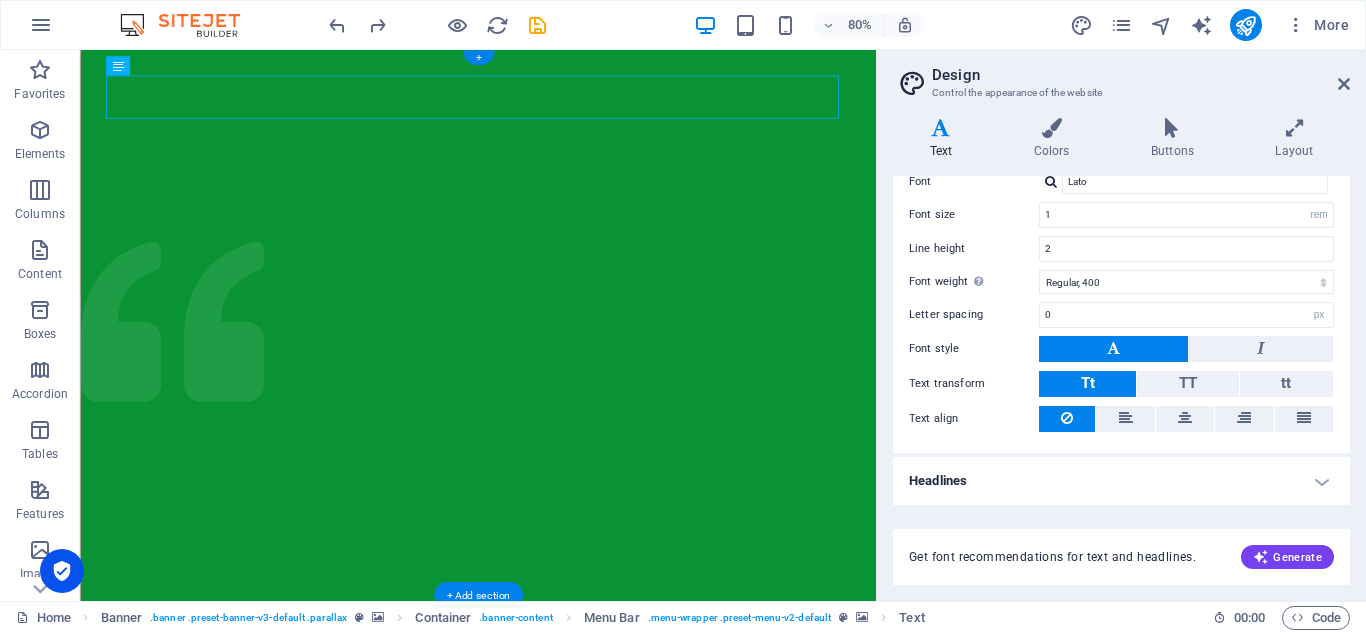 drag, startPoint x: 601, startPoint y: 110, endPoint x: 601, endPoint y: 66, distance: 44 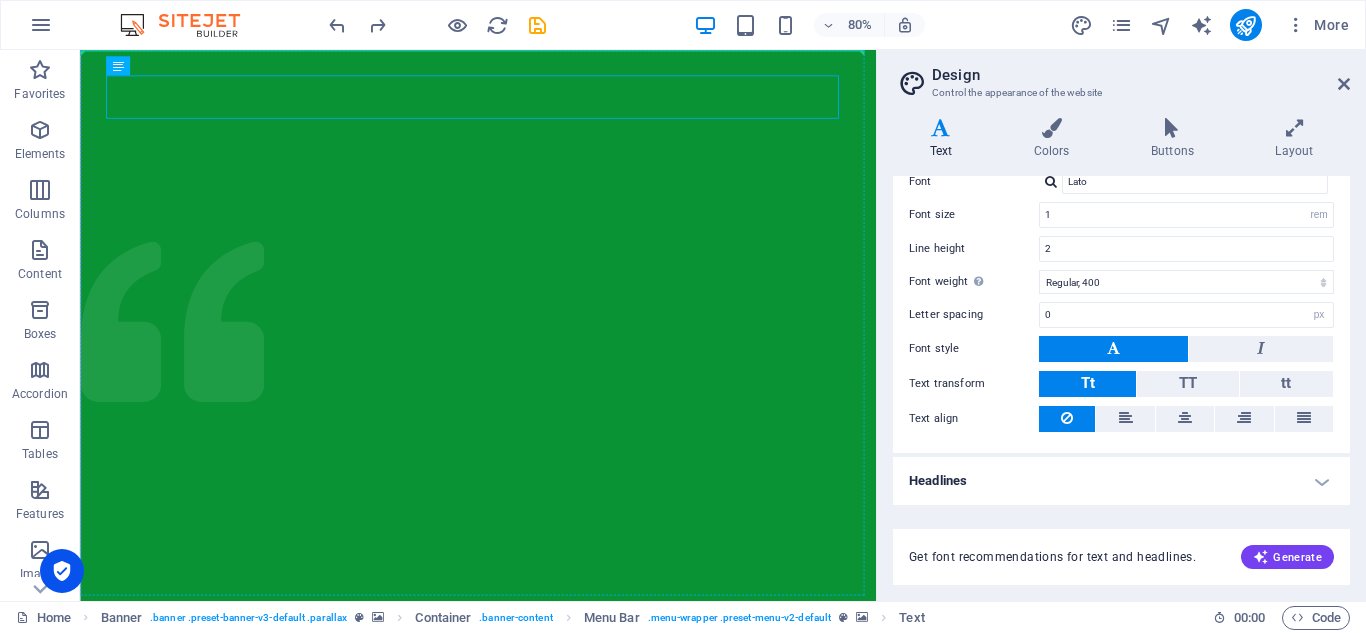 drag, startPoint x: 726, startPoint y: 113, endPoint x: 732, endPoint y: 43, distance: 70.256676 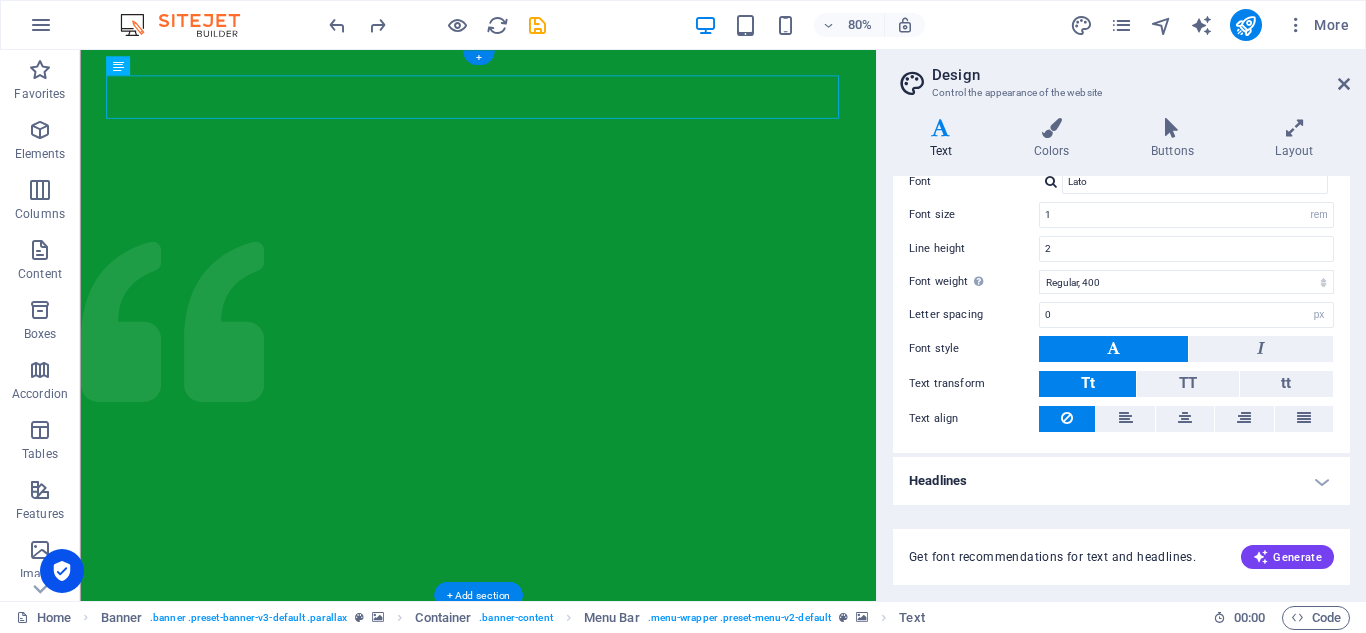 drag, startPoint x: 725, startPoint y: 102, endPoint x: 721, endPoint y: 75, distance: 27.294687 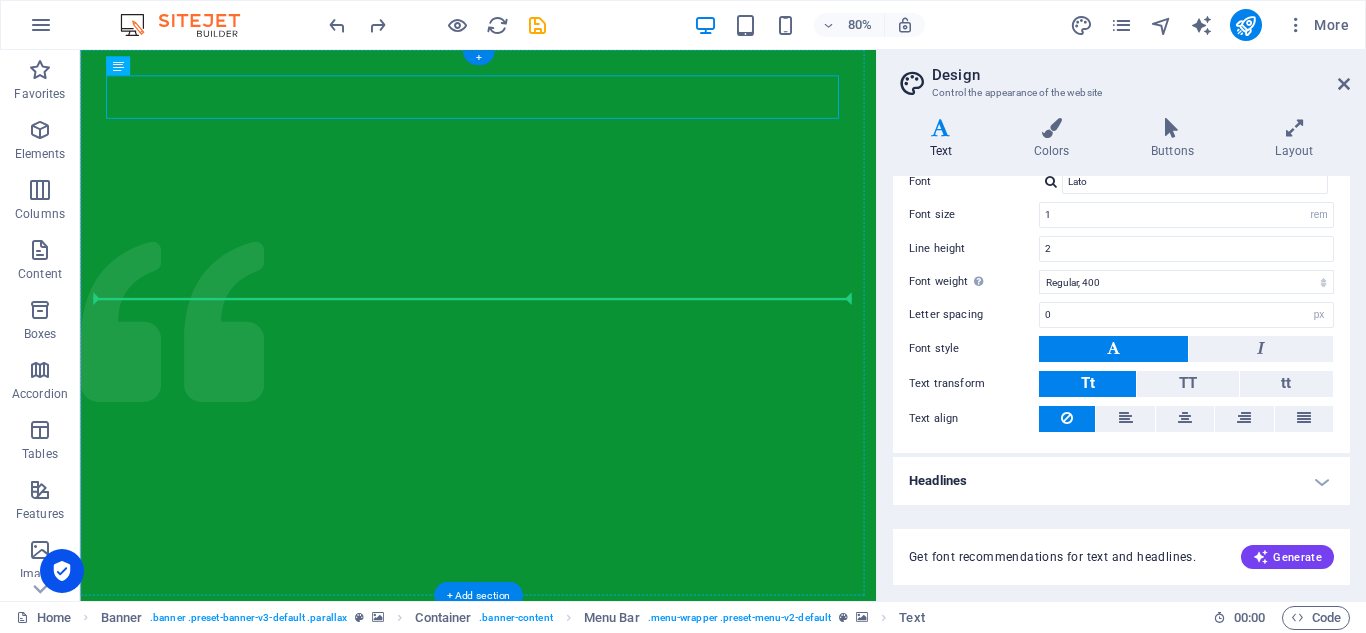 drag, startPoint x: 620, startPoint y: 116, endPoint x: 600, endPoint y: 298, distance: 183.0956 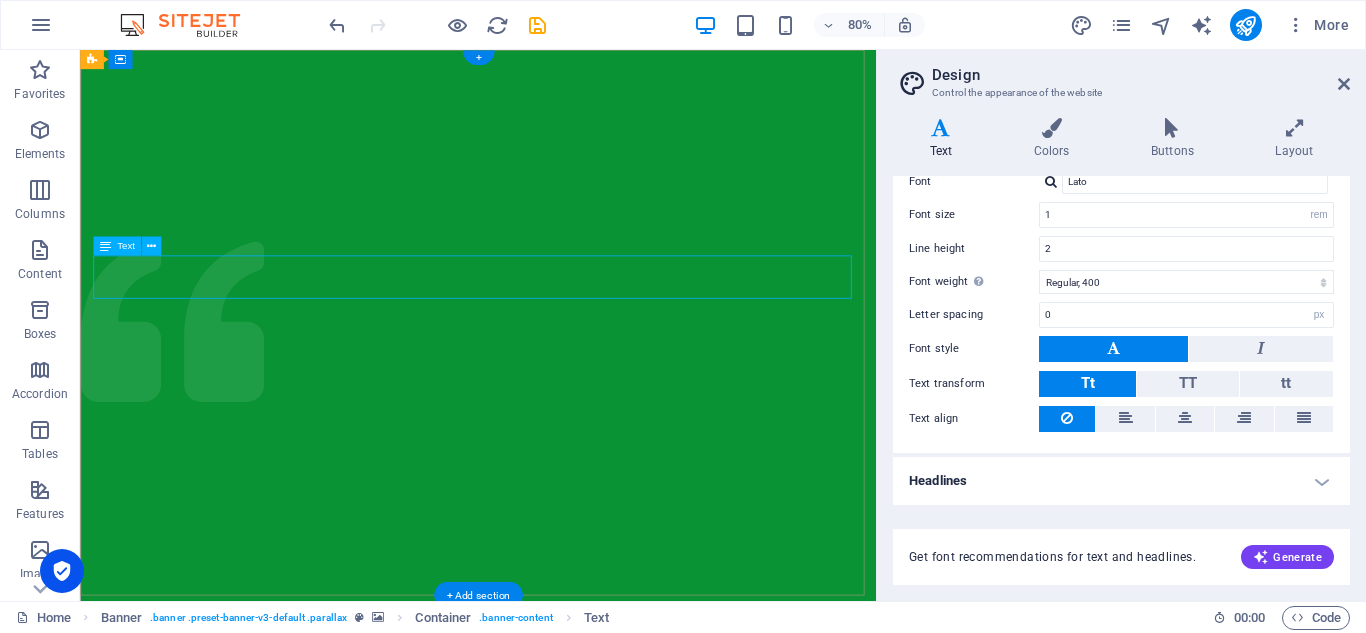 click on "Charity No: 2300004" at bounding box center (577, 1311) 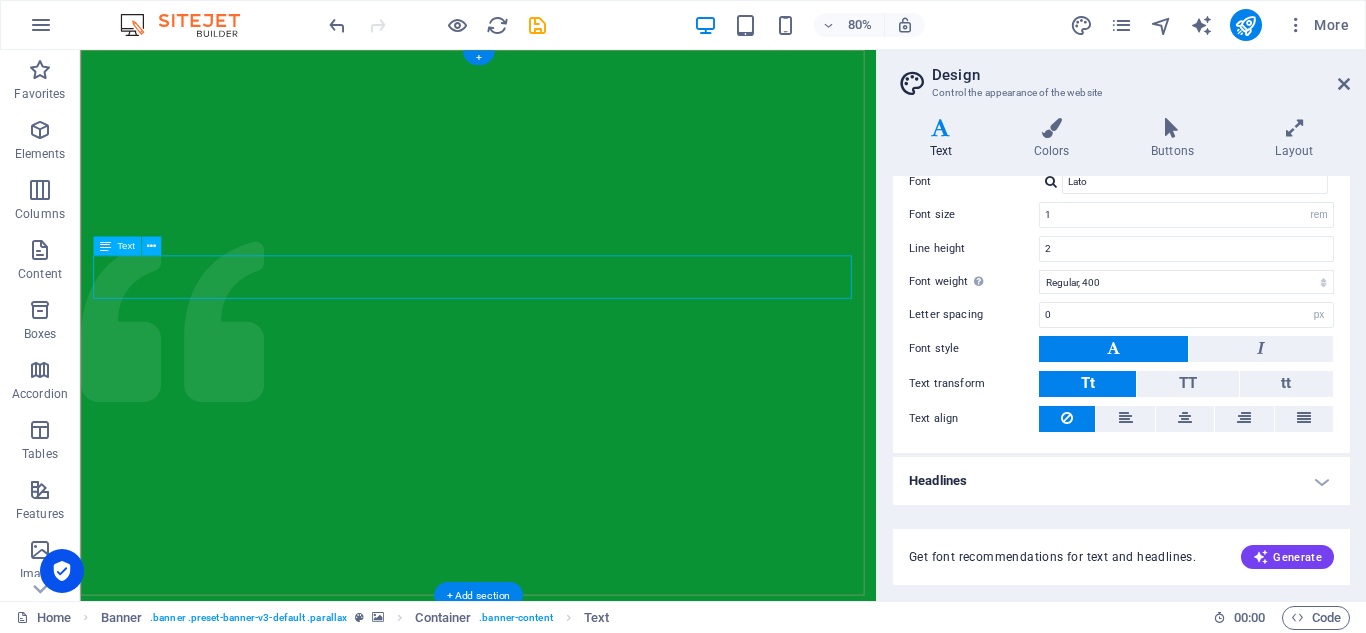 click on "Charity No: 2300004" at bounding box center [577, 1311] 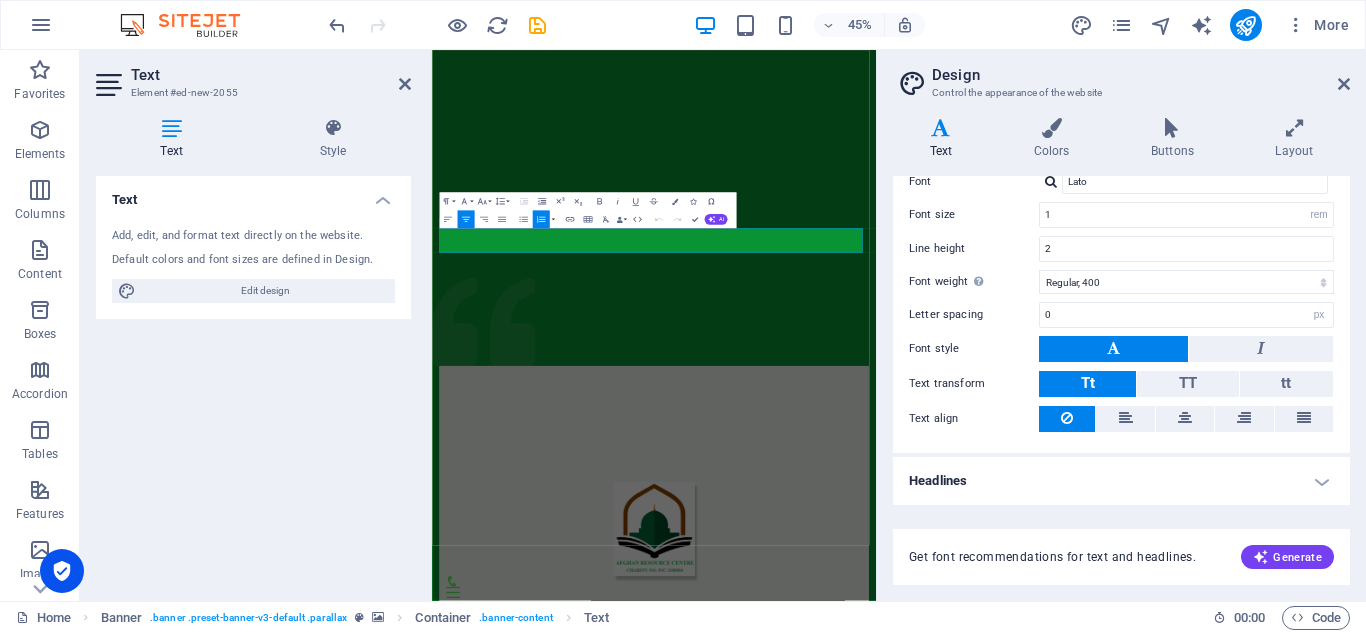 click on "Charity No: 2300004" at bounding box center (933, 1311) 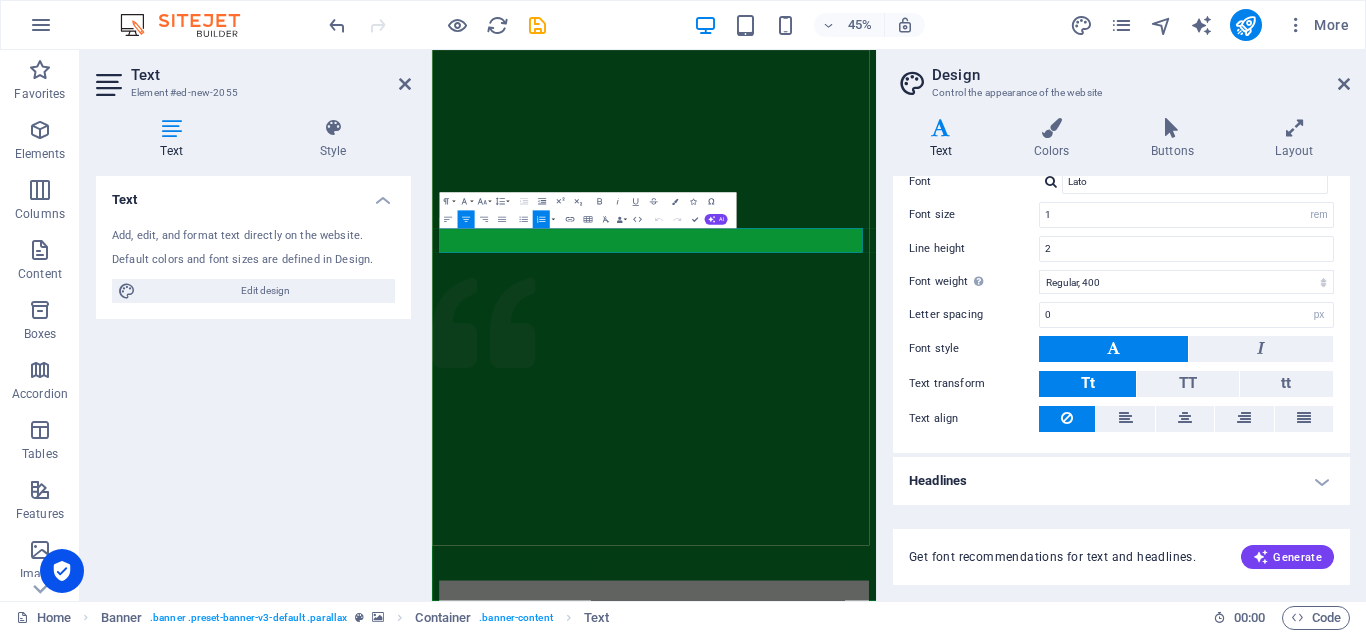 click on "Charity No: 2300004" at bounding box center [933, 1788] 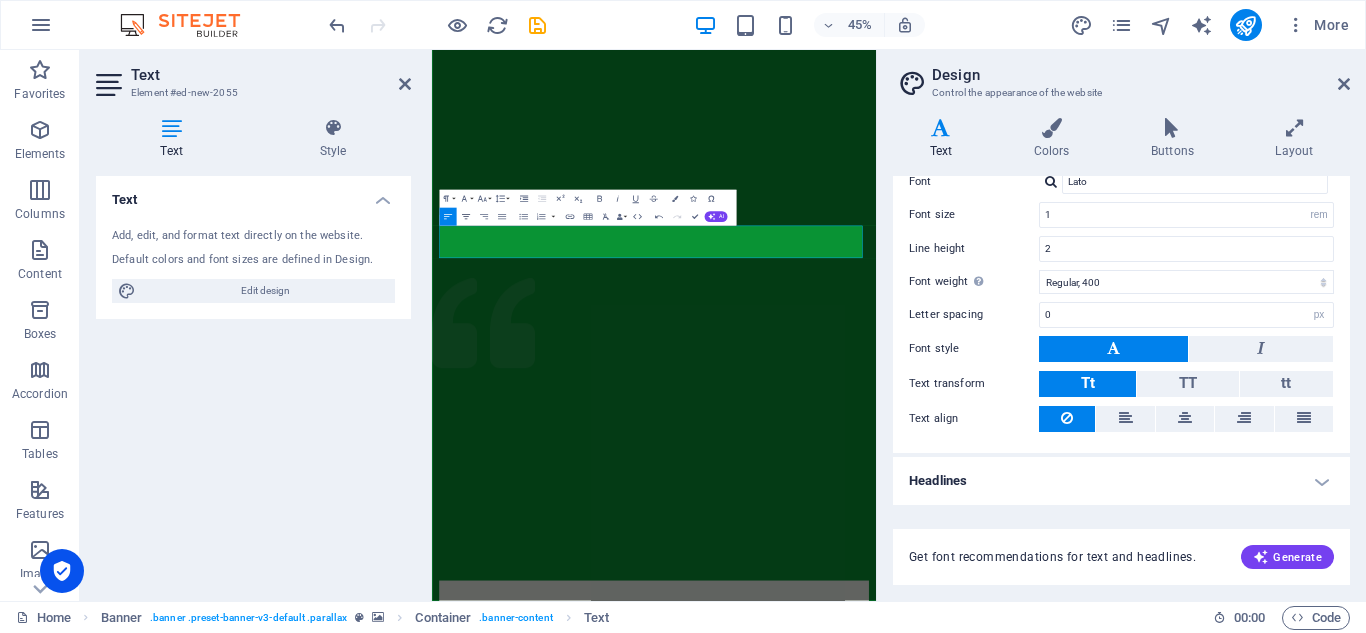 click on "Align Center" at bounding box center [465, 217] 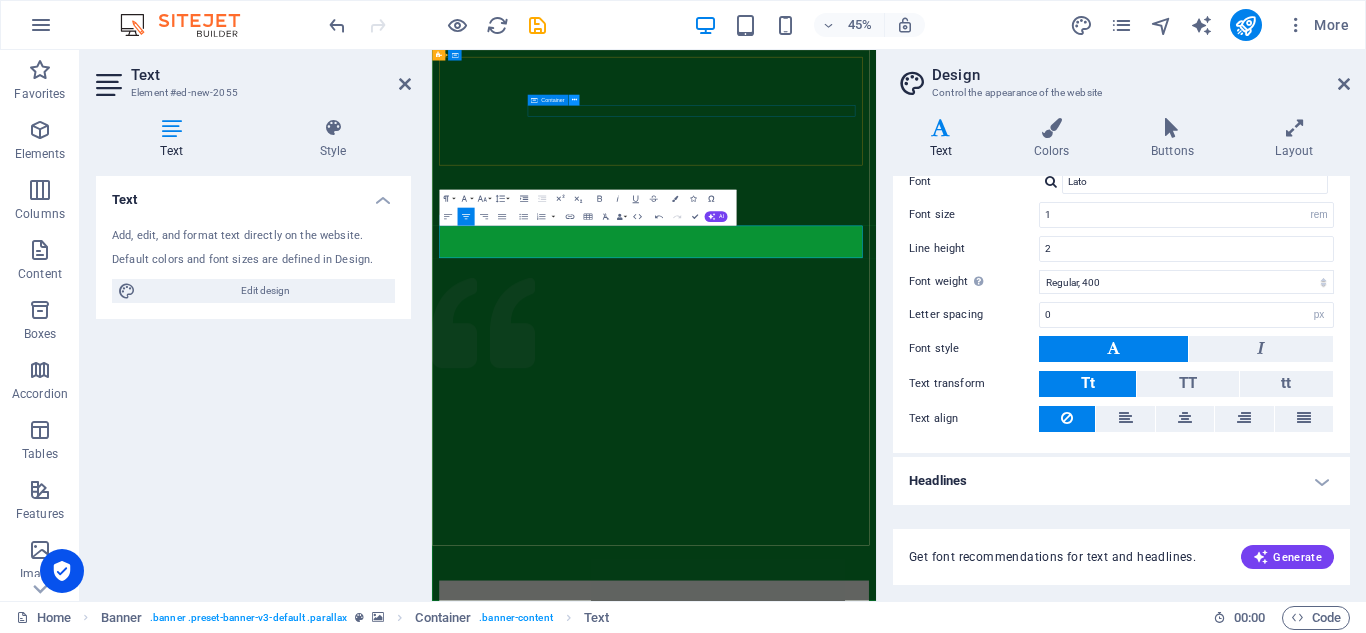 click at bounding box center (573, 100) 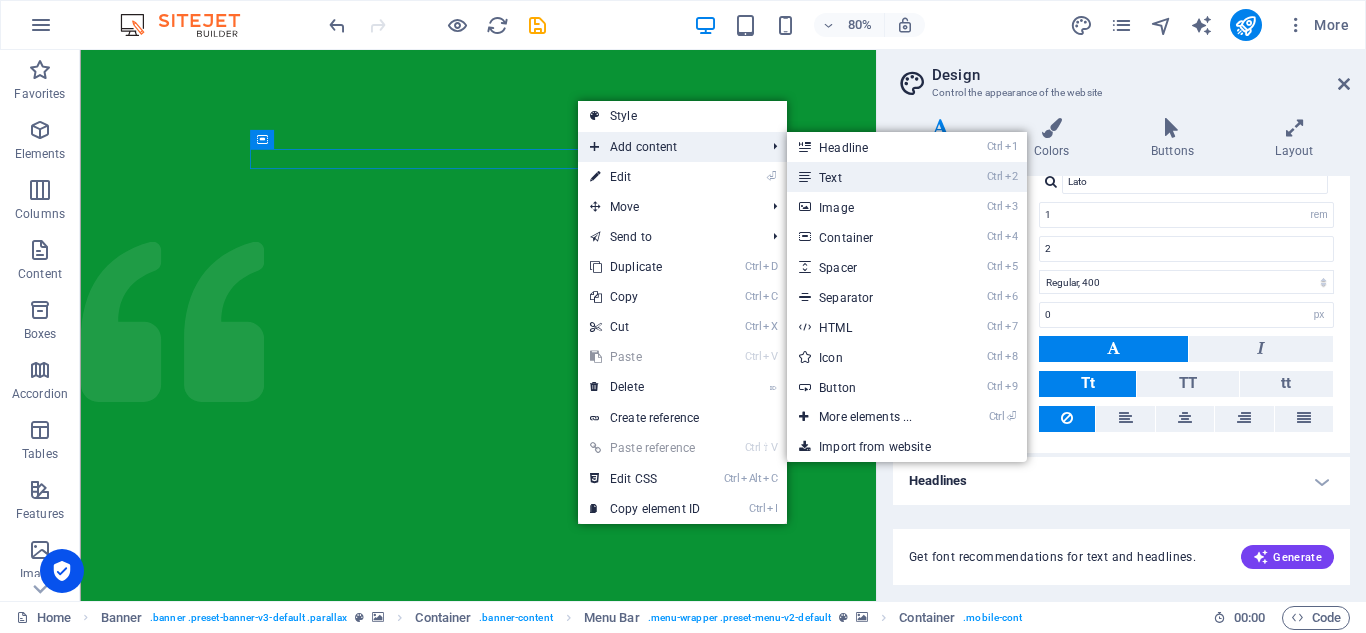 click on "Ctrl 2  Text" at bounding box center (869, 177) 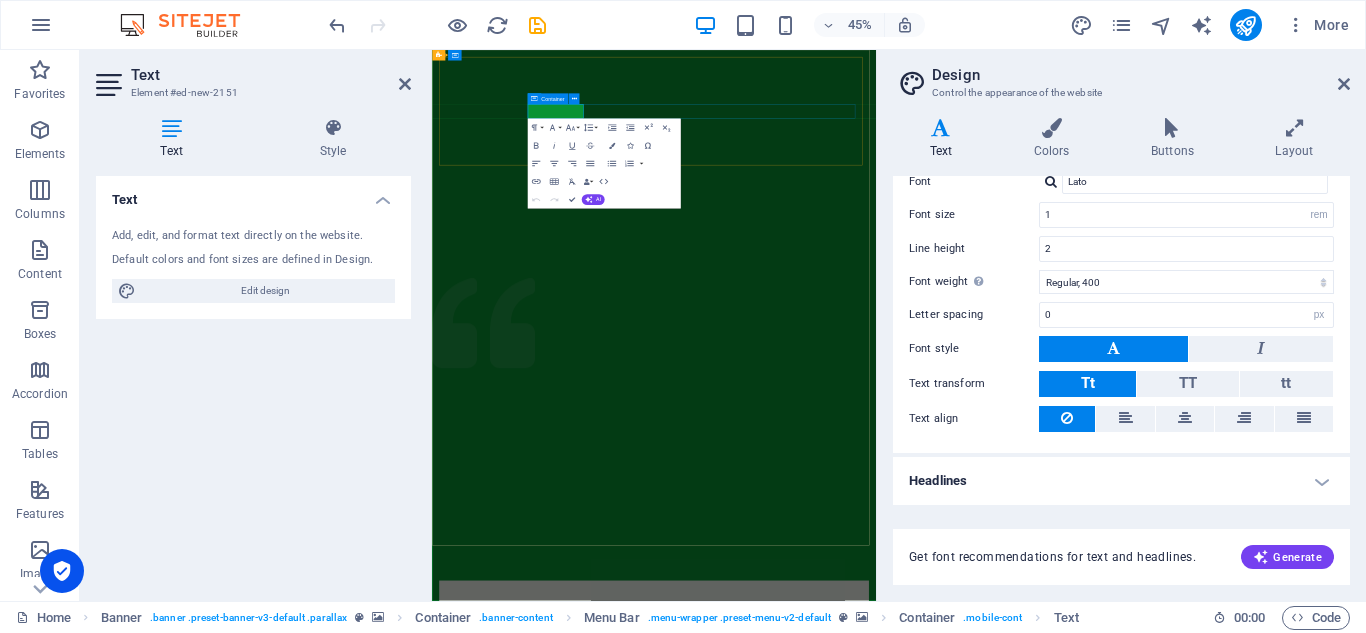 click on "New text element" at bounding box center (925, 1736) 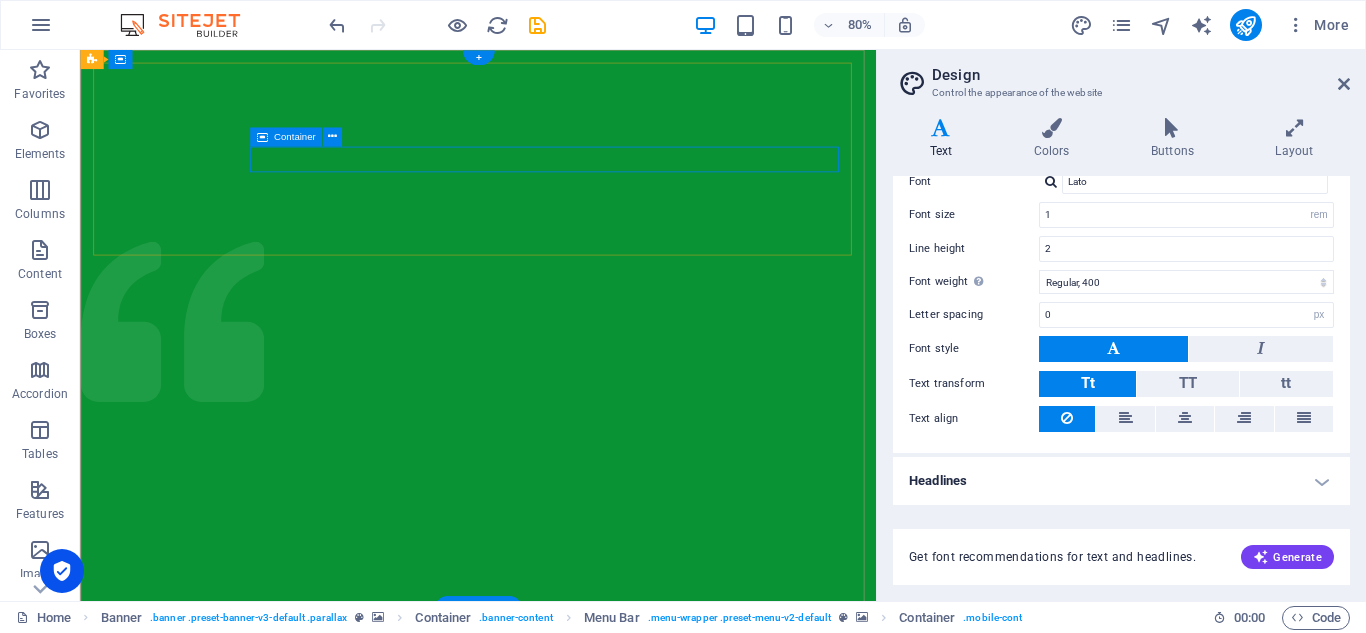click on "New text element" at bounding box center [577, 1736] 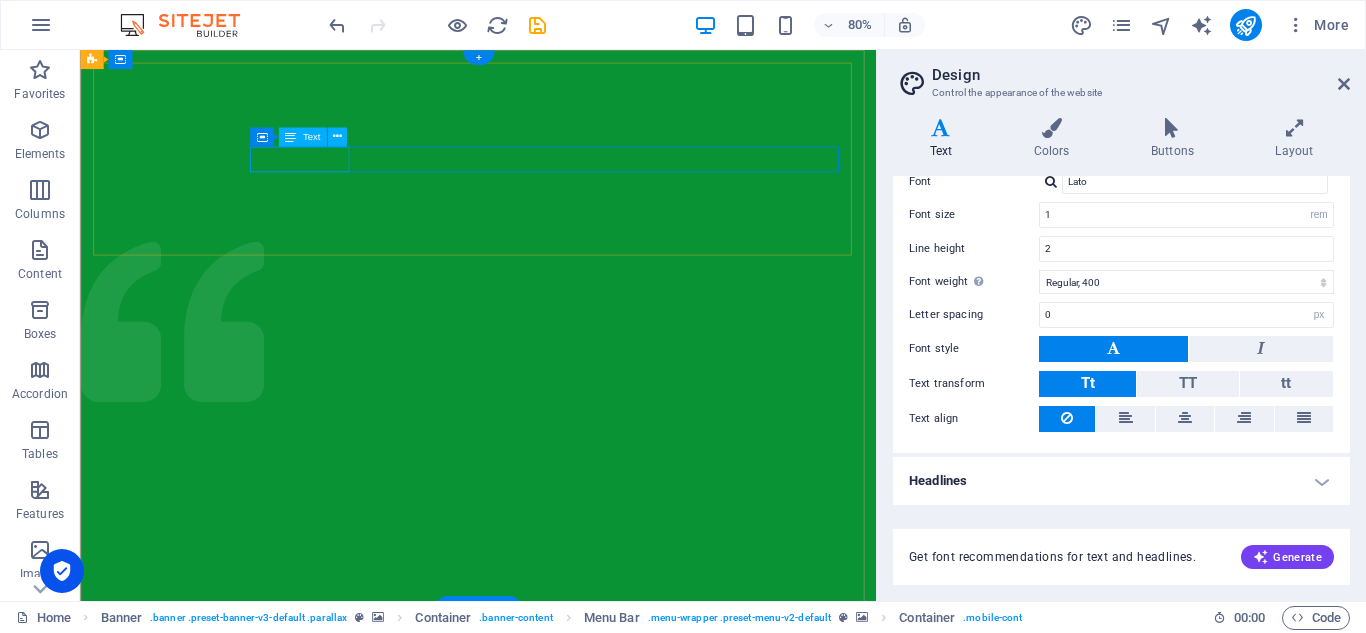 click on "New text element" at bounding box center [577, 1711] 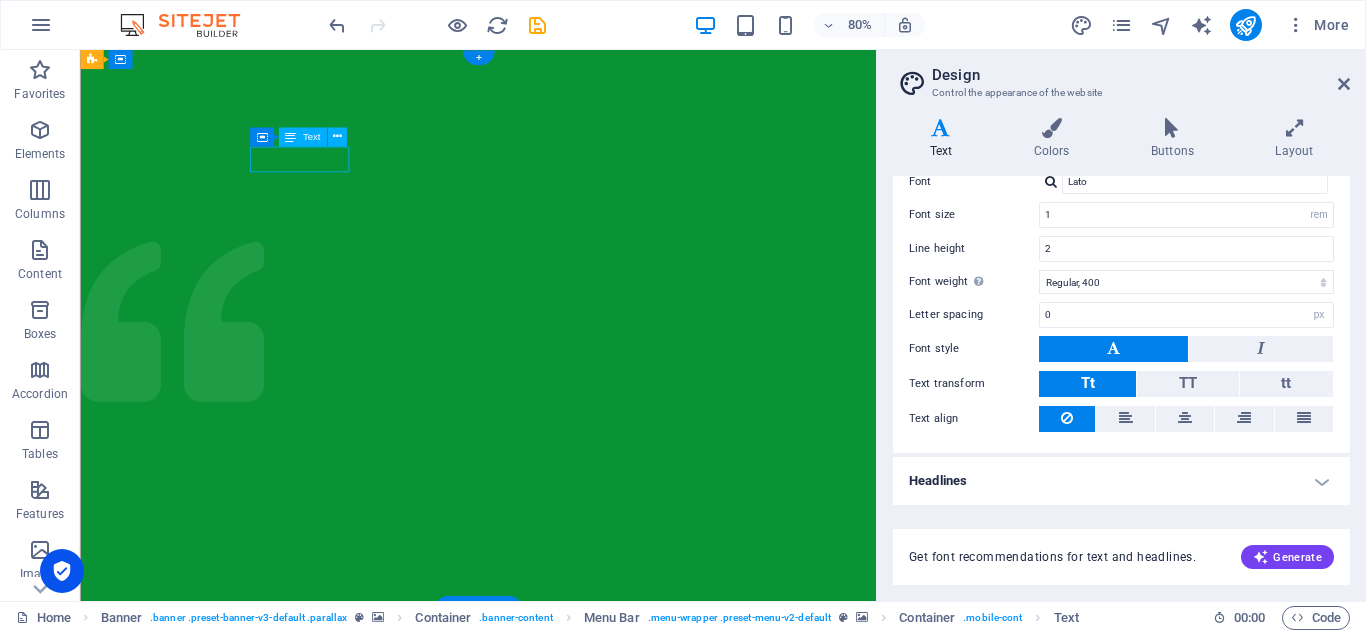 click on "New text element" at bounding box center [577, 1711] 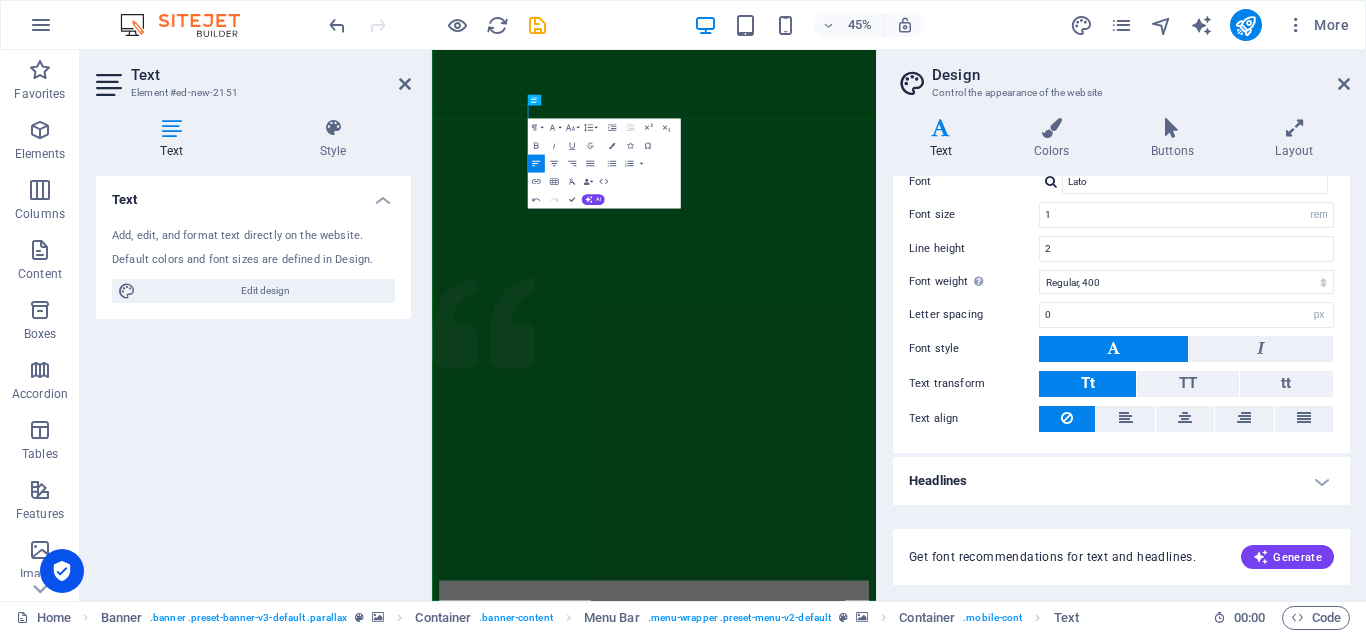 type 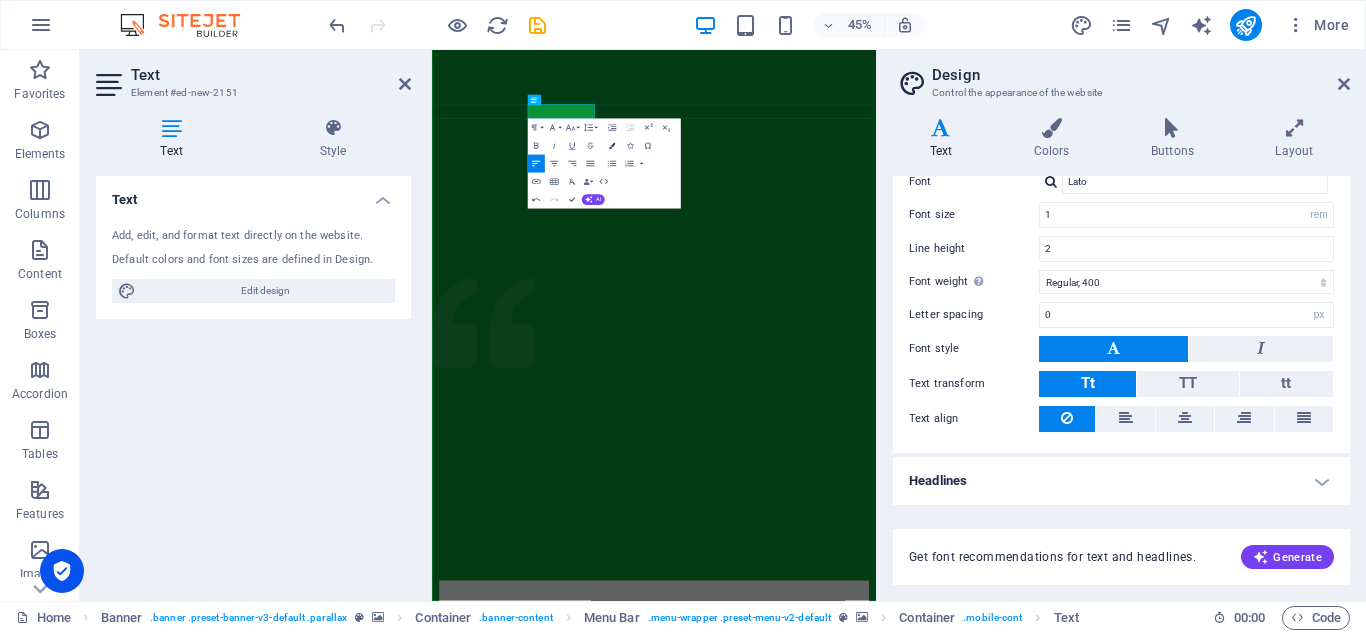 click at bounding box center (611, 145) 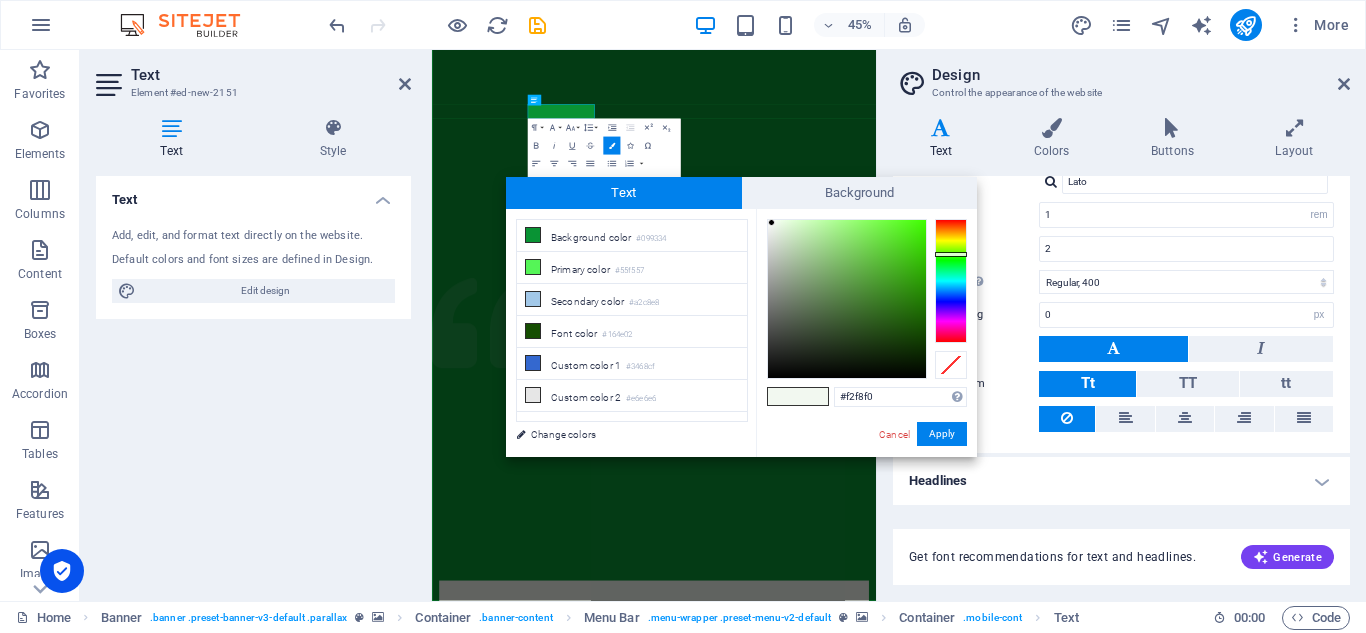 type on "#5fdb36" 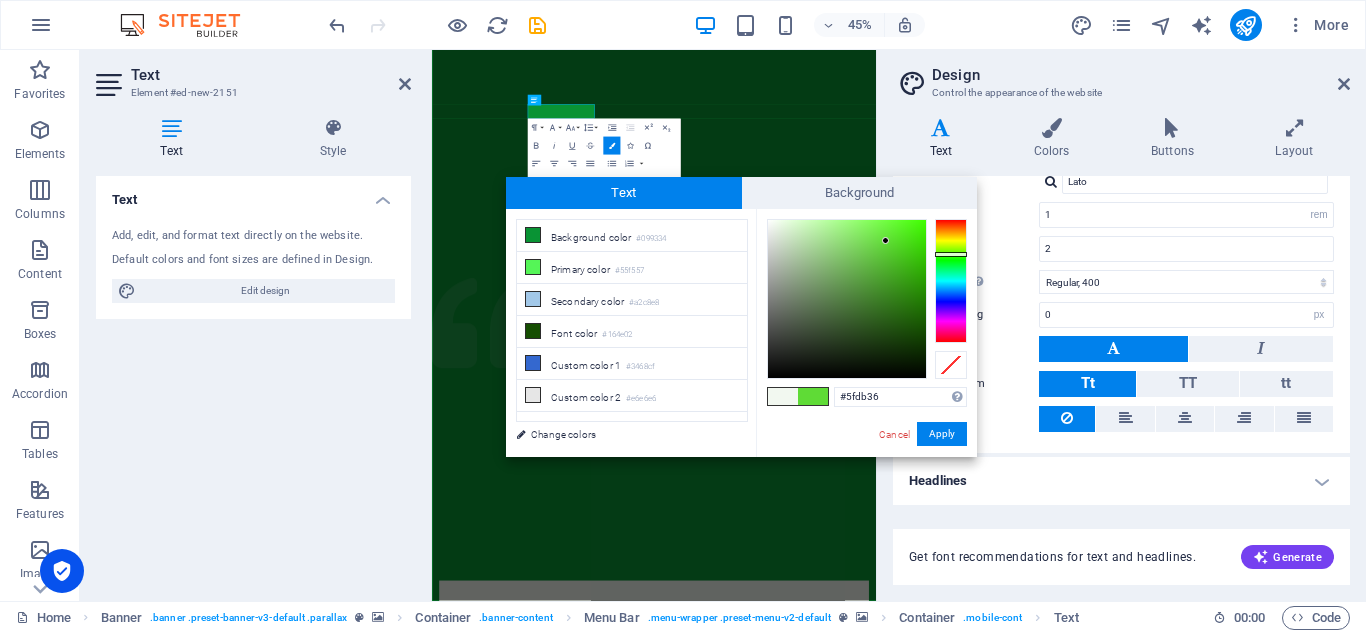 click at bounding box center [847, 299] 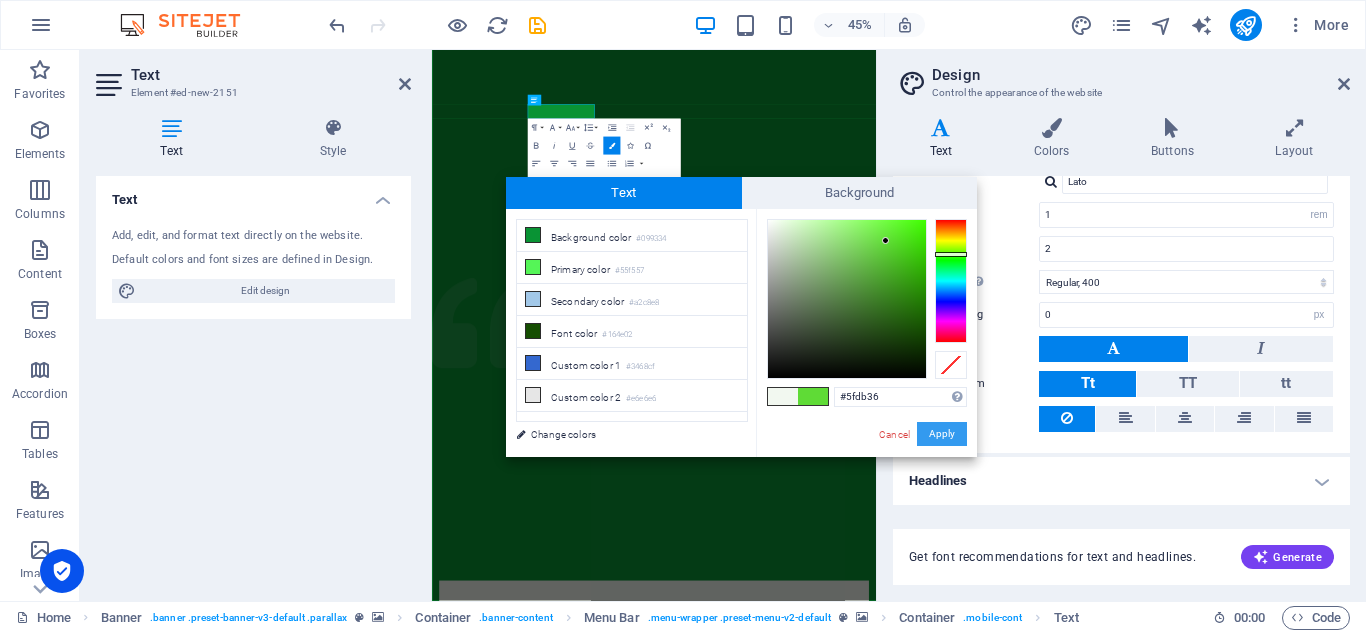 click on "Apply" at bounding box center (942, 434) 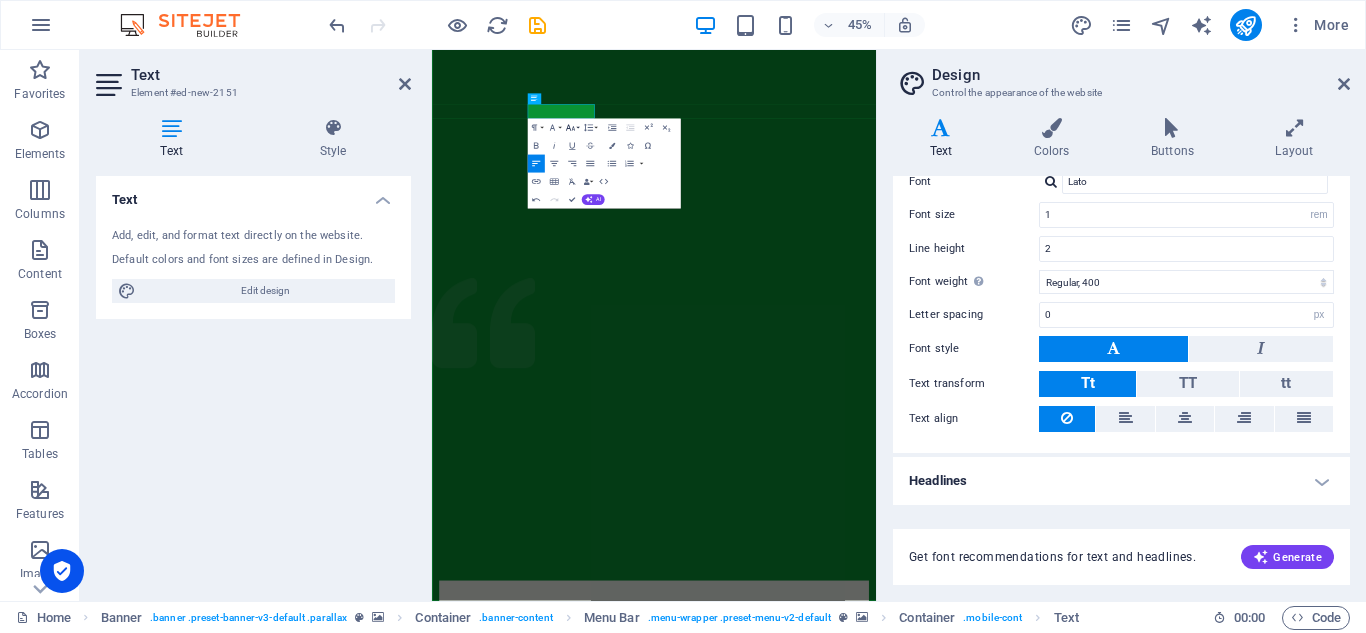 click 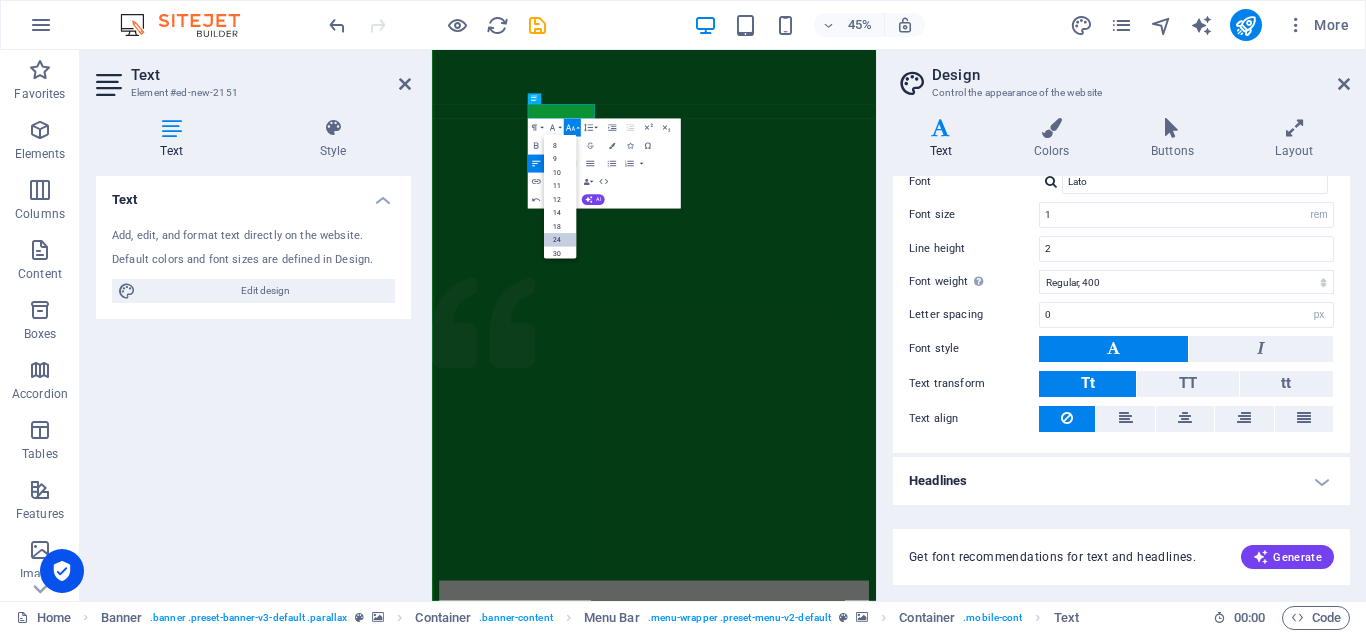 click on "24" at bounding box center [560, 240] 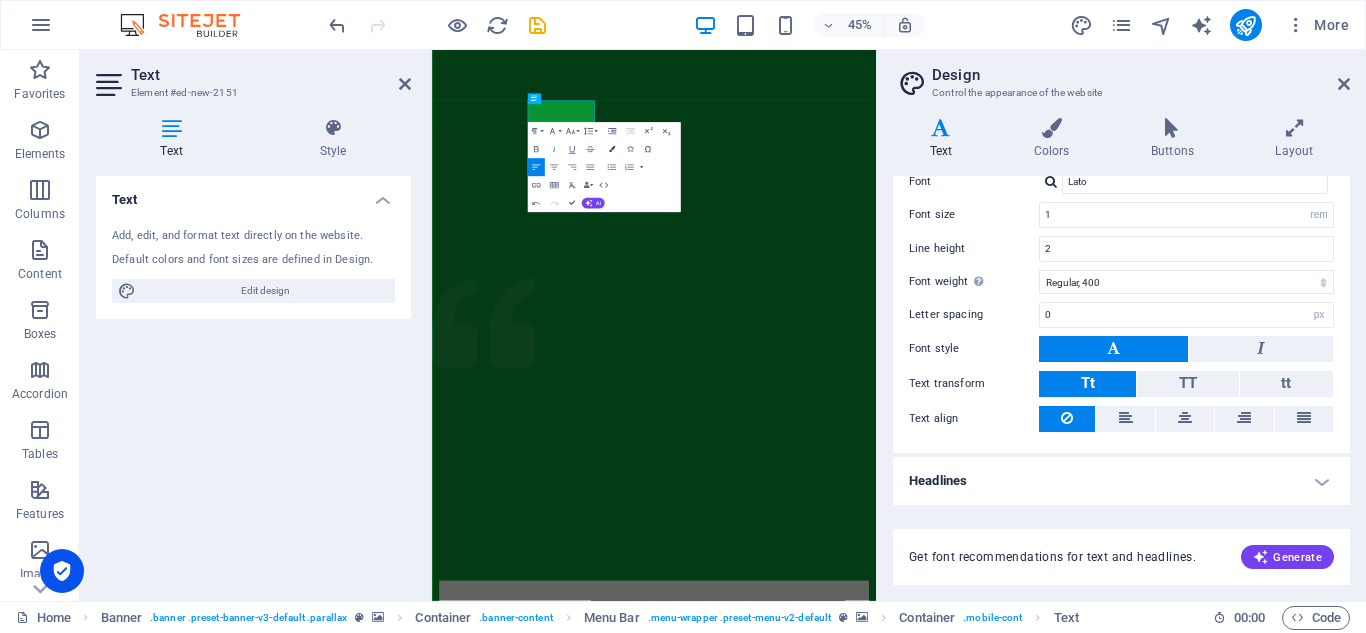 click at bounding box center (611, 149) 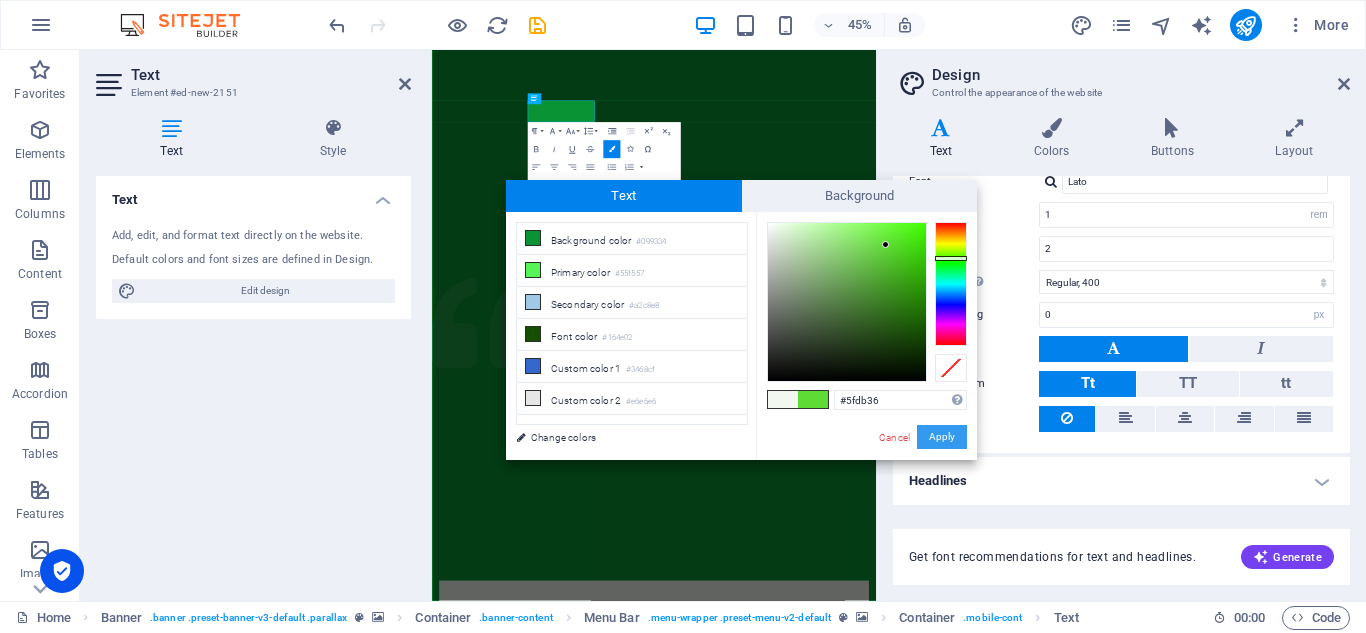 click on "Apply" at bounding box center (942, 437) 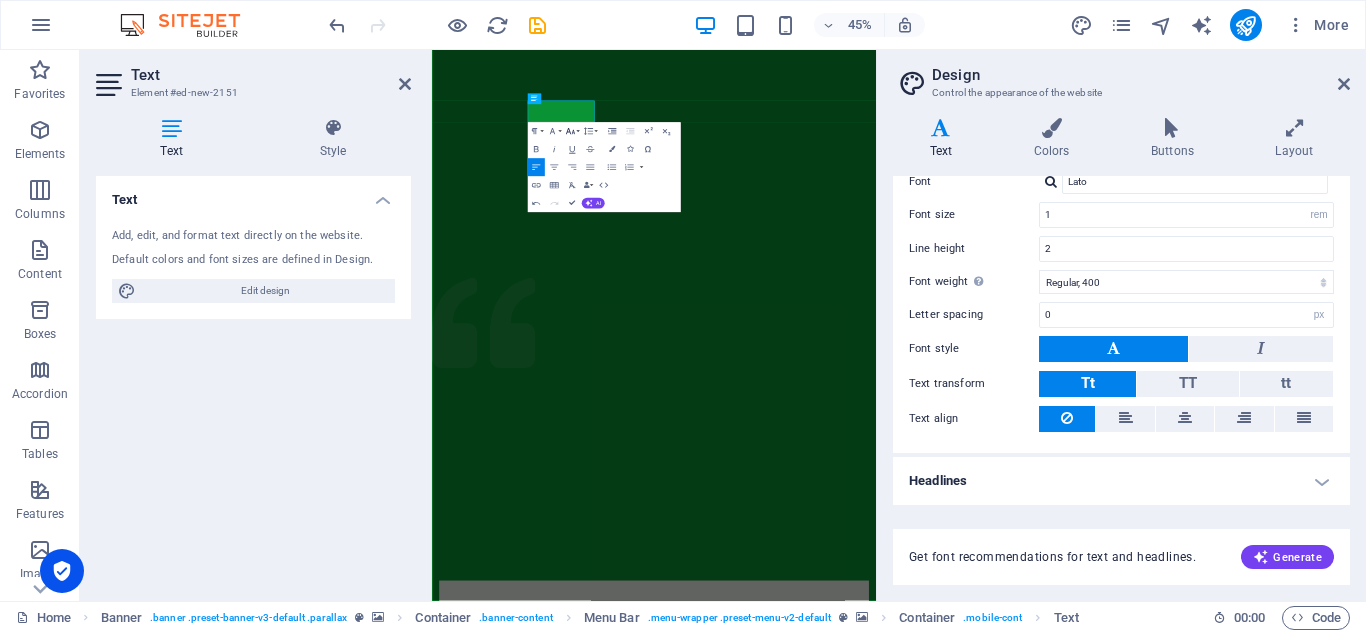 click 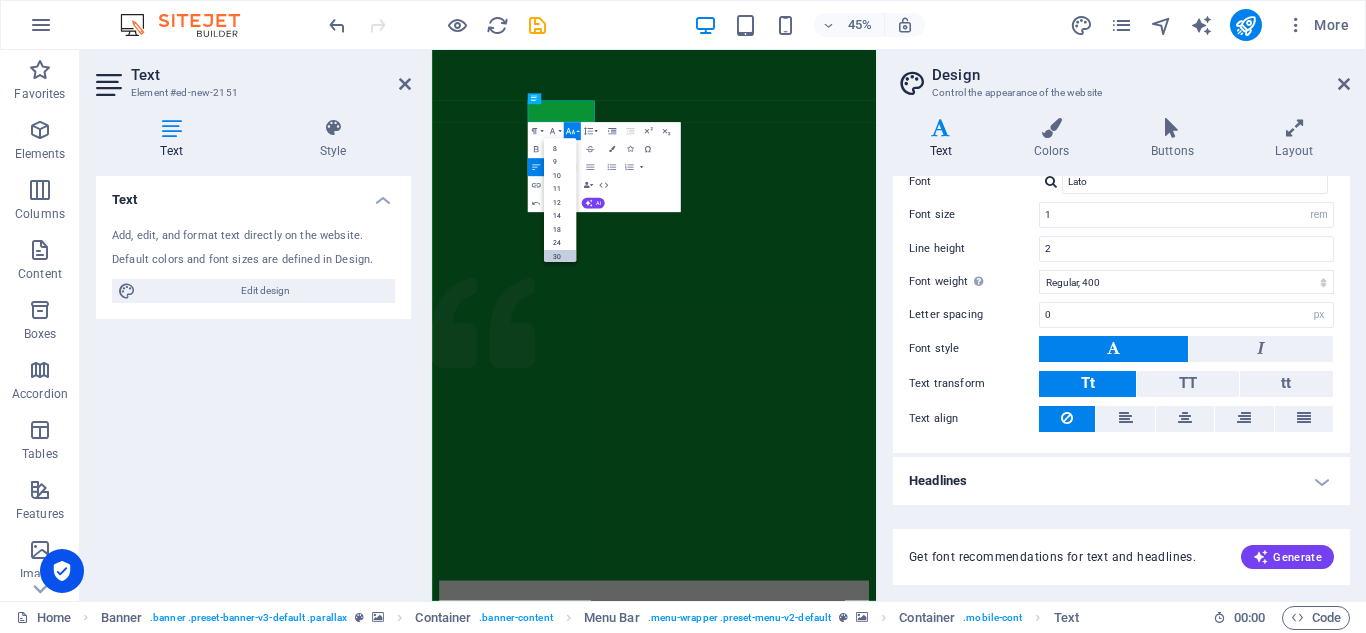 click on "30" at bounding box center [560, 257] 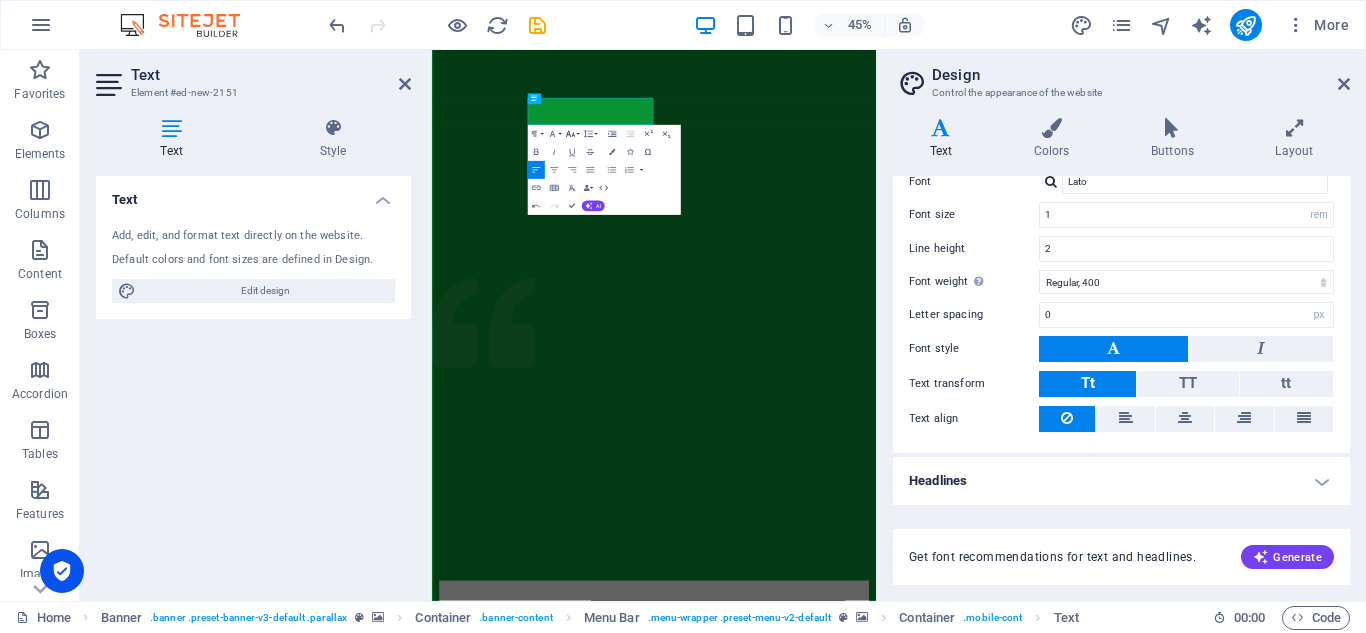 click on "Font Size" at bounding box center (571, 134) 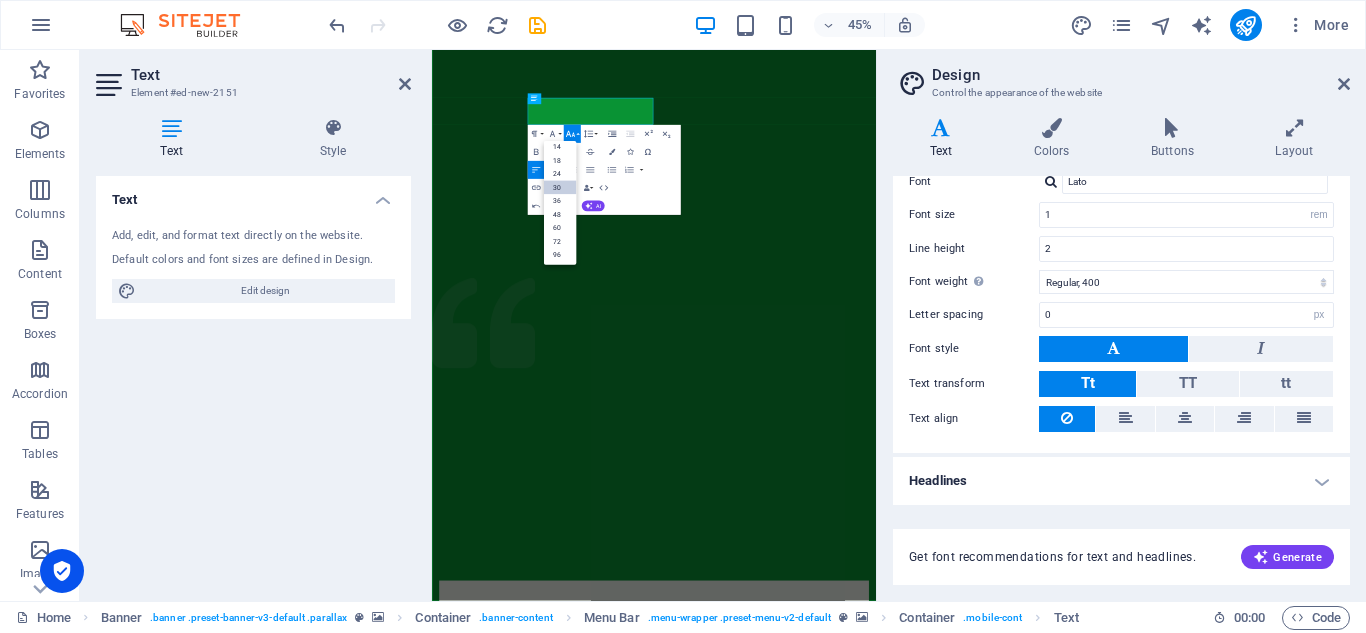 scroll, scrollTop: 161, scrollLeft: 0, axis: vertical 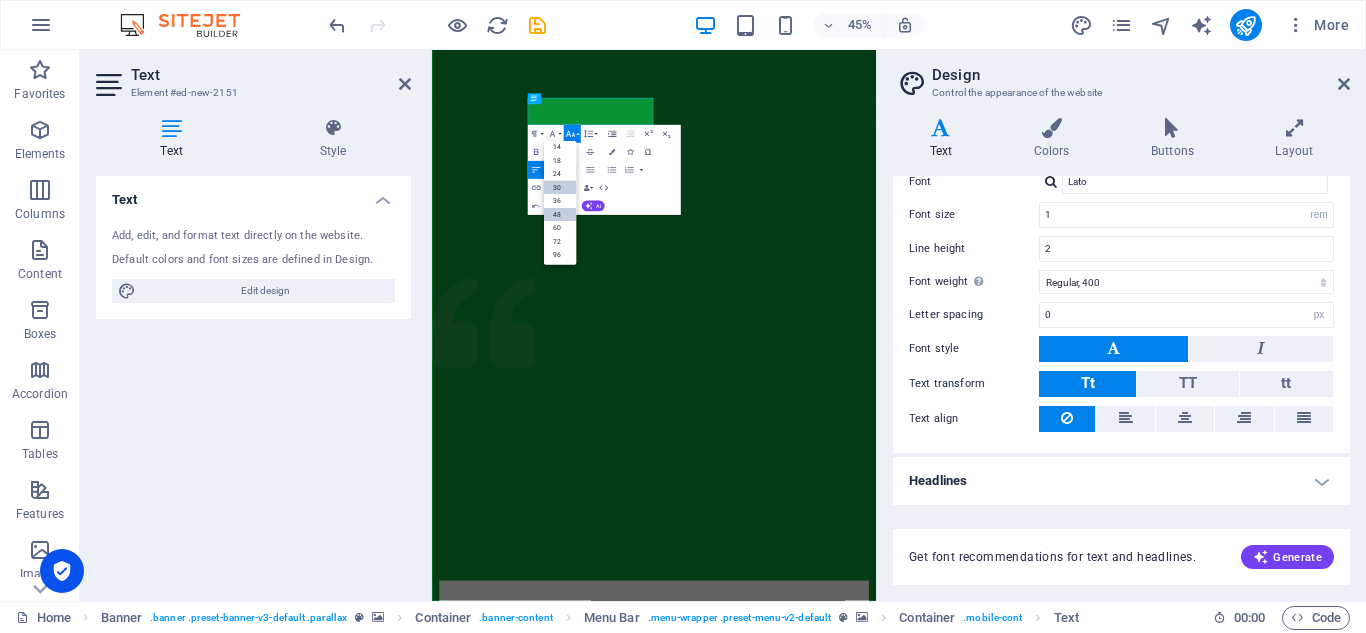 click on "48" at bounding box center [560, 214] 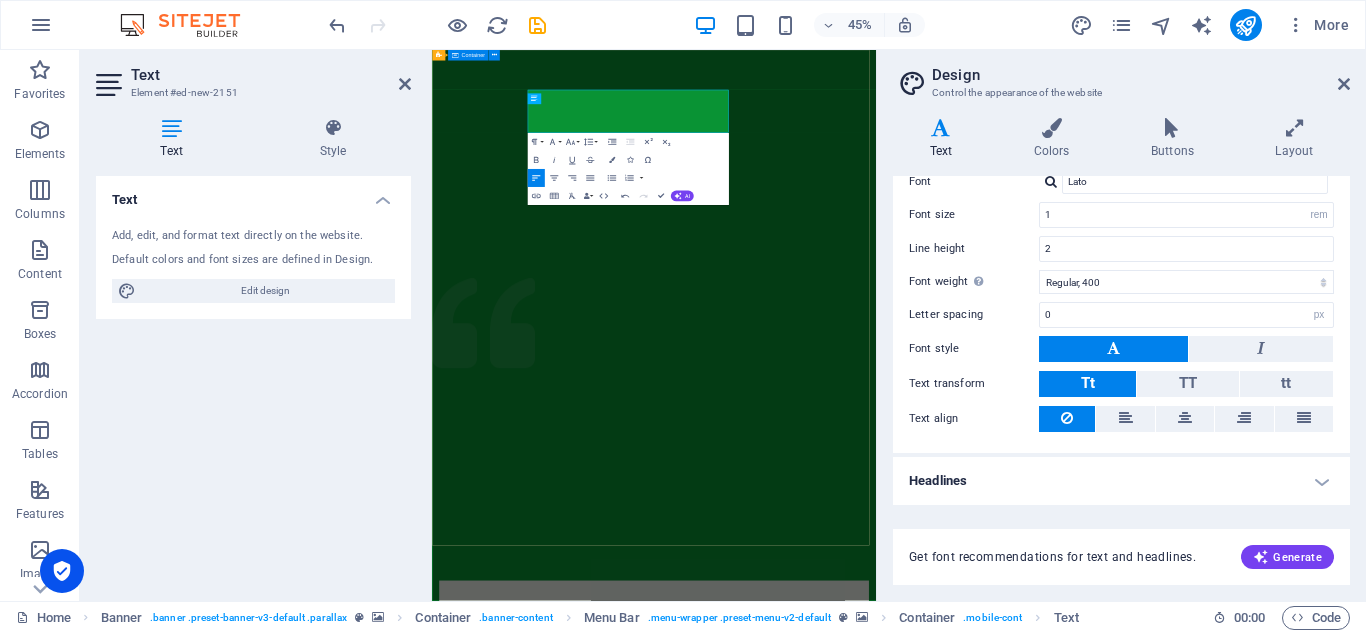 click at bounding box center [925, 1349] 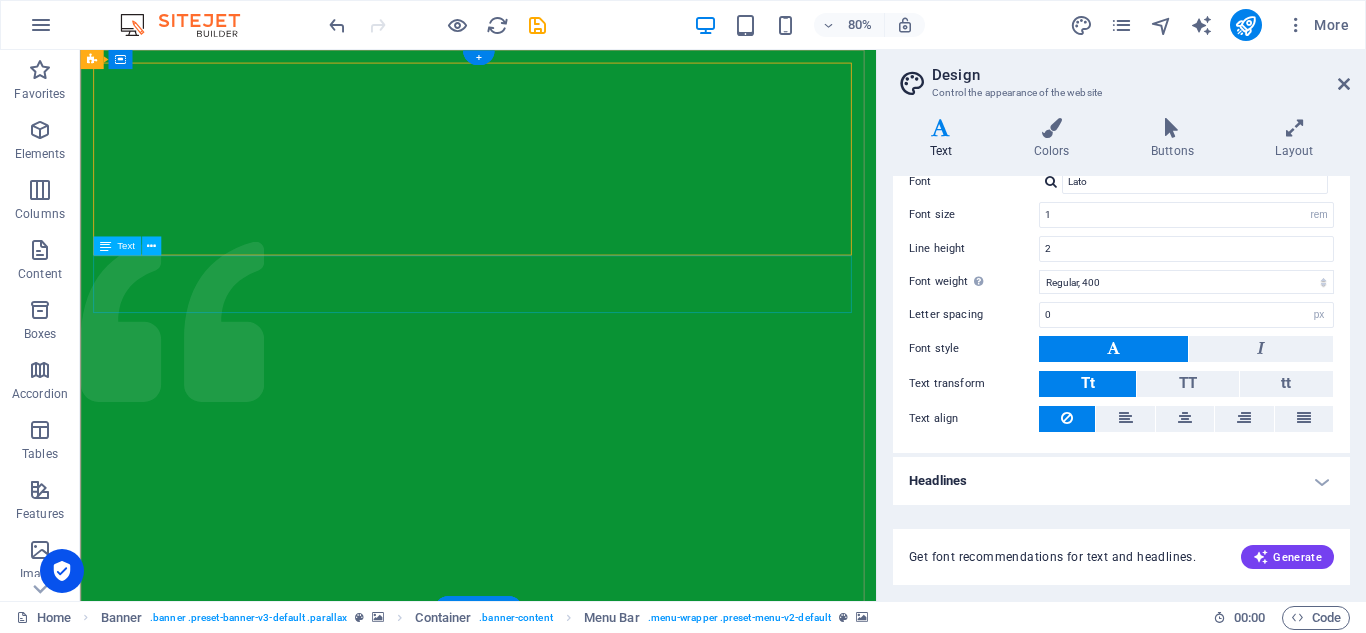 click on "Charity No: 2300004" at bounding box center (577, 1425) 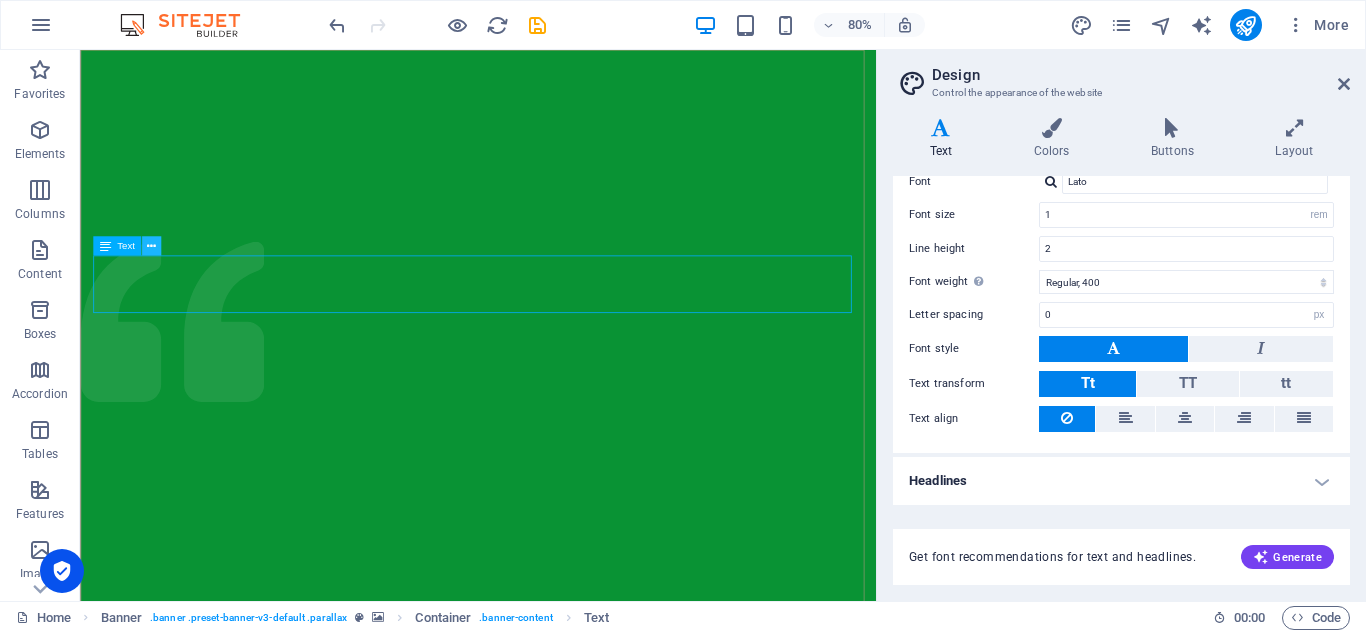 click at bounding box center [151, 246] 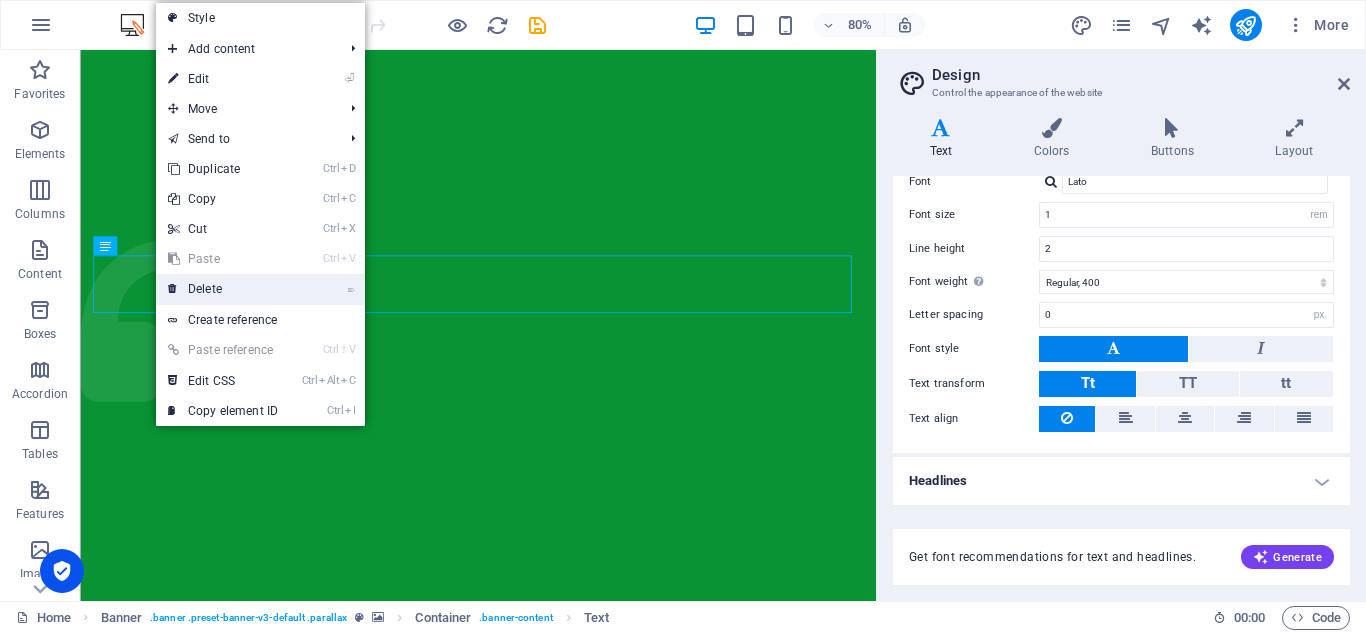 click on "⌦  Delete" at bounding box center (223, 289) 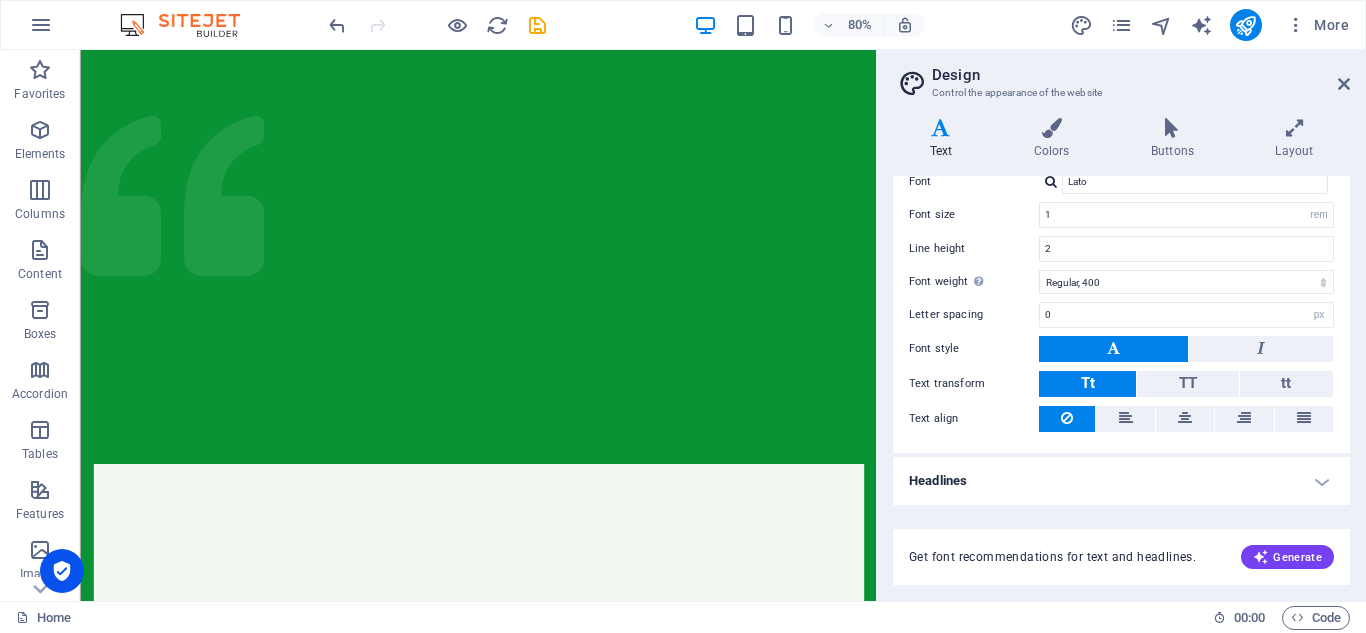 scroll, scrollTop: 0, scrollLeft: 0, axis: both 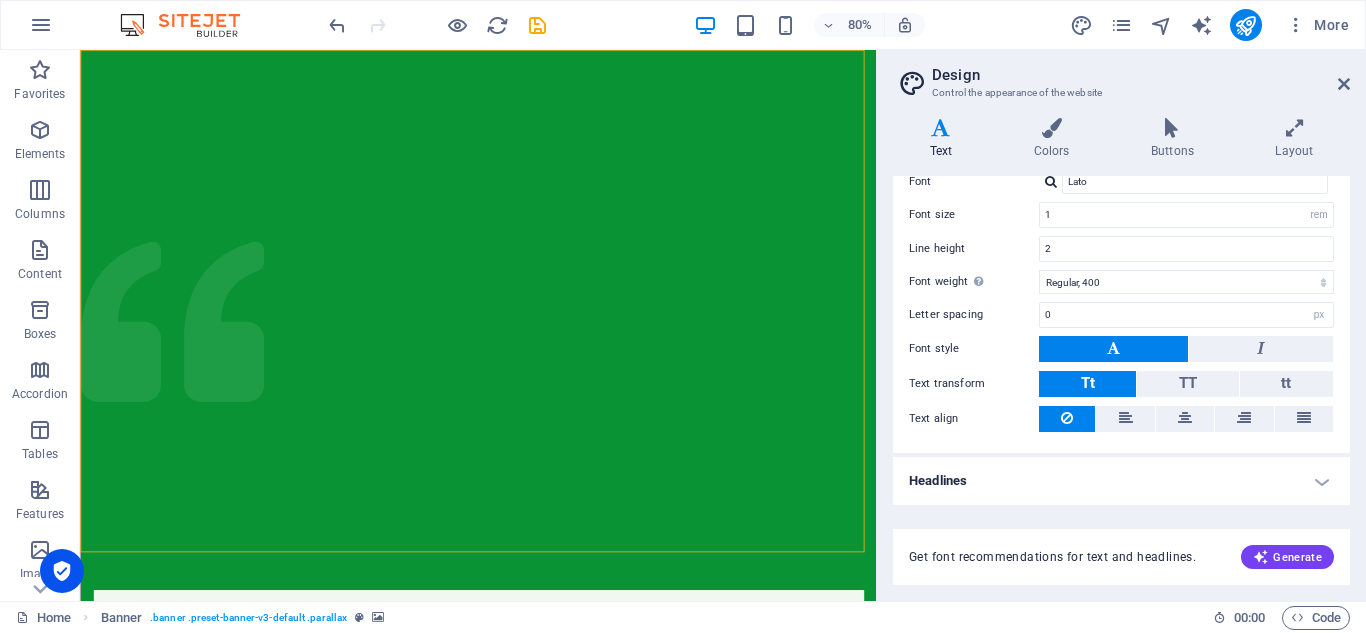 drag, startPoint x: 1057, startPoint y: 190, endPoint x: 1067, endPoint y: 292, distance: 102.48902 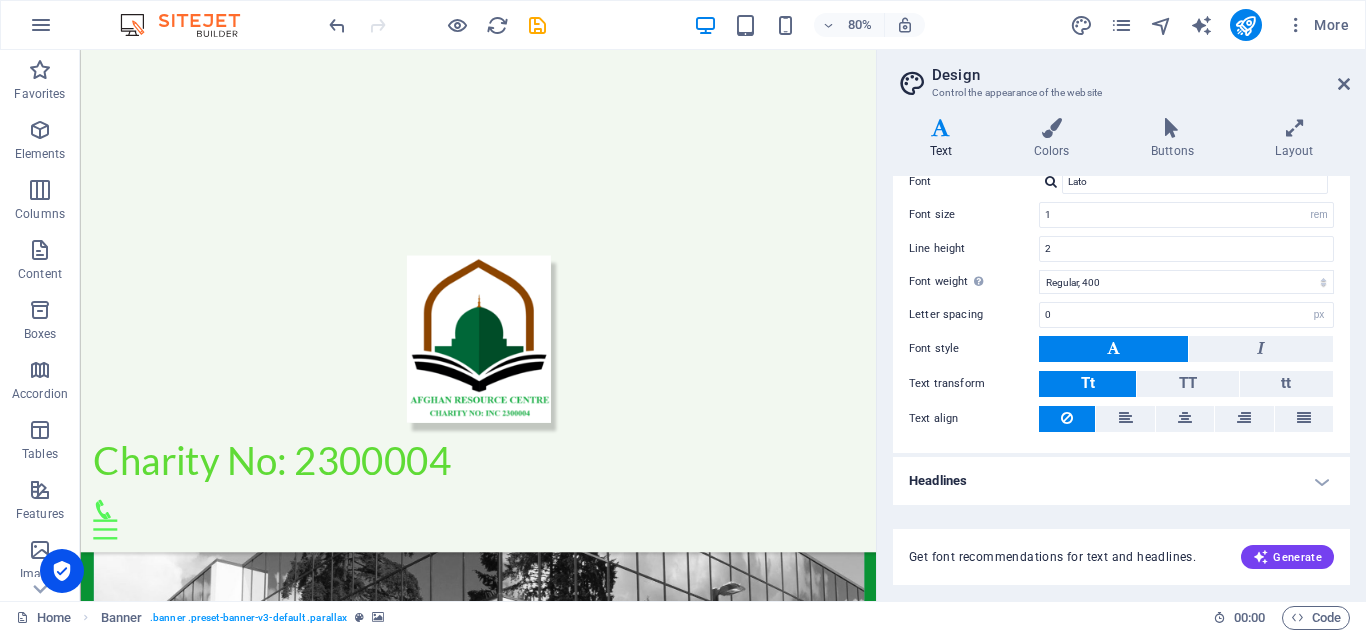 scroll, scrollTop: 2247, scrollLeft: 0, axis: vertical 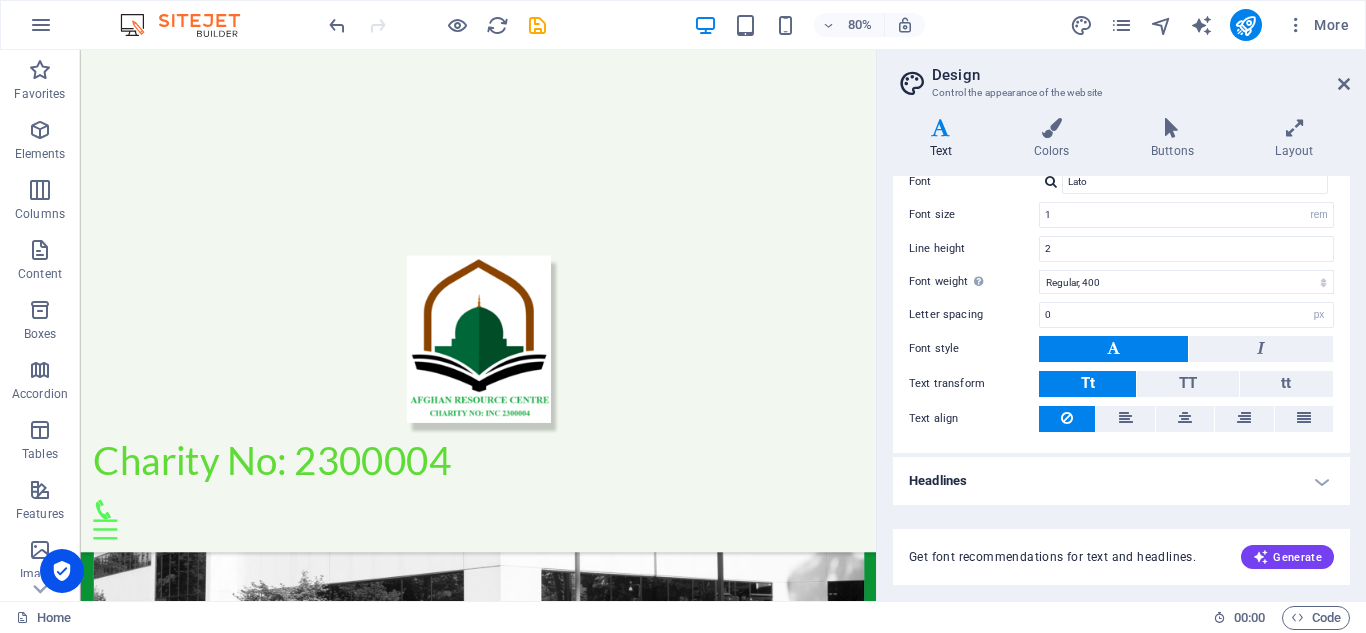 drag, startPoint x: 1060, startPoint y: 193, endPoint x: 961, endPoint y: 639, distance: 456.85556 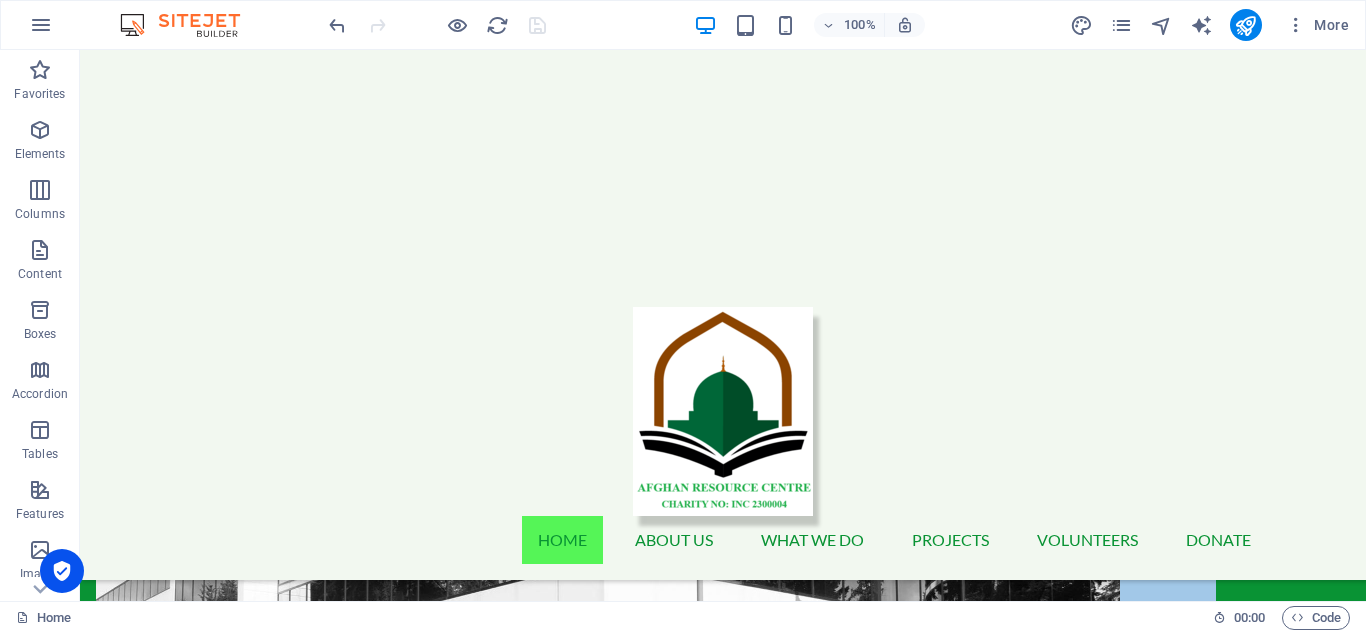 click at bounding box center (723, 170) 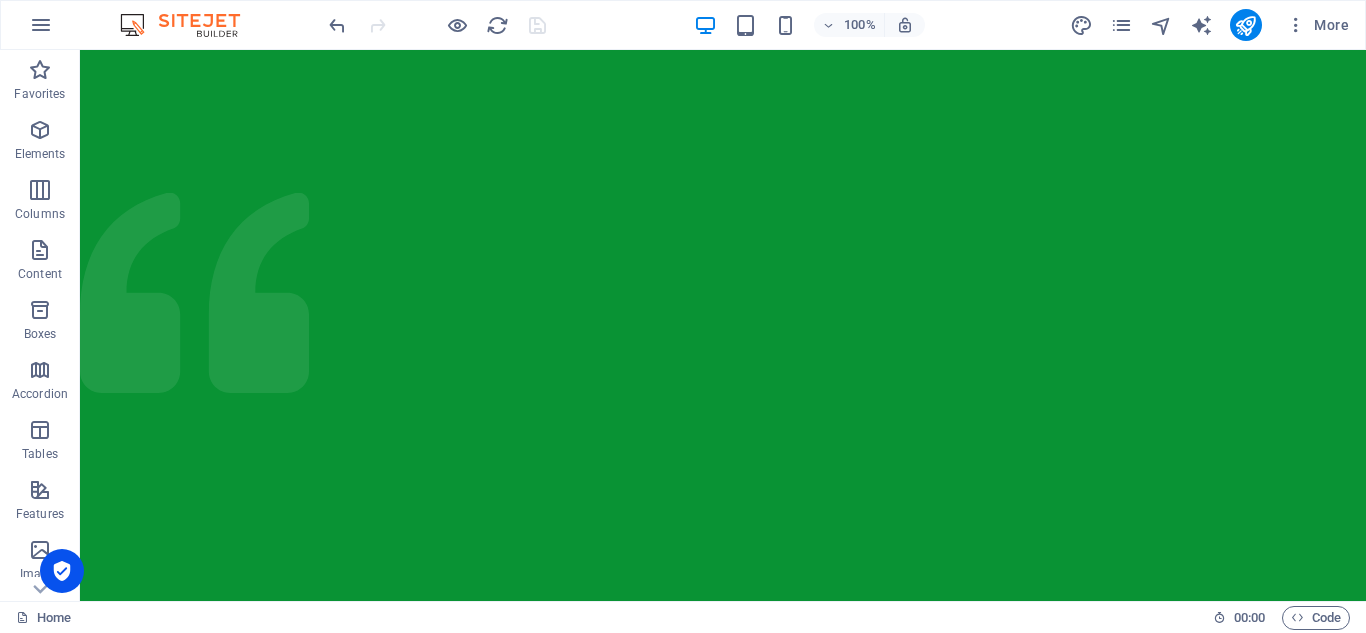 scroll, scrollTop: 0, scrollLeft: 0, axis: both 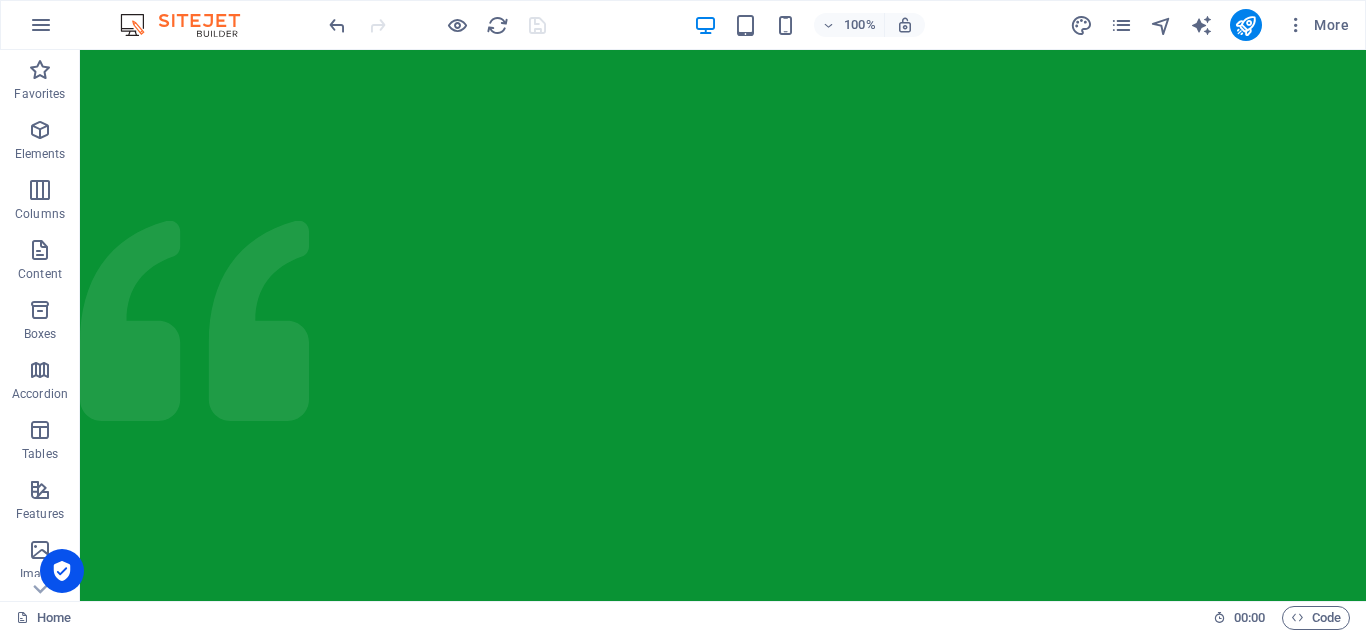 drag, startPoint x: 1361, startPoint y: 483, endPoint x: 1403, endPoint y: 84, distance: 401.20444 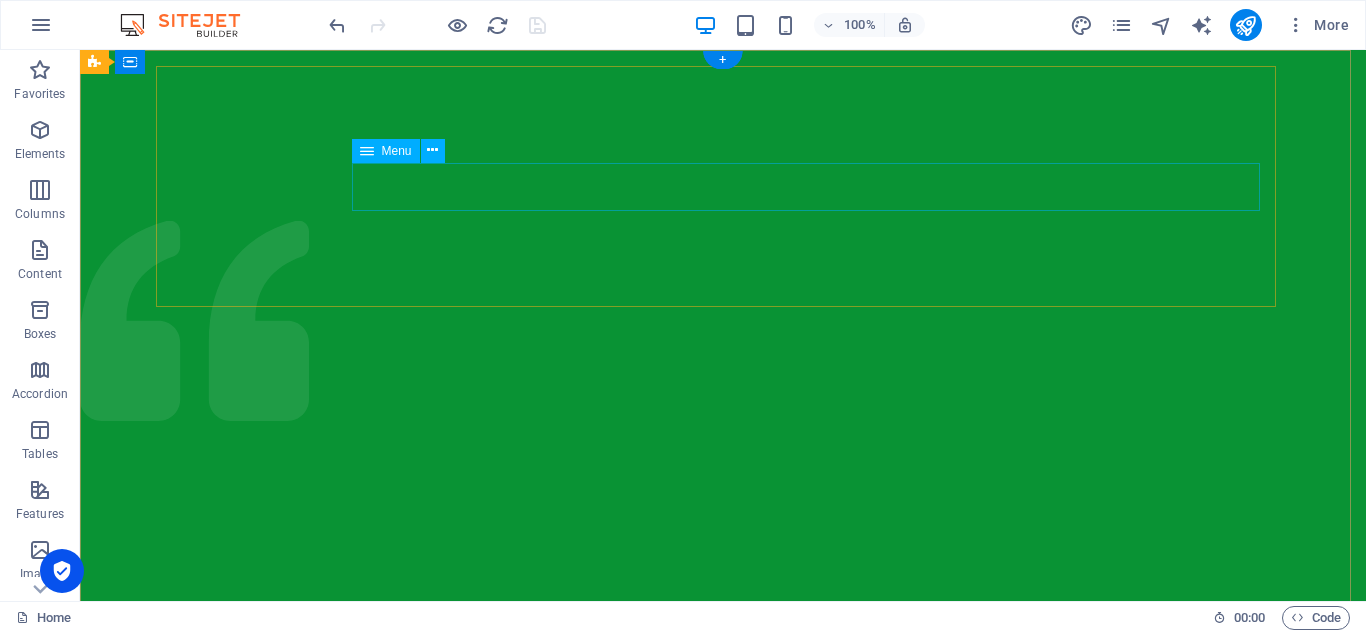 click on "Home About us What we do Projects Volunteers Donate" at bounding box center (723, 1158) 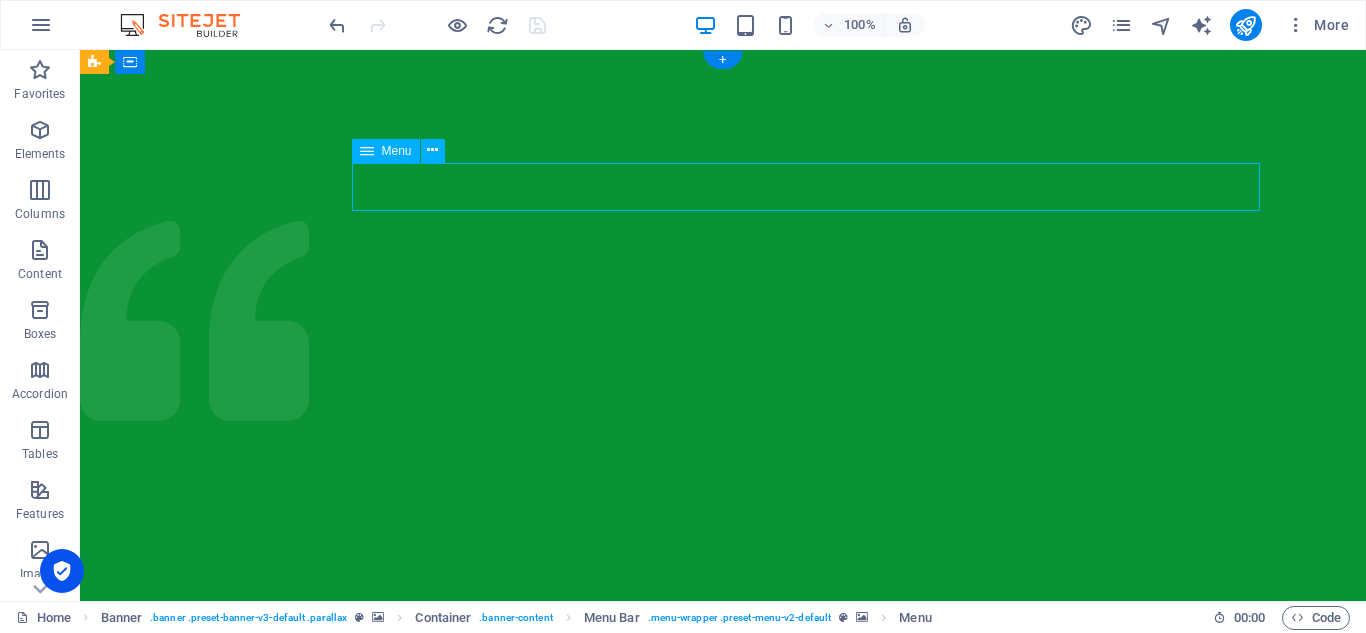 click on "Home About us What we do Projects Volunteers Donate" at bounding box center [723, 1158] 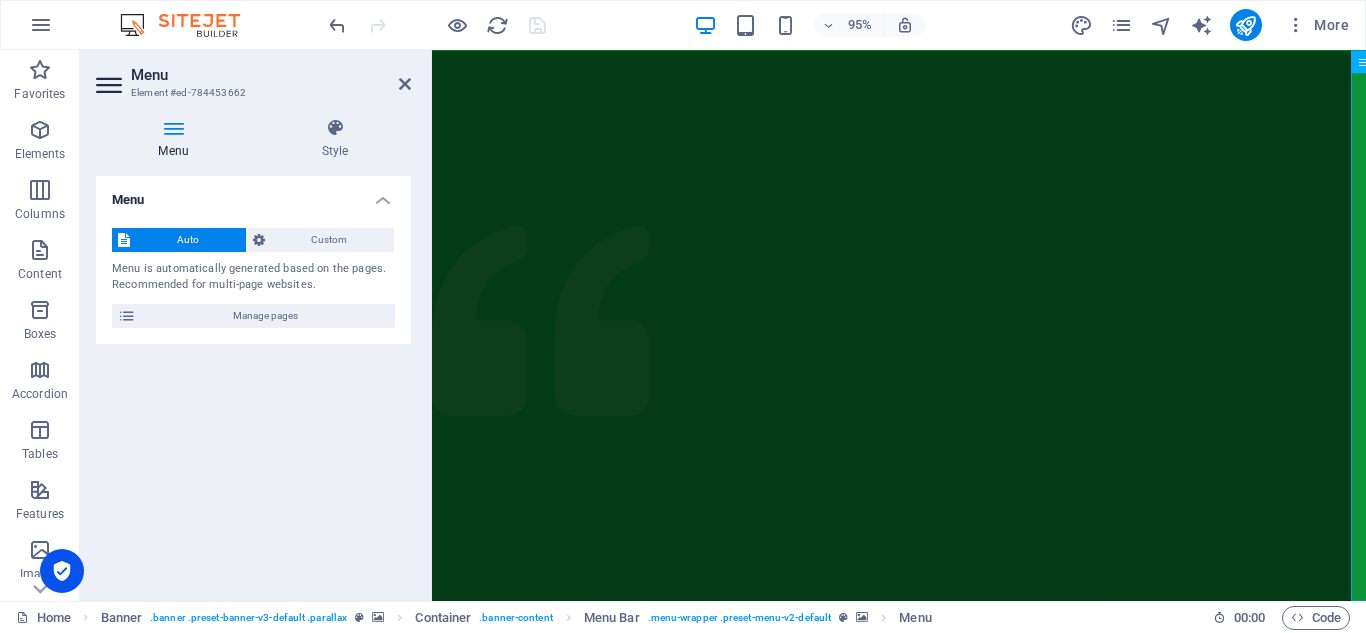 click at bounding box center [923, 788] 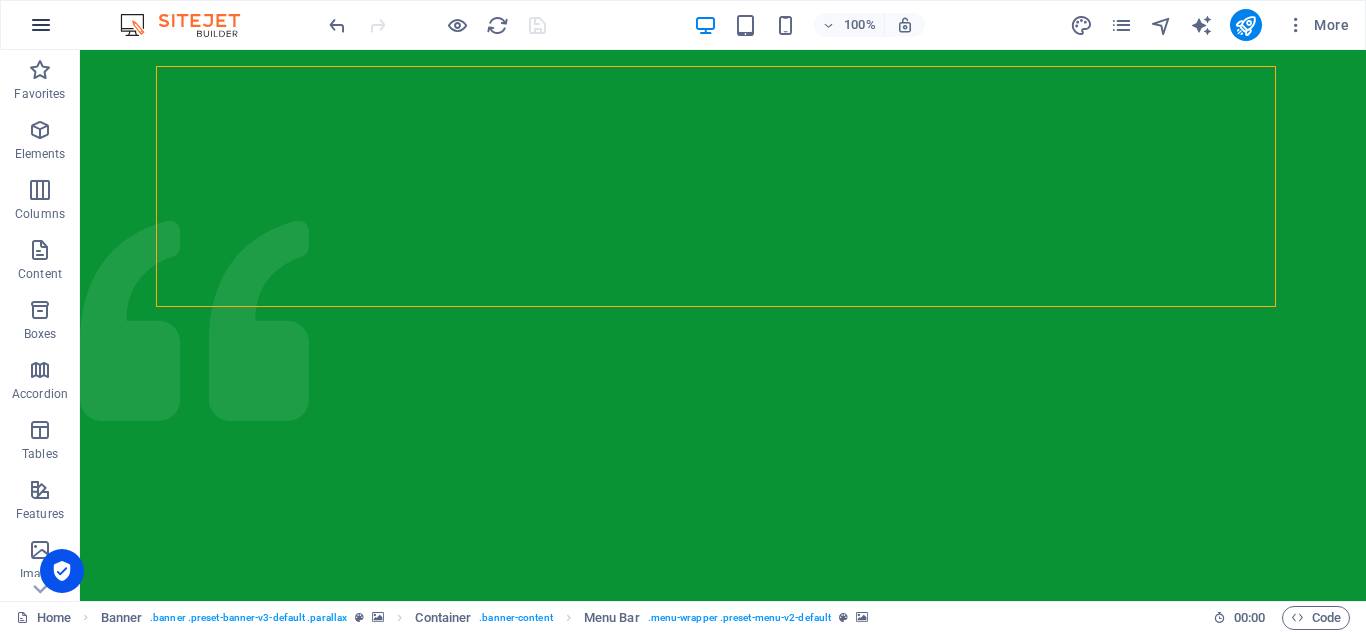 click at bounding box center [41, 25] 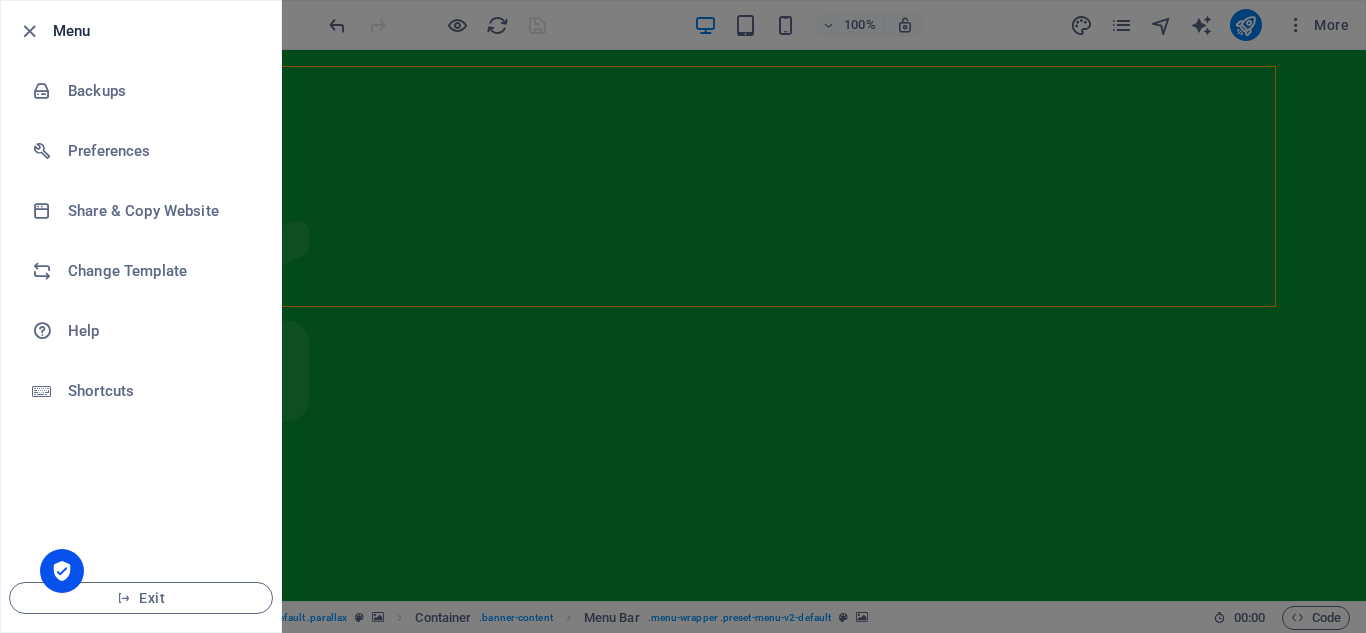 click at bounding box center (683, 316) 